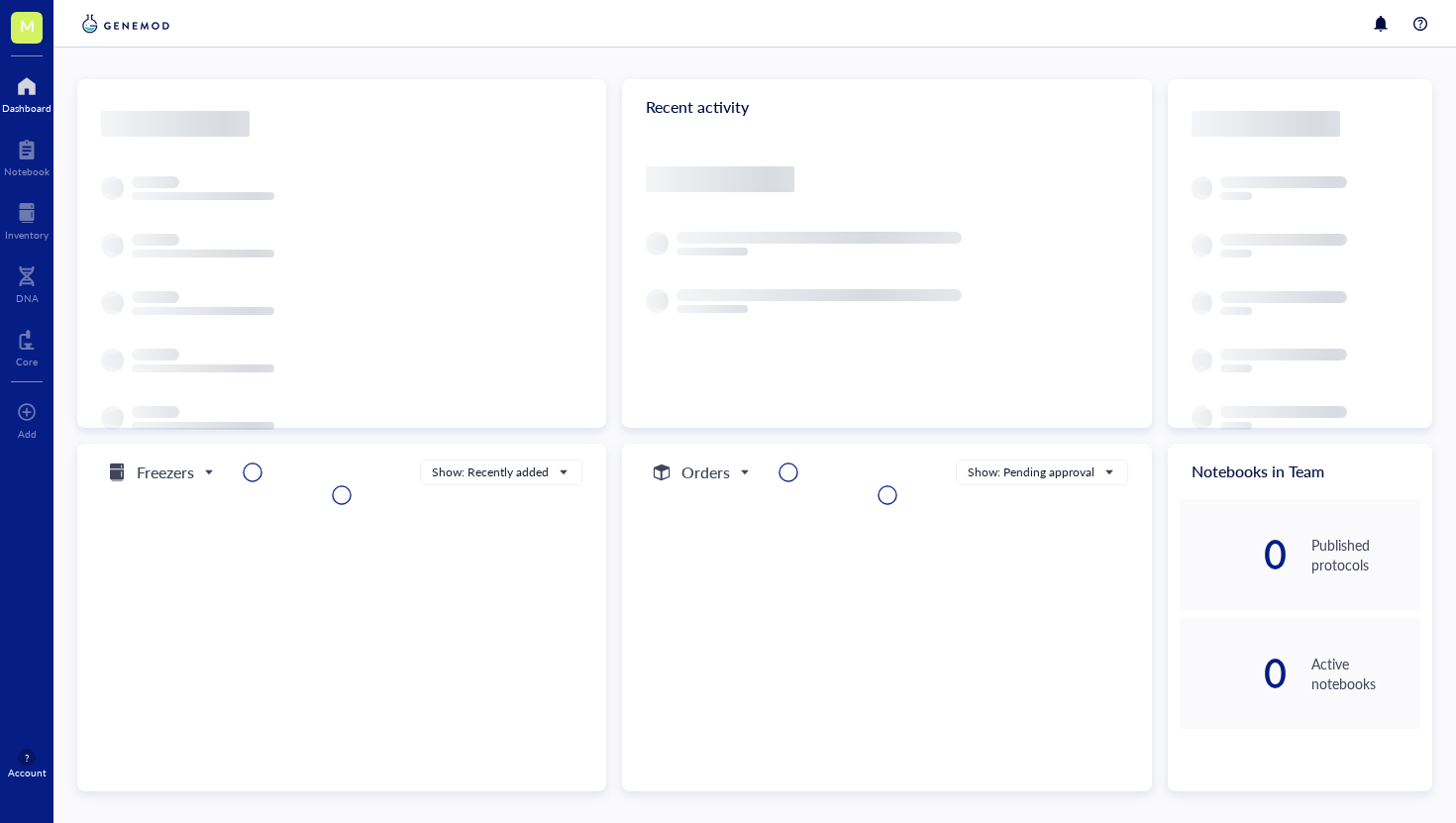 scroll, scrollTop: 0, scrollLeft: 0, axis: both 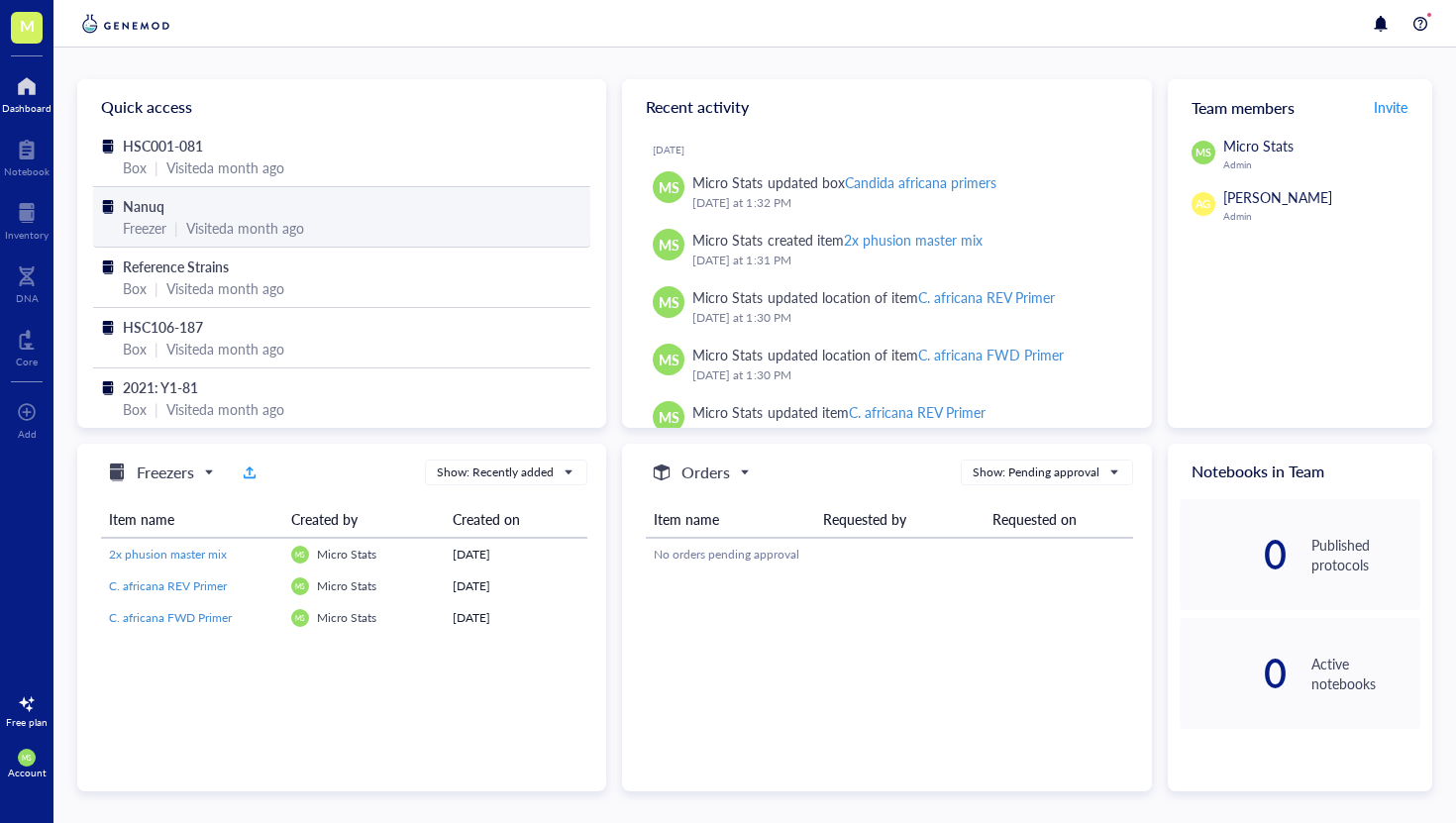 click on "Freezer" at bounding box center (145, 228) 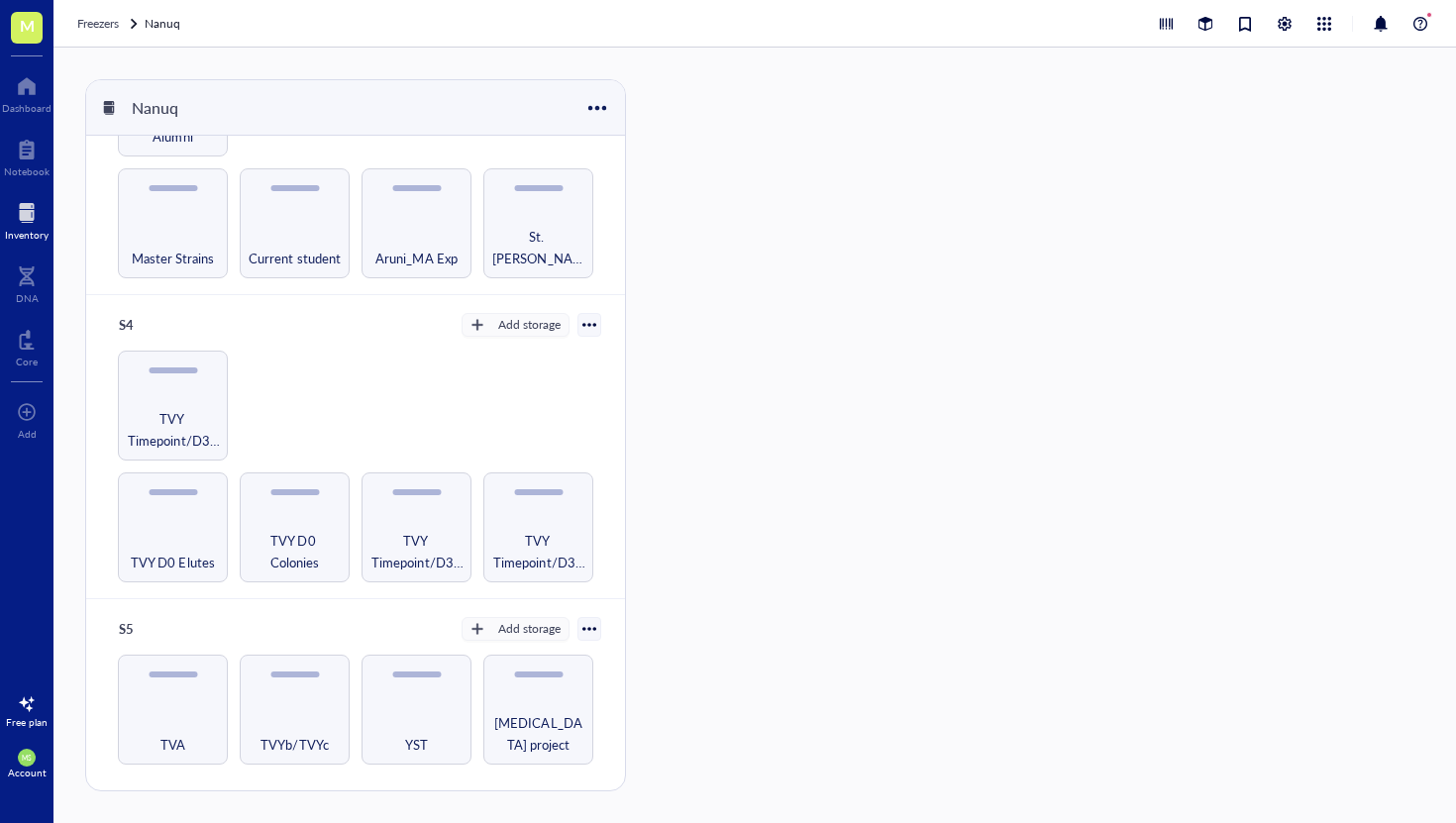 scroll, scrollTop: 707, scrollLeft: 0, axis: vertical 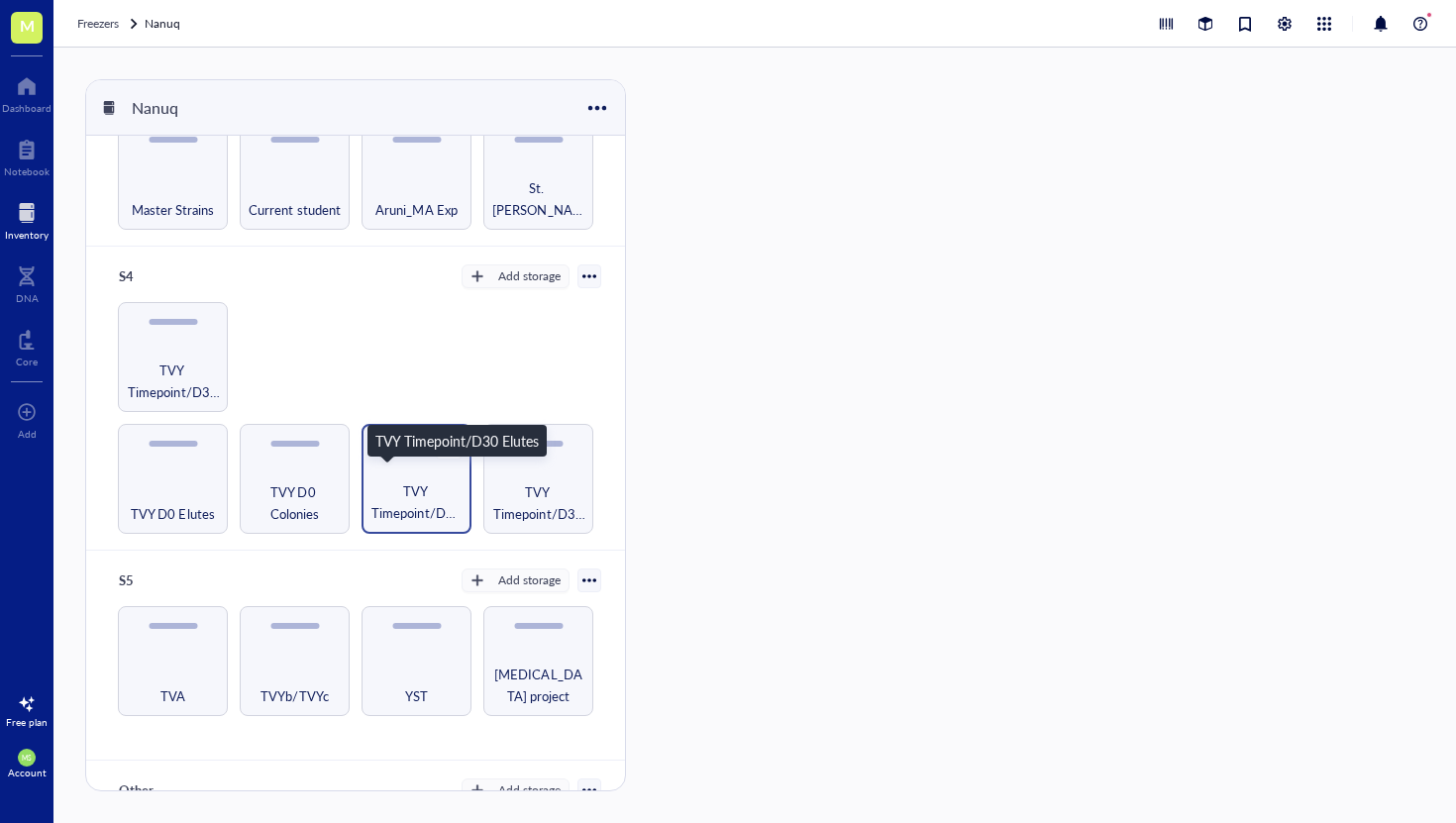 click on "TVY Timepoint/D30 Elutes" at bounding box center [416, 502] 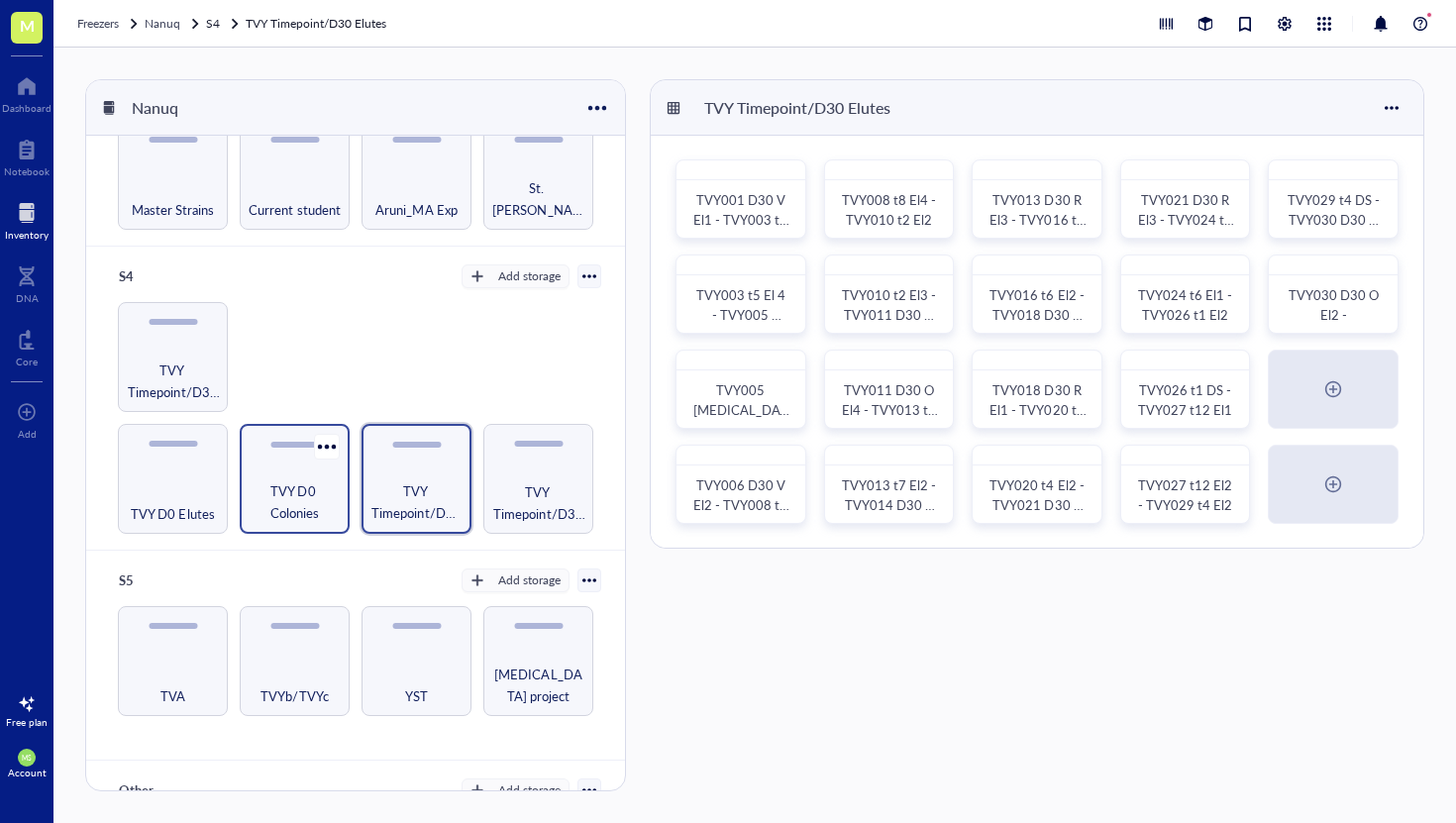 click on "TVY D0 Colonies" at bounding box center [294, 502] 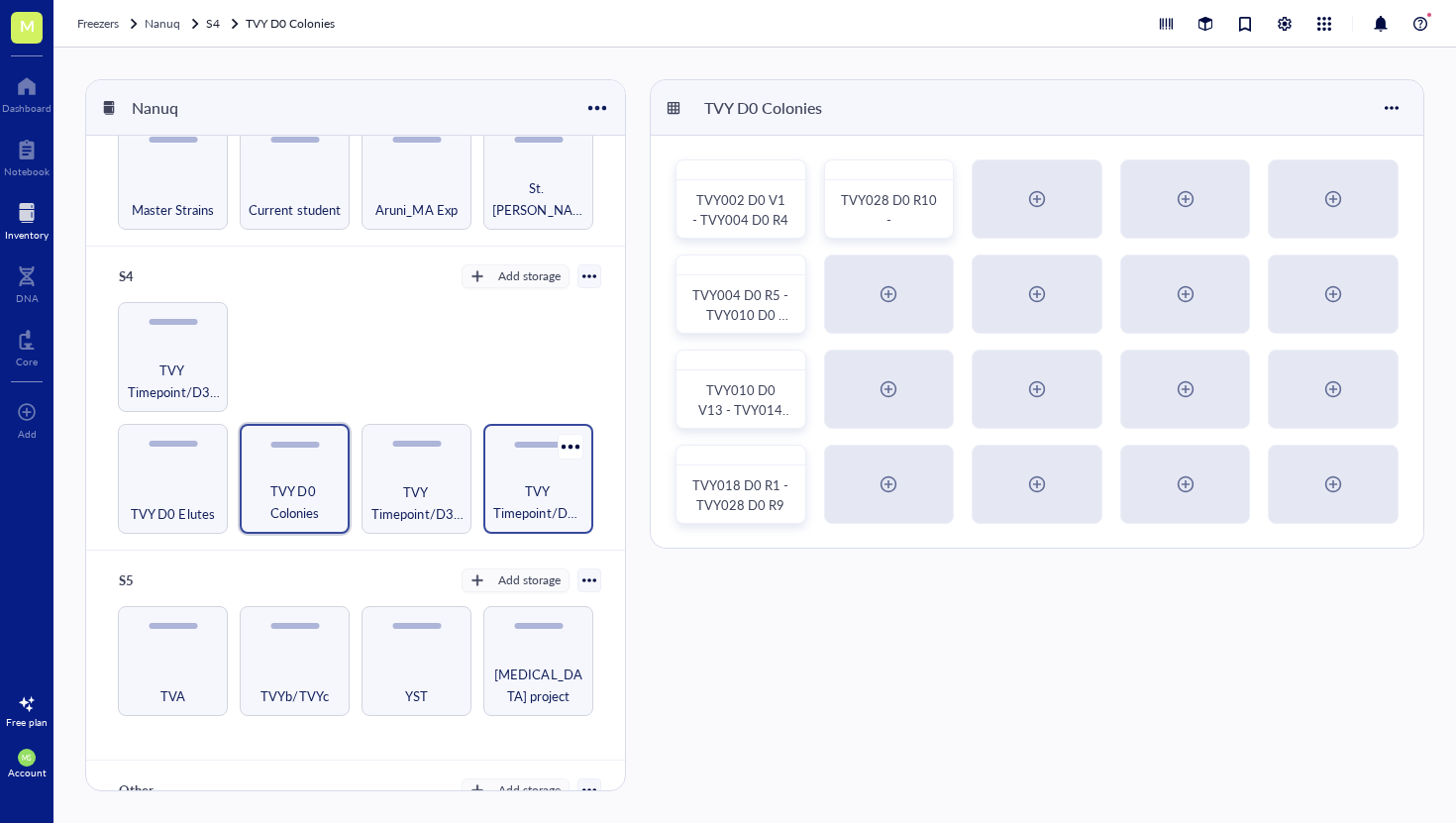 click on "TVY Timepoint/D30 Colonies 1" at bounding box center [538, 502] 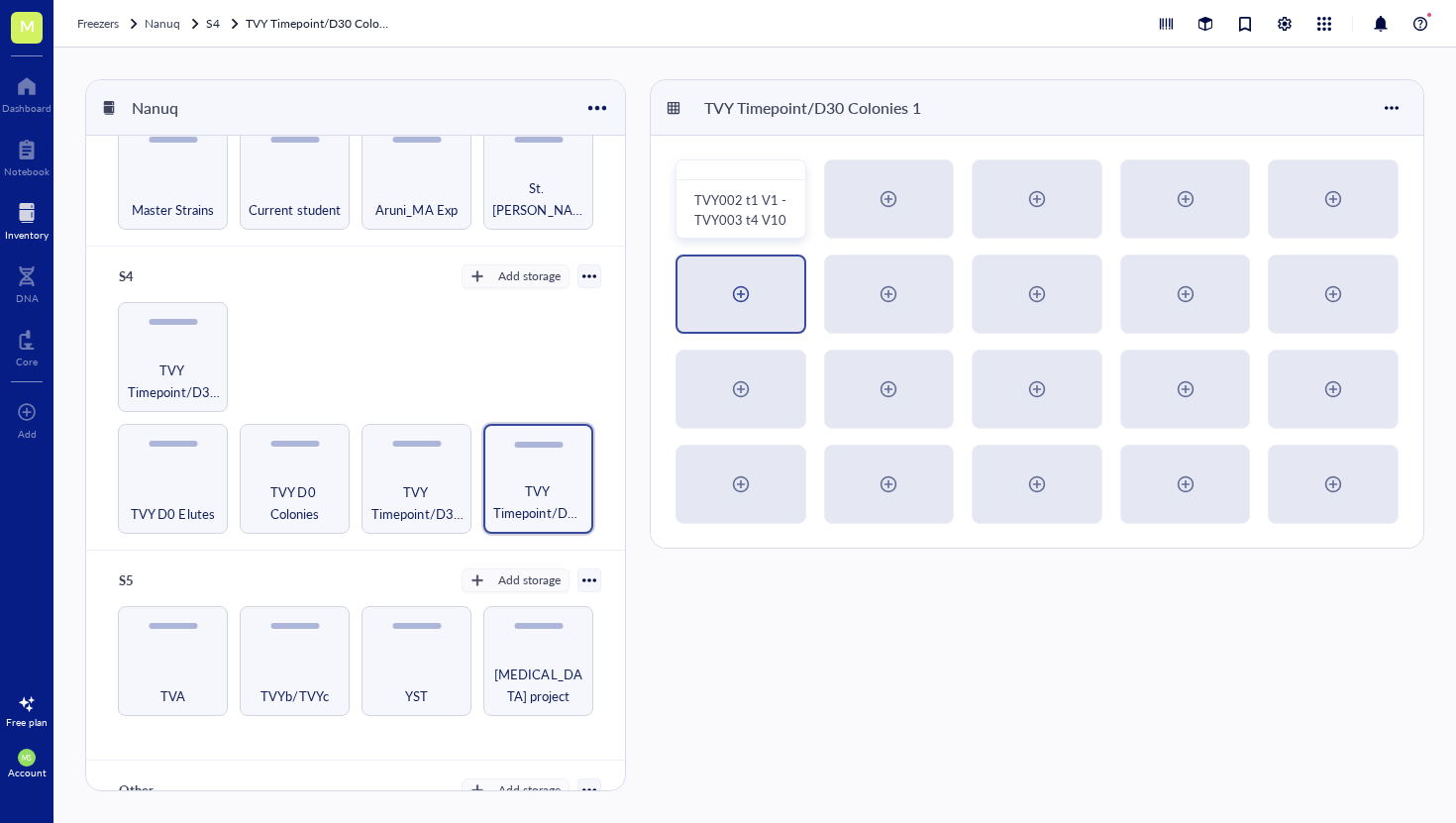 click at bounding box center [741, 294] 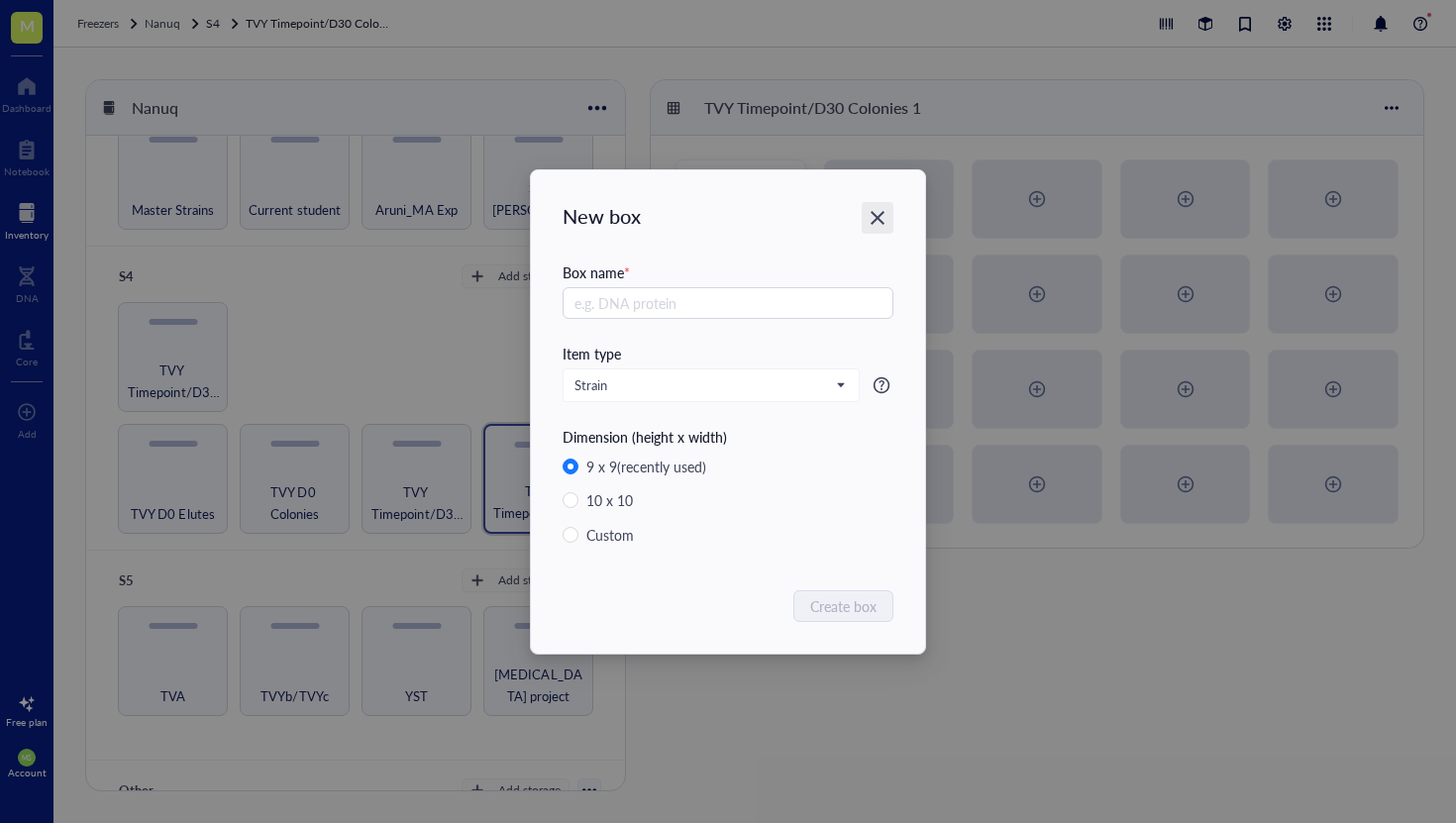 click 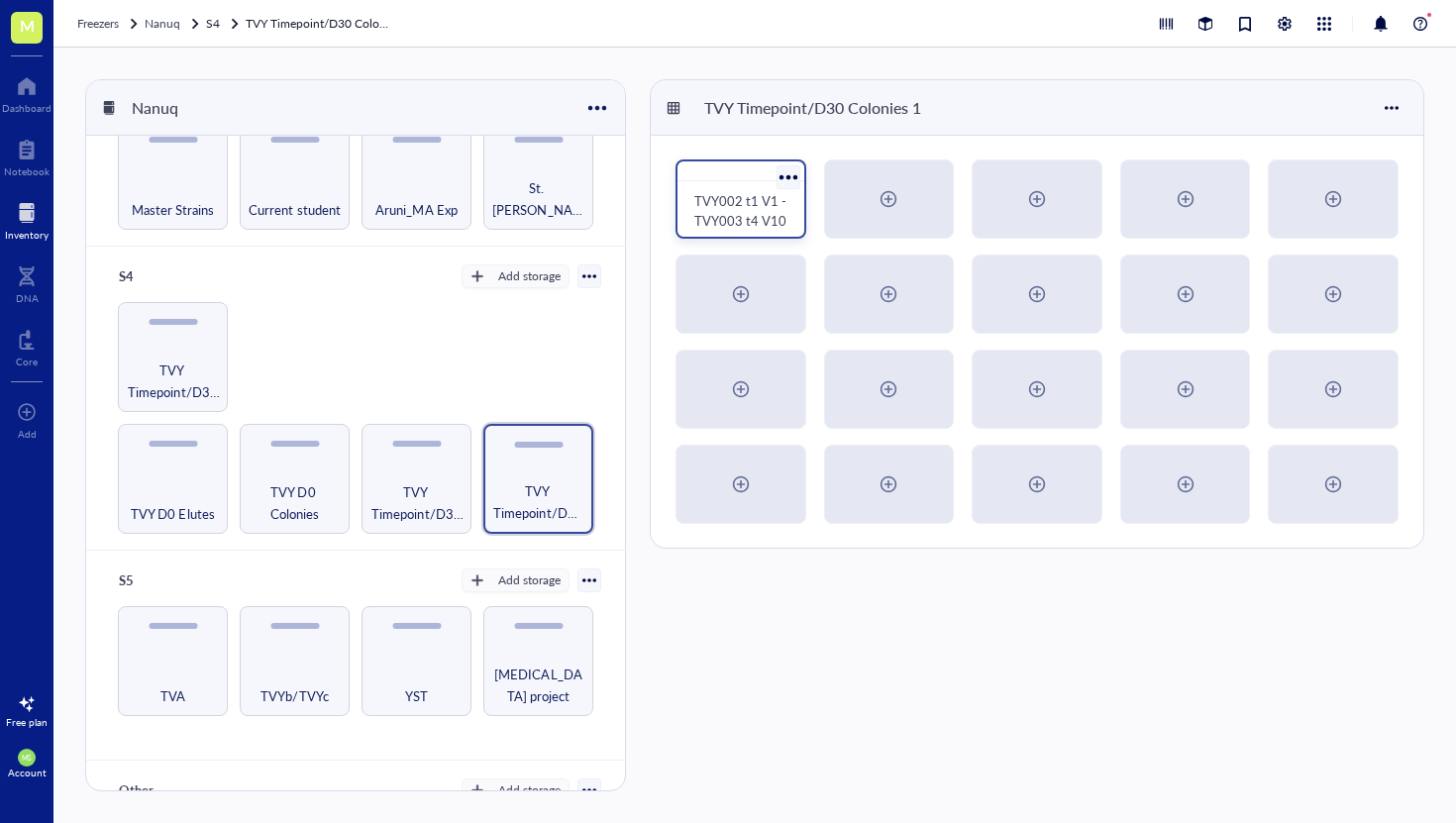 click at bounding box center [787, 176] 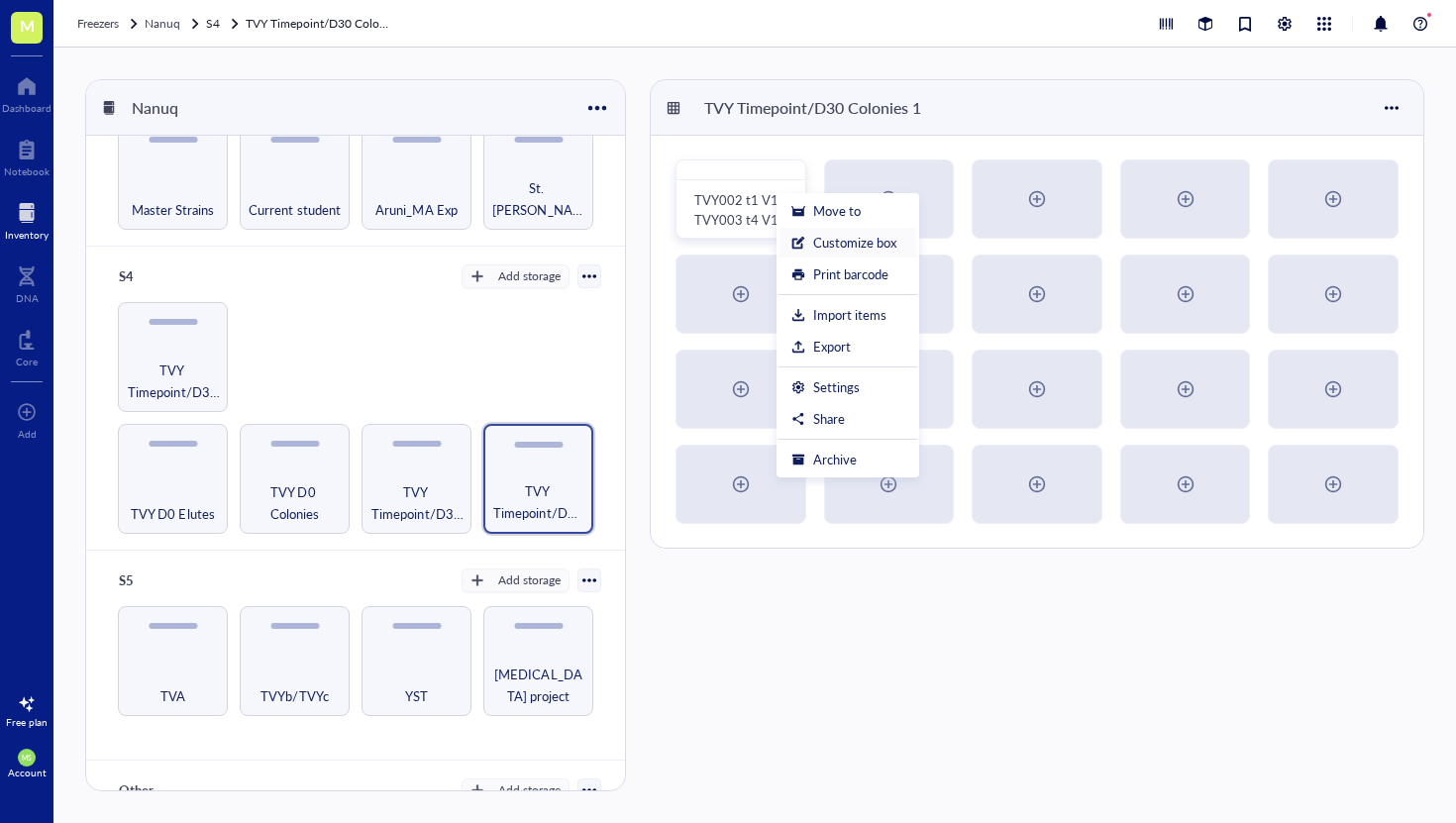 click at bounding box center (798, 243) 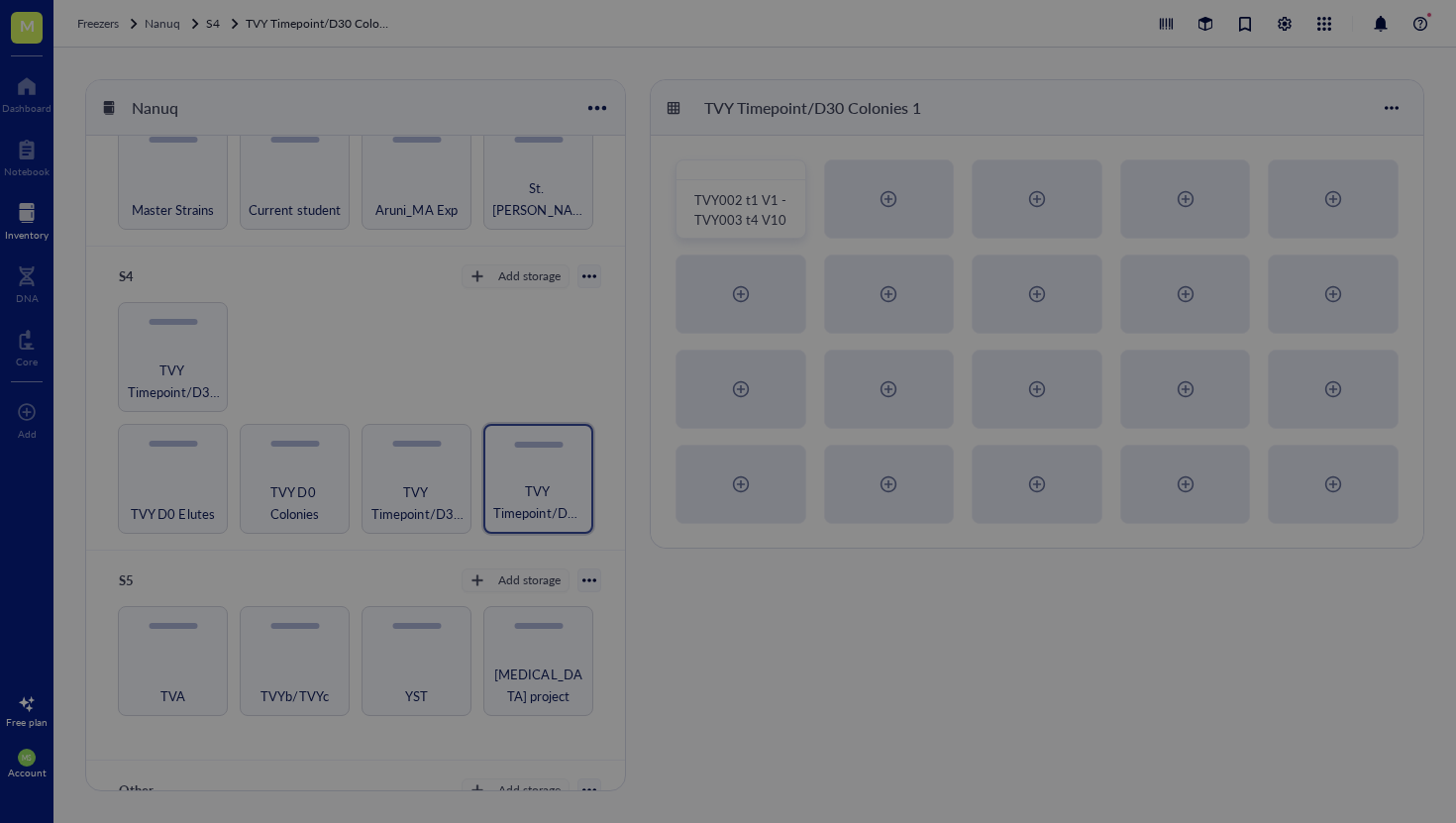 radio on "false" 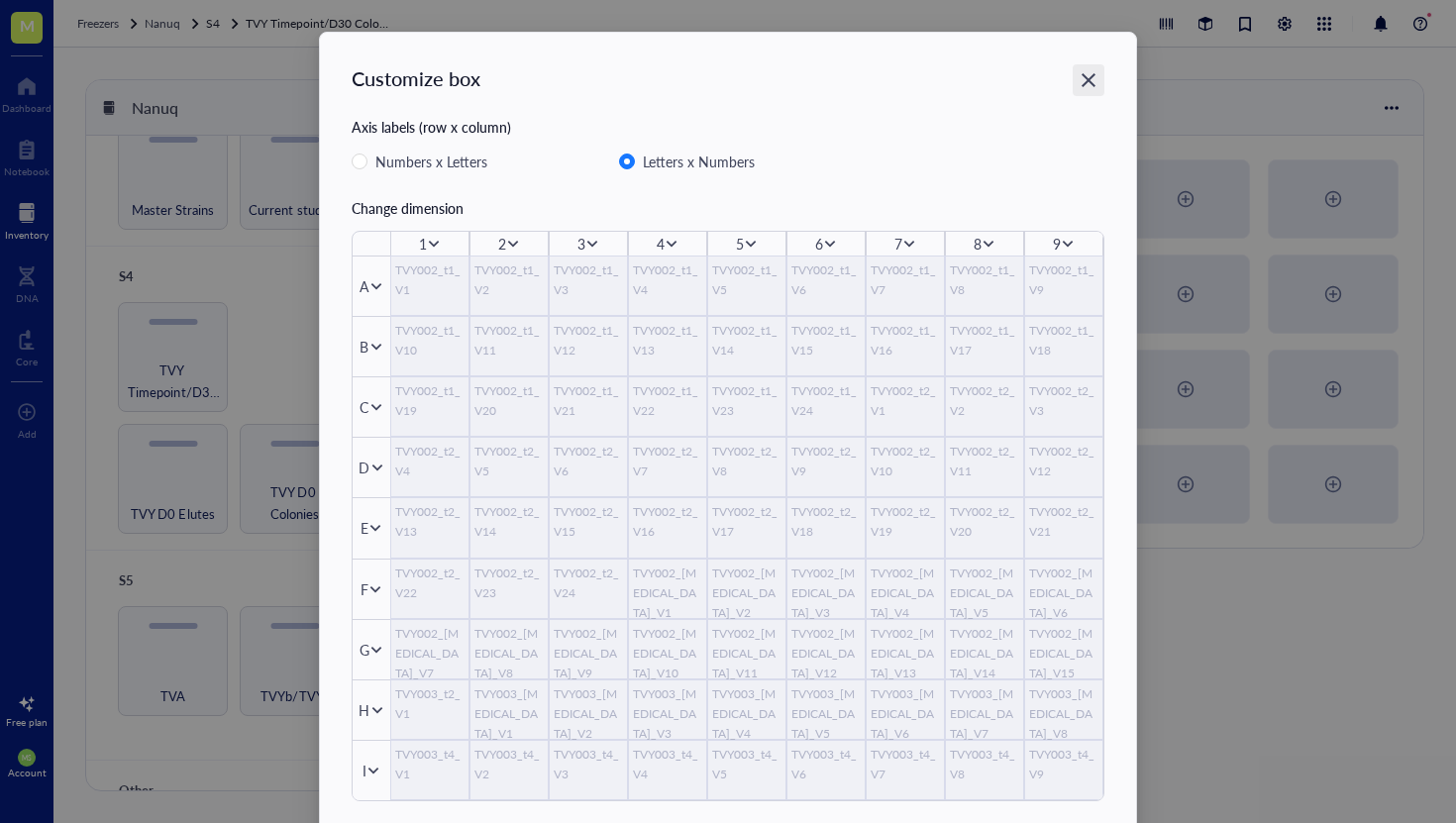 click 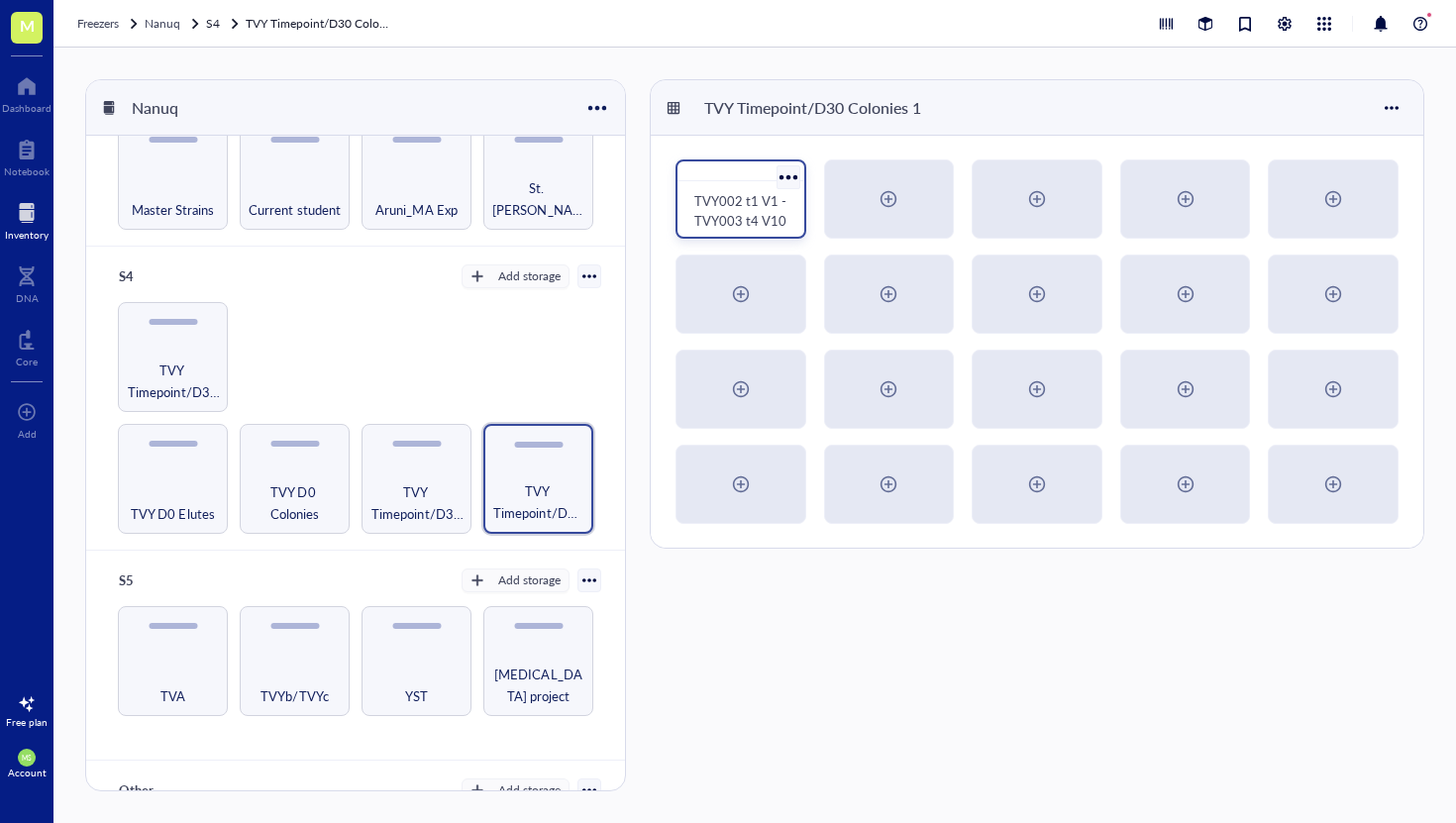 click at bounding box center [787, 176] 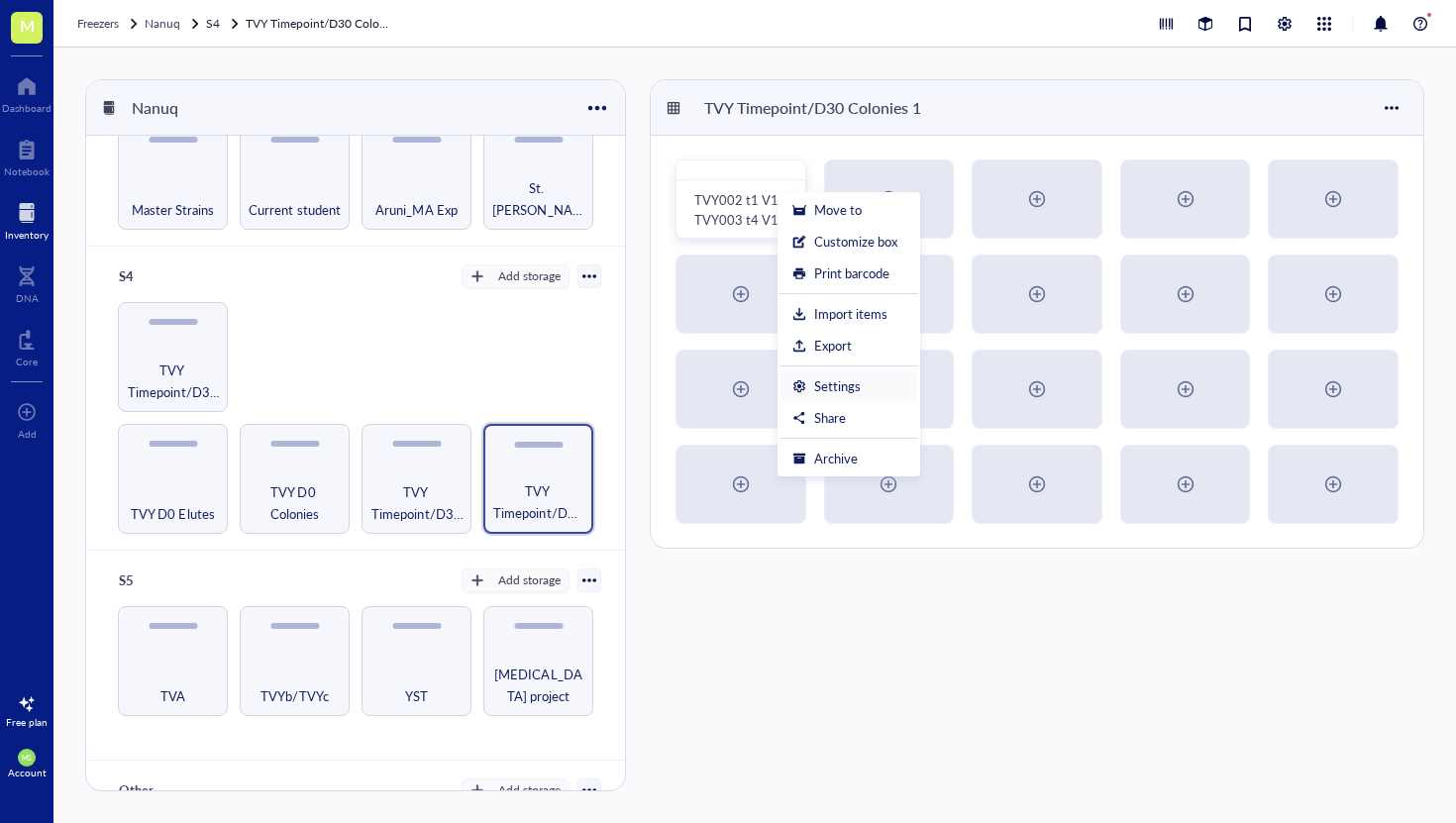 click on "Settings" at bounding box center [849, 386] 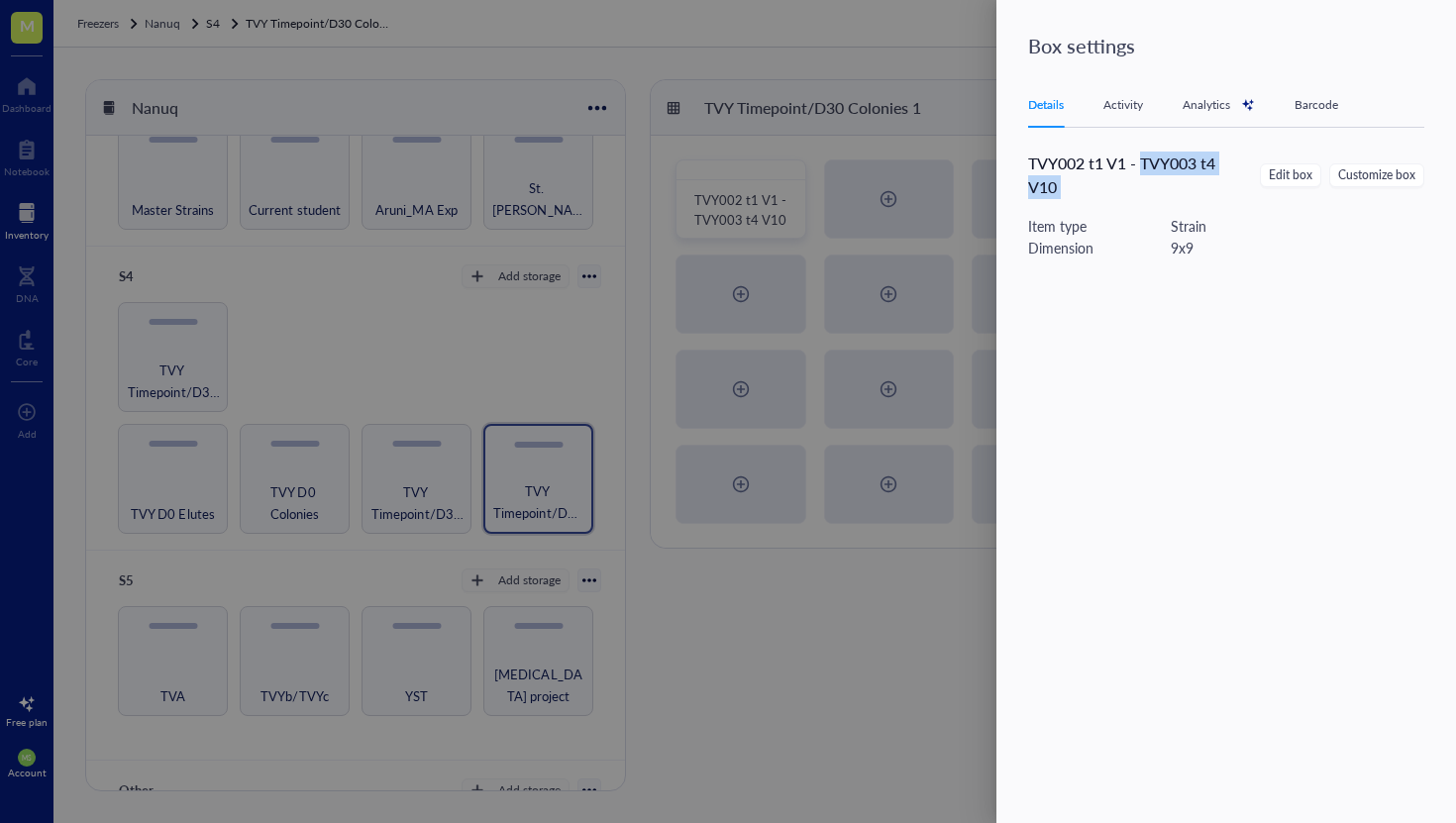 drag, startPoint x: 1144, startPoint y: 164, endPoint x: 1171, endPoint y: 203, distance: 47.434165 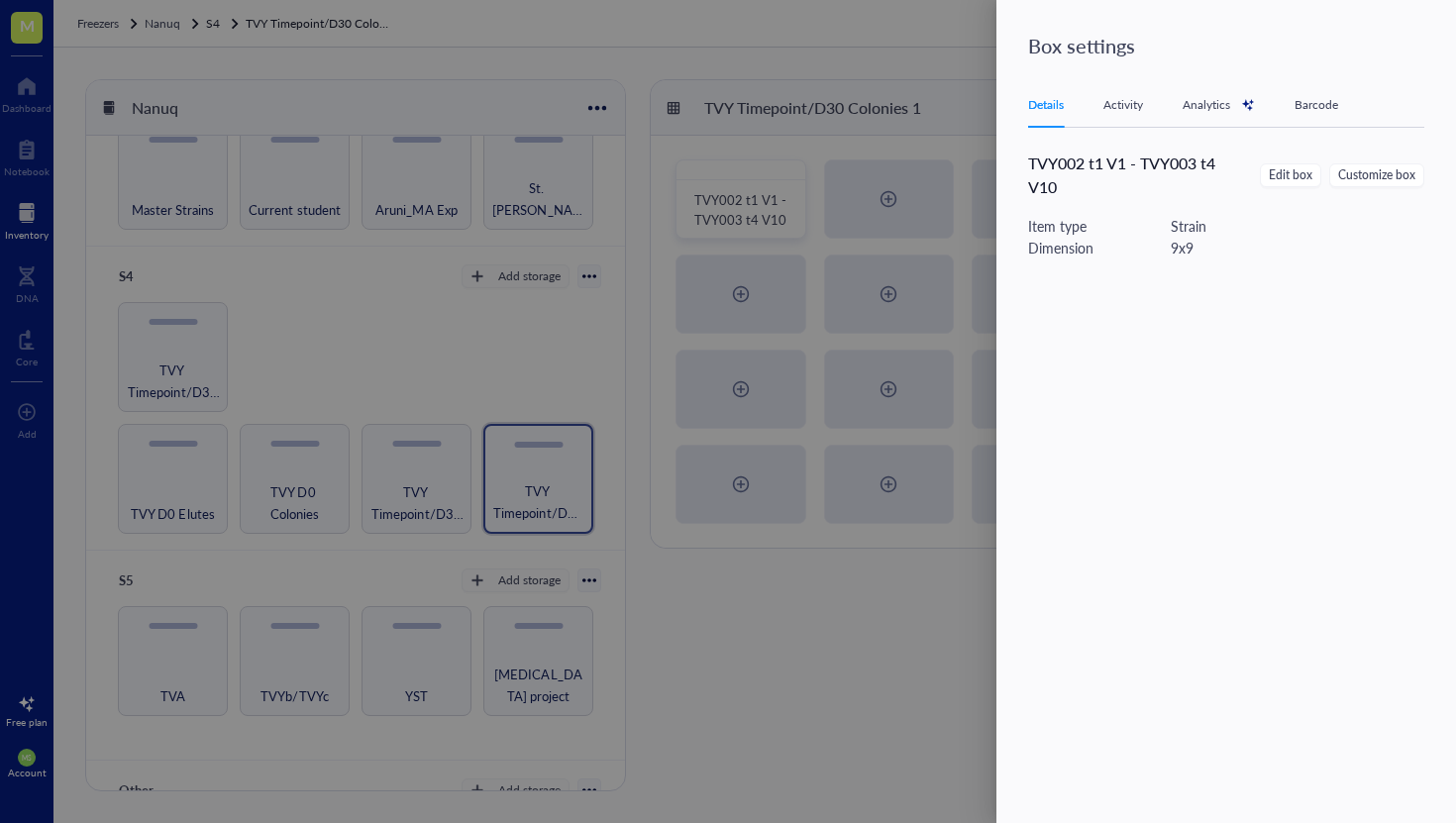 click at bounding box center [728, 411] 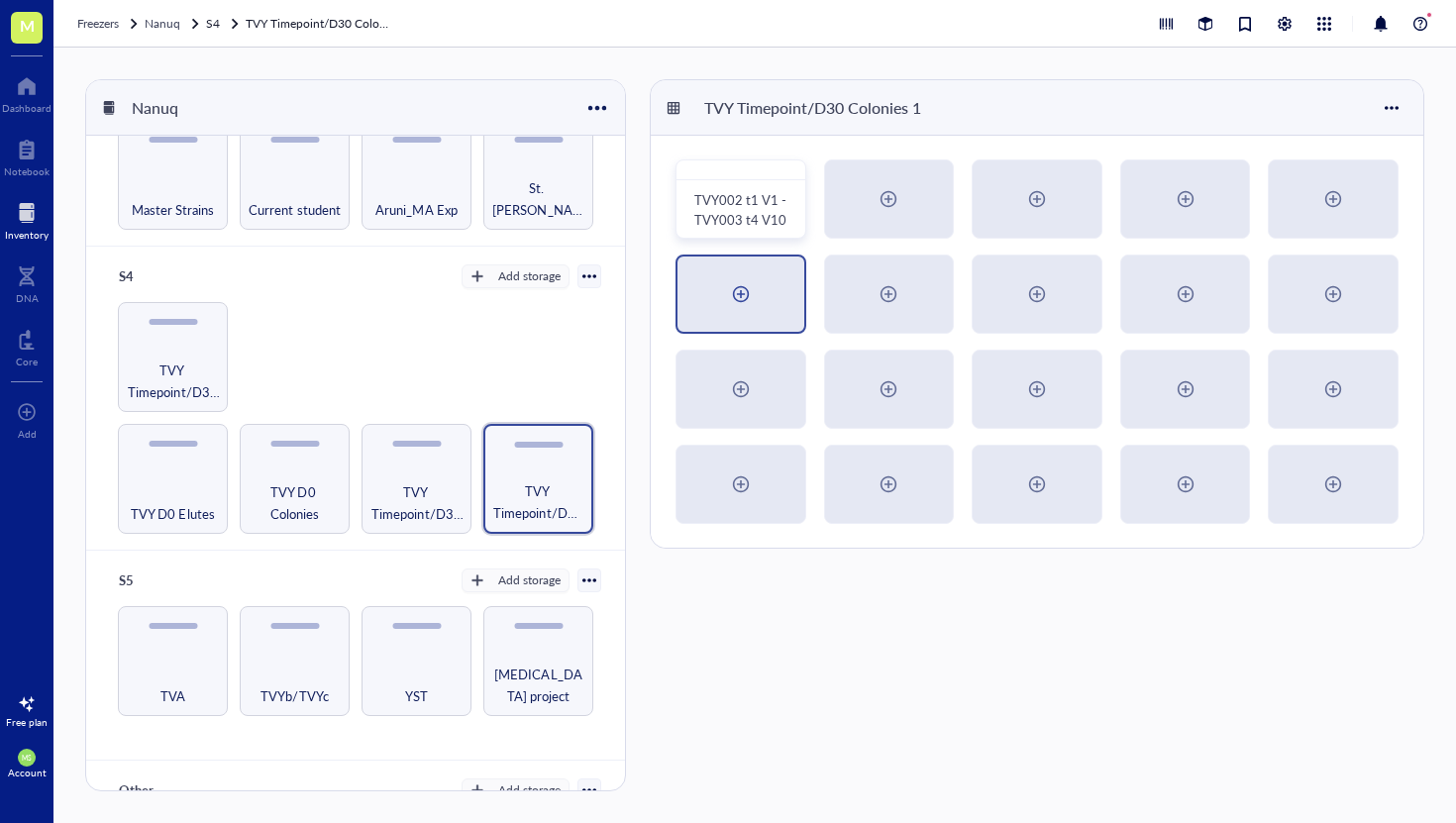 click at bounding box center [741, 294] 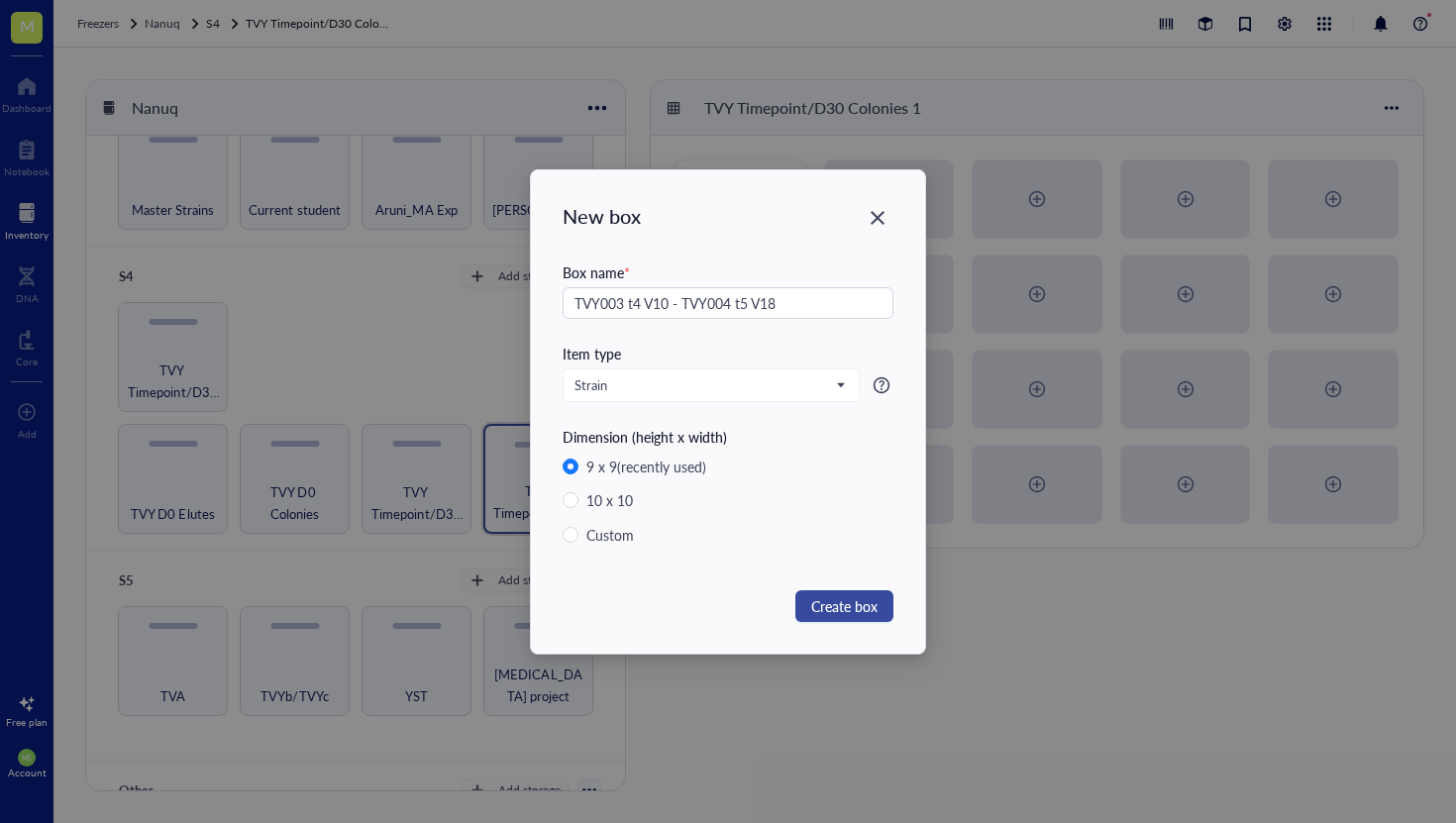 type on "TVY003 t4 V10 - TVY004 t5 V18" 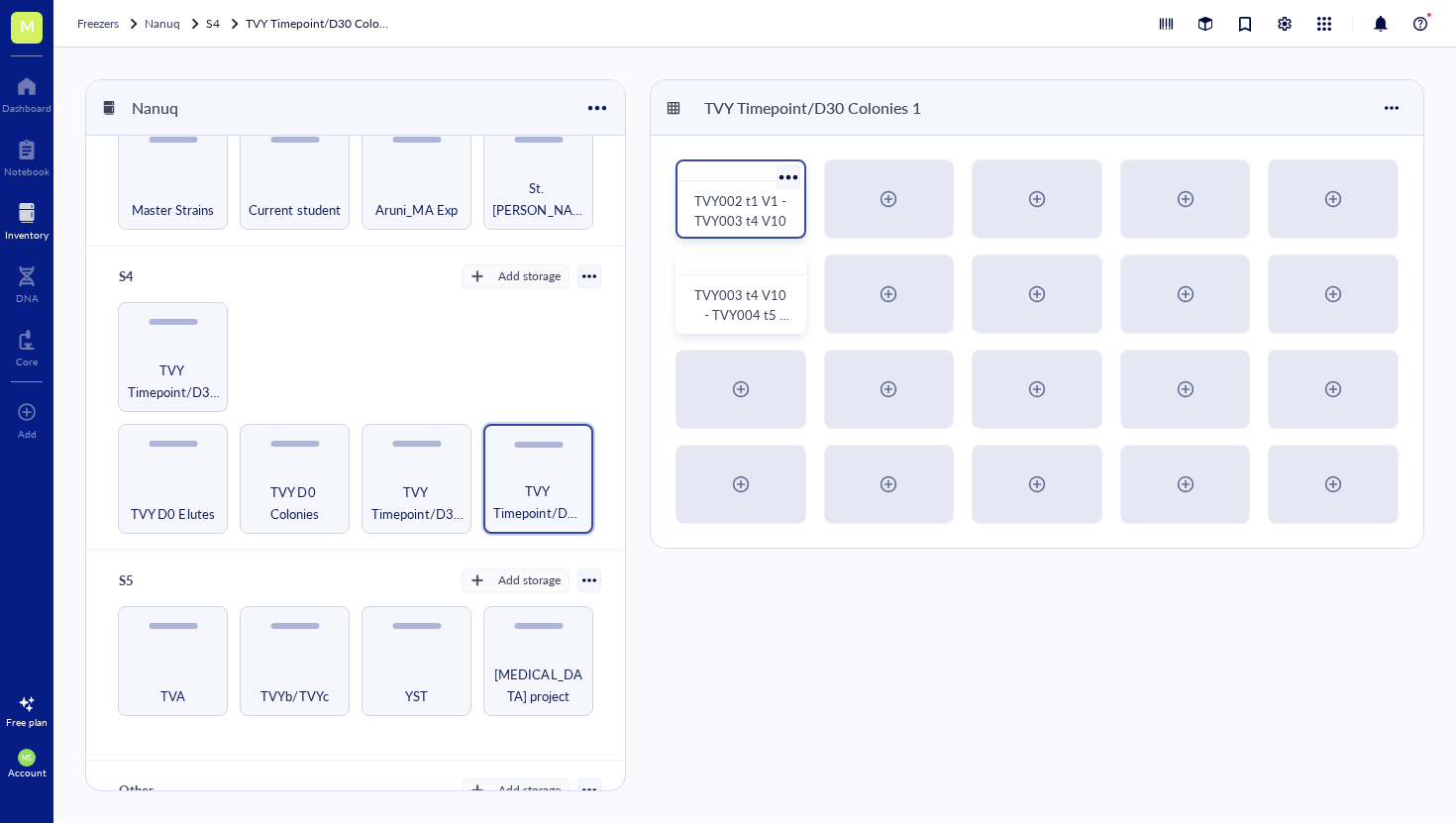 click at bounding box center (787, 176) 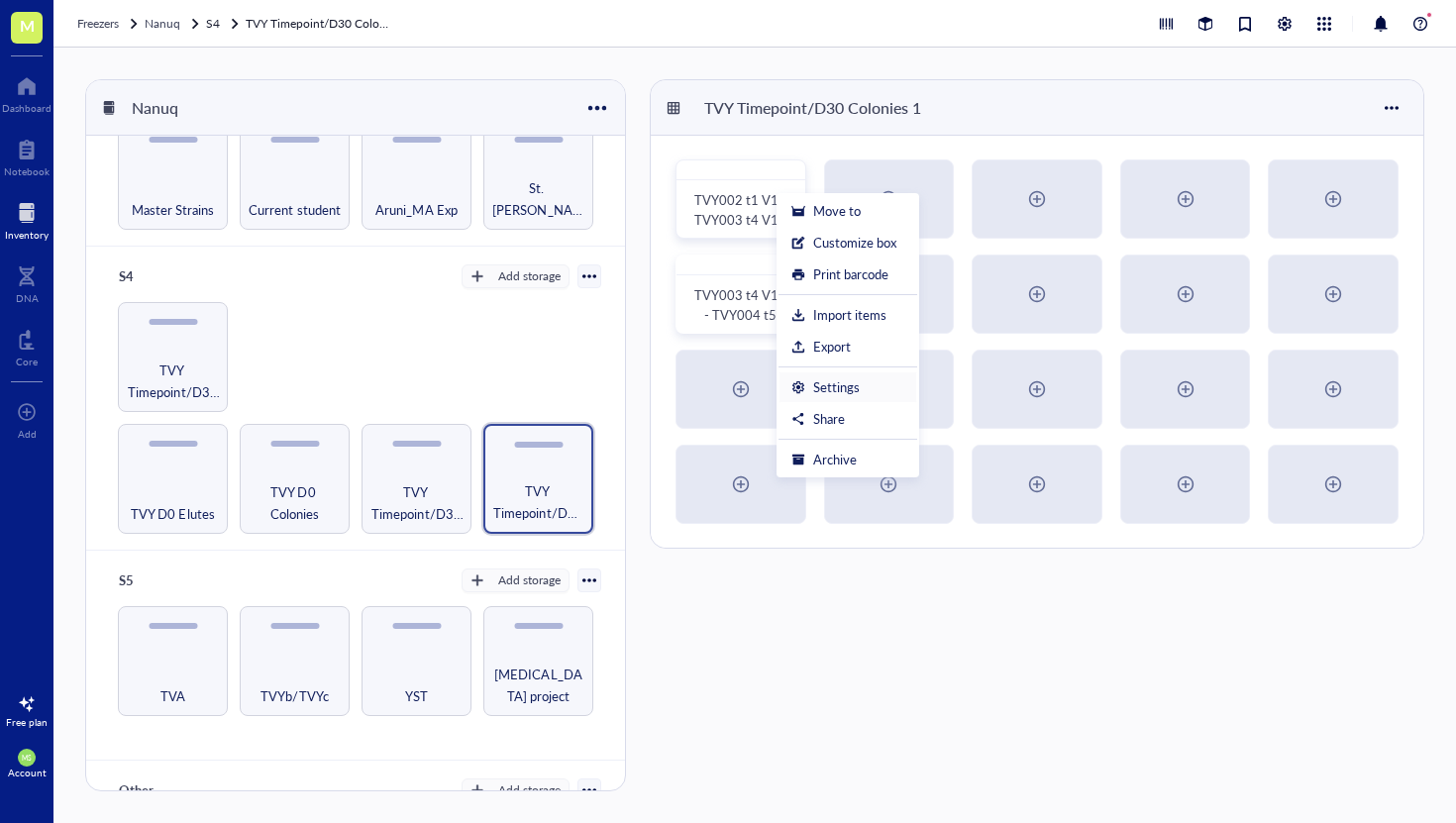 click on "Settings" at bounding box center [836, 387] 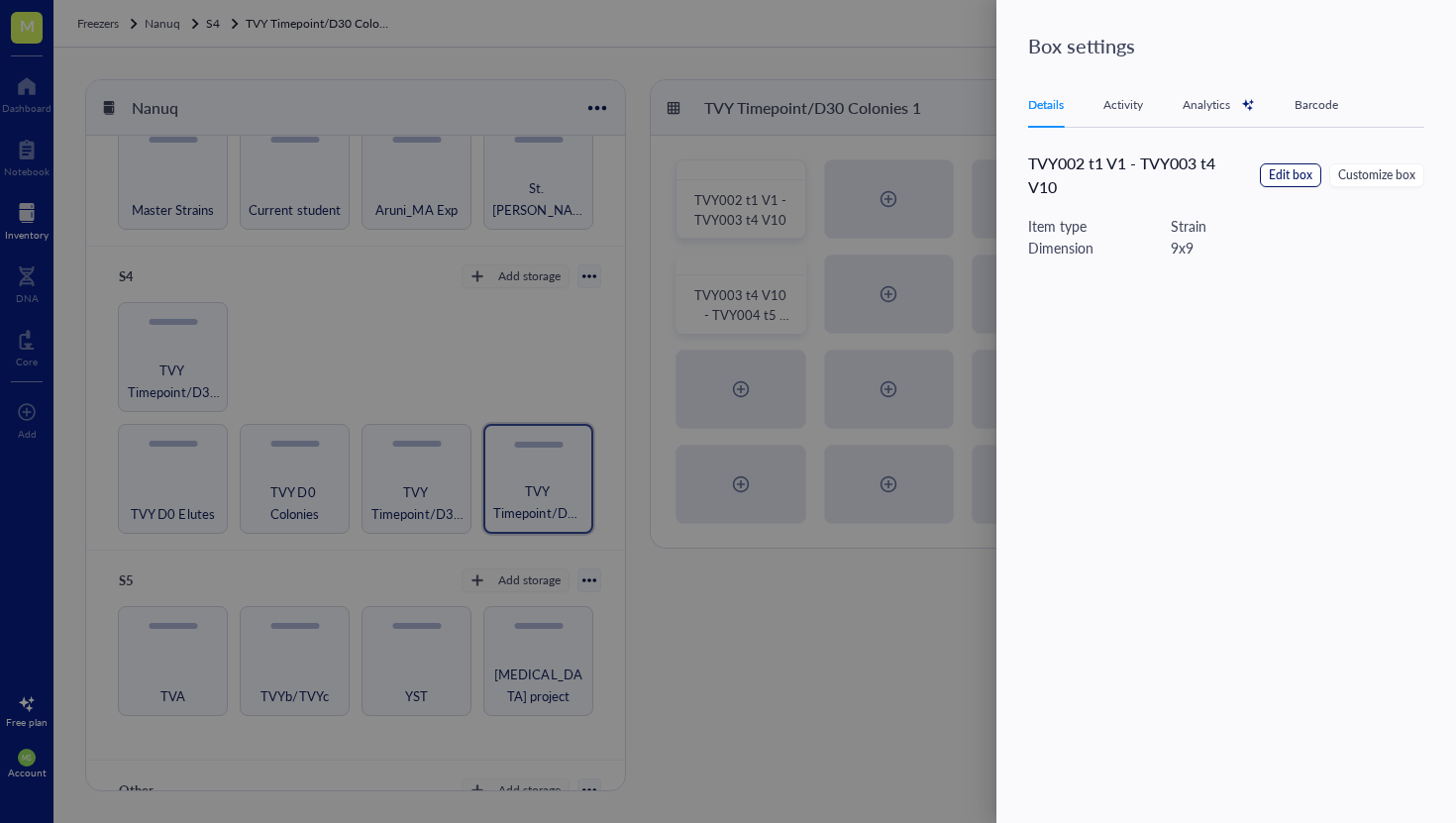 click on "Edit box" at bounding box center (1291, 175) 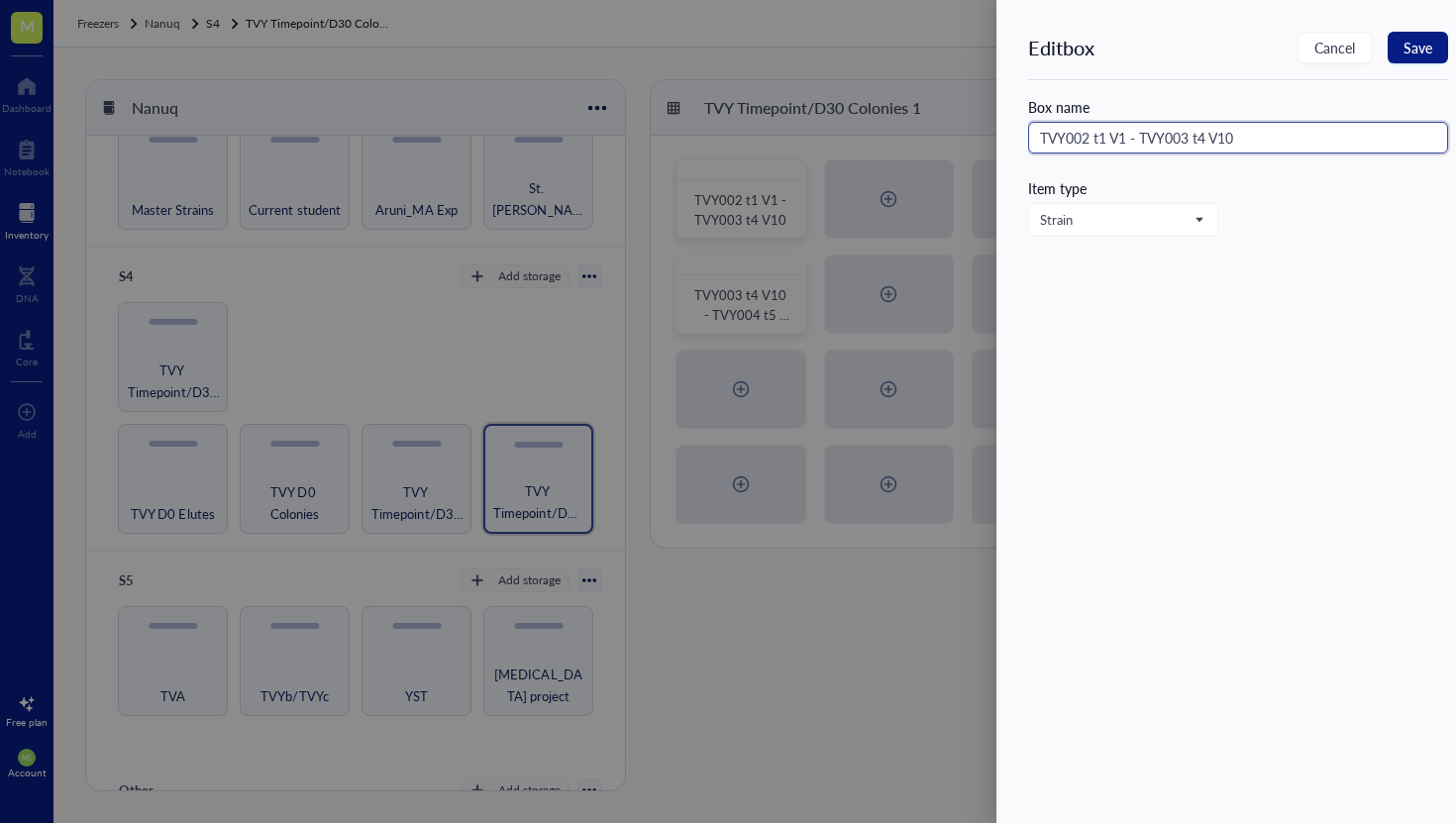 click on "TVY002 t1 V1 - TVY003 t4 V10" at bounding box center [1238, 138] 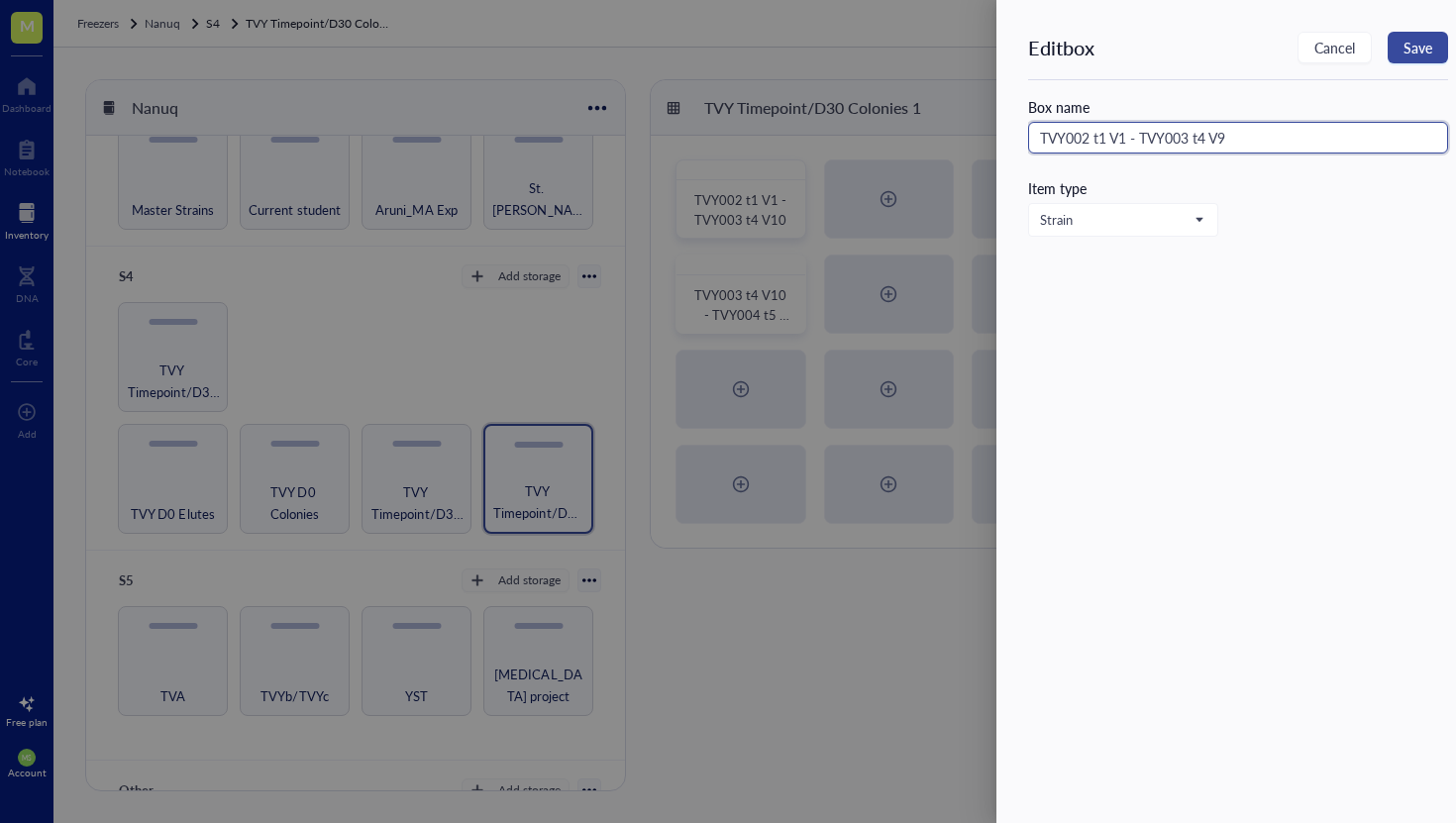 type on "TVY002 t1 V1 - TVY003 t4 V9" 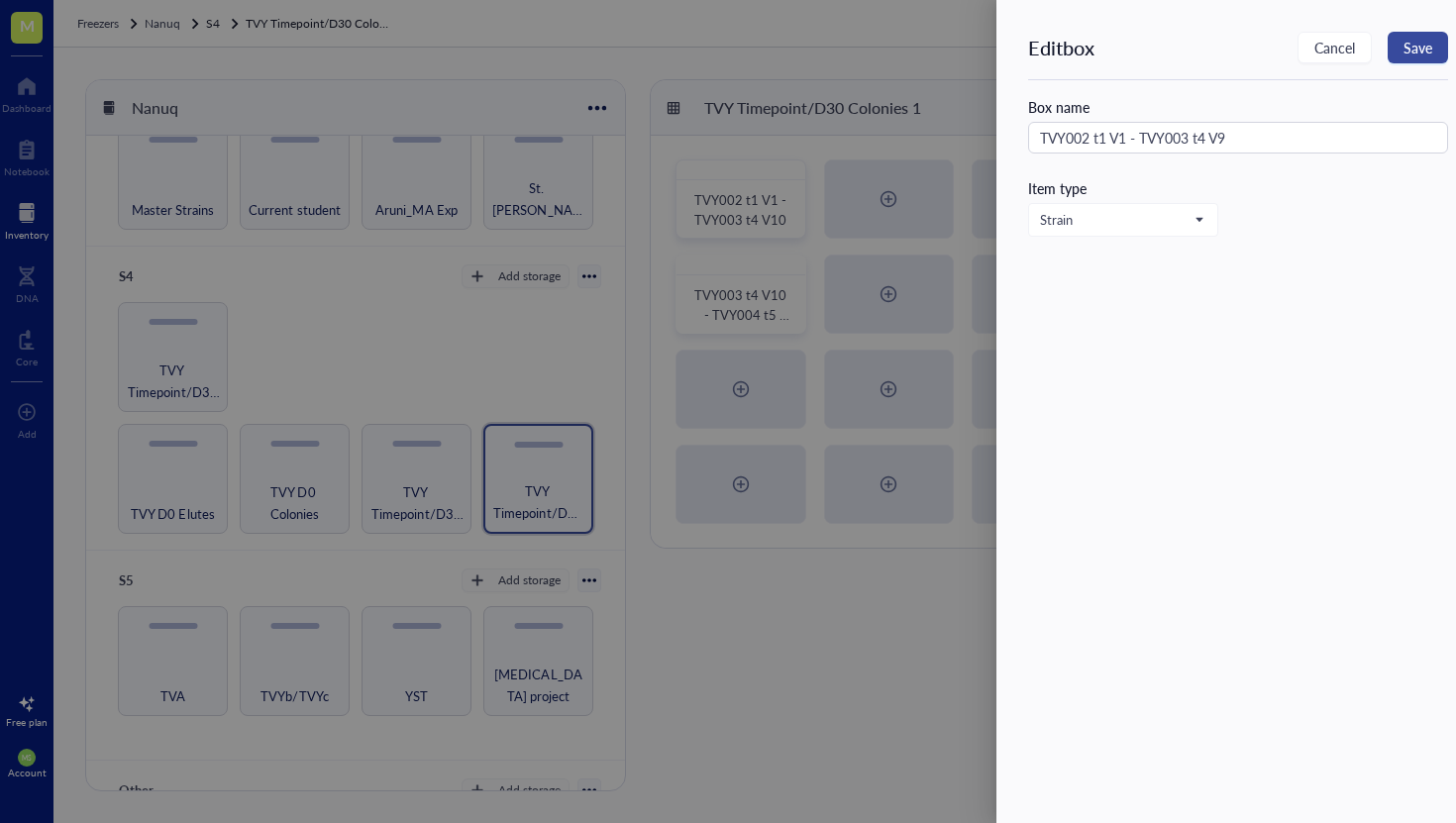 click on "Save" at bounding box center [1417, 48] 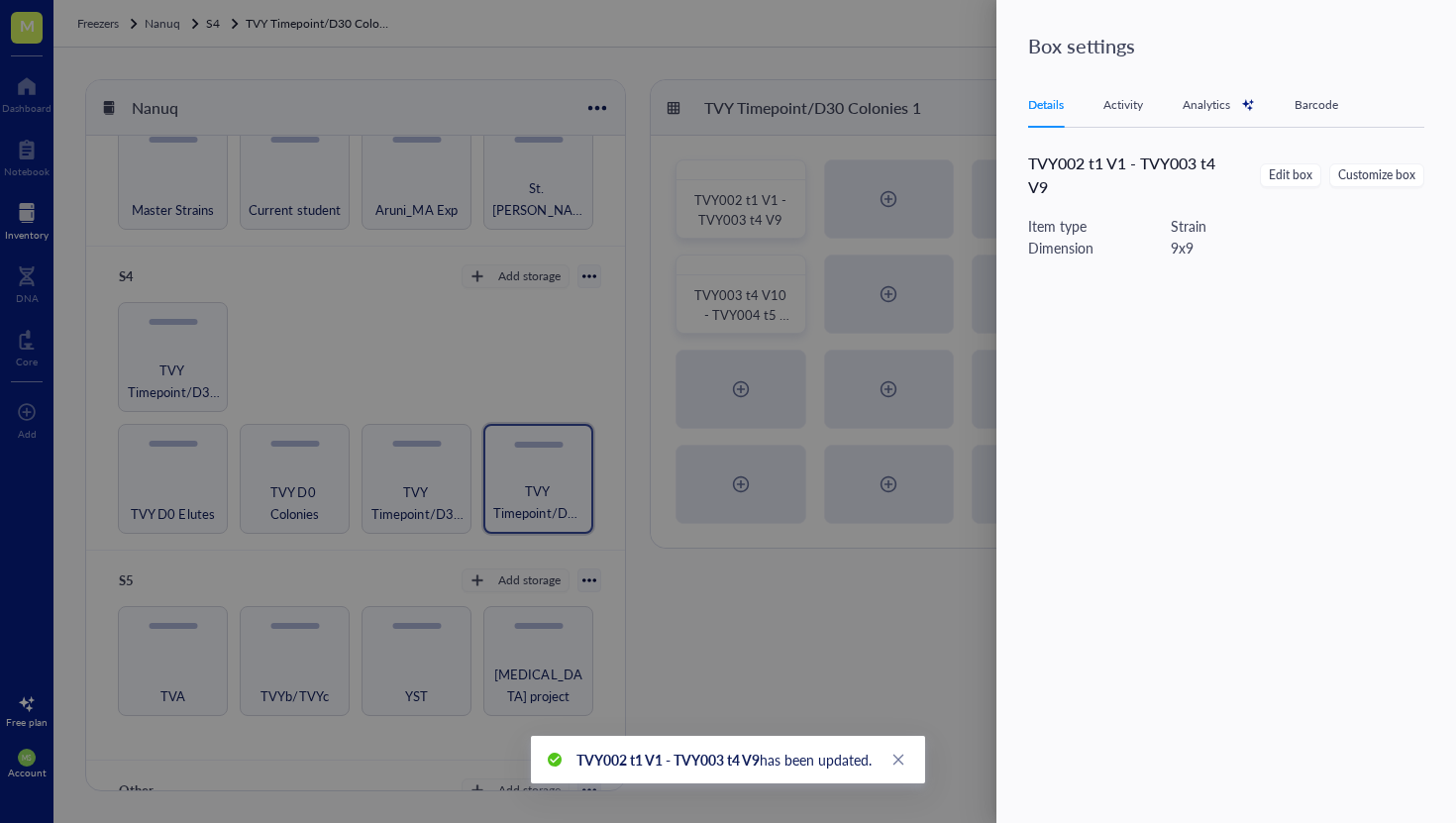 click at bounding box center [728, 411] 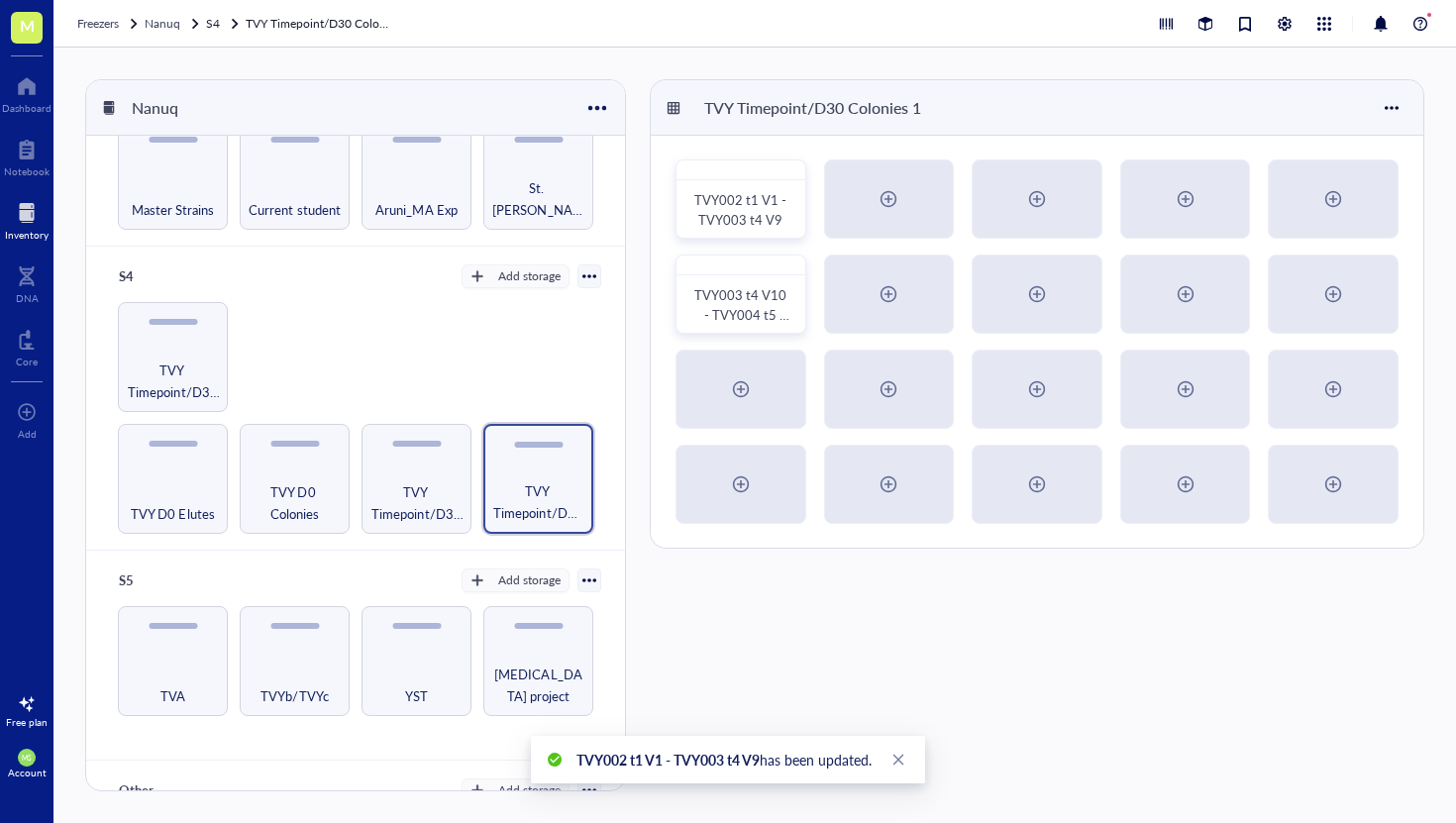 click on "TVY003 t4 V10 - TVY004 t5 V18" at bounding box center (742, 314) 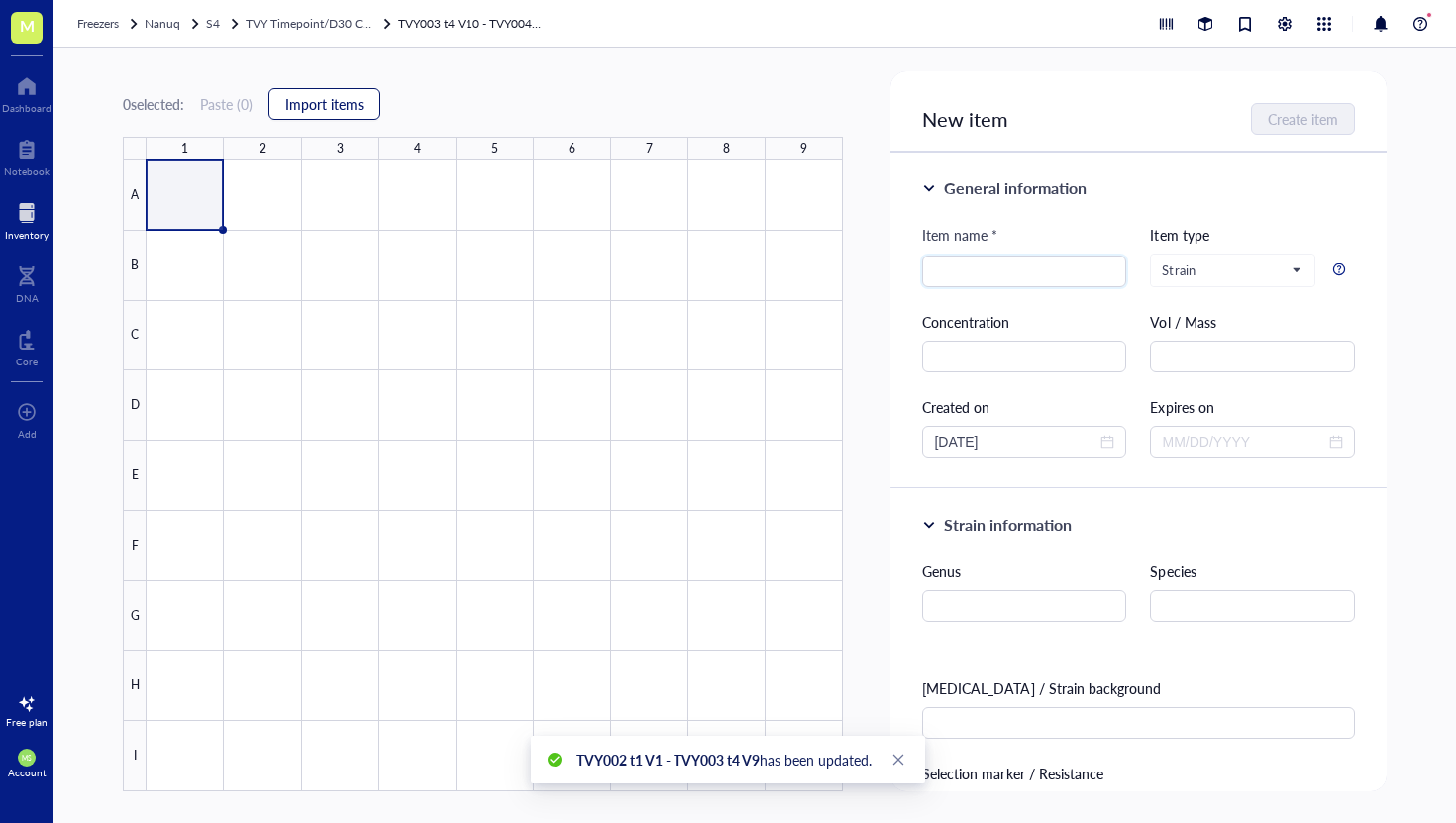 click on "Import items" at bounding box center [324, 104] 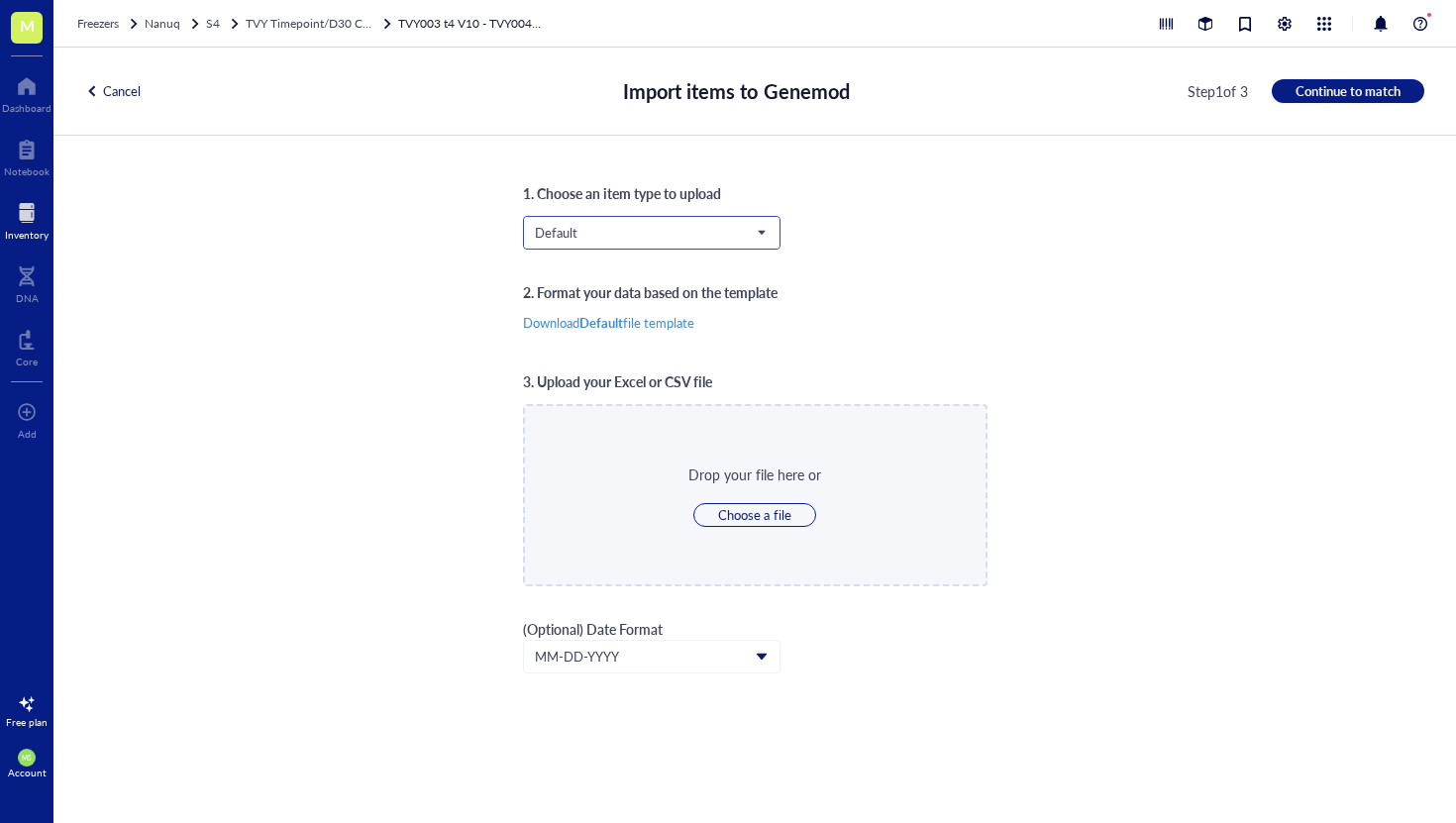 click on "Default" at bounding box center [650, 233] 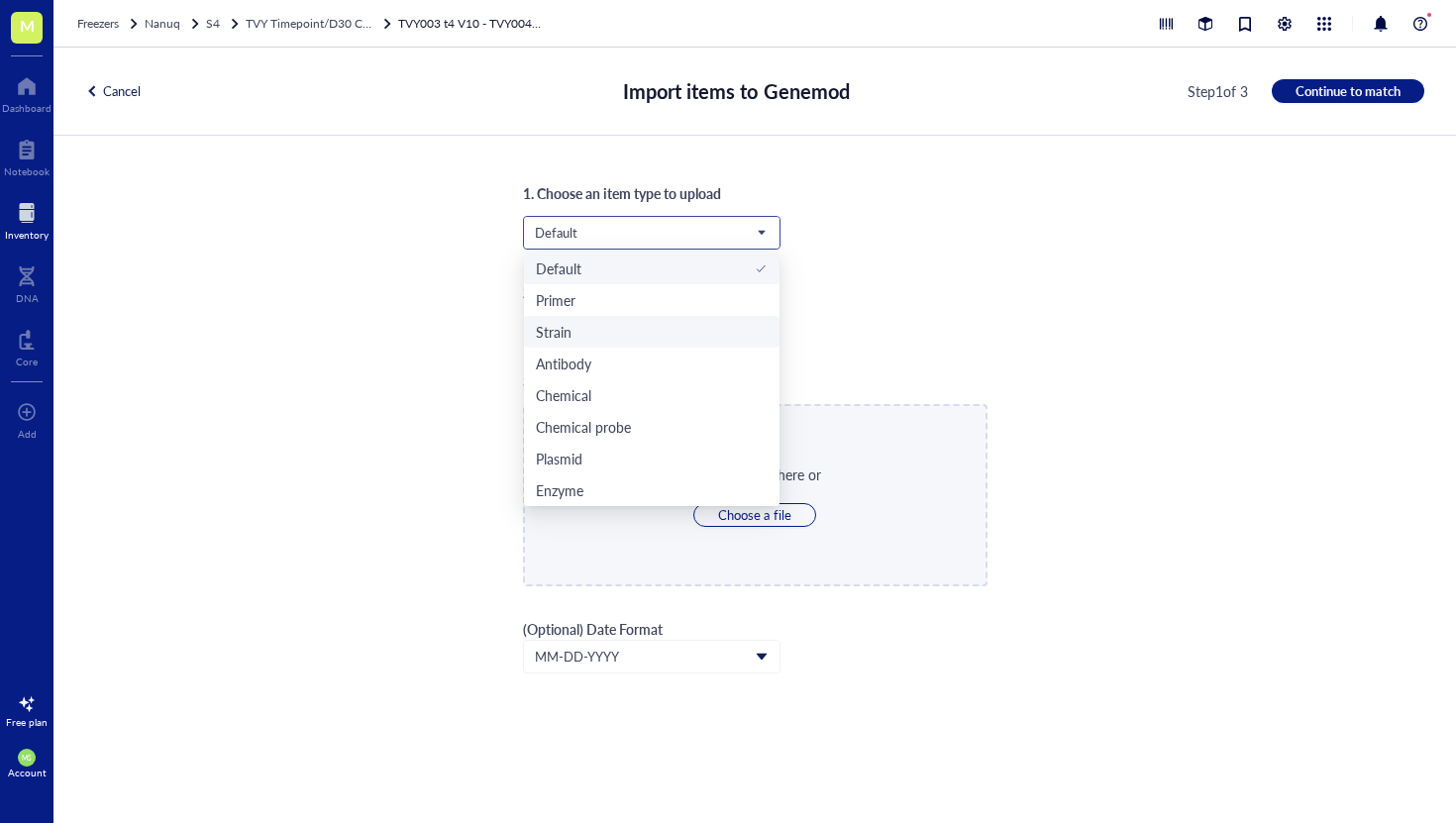 click on "Strain" at bounding box center (652, 332) 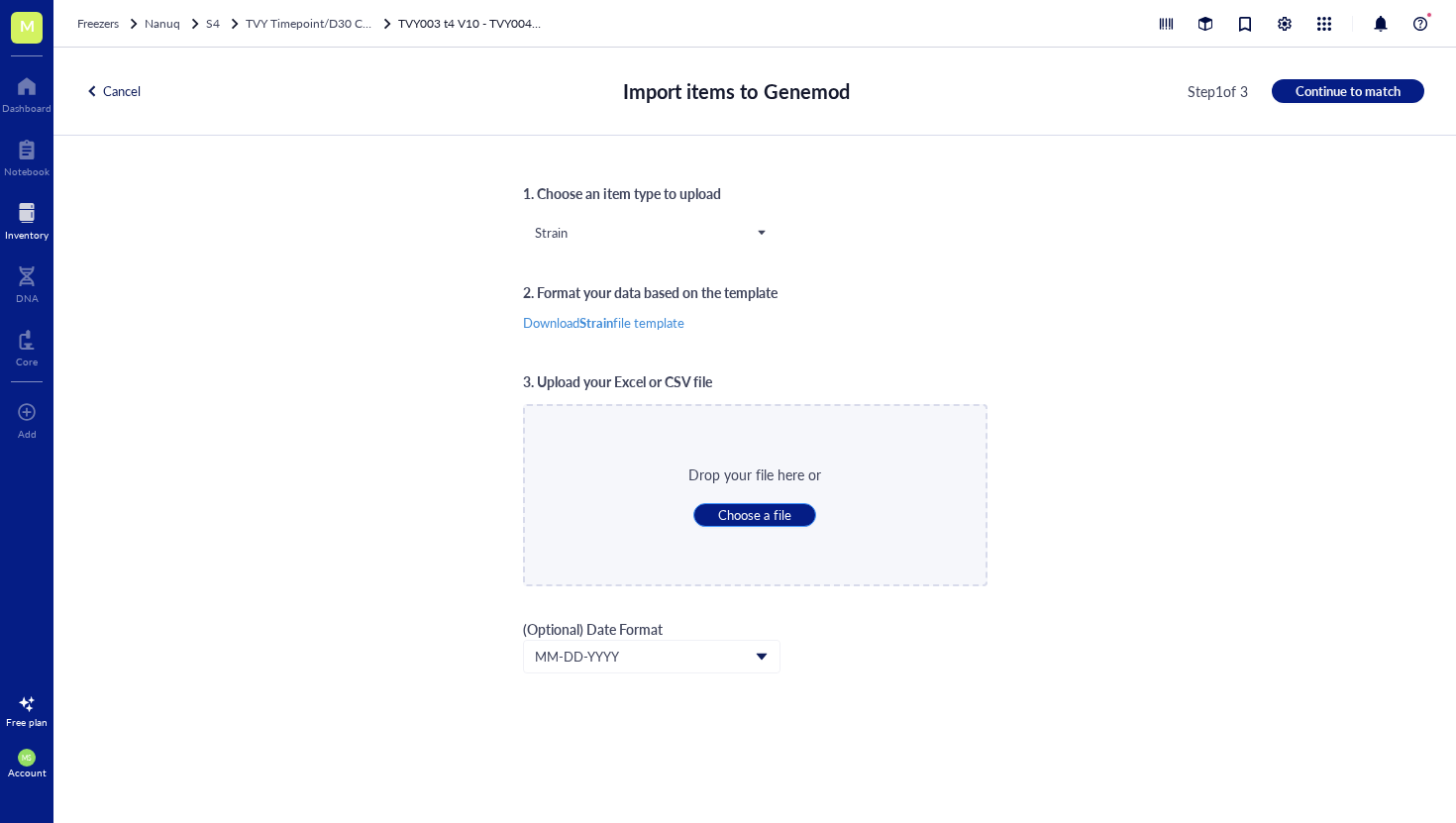 click on "Choose a file" at bounding box center [754, 515] 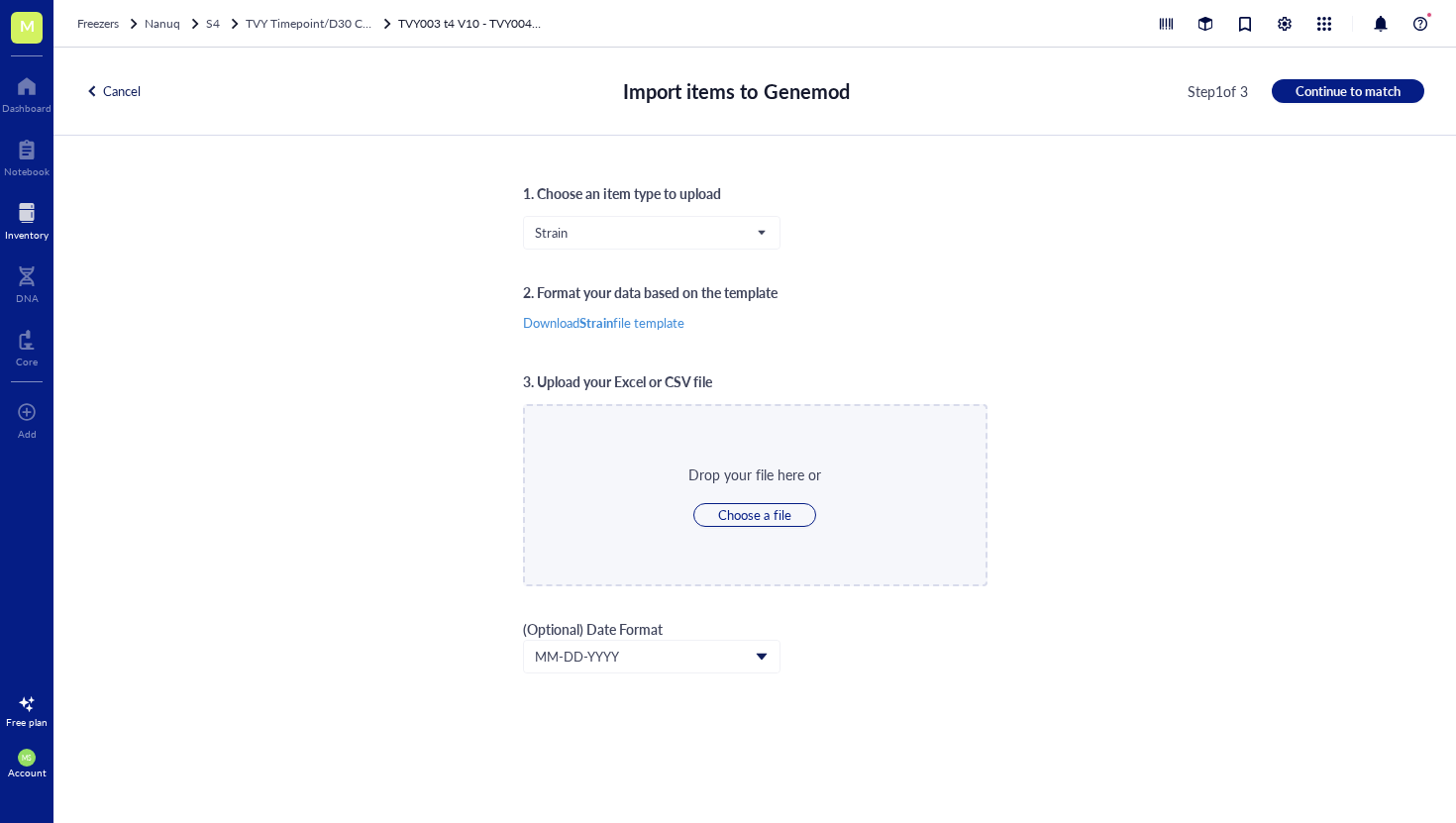 type on "C:\fakepath\Box2.csv" 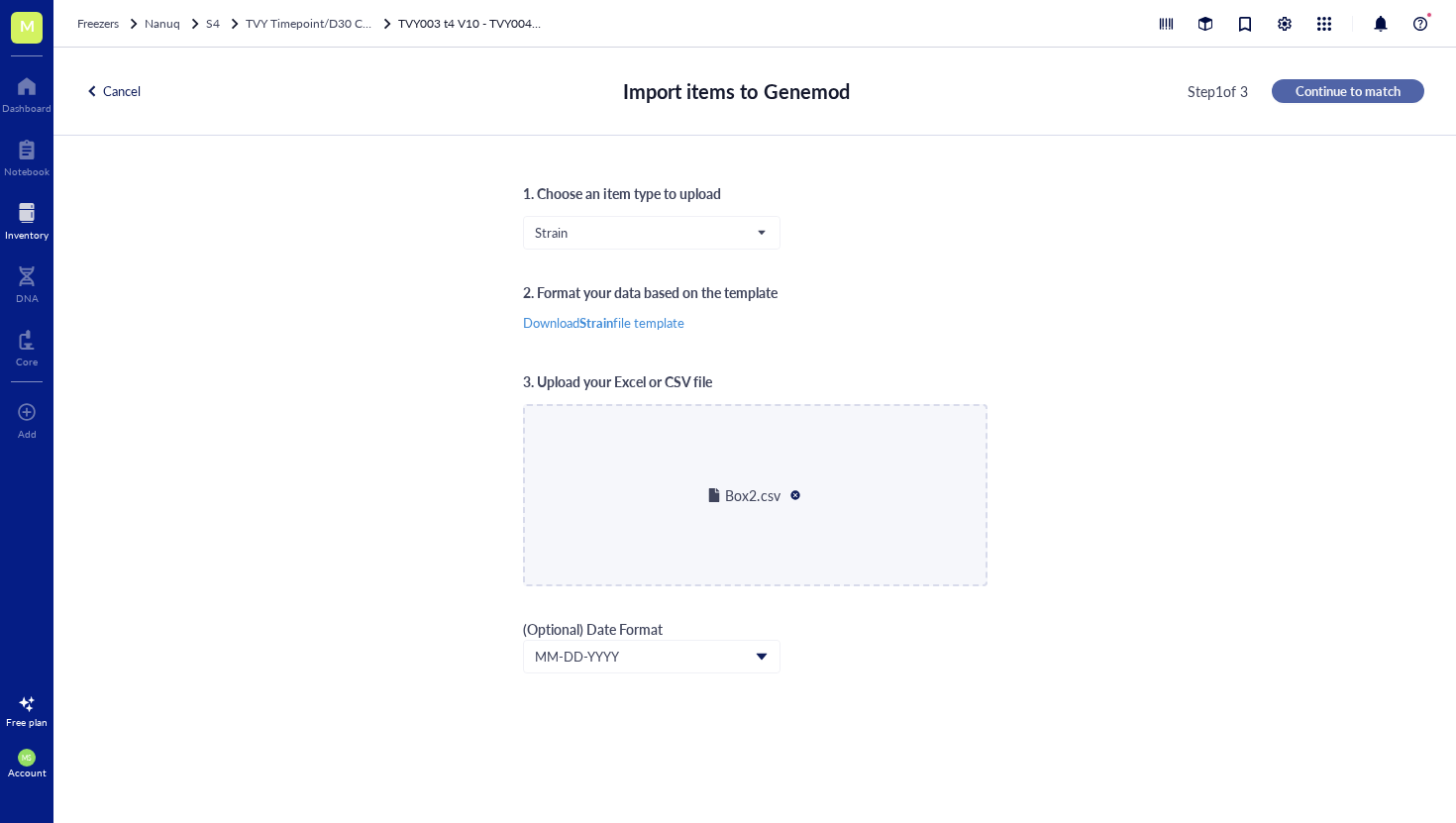 click on "Continue to match" at bounding box center [1348, 91] 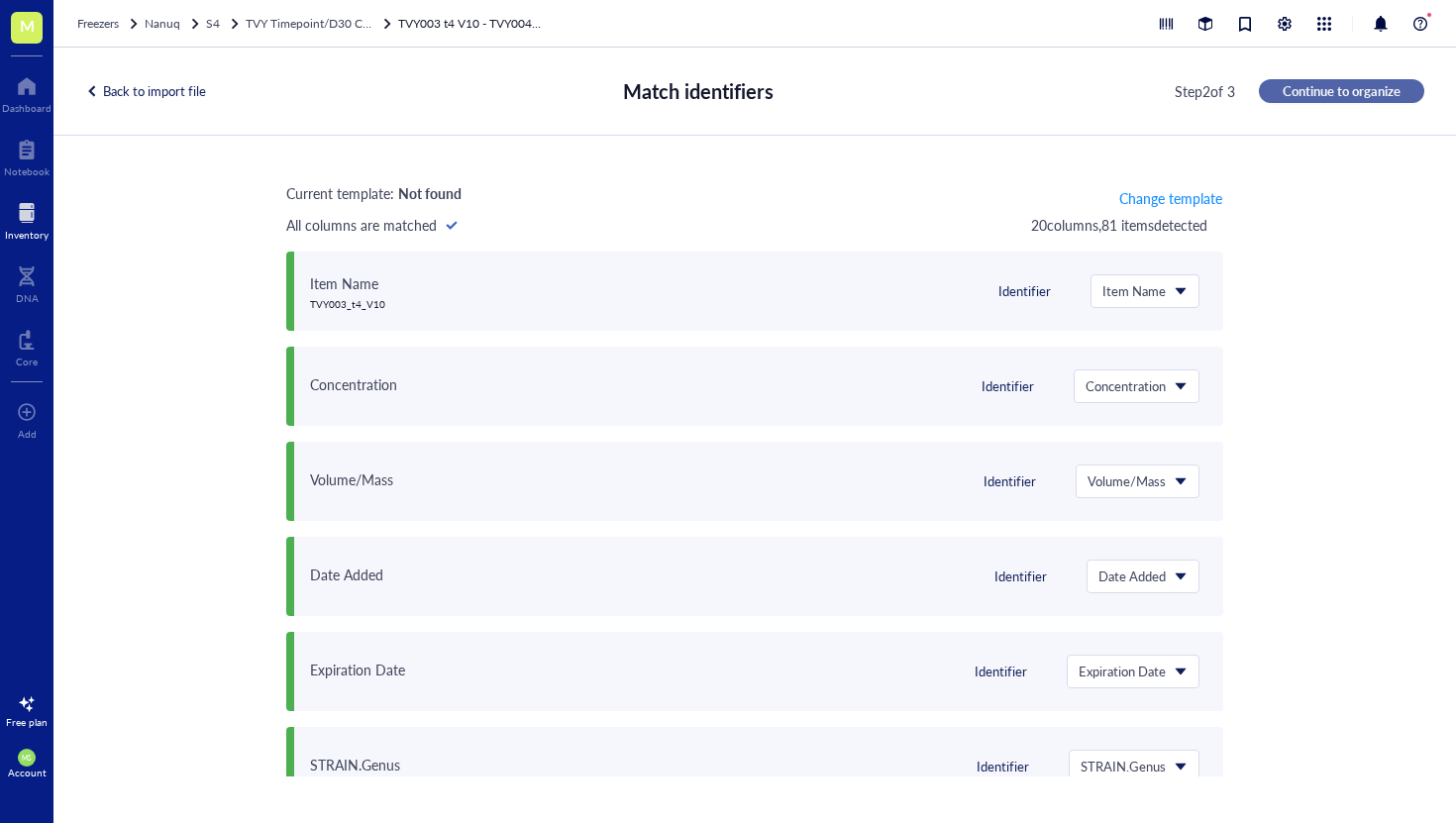 click on "Continue to organize" at bounding box center [1341, 91] 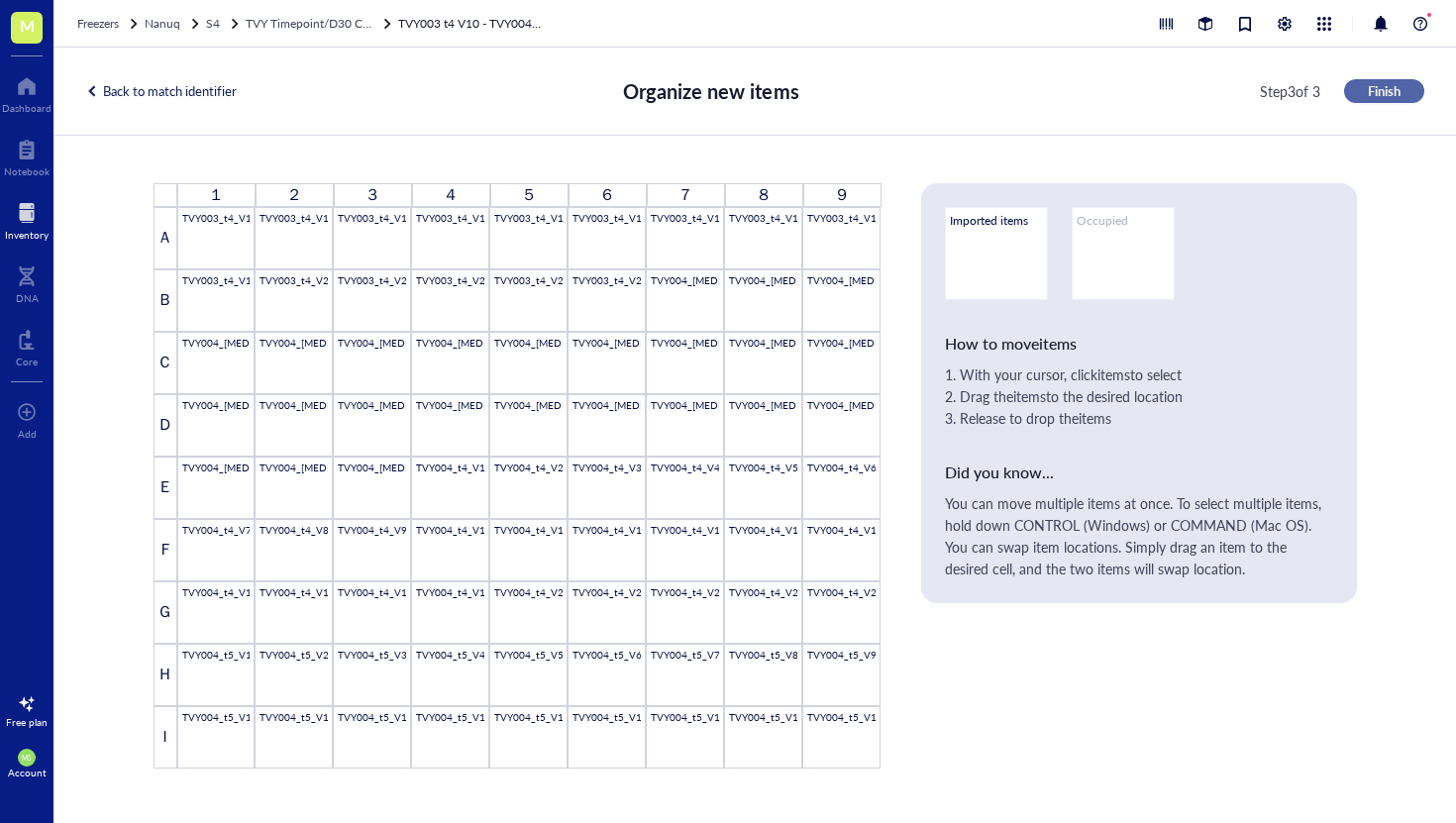 click on "Finish" at bounding box center (1384, 91) 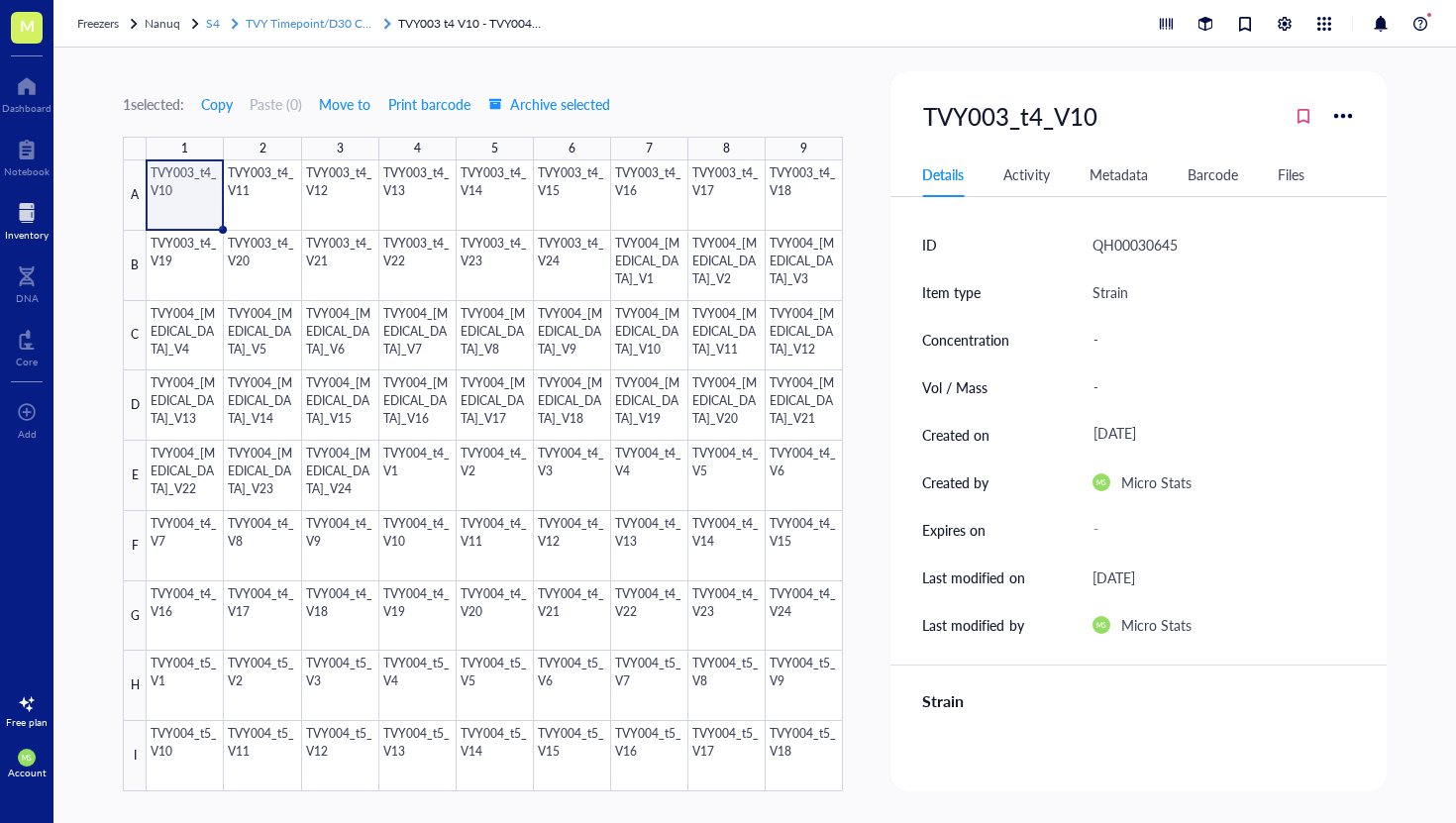 click on "TVY Timepoint/D30 Colonies 1" at bounding box center (328, 23) 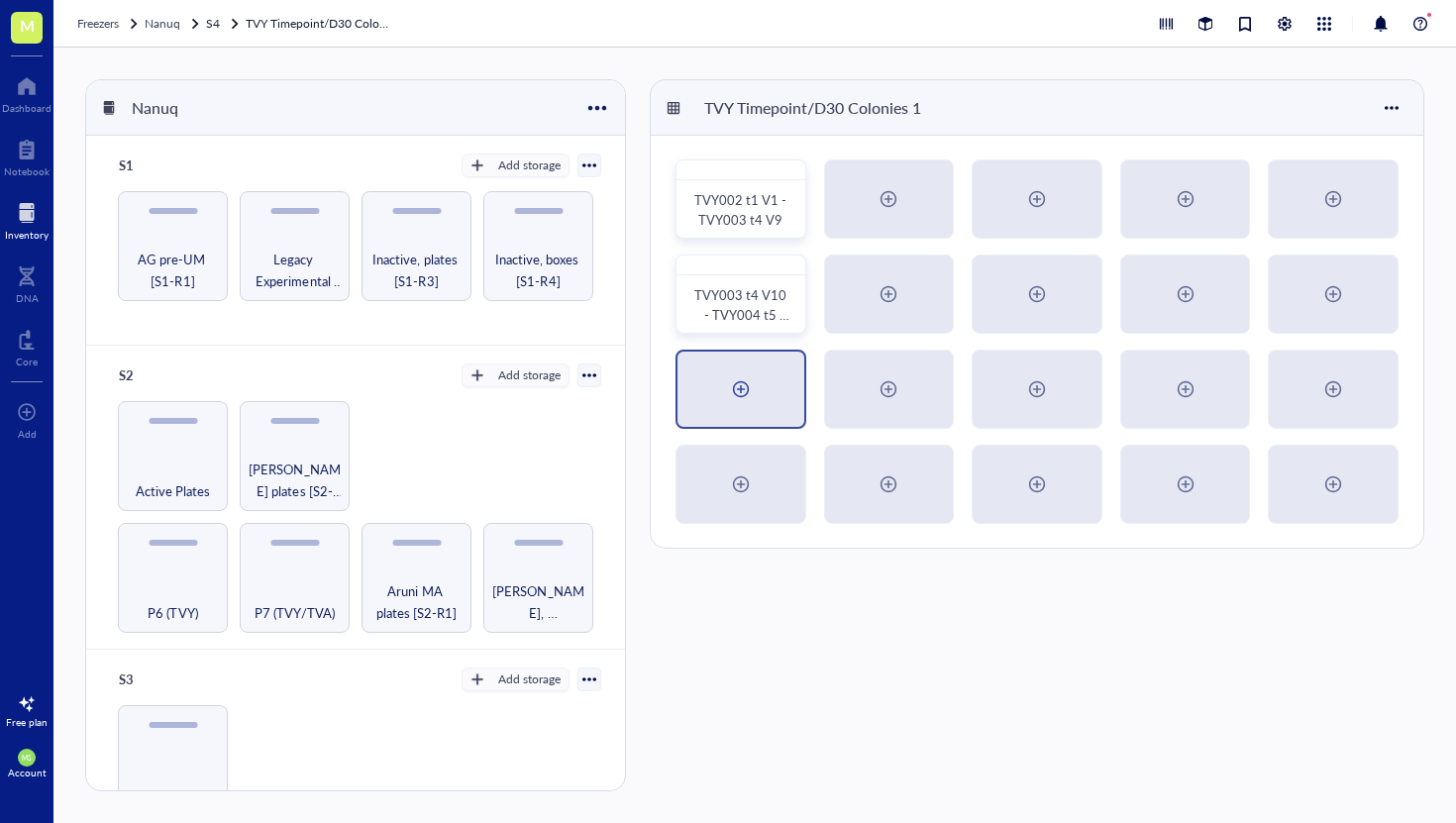 click at bounding box center (741, 389) 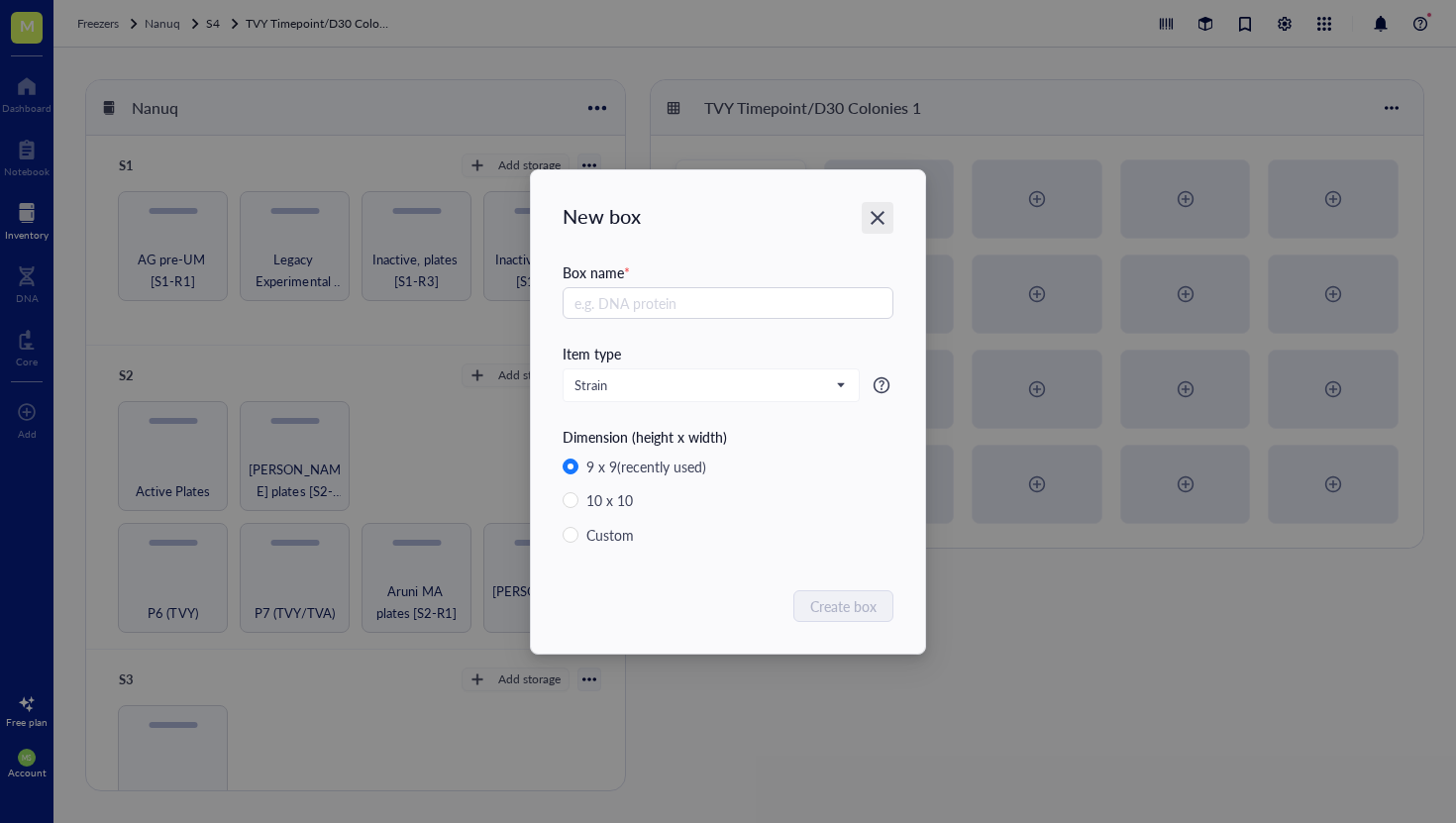 click at bounding box center [878, 218] 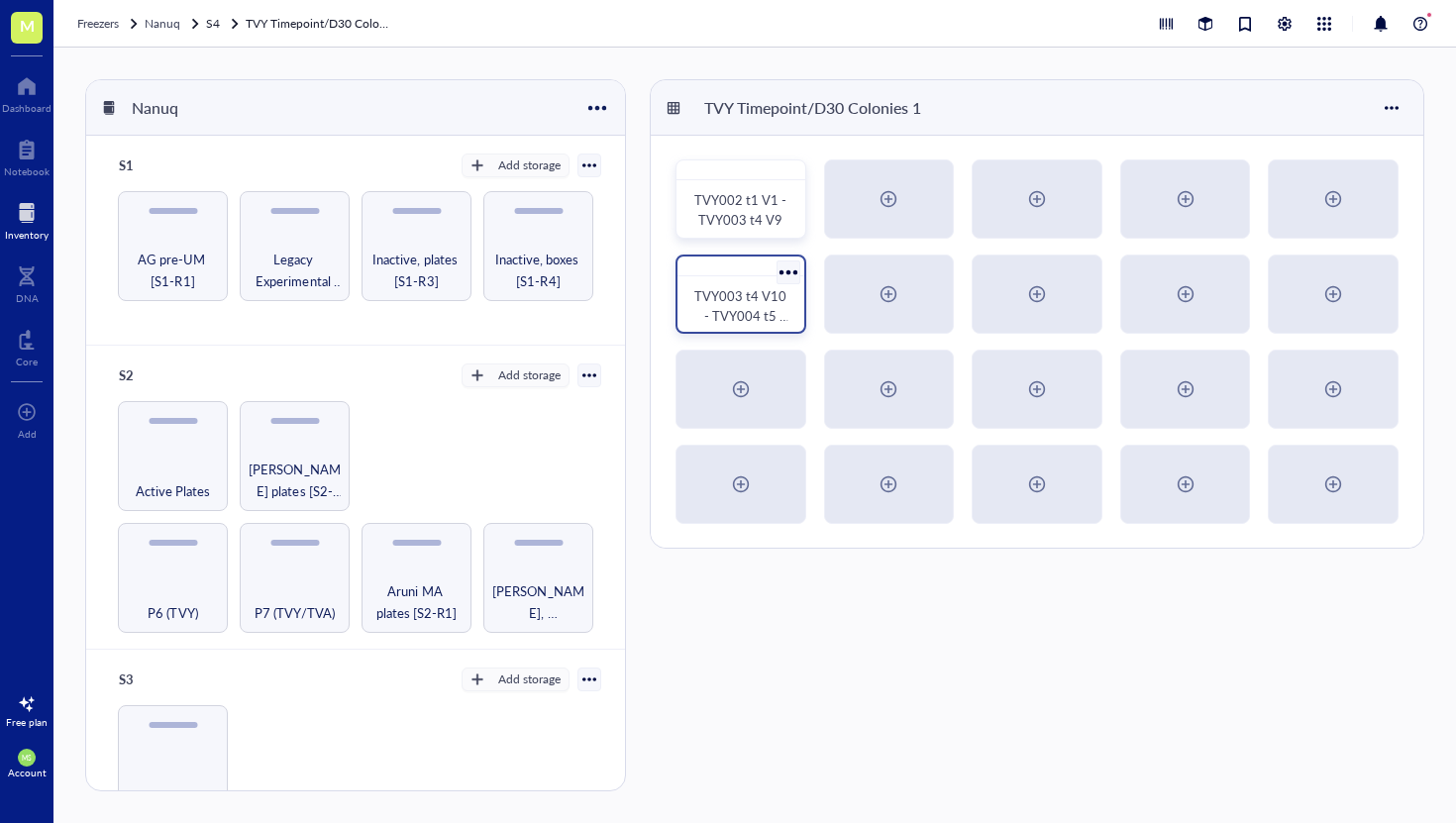 click at bounding box center (787, 271) 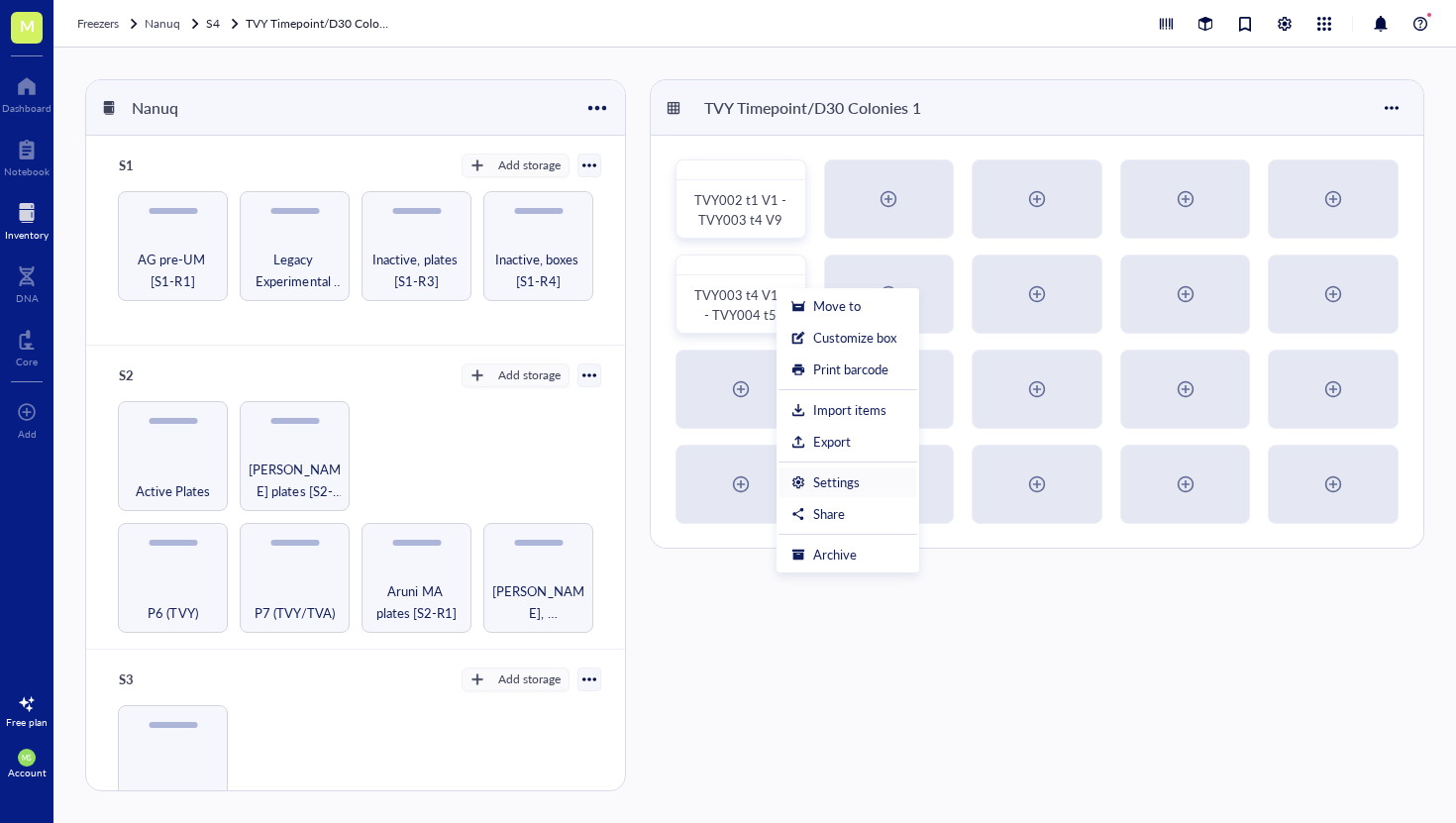 click at bounding box center [798, 482] 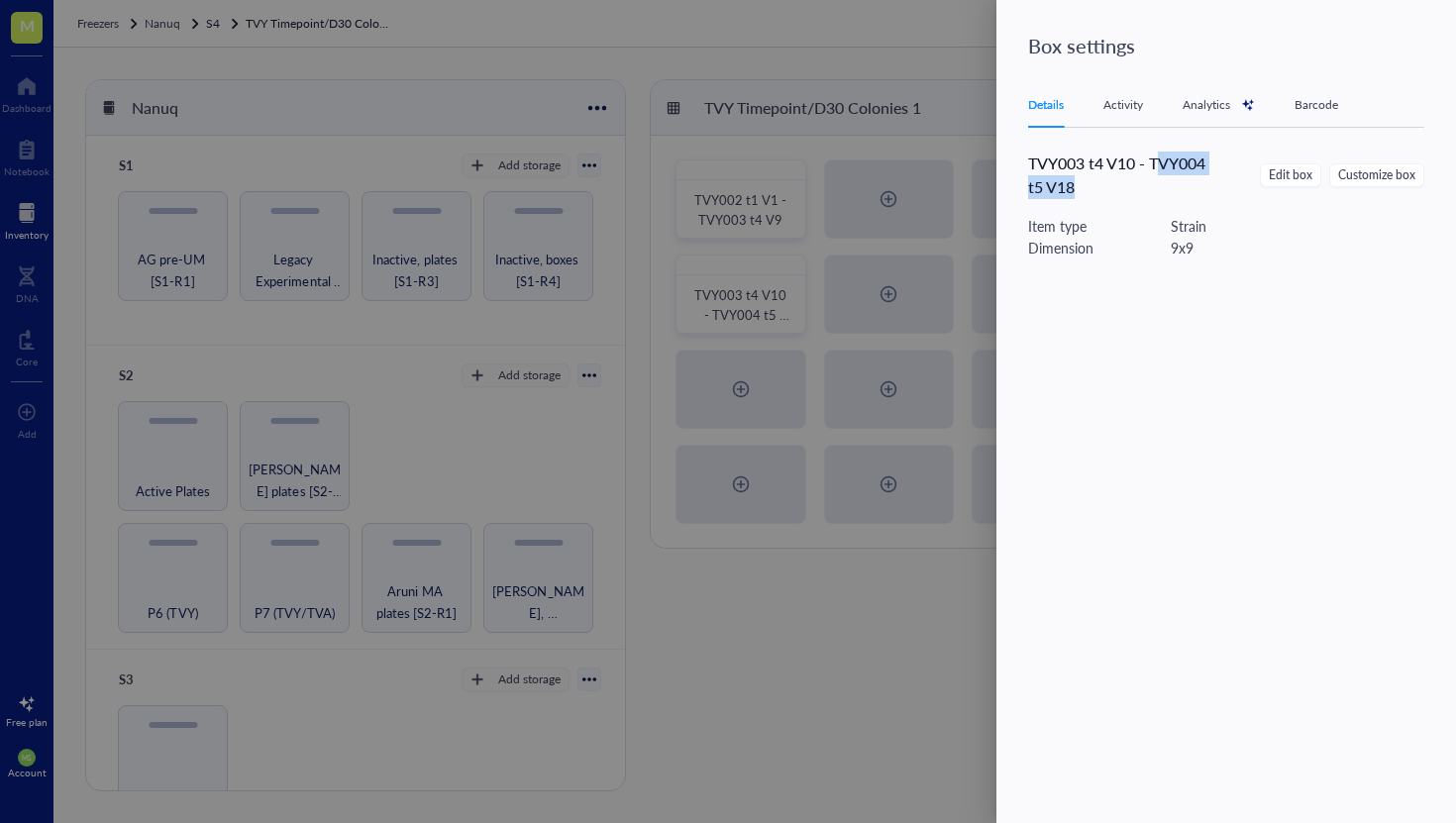 drag, startPoint x: 1156, startPoint y: 163, endPoint x: 1182, endPoint y: 184, distance: 33.42155 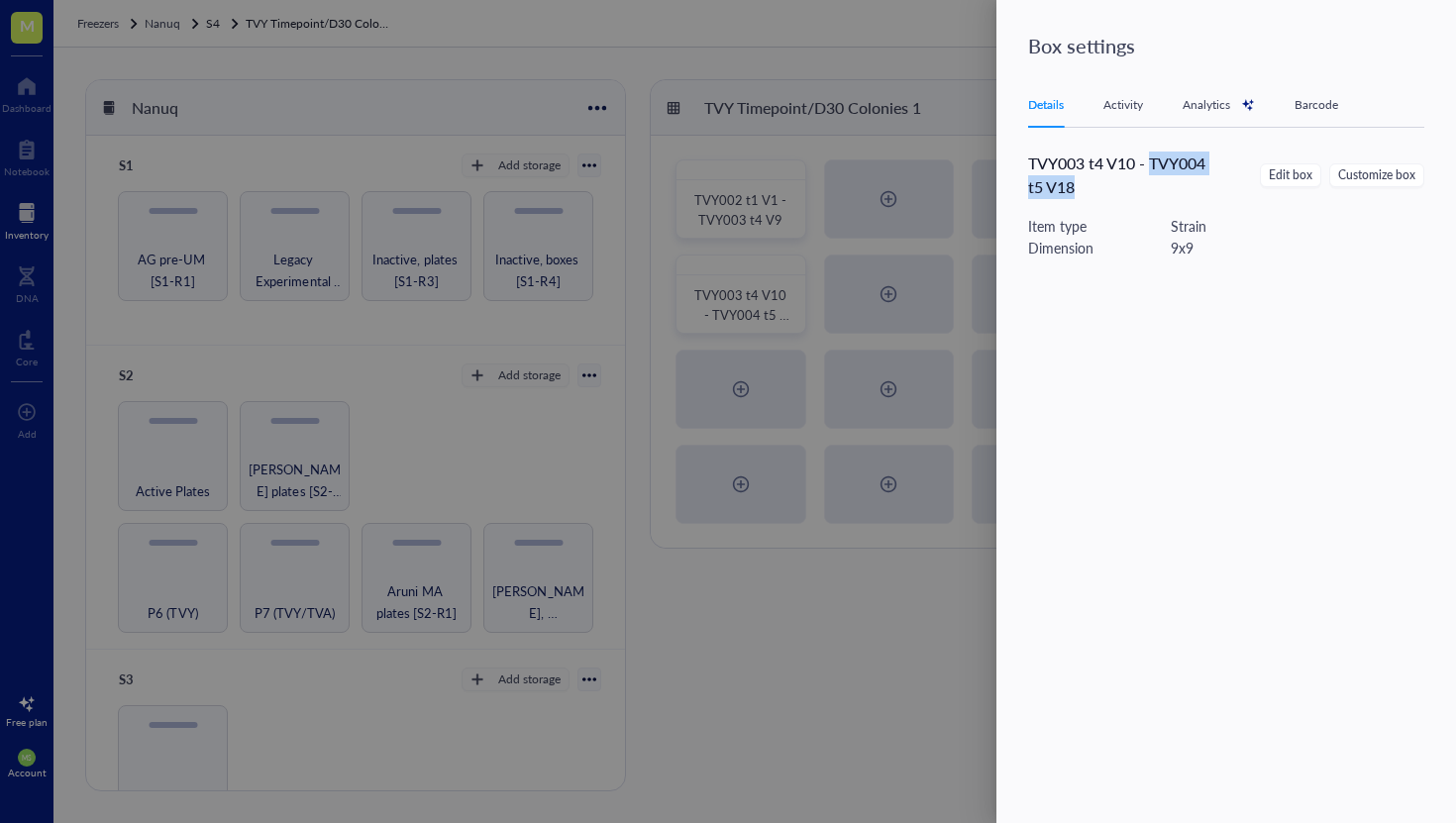drag, startPoint x: 1153, startPoint y: 161, endPoint x: 1184, endPoint y: 182, distance: 37.44329 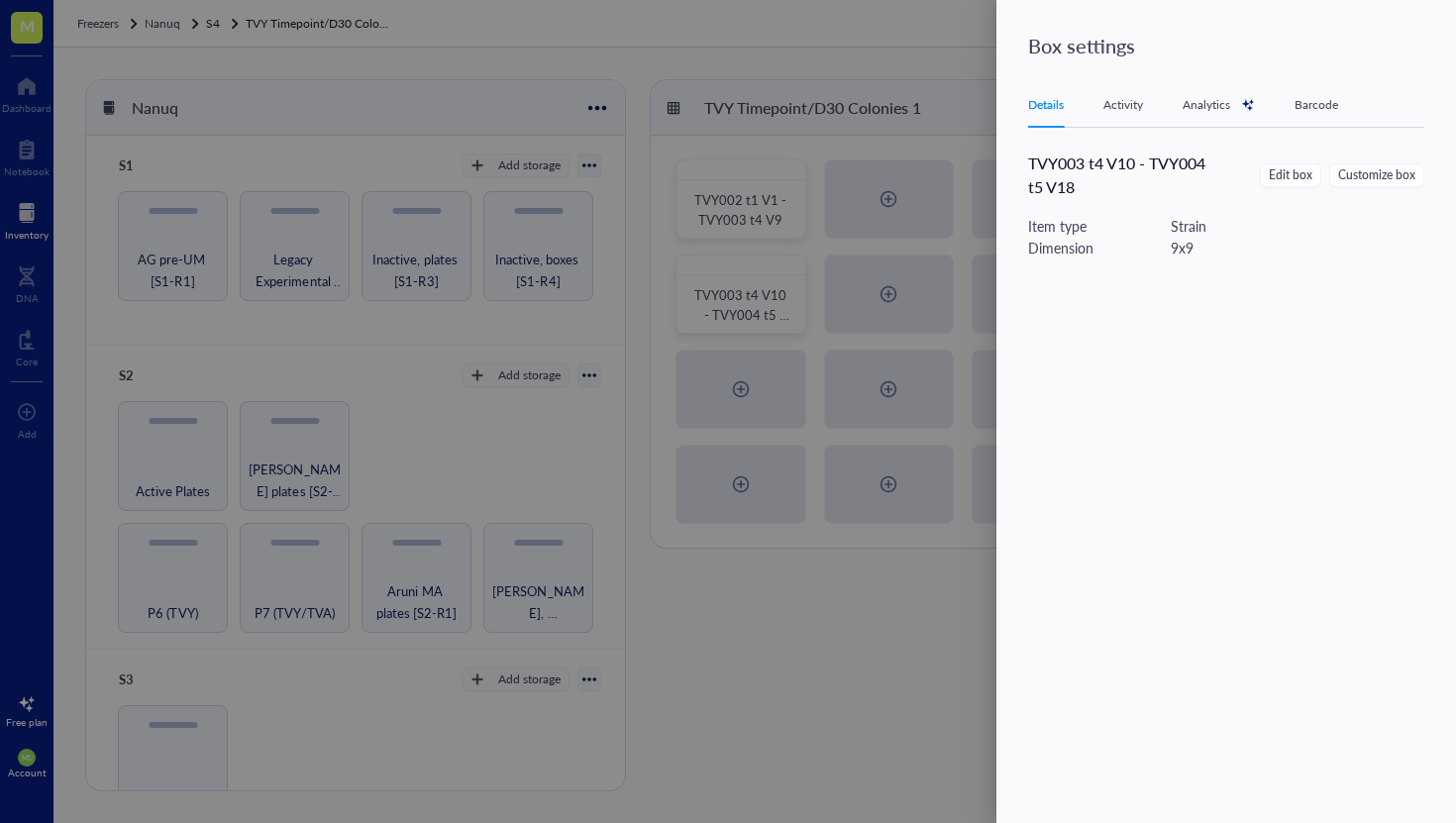 click at bounding box center (728, 411) 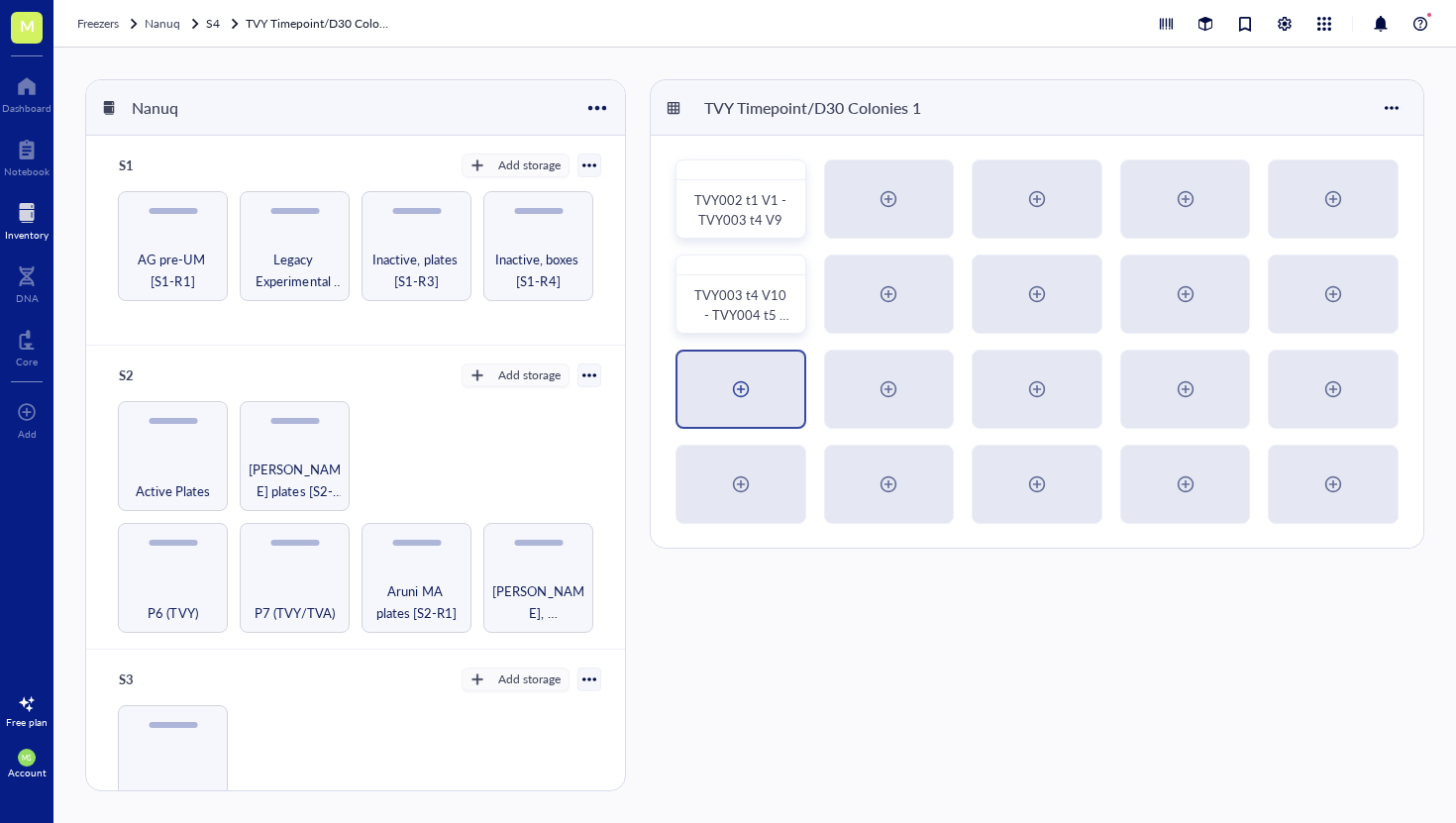 click at bounding box center (741, 389) 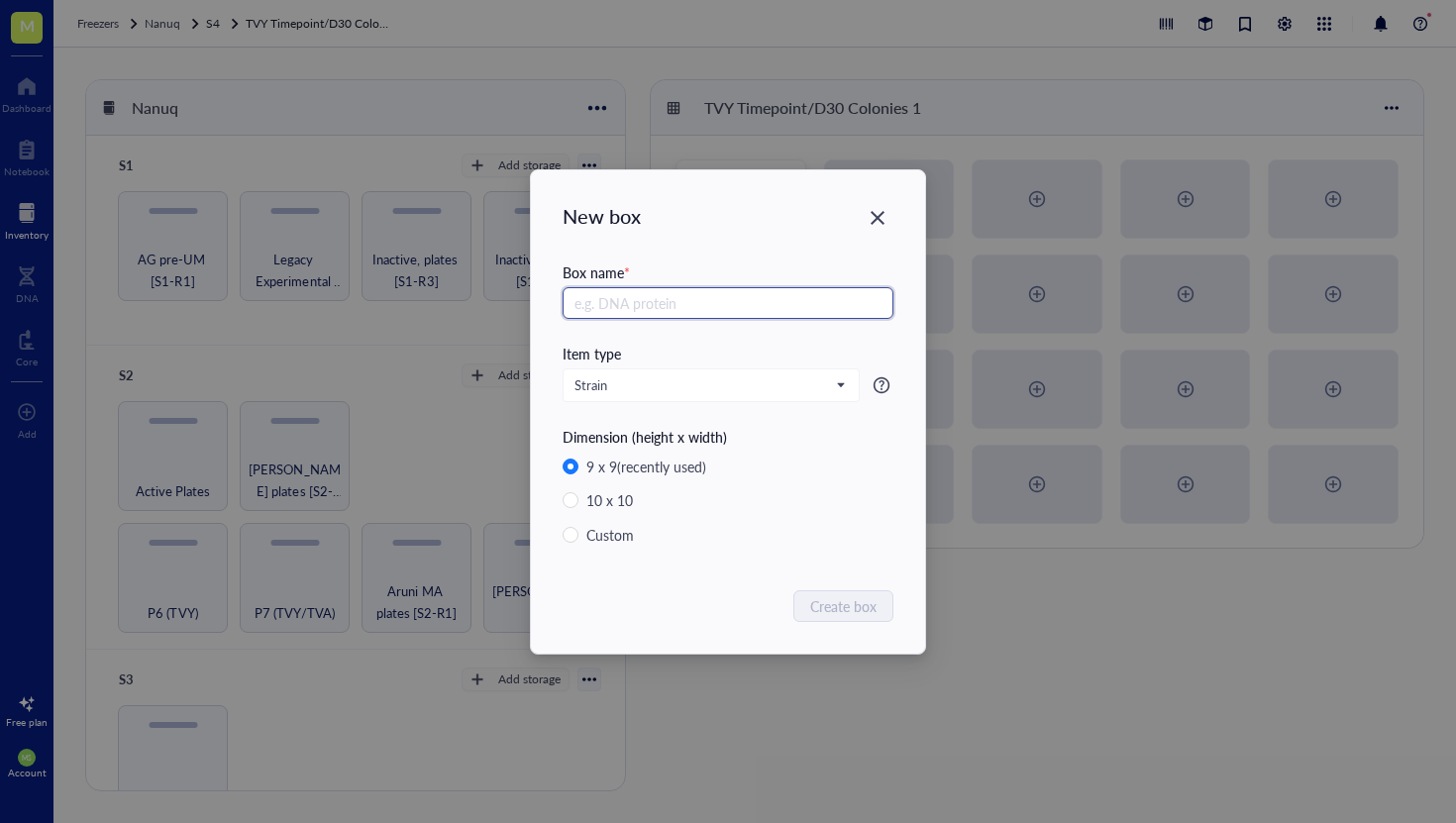 paste on "TVY004 t5 V18" 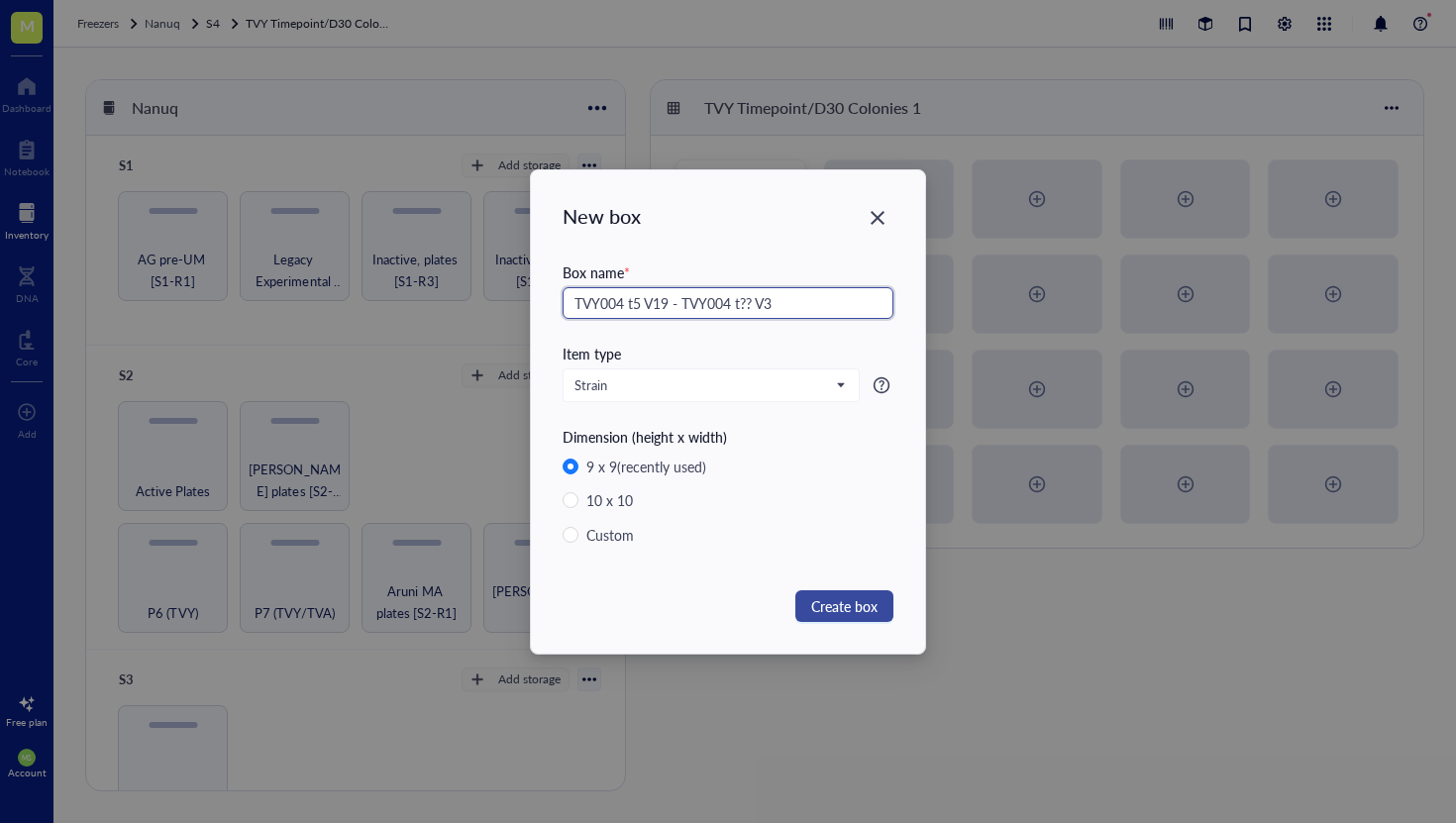 type on "TVY004 t5 V19 - TVY004 t?? V3" 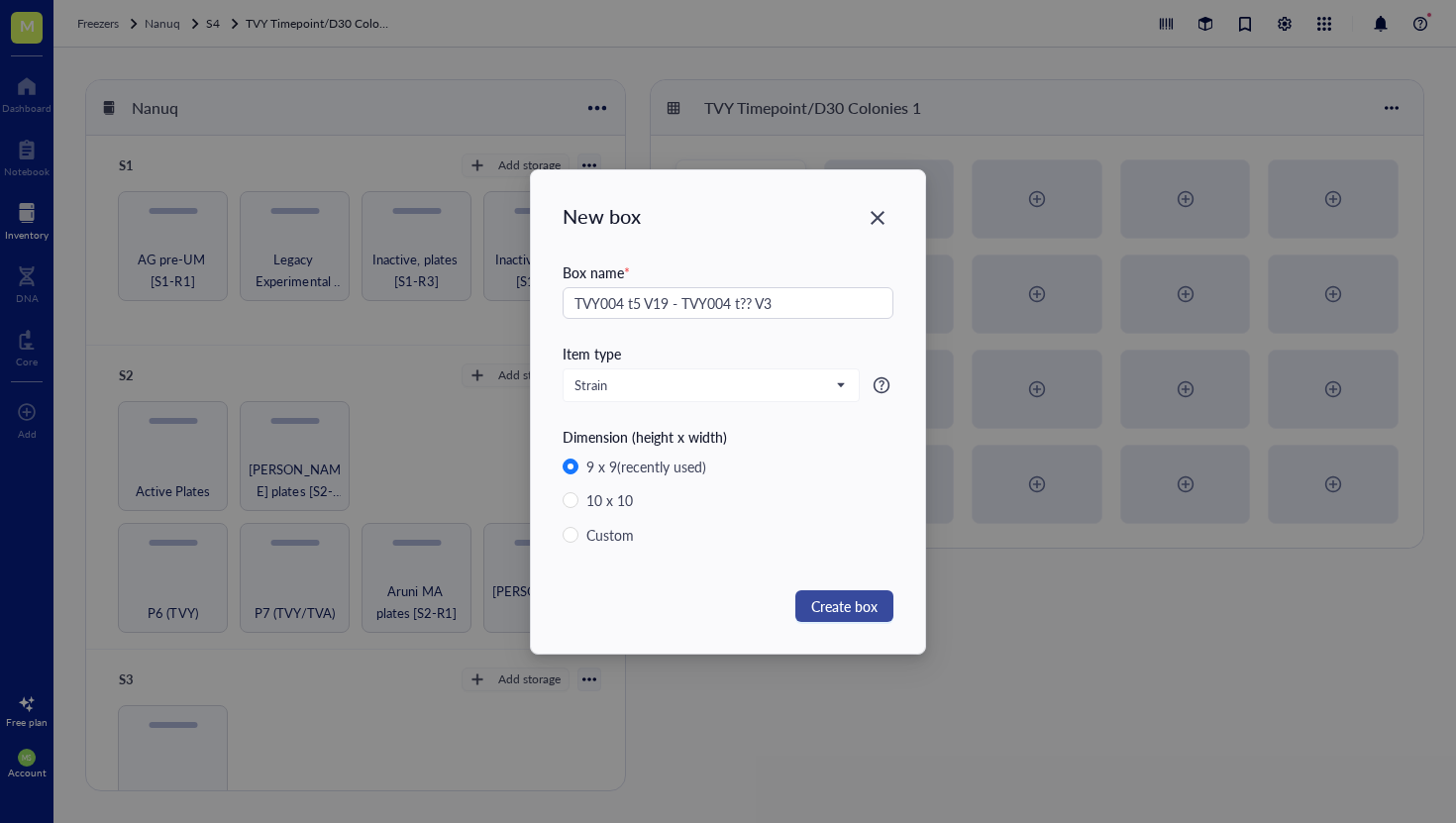 click on "Create box" at bounding box center [844, 606] 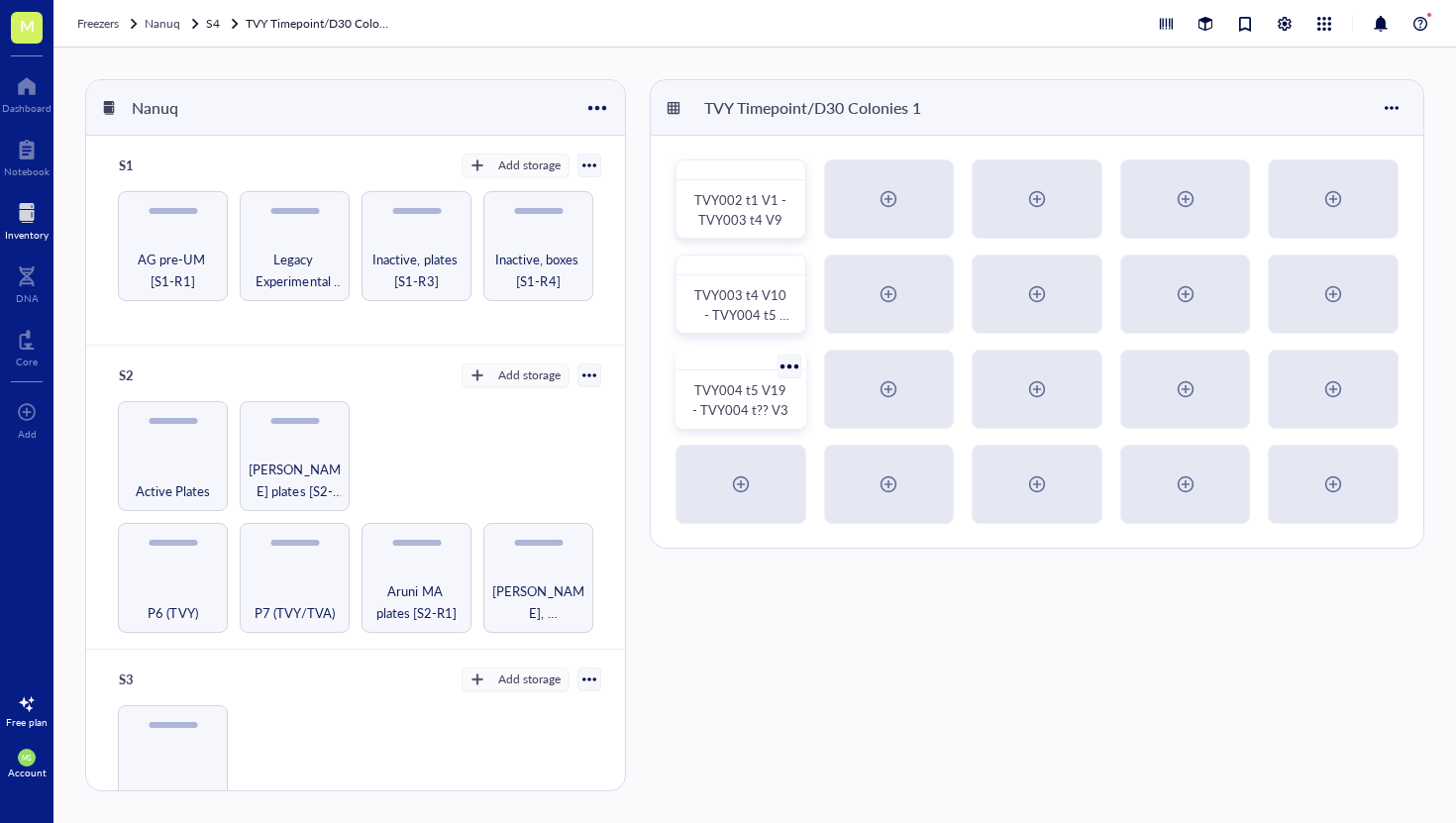 click on "TVY004 t5 V19 - TVY004 t?? V3" at bounding box center (741, 399) 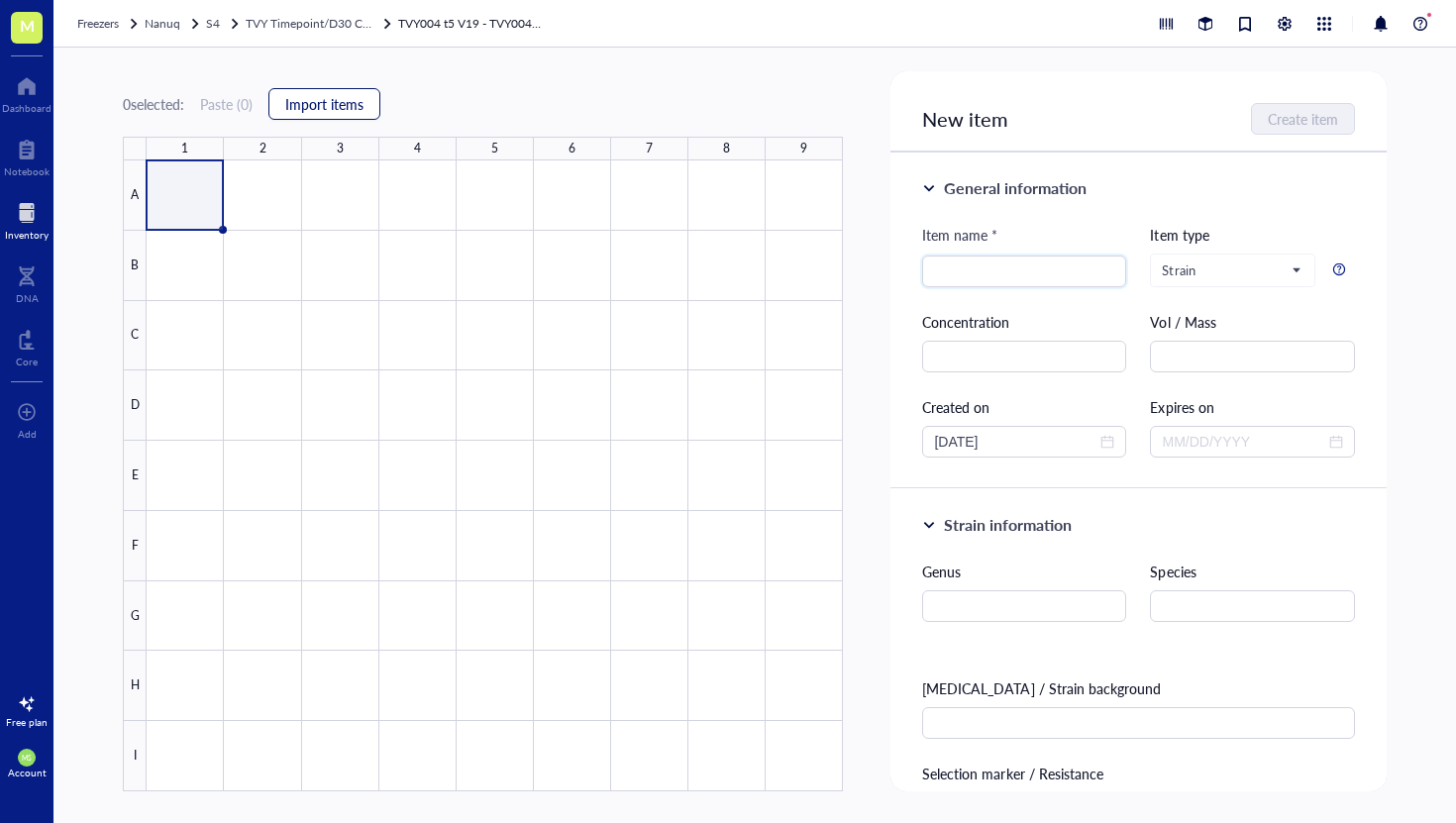 click on "Import items" at bounding box center (324, 104) 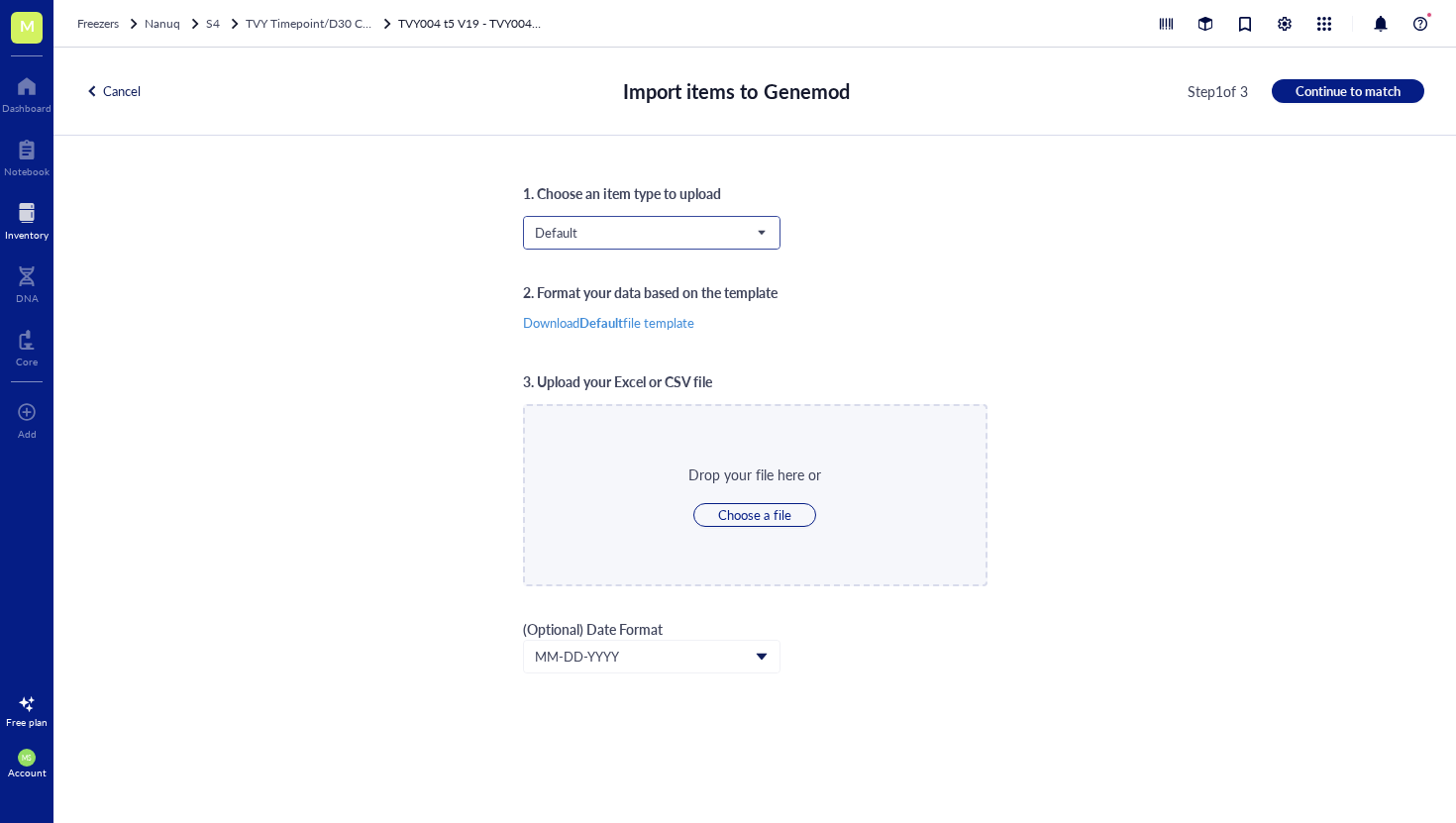 click on "Default" at bounding box center (650, 233) 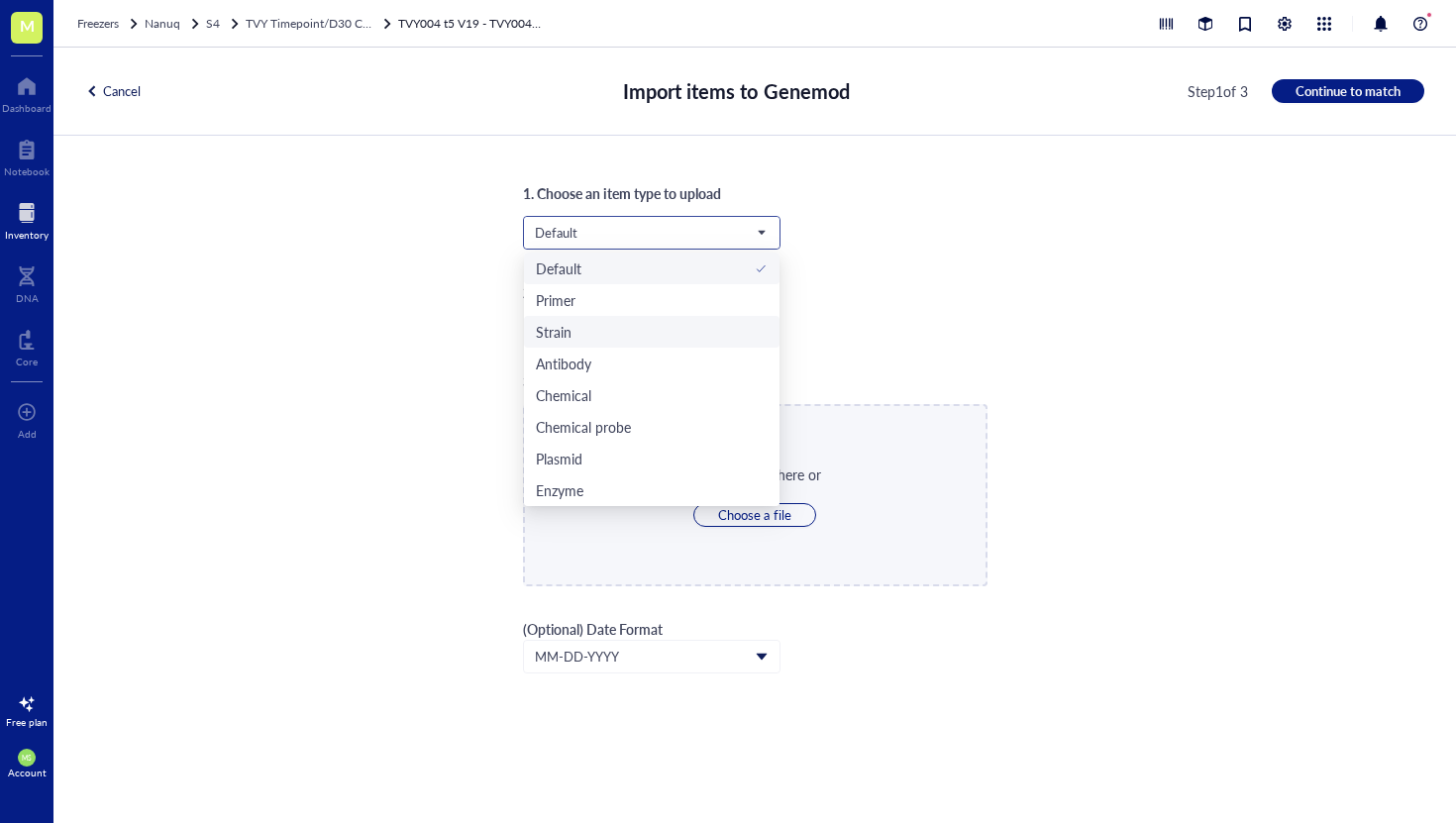click on "Strain" at bounding box center [652, 332] 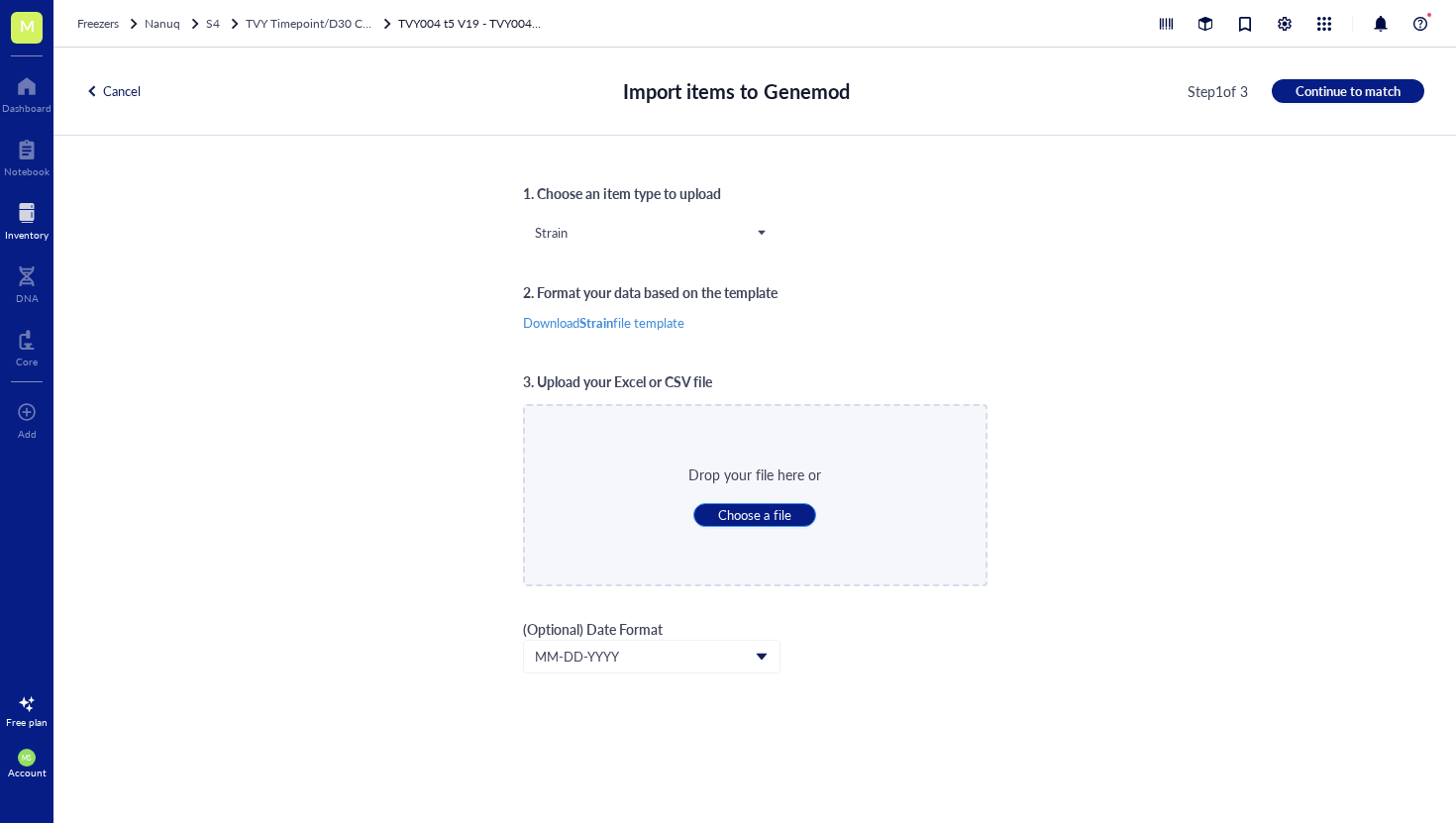 click on "Choose a file" at bounding box center [754, 515] 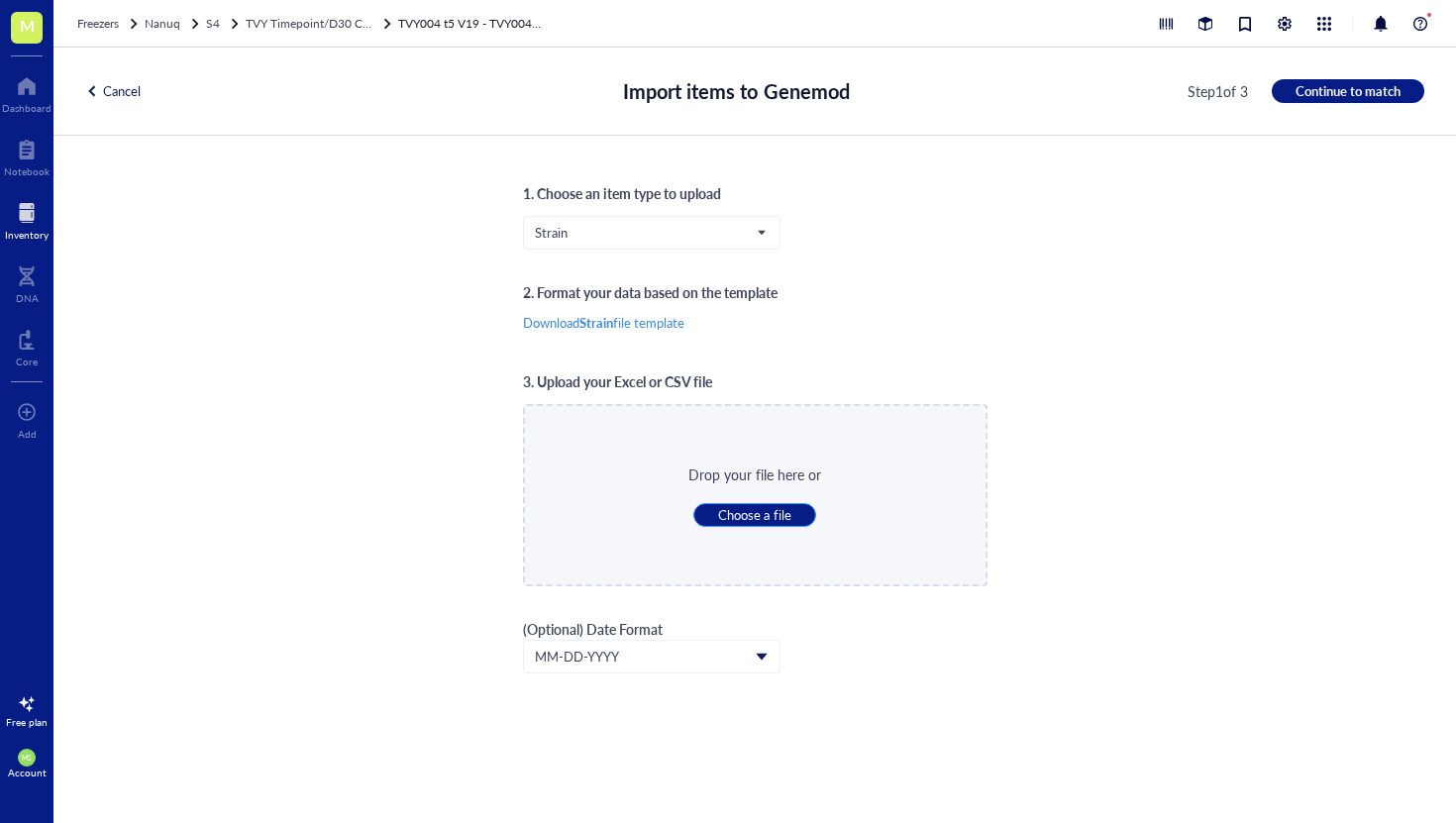 type on "C:\fakepath\Box3.csv" 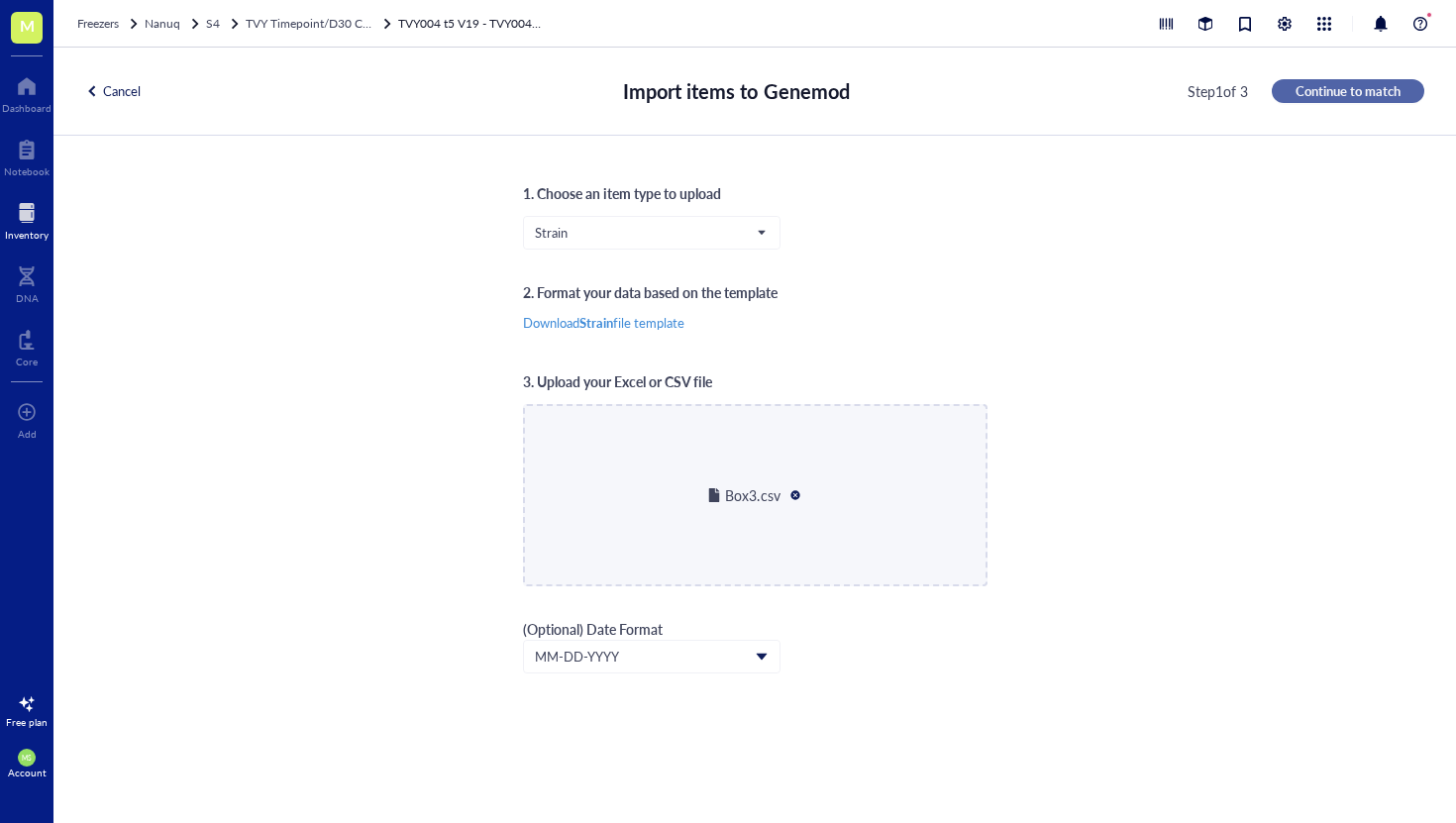 click on "Continue to match" at bounding box center (1348, 91) 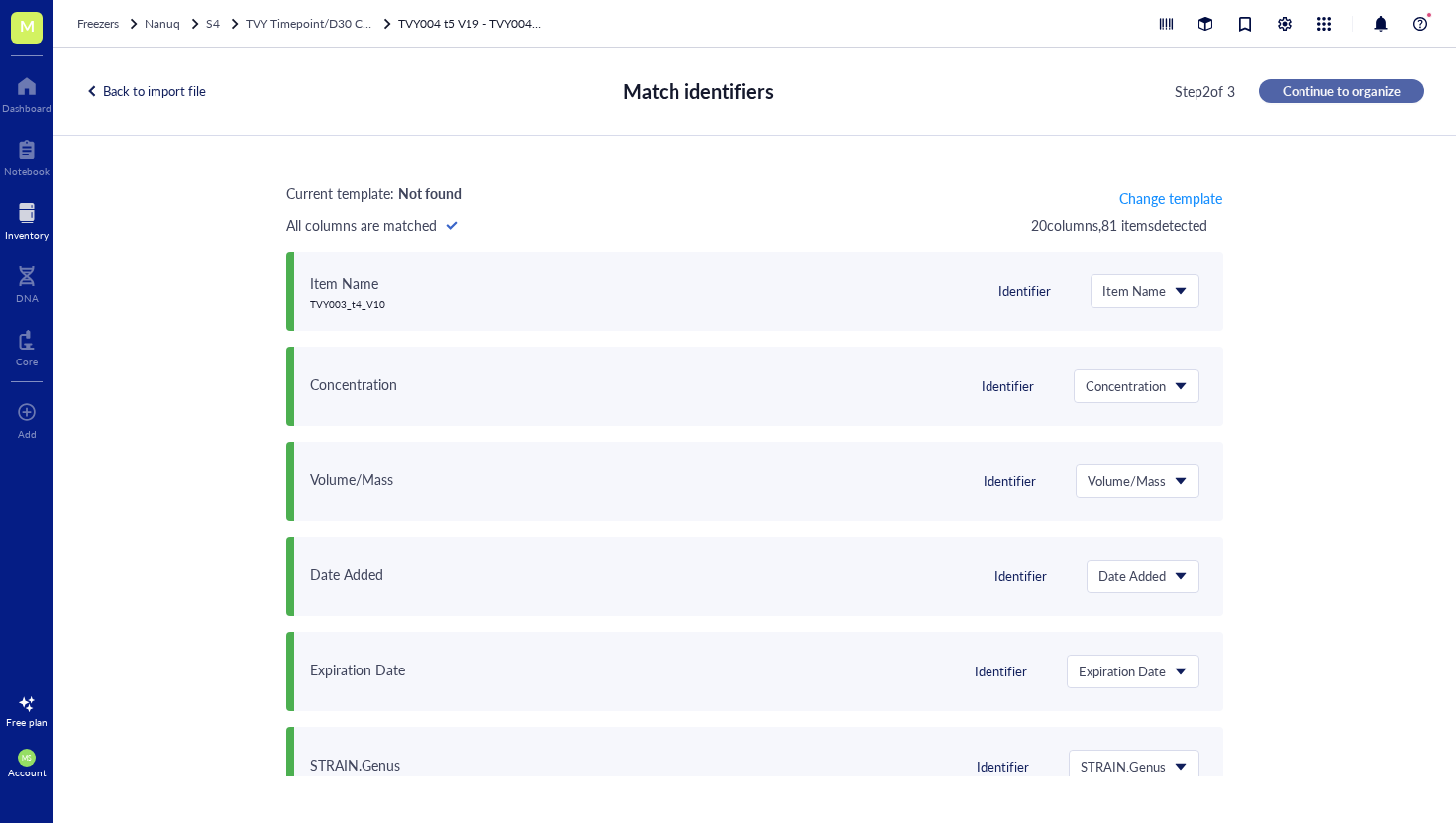 click on "Continue to organize" at bounding box center [1341, 91] 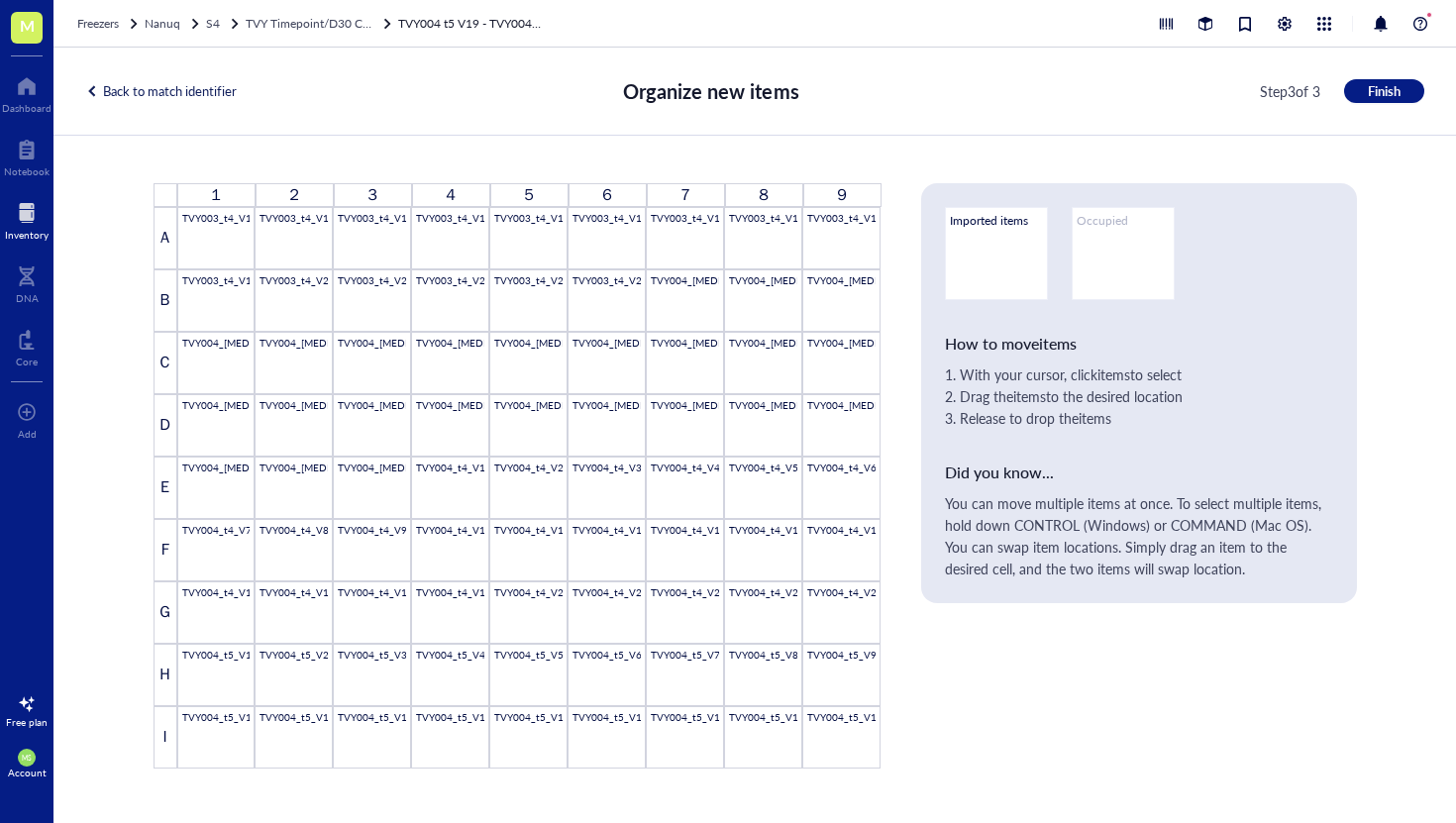 click on "Back to match identifier" at bounding box center (160, 91) 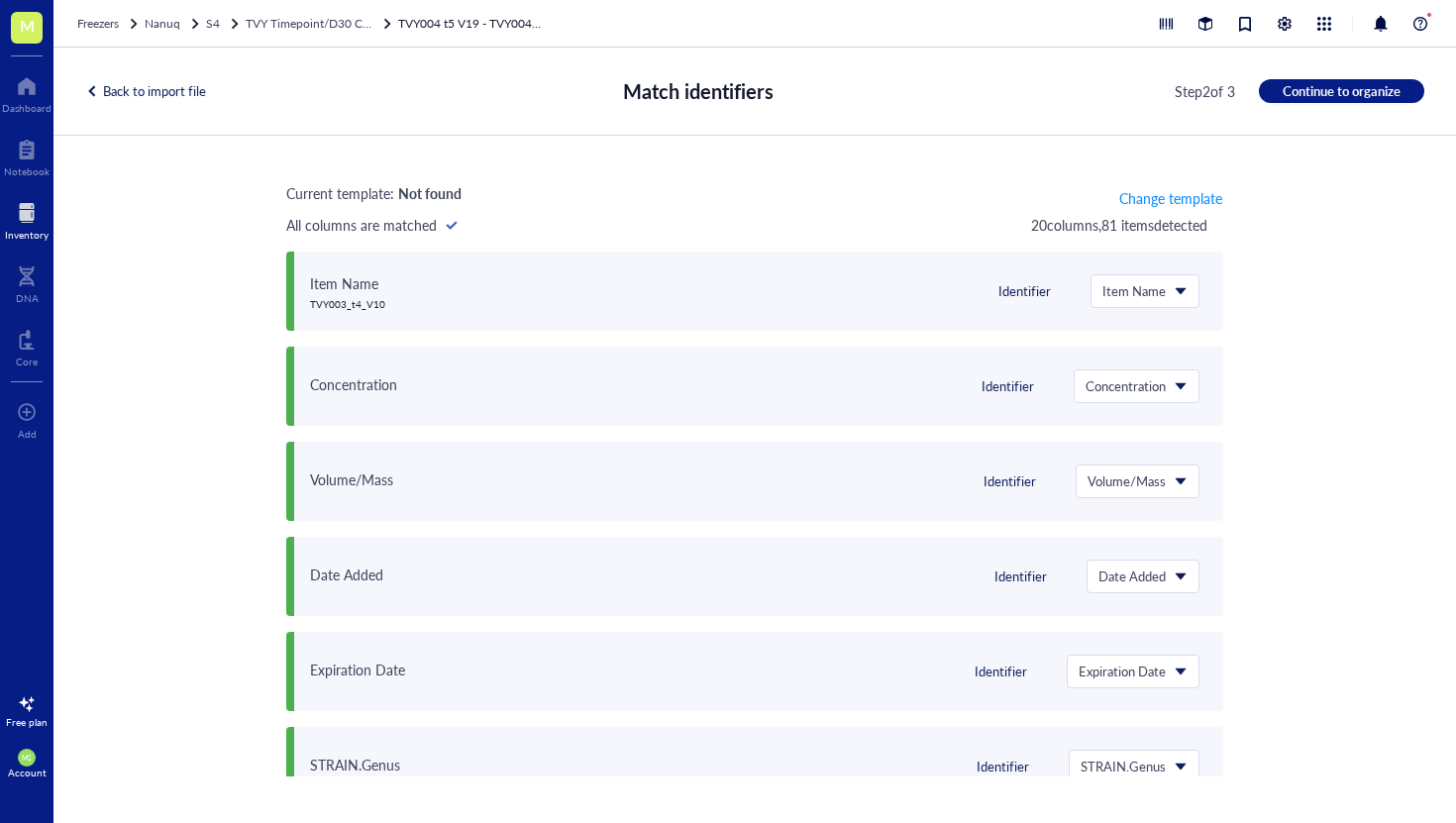 click on "Back to import file Match identifiers Step  2  of 3 Continue to organize" at bounding box center (755, 91) 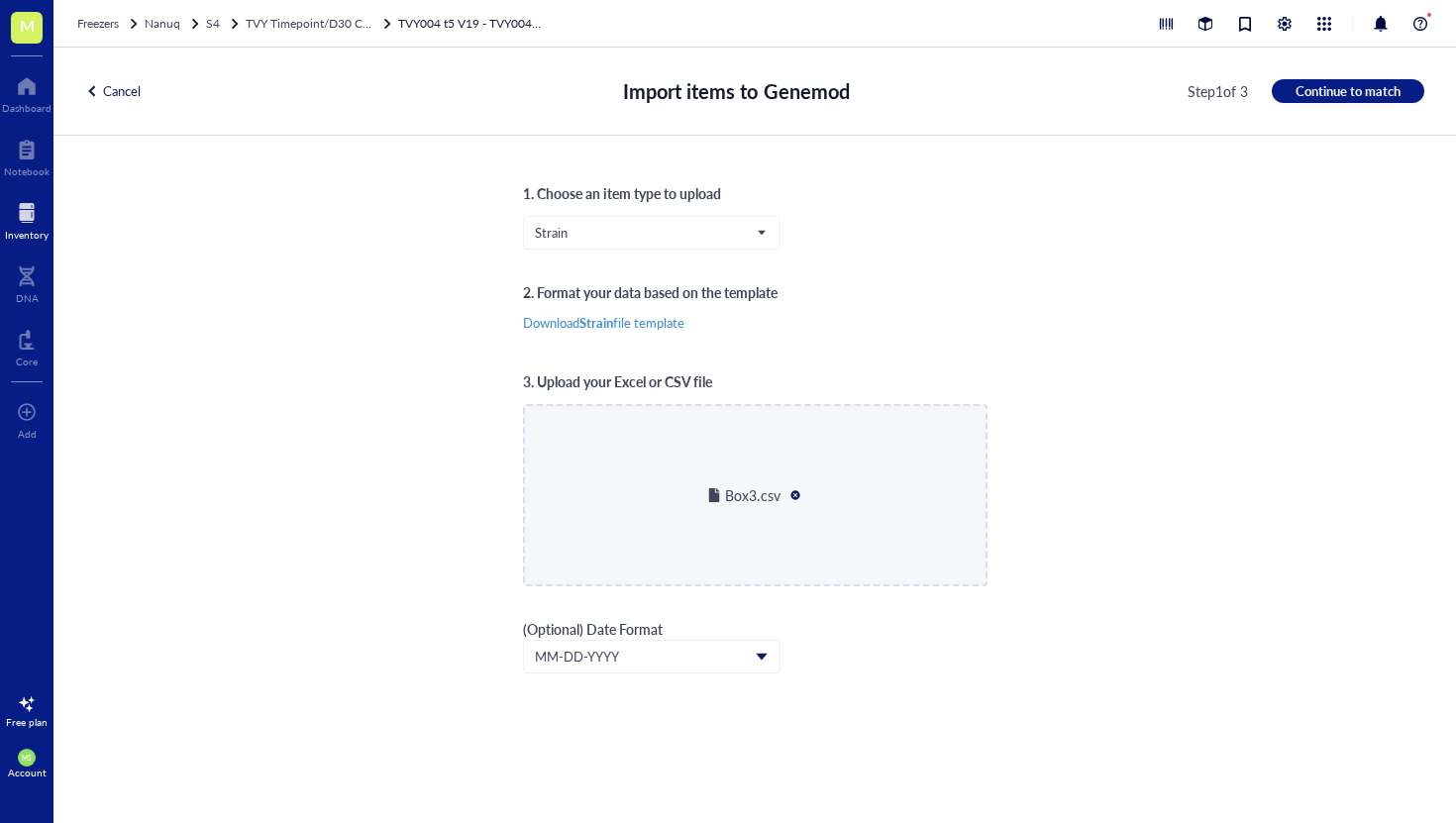 click at bounding box center [795, 495] 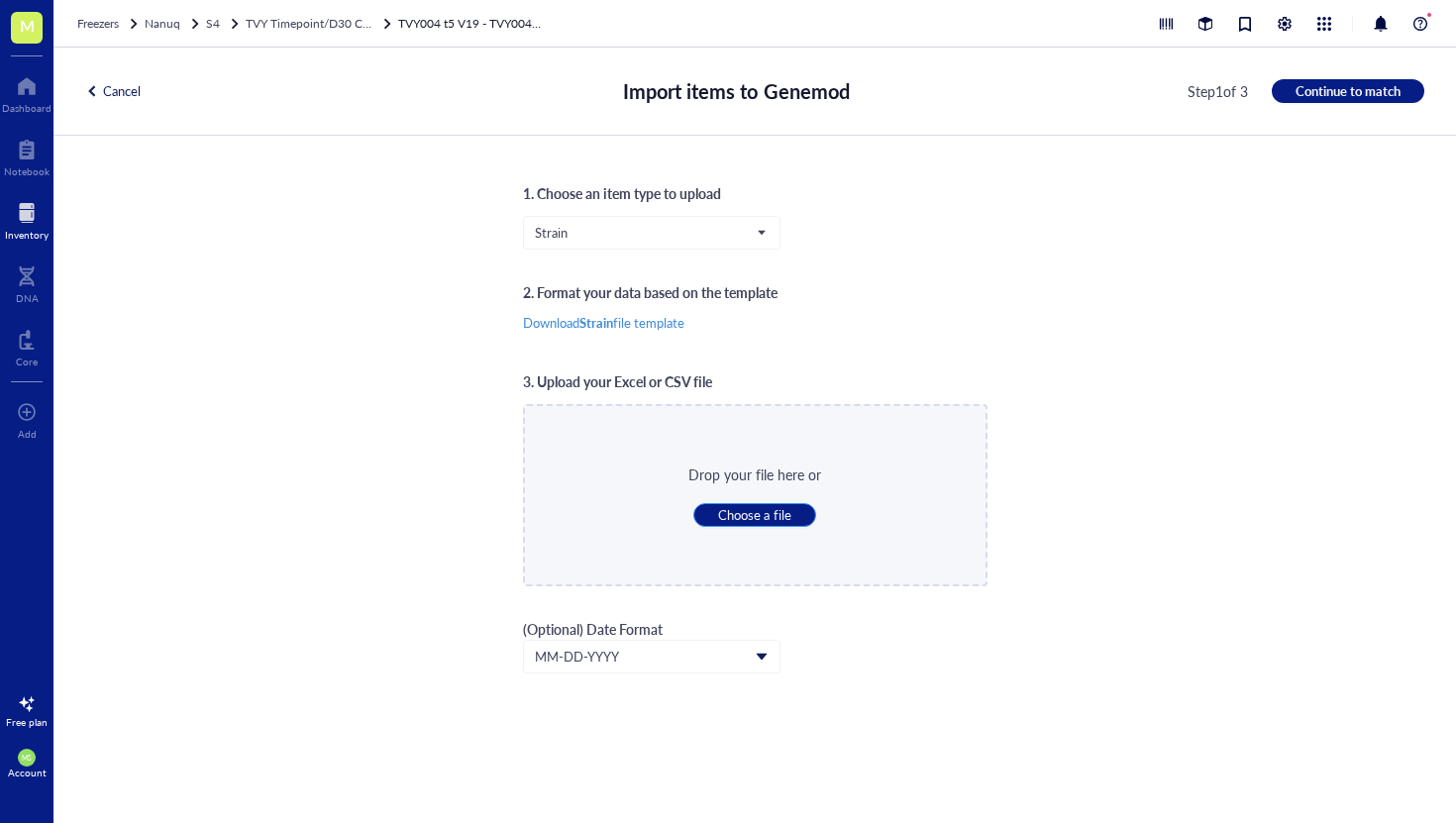 click on "Choose a file" at bounding box center (754, 515) 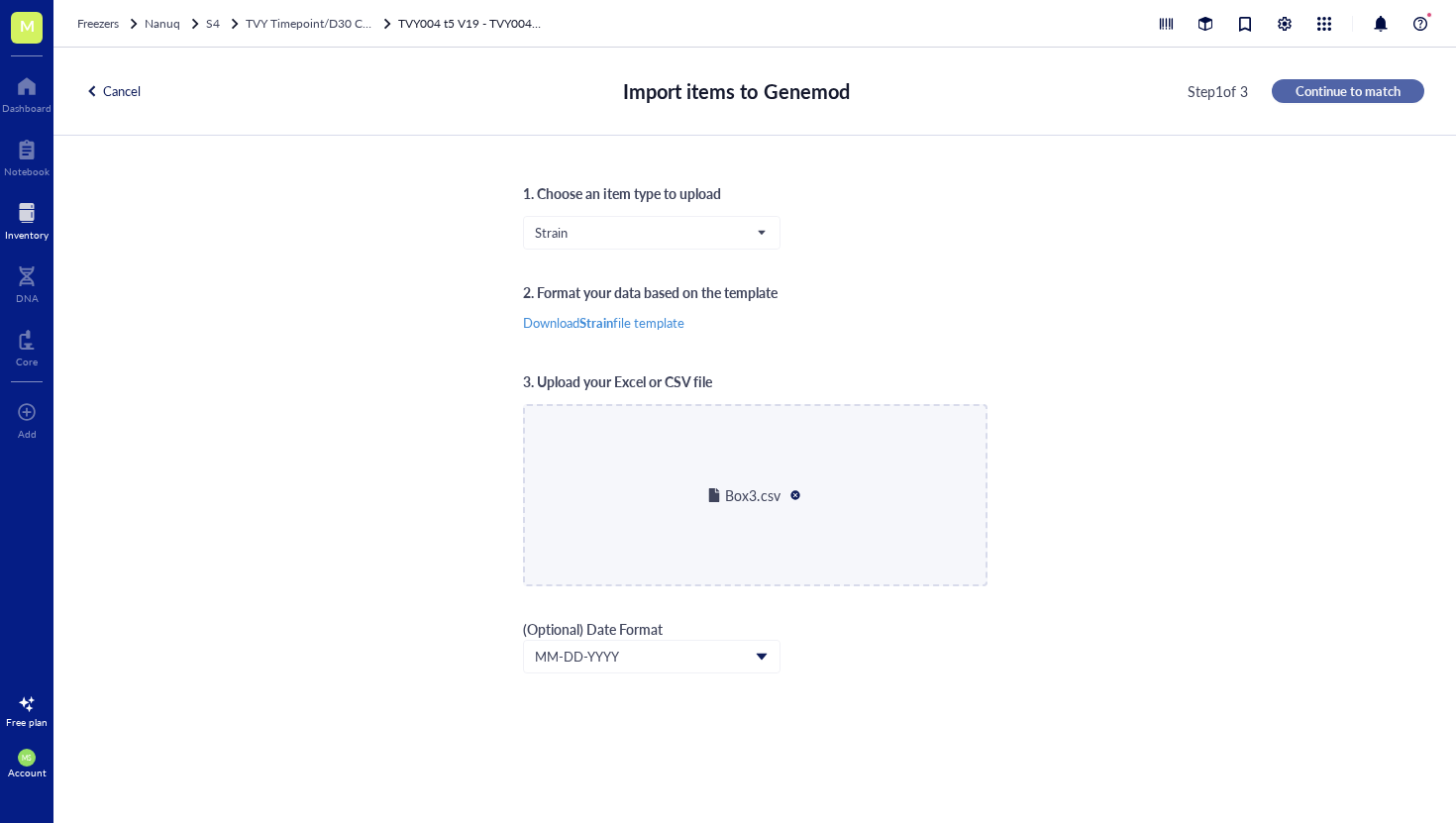 click on "Continue to match" at bounding box center [1348, 91] 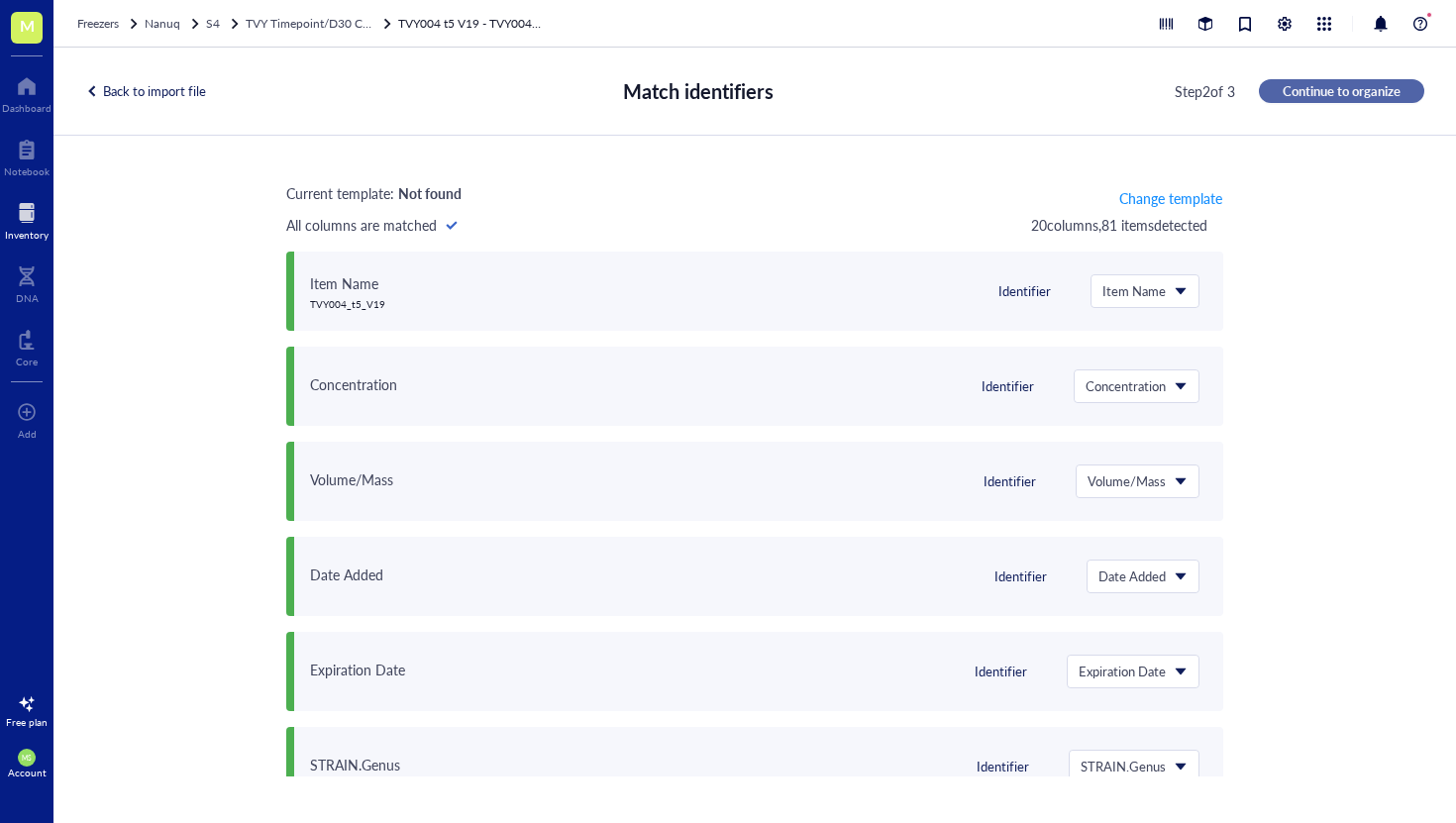 click on "Continue to organize" at bounding box center (1341, 91) 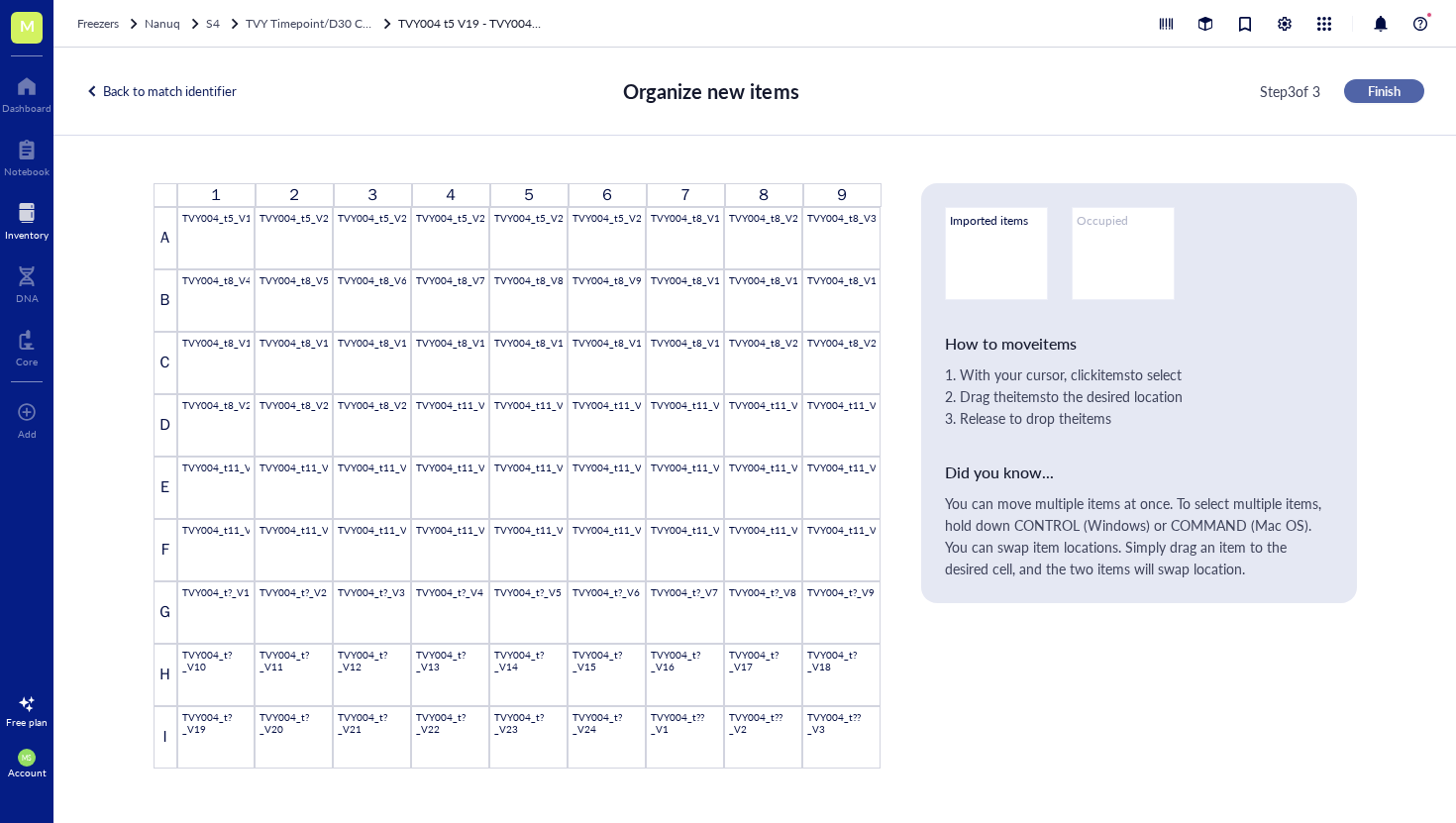 click on "Finish" at bounding box center (1384, 91) 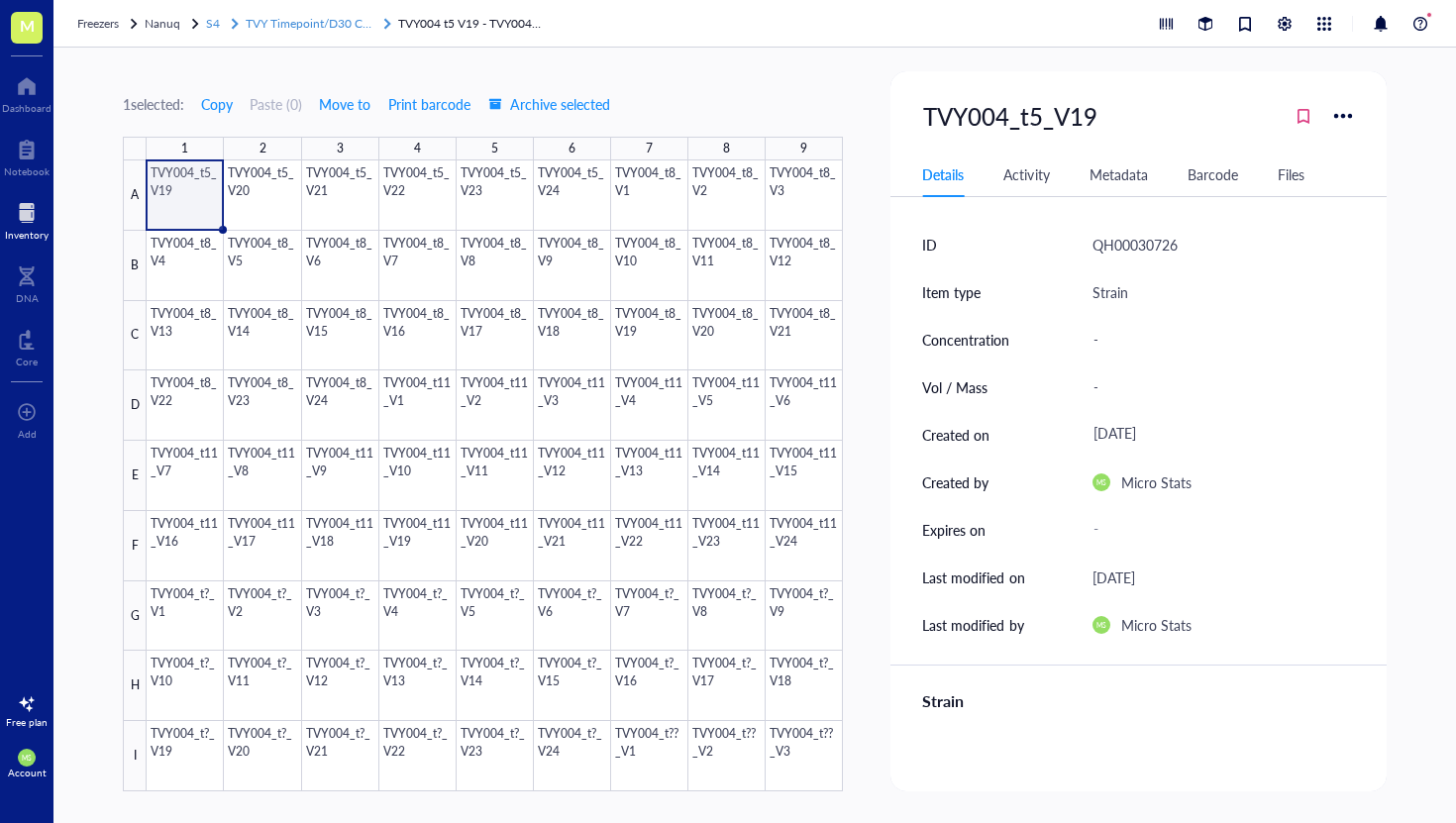 click on "TVY Timepoint/D30 Colonies 1" at bounding box center [328, 23] 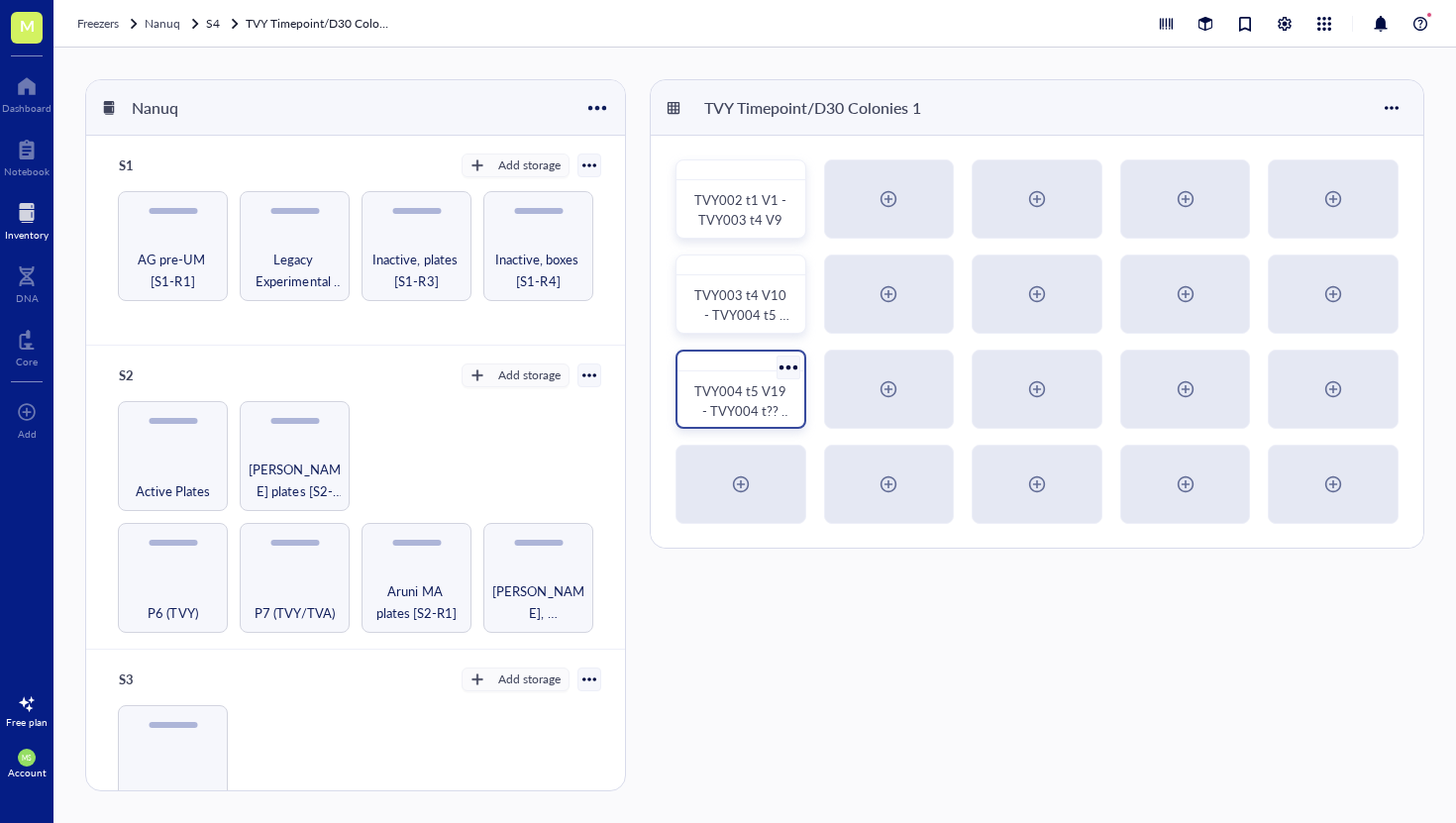 click at bounding box center [787, 366] 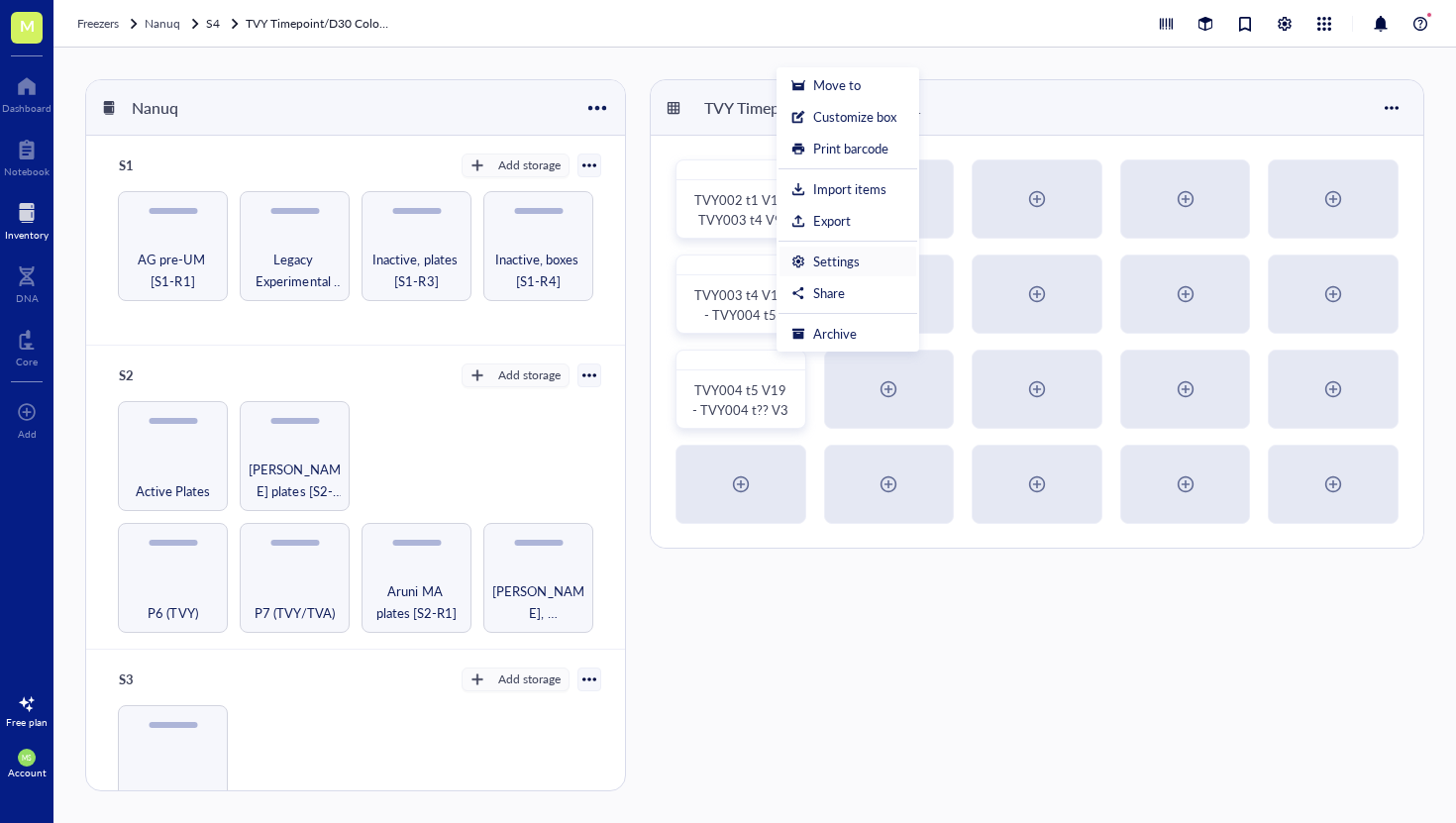 click on "Settings" at bounding box center (848, 261) 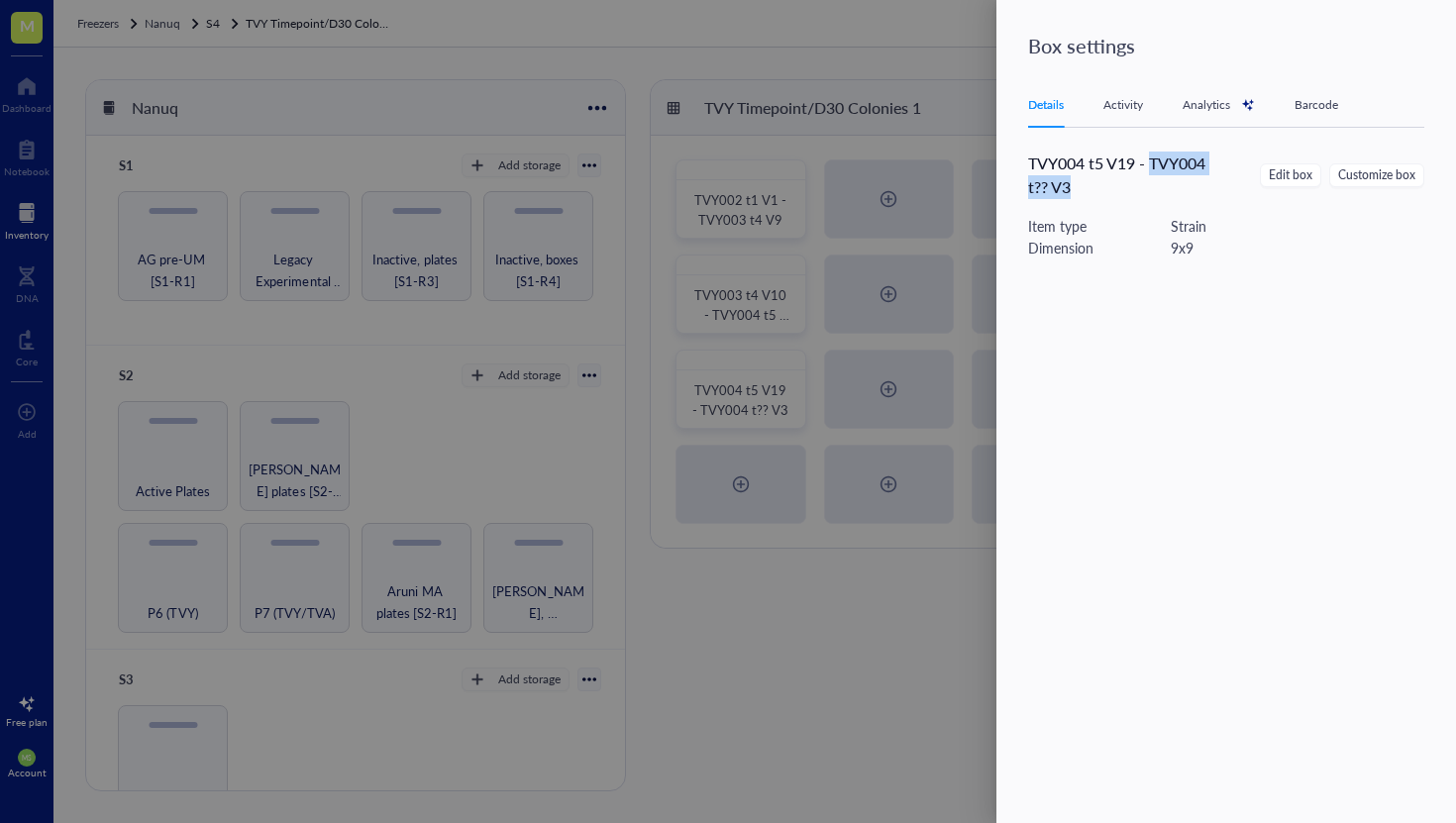 drag, startPoint x: 1151, startPoint y: 161, endPoint x: 1192, endPoint y: 187, distance: 48.548944 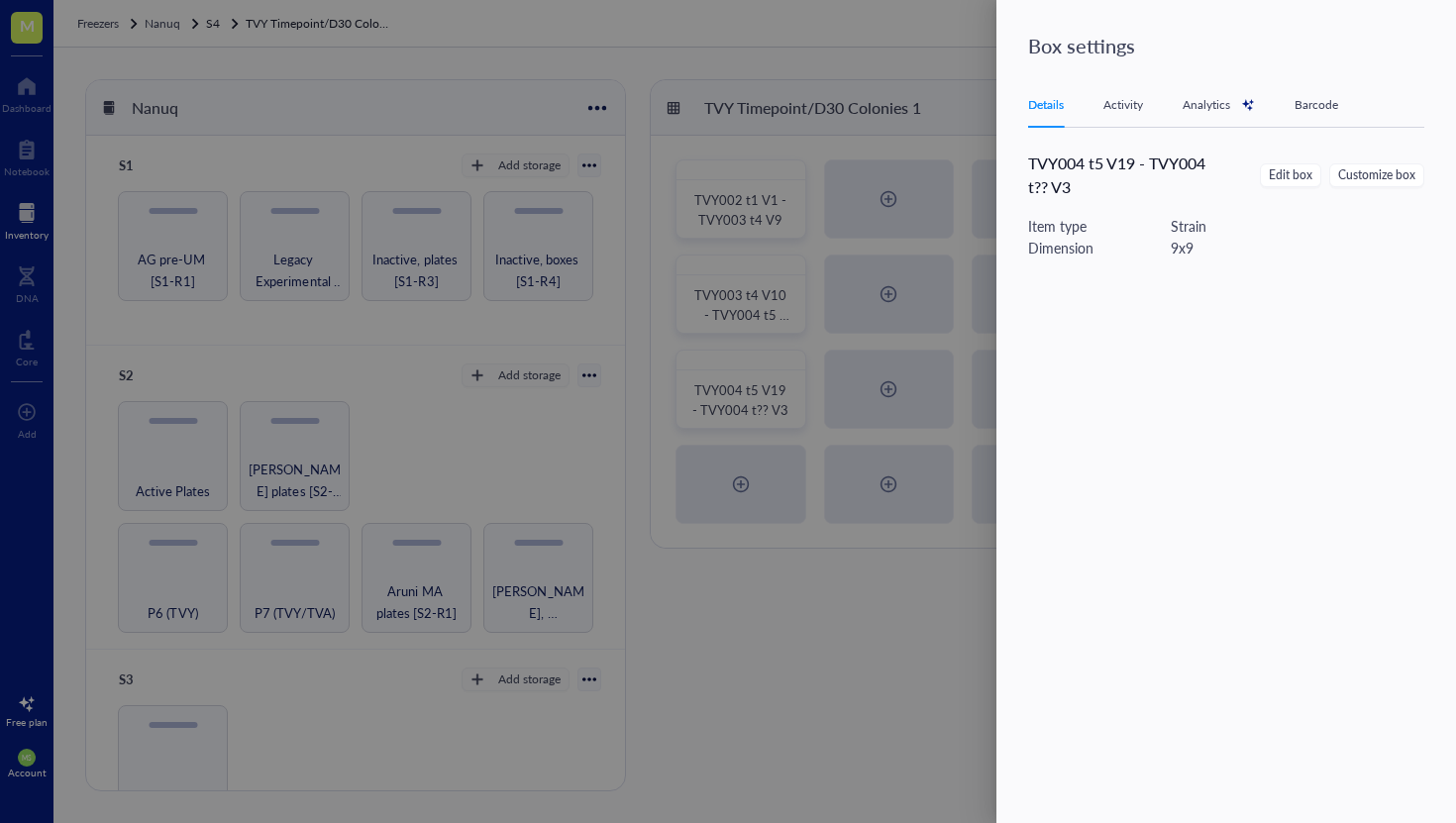 click at bounding box center [728, 411] 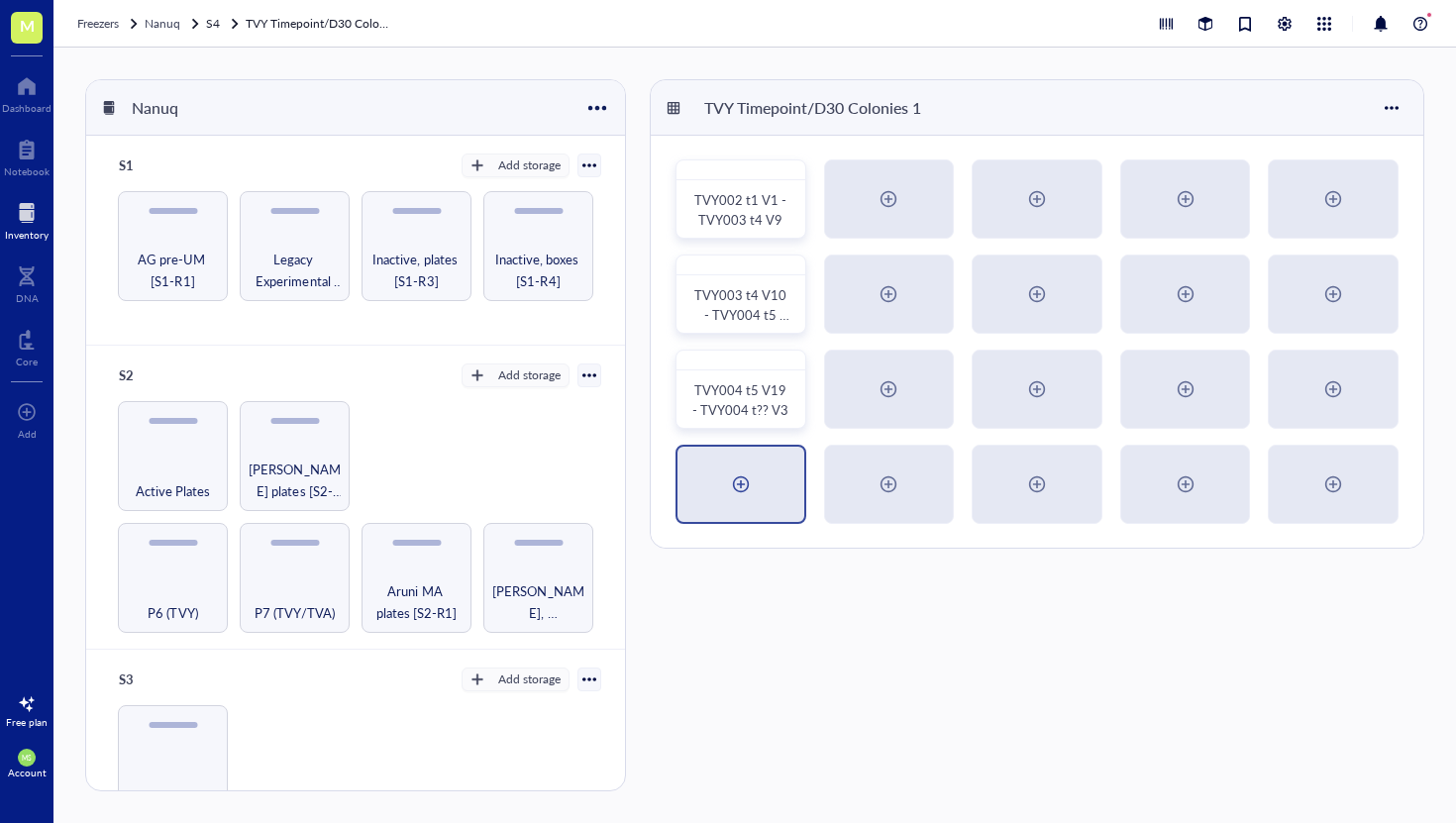 click at bounding box center (741, 484) 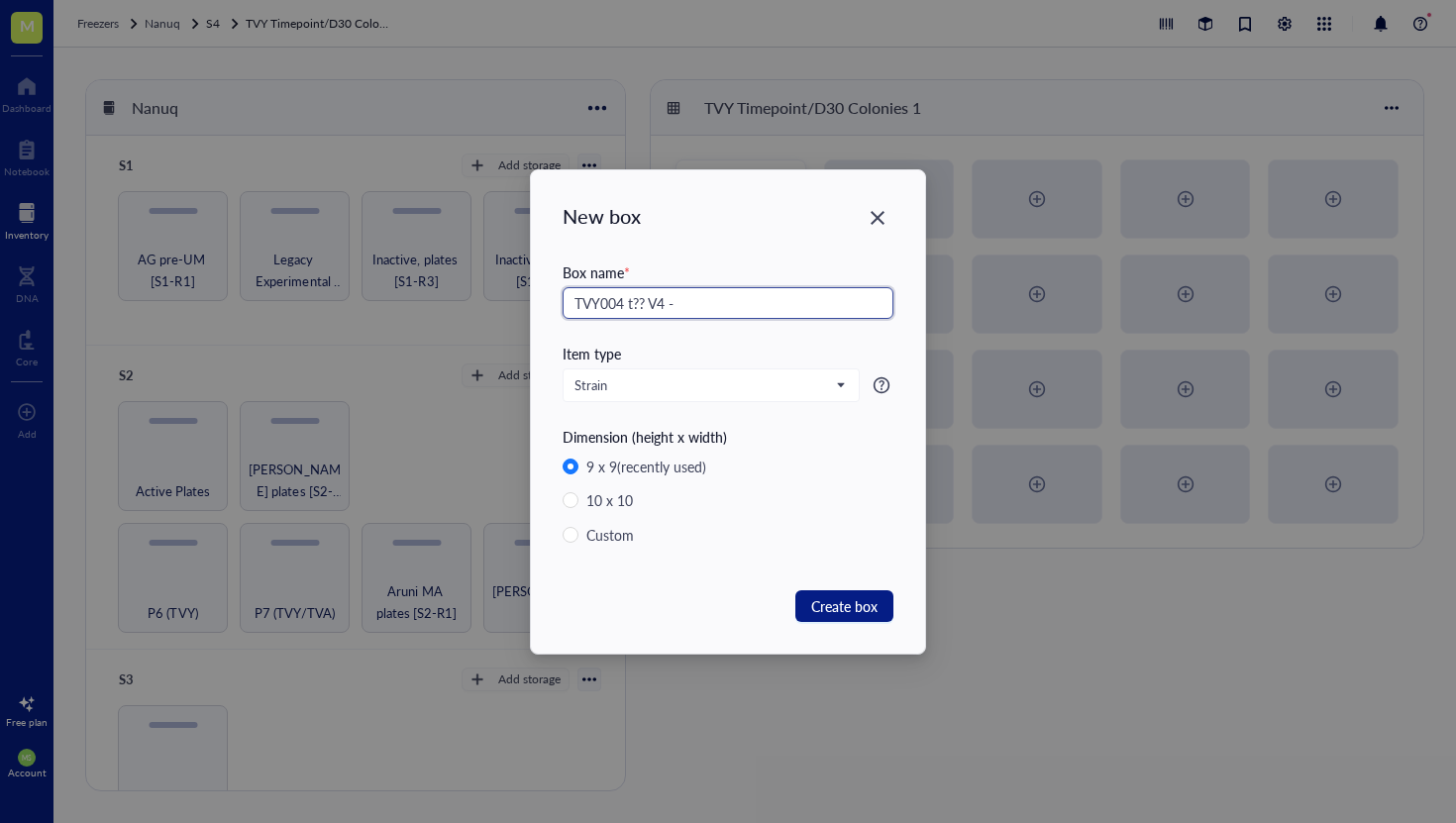paste on "TVY004_D0_O10" 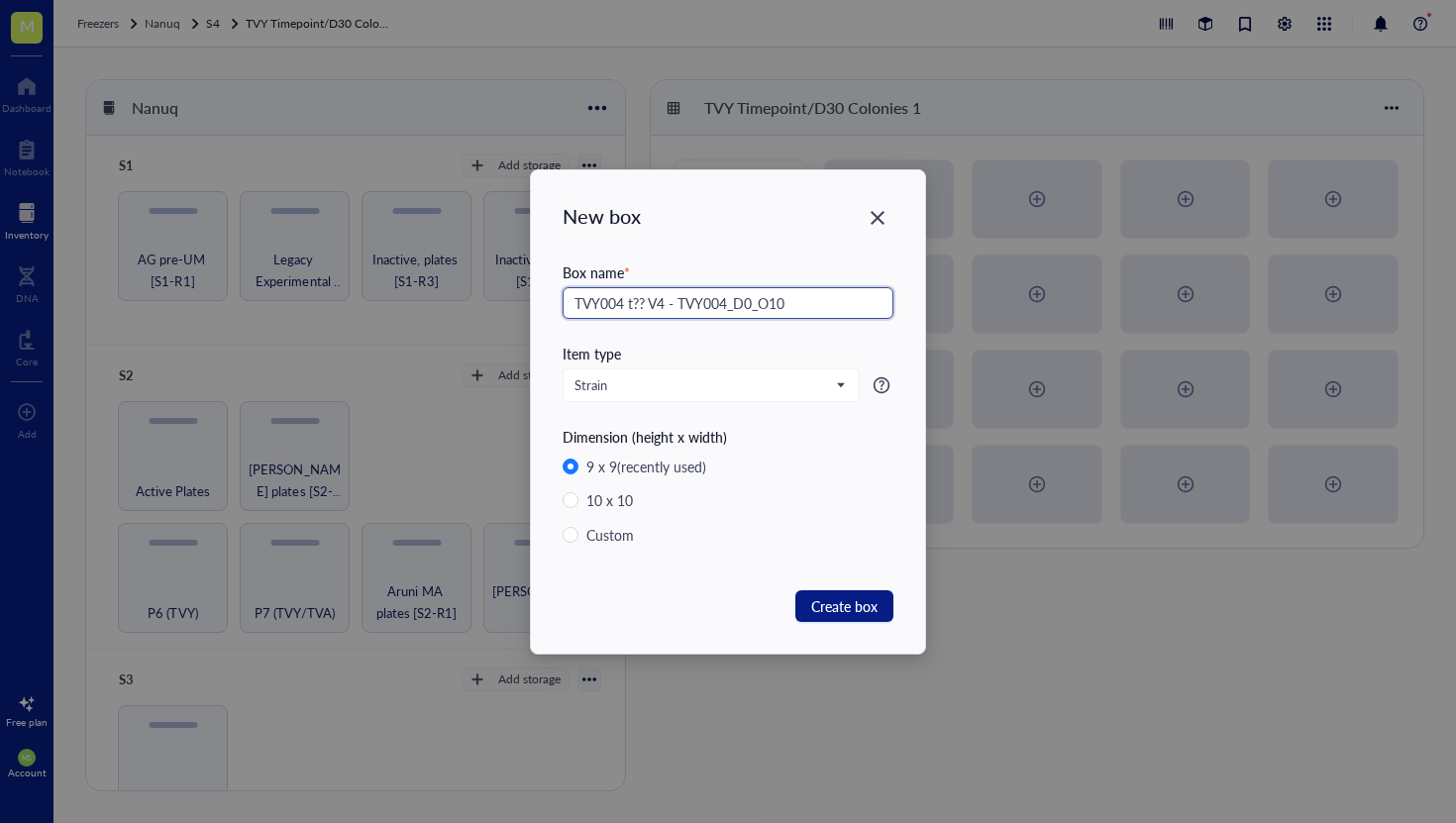 click on "TVY004 t?? V4 - TVY004_D0_O10" at bounding box center (728, 303) 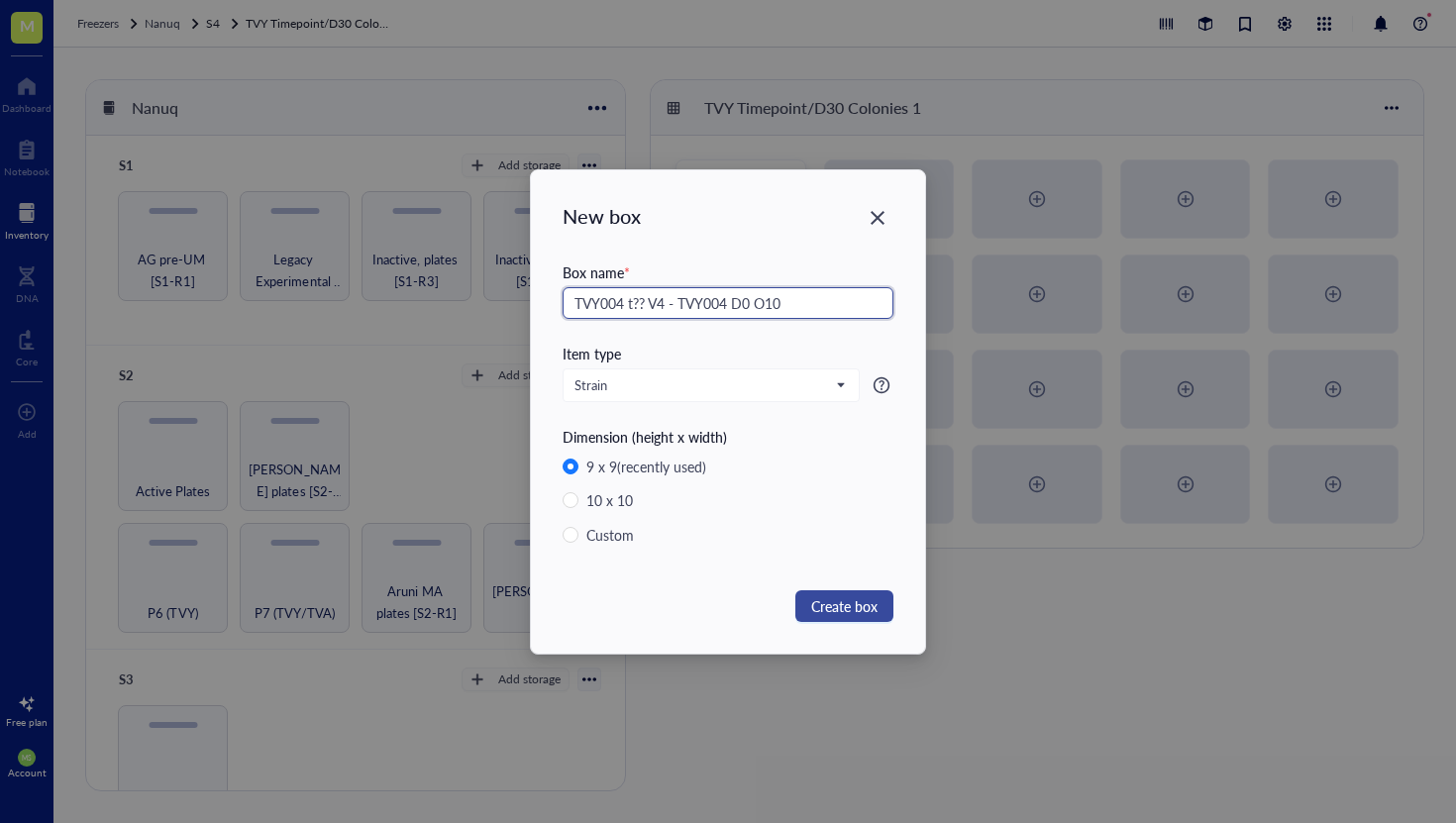type on "TVY004 t?? V4 - TVY004 D0 O10" 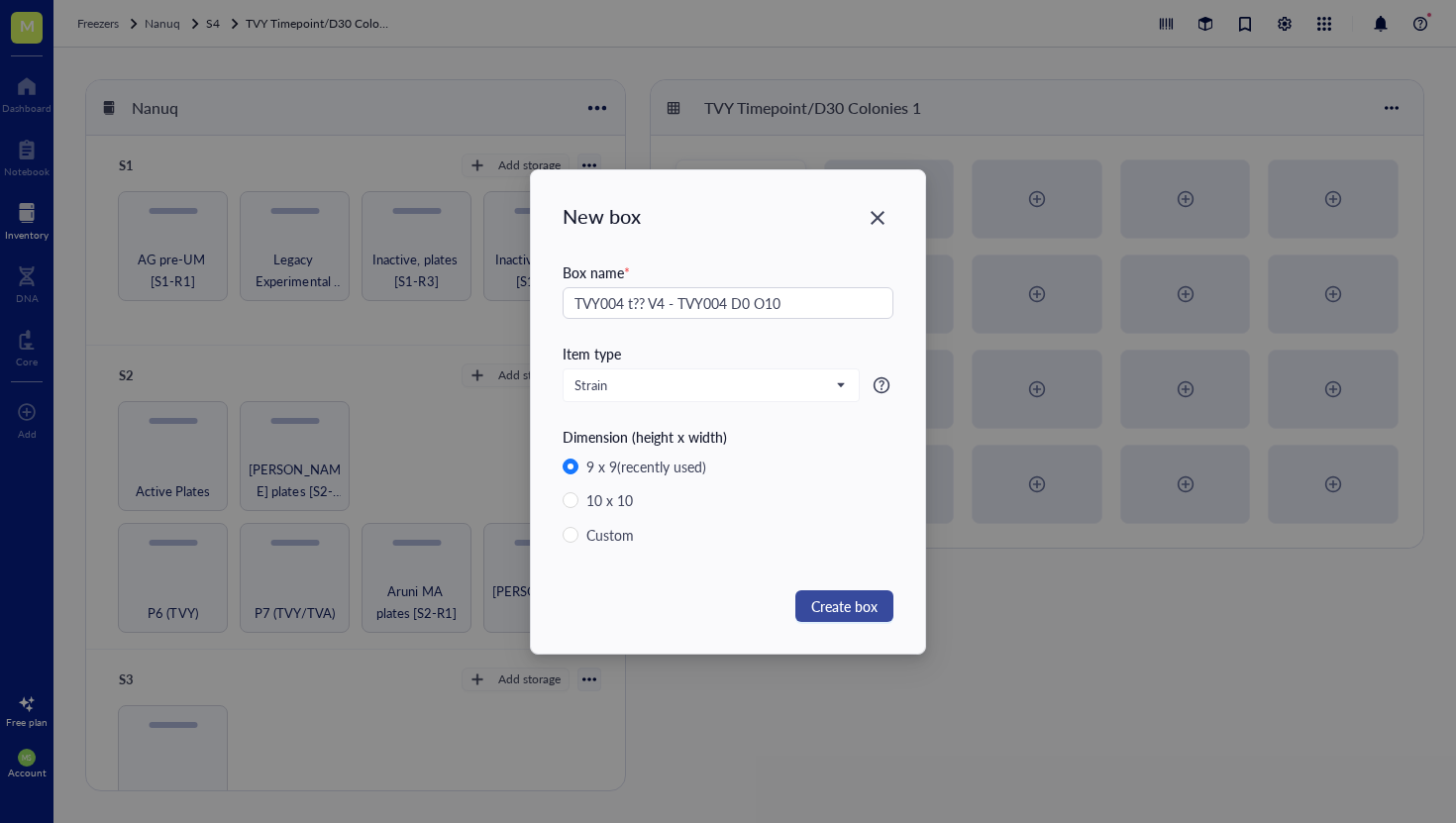 click on "Create box" at bounding box center [844, 606] 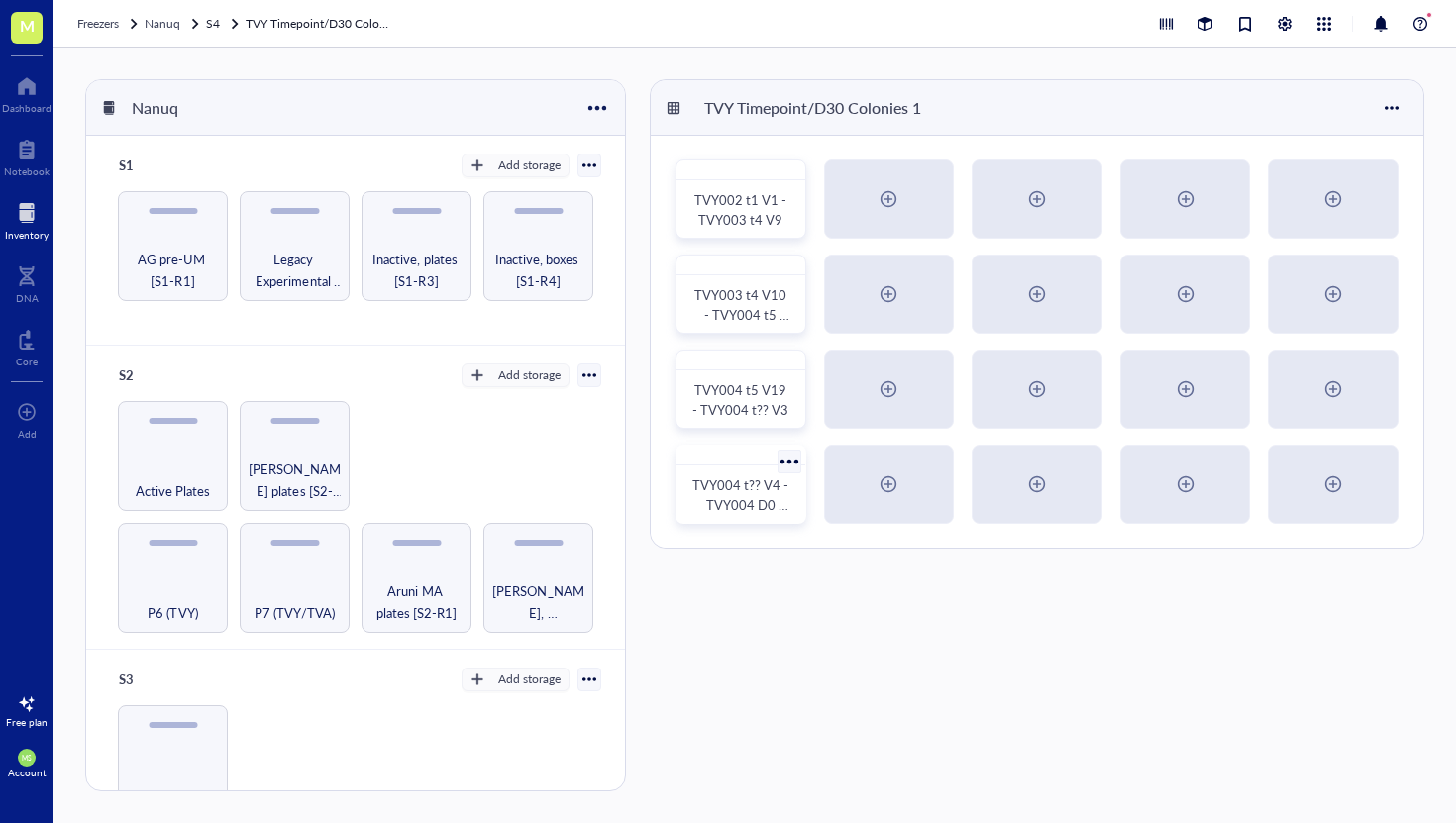 click on "TVY004 t?? V4 - TVY004 D0 O10" at bounding box center (742, 504) 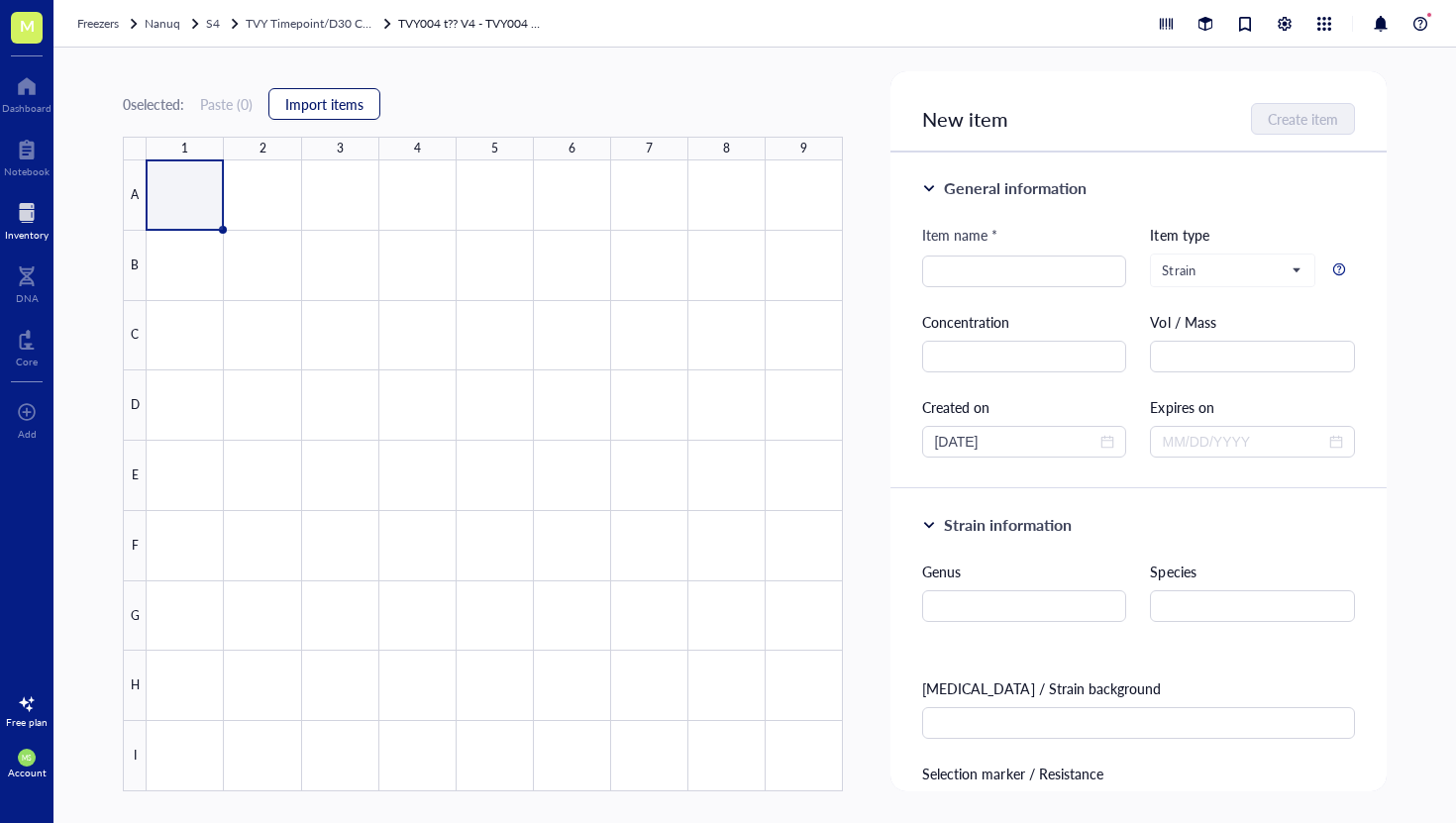 click on "Import items" at bounding box center (324, 104) 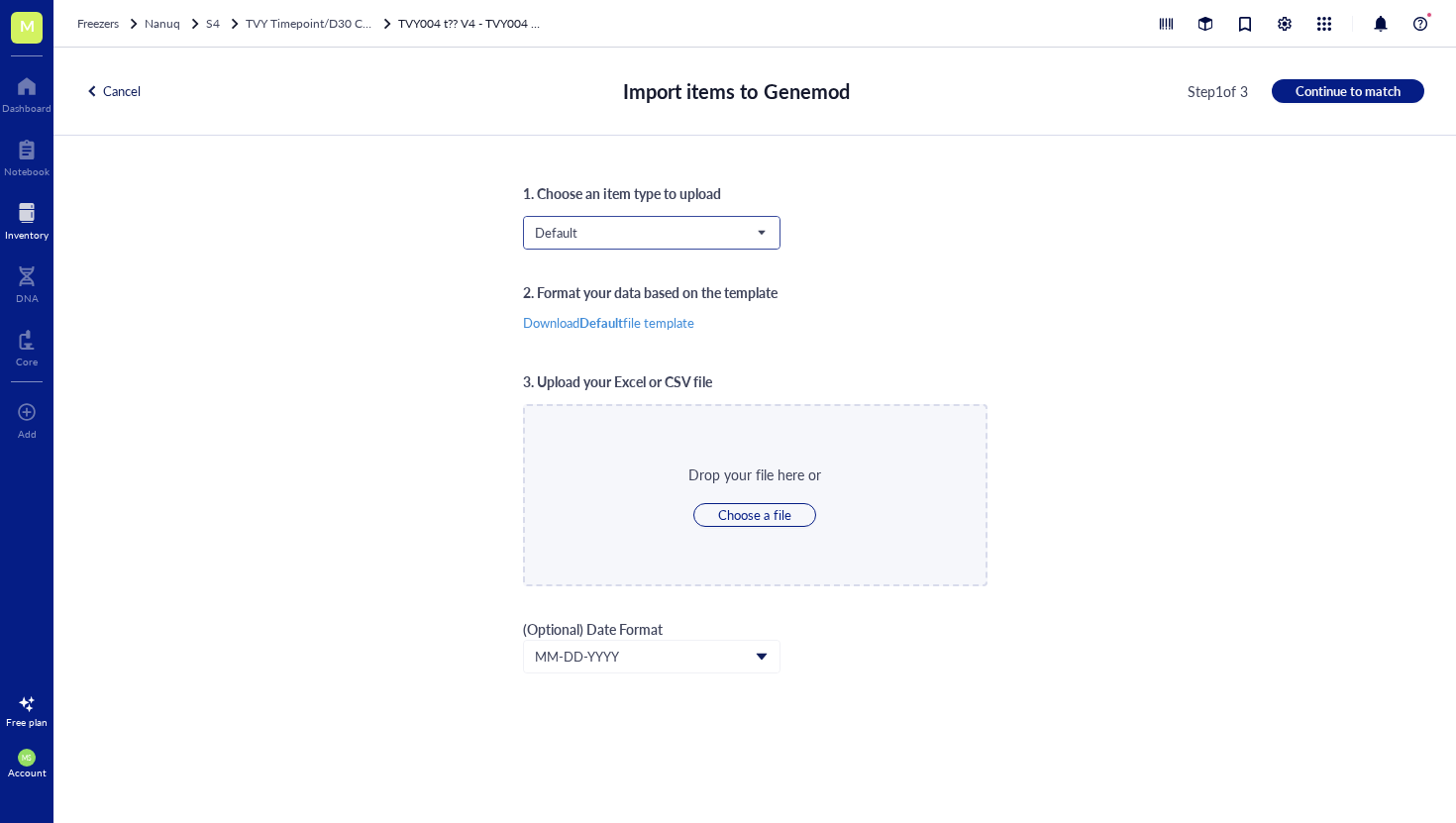click on "Default" at bounding box center [650, 233] 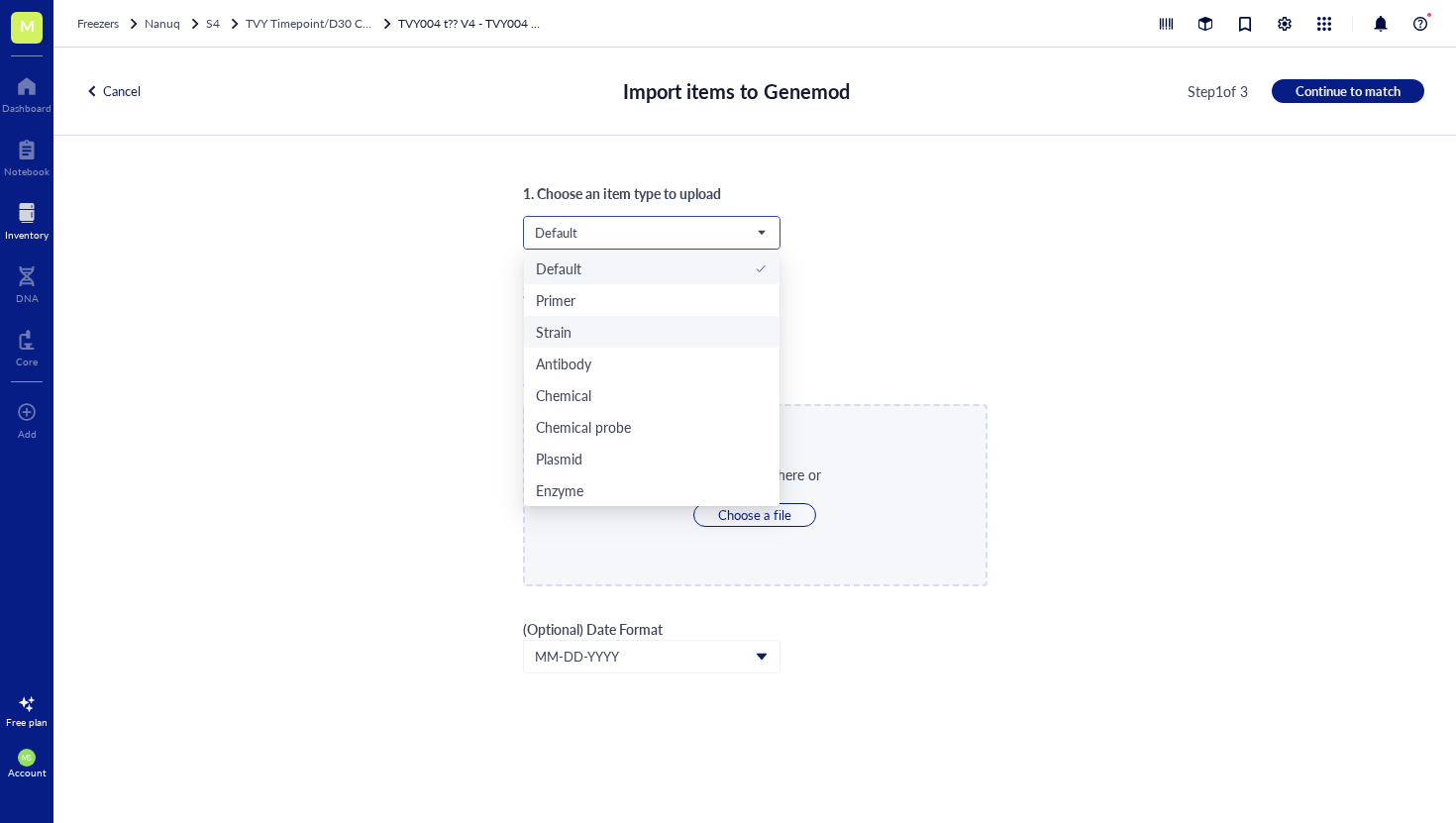 click on "Strain" at bounding box center (652, 332) 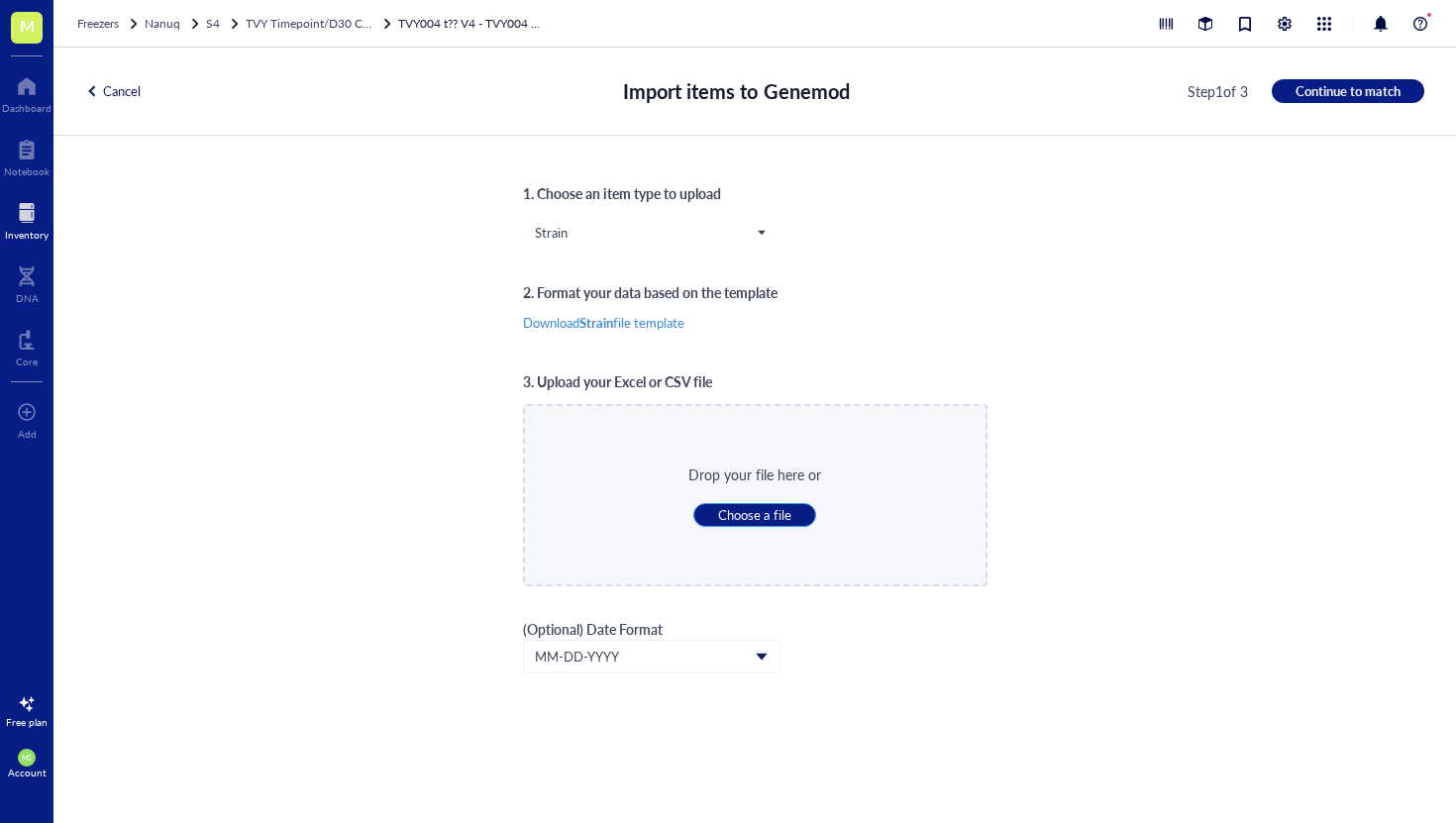 click on "Choose a file" at bounding box center (754, 515) 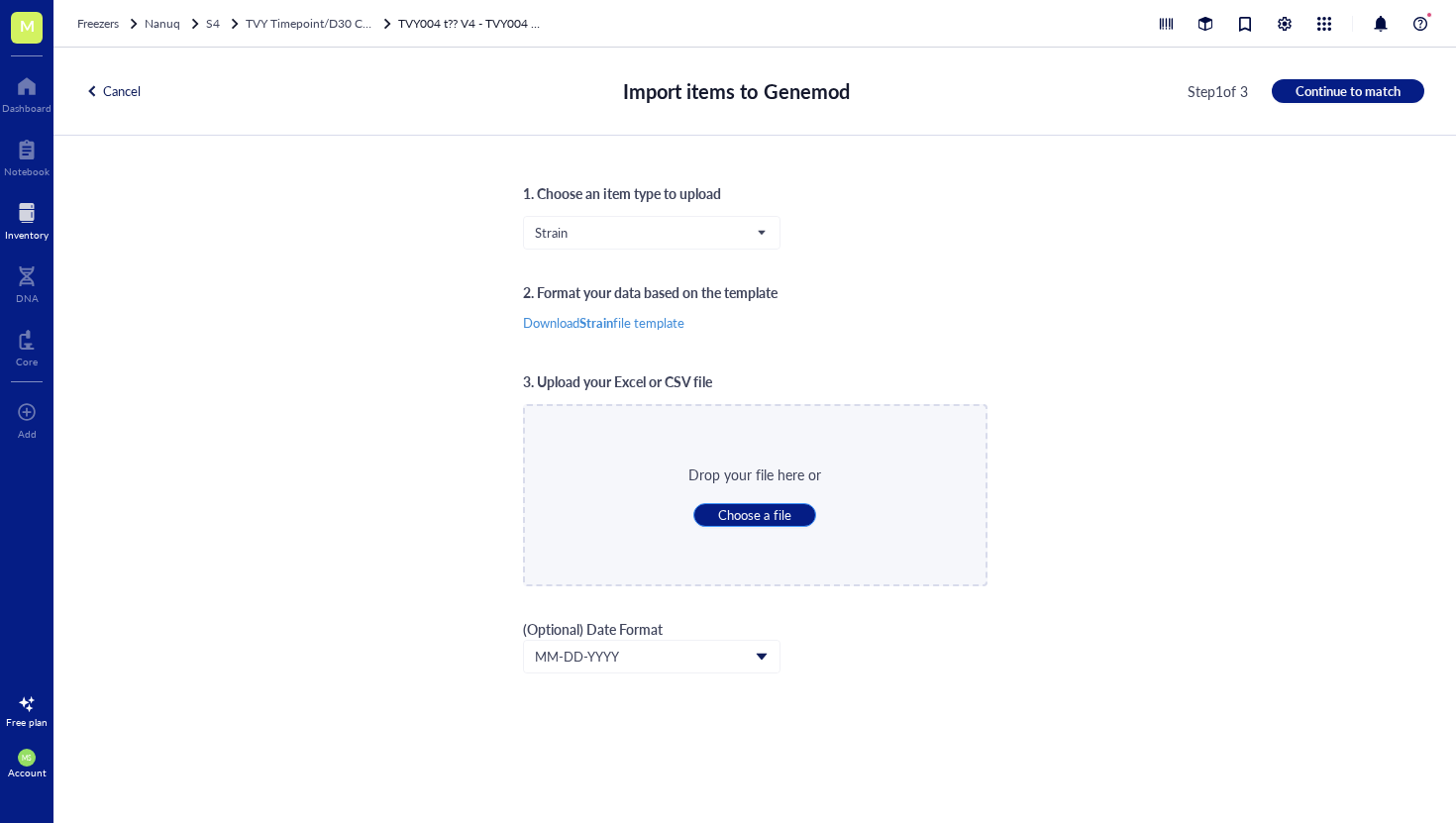 type on "C:\fakepath\Box4.csv" 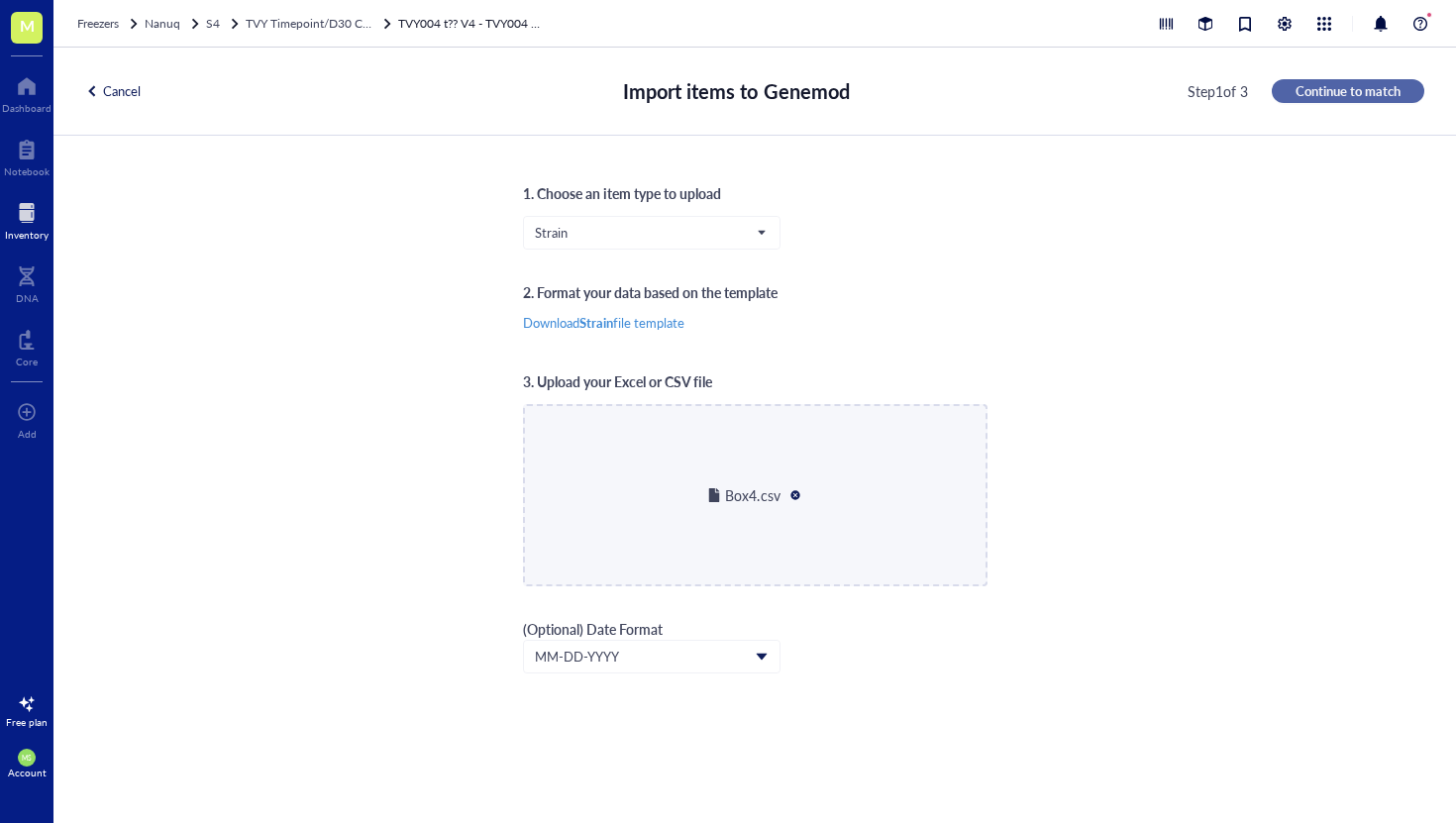click on "Continue to match" at bounding box center [1348, 91] 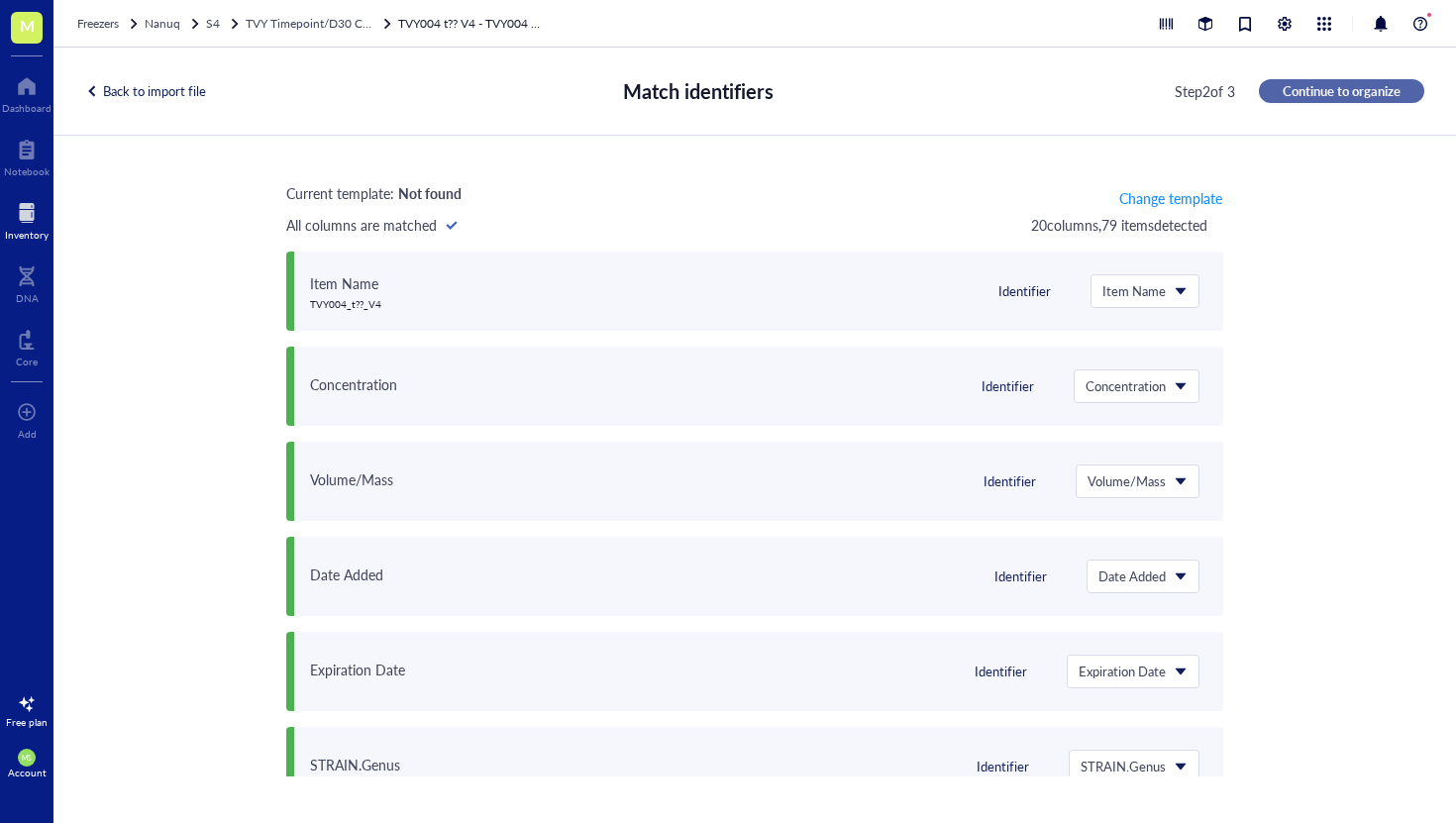 click on "Continue to organize" at bounding box center (1341, 91) 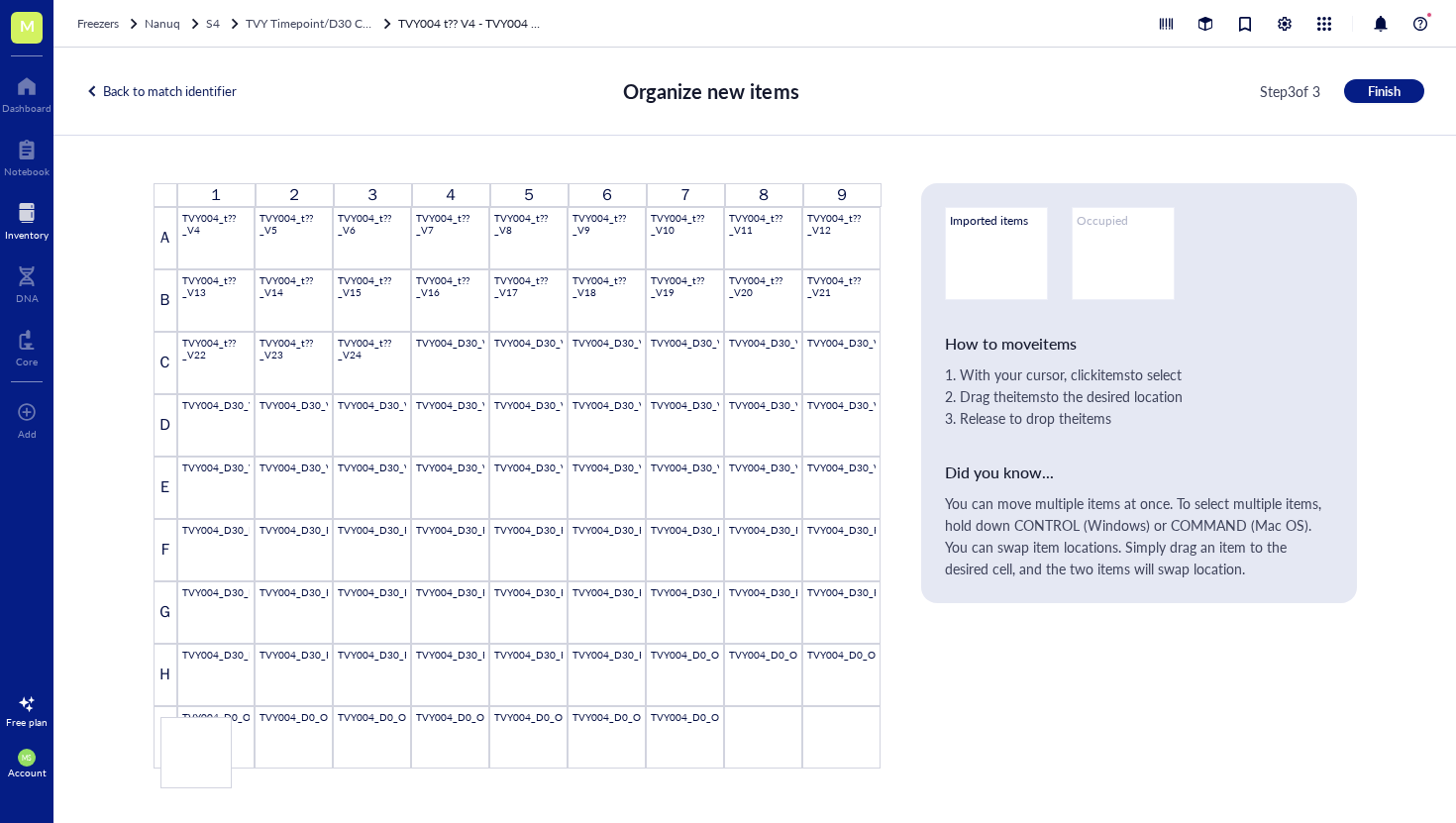 drag, startPoint x: 239, startPoint y: 733, endPoint x: 223, endPoint y: 743, distance: 18.867962 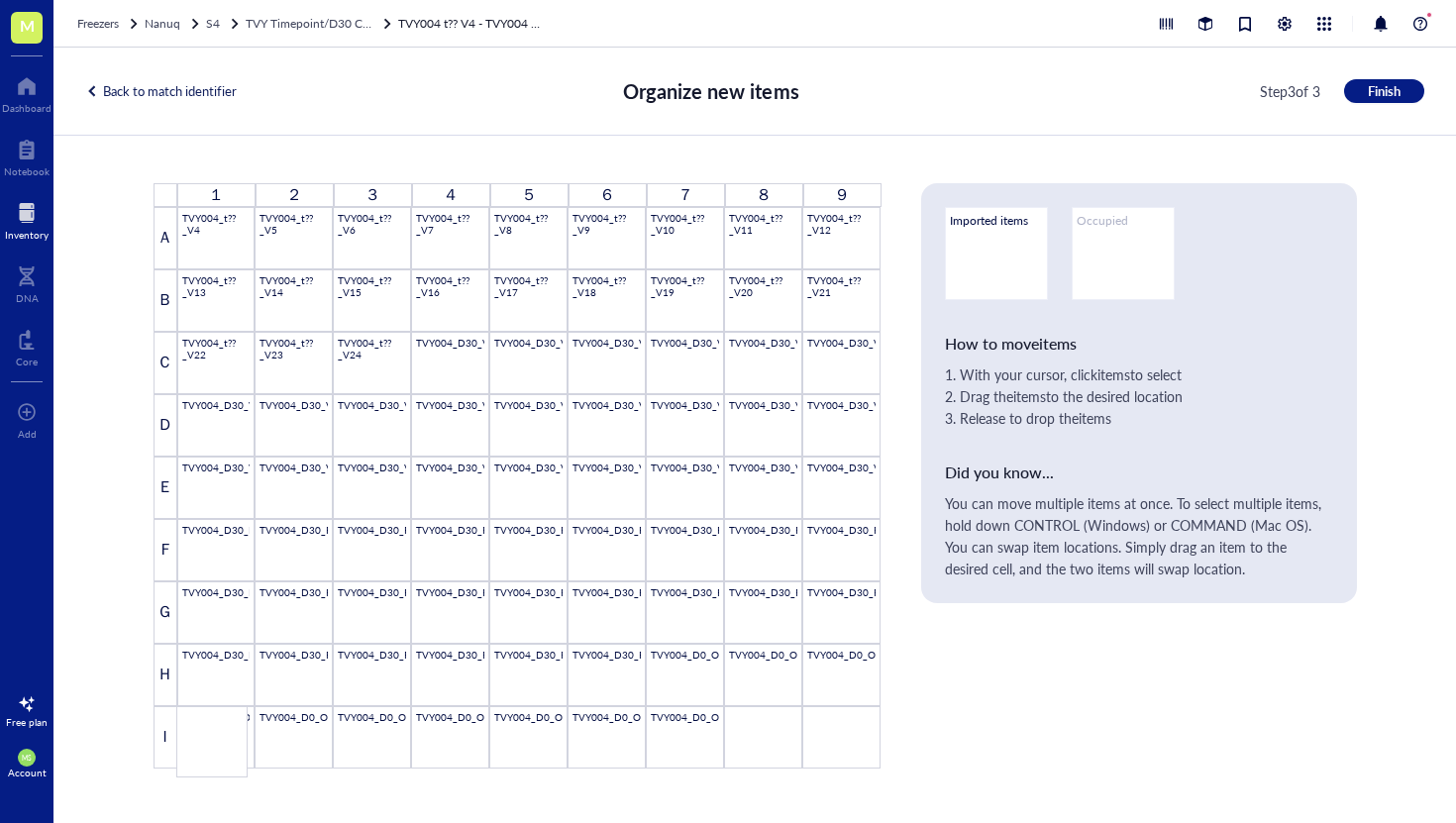 click on "1 2 3 4 5 6 7 8 9 A TVY004_t??_V4 TVY004_t??_V5 TVY004_t??_V6 TVY004_t??_V7 TVY004_t??_V8 TVY004_t??_V9 TVY004_t??_V10 TVY004_t??_V11 TVY004_t??_V12 B TVY004_t??_V13 TVY004_t??_V14 TVY004_t??_V15 TVY004_t??_V16 TVY004_t??_V17 TVY004_t??_V18 TVY004_t??_V19 TVY004_t??_V20 TVY004_t??_V21 C TVY004_t??_V22 TVY004_t??_V23 TVY004_t??_V24 TVY004_D30_V1 TVY004_D30_V2 TVY004_D30_V3 TVY004_D30_V4 TVY004_D30_V5 TVY004_D30_V6 D TVY004_D30_V7 TVY004_D30_V8 TVY004_D30_V9 TVY004_D30_V10 TVY004_D30_V11 TVY004_D30_V12 TVY004_D30_V13 TVY004_D30_V14 TVY004_D30_V15 E TVY004_D30_V16 TVY004_D30_V17 TVY004_D30_V18 TVY004_D30_V19 TVY004_D30_V20 TVY004_D30_V21 TVY004_D30_V22 TVY004_D30_V23 TVY004_D30_V24 F TVY004_D30_R1 TVY004_D30_R2 TVY004_D30_R3 TVY004_D30_R4 TVY004_D30_R5 TVY004_D30_R6 TVY004_D30_R7 TVY004_D30_R8 TVY004_D30_R9 G TVY004_D30_R10 TVY004_D30_R11 TVY004_D30_R12 TVY004_D30_R13 TVY004_D30_R14 TVY004_D30_R15 TVY004_D30_R16 TVY004_D30_R17 TVY004_D30_R18 H TVY004_D30_R19 TVY004_D30_R20 TVY004_D30_R21 TVY004_D30_R22 I" at bounding box center [517, 475] 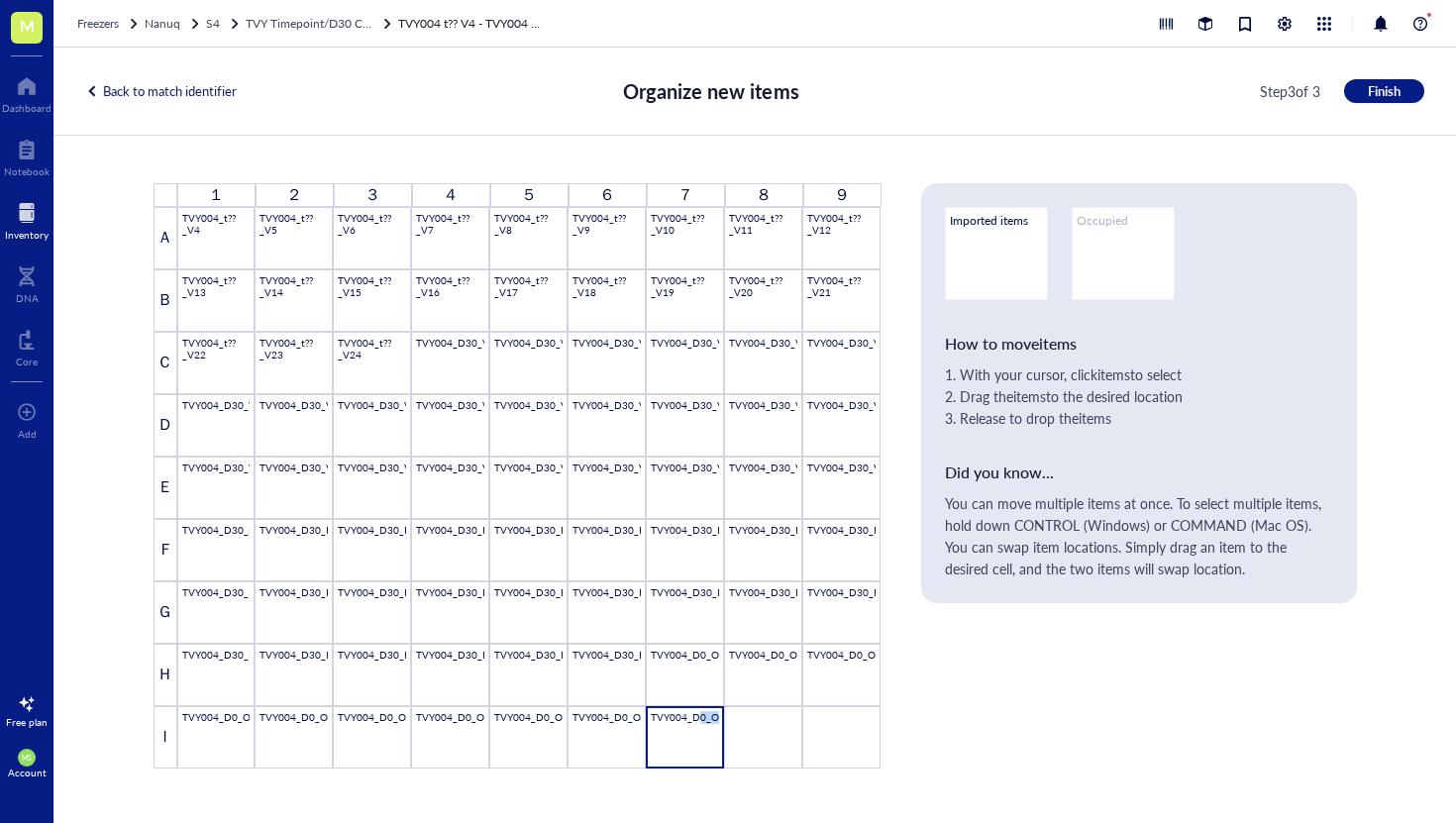 drag, startPoint x: 734, startPoint y: 725, endPoint x: 699, endPoint y: 723, distance: 35.057096 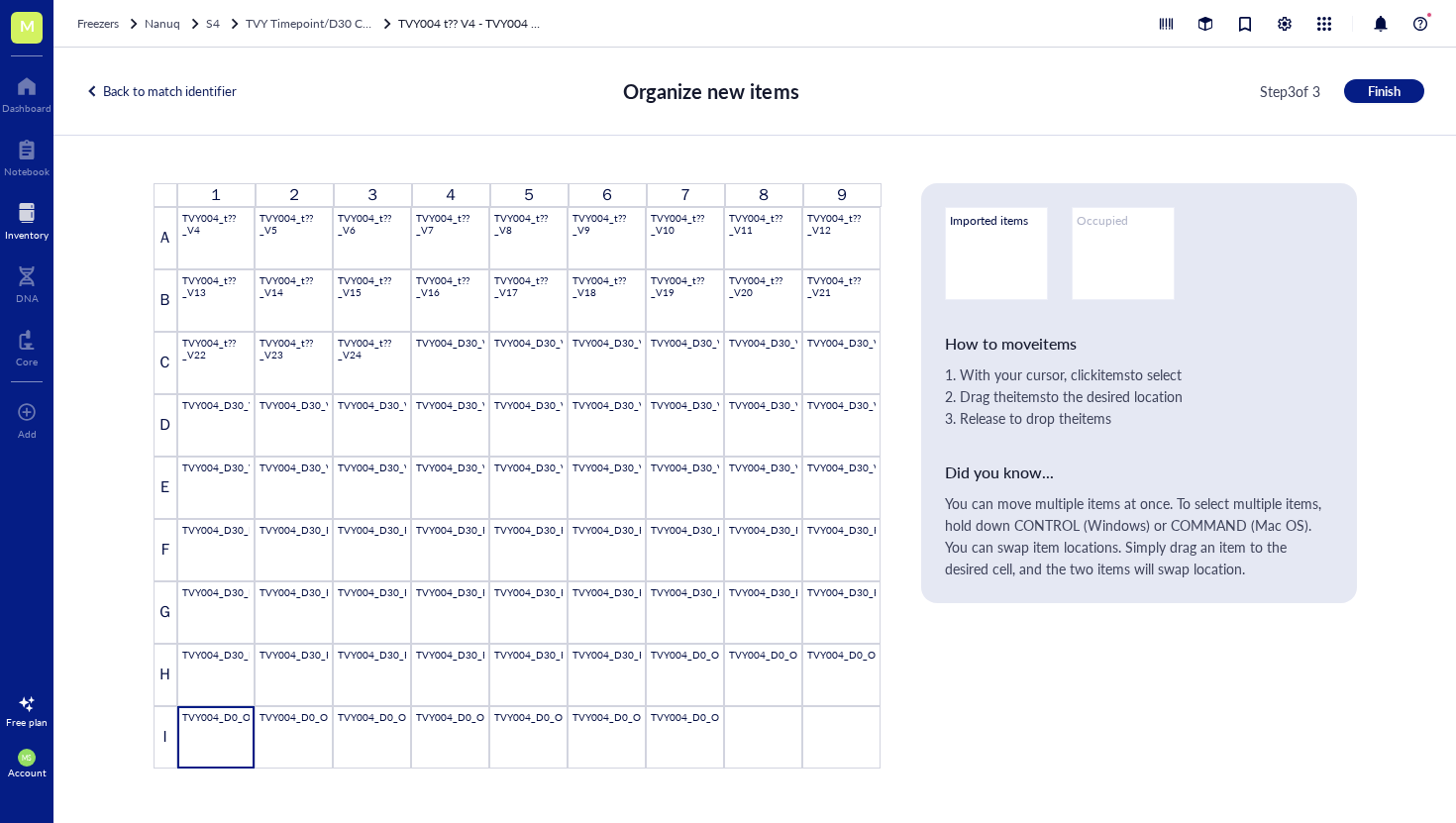 click on "TVY004_D0_O4" at bounding box center (216, 737) 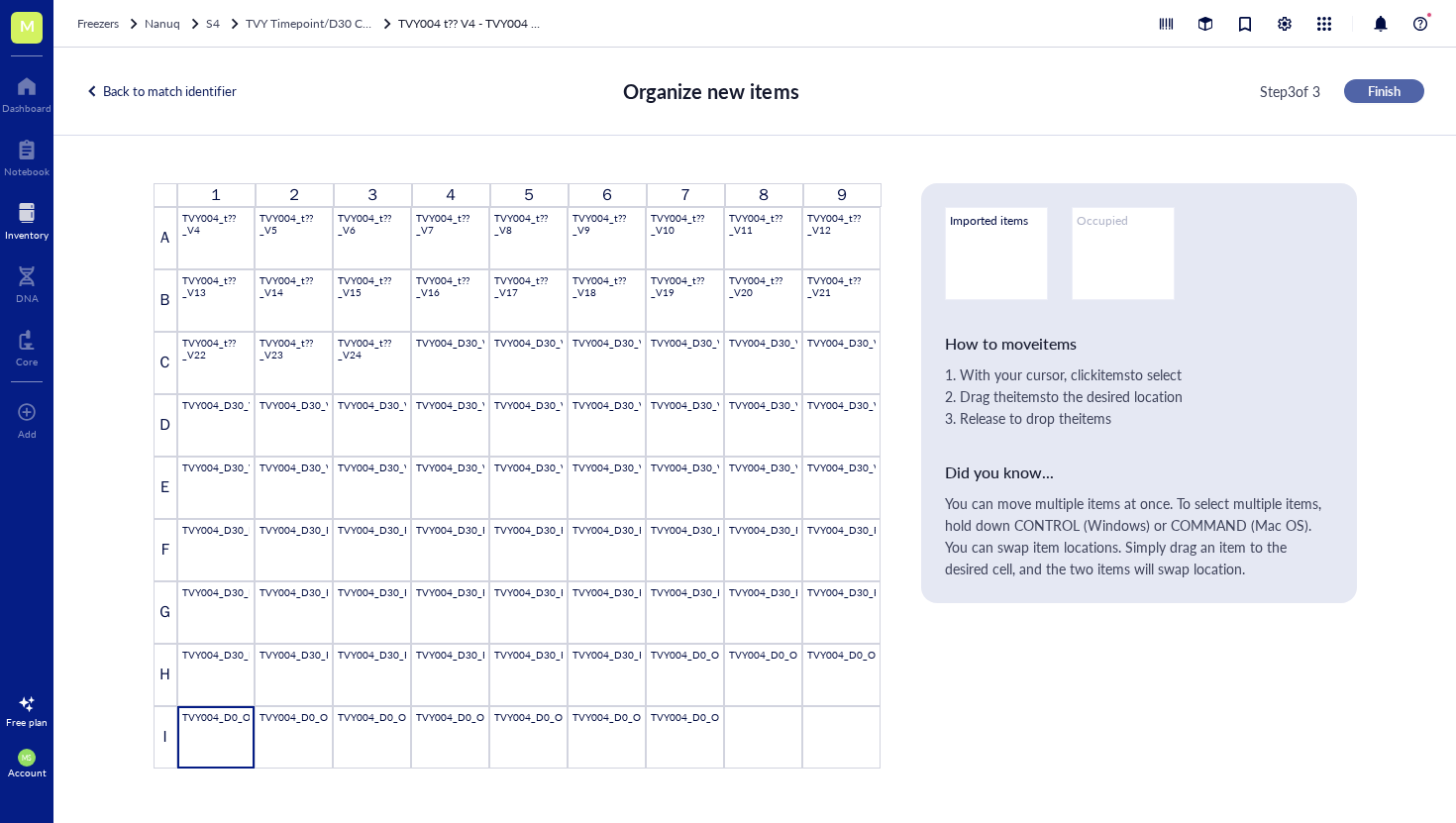 click on "Finish" at bounding box center (1384, 91) 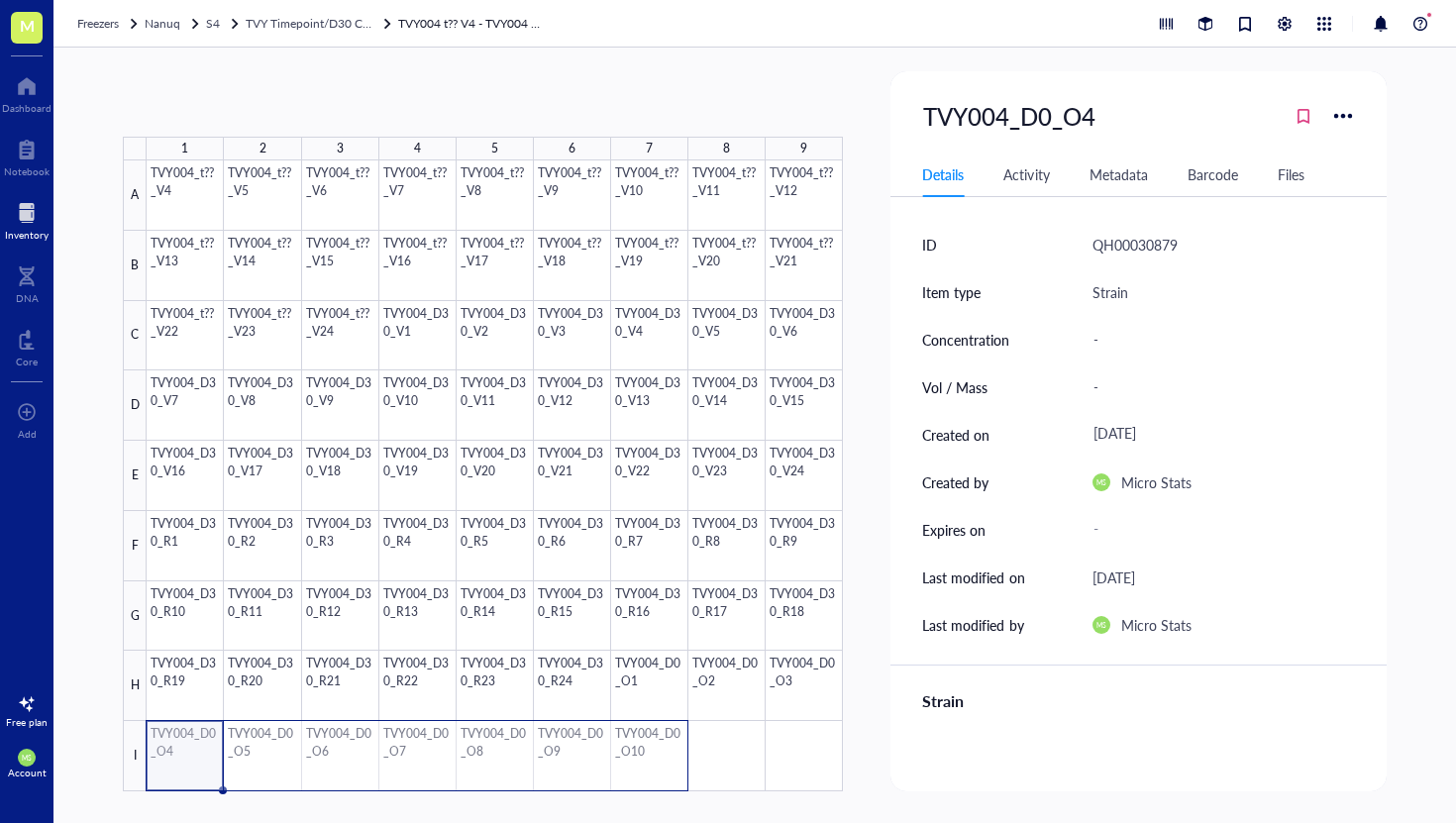 drag, startPoint x: 196, startPoint y: 770, endPoint x: 642, endPoint y: 755, distance: 446.25217 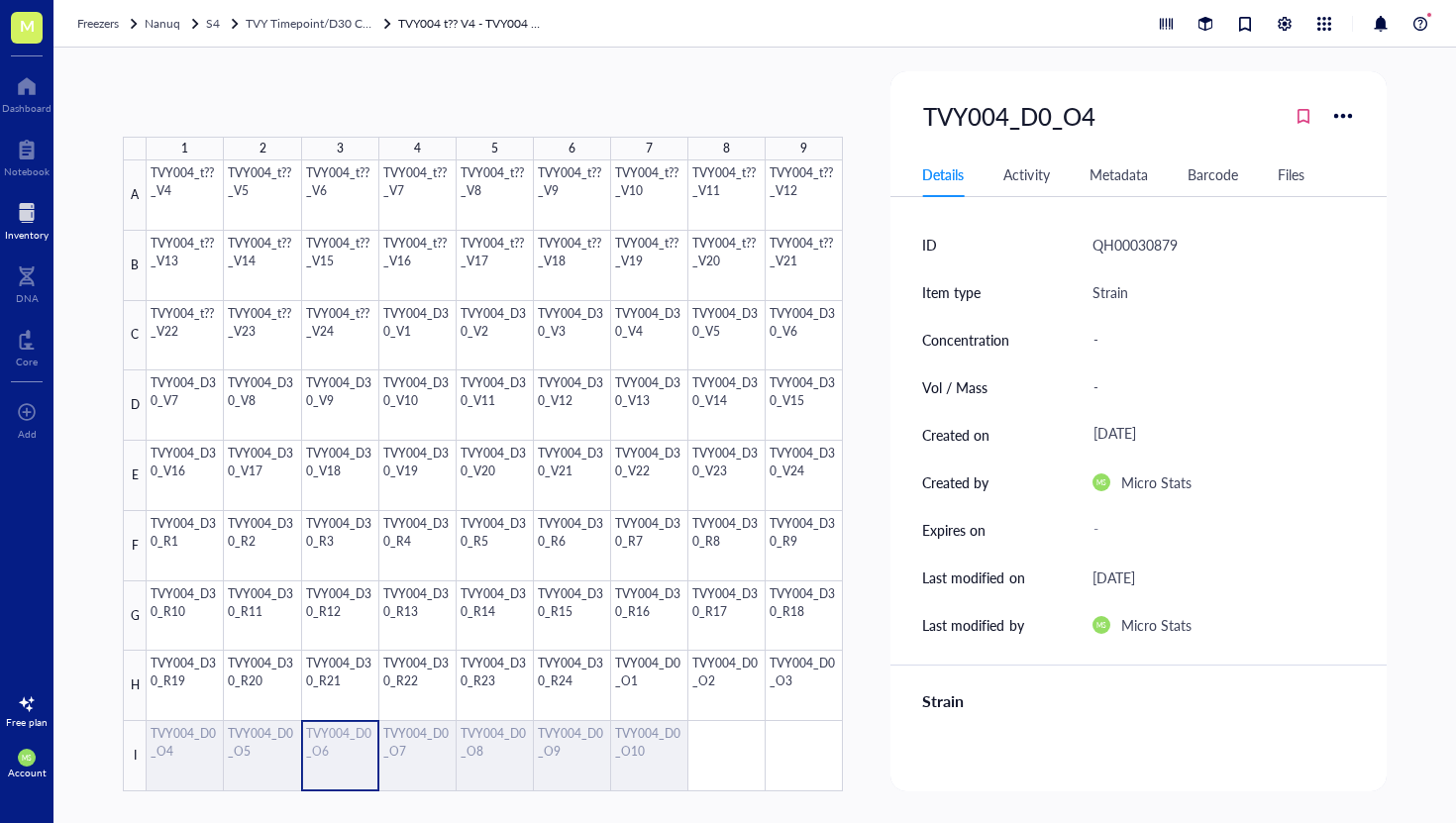 click at bounding box center (494, 475) 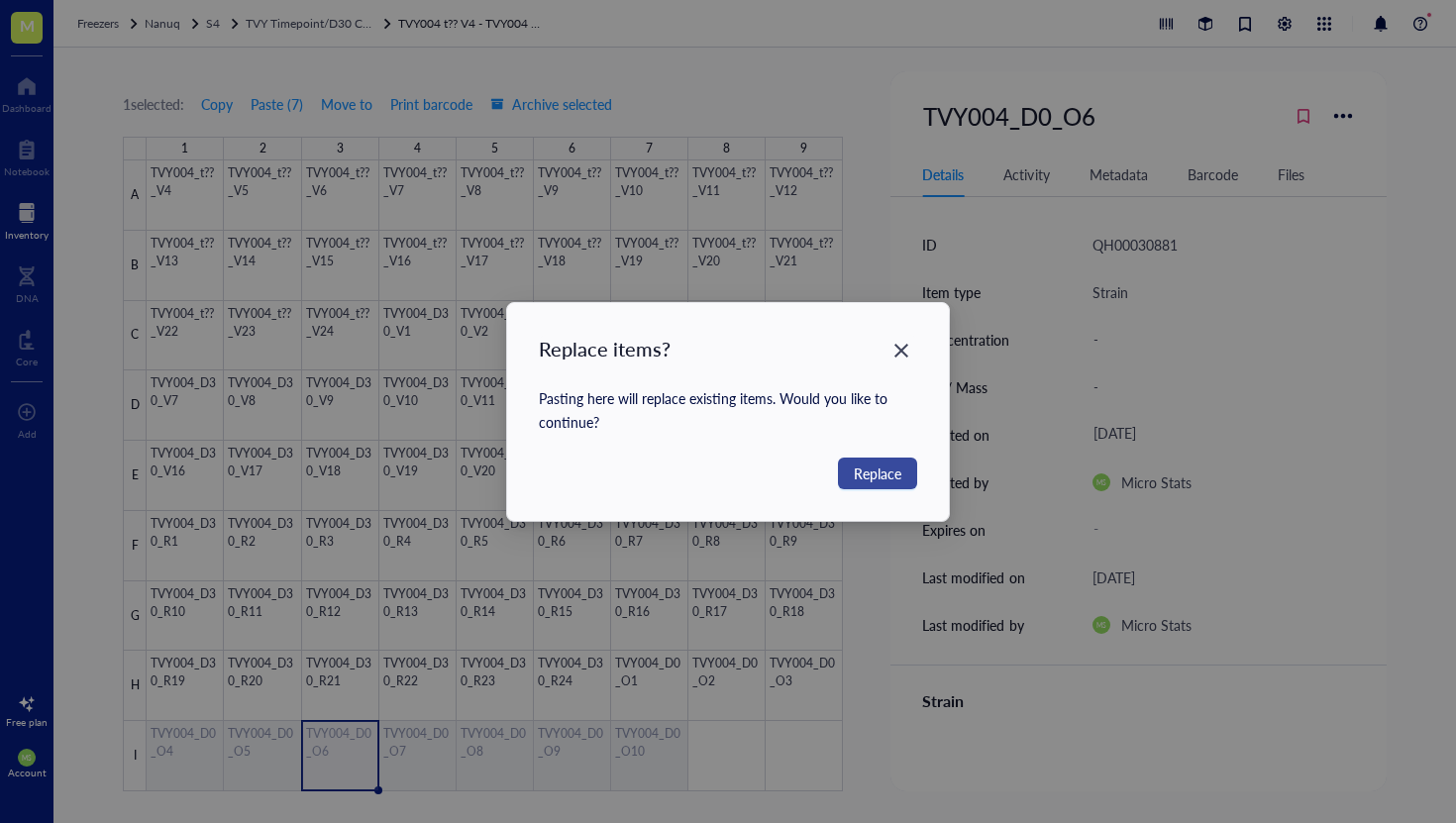 click on "Replace" at bounding box center (878, 473) 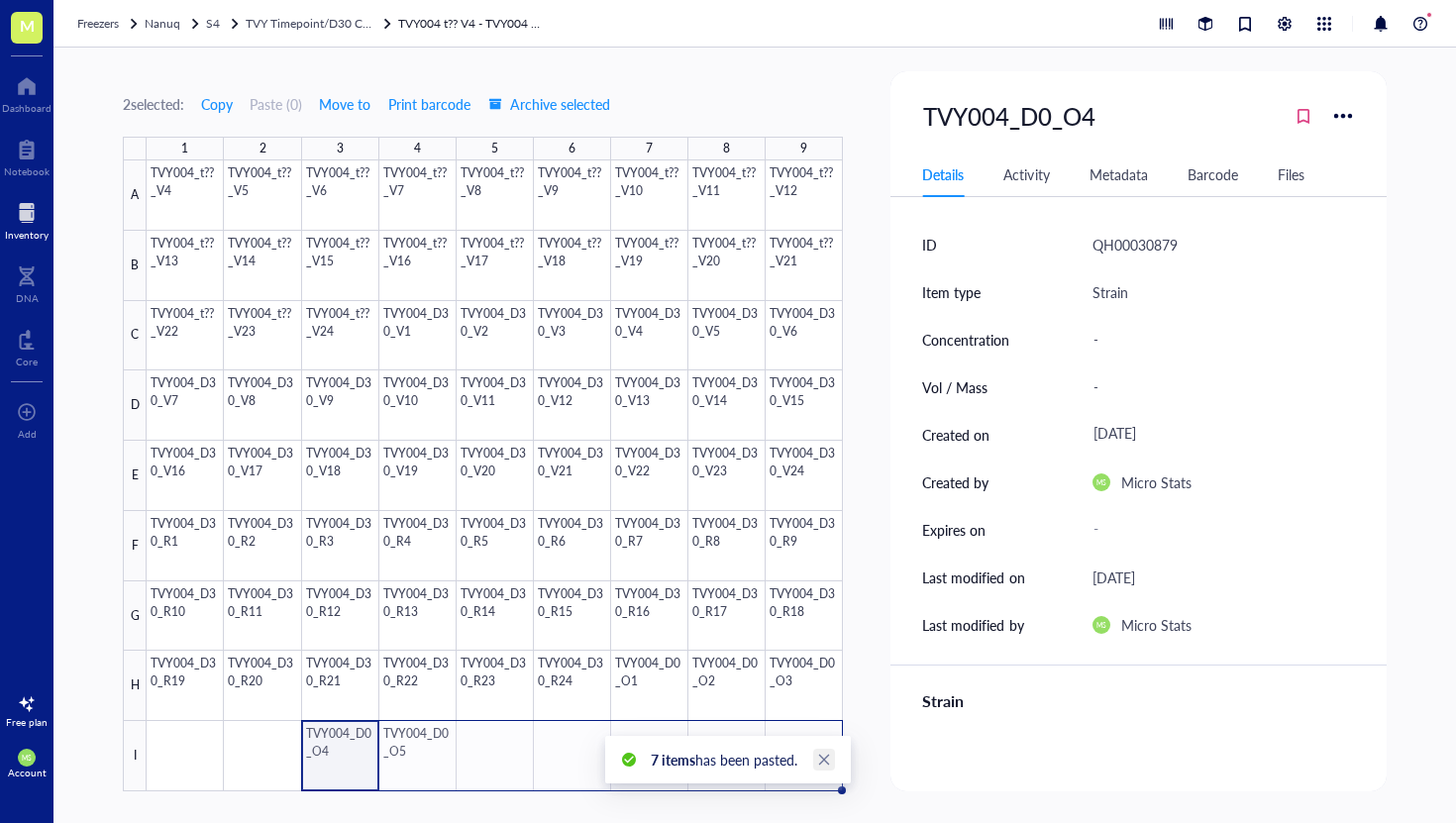click 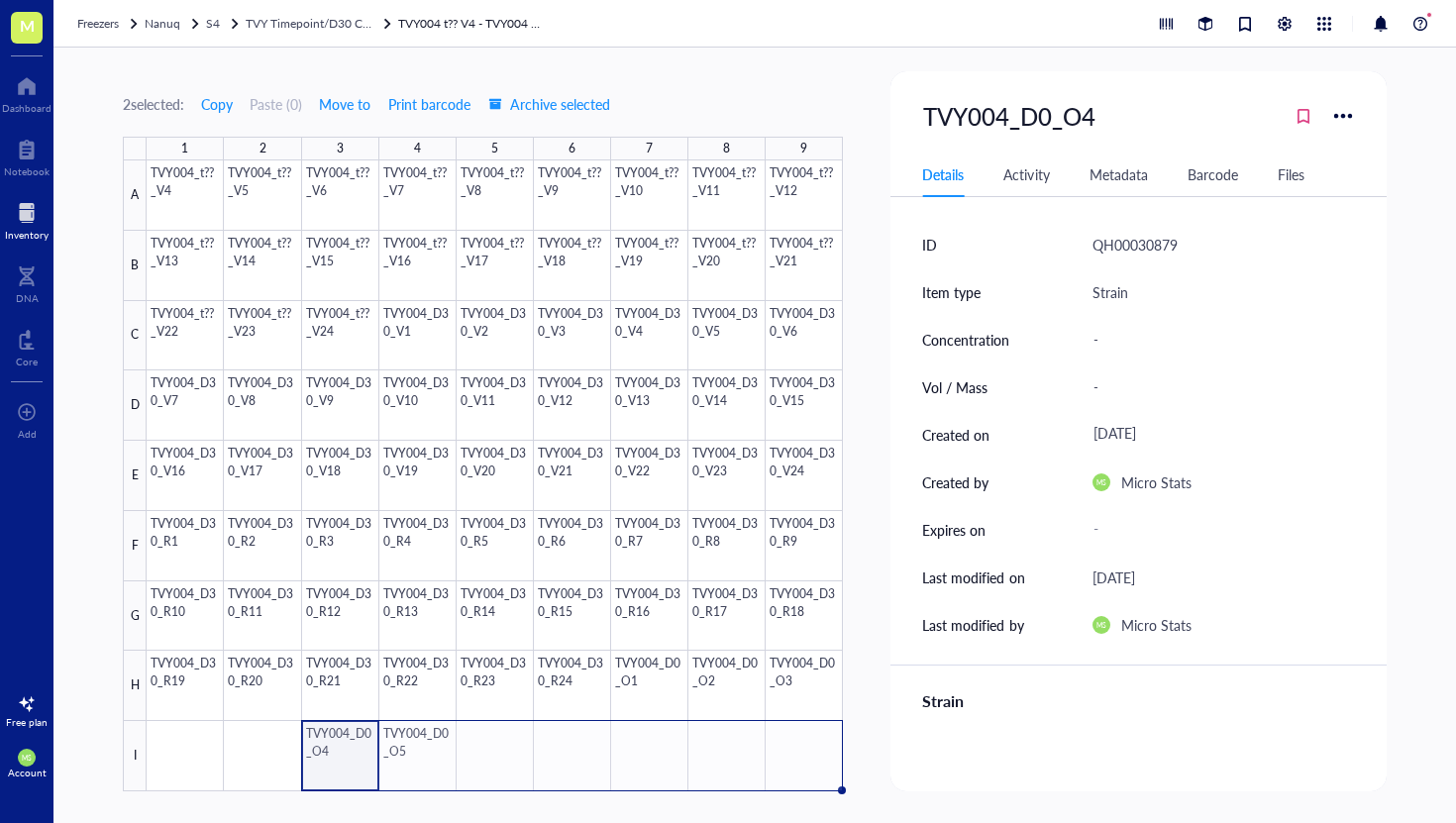 click on "2  selected: Copy Paste ( 0 ) Move to Print barcode Archive selected   1 2 3 4 5 6 7 8 9 A B C D E F G H I TVY004_t??_V4 TVY004_t??_V5 TVY004_t??_V6 TVY004_t??_V7 TVY004_t??_V8 TVY004_t??_V9 TVY004_t??_V10 TVY004_t??_V11 TVY004_t??_V12 TVY004_t??_V13 TVY004_t??_V14 TVY004_t??_V15 TVY004_t??_V16 TVY004_t??_V17 TVY004_t??_V18 TVY004_t??_V19 TVY004_t??_V20 TVY004_t??_V21 TVY004_t??_V22 TVY004_t??_V23 TVY004_t??_V24 TVY004_D30_V1 TVY004_D30_V2 TVY004_D30_V3 TVY004_D30_V4 TVY004_D30_V5 TVY004_D30_V6 TVY004_D30_V7 TVY004_D30_V8 TVY004_D30_V9 TVY004_D30_V10 TVY004_D30_V11 TVY004_D30_V12 TVY004_D30_V13 TVY004_D30_V14 TVY004_D30_V15 TVY004_D30_V16 TVY004_D30_V17 TVY004_D30_V18 TVY004_D30_V19 TVY004_D30_V20 TVY004_D30_V21 TVY004_D30_V22 TVY004_D30_V23 TVY004_D30_V24 TVY004_D30_R1 TVY004_D30_R2 TVY004_D30_R3 TVY004_D30_R4 TVY004_D30_R5 TVY004_D30_R6 TVY004_D30_R7 TVY004_D30_R8 TVY004_D30_R9 TVY004_D30_R10 TVY004_D30_R11 TVY004_D30_R12 TVY004_D30_R13 TVY004_D30_R14 TVY004_D30_R15 TVY004_D30_R16 TVY004_D30_R17 Details ID" at bounding box center [755, 435] 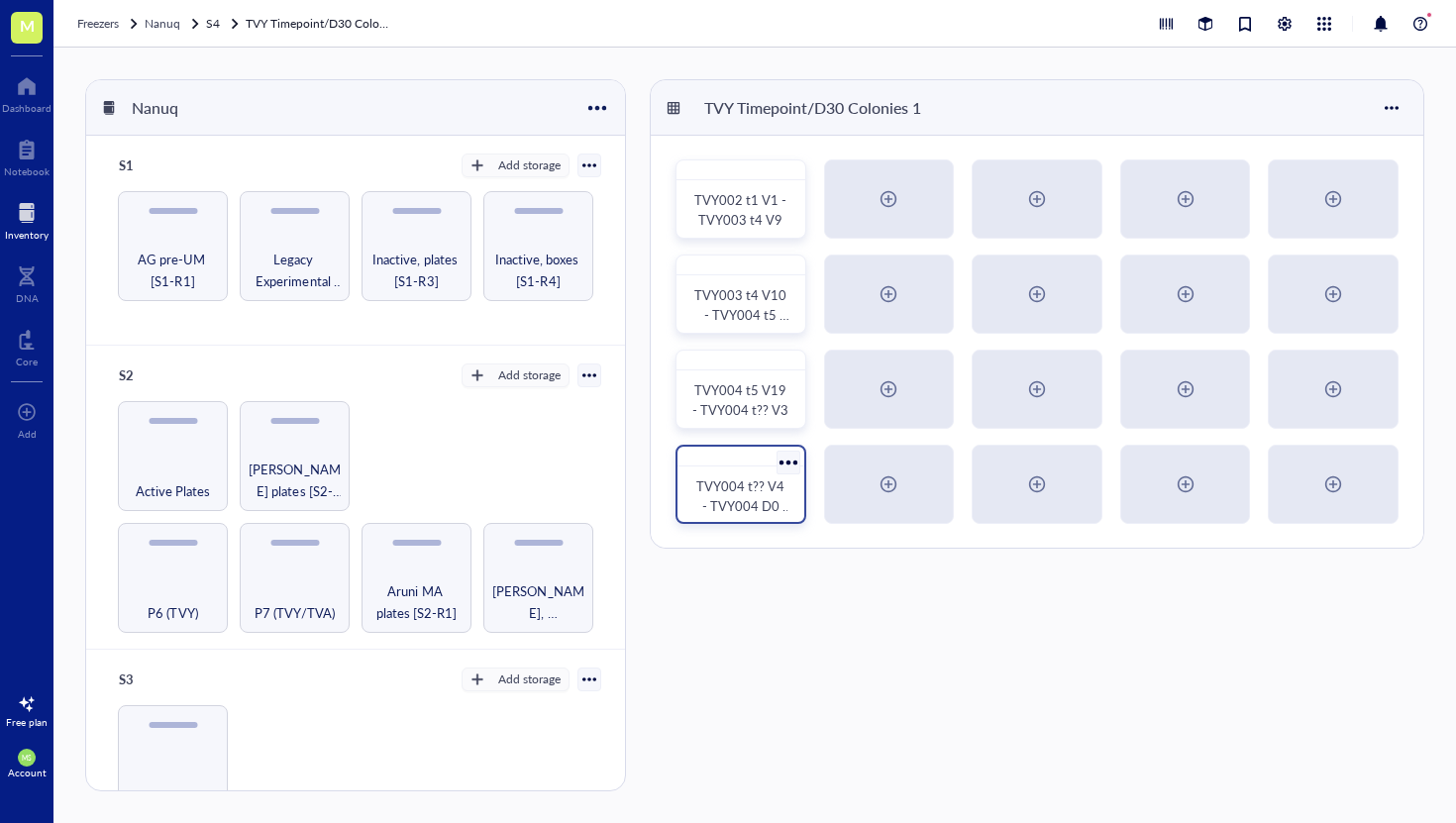 click on "TVY004 t?? V4 - TVY004 D0 O10" at bounding box center [744, 505] 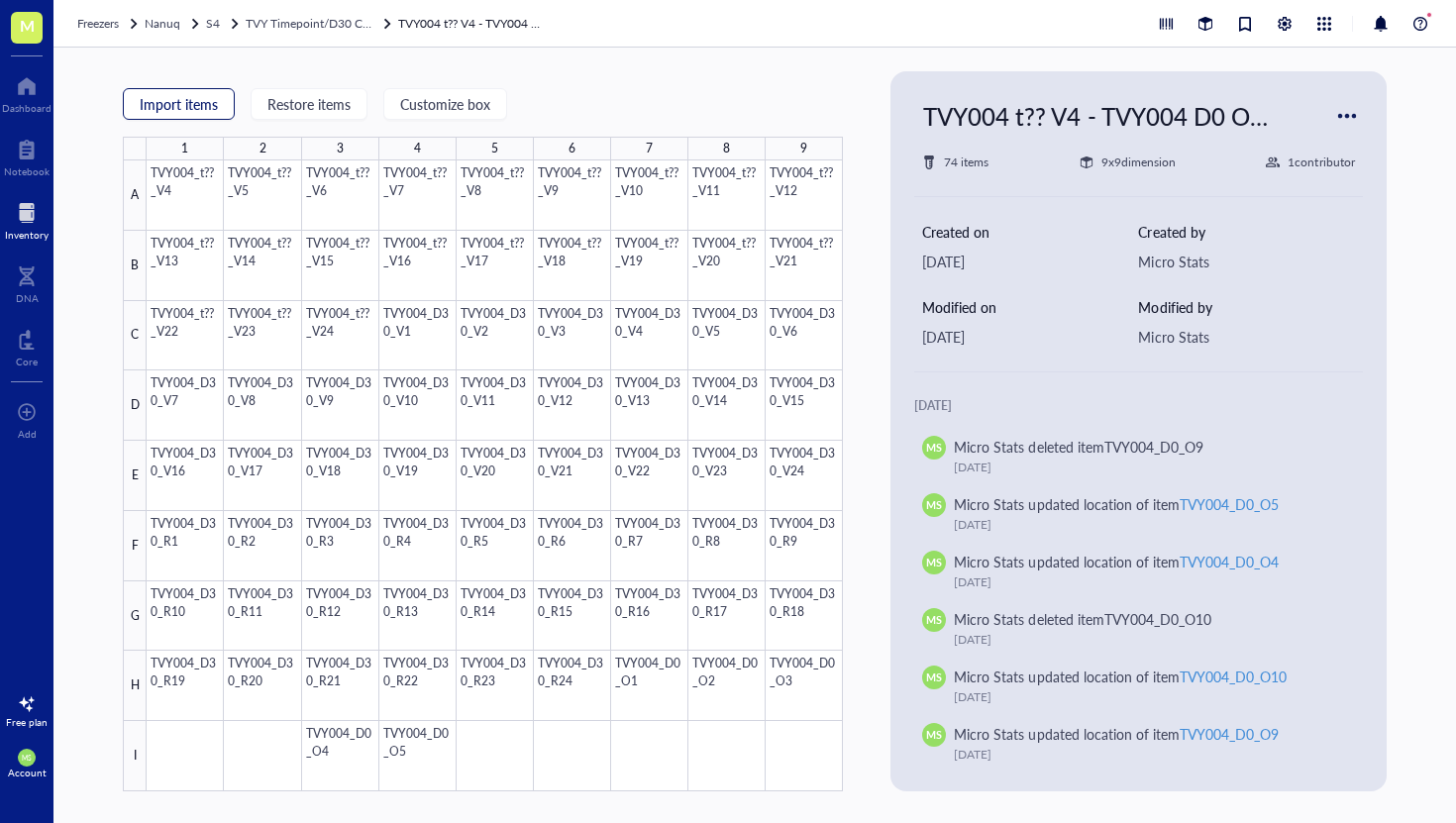 click on "Import items" at bounding box center (178, 104) 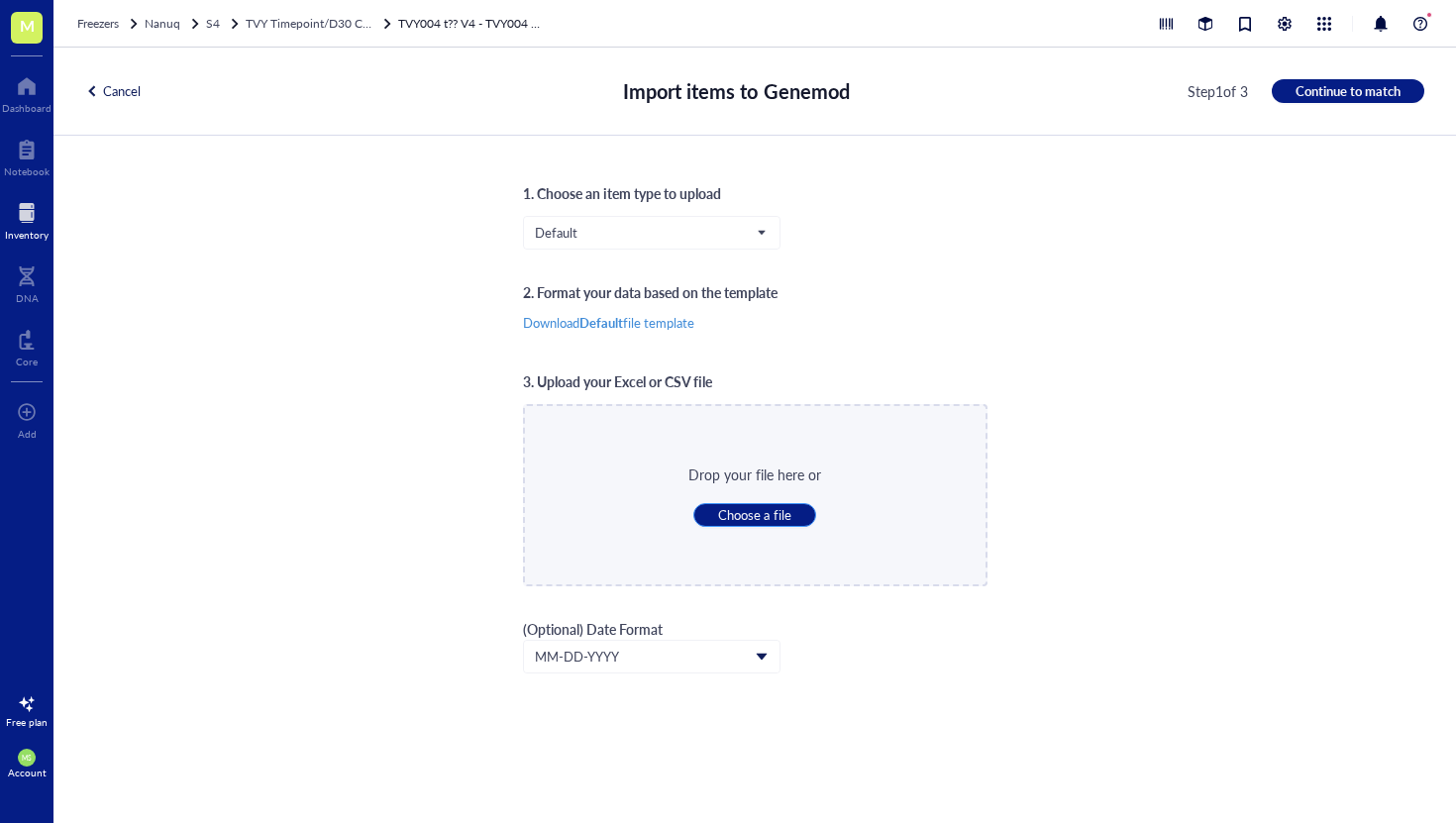 click on "Choose a file" at bounding box center [754, 515] 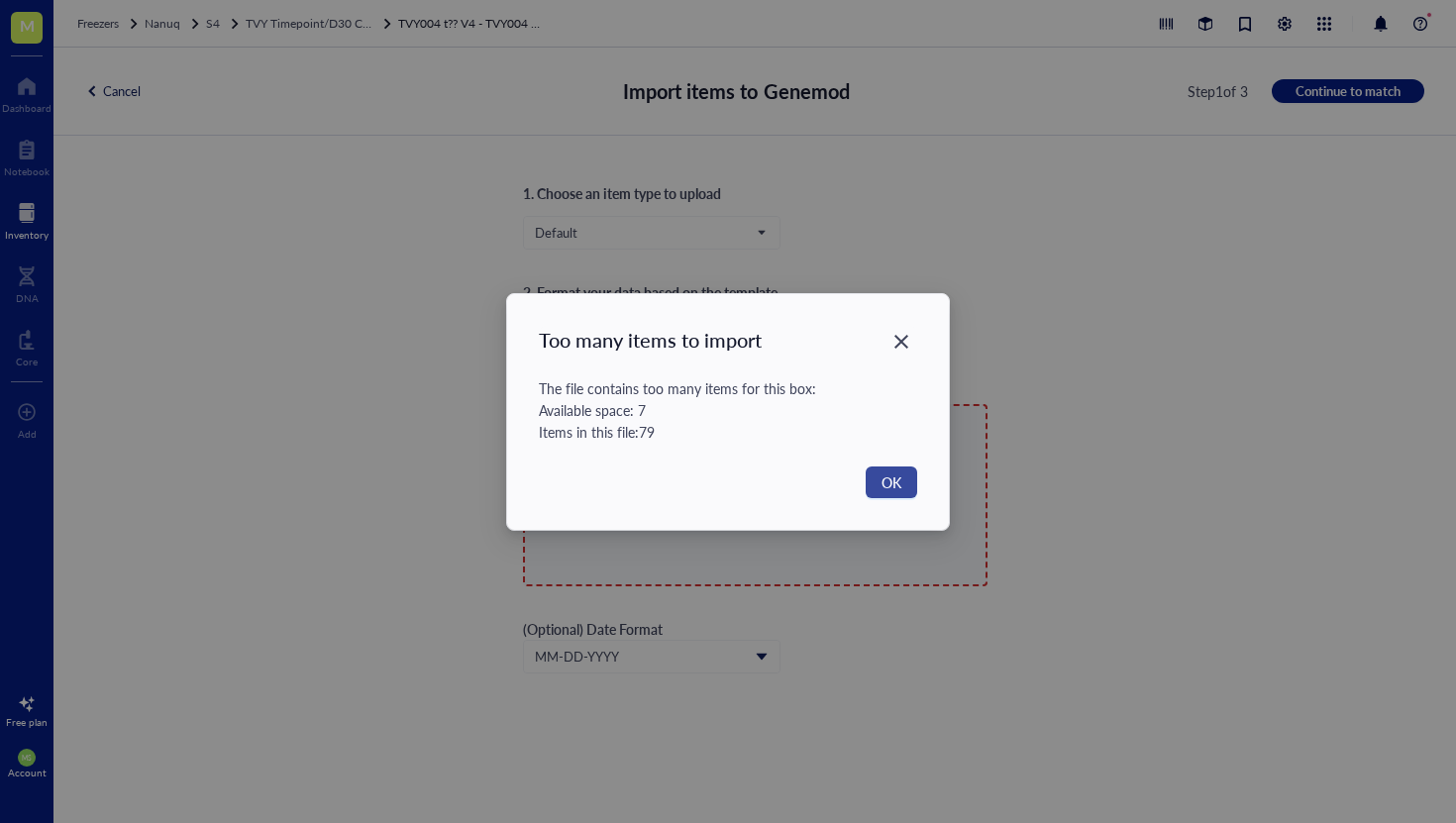 click on "OK" at bounding box center [891, 482] 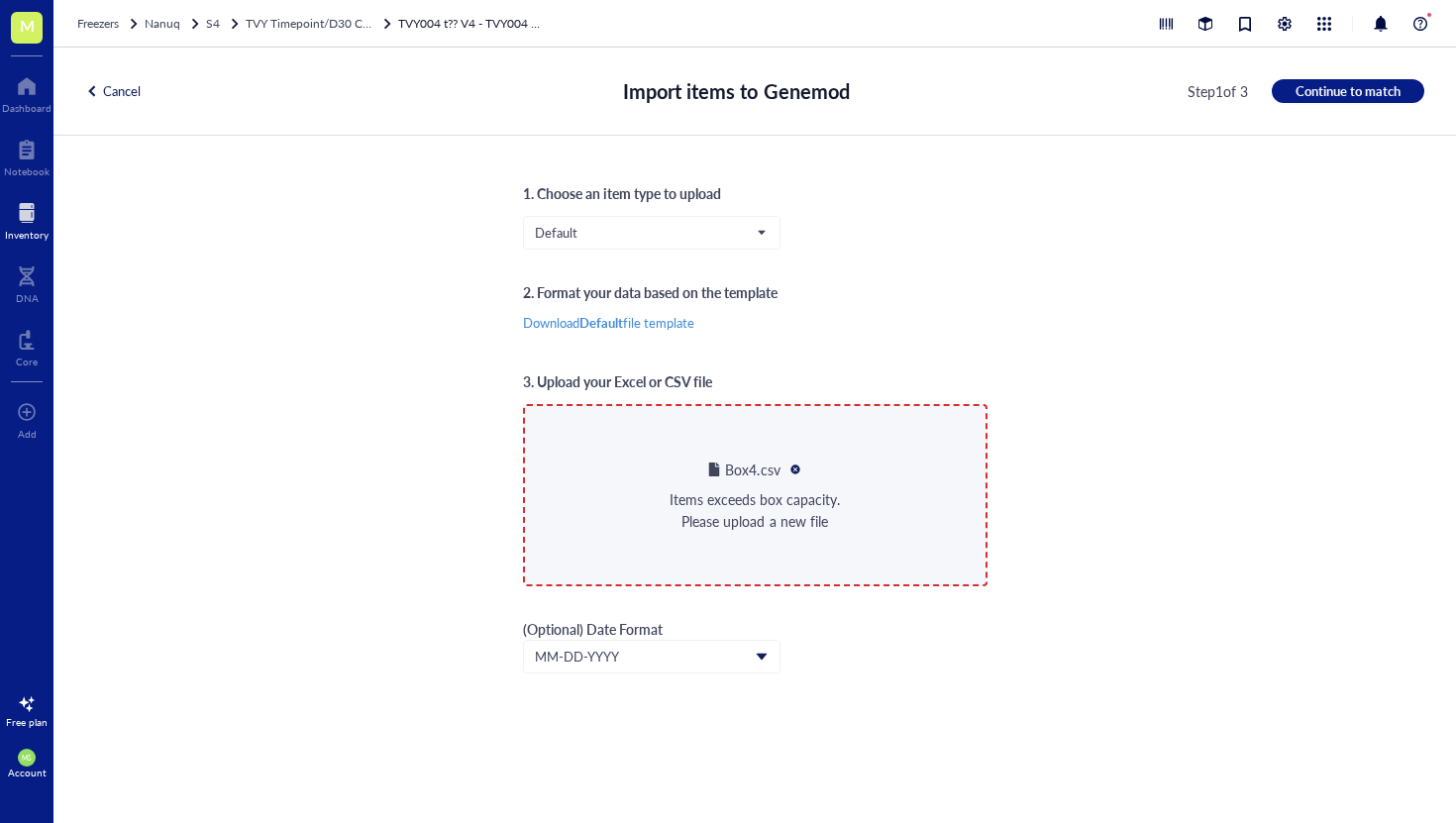 click on "Cancel" at bounding box center (113, 91) 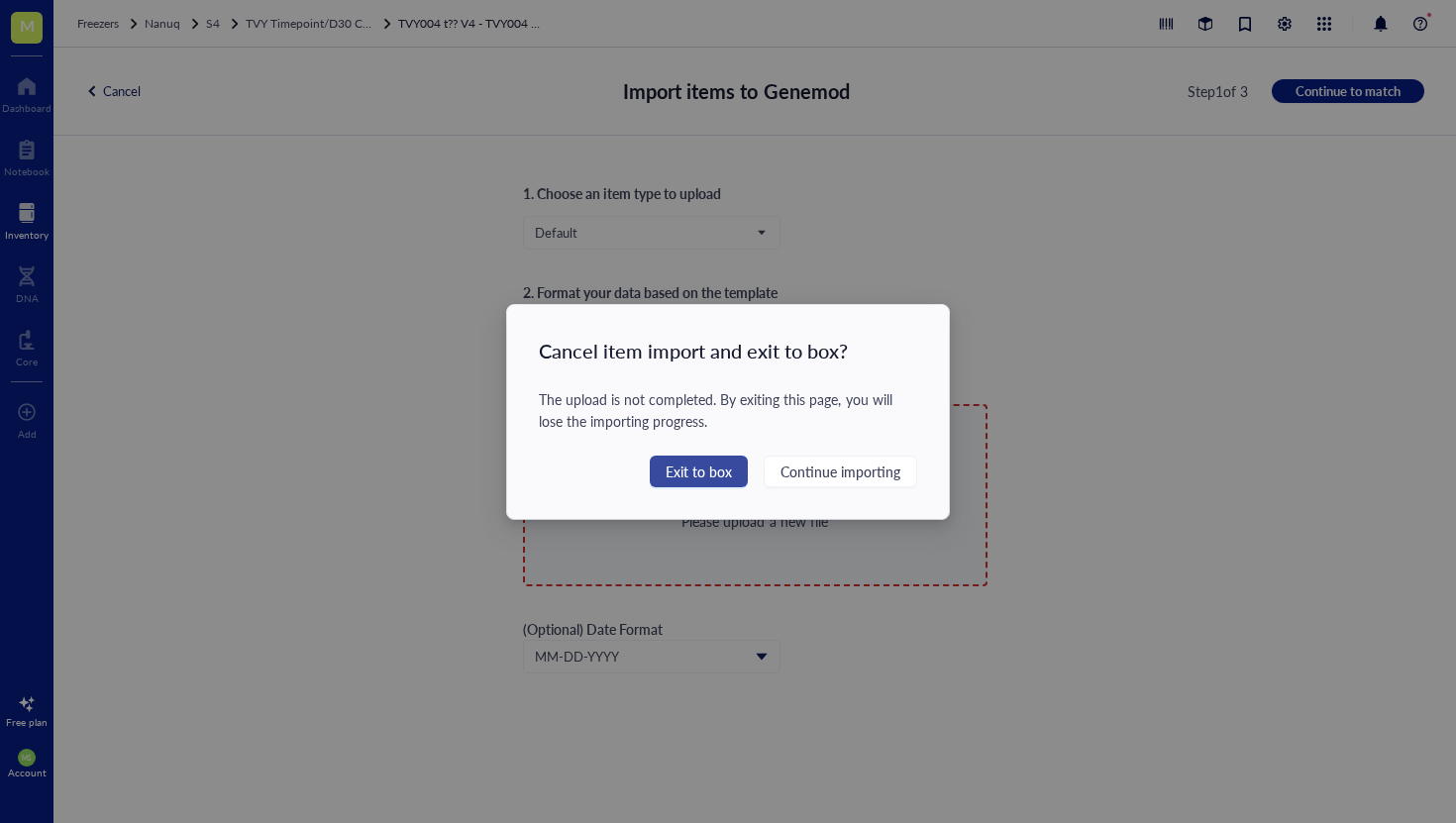 click on "Exit to box" at bounding box center (698, 471) 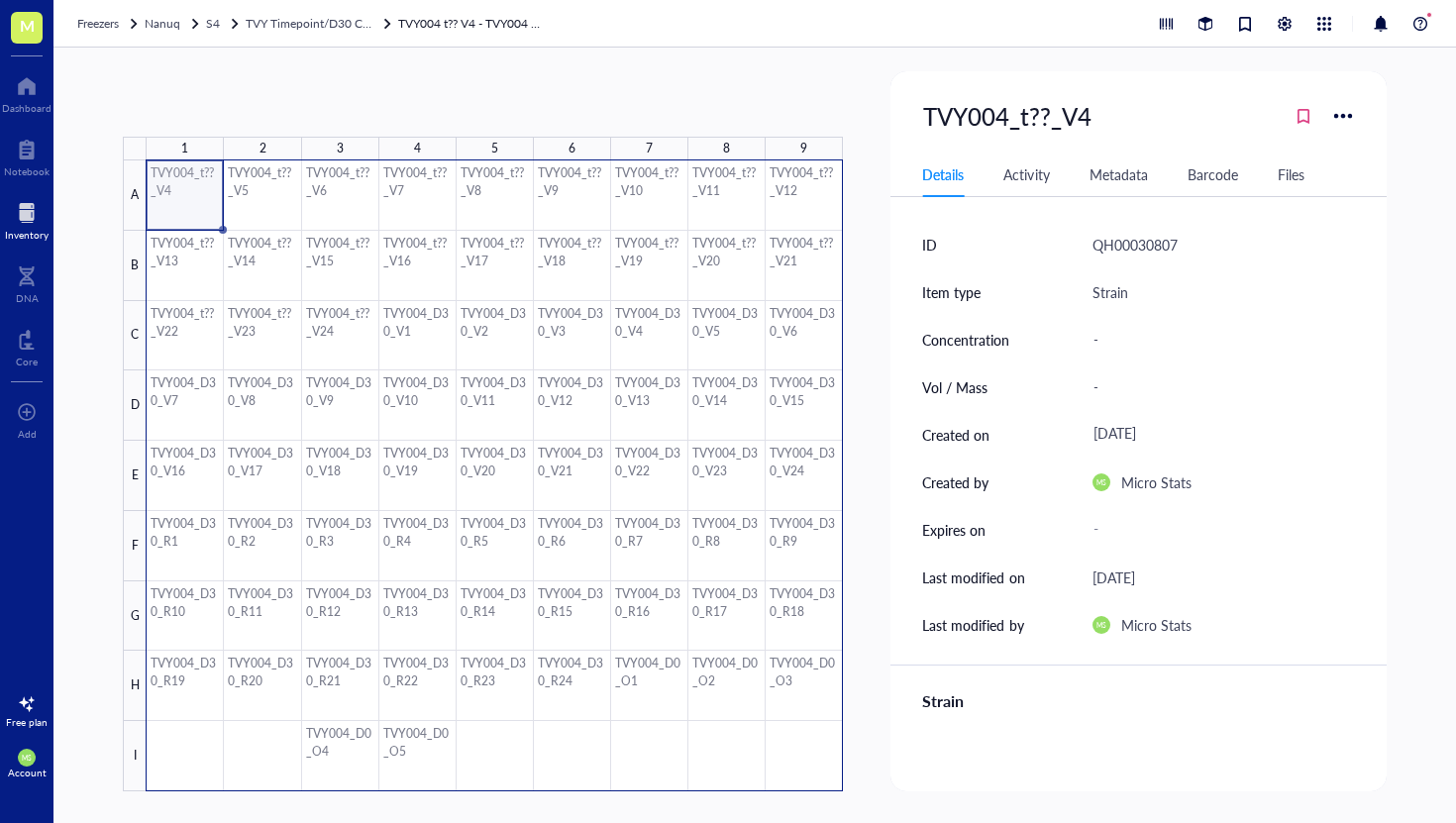 drag, startPoint x: 205, startPoint y: 200, endPoint x: 802, endPoint y: 738, distance: 803.6498 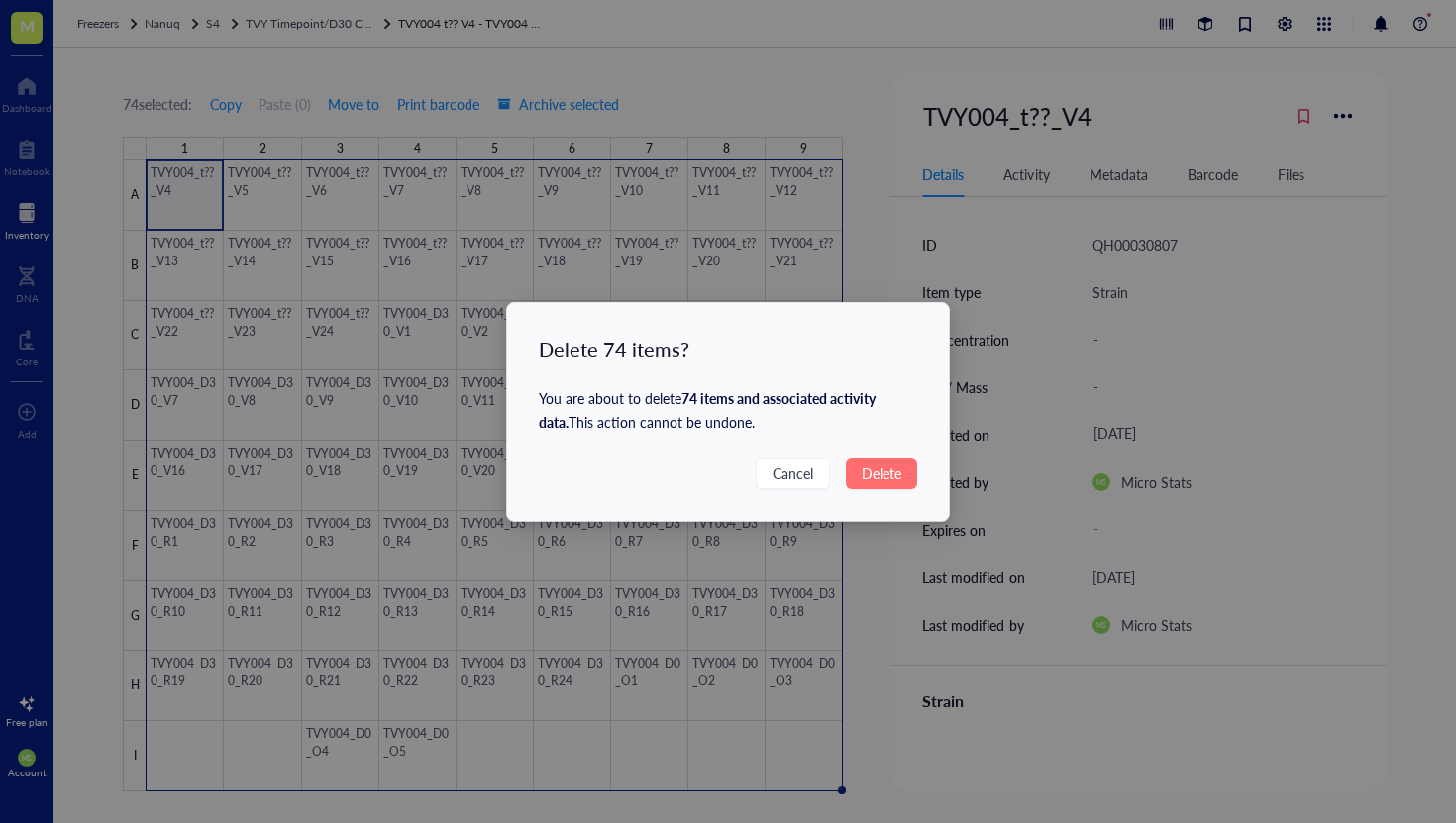 click on "Delete" at bounding box center (882, 473) 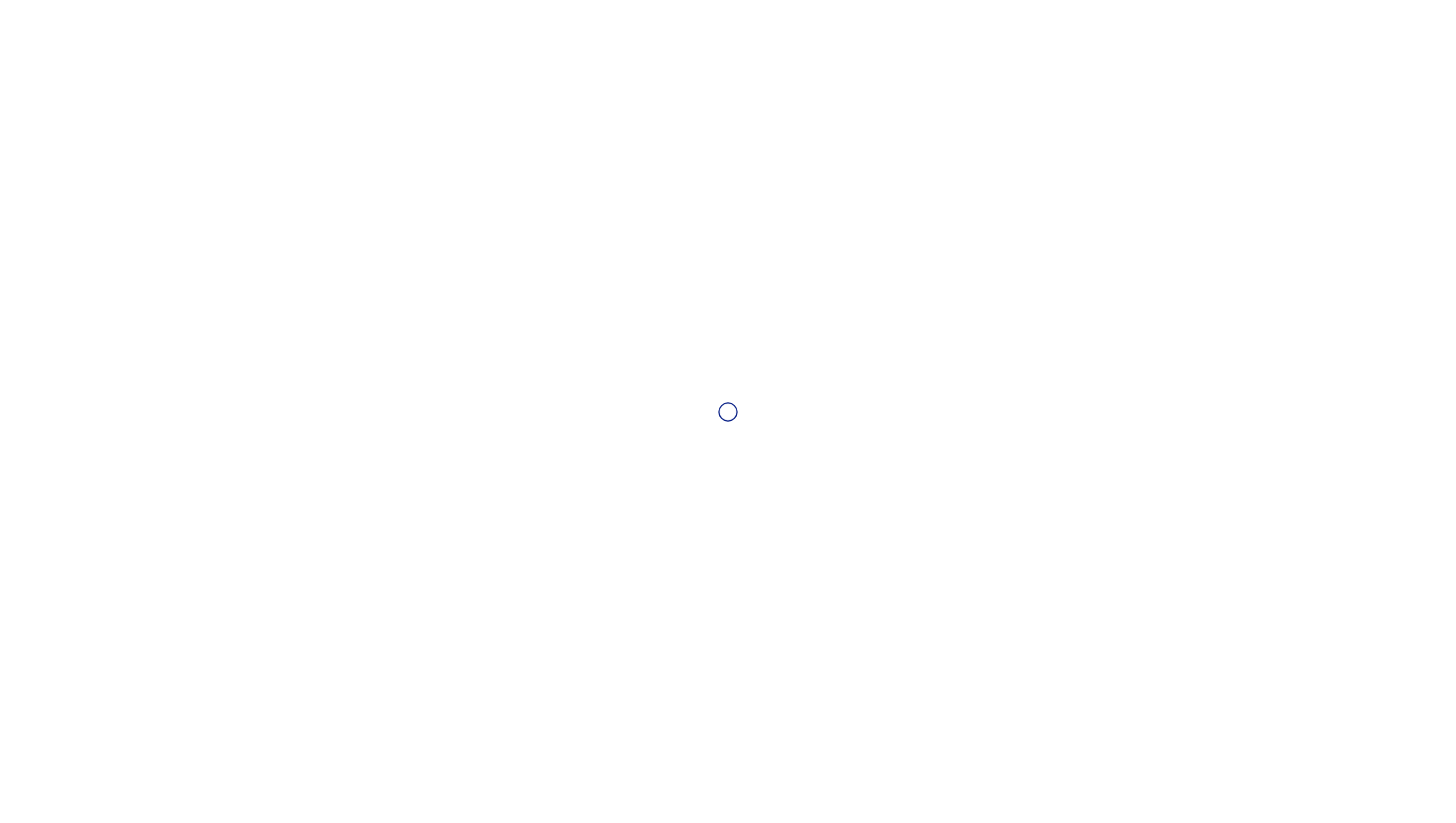 scroll, scrollTop: 0, scrollLeft: 0, axis: both 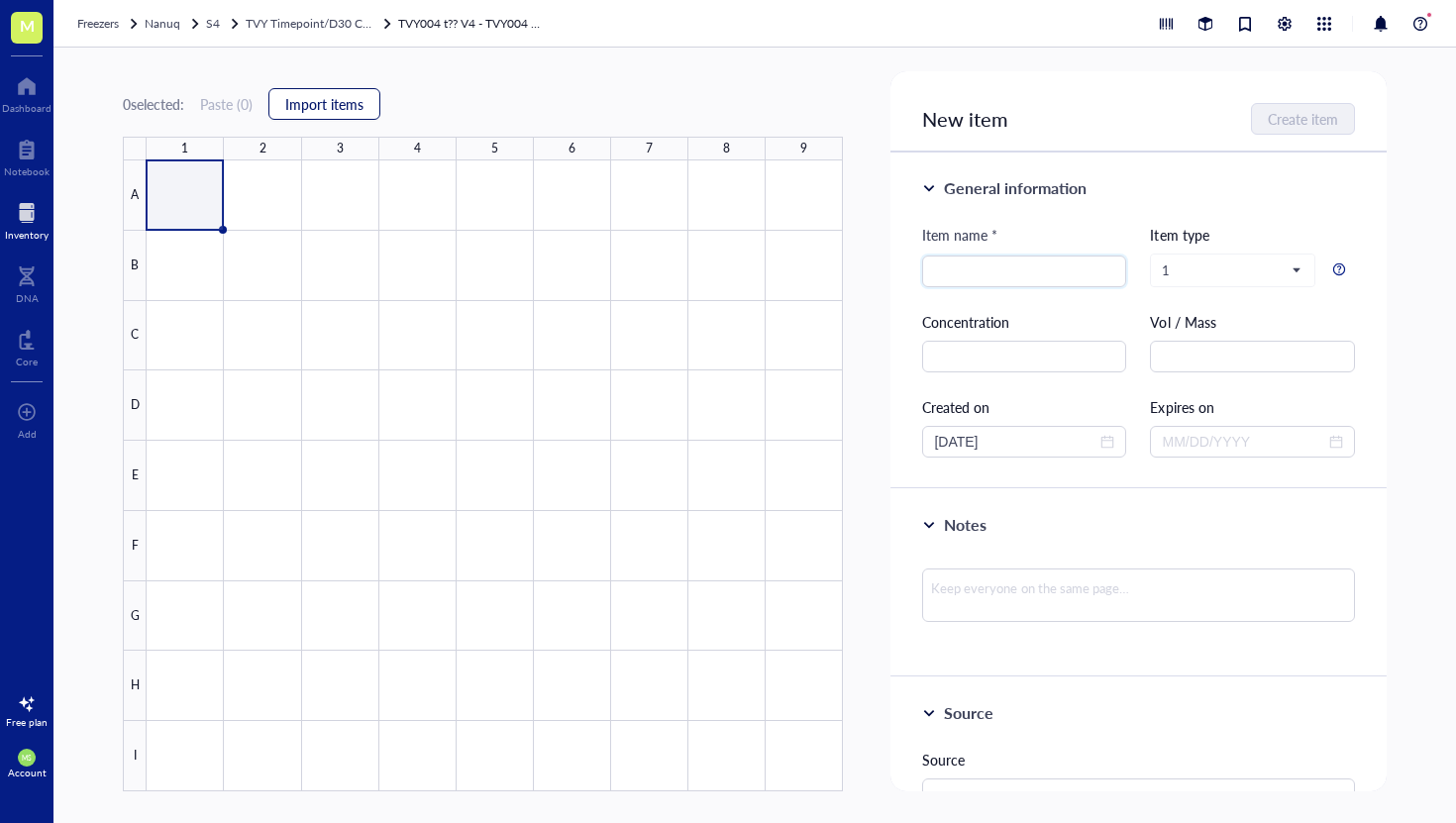 click on "Import items" at bounding box center [324, 104] 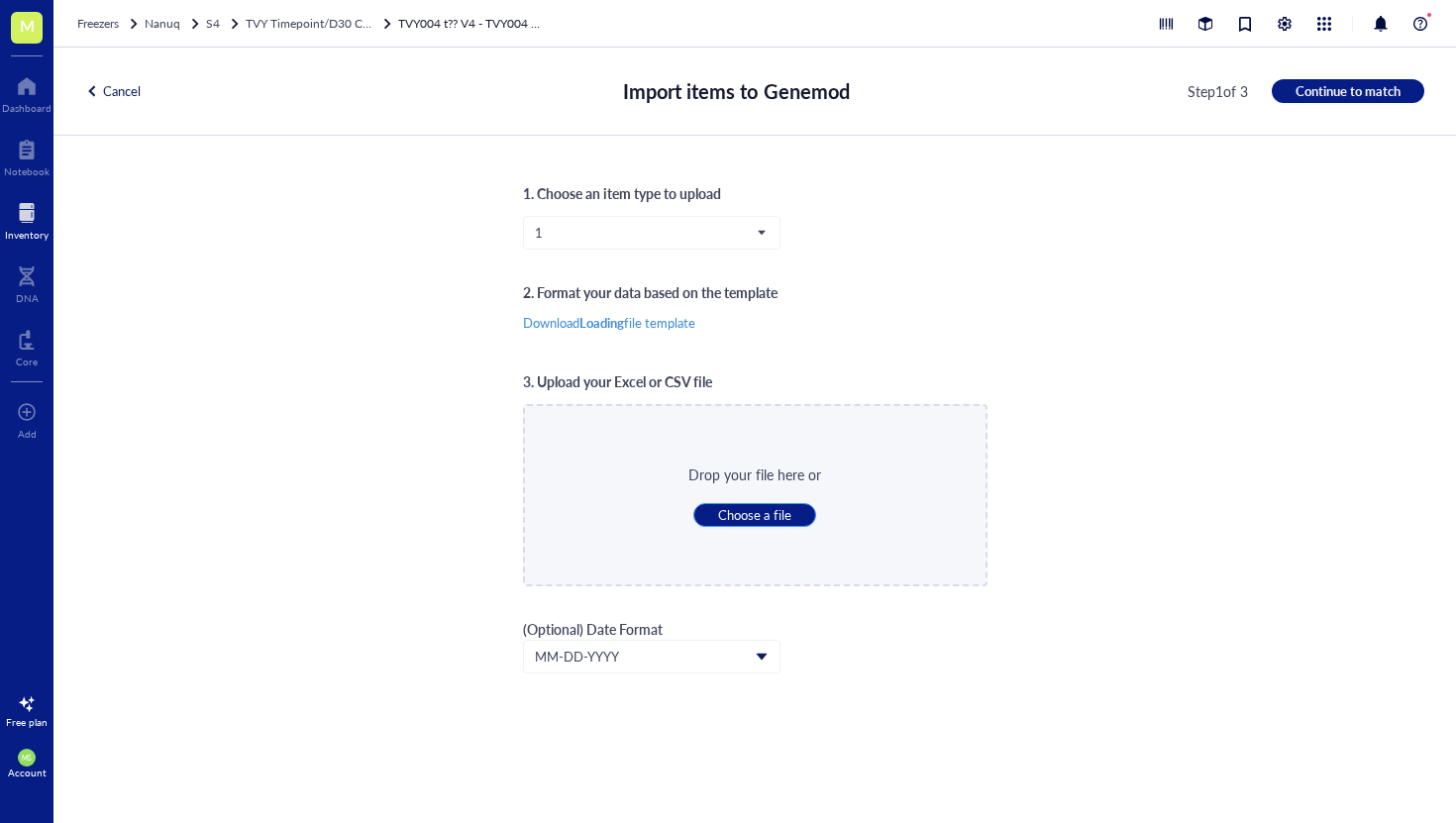 click on "Choose a file" at bounding box center (754, 515) 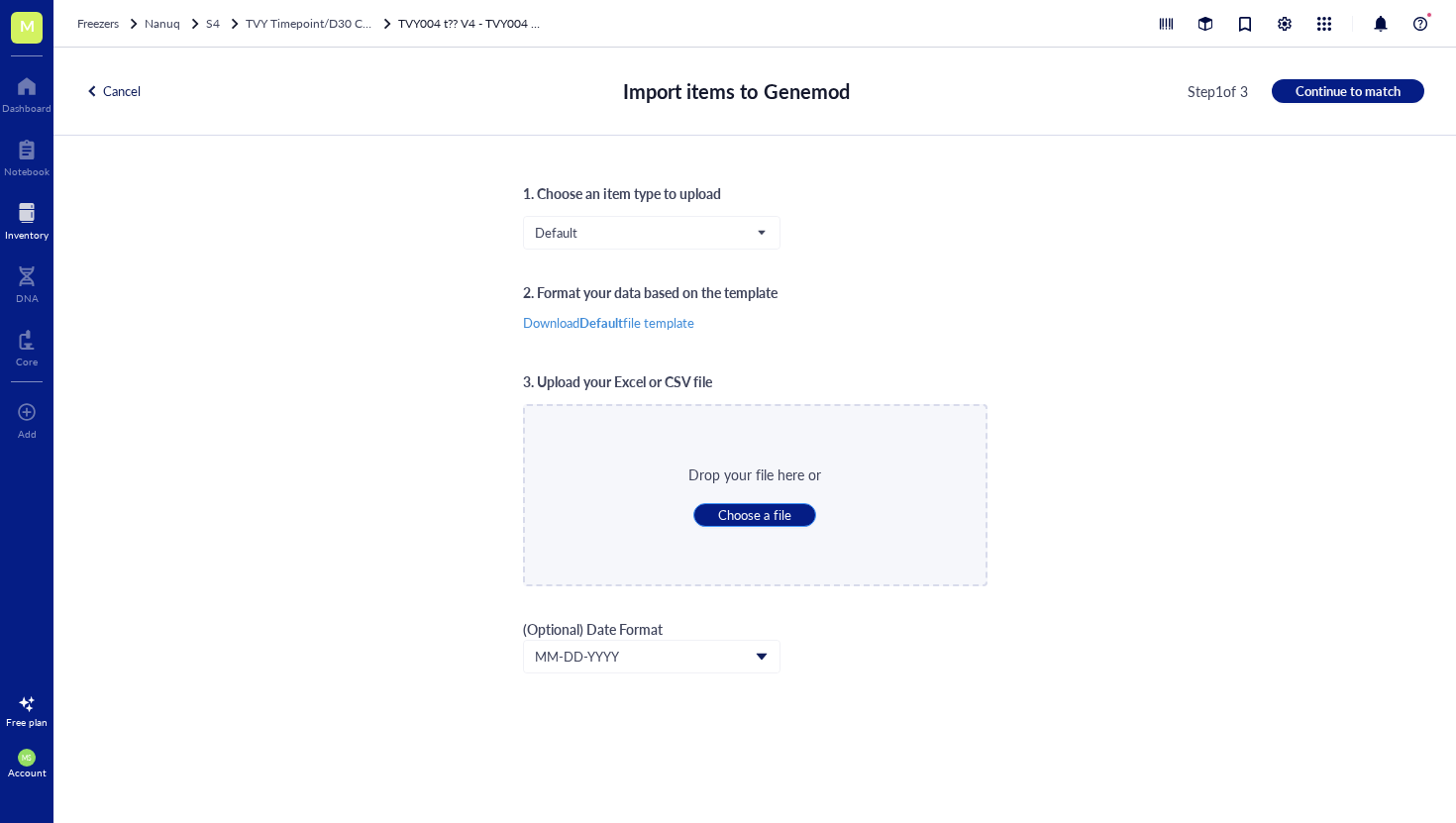 type on "C:\fakepath\Box4.csv" 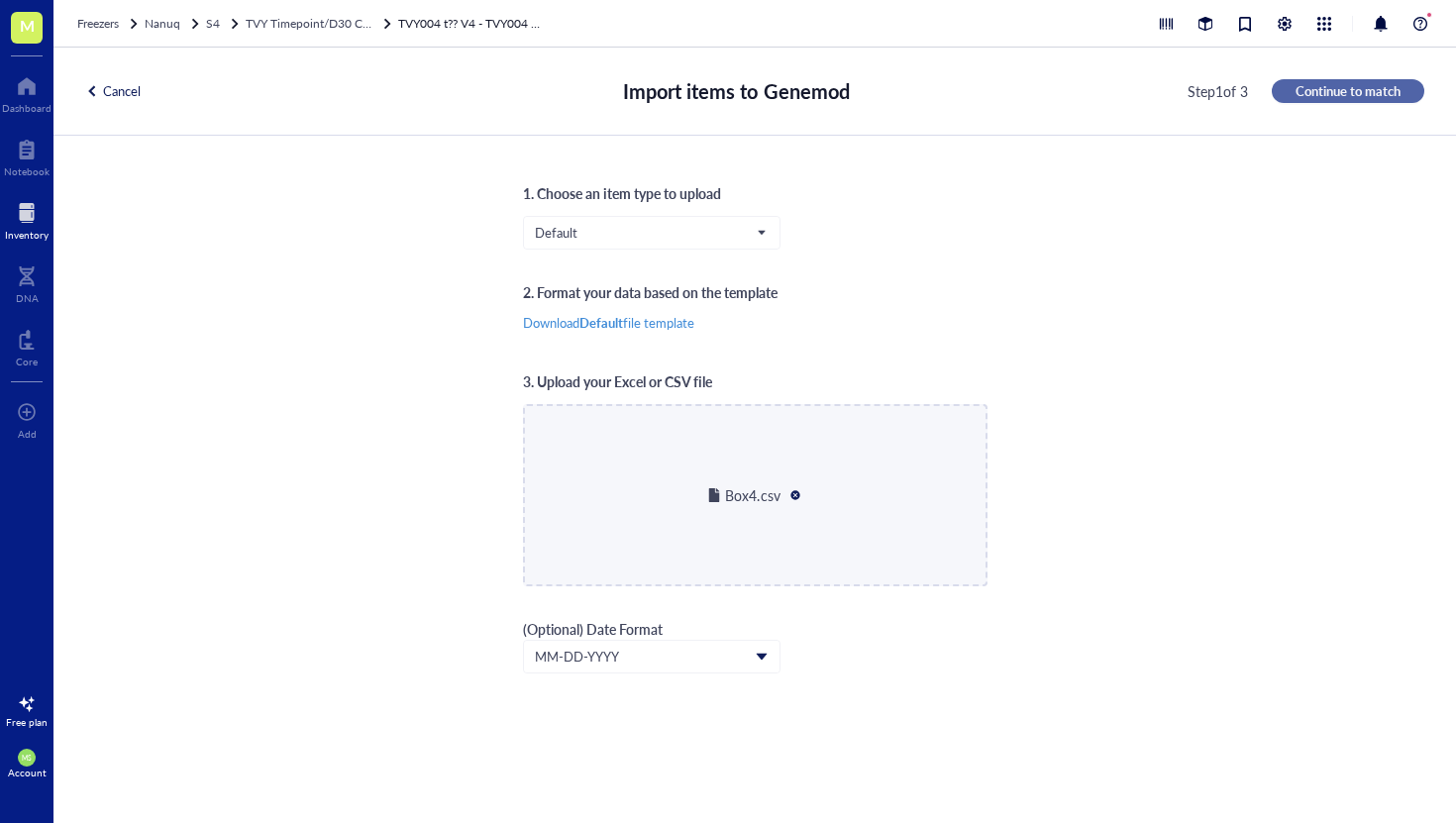 click on "Continue to match" at bounding box center (1348, 91) 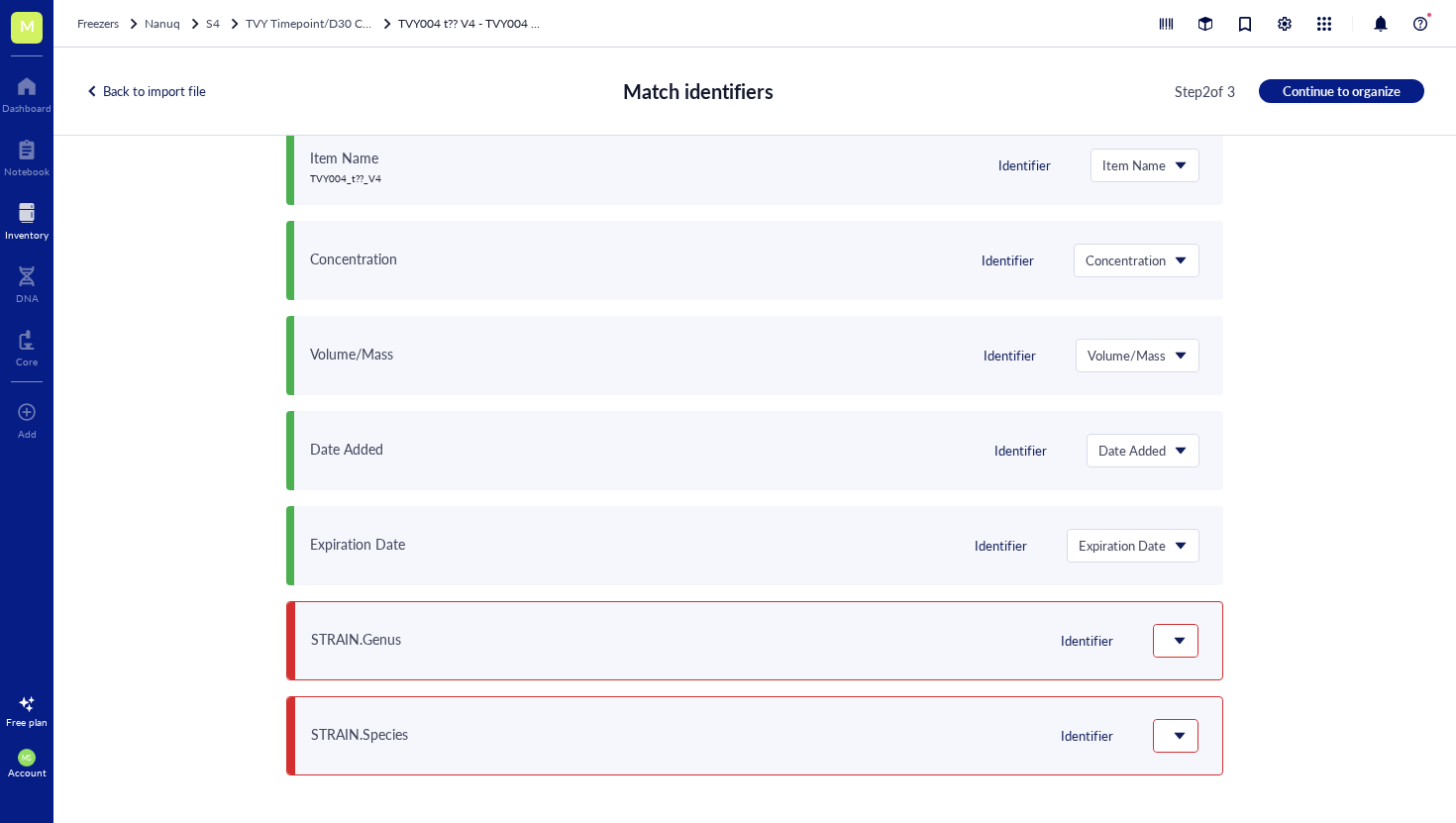 scroll, scrollTop: 0, scrollLeft: 0, axis: both 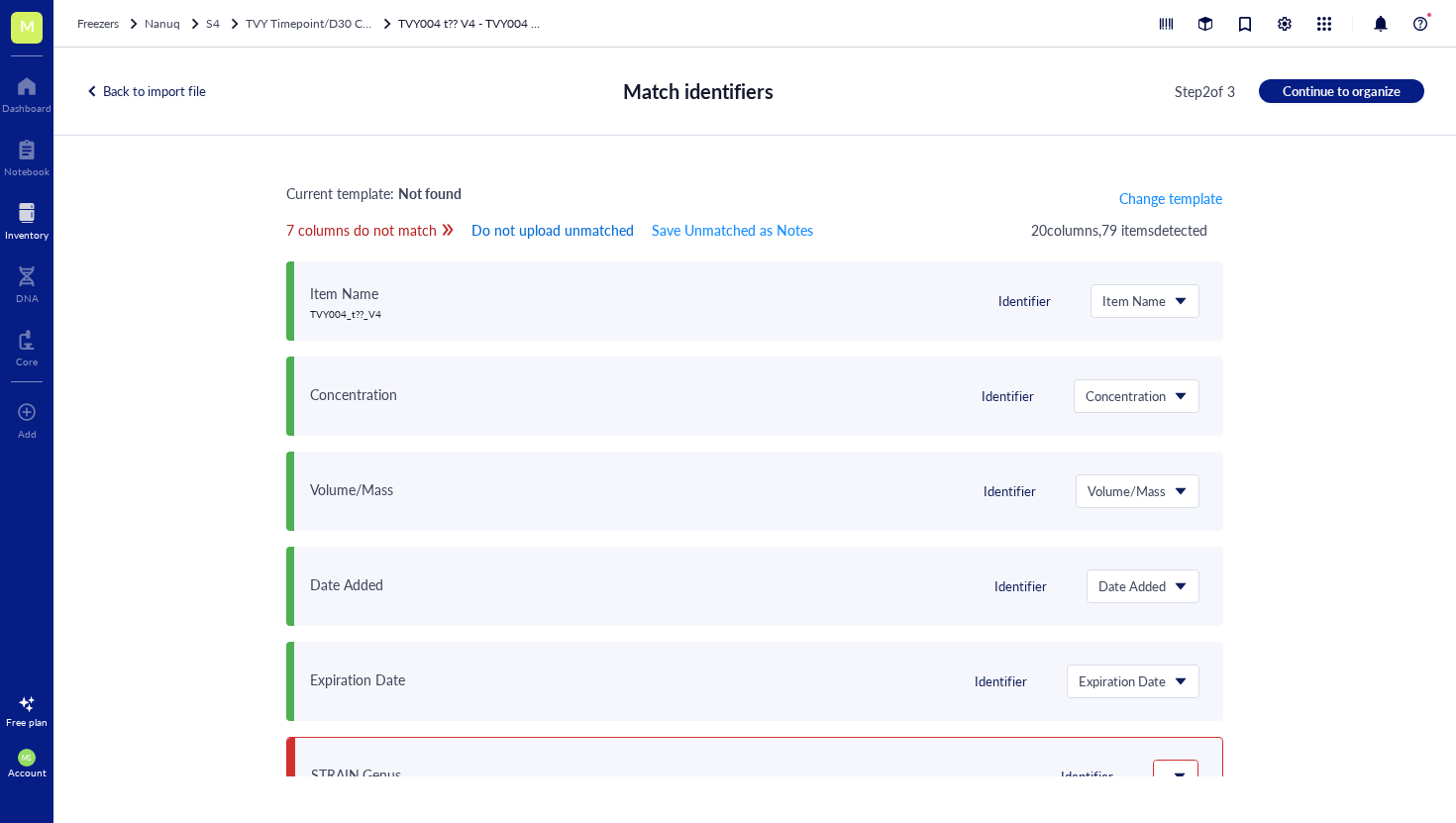 click on "Do not upload unmatched" at bounding box center [553, 230] 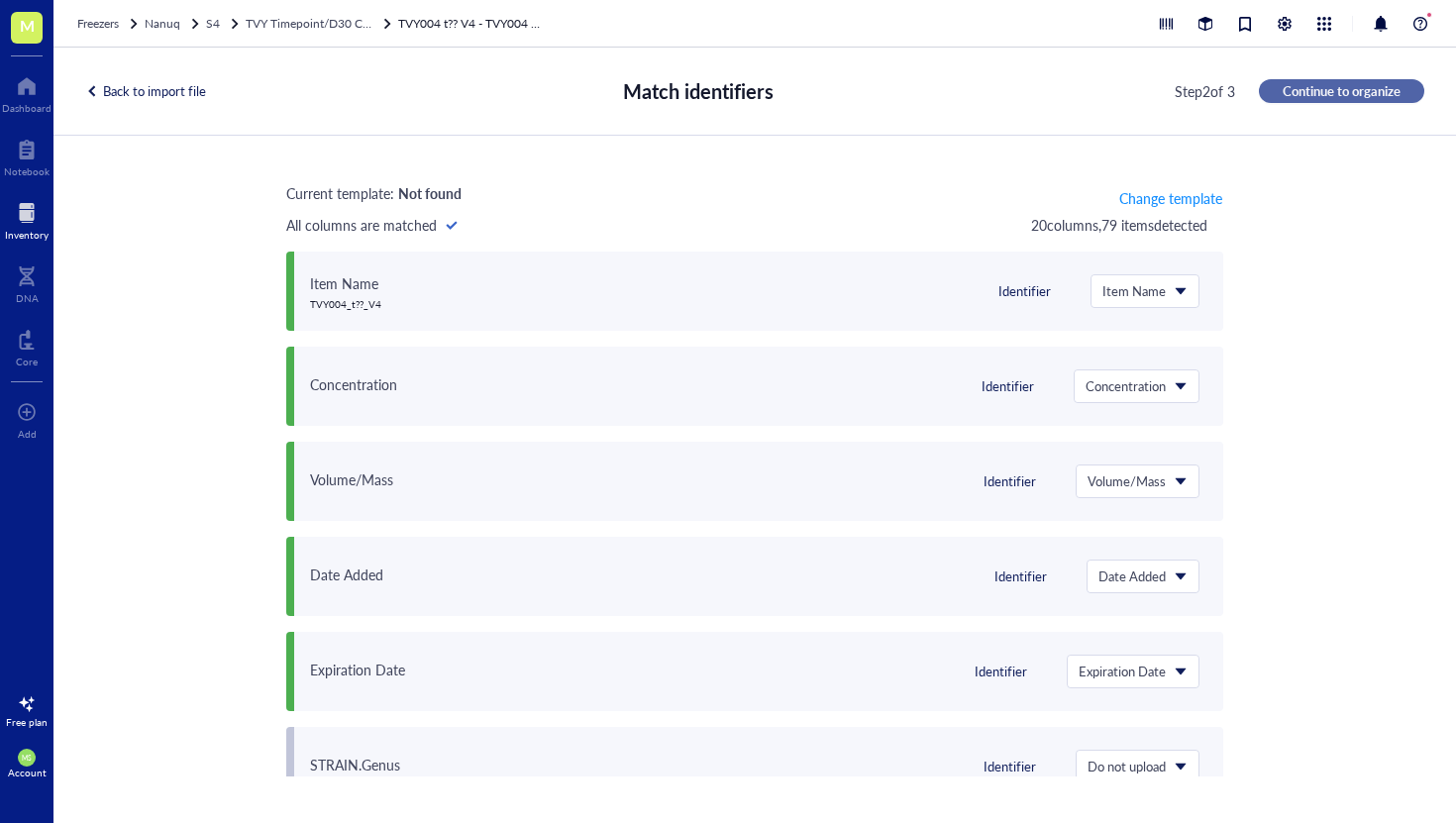click on "Continue to organize" at bounding box center (1341, 91) 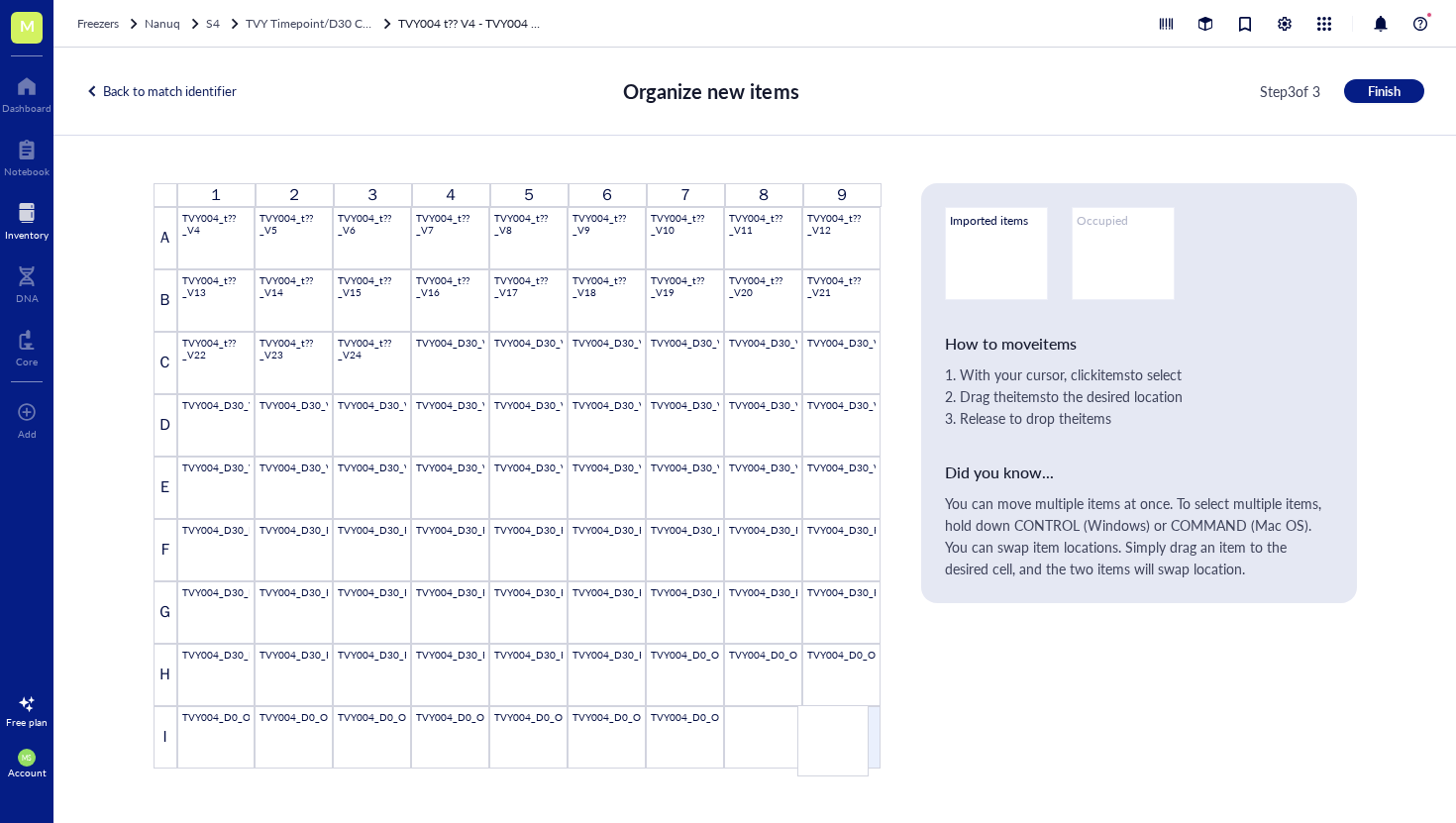 drag, startPoint x: 668, startPoint y: 738, endPoint x: 819, endPoint y: 737, distance: 151.00331 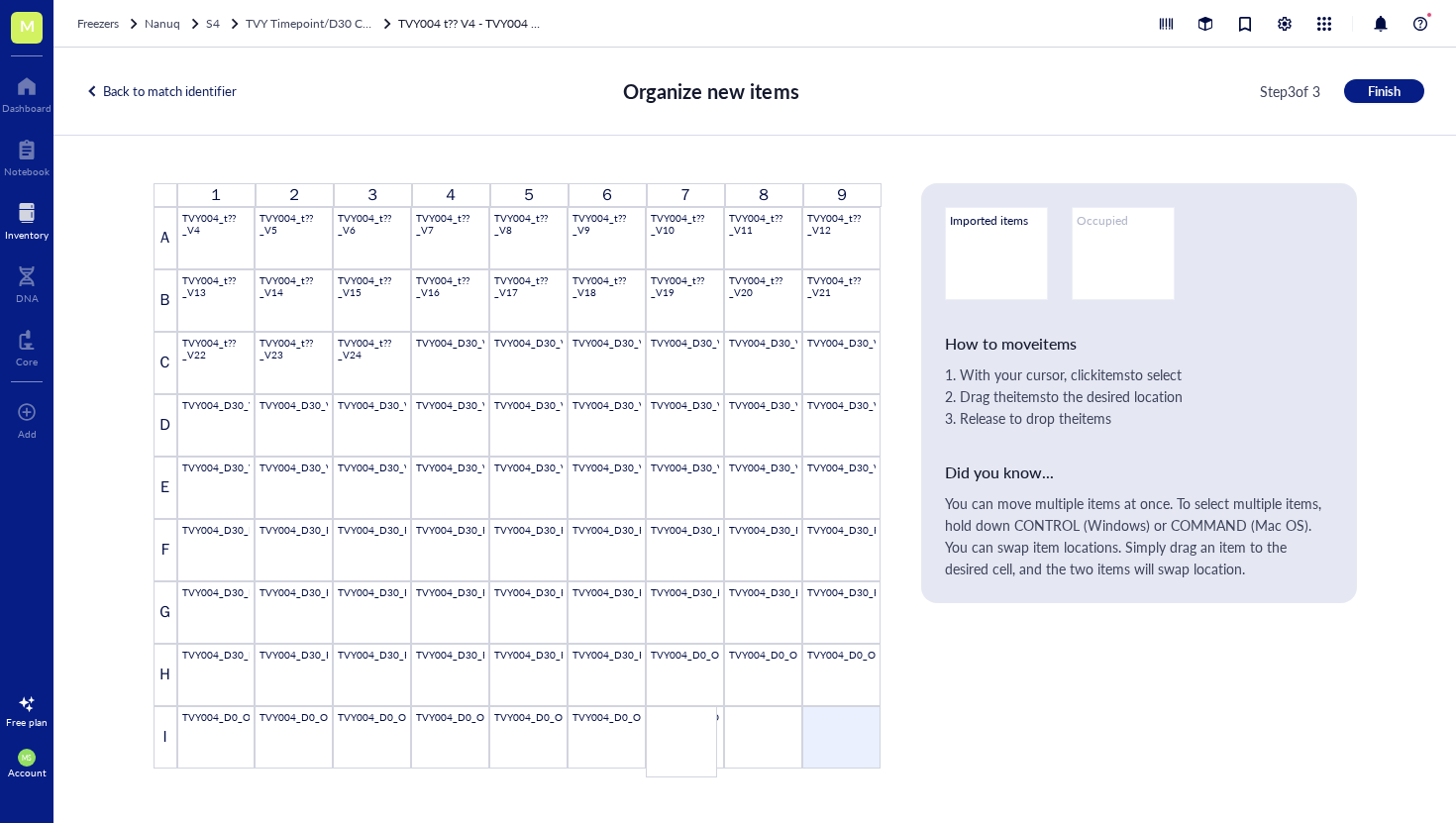 click on "1 2 3 4 5 6 7 8 9 A TVY004_t??_V4 TVY004_t??_V5 TVY004_t??_V6 TVY004_t??_V7 TVY004_t??_V8 TVY004_t??_V9 TVY004_t??_V10 TVY004_t??_V11 TVY004_t??_V12 B TVY004_t??_V13 TVY004_t??_V14 TVY004_t??_V15 TVY004_t??_V16 TVY004_t??_V17 TVY004_t??_V18 TVY004_t??_V19 TVY004_t??_V20 TVY004_t??_V21 C TVY004_t??_V22 TVY004_t??_V23 TVY004_t??_V24 TVY004_D30_V1 TVY004_D30_V2 TVY004_D30_V3 TVY004_D30_V4 TVY004_D30_V5 TVY004_D30_V6 D TVY004_D30_V7 TVY004_D30_V8 TVY004_D30_V9 TVY004_D30_V10 TVY004_D30_V11 TVY004_D30_V12 TVY004_D30_V13 TVY004_D30_V14 TVY004_D30_V15 E TVY004_D30_V16 TVY004_D30_V17 TVY004_D30_V18 TVY004_D30_V19 TVY004_D30_V20 TVY004_D30_V21 TVY004_D30_V22 TVY004_D30_V23 TVY004_D30_V24 F TVY004_D30_R1 TVY004_D30_R2 TVY004_D30_R3 TVY004_D30_R4 TVY004_D30_R5 TVY004_D30_R6 TVY004_D30_R7 TVY004_D30_R8 TVY004_D30_R9 G TVY004_D30_R10 TVY004_D30_R11 TVY004_D30_R12 TVY004_D30_R13 TVY004_D30_R14 TVY004_D30_R15 TVY004_D30_R16 TVY004_D30_R17 TVY004_D30_R18 H TVY004_D30_R19 TVY004_D30_R20 TVY004_D30_R21 TVY004_D30_R22 I" at bounding box center (517, 475) 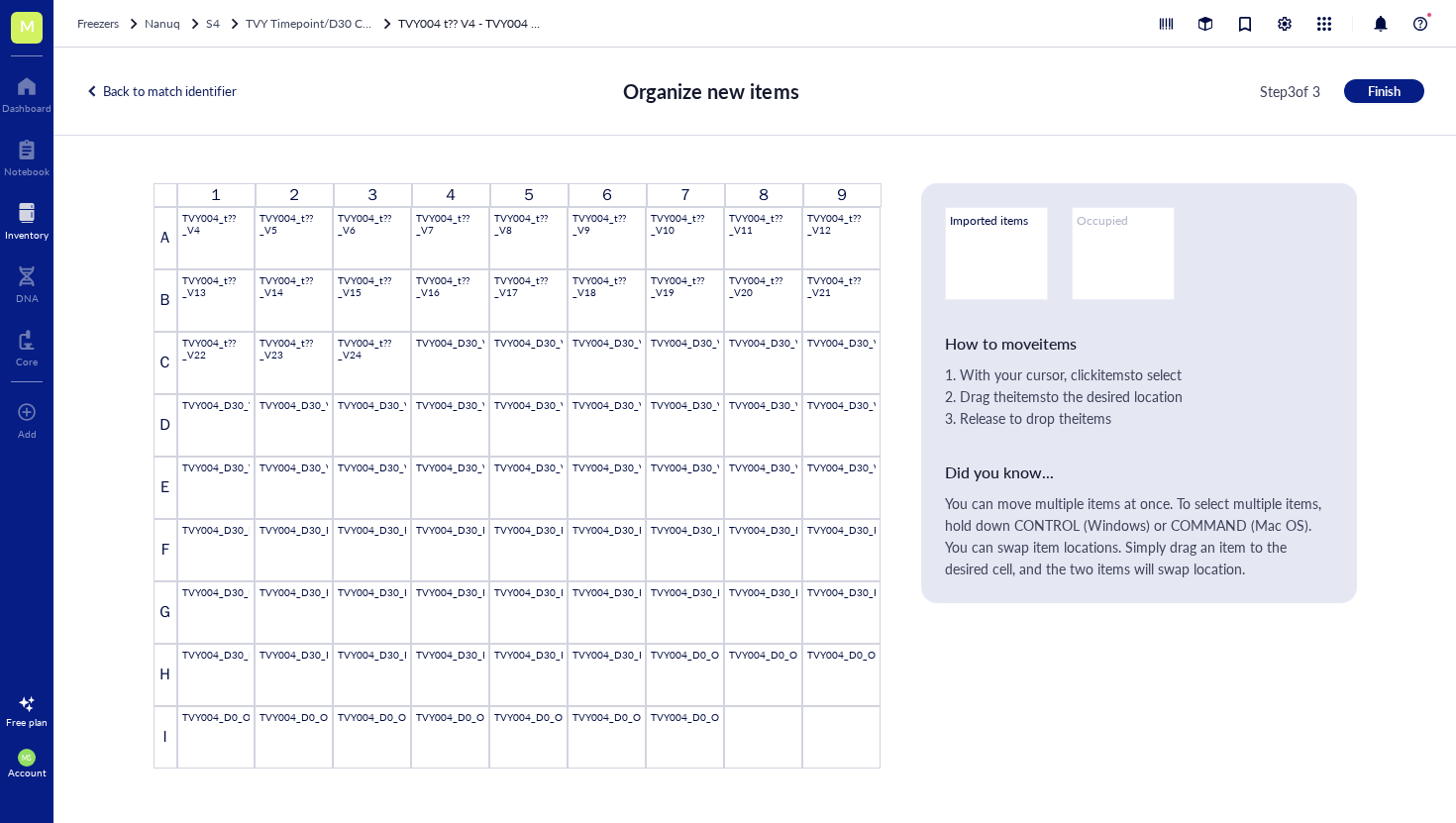 drag, startPoint x: 688, startPoint y: 742, endPoint x: 813, endPoint y: 734, distance: 125.255738 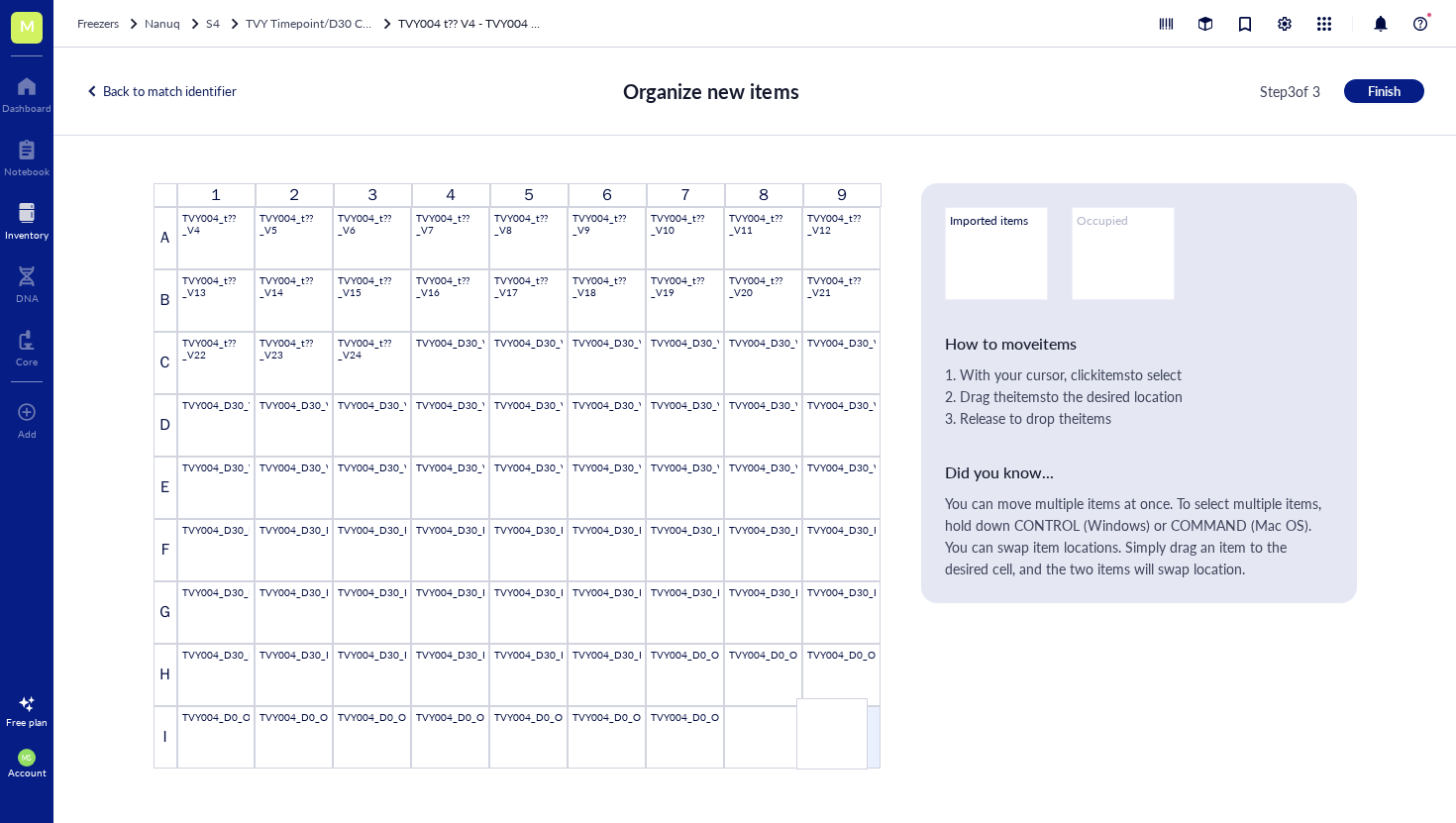 drag, startPoint x: 706, startPoint y: 735, endPoint x: 857, endPoint y: 727, distance: 151.21177 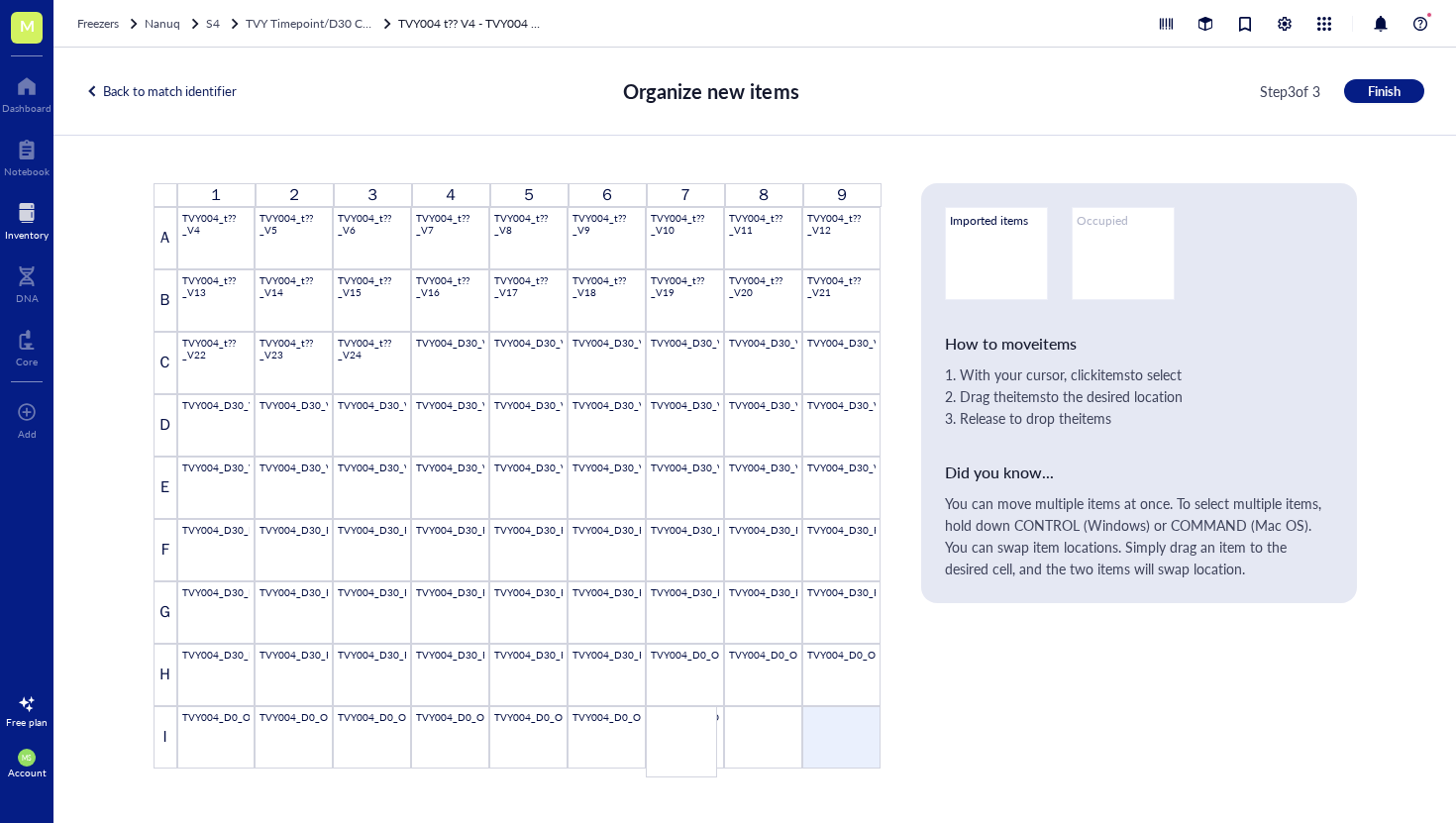 click on "1 2 3 4 5 6 7 8 9 A TVY004_t??_V4 TVY004_t??_V5 TVY004_t??_V6 TVY004_t??_V7 TVY004_t??_V8 TVY004_t??_V9 TVY004_t??_V10 TVY004_t??_V11 TVY004_t??_V12 B TVY004_t??_V13 TVY004_t??_V14 TVY004_t??_V15 TVY004_t??_V16 TVY004_t??_V17 TVY004_t??_V18 TVY004_t??_V19 TVY004_t??_V20 TVY004_t??_V21 C TVY004_t??_V22 TVY004_t??_V23 TVY004_t??_V24 TVY004_D30_V1 TVY004_D30_V2 TVY004_D30_V3 TVY004_D30_V4 TVY004_D30_V5 TVY004_D30_V6 D TVY004_D30_V7 TVY004_D30_V8 TVY004_D30_V9 TVY004_D30_V10 TVY004_D30_V11 TVY004_D30_V12 TVY004_D30_V13 TVY004_D30_V14 TVY004_D30_V15 E TVY004_D30_V16 TVY004_D30_V17 TVY004_D30_V18 TVY004_D30_V19 TVY004_D30_V20 TVY004_D30_V21 TVY004_D30_V22 TVY004_D30_V23 TVY004_D30_V24 F TVY004_D30_R1 TVY004_D30_R2 TVY004_D30_R3 TVY004_D30_R4 TVY004_D30_R5 TVY004_D30_R6 TVY004_D30_R7 TVY004_D30_R8 TVY004_D30_R9 G TVY004_D30_R10 TVY004_D30_R11 TVY004_D30_R12 TVY004_D30_R13 TVY004_D30_R14 TVY004_D30_R15 TVY004_D30_R16 TVY004_D30_R17 TVY004_D30_R18 H TVY004_D30_R19 TVY004_D30_R20 TVY004_D30_R21 TVY004_D30_R22 I" at bounding box center [517, 475] 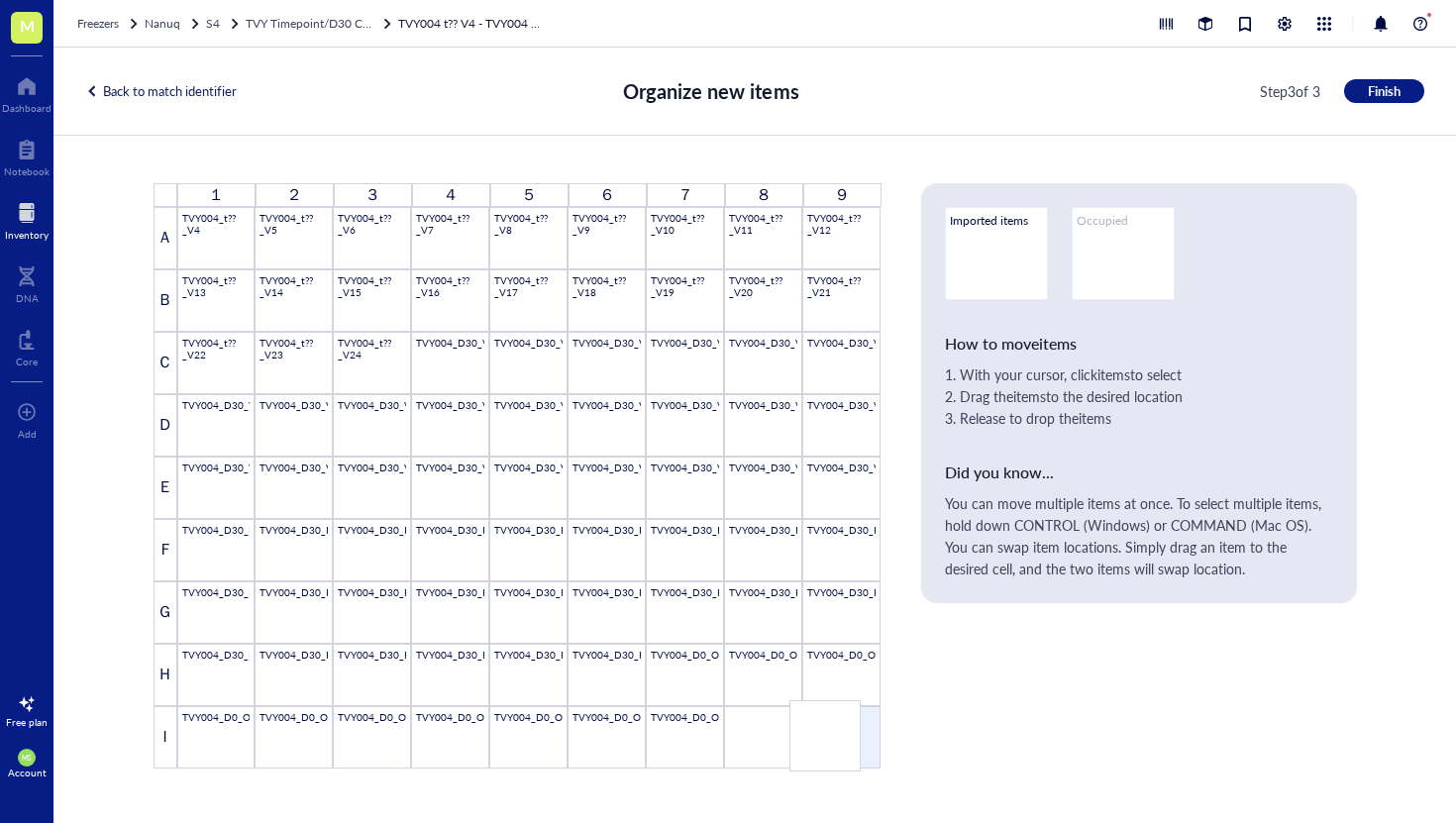 drag, startPoint x: 678, startPoint y: 730, endPoint x: 822, endPoint y: 724, distance: 144.12495 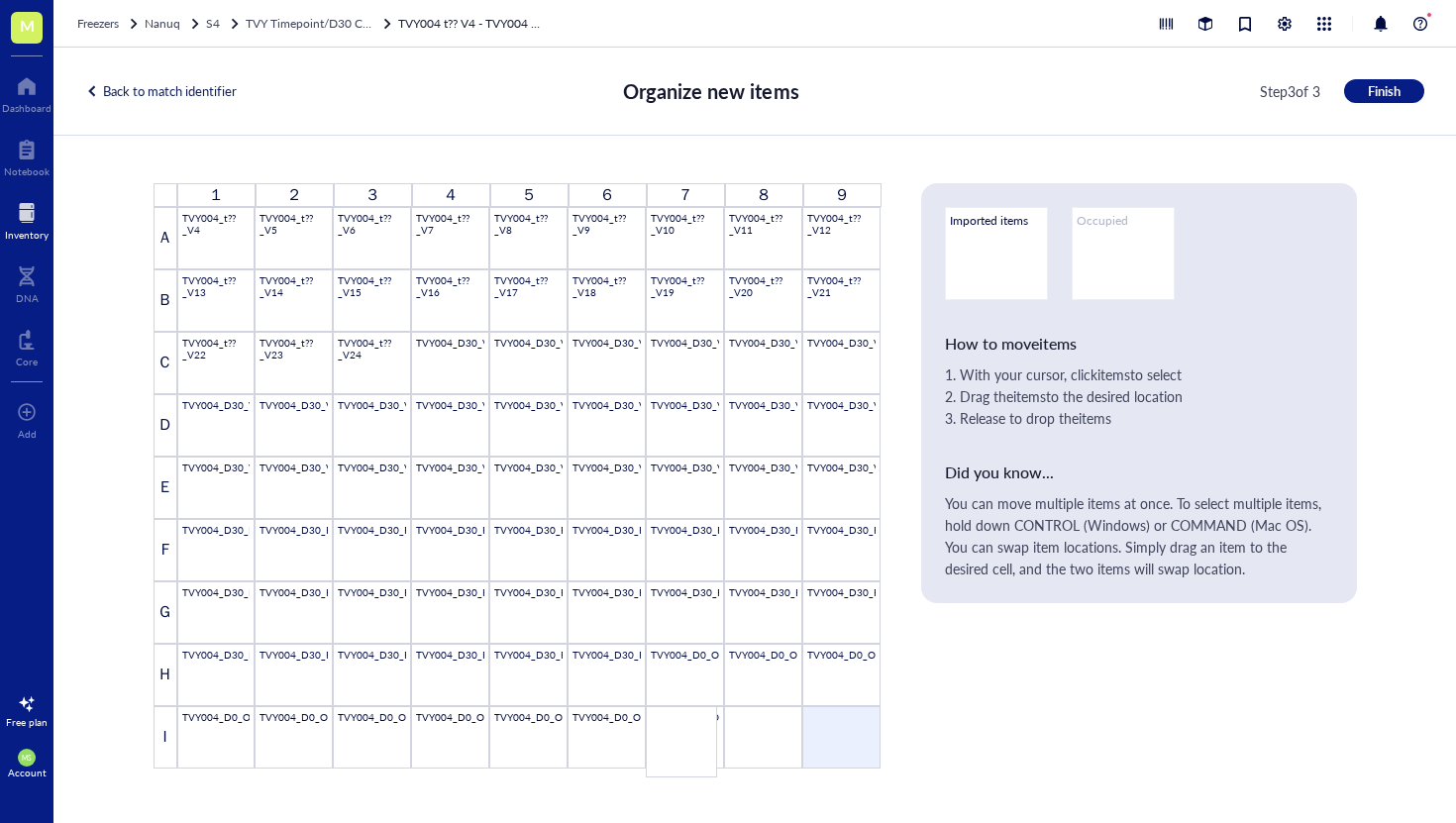 click on "1 2 3 4 5 6 7 8 9 A TVY004_t??_V4 TVY004_t??_V5 TVY004_t??_V6 TVY004_t??_V7 TVY004_t??_V8 TVY004_t??_V9 TVY004_t??_V10 TVY004_t??_V11 TVY004_t??_V12 B TVY004_t??_V13 TVY004_t??_V14 TVY004_t??_V15 TVY004_t??_V16 TVY004_t??_V17 TVY004_t??_V18 TVY004_t??_V19 TVY004_t??_V20 TVY004_t??_V21 C TVY004_t??_V22 TVY004_t??_V23 TVY004_t??_V24 TVY004_D30_V1 TVY004_D30_V2 TVY004_D30_V3 TVY004_D30_V4 TVY004_D30_V5 TVY004_D30_V6 D TVY004_D30_V7 TVY004_D30_V8 TVY004_D30_V9 TVY004_D30_V10 TVY004_D30_V11 TVY004_D30_V12 TVY004_D30_V13 TVY004_D30_V14 TVY004_D30_V15 E TVY004_D30_V16 TVY004_D30_V17 TVY004_D30_V18 TVY004_D30_V19 TVY004_D30_V20 TVY004_D30_V21 TVY004_D30_V22 TVY004_D30_V23 TVY004_D30_V24 F TVY004_D30_R1 TVY004_D30_R2 TVY004_D30_R3 TVY004_D30_R4 TVY004_D30_R5 TVY004_D30_R6 TVY004_D30_R7 TVY004_D30_R8 TVY004_D30_R9 G TVY004_D30_R10 TVY004_D30_R11 TVY004_D30_R12 TVY004_D30_R13 TVY004_D30_R14 TVY004_D30_R15 TVY004_D30_R16 TVY004_D30_R17 TVY004_D30_R18 H TVY004_D30_R19 TVY004_D30_R20 TVY004_D30_R21 TVY004_D30_R22 I" at bounding box center (517, 475) 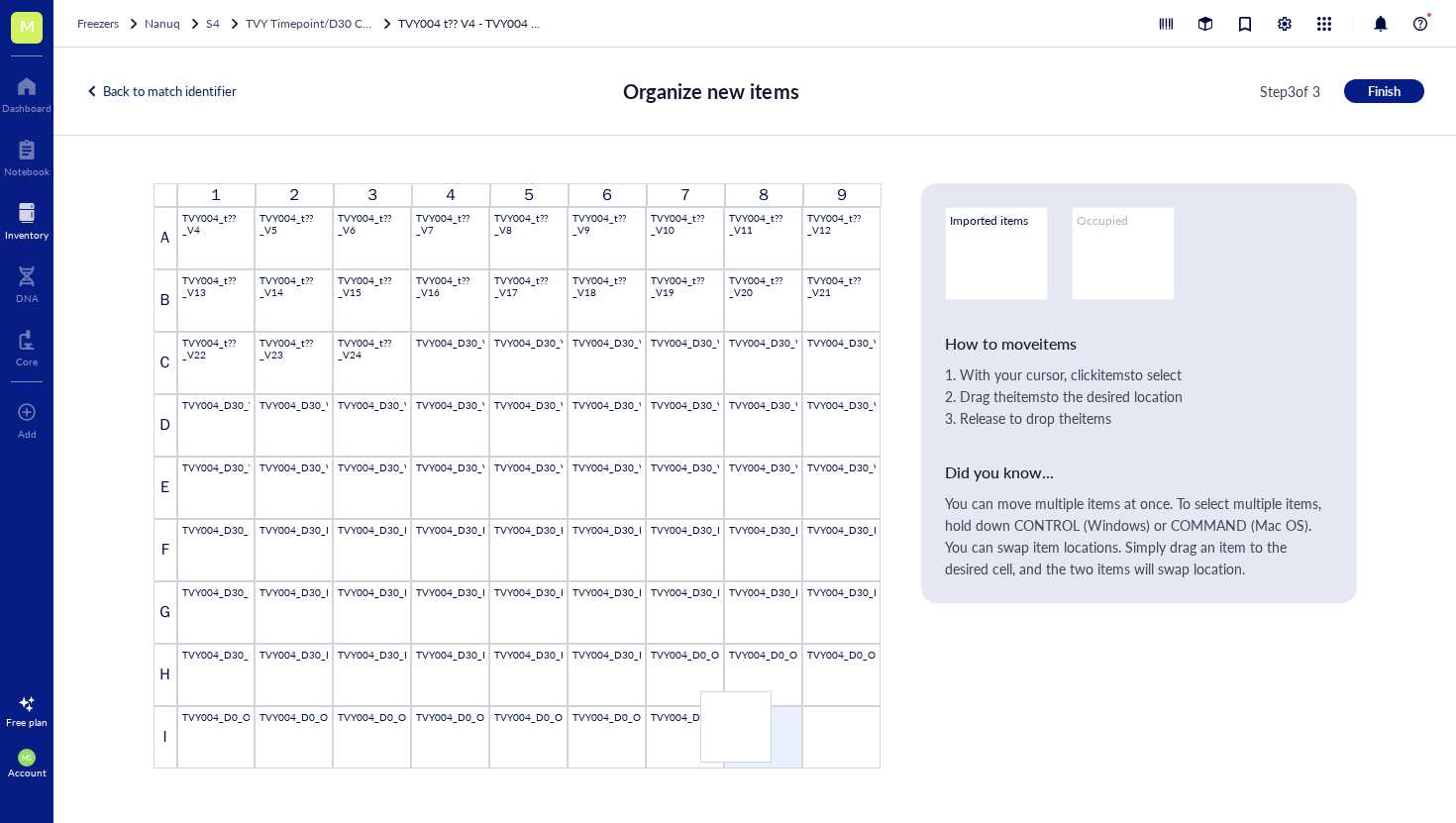 drag, startPoint x: 721, startPoint y: 735, endPoint x: 776, endPoint y: 720, distance: 57.00877 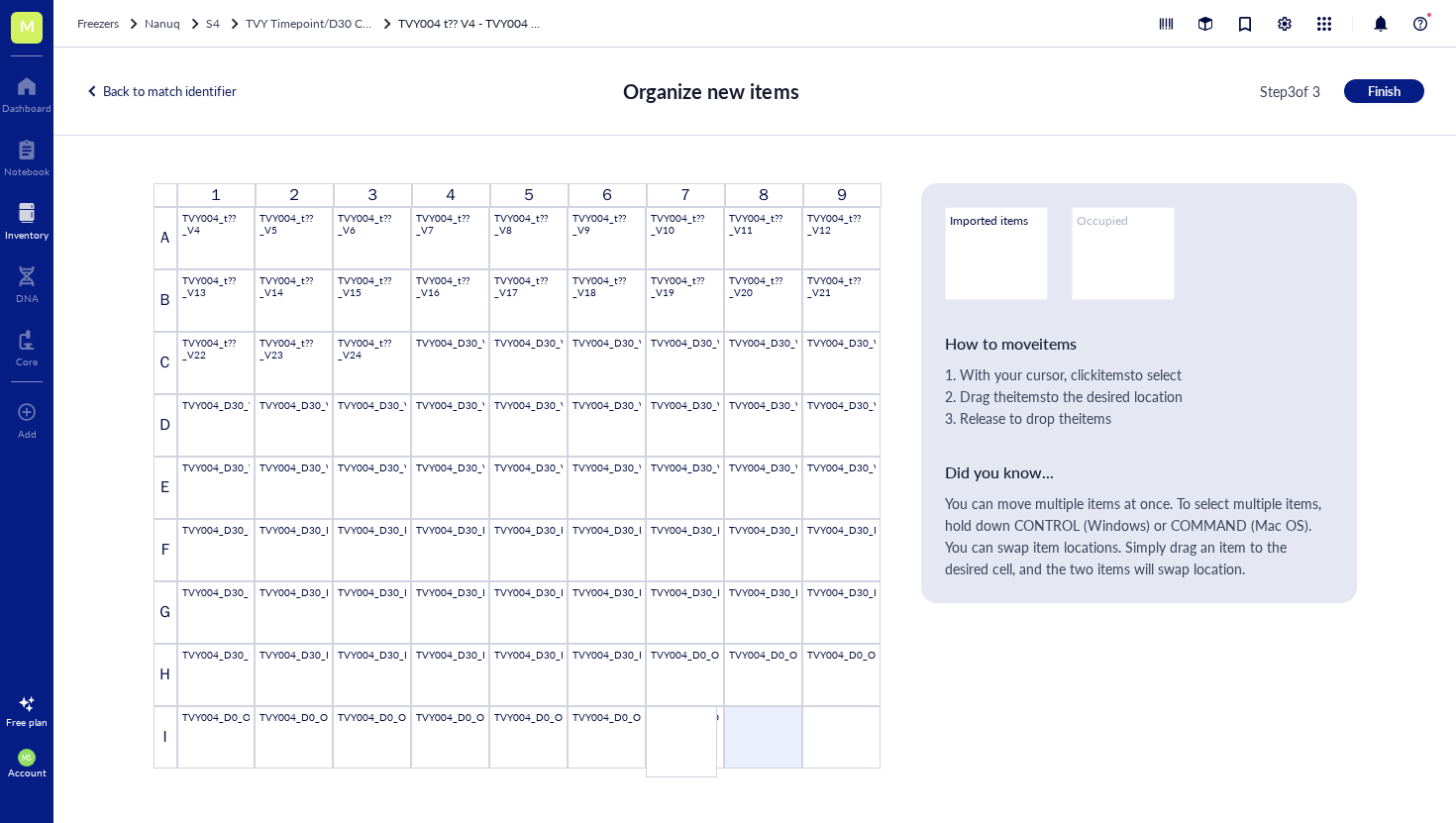 click on "1 2 3 4 5 6 7 8 9 A TVY004_t??_V4 TVY004_t??_V5 TVY004_t??_V6 TVY004_t??_V7 TVY004_t??_V8 TVY004_t??_V9 TVY004_t??_V10 TVY004_t??_V11 TVY004_t??_V12 B TVY004_t??_V13 TVY004_t??_V14 TVY004_t??_V15 TVY004_t??_V16 TVY004_t??_V17 TVY004_t??_V18 TVY004_t??_V19 TVY004_t??_V20 TVY004_t??_V21 C TVY004_t??_V22 TVY004_t??_V23 TVY004_t??_V24 TVY004_D30_V1 TVY004_D30_V2 TVY004_D30_V3 TVY004_D30_V4 TVY004_D30_V5 TVY004_D30_V6 D TVY004_D30_V7 TVY004_D30_V8 TVY004_D30_V9 TVY004_D30_V10 TVY004_D30_V11 TVY004_D30_V12 TVY004_D30_V13 TVY004_D30_V14 TVY004_D30_V15 E TVY004_D30_V16 TVY004_D30_V17 TVY004_D30_V18 TVY004_D30_V19 TVY004_D30_V20 TVY004_D30_V21 TVY004_D30_V22 TVY004_D30_V23 TVY004_D30_V24 F TVY004_D30_R1 TVY004_D30_R2 TVY004_D30_R3 TVY004_D30_R4 TVY004_D30_R5 TVY004_D30_R6 TVY004_D30_R7 TVY004_D30_R8 TVY004_D30_R9 G TVY004_D30_R10 TVY004_D30_R11 TVY004_D30_R12 TVY004_D30_R13 TVY004_D30_R14 TVY004_D30_R15 TVY004_D30_R16 TVY004_D30_R17 TVY004_D30_R18 H TVY004_D30_R19 TVY004_D30_R20 TVY004_D30_R21 TVY004_D30_R22 I" at bounding box center (517, 475) 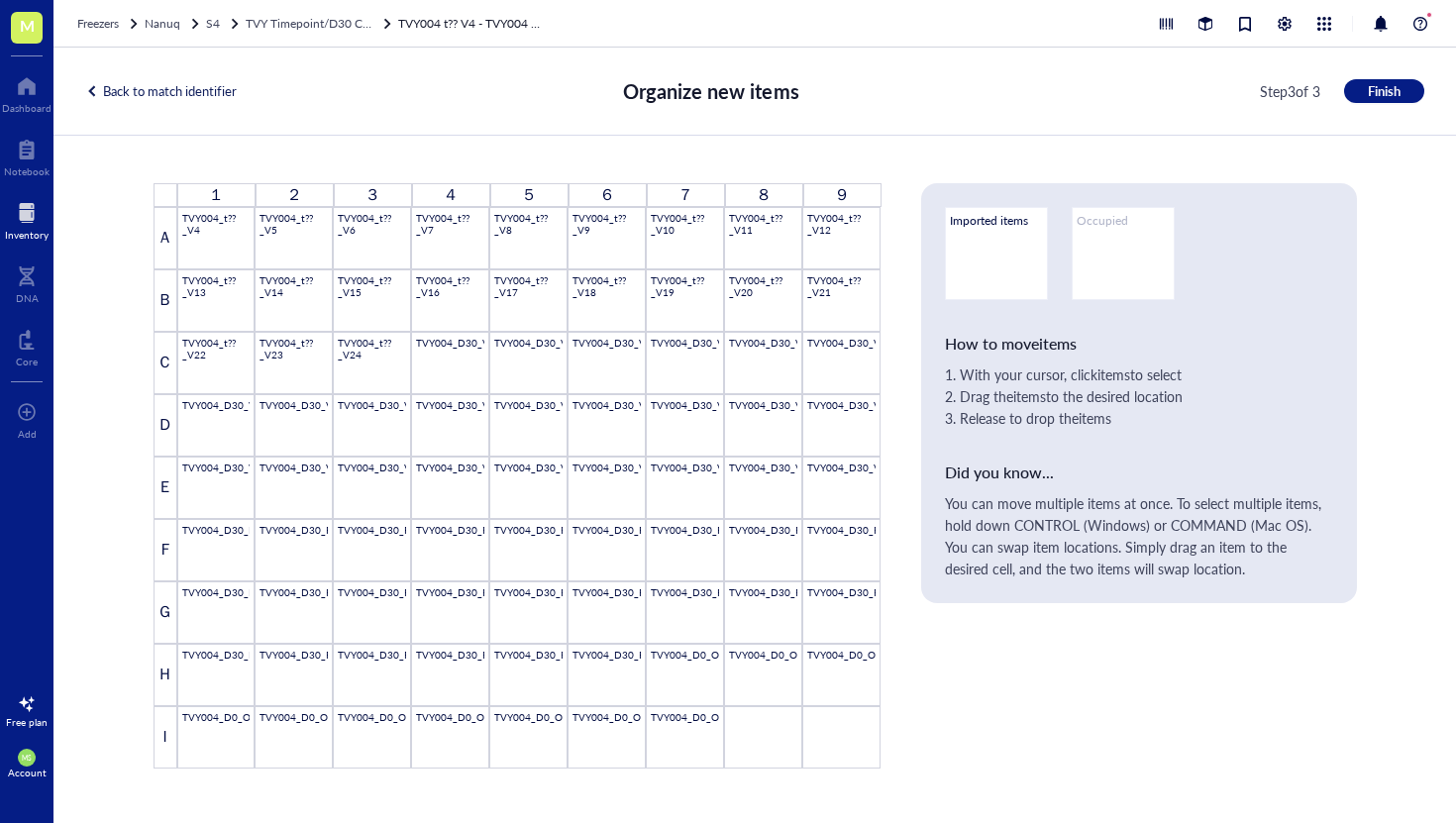 drag, startPoint x: 688, startPoint y: 738, endPoint x: 798, endPoint y: 733, distance: 110.11358 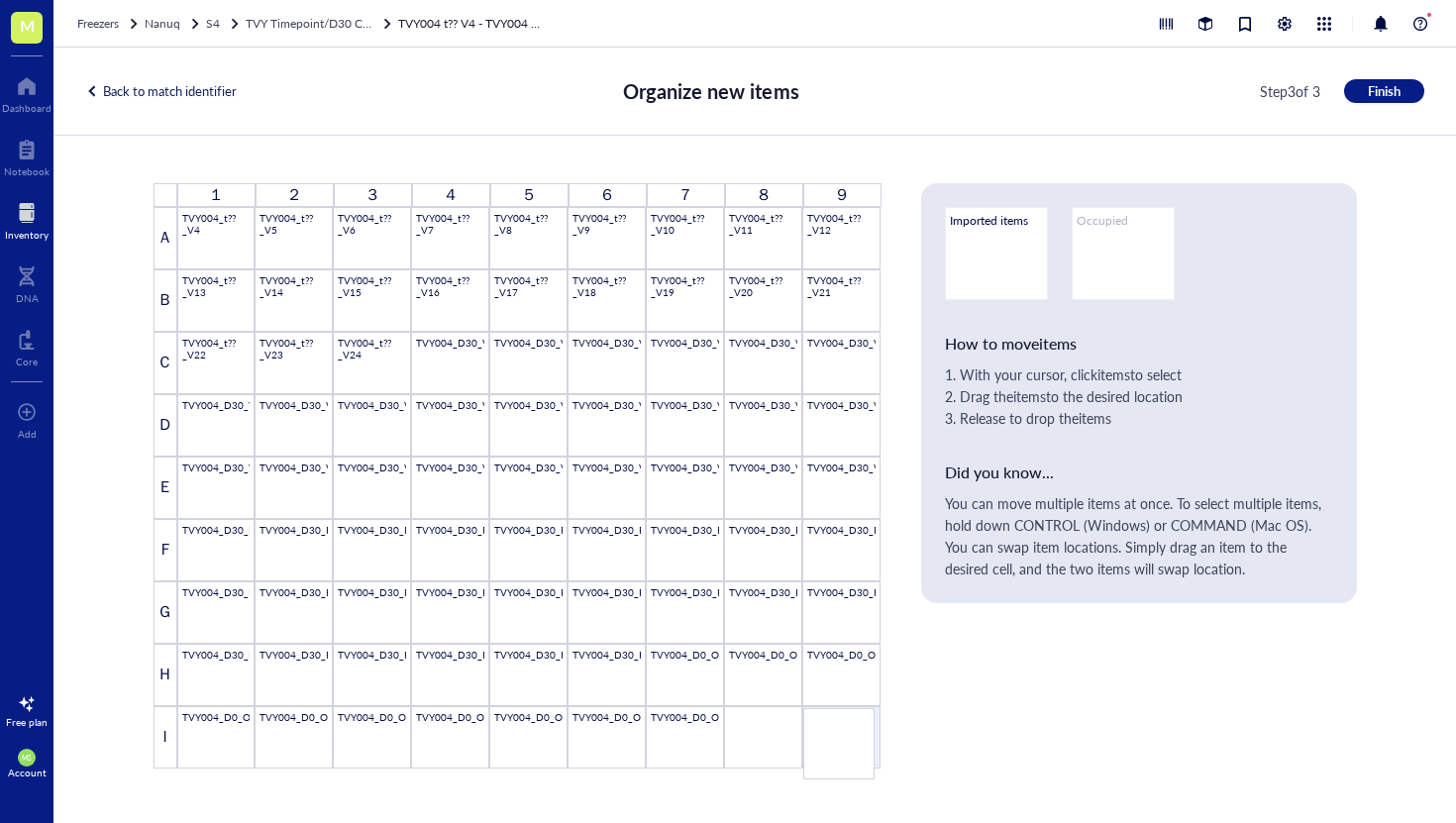 drag, startPoint x: 690, startPoint y: 737, endPoint x: 848, endPoint y: 739, distance: 158.01266 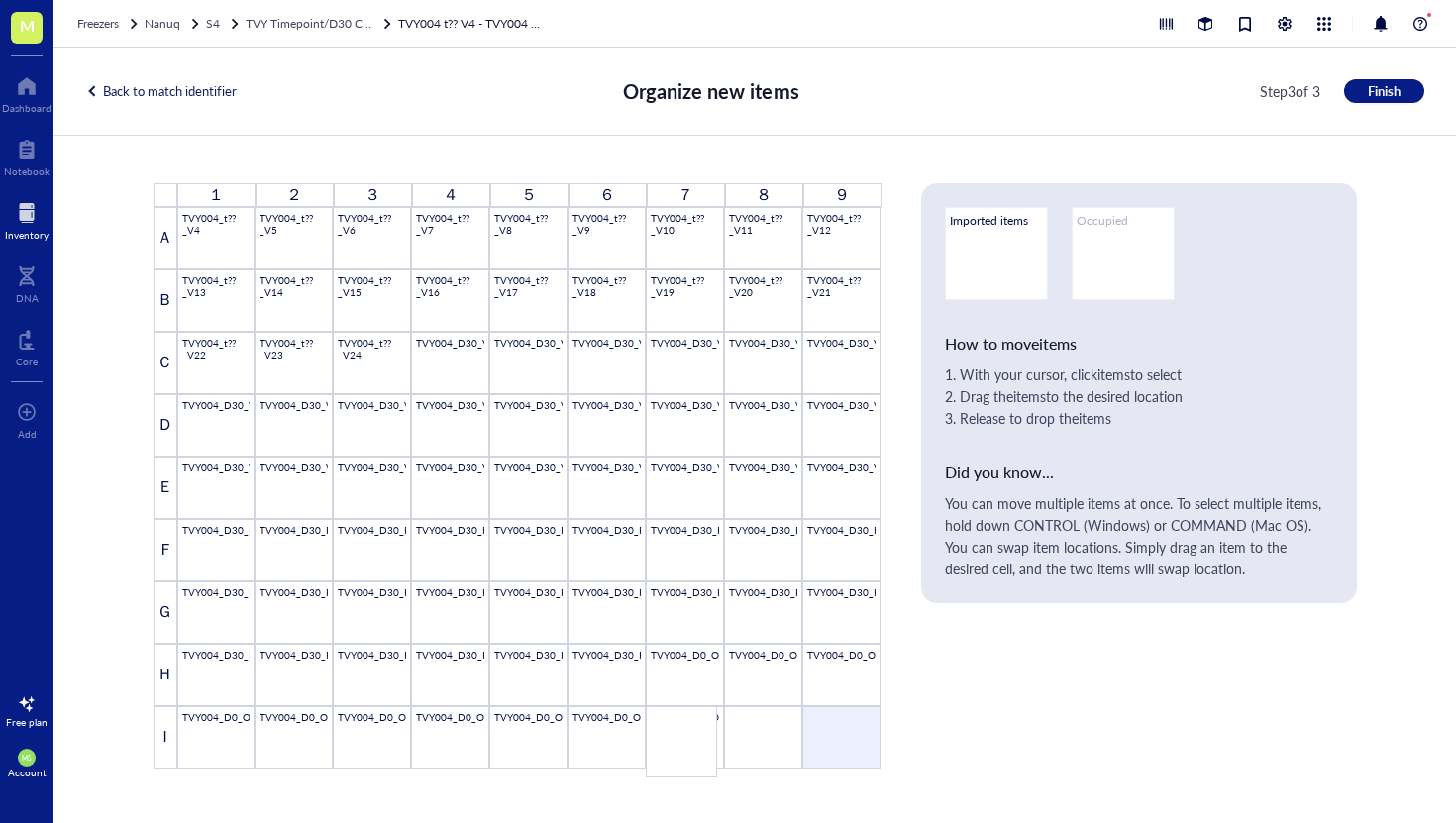 click on "1 2 3 4 5 6 7 8 9 A TVY004_t??_V4 TVY004_t??_V5 TVY004_t??_V6 TVY004_t??_V7 TVY004_t??_V8 TVY004_t??_V9 TVY004_t??_V10 TVY004_t??_V11 TVY004_t??_V12 B TVY004_t??_V13 TVY004_t??_V14 TVY004_t??_V15 TVY004_t??_V16 TVY004_t??_V17 TVY004_t??_V18 TVY004_t??_V19 TVY004_t??_V20 TVY004_t??_V21 C TVY004_t??_V22 TVY004_t??_V23 TVY004_t??_V24 TVY004_D30_V1 TVY004_D30_V2 TVY004_D30_V3 TVY004_D30_V4 TVY004_D30_V5 TVY004_D30_V6 D TVY004_D30_V7 TVY004_D30_V8 TVY004_D30_V9 TVY004_D30_V10 TVY004_D30_V11 TVY004_D30_V12 TVY004_D30_V13 TVY004_D30_V14 TVY004_D30_V15 E TVY004_D30_V16 TVY004_D30_V17 TVY004_D30_V18 TVY004_D30_V19 TVY004_D30_V20 TVY004_D30_V21 TVY004_D30_V22 TVY004_D30_V23 TVY004_D30_V24 F TVY004_D30_R1 TVY004_D30_R2 TVY004_D30_R3 TVY004_D30_R4 TVY004_D30_R5 TVY004_D30_R6 TVY004_D30_R7 TVY004_D30_R8 TVY004_D30_R9 G TVY004_D30_R10 TVY004_D30_R11 TVY004_D30_R12 TVY004_D30_R13 TVY004_D30_R14 TVY004_D30_R15 TVY004_D30_R16 TVY004_D30_R17 TVY004_D30_R18 H TVY004_D30_R19 TVY004_D30_R20 TVY004_D30_R21 TVY004_D30_R22 I" at bounding box center (517, 475) 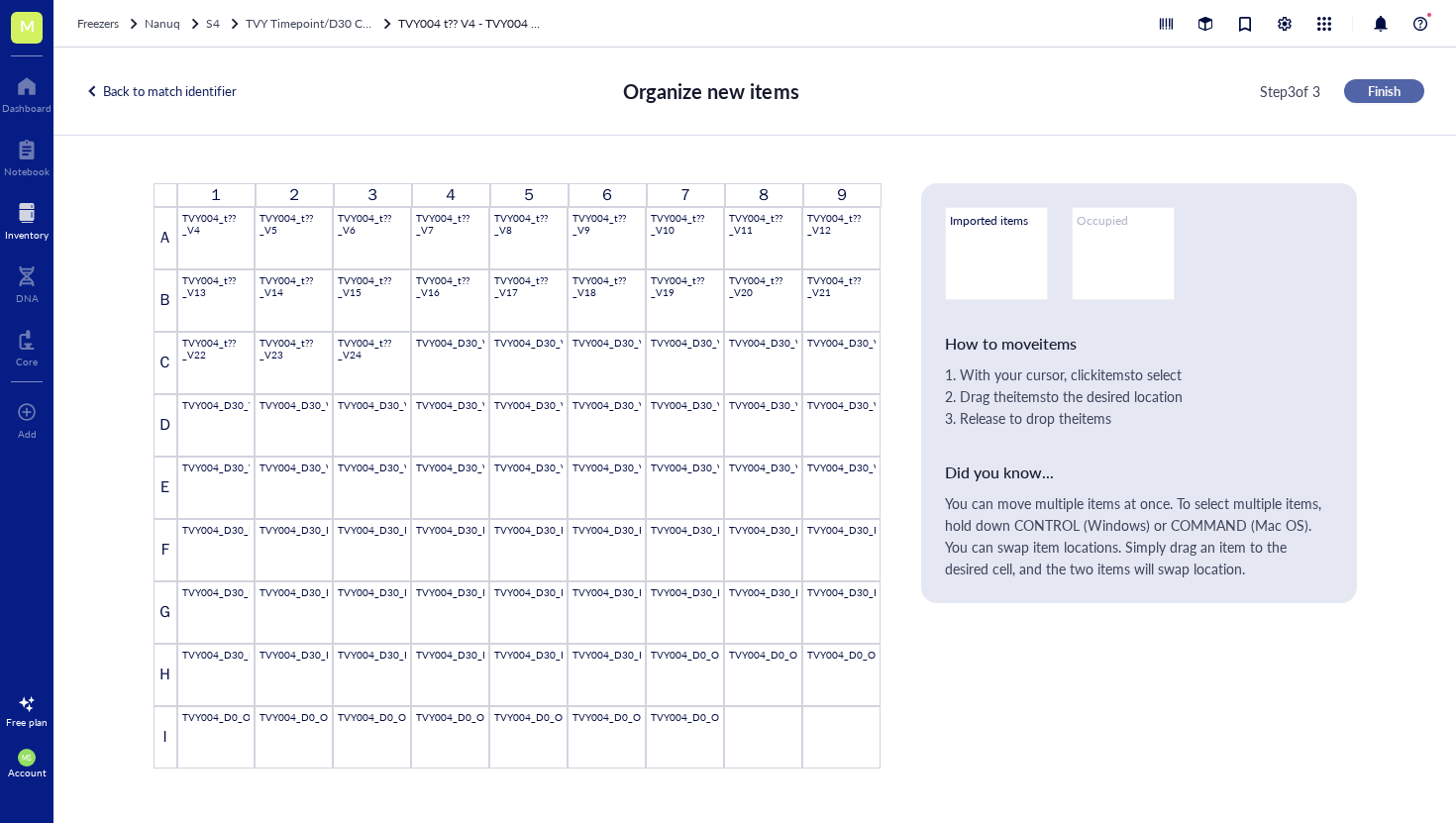 click on "Finish" at bounding box center (1384, 91) 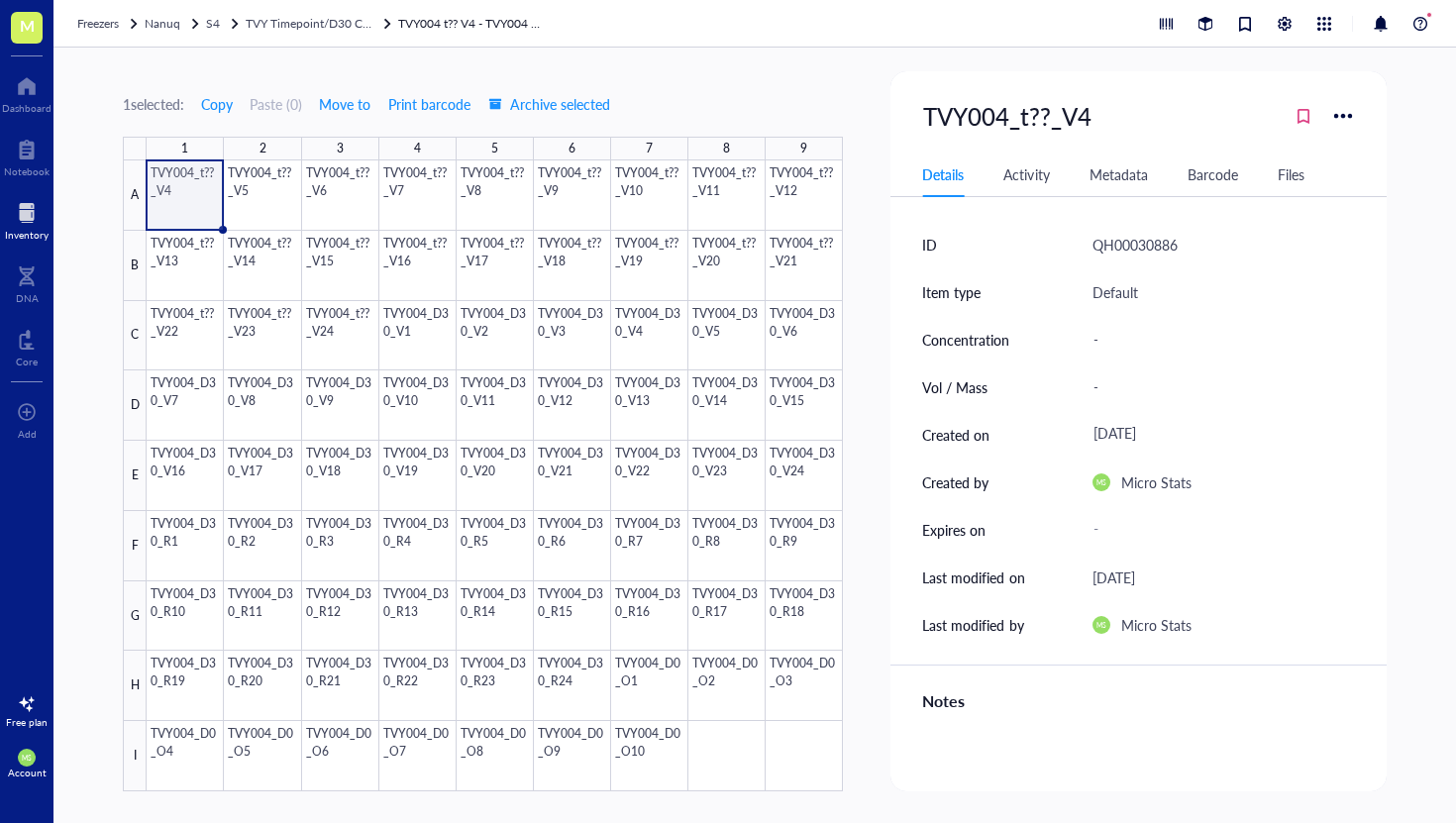click on "1  selected: Copy Paste ( 0 ) Move to Print barcode Archive selected   1 2 3 4 5 6 7 8 9 A B C D E F G H I TVY004_t??_V4 TVY004_t??_V5 TVY004_t??_V6 TVY004_t??_V7 TVY004_t??_V8 TVY004_t??_V9 TVY004_t??_V10 TVY004_t??_V11 TVY004_t??_V12 TVY004_t??_V13 TVY004_t??_V14 TVY004_t??_V15 TVY004_t??_V16 TVY004_t??_V17 TVY004_t??_V18 TVY004_t??_V19 TVY004_t??_V20 TVY004_t??_V21 TVY004_t??_V22 TVY004_t??_V23 TVY004_t??_V24 TVY004_D30_V1 TVY004_D30_V2 TVY004_D30_V3 TVY004_D30_V4 TVY004_D30_V5 TVY004_D30_V6 TVY004_D30_V7 TVY004_D30_V8 TVY004_D30_V9 TVY004_D30_V10 TVY004_D30_V11 TVY004_D30_V12 TVY004_D30_V13 TVY004_D30_V14 TVY004_D30_V15 TVY004_D30_V16 TVY004_D30_V17 TVY004_D30_V18 TVY004_D30_V19 TVY004_D30_V20 TVY004_D30_V21 TVY004_D30_V22 TVY004_D30_V23 TVY004_D30_V24 TVY004_D30_R1 TVY004_D30_R2 TVY004_D30_R3 TVY004_D30_R4 TVY004_D30_R5 TVY004_D30_R6 TVY004_D30_R7 TVY004_D30_R8 TVY004_D30_R9 TVY004_D30_R10 TVY004_D30_R11 TVY004_D30_R12 TVY004_D30_R13 TVY004_D30_R14 TVY004_D30_R15 TVY004_D30_R16 TVY004_D30_R17 Details ID" at bounding box center [755, 435] 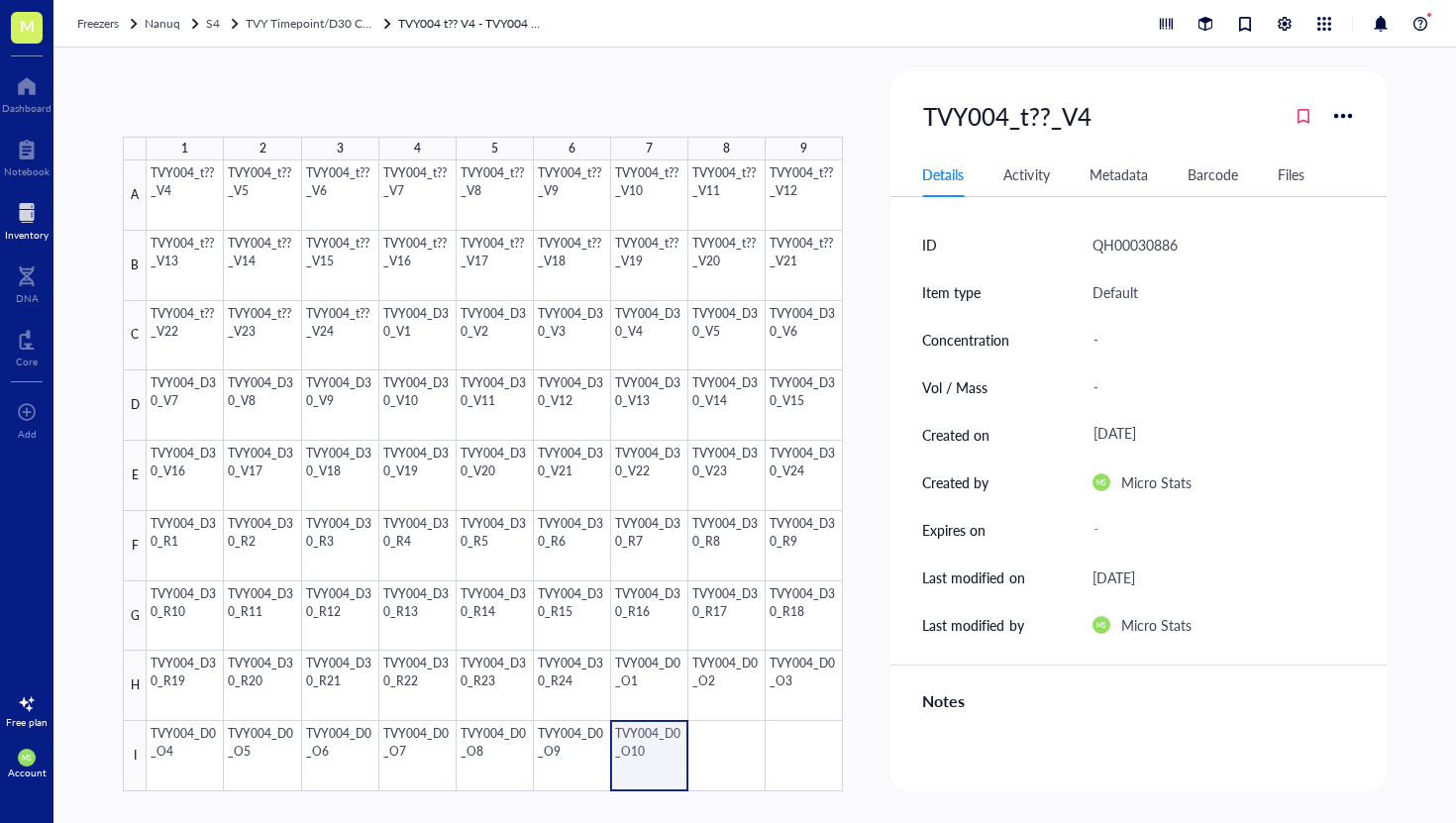 click at bounding box center [494, 475] 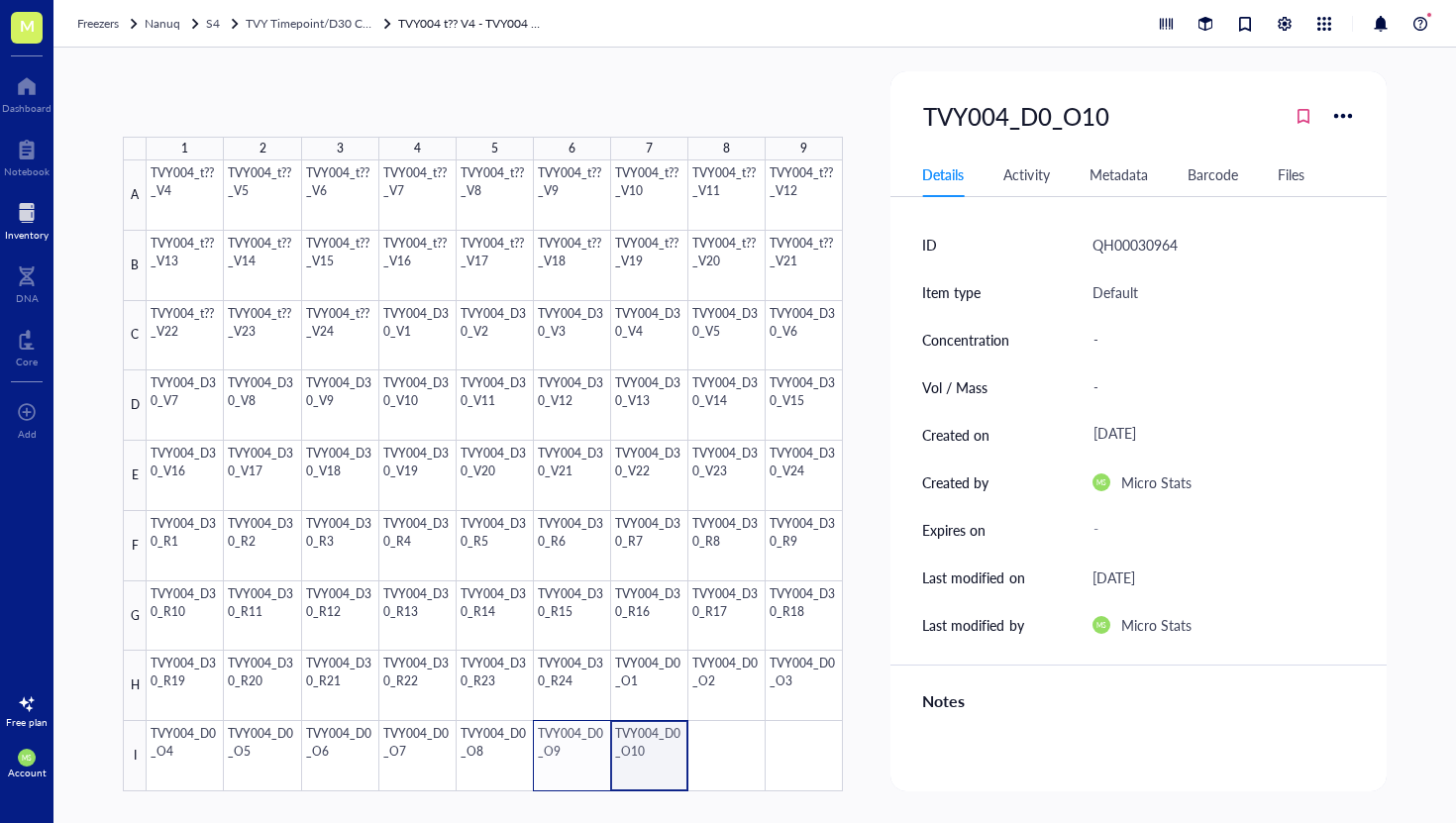 click at bounding box center [494, 475] 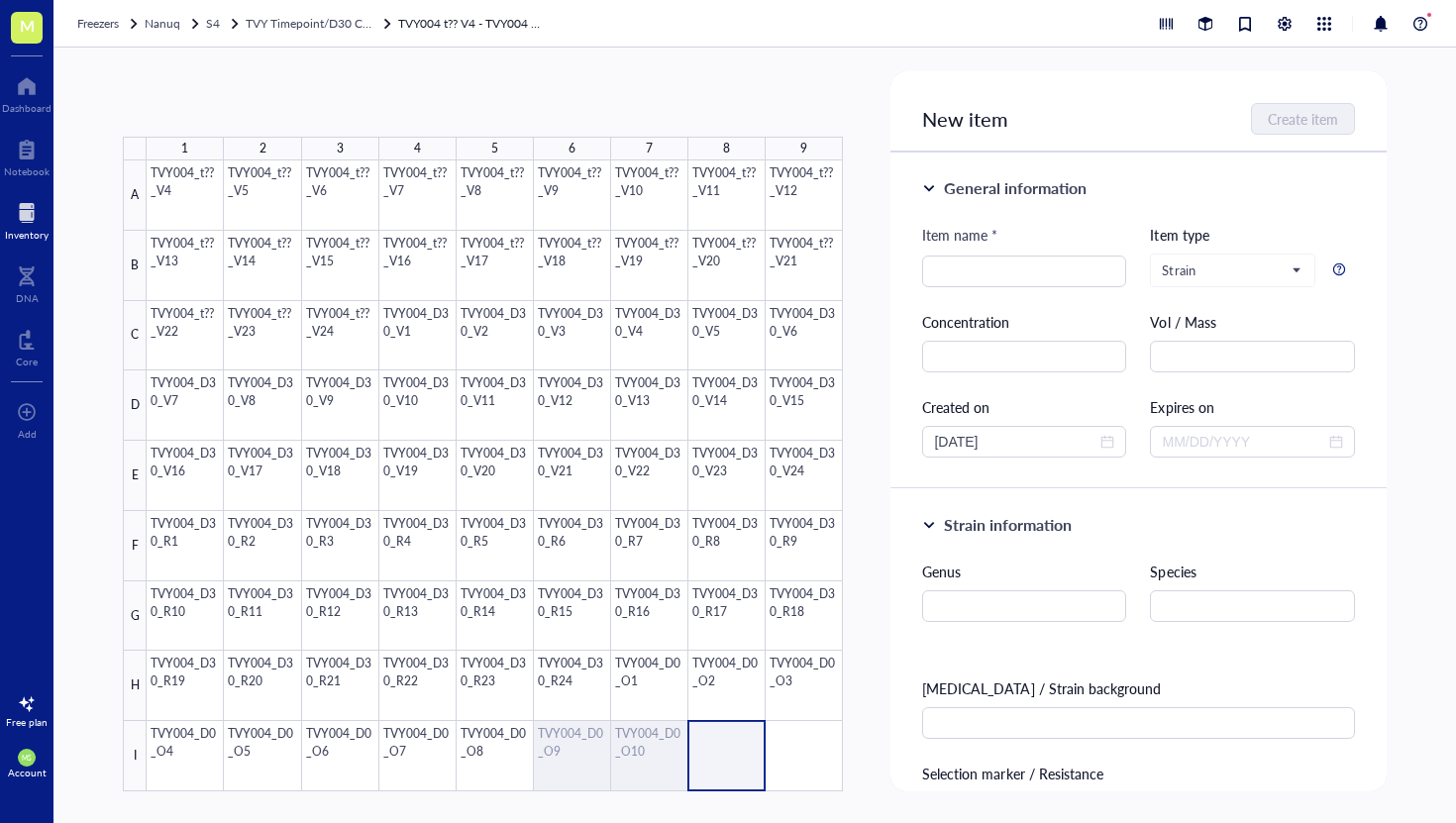 click at bounding box center [494, 475] 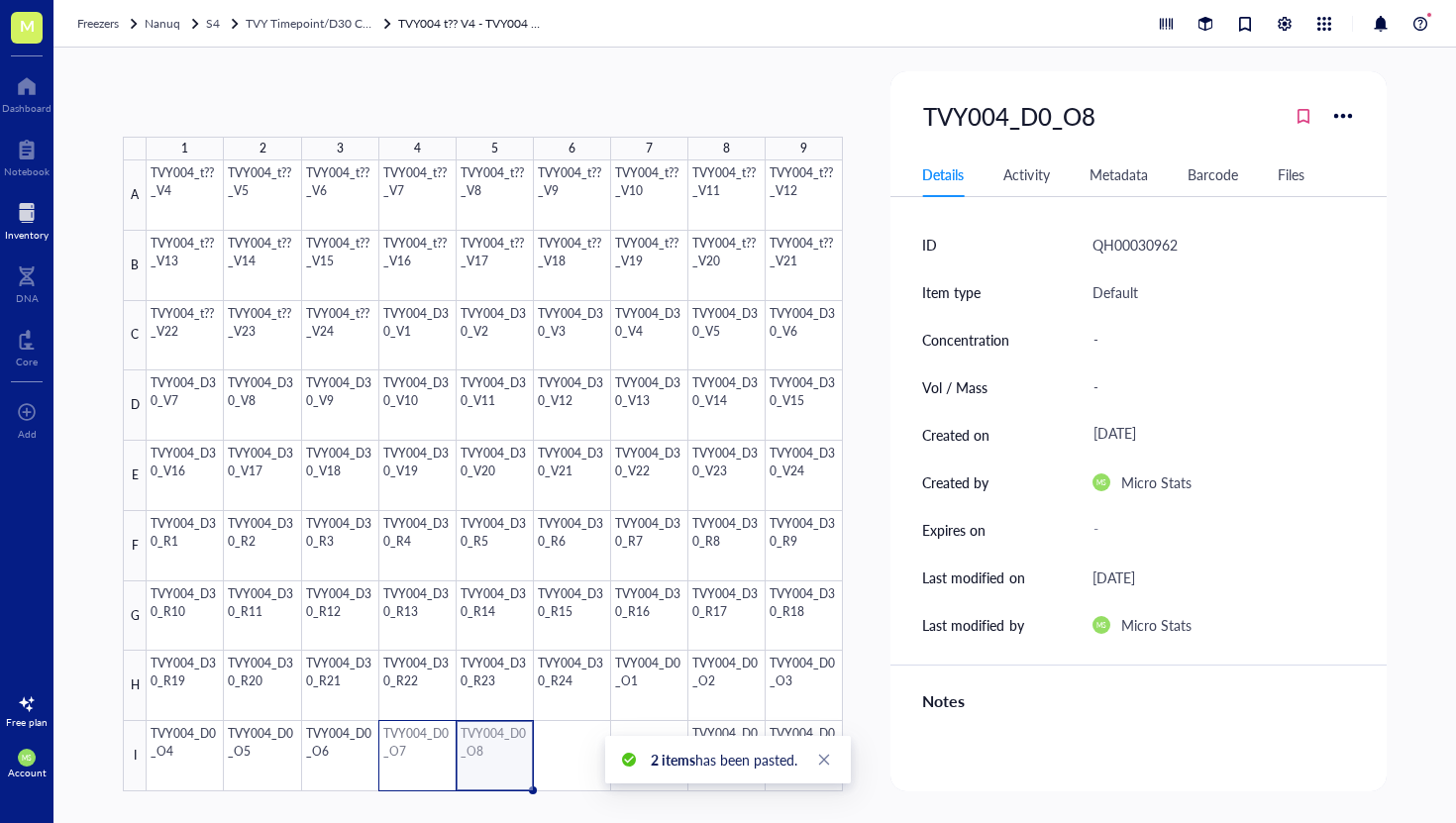 drag, startPoint x: 477, startPoint y: 753, endPoint x: 416, endPoint y: 753, distance: 61 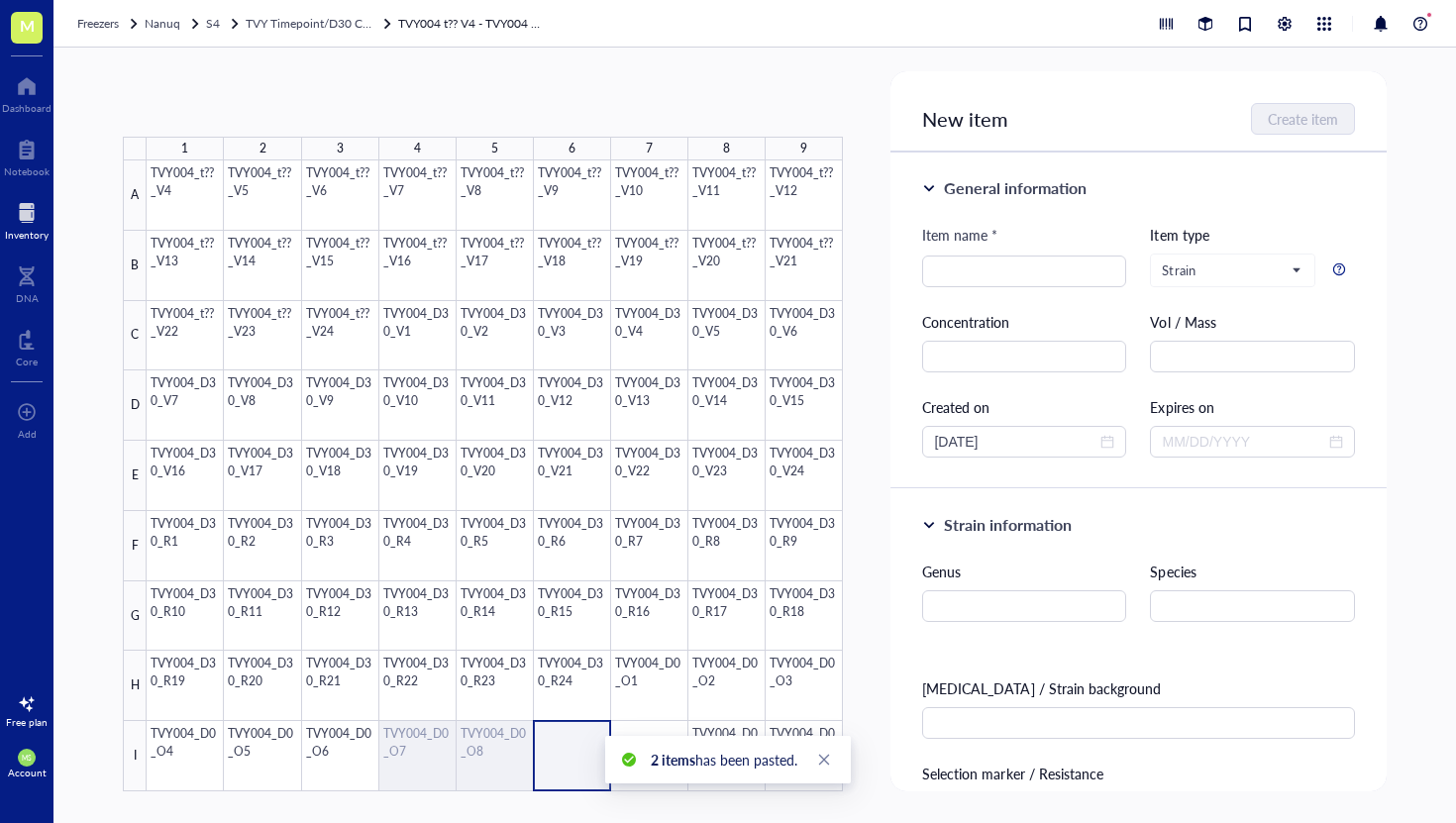click at bounding box center (494, 475) 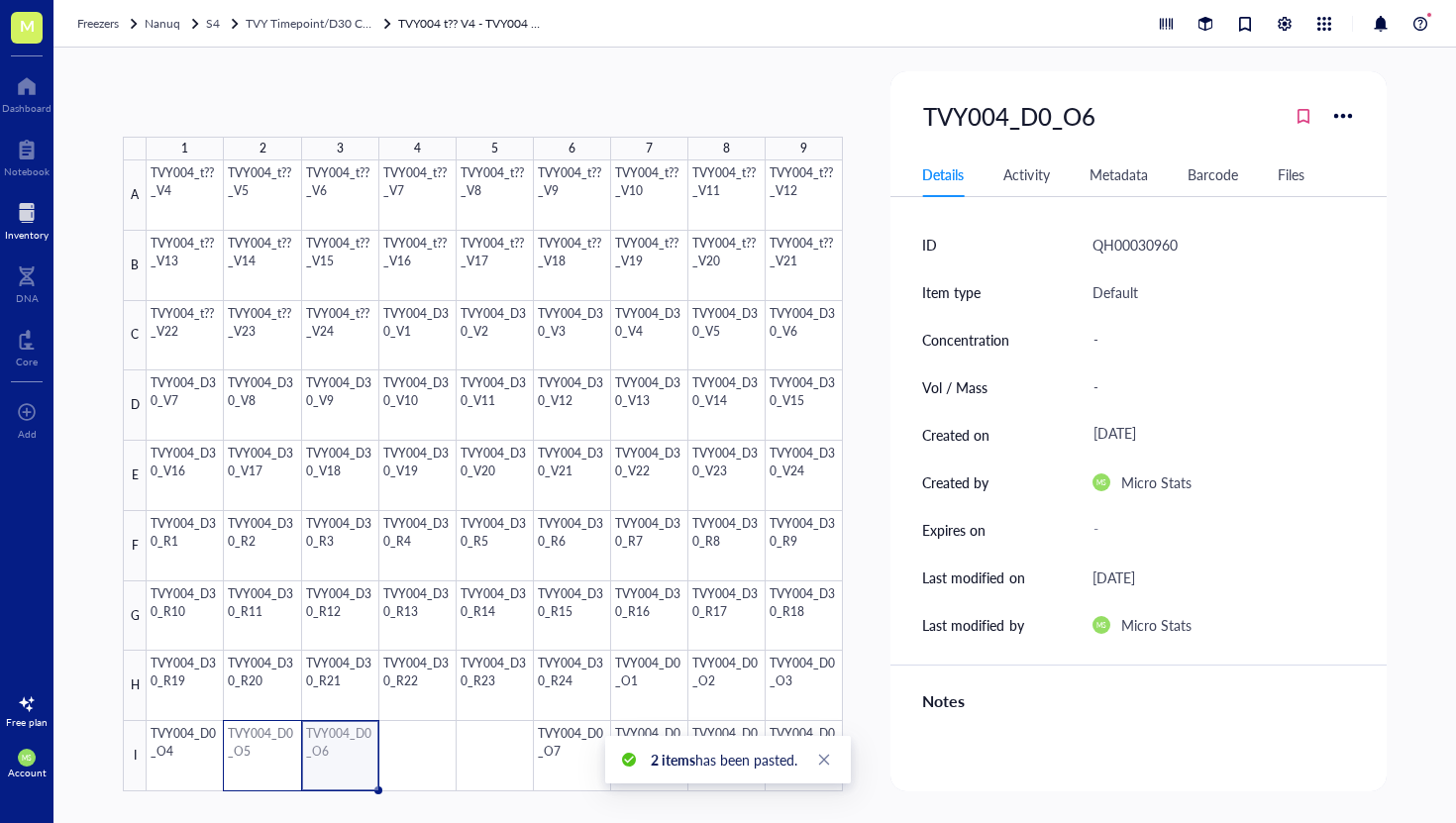 drag, startPoint x: 336, startPoint y: 765, endPoint x: 257, endPoint y: 761, distance: 79.1012 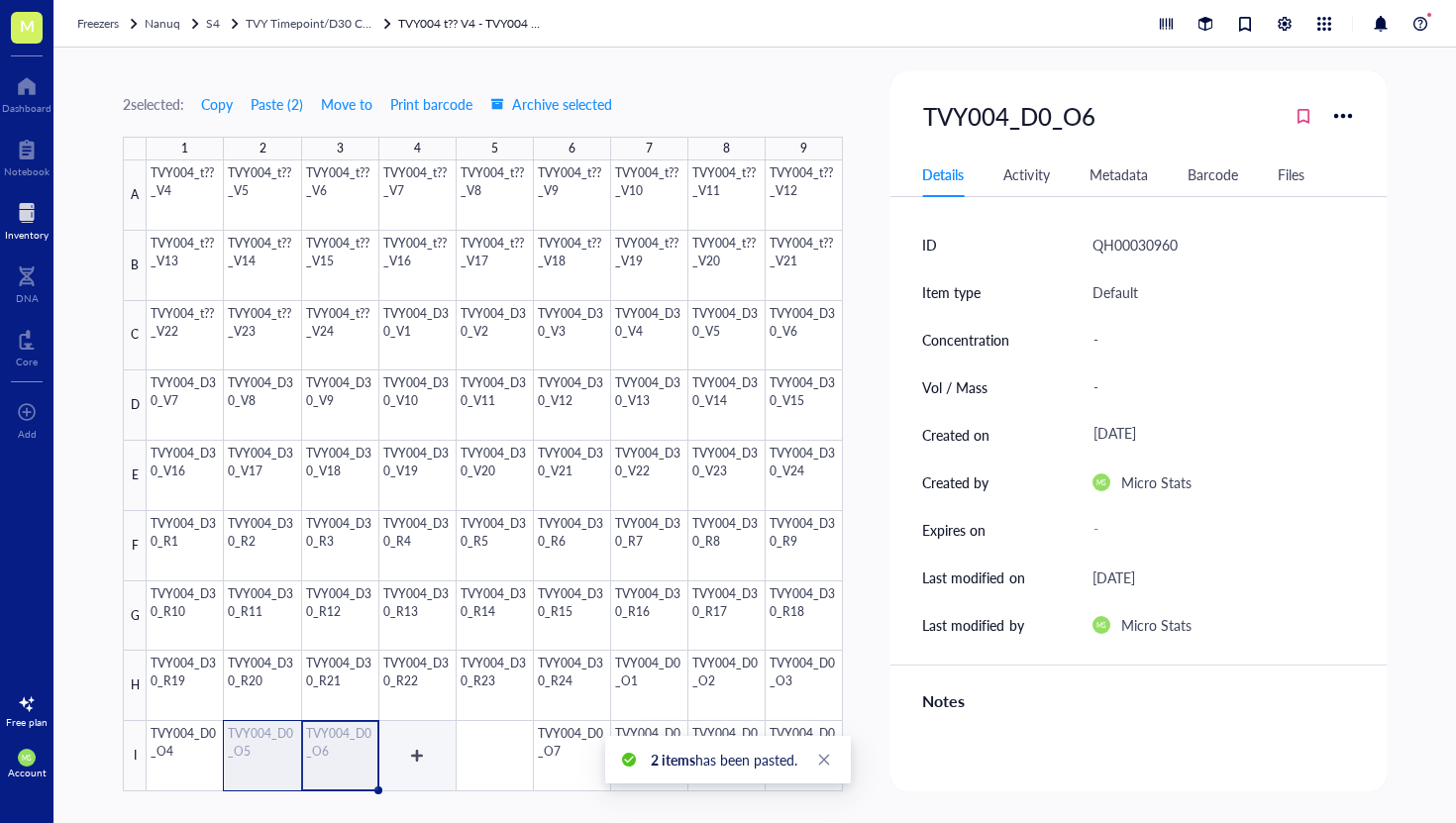 click at bounding box center [494, 475] 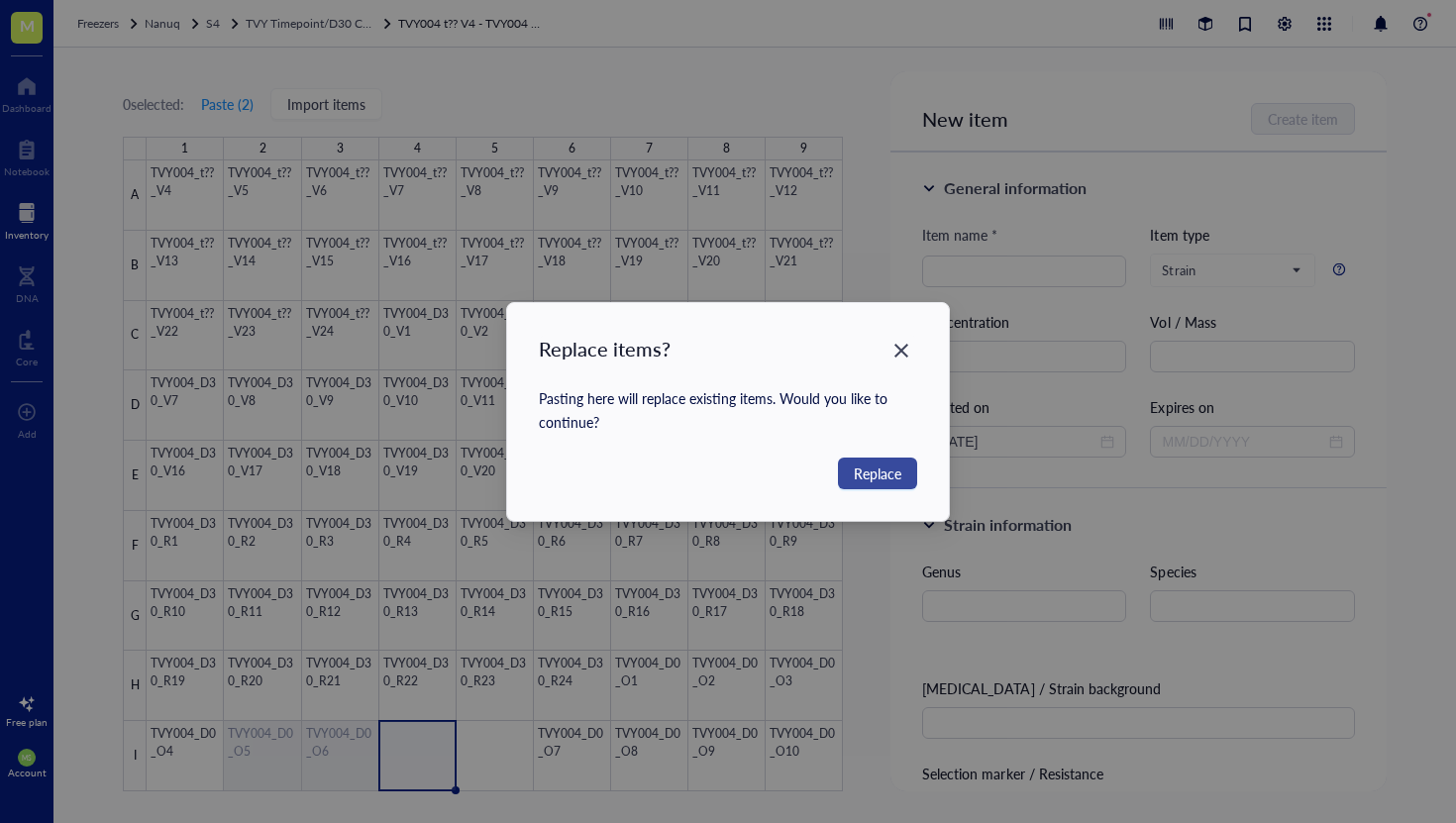 click on "Replace" at bounding box center [878, 473] 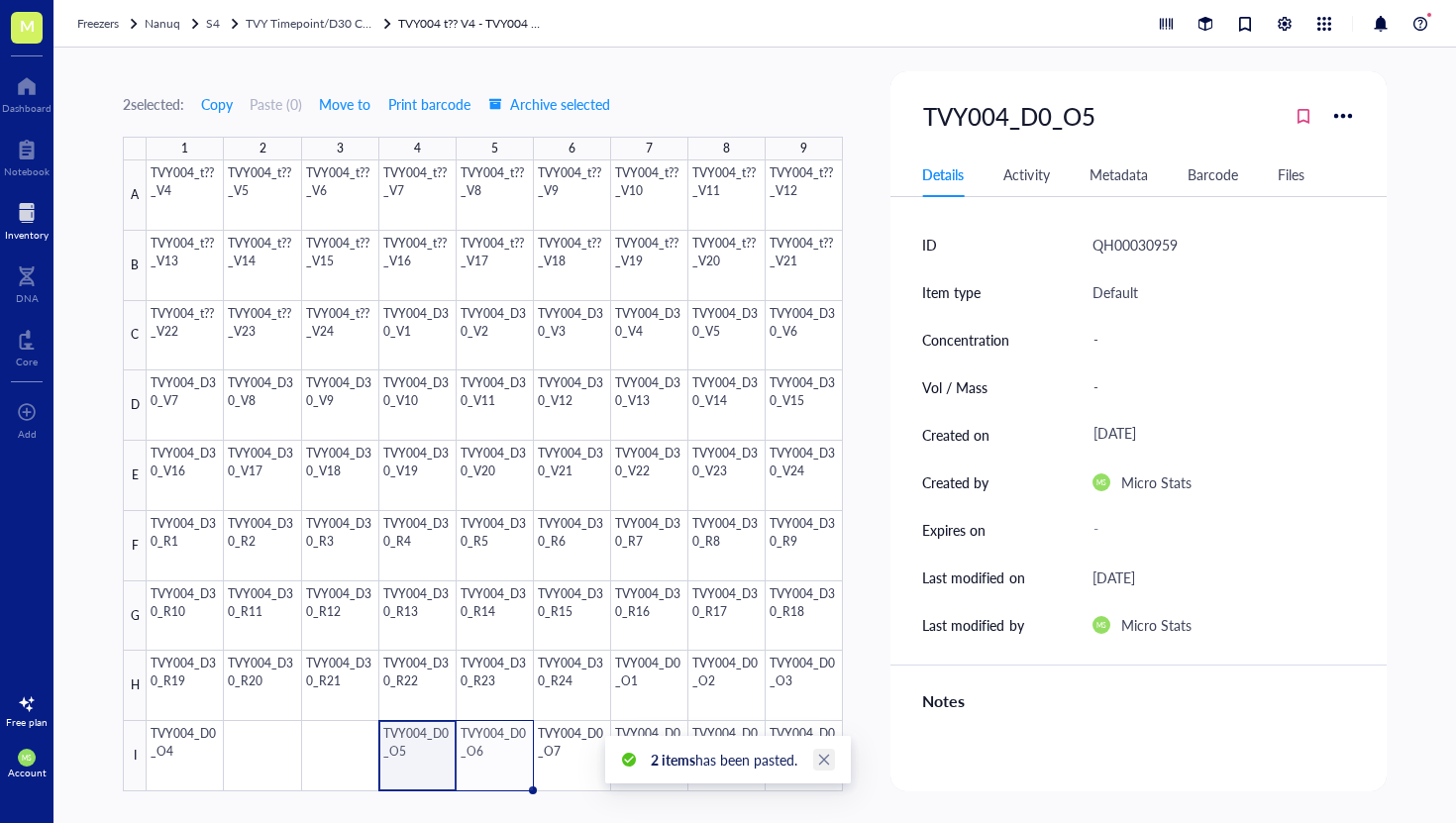 click 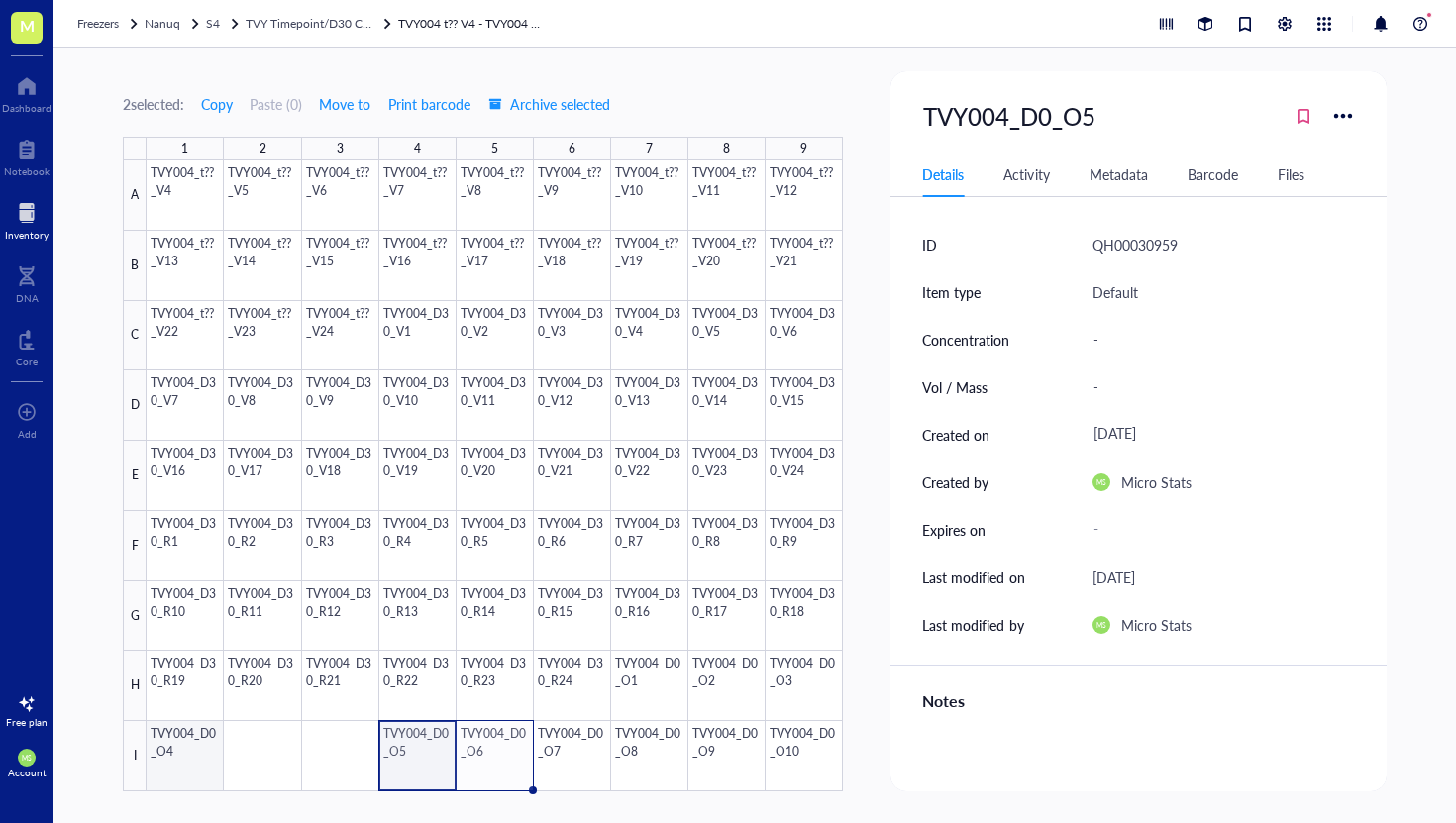 click at bounding box center (494, 475) 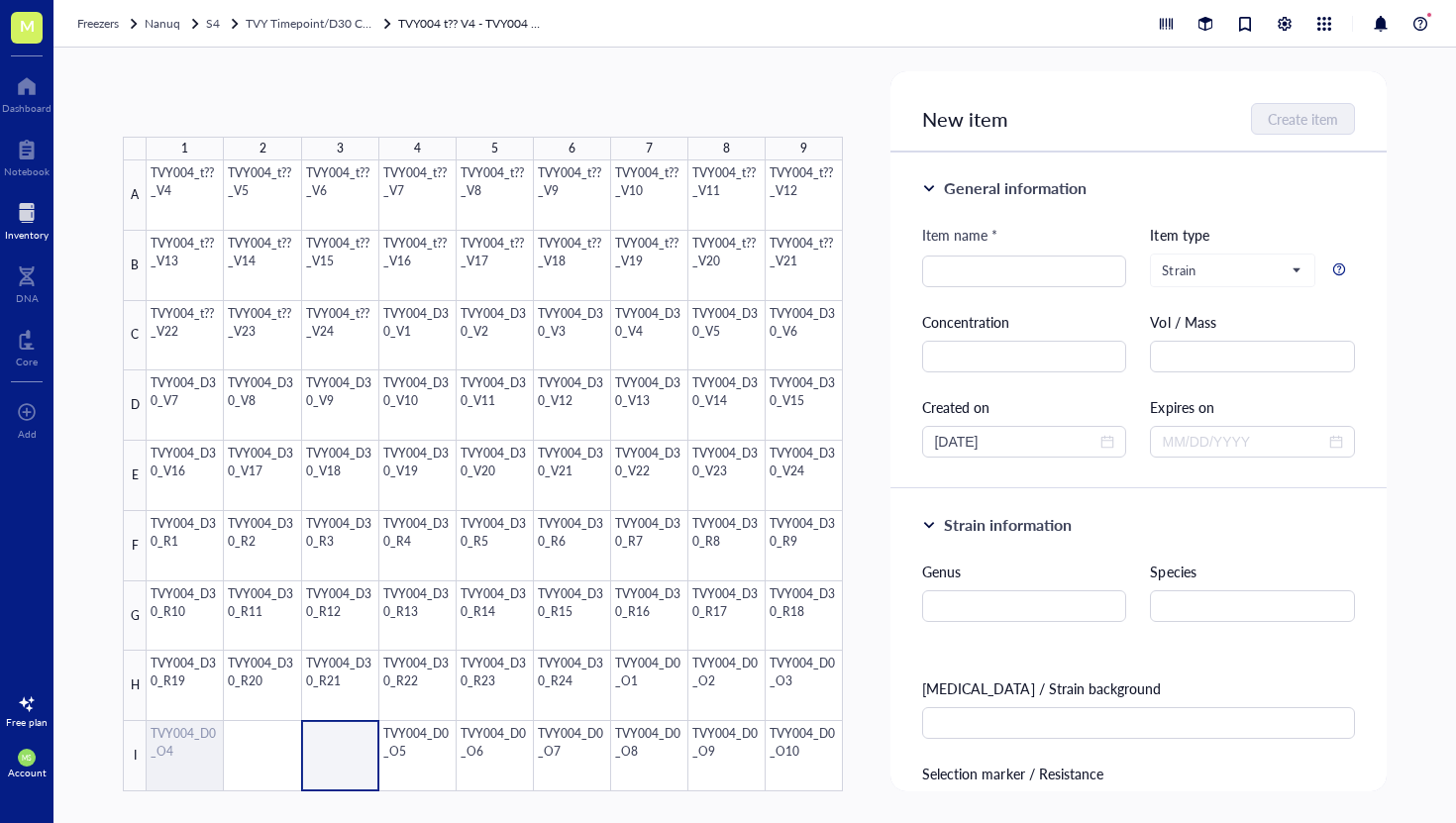 click at bounding box center (494, 475) 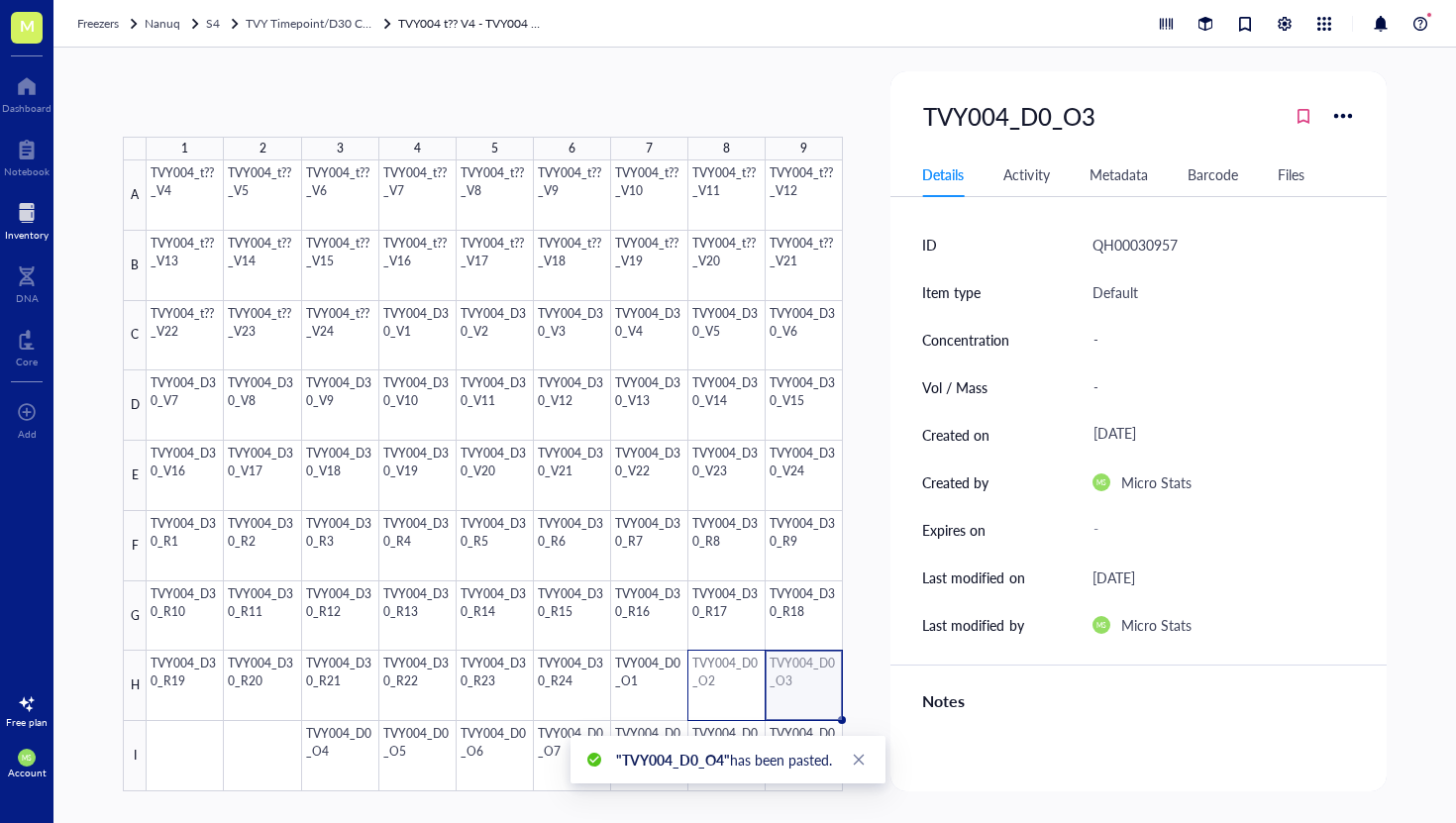 drag, startPoint x: 805, startPoint y: 691, endPoint x: 736, endPoint y: 688, distance: 69.065187 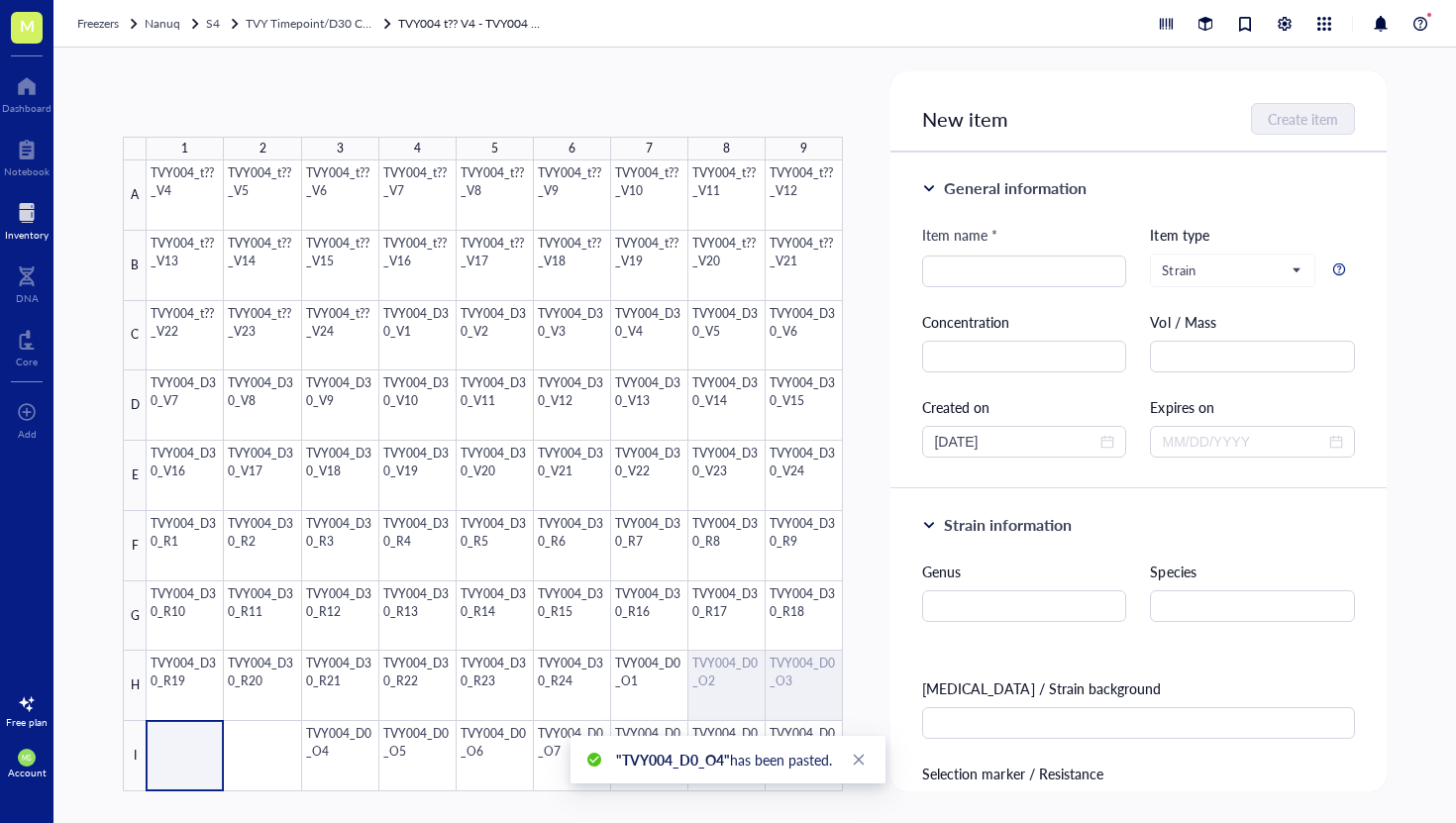 click at bounding box center [494, 475] 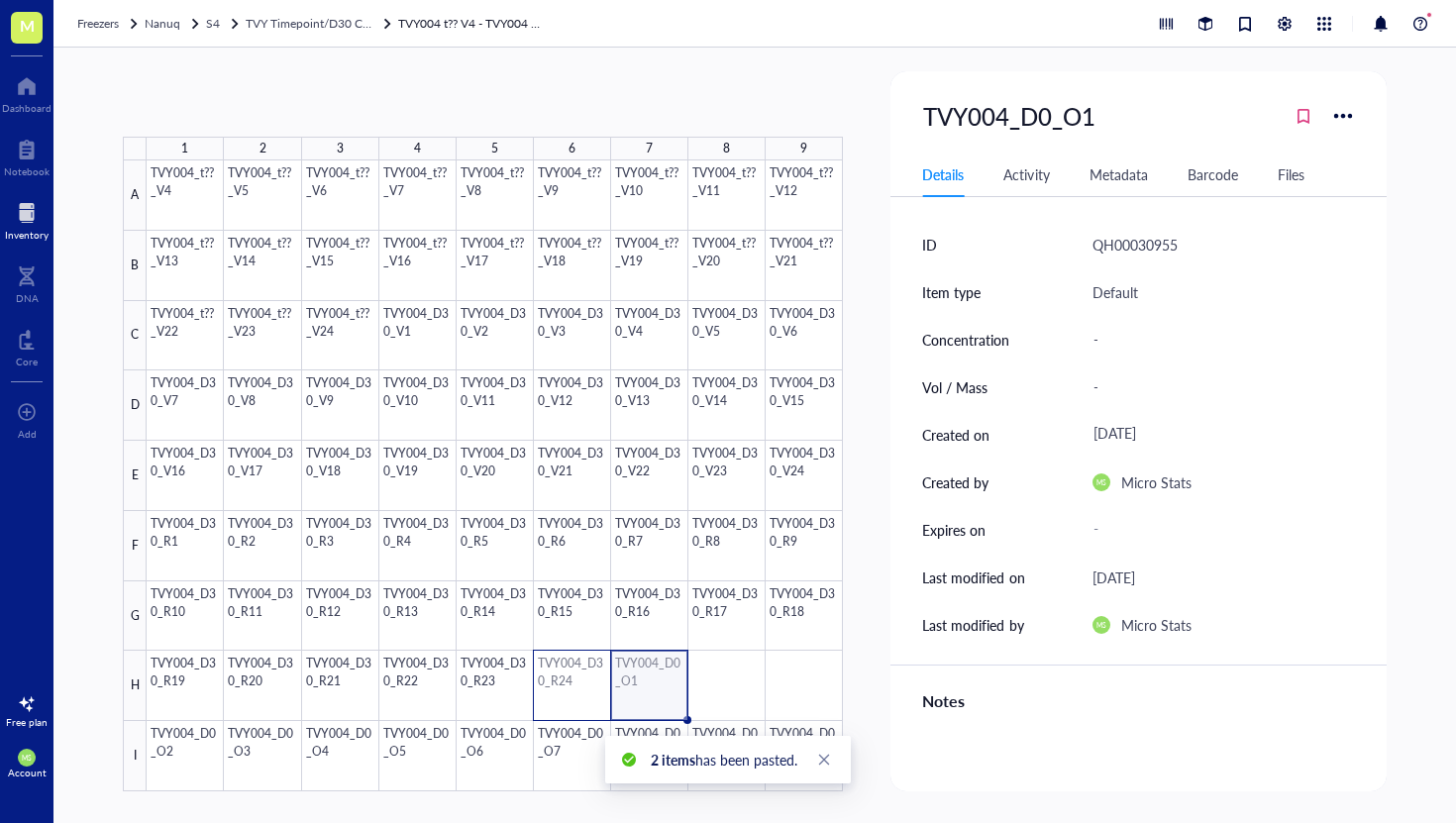 drag, startPoint x: 645, startPoint y: 689, endPoint x: 560, endPoint y: 688, distance: 85.00588 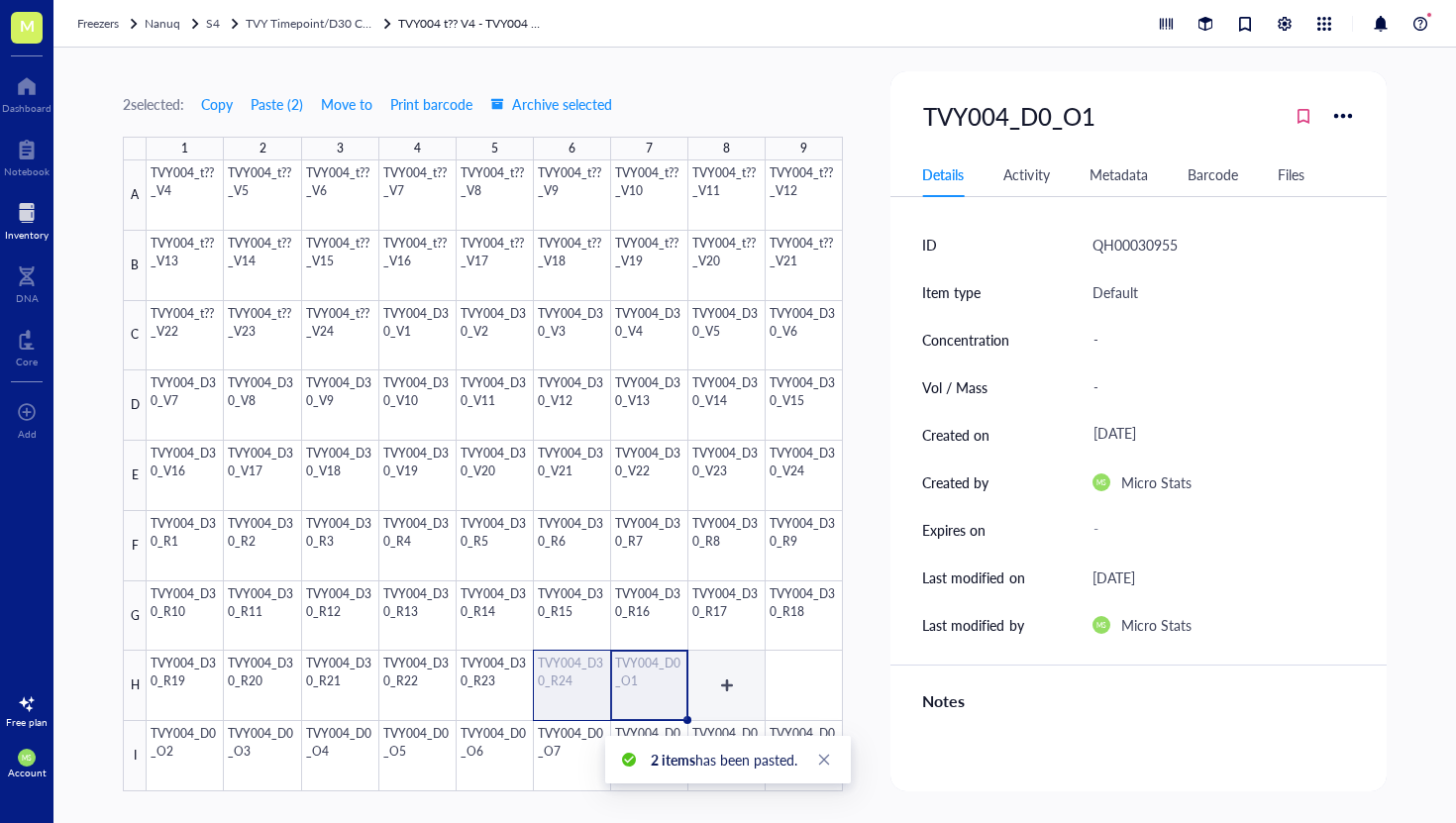 click at bounding box center (494, 475) 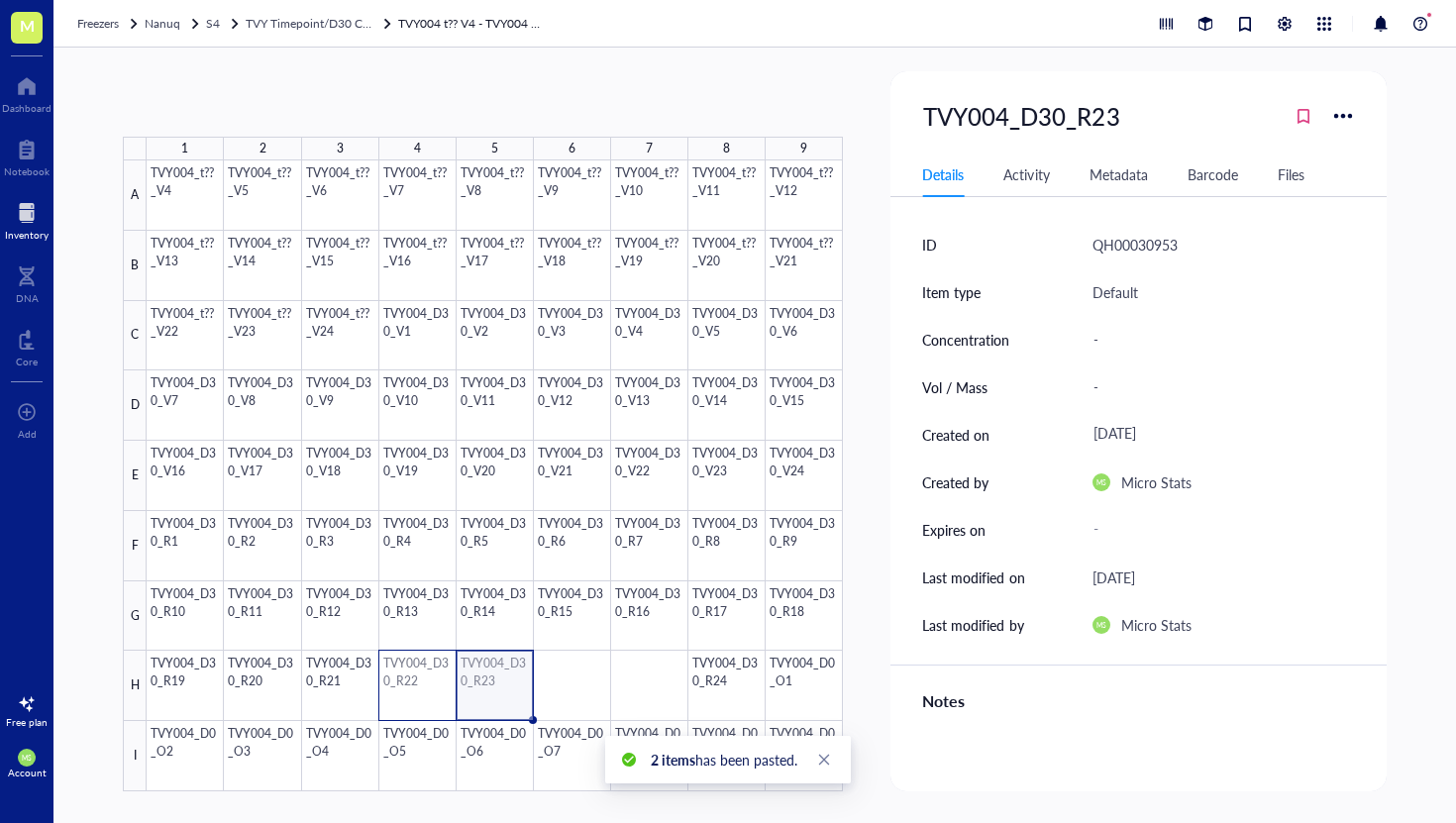 drag, startPoint x: 509, startPoint y: 693, endPoint x: 416, endPoint y: 697, distance: 93.08598 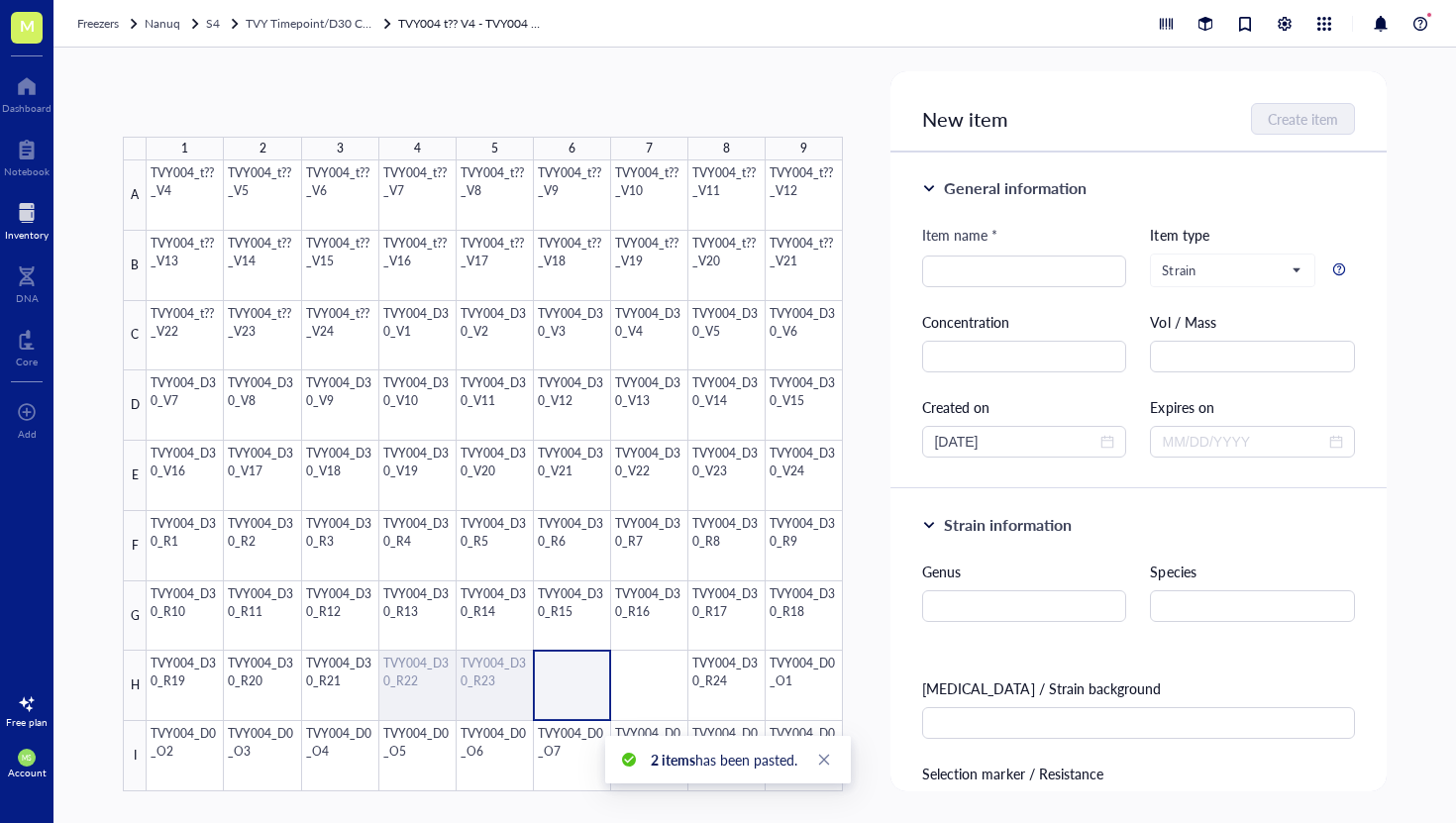 click at bounding box center (494, 475) 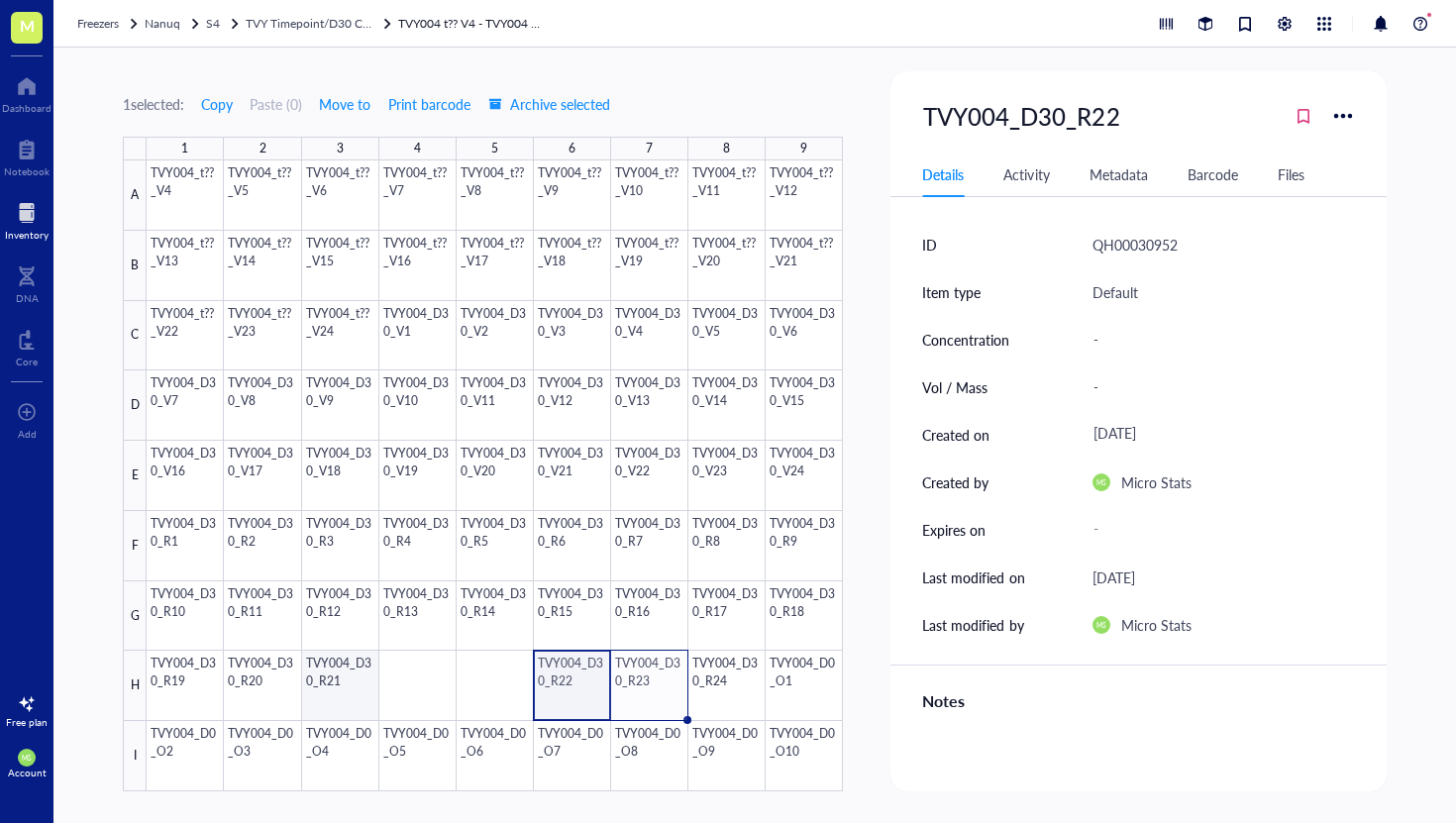 click at bounding box center (494, 475) 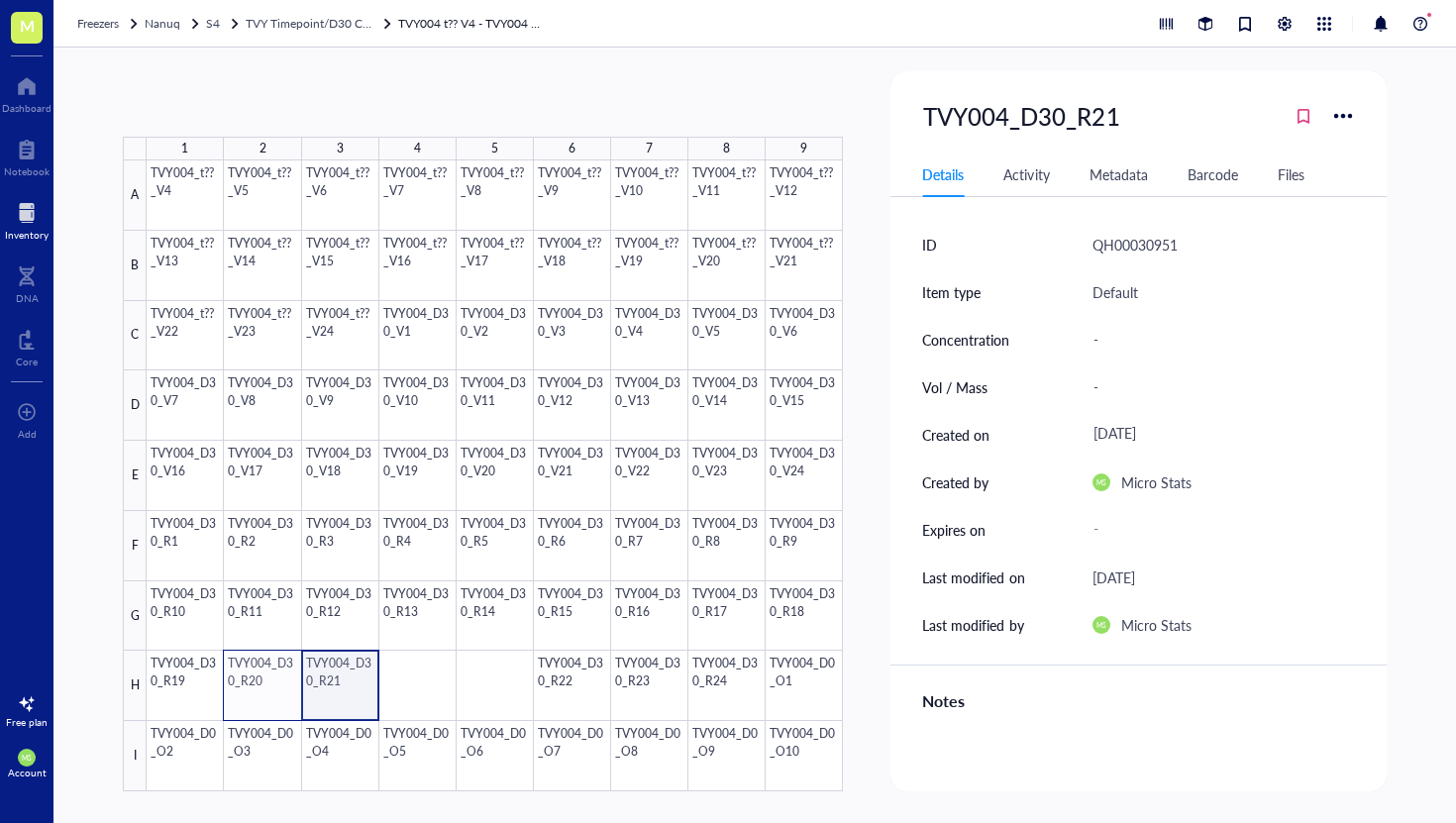 click at bounding box center [494, 475] 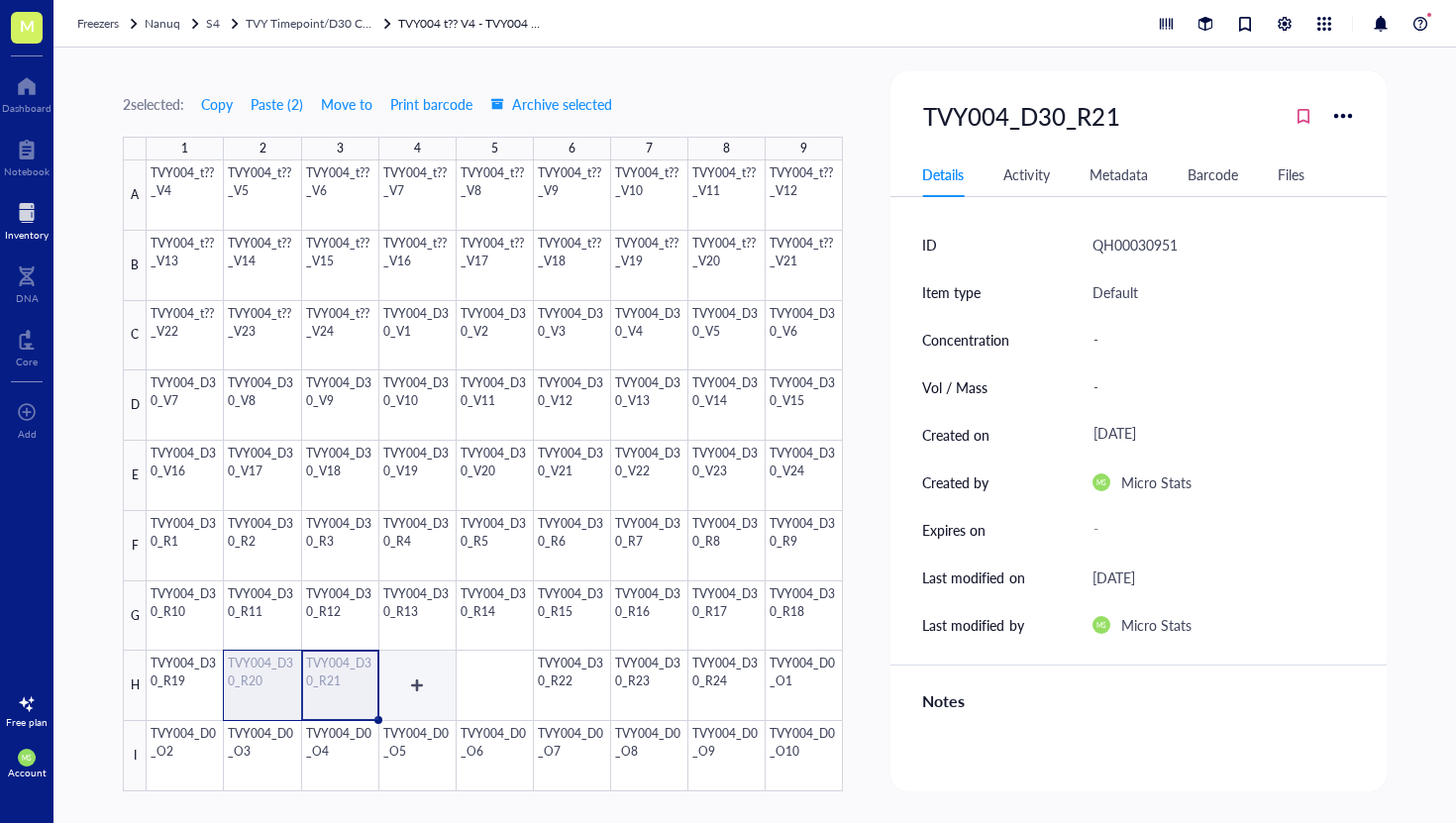 click at bounding box center (494, 475) 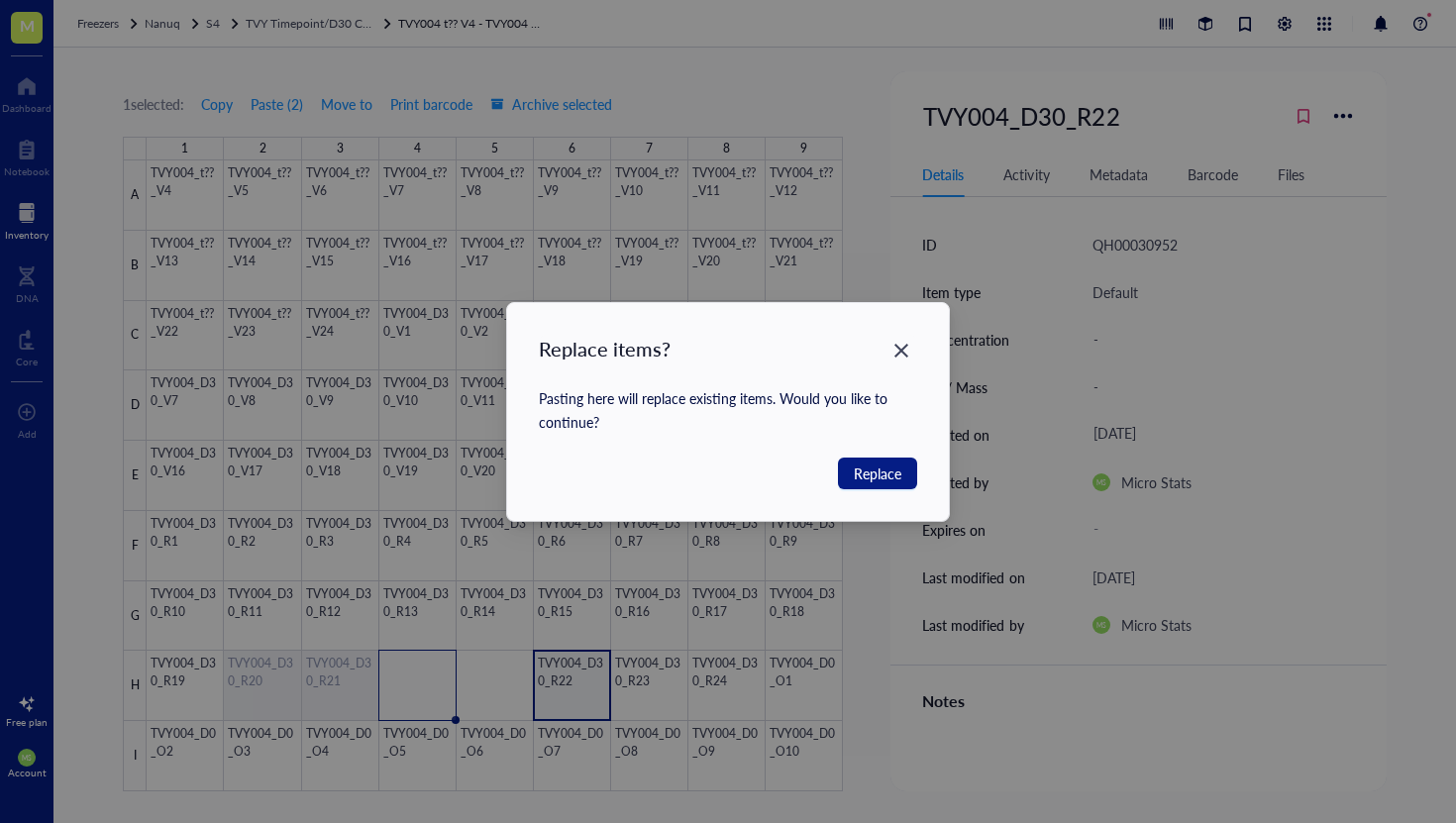 click on "Replace items? Pasting here will replace existing items. Would you like to continue? Replace" at bounding box center (728, 412) 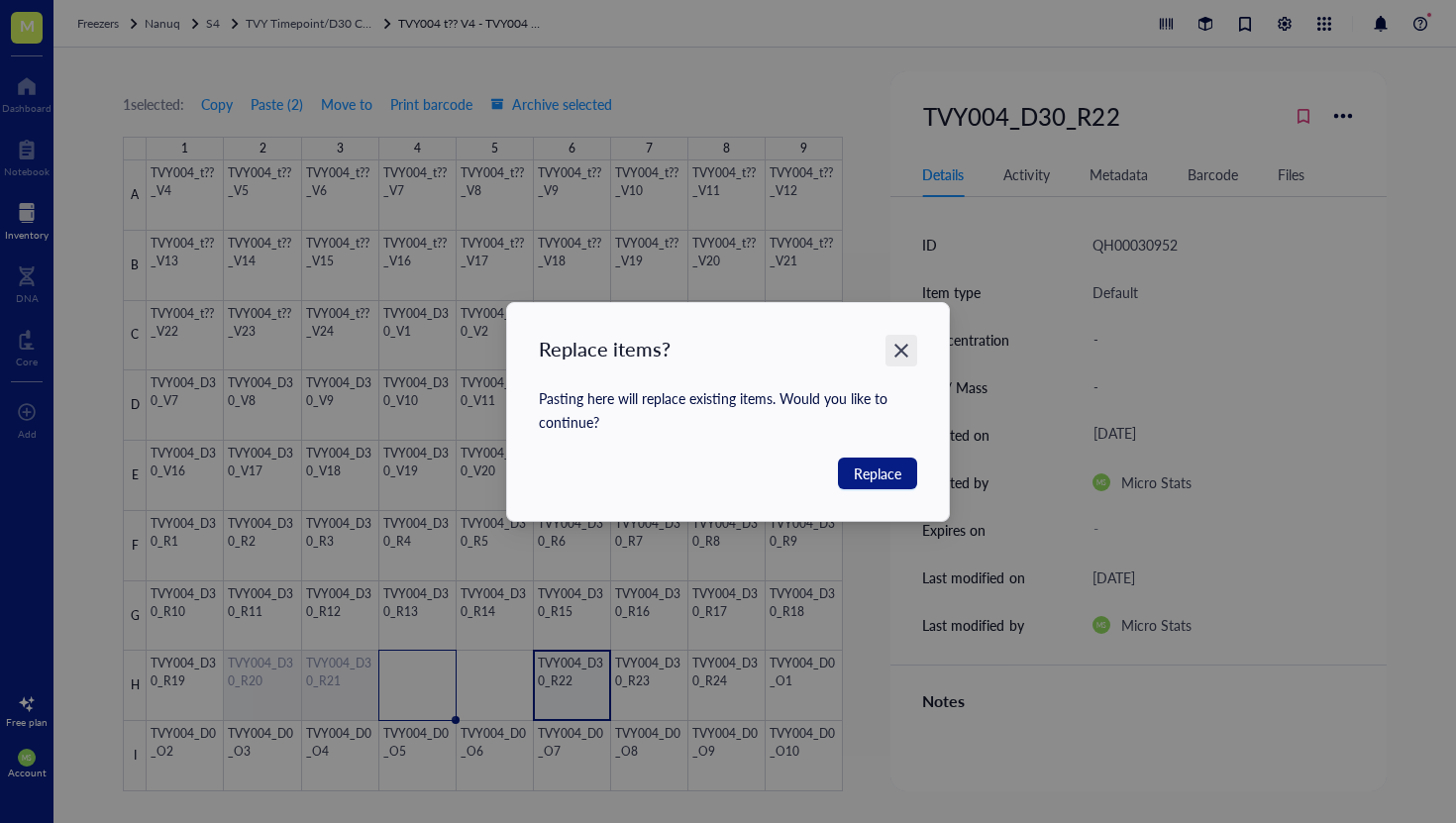 click 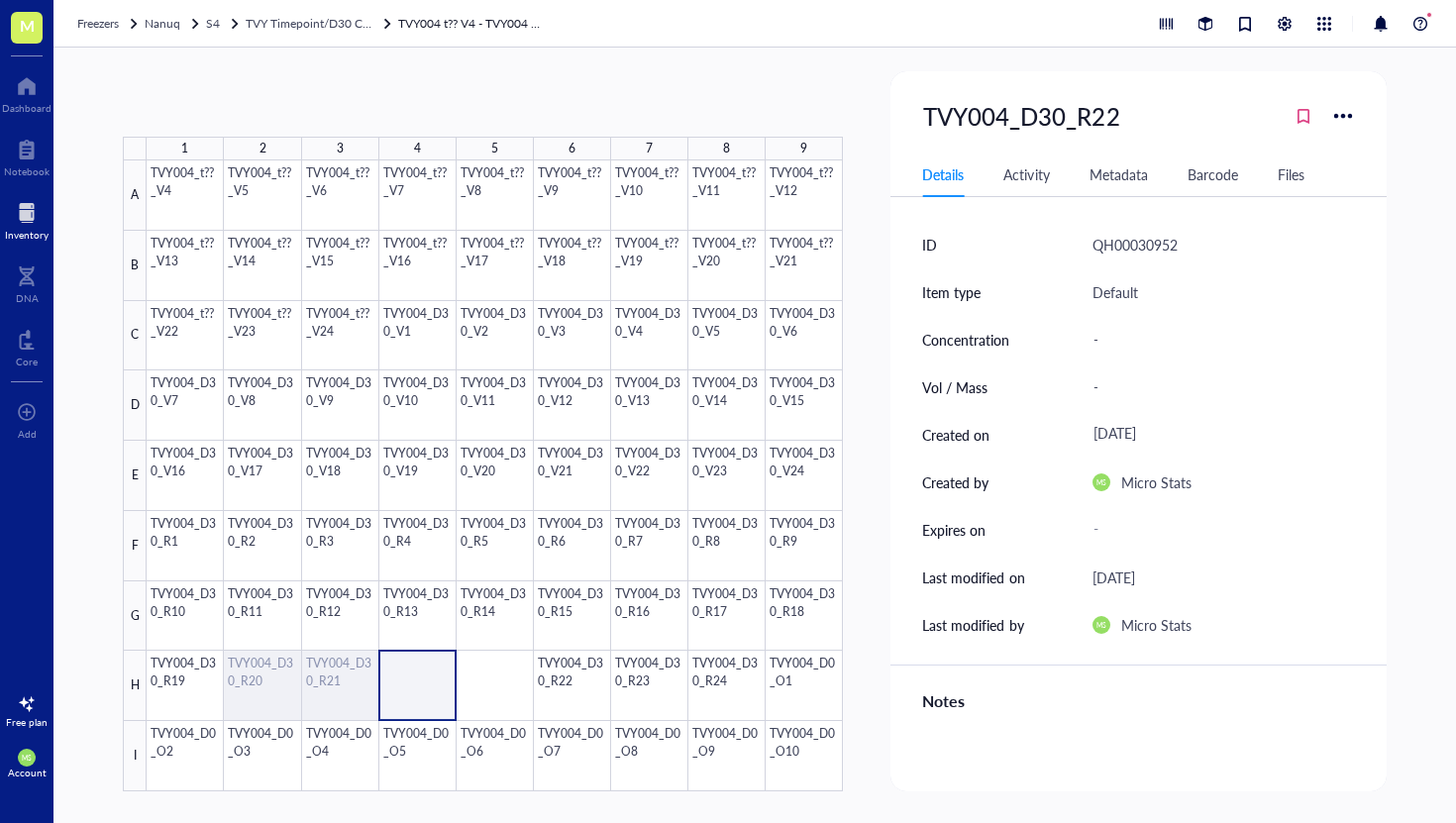 click at bounding box center [494, 475] 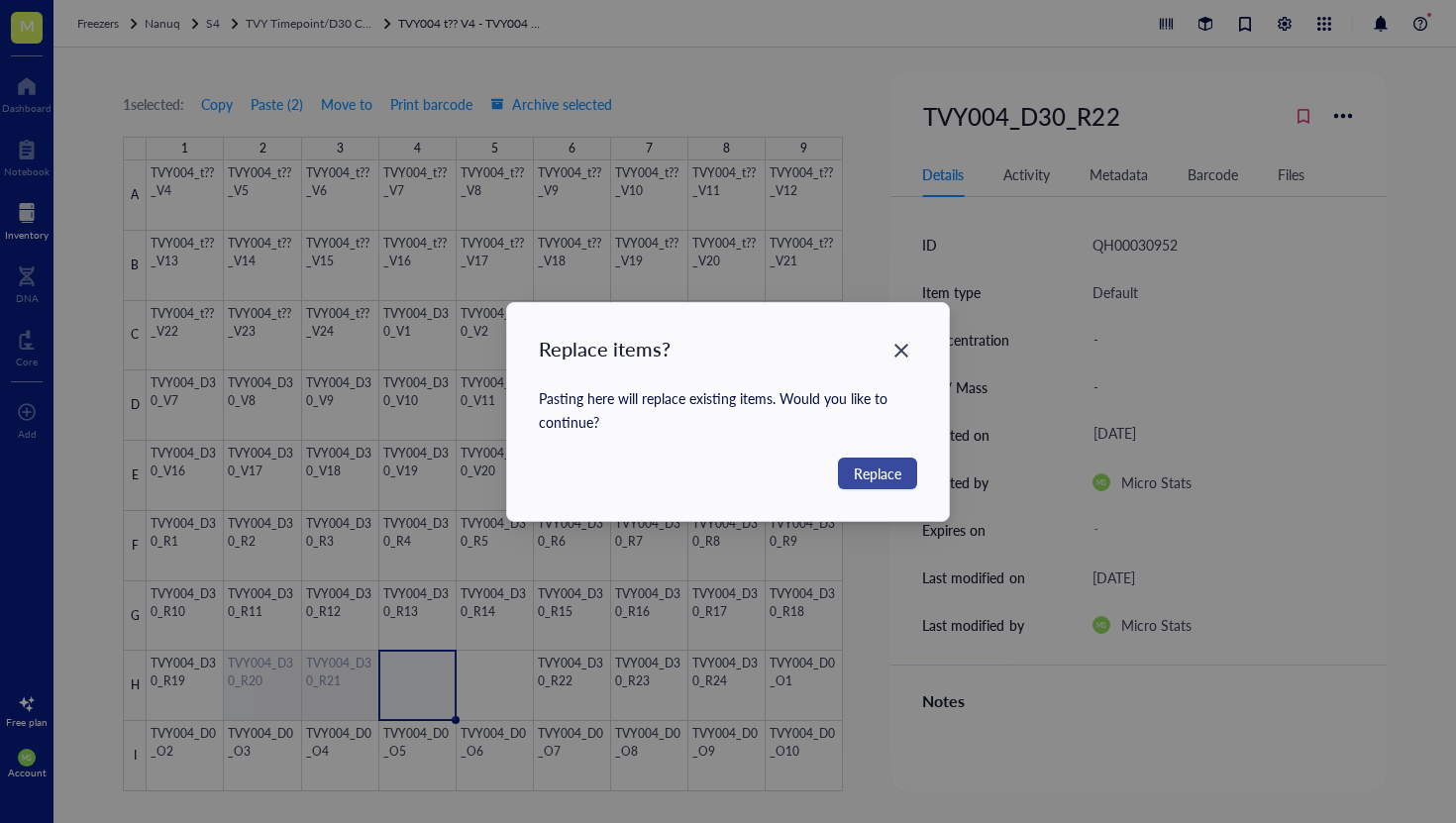 click on "Replace" at bounding box center [878, 473] 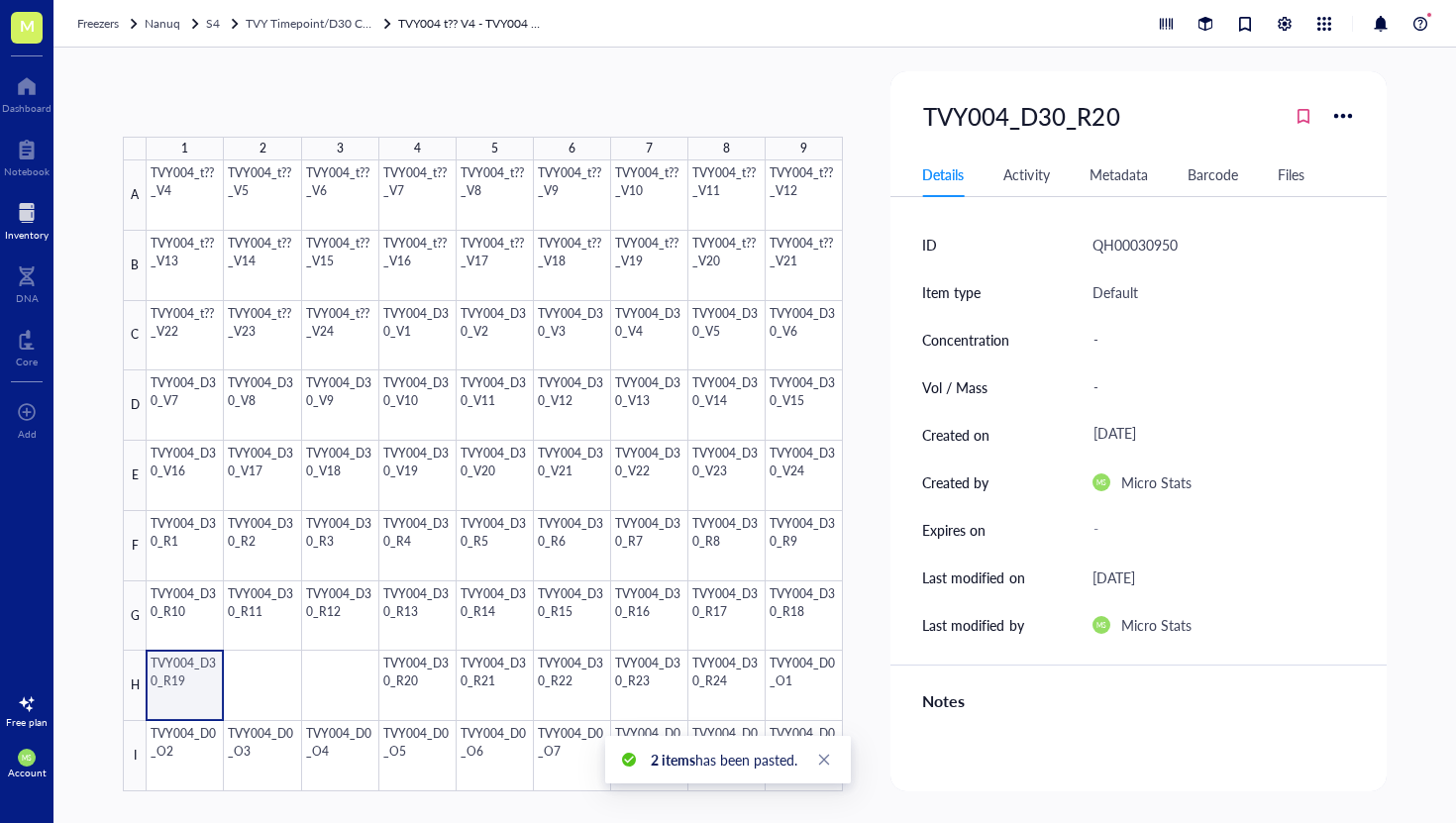 click at bounding box center [494, 475] 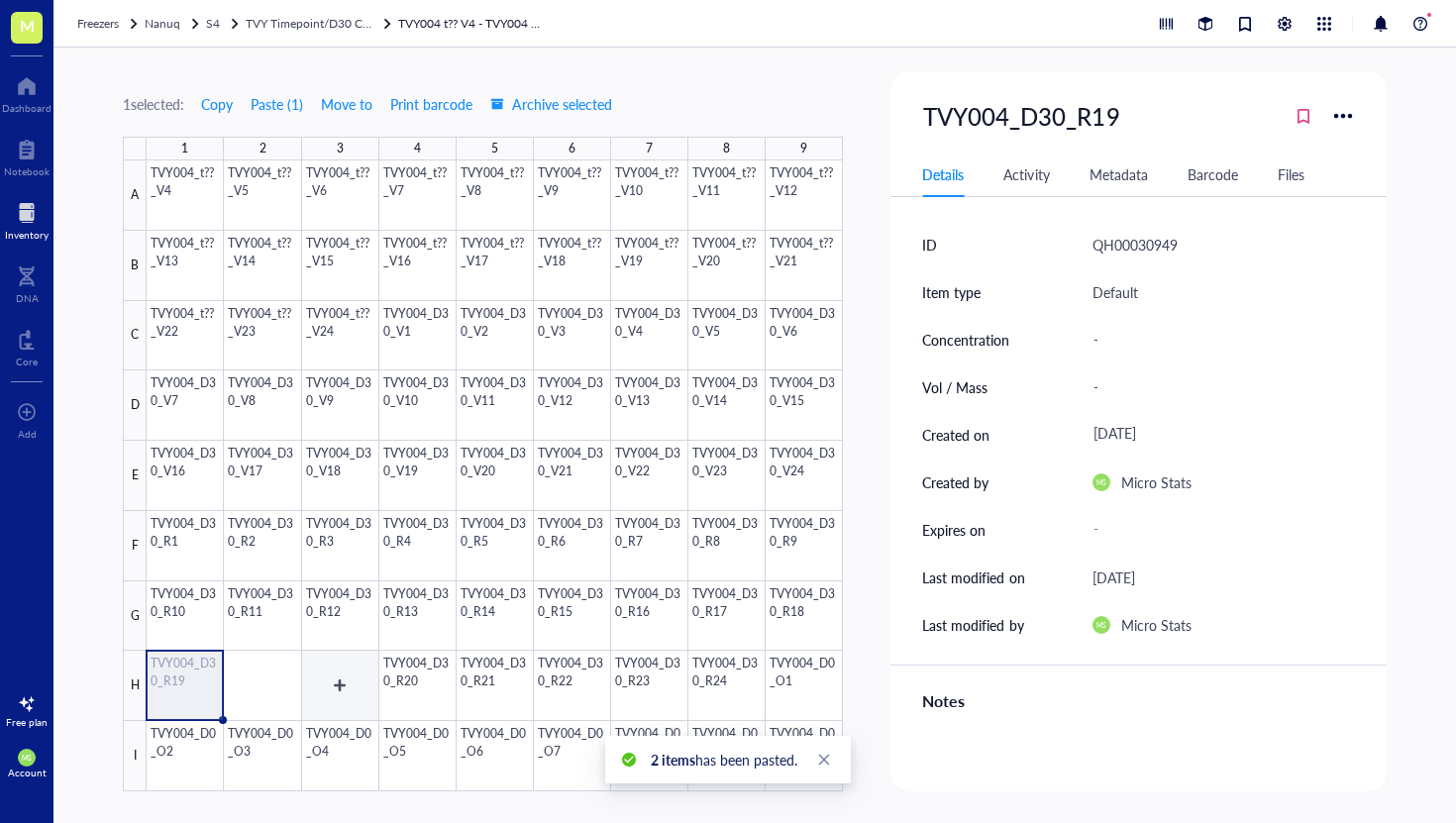 click at bounding box center (494, 475) 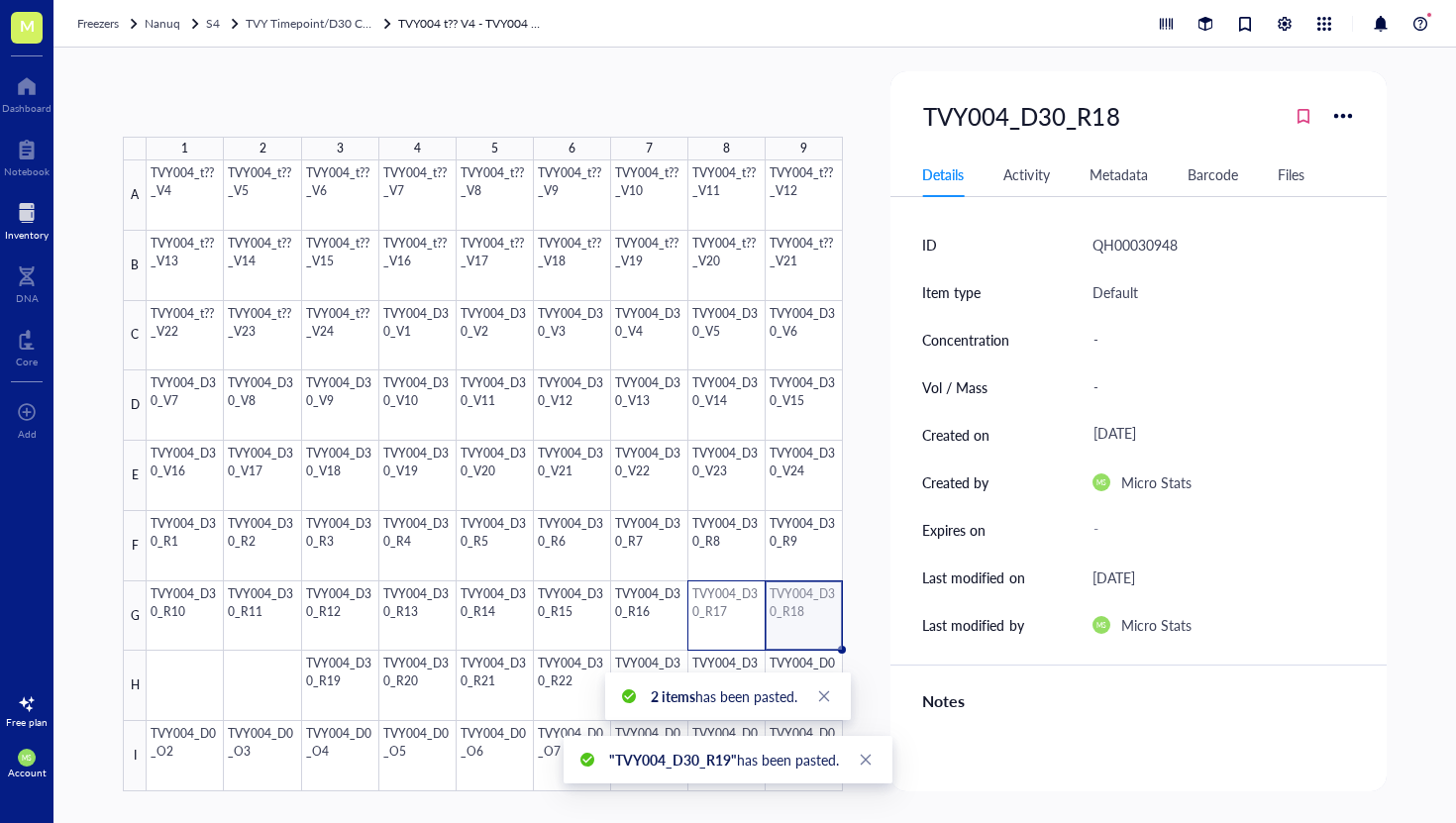drag, startPoint x: 814, startPoint y: 613, endPoint x: 723, endPoint y: 610, distance: 91.0494 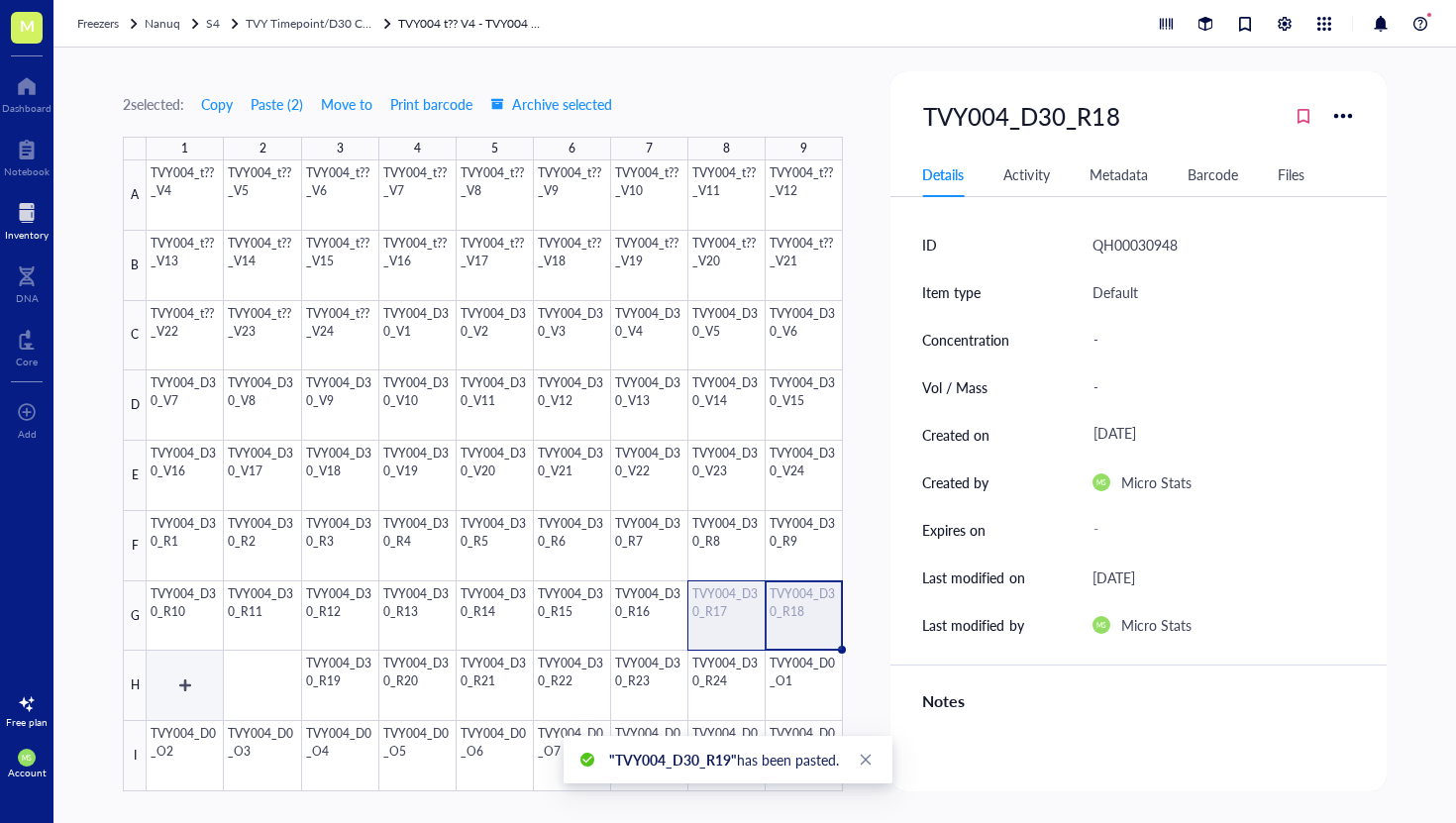 click at bounding box center [494, 475] 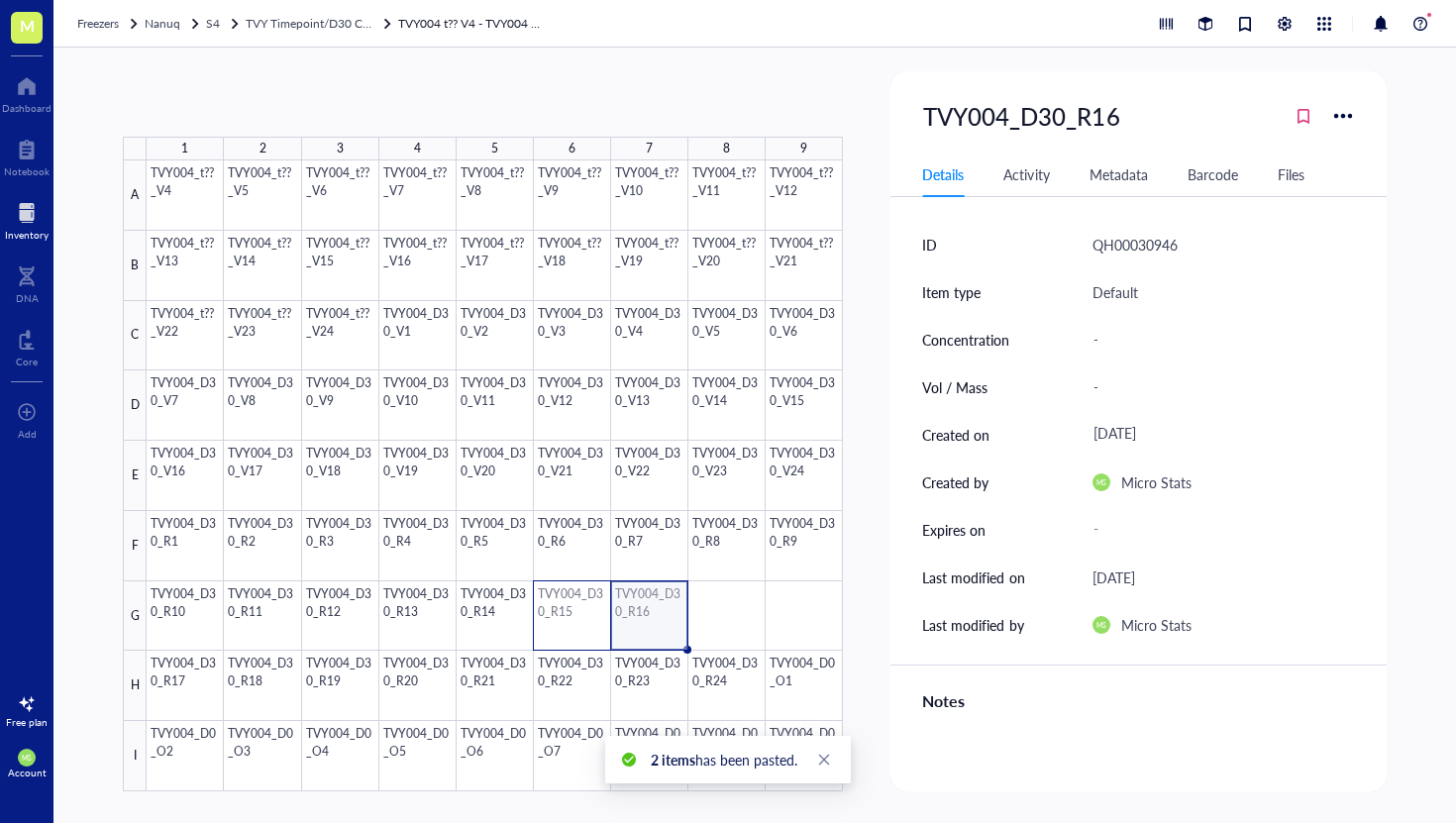 drag, startPoint x: 661, startPoint y: 616, endPoint x: 579, endPoint y: 616, distance: 82 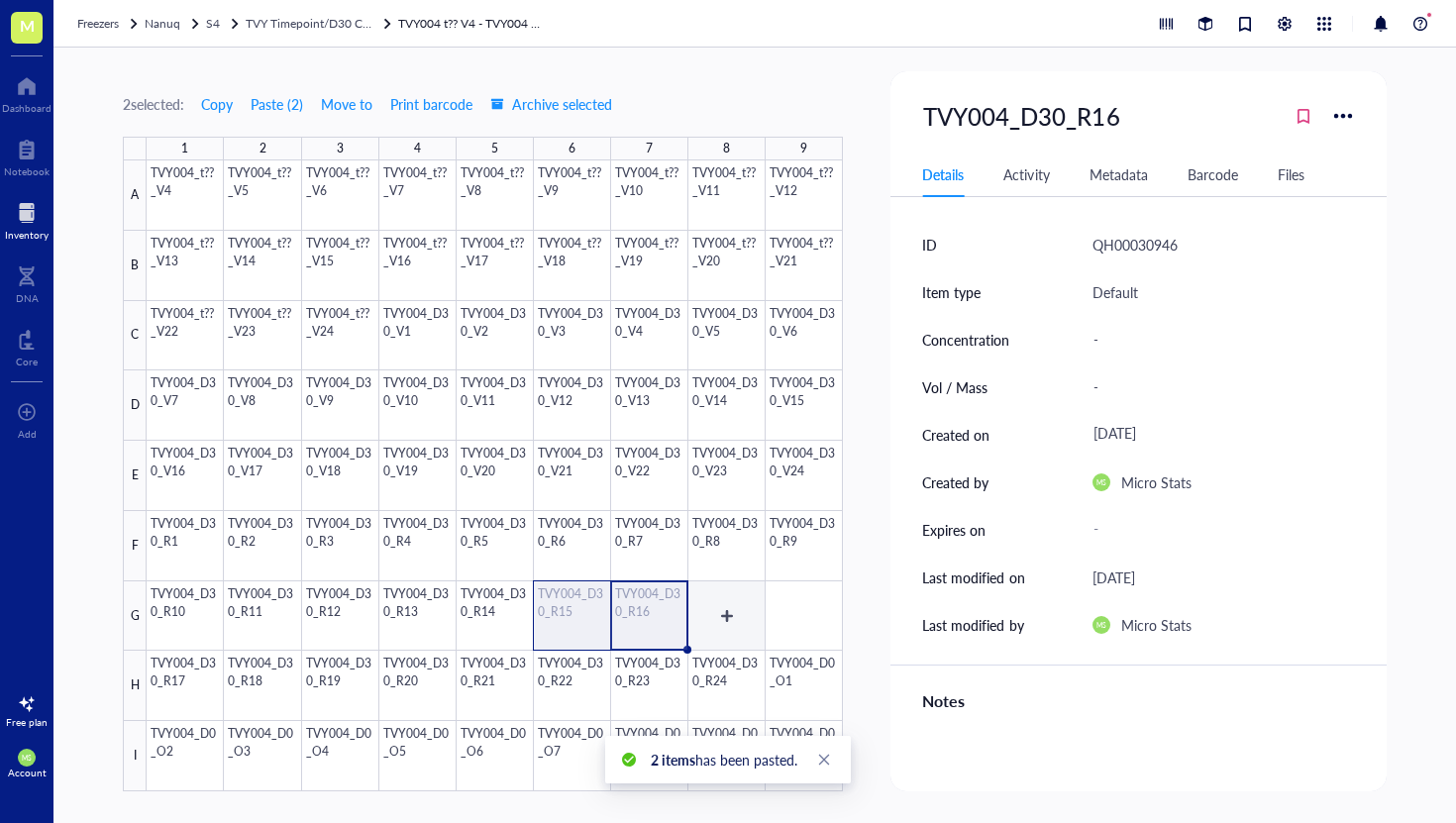 click at bounding box center [494, 475] 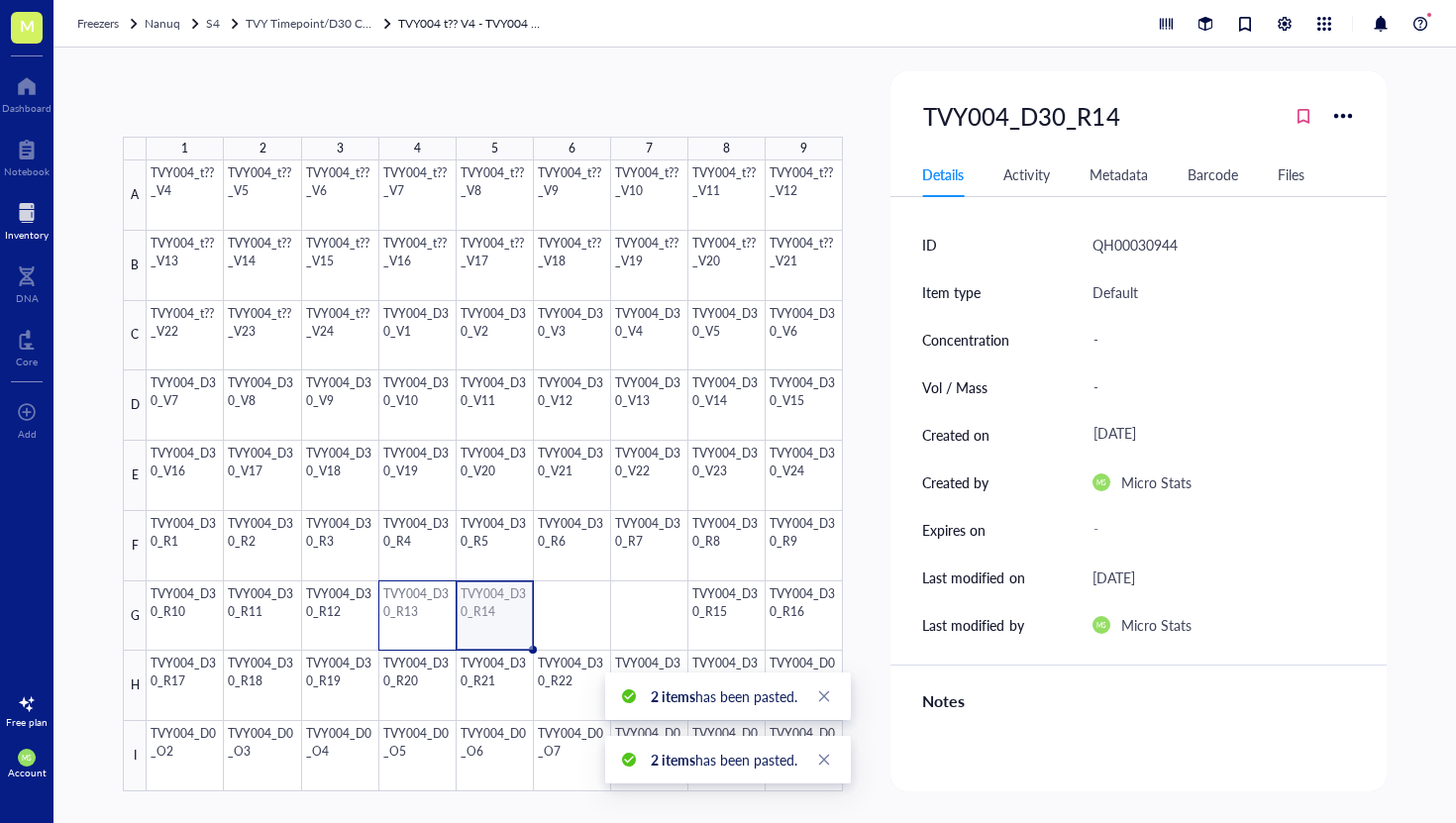 drag, startPoint x: 503, startPoint y: 612, endPoint x: 422, endPoint y: 612, distance: 81 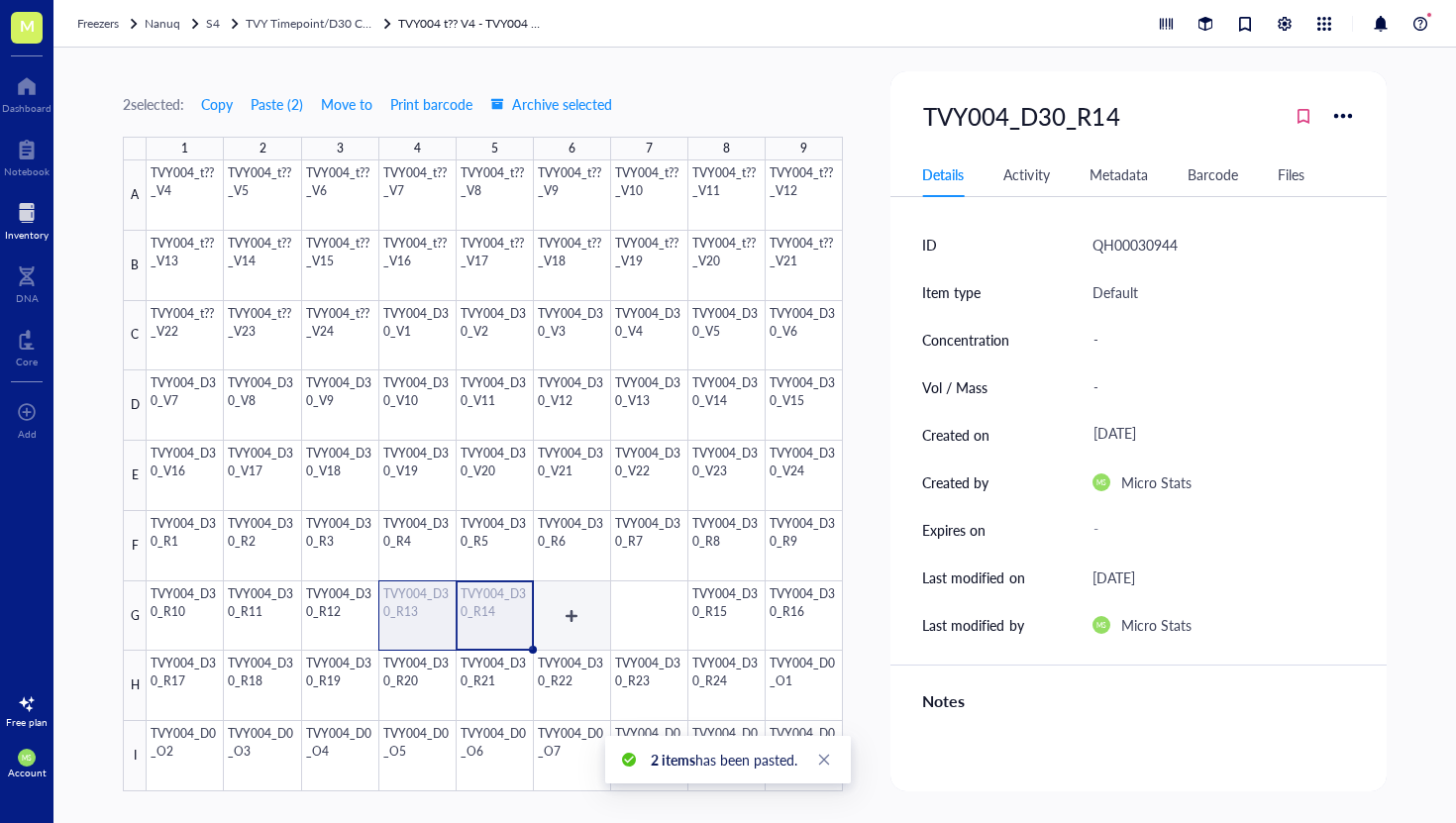 click at bounding box center (494, 475) 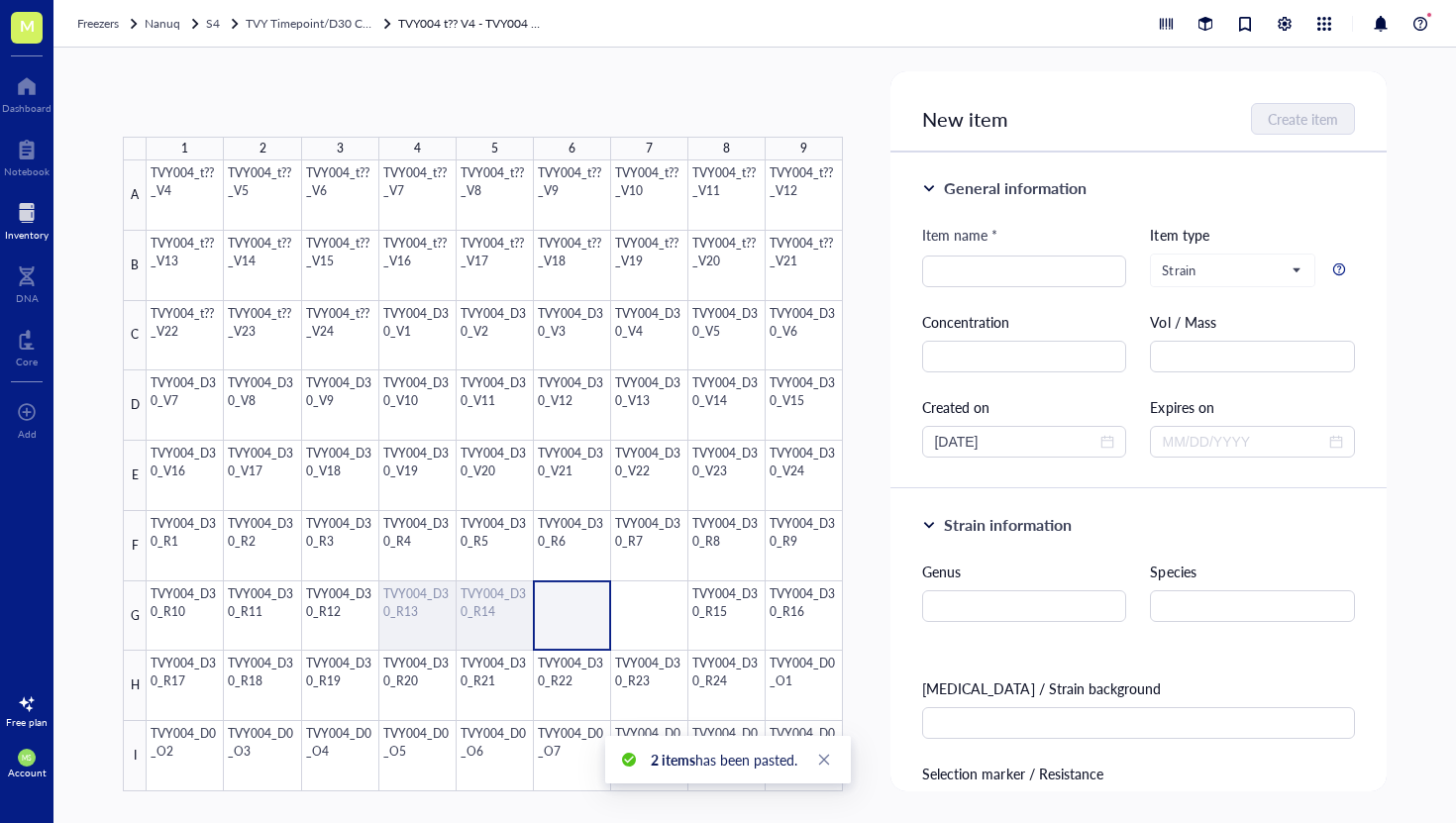 click at bounding box center [494, 475] 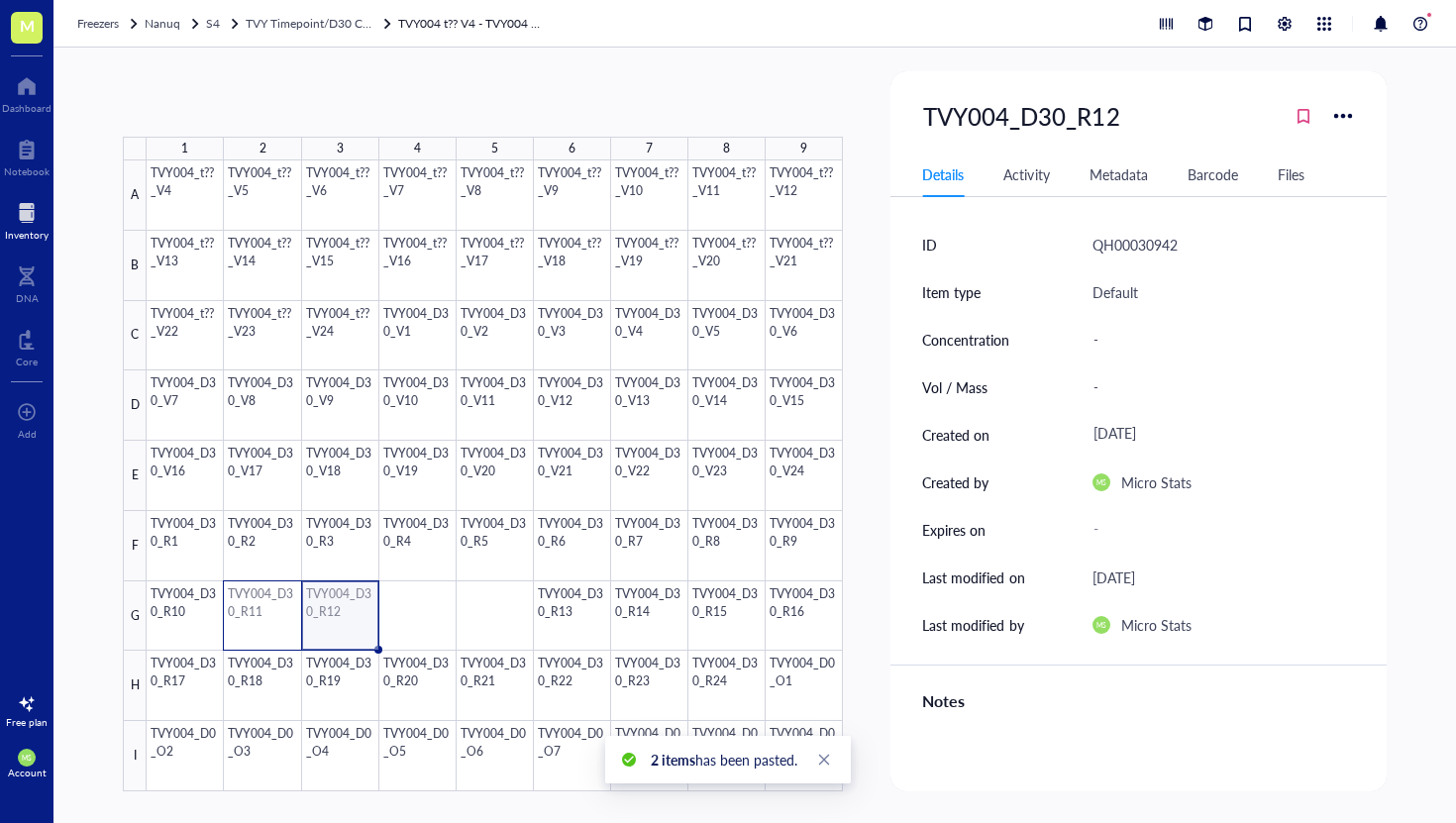 drag, startPoint x: 349, startPoint y: 620, endPoint x: 255, endPoint y: 613, distance: 94.260278 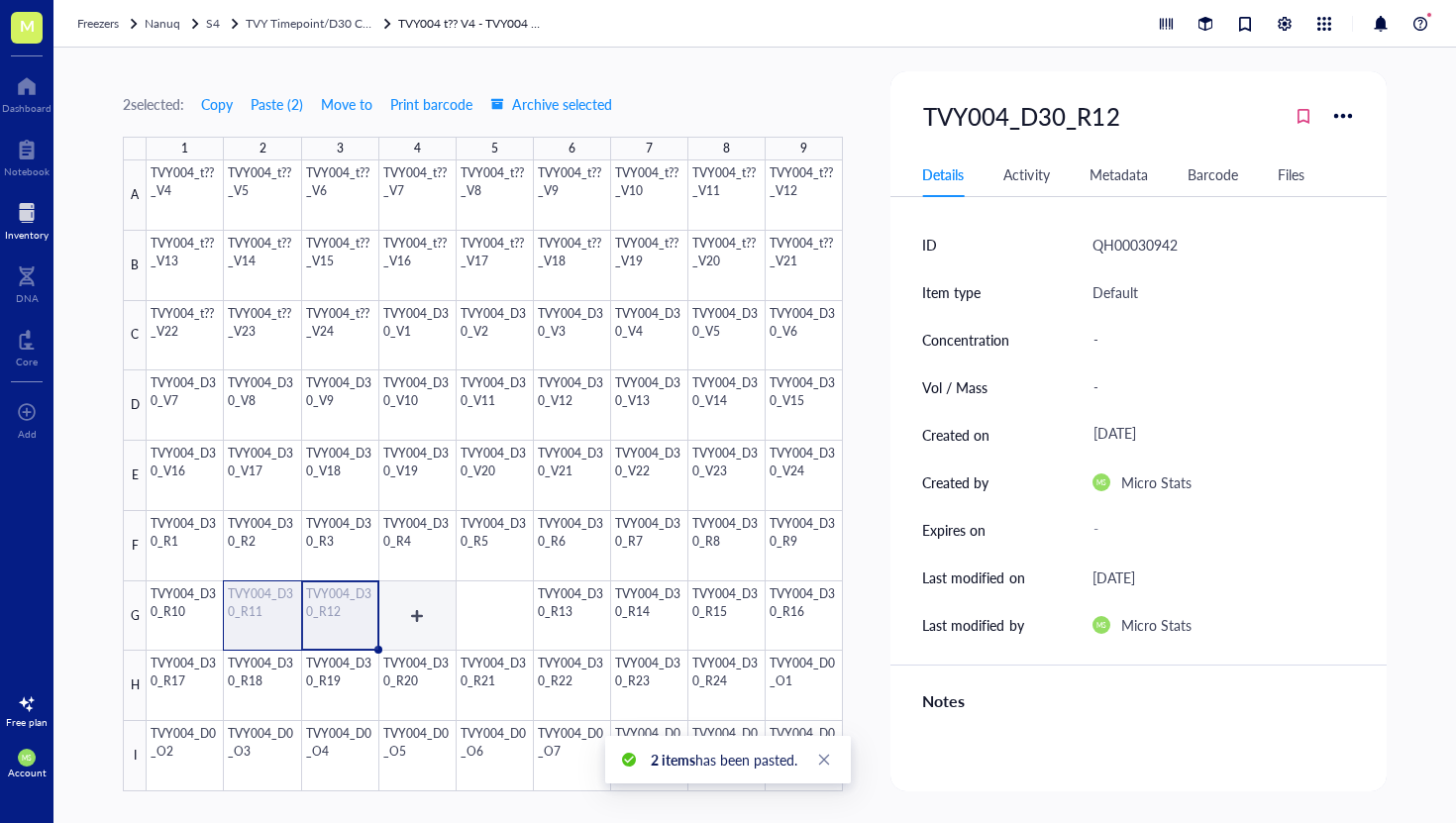 click at bounding box center [494, 475] 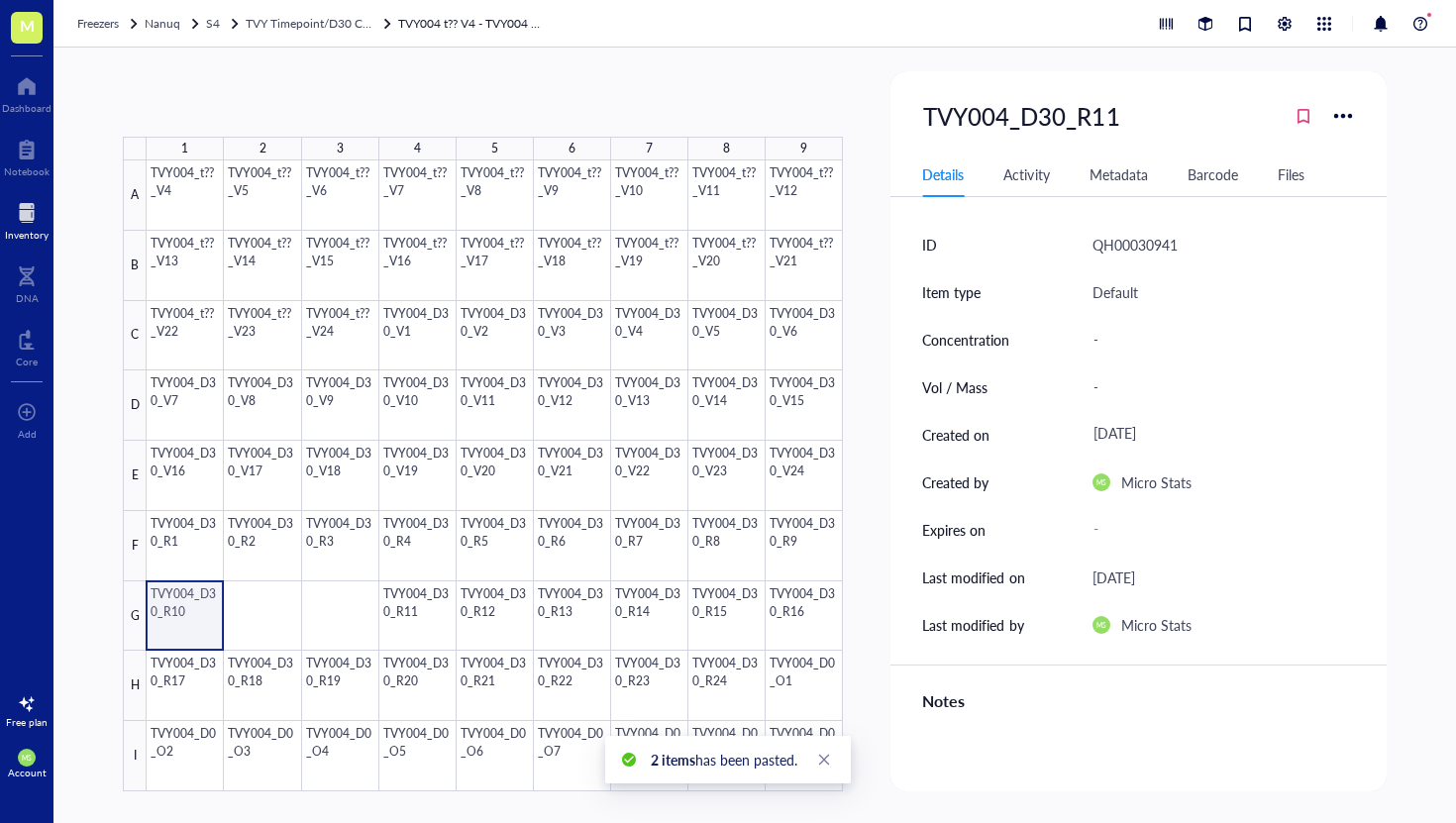 click at bounding box center (494, 475) 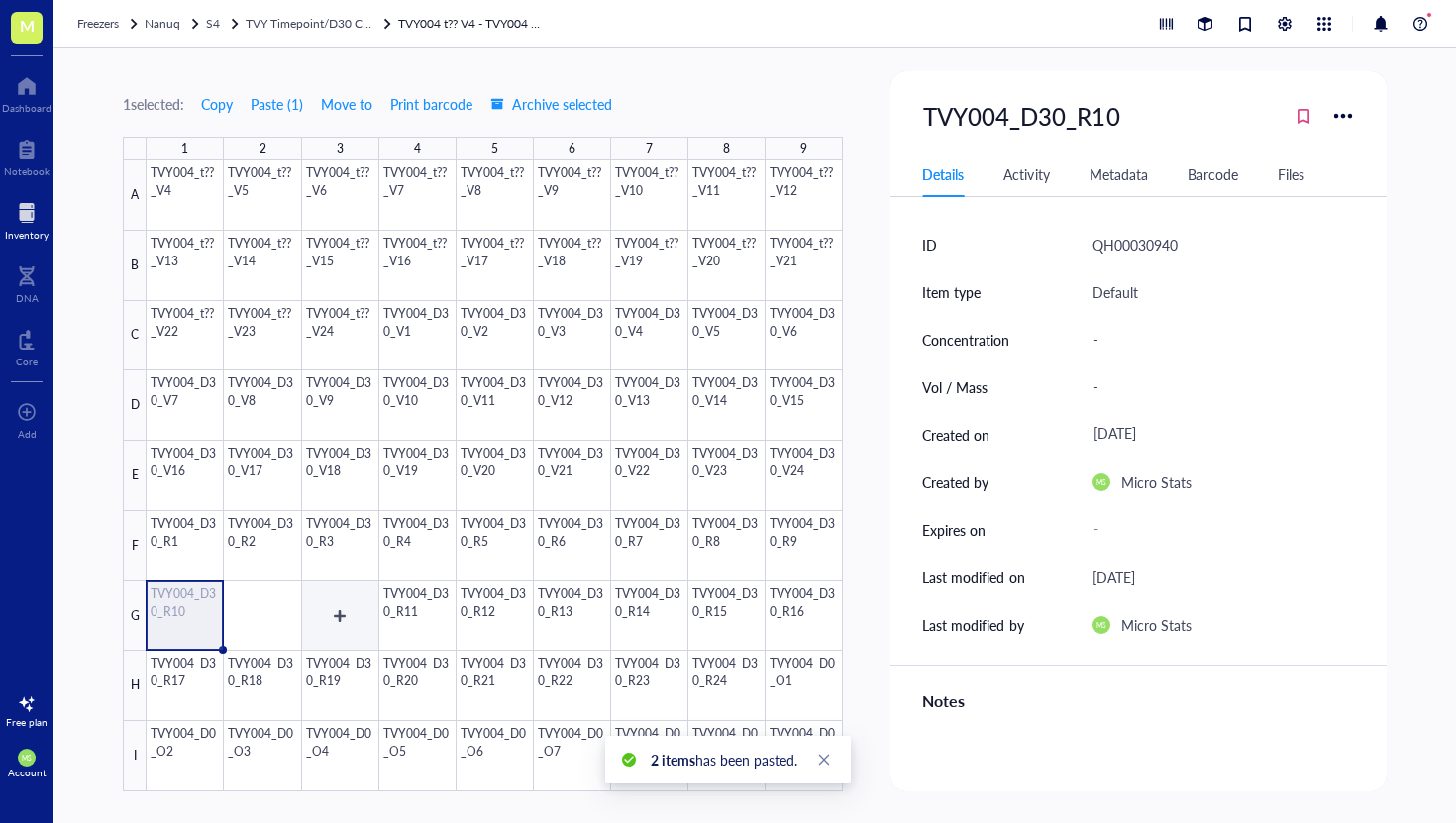 click at bounding box center (494, 475) 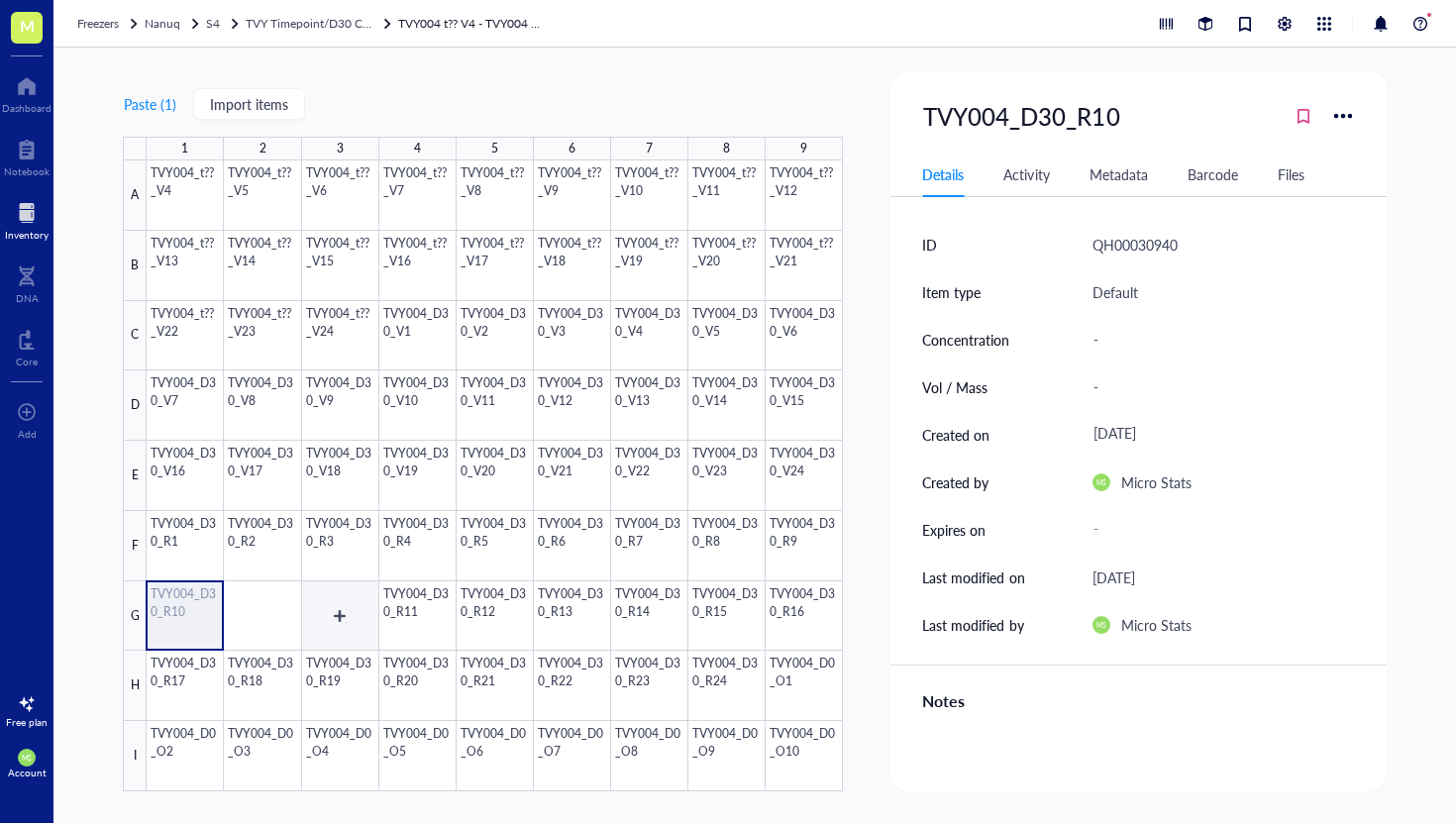 click at bounding box center [494, 475] 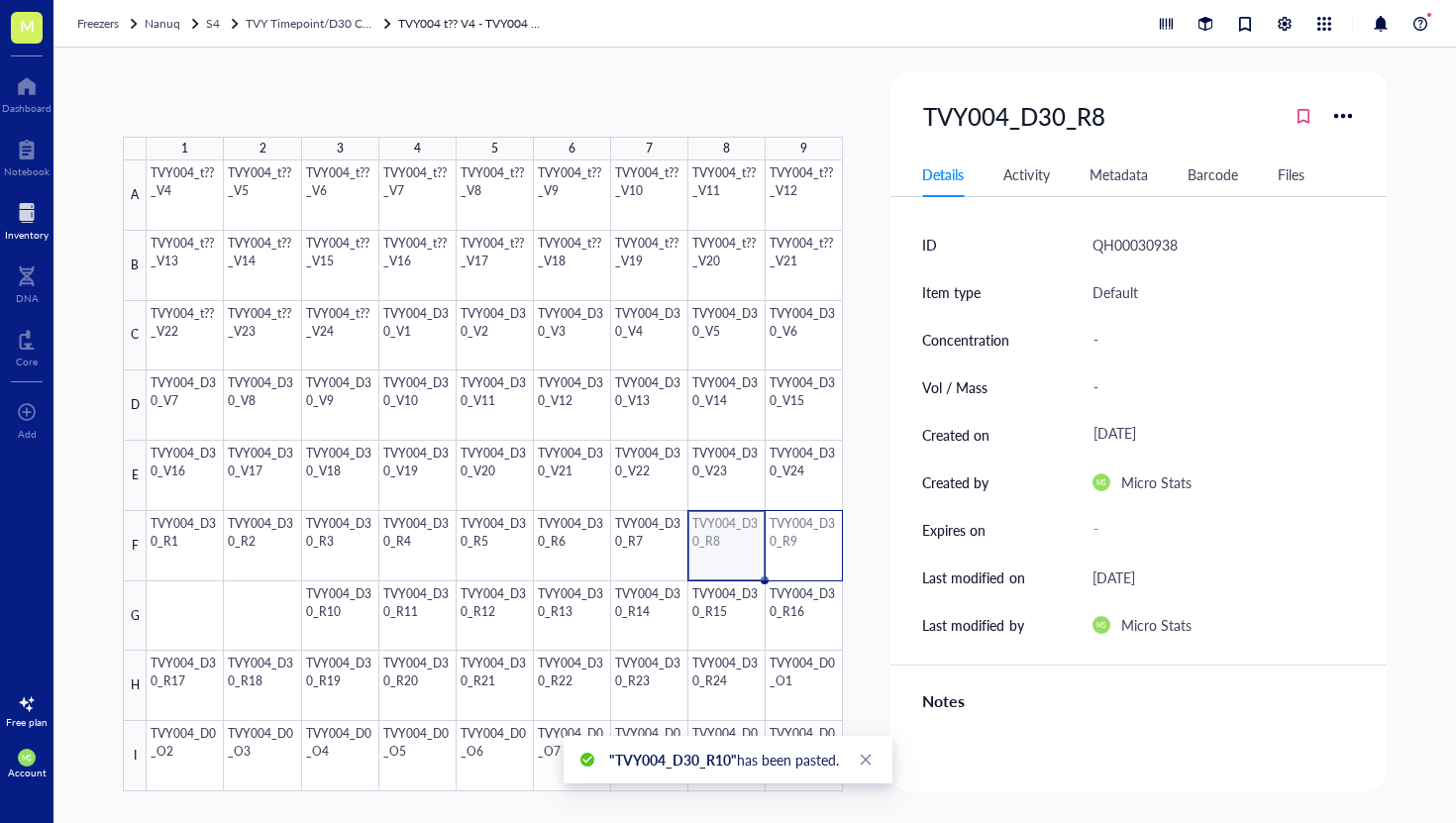 drag, startPoint x: 733, startPoint y: 542, endPoint x: 800, endPoint y: 502, distance: 78.032045 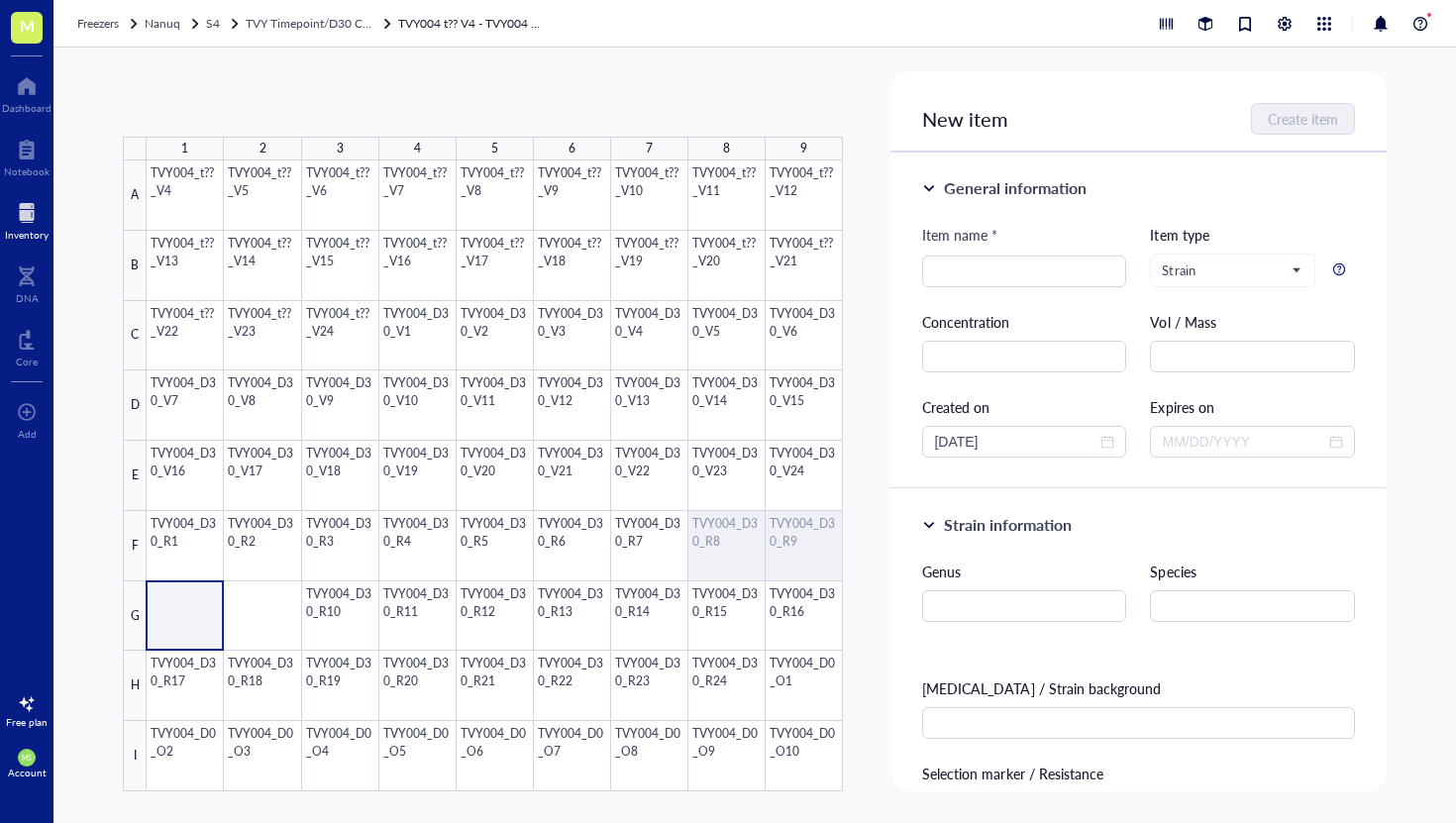 click at bounding box center (494, 475) 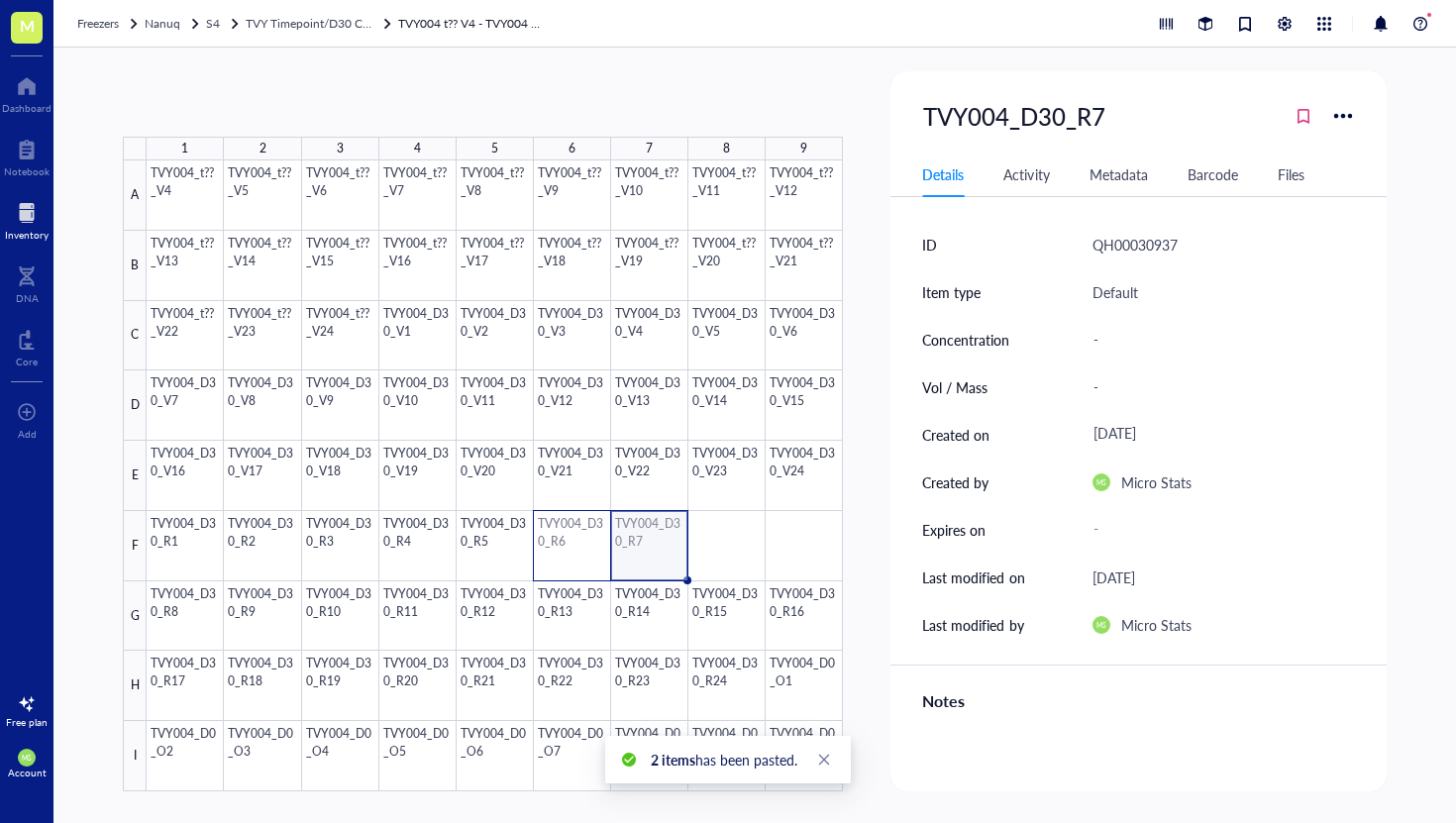 drag, startPoint x: 652, startPoint y: 533, endPoint x: 575, endPoint y: 531, distance: 77.02597 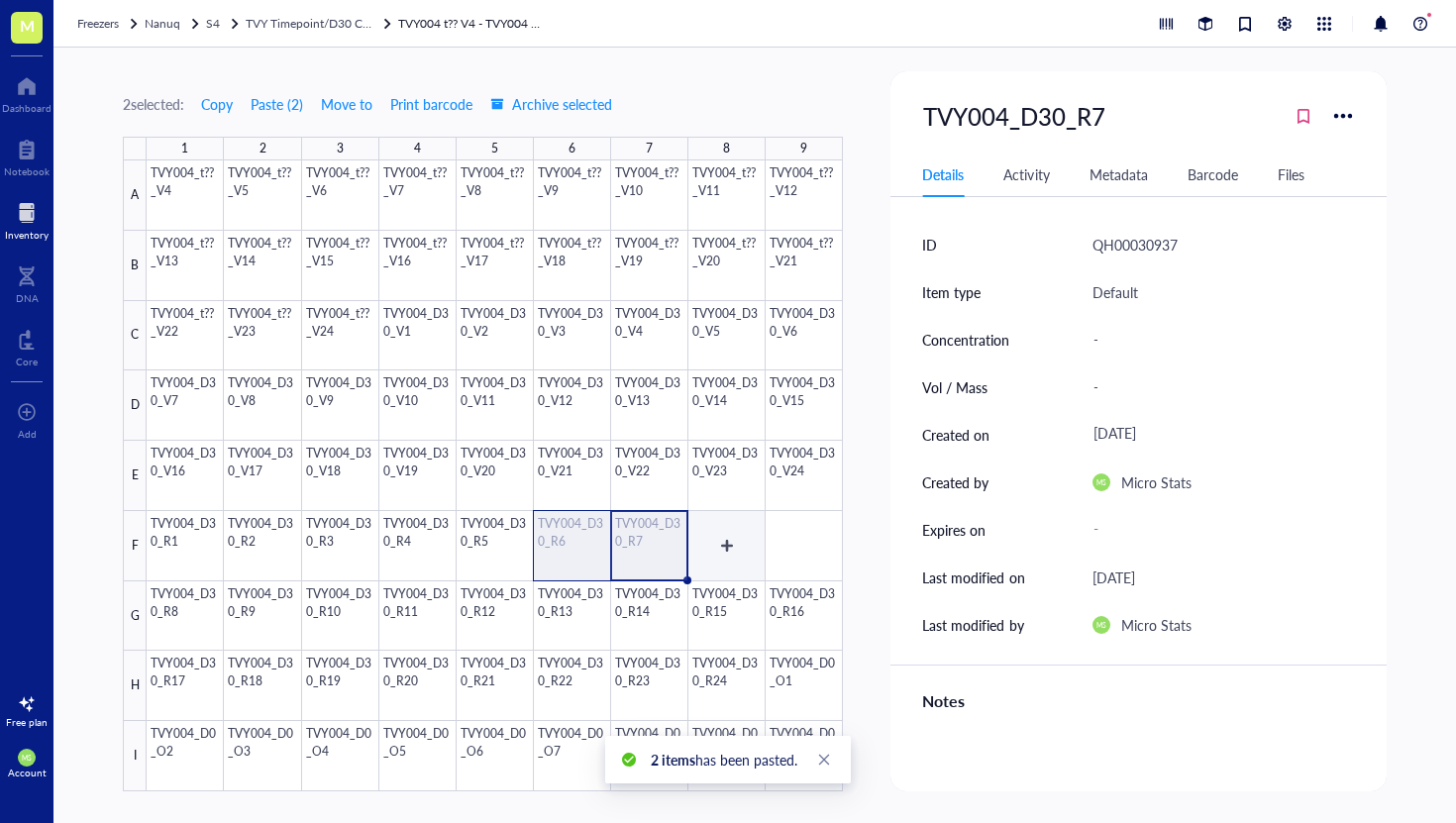 click at bounding box center [494, 475] 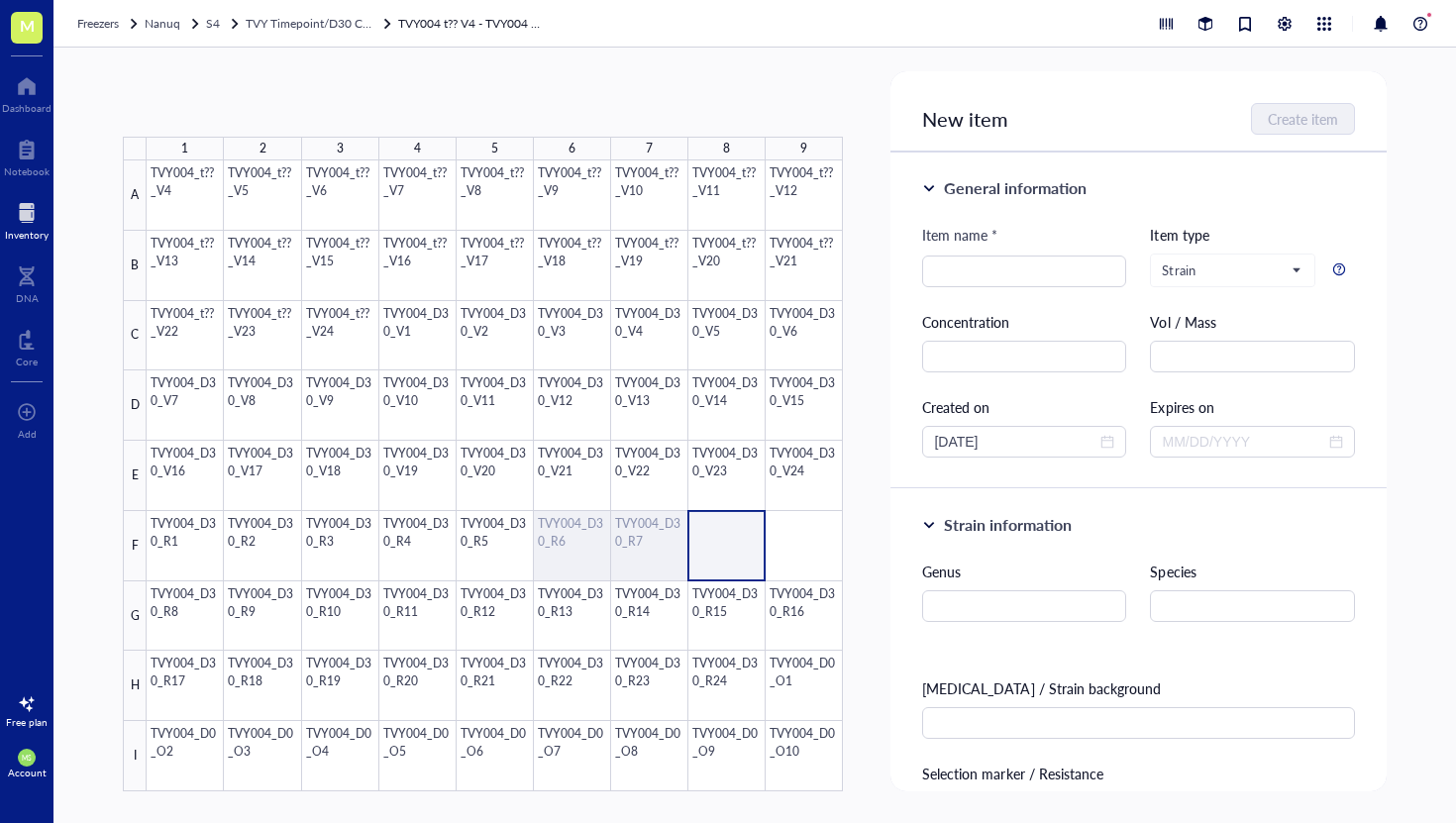 click at bounding box center [494, 475] 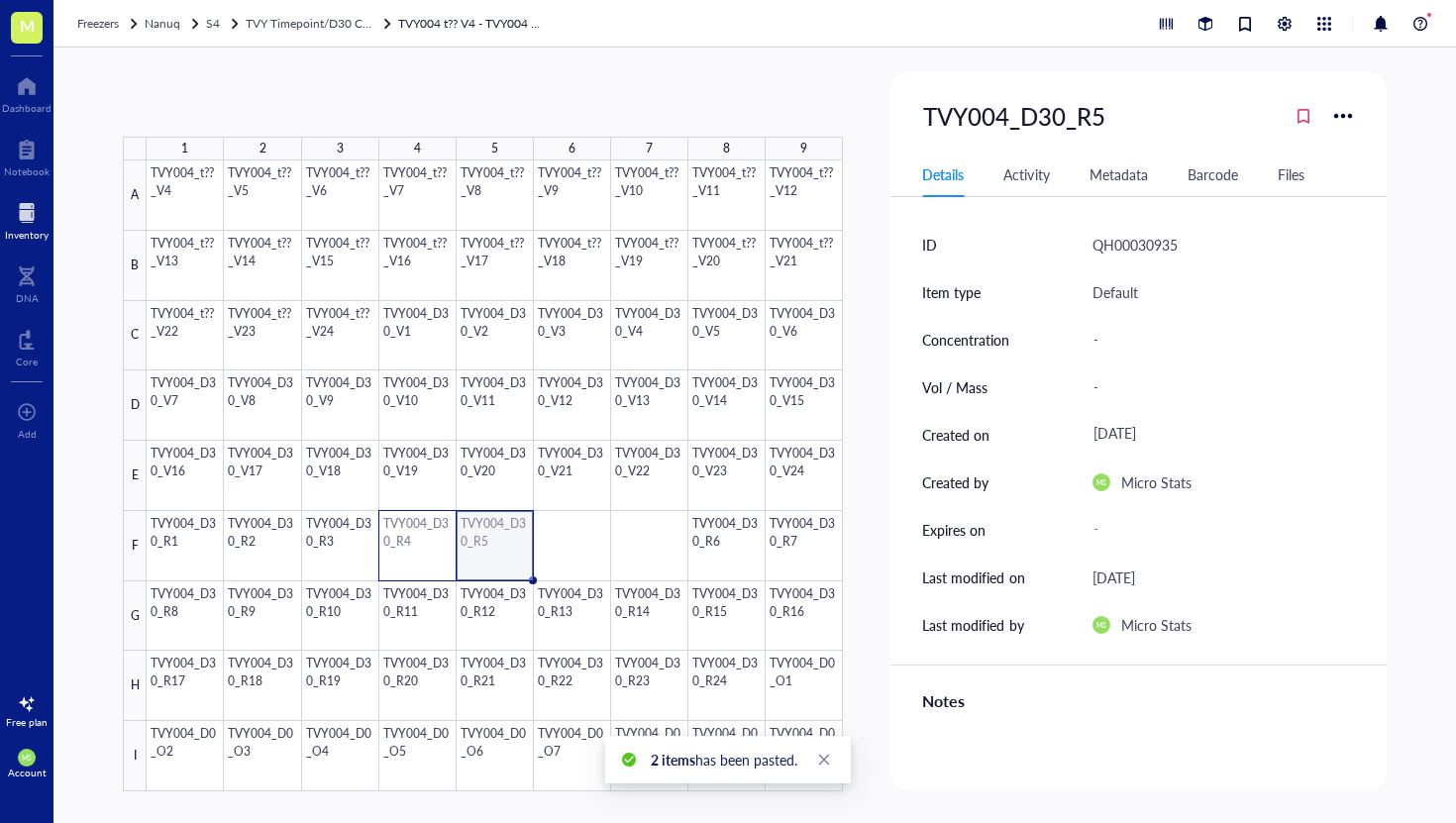 drag, startPoint x: 495, startPoint y: 545, endPoint x: 404, endPoint y: 544, distance: 91.00549 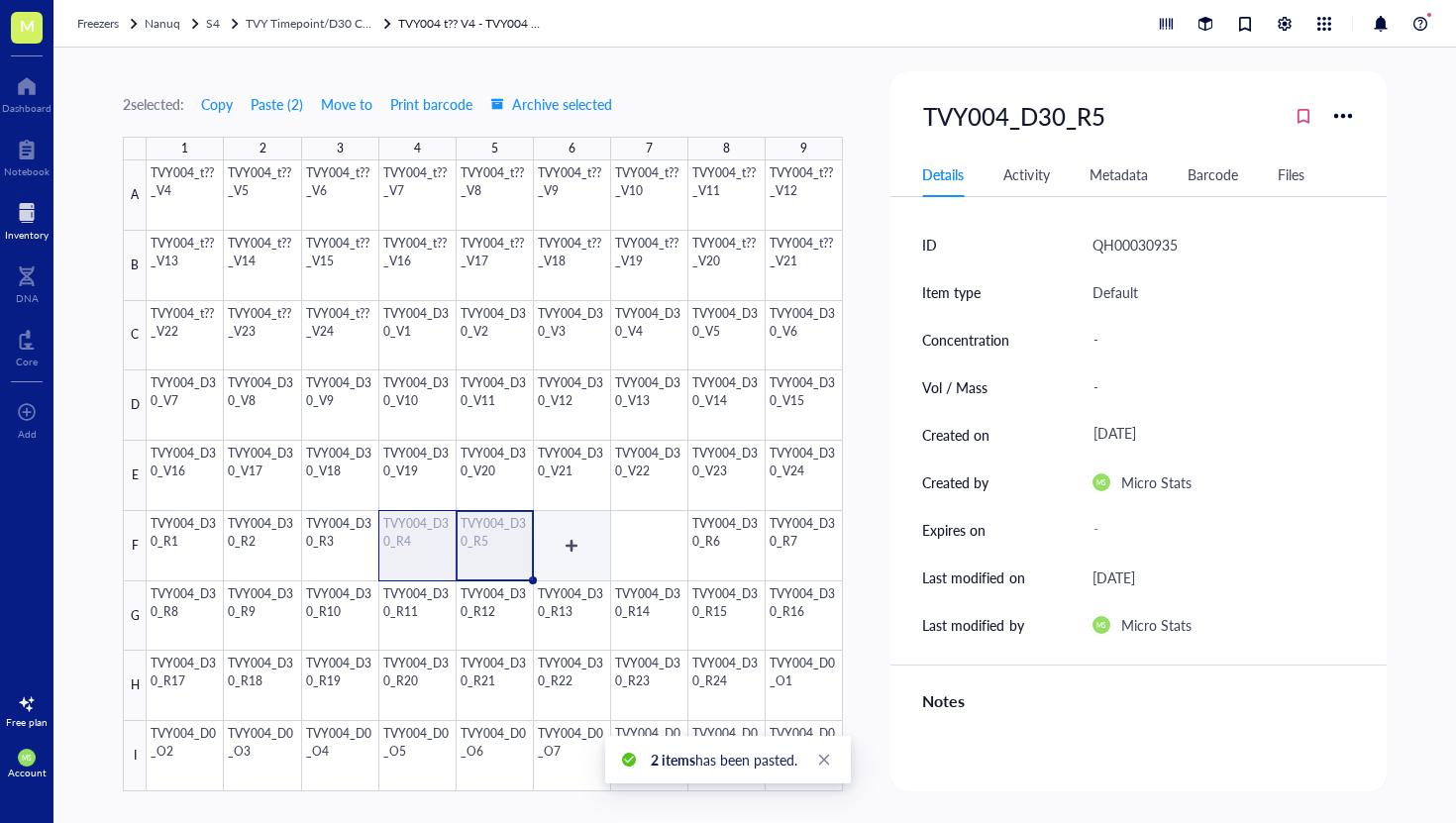 click at bounding box center [494, 475] 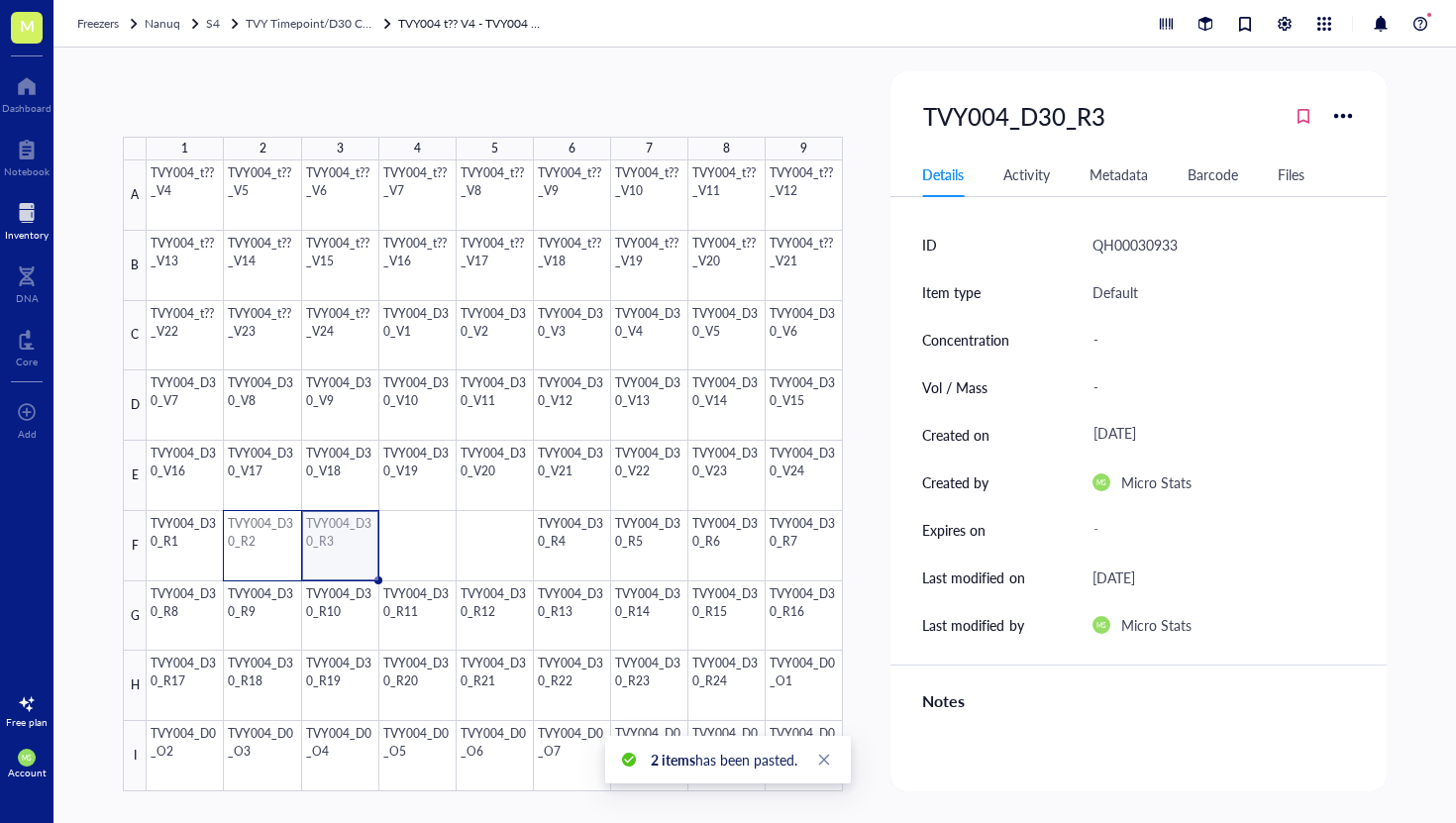 drag, startPoint x: 326, startPoint y: 549, endPoint x: 247, endPoint y: 546, distance: 79.05694 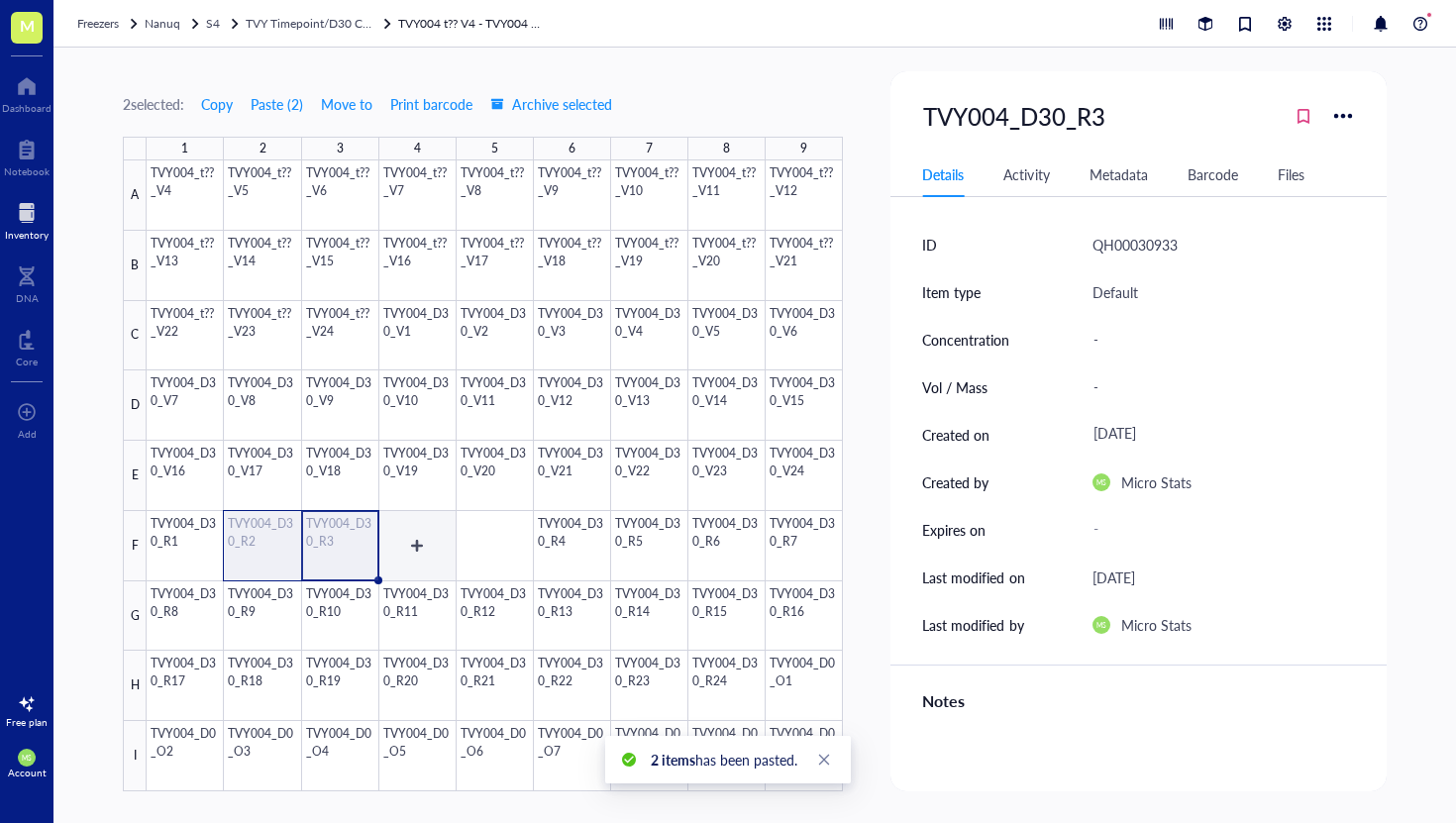 click at bounding box center [494, 475] 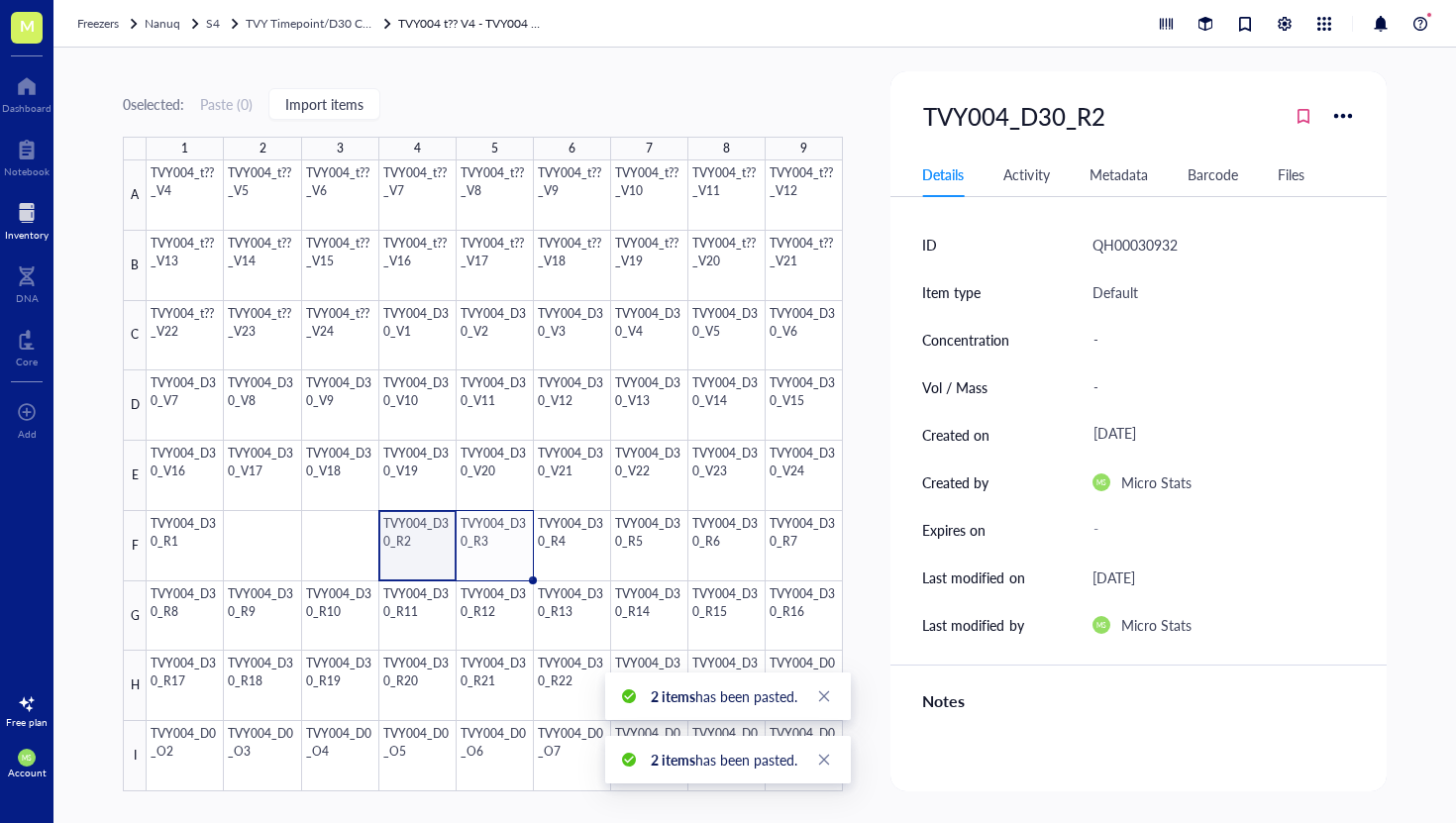 click on "F" at bounding box center [135, 546] 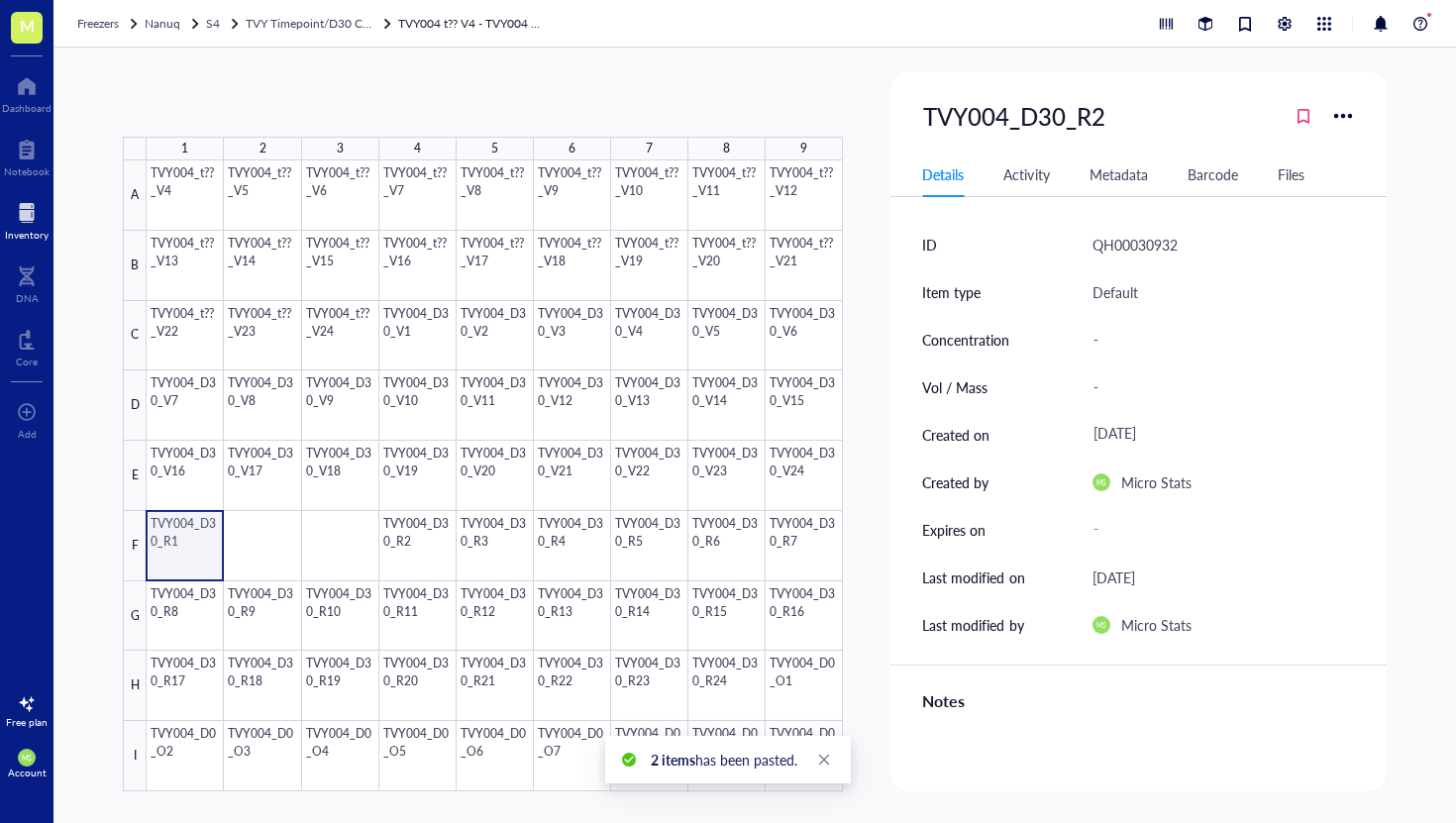 click at bounding box center [494, 475] 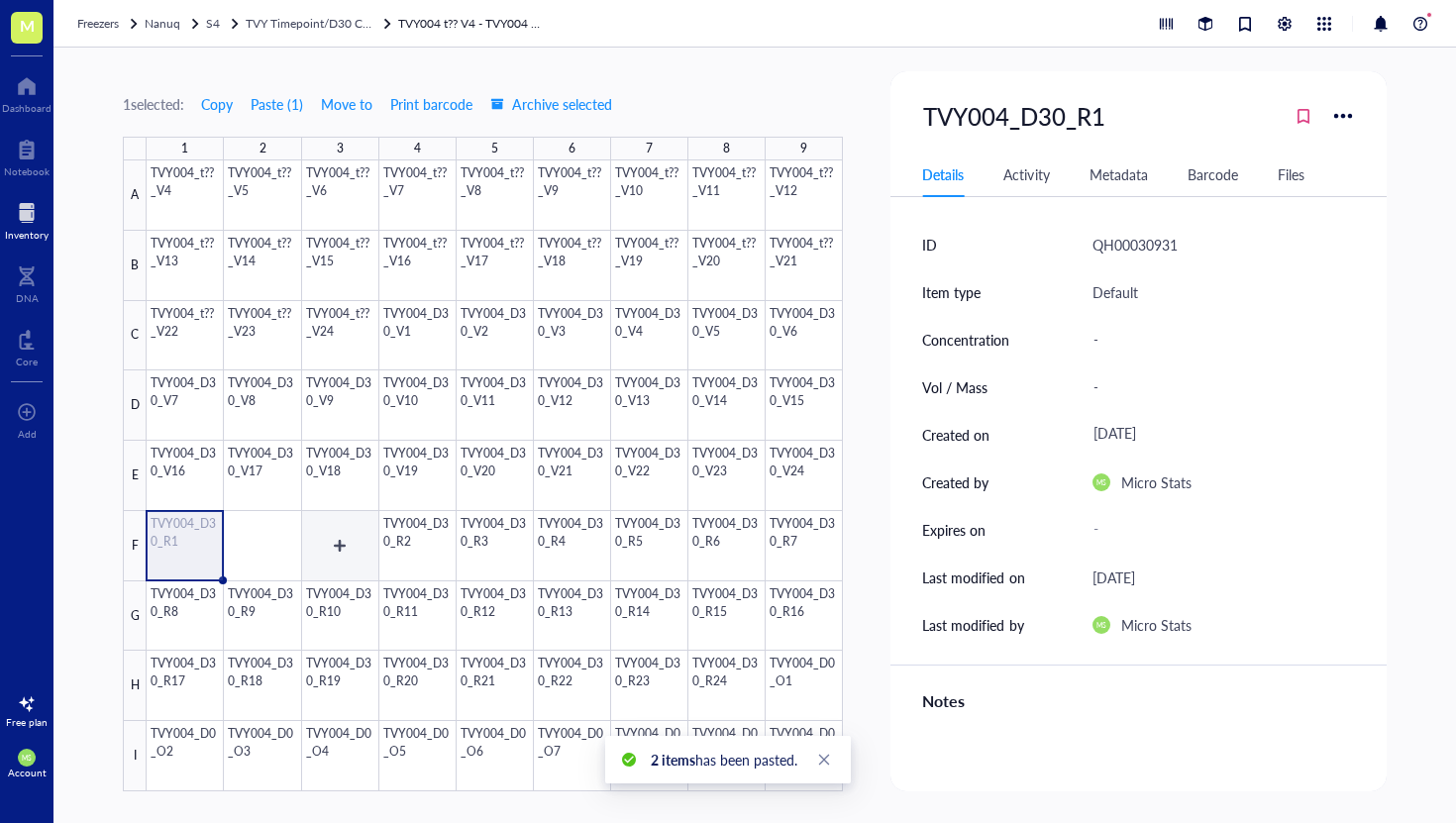 click at bounding box center [494, 475] 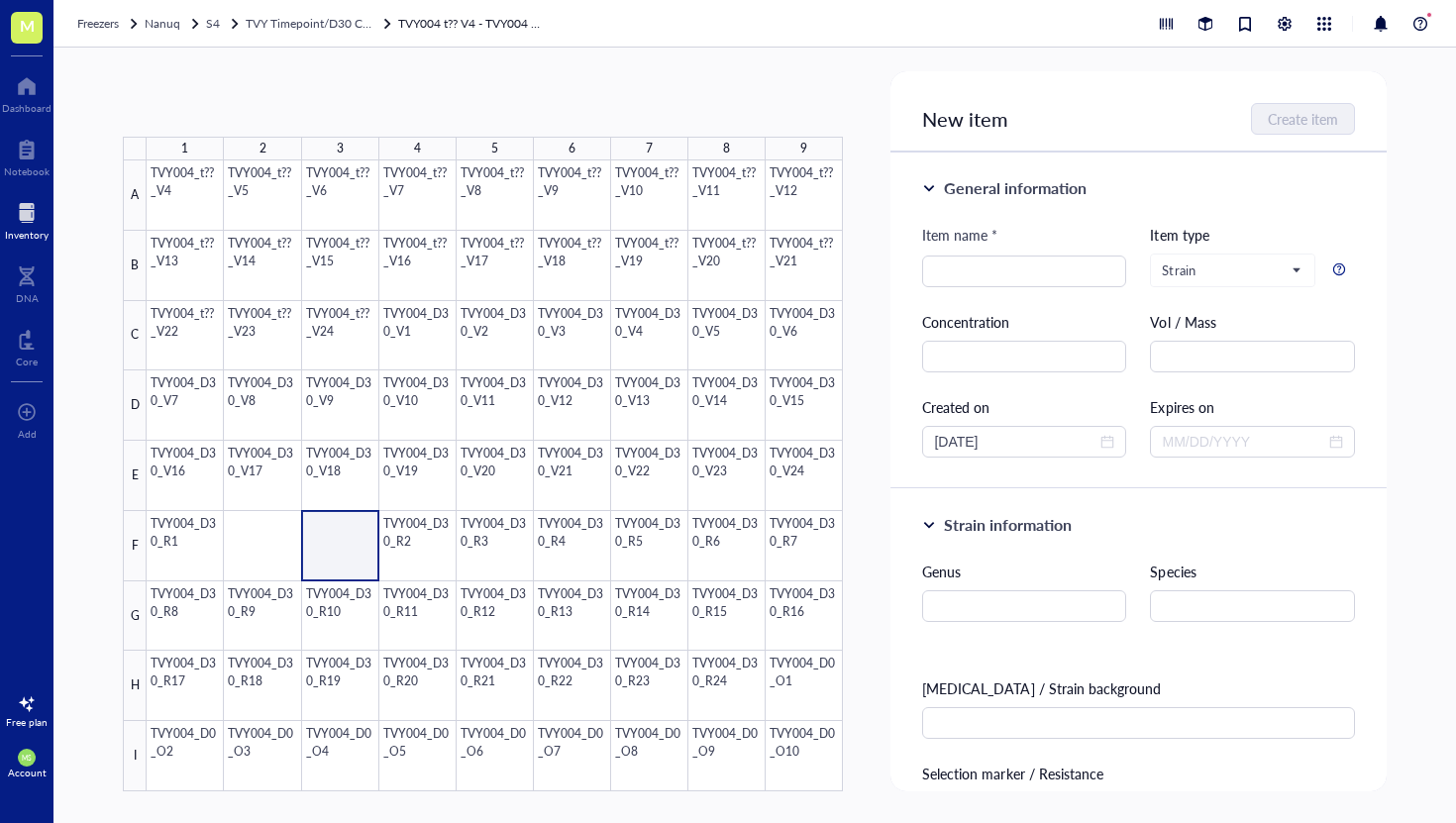 click at bounding box center [494, 475] 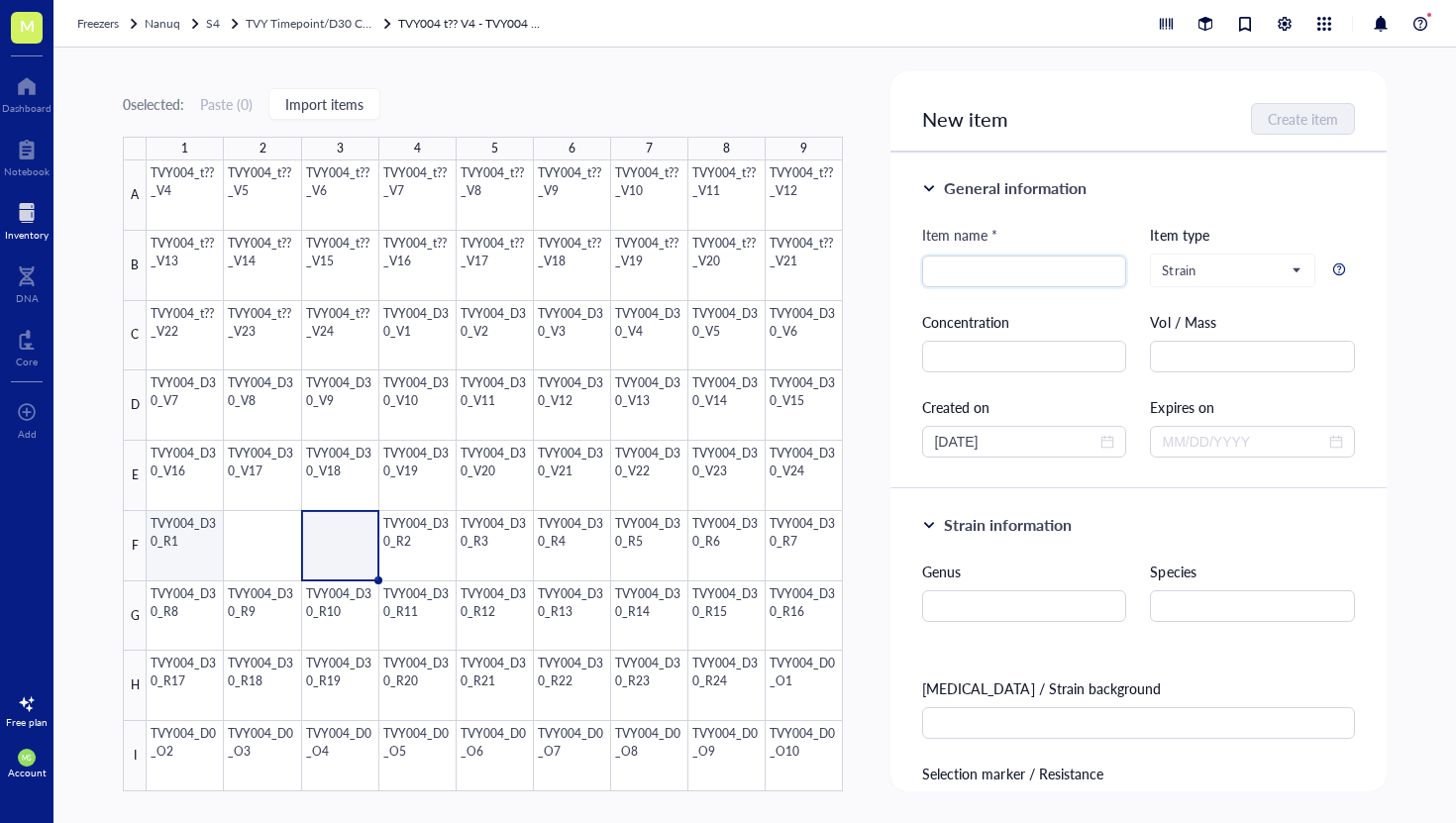 click at bounding box center [494, 475] 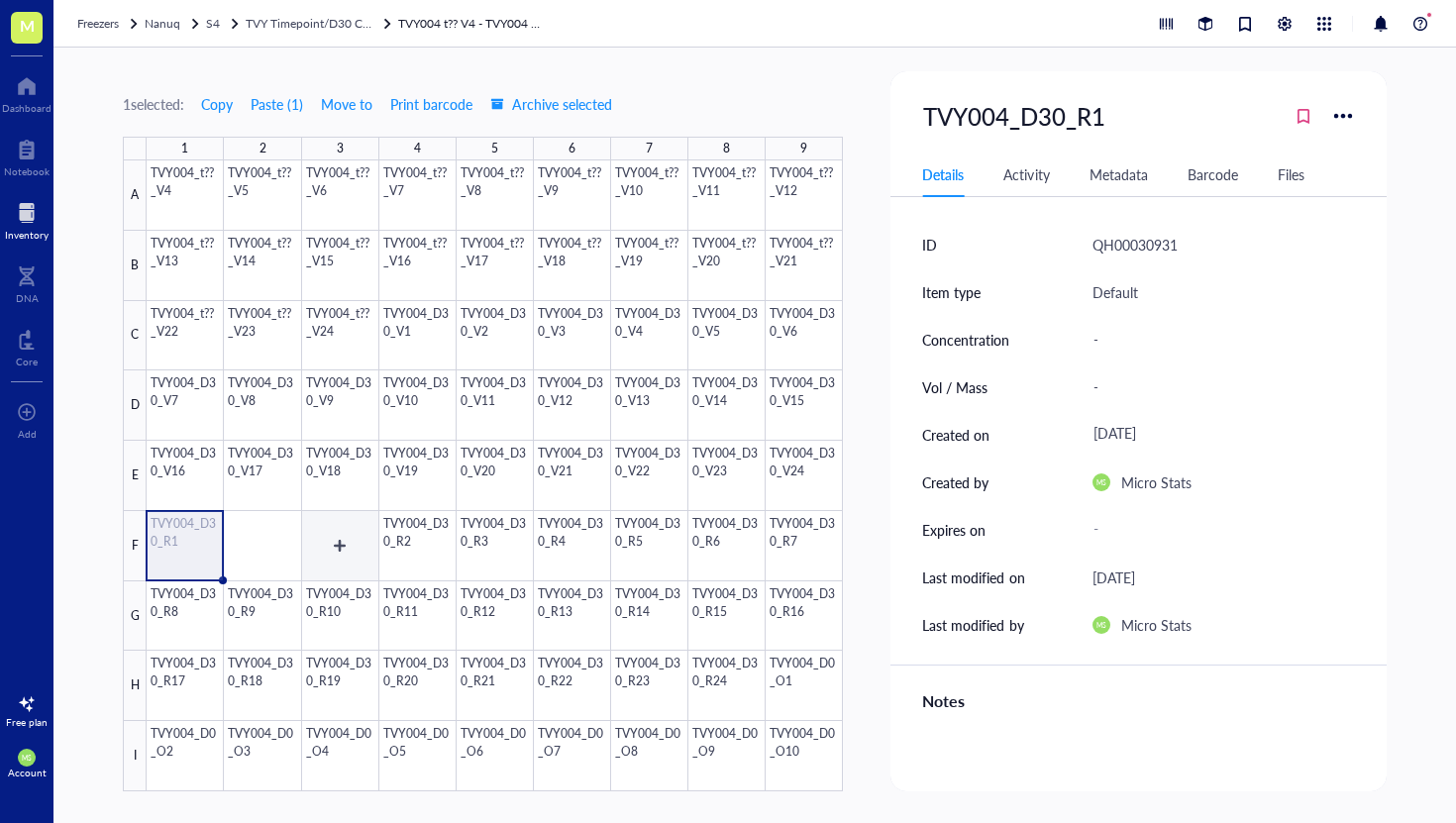 click at bounding box center [494, 475] 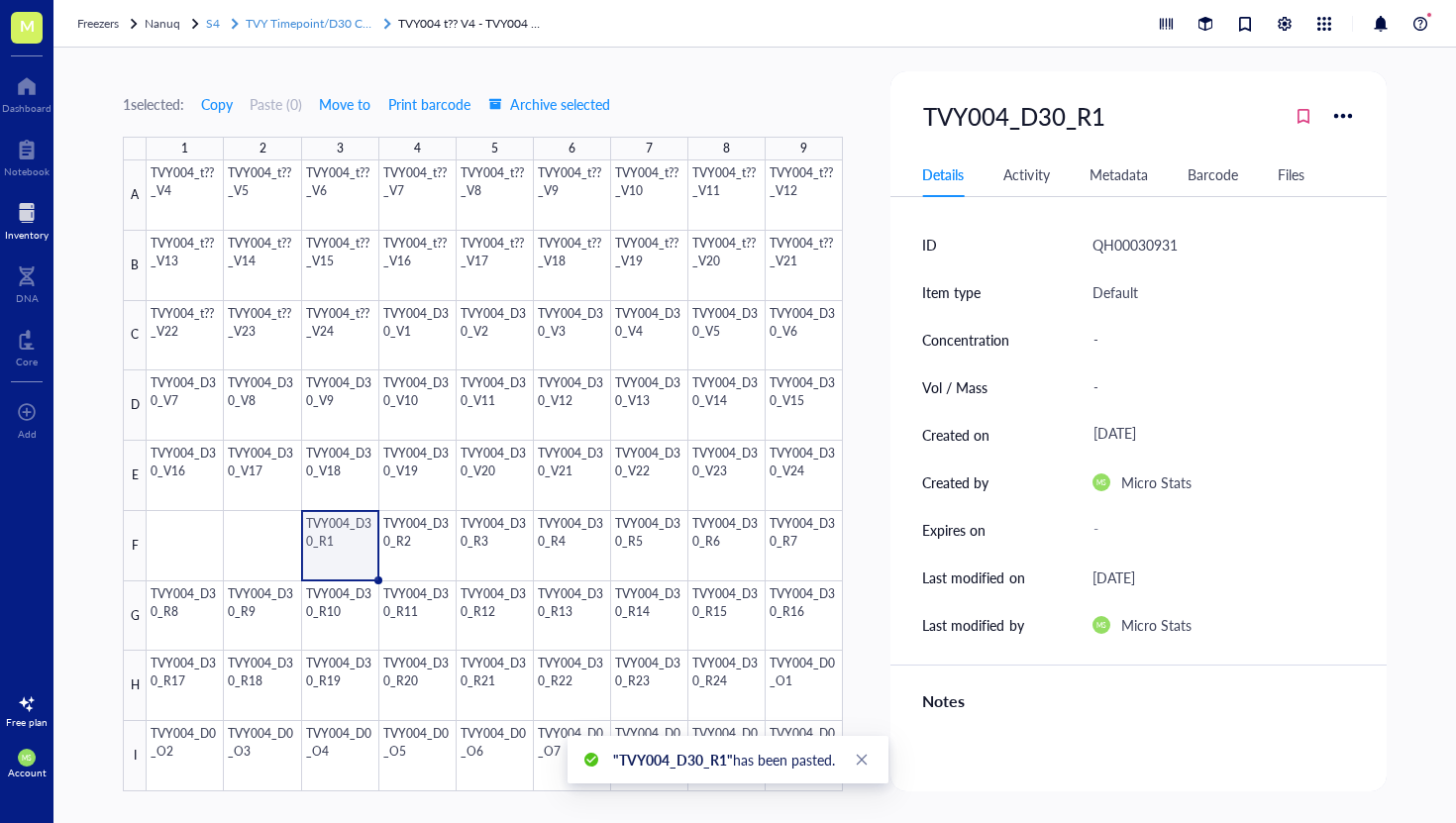 click on "TVY Timepoint/D30 Colonies 1" at bounding box center [328, 23] 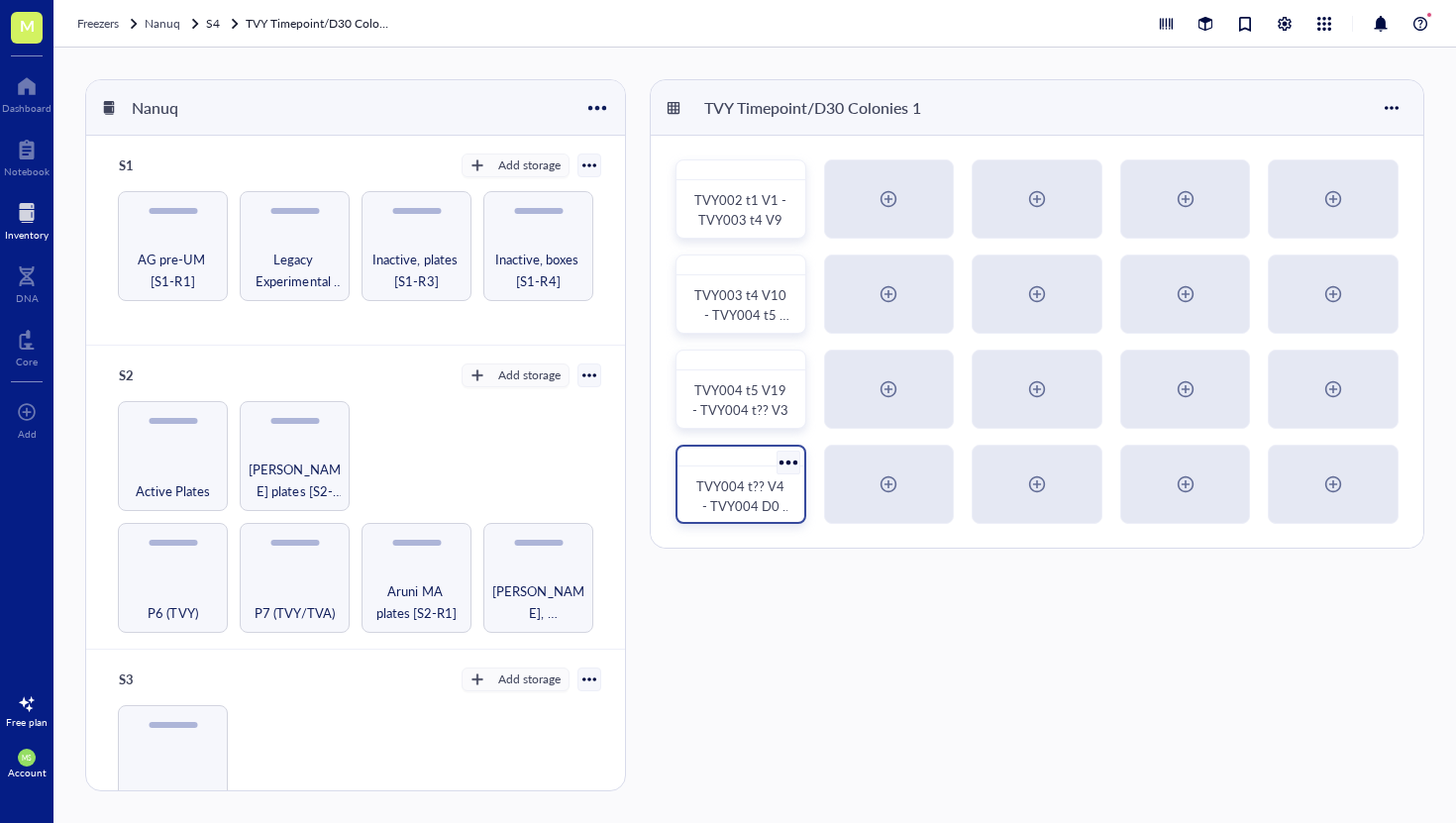 click at bounding box center (787, 462) 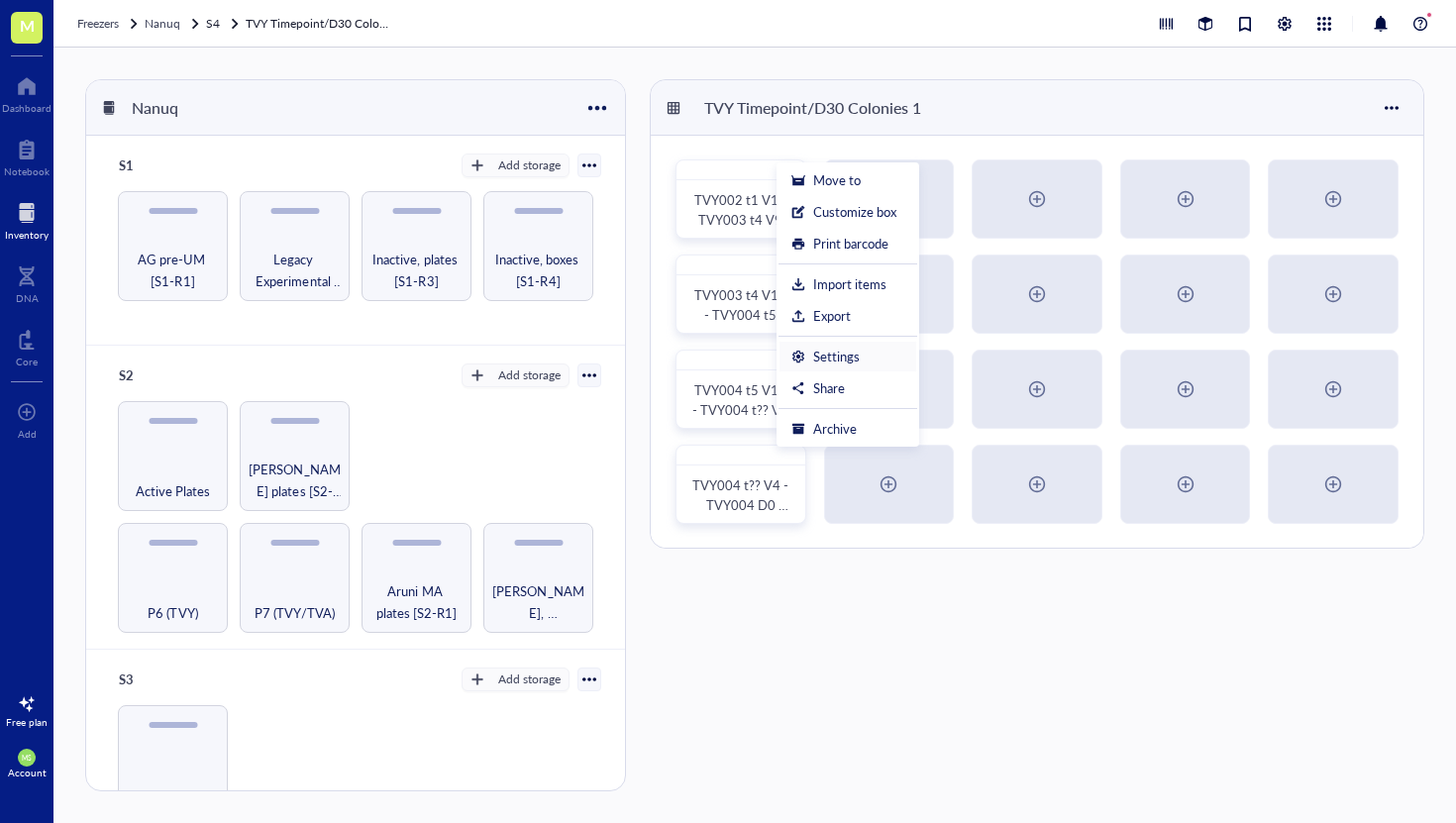 click on "Settings" at bounding box center (848, 357) 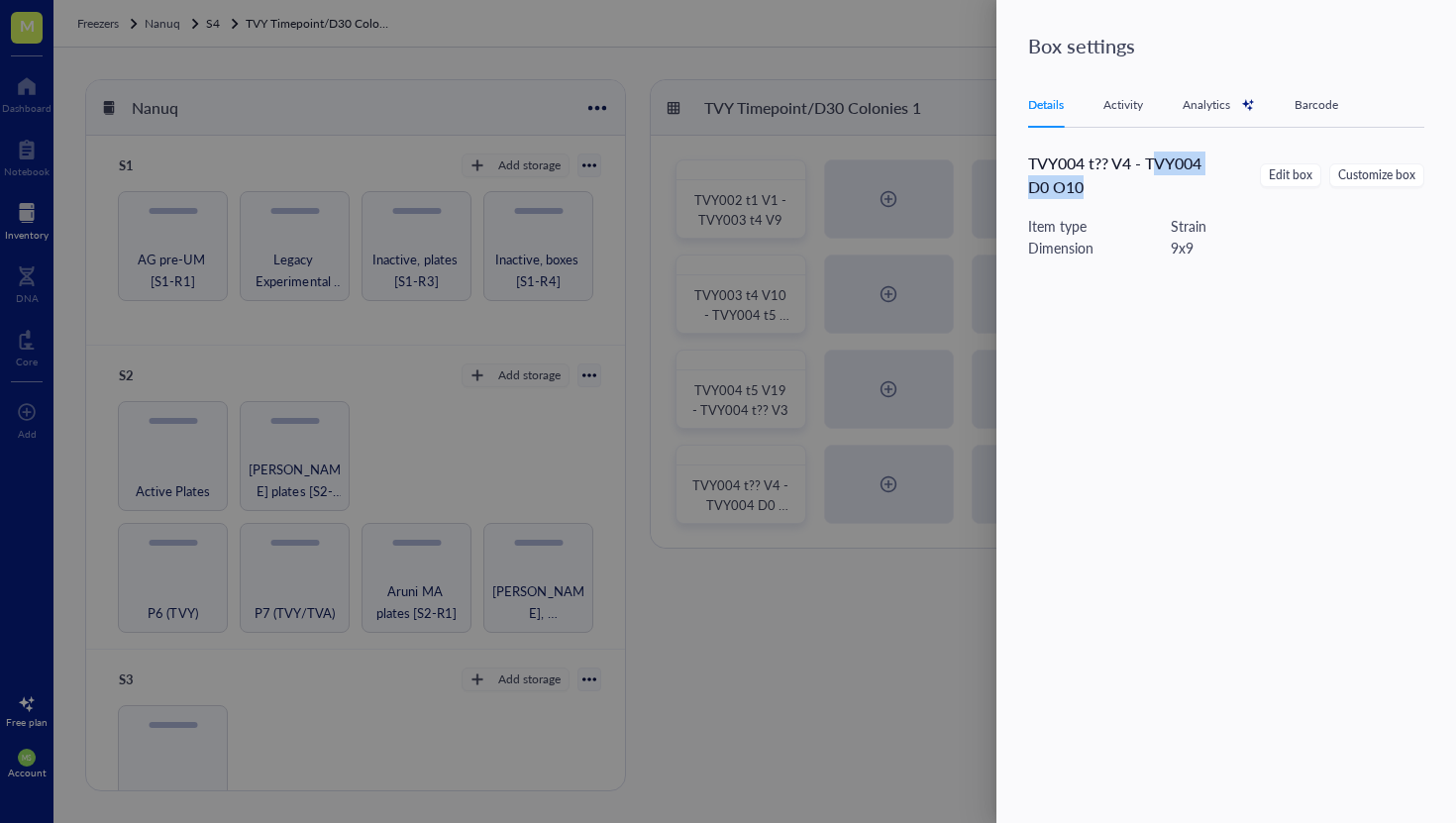 drag, startPoint x: 1153, startPoint y: 165, endPoint x: 1191, endPoint y: 187, distance: 43.908997 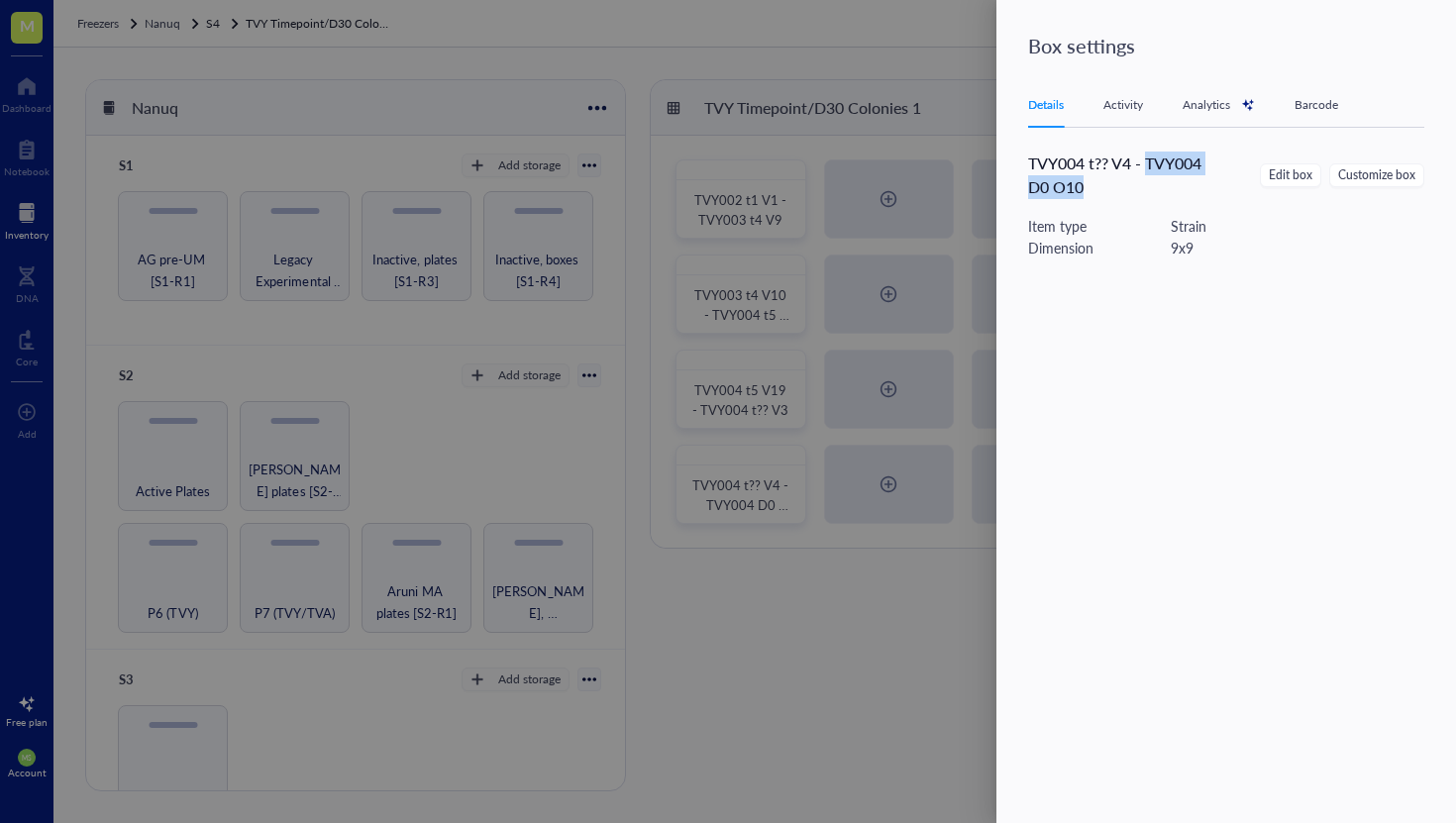 drag, startPoint x: 1148, startPoint y: 165, endPoint x: 1193, endPoint y: 183, distance: 48.466483 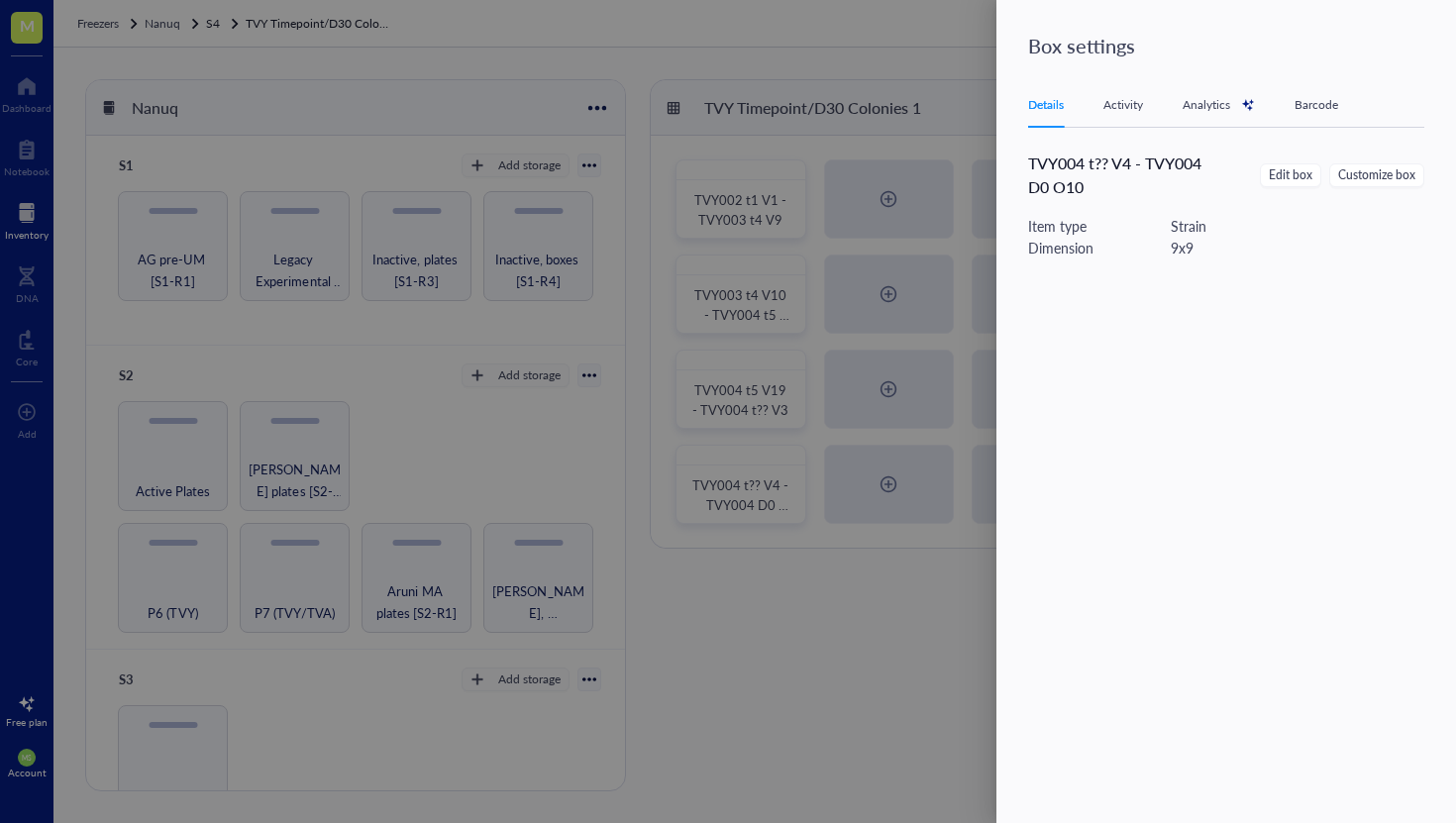 click at bounding box center (728, 411) 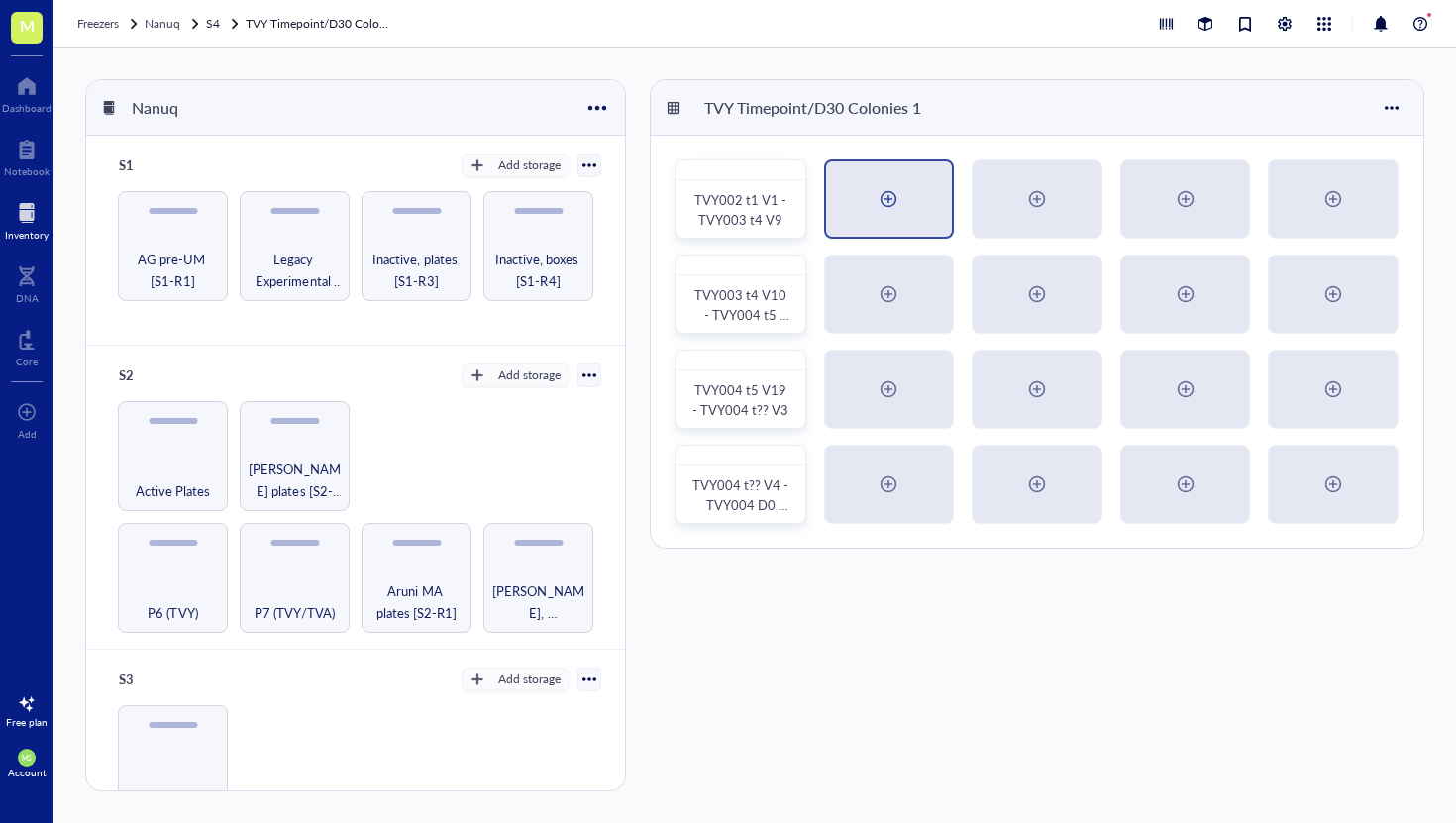click at bounding box center (888, 199) 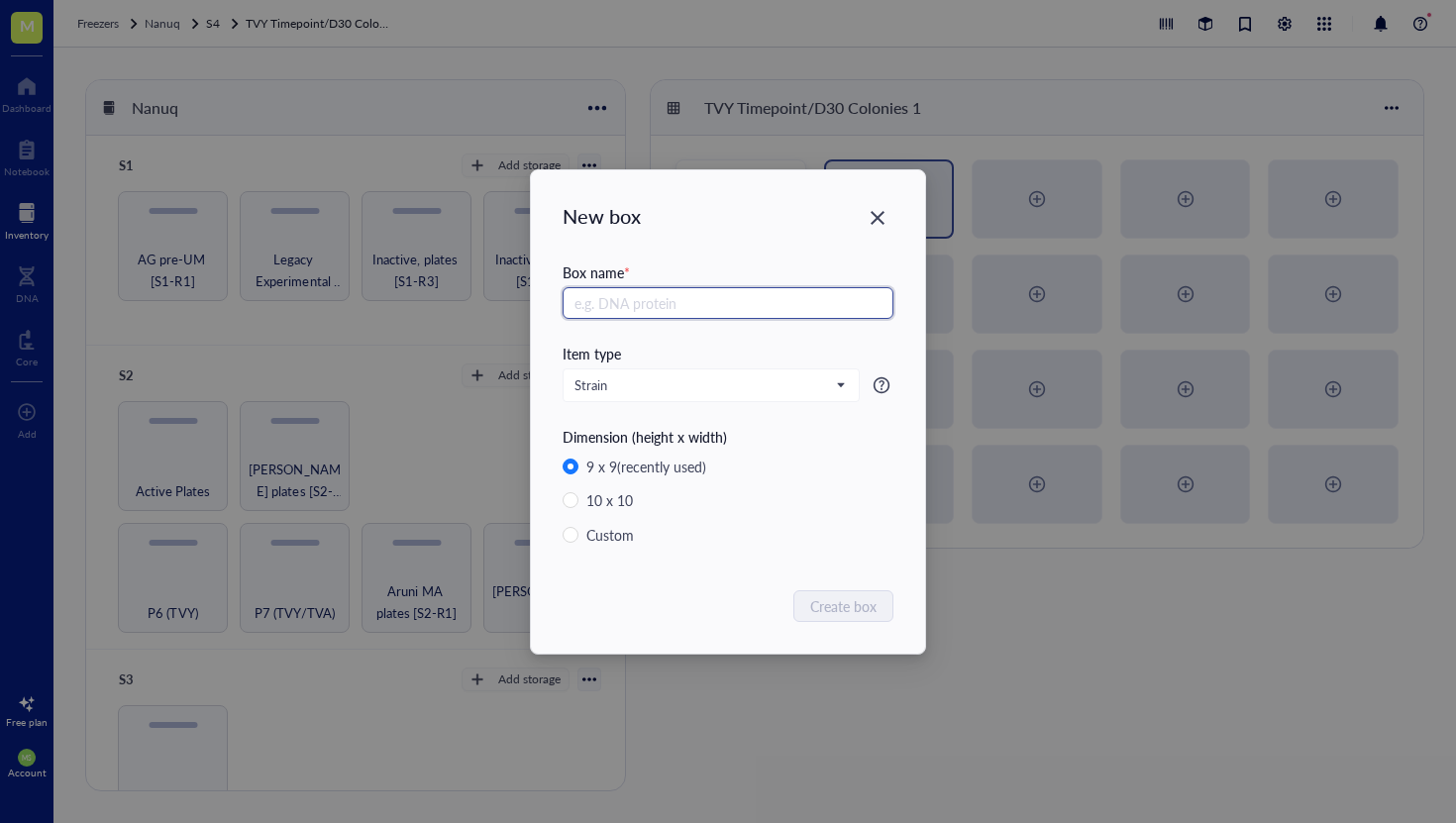 paste on "TVY004 D0 O10" 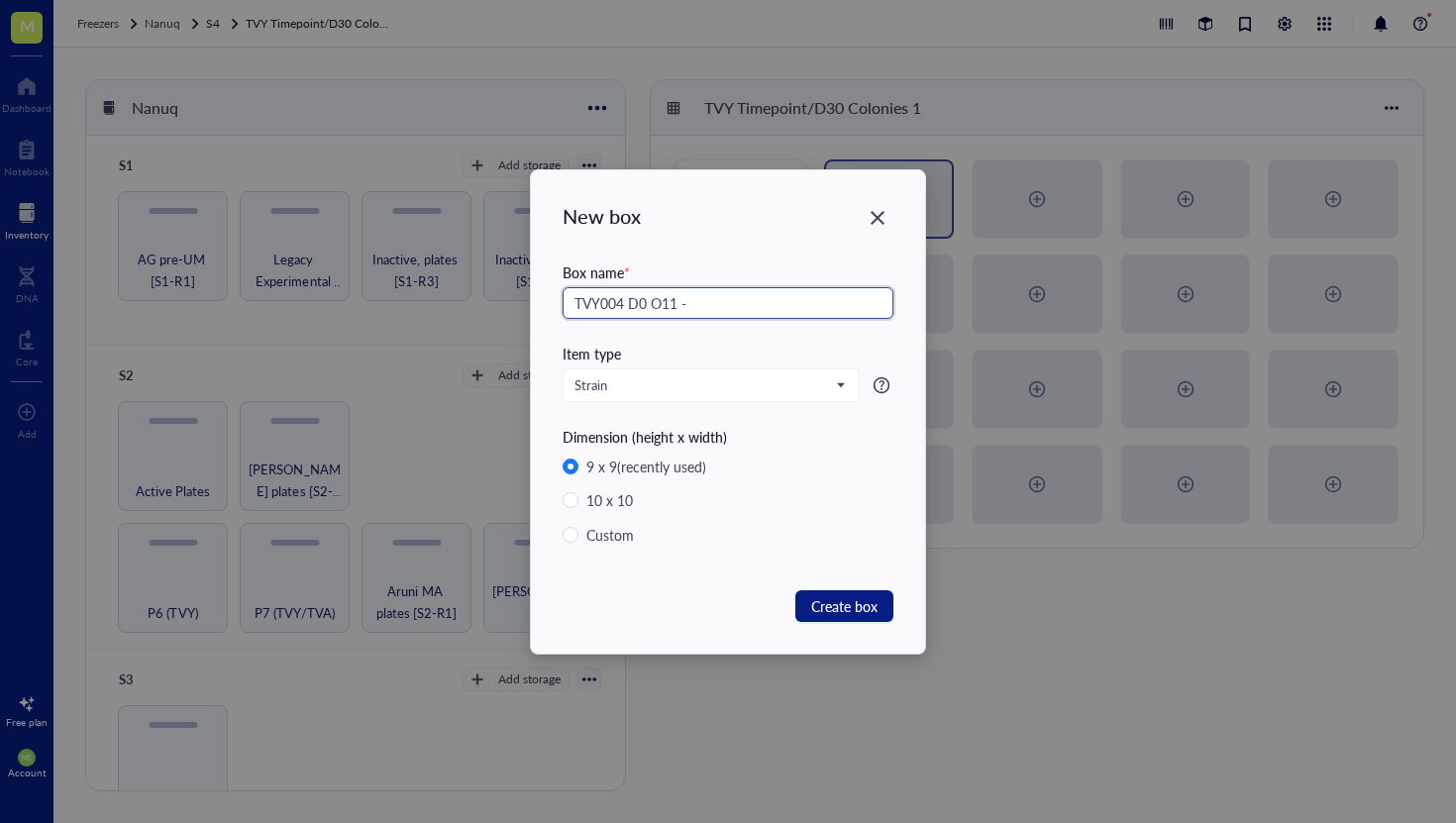 type on "TVY004 D0 O11 -" 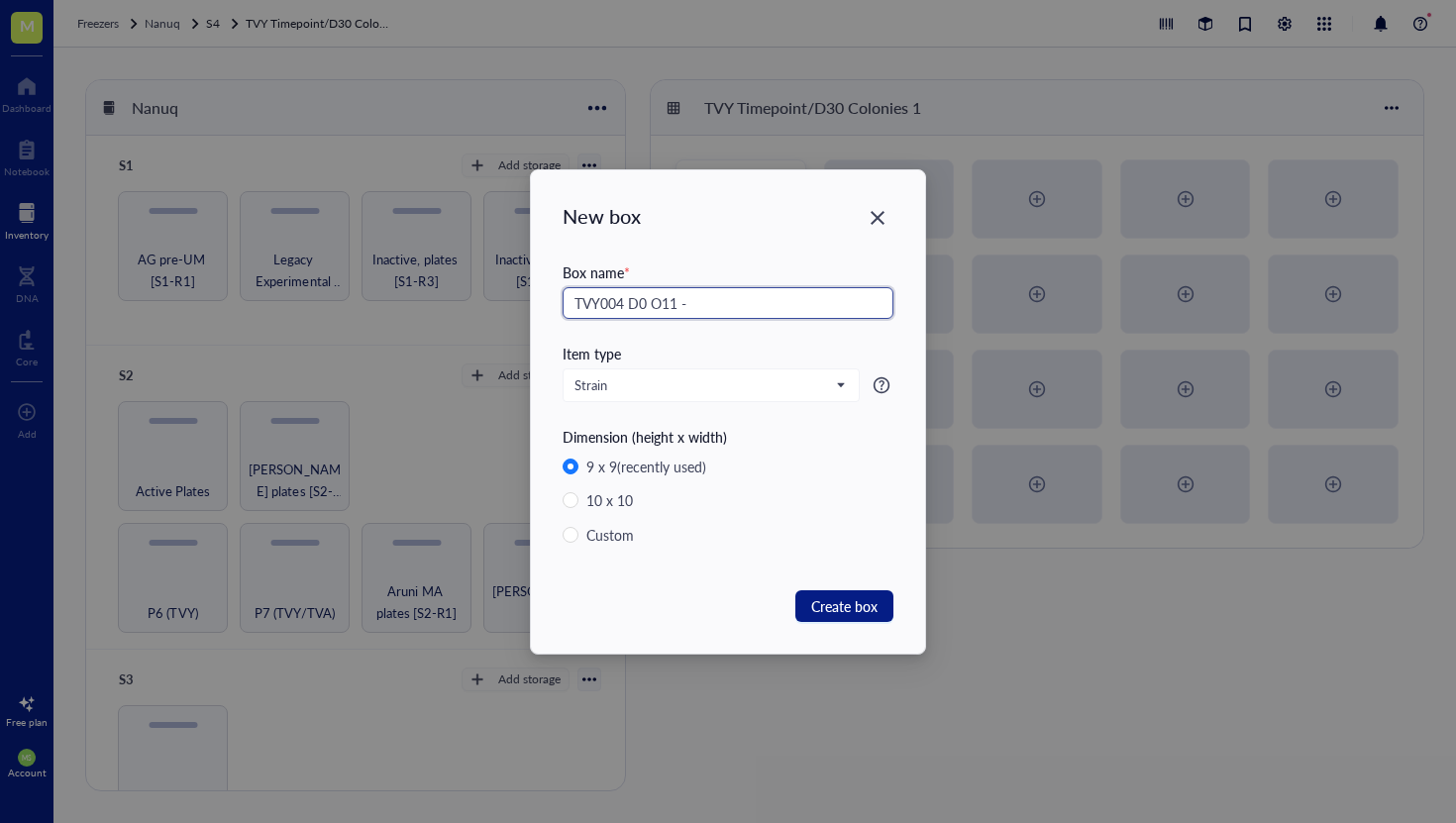 drag, startPoint x: 746, startPoint y: 297, endPoint x: 551, endPoint y: 297, distance: 195 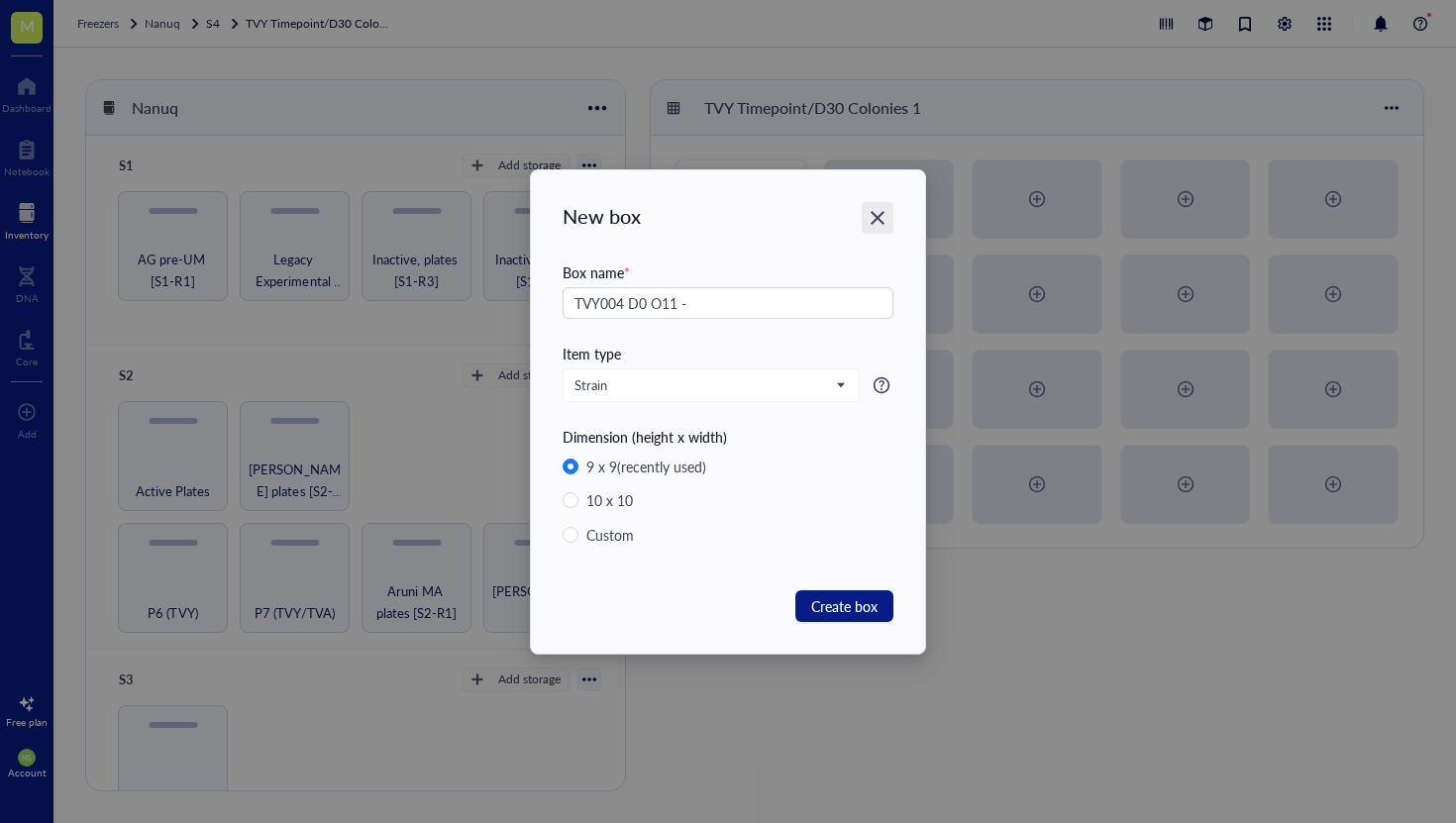 click 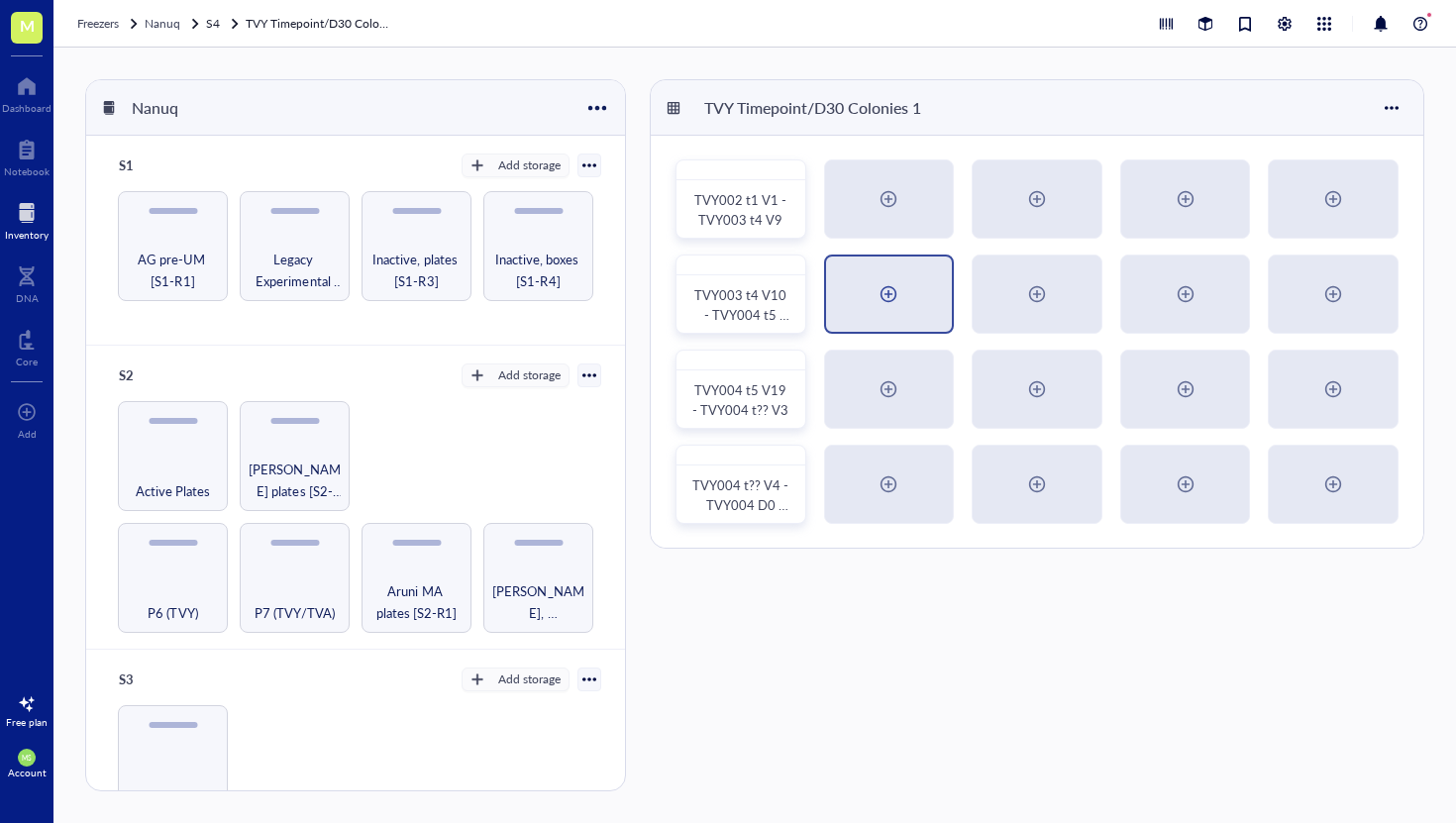 click at bounding box center [889, 294] 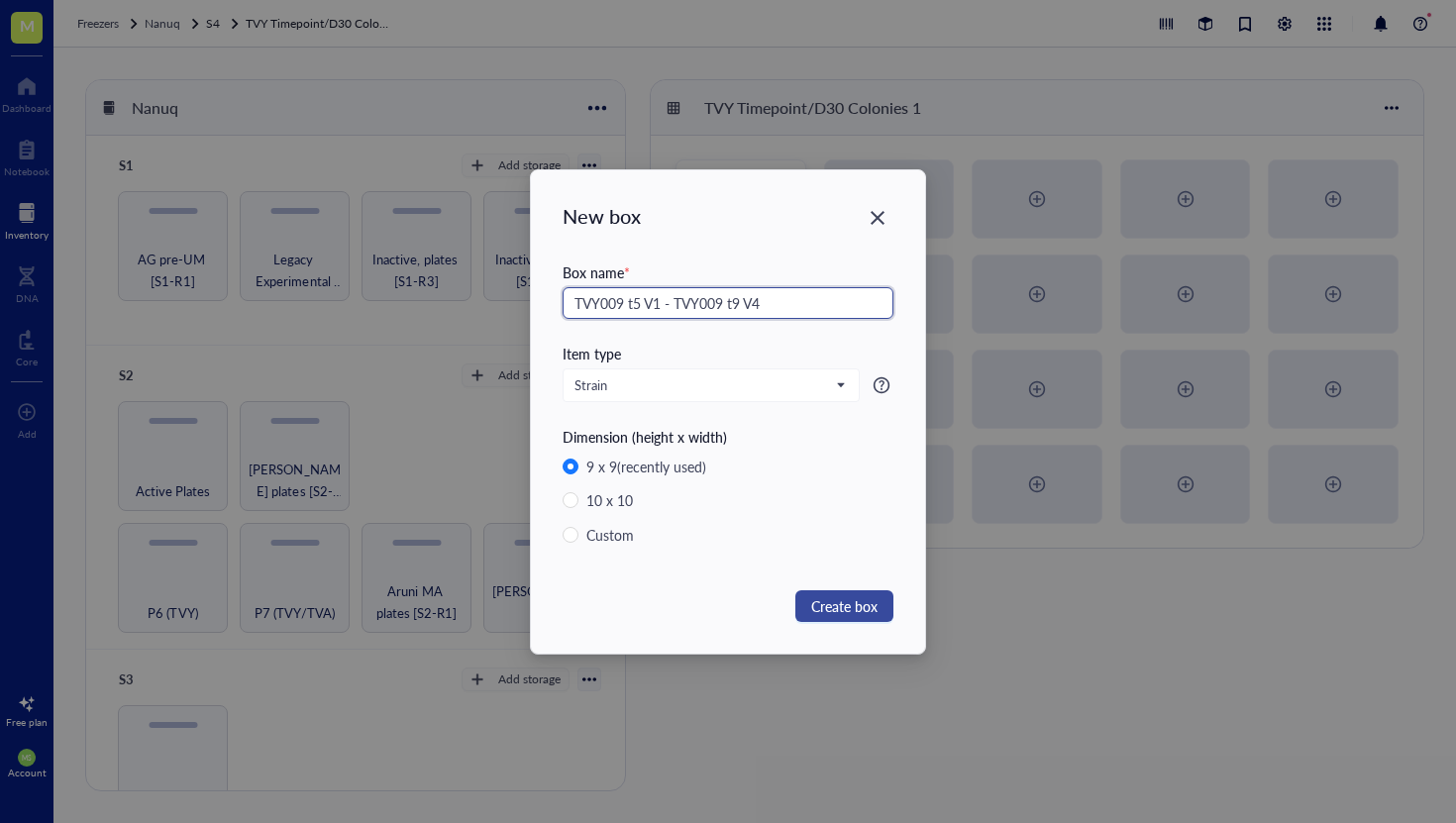 type on "TVY009 t5 V1 - TVY009 t9 V4" 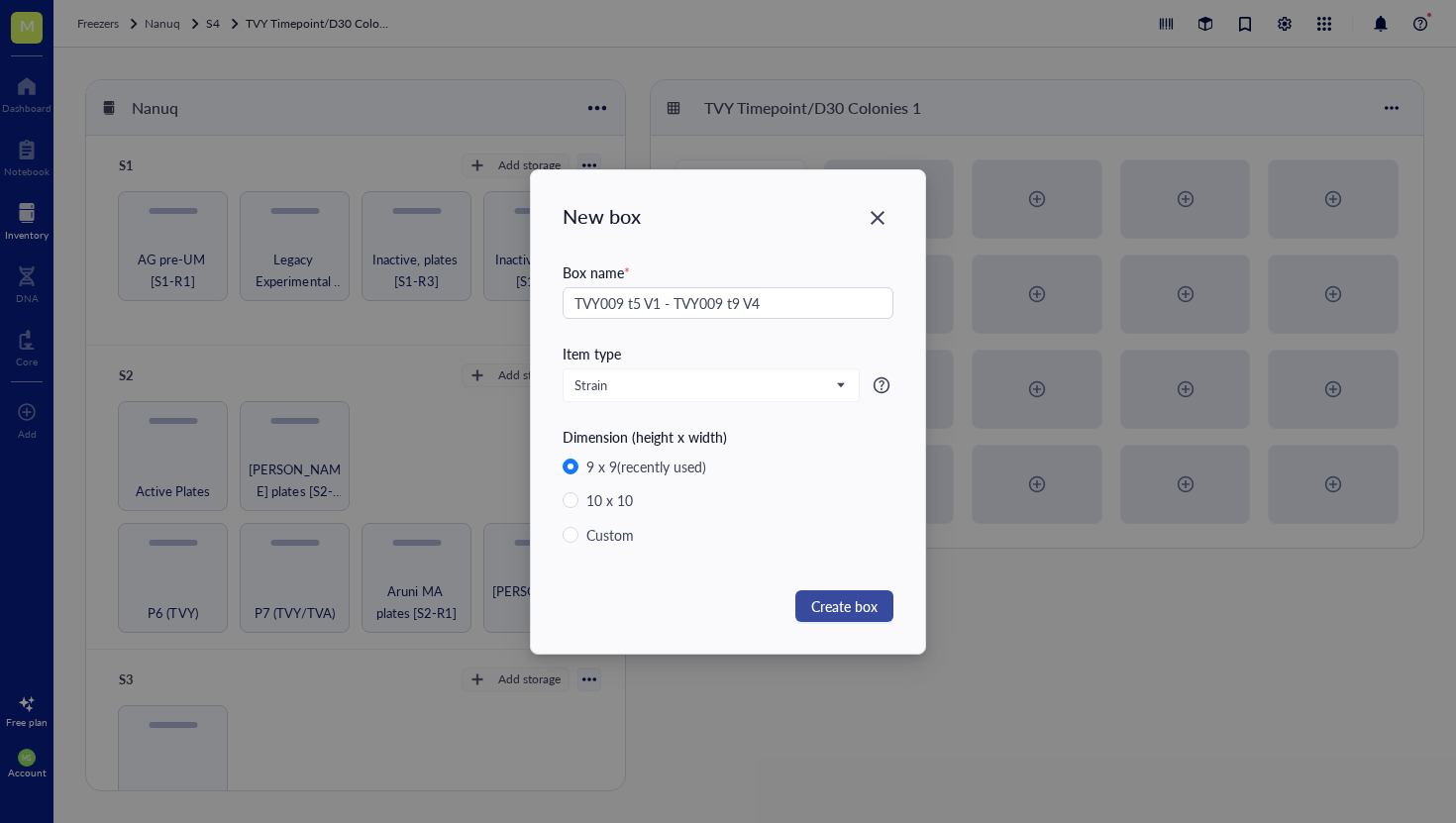 click on "Create box" at bounding box center (844, 606) 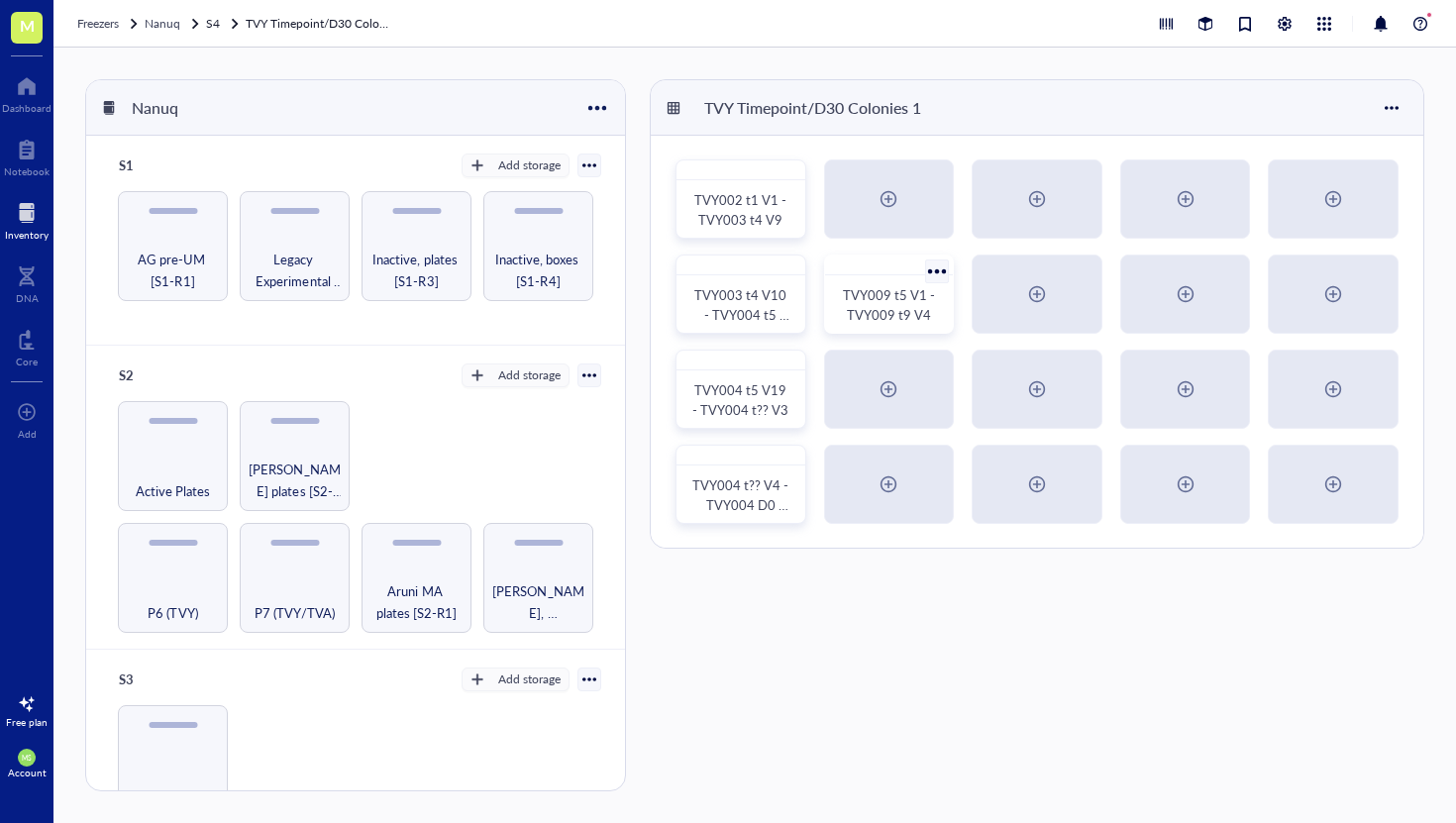 click on "TVY009 t5 V1 - TVY009 t9 V4" at bounding box center [890, 304] 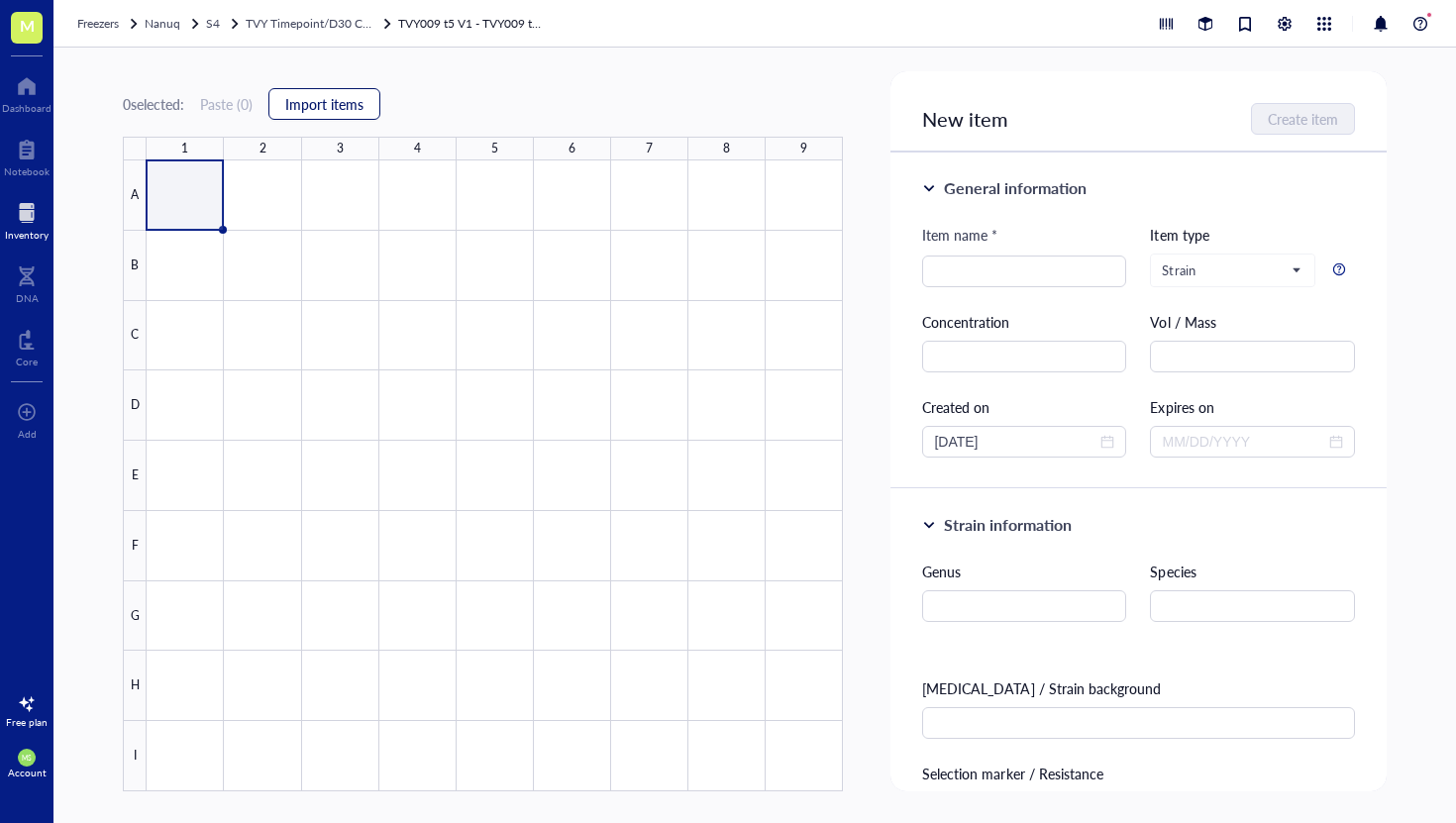 click on "Import items" at bounding box center (324, 104) 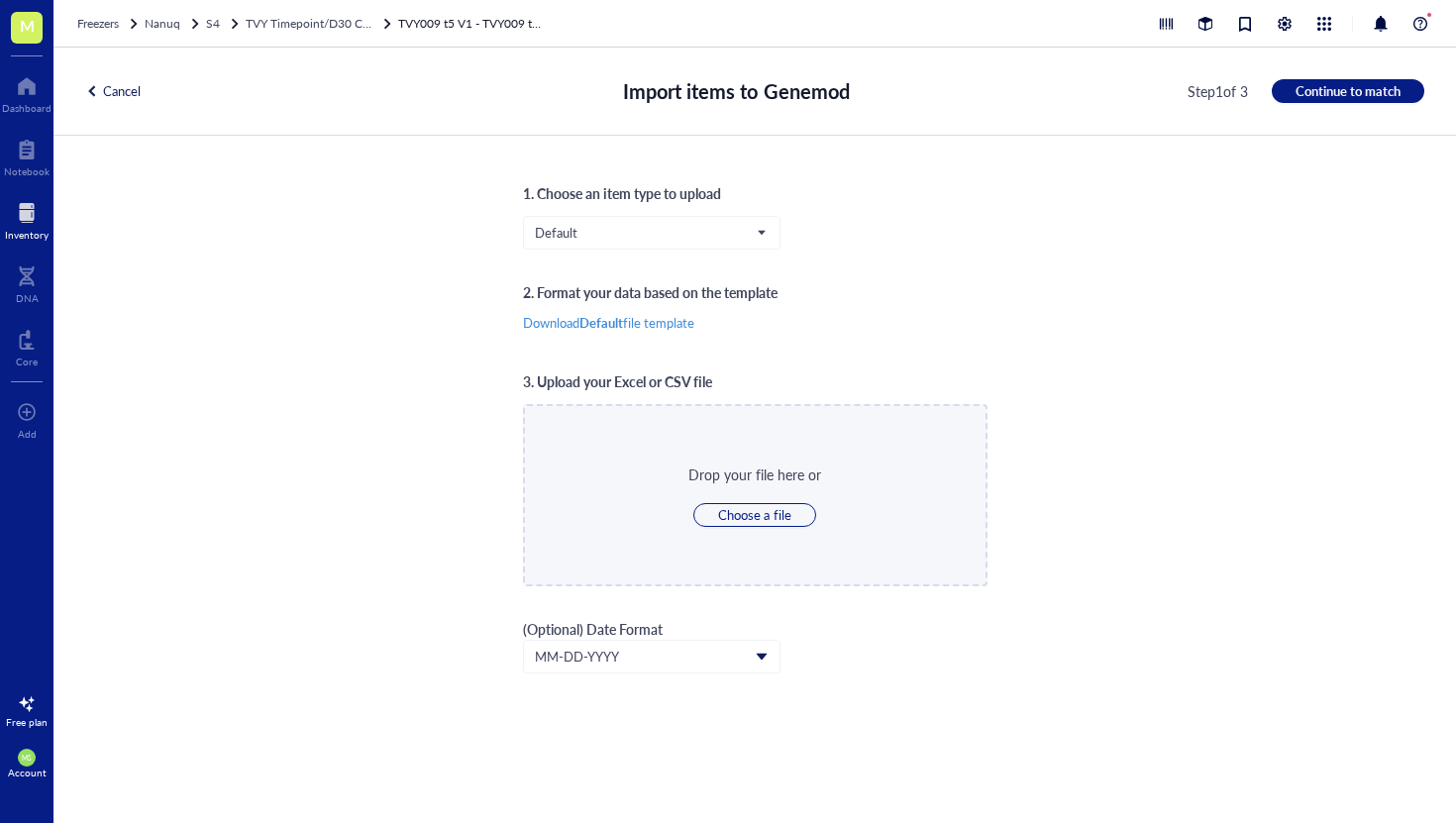 click on "Cancel" at bounding box center [113, 91] 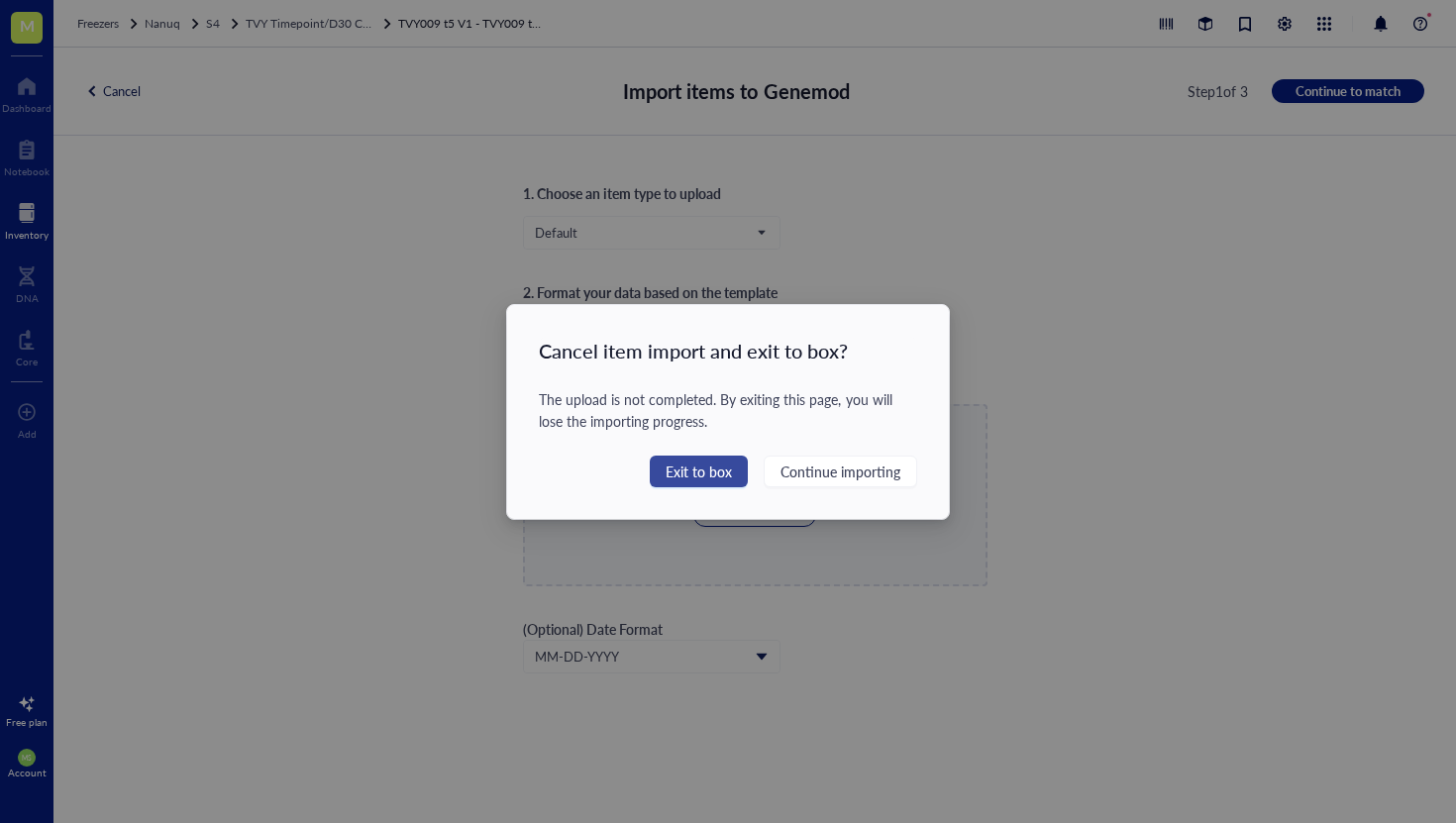 click on "Exit to box" at bounding box center [698, 471] 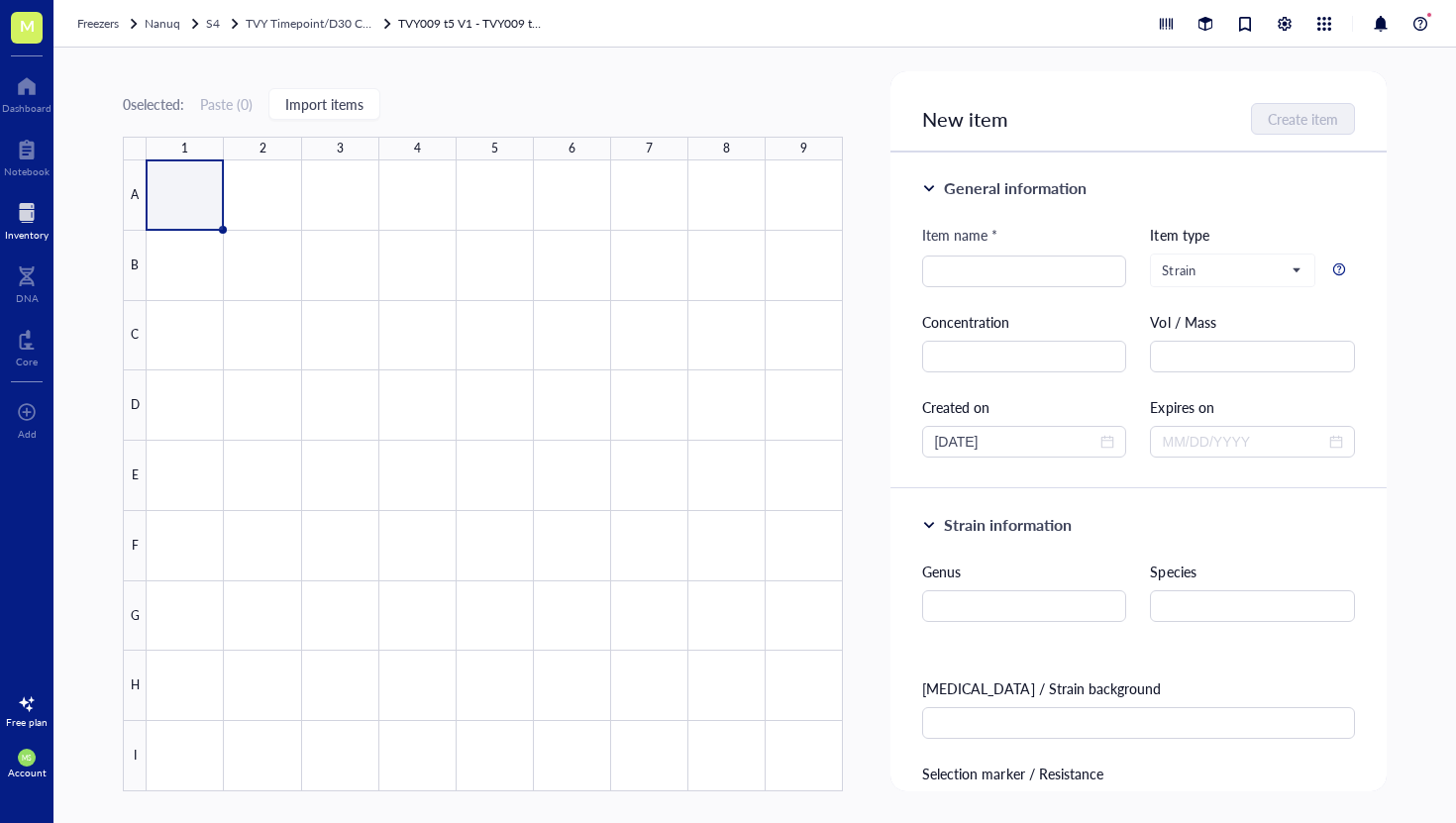 click on "Freezers Nanuq S4 TVY Timepoint/D30 Colonies 1 TVY009 t5 V1 - TVY009 t9 V4" at bounding box center (755, 24) 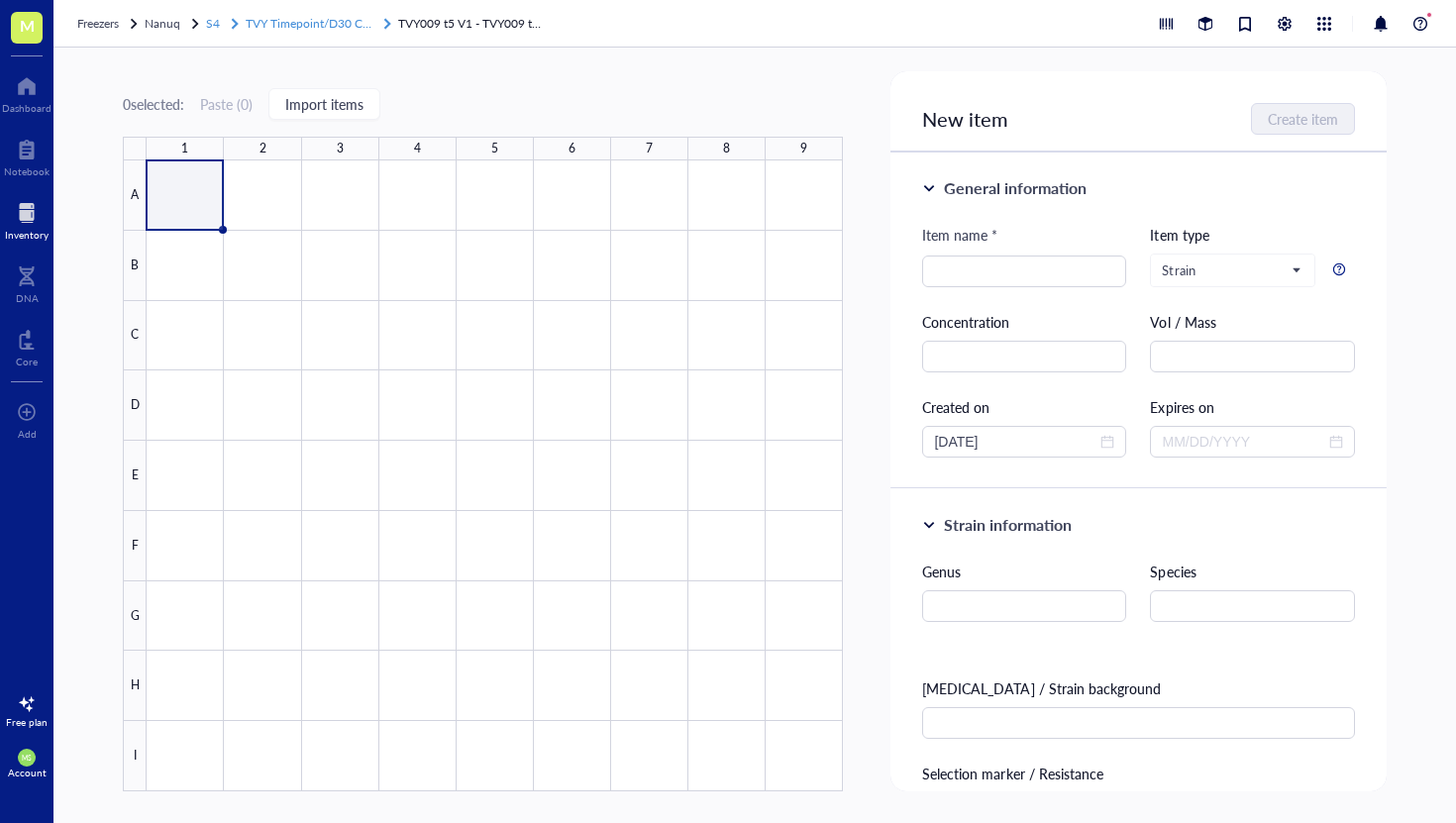 click on "TVY Timepoint/D30 Colonies 1" at bounding box center [328, 23] 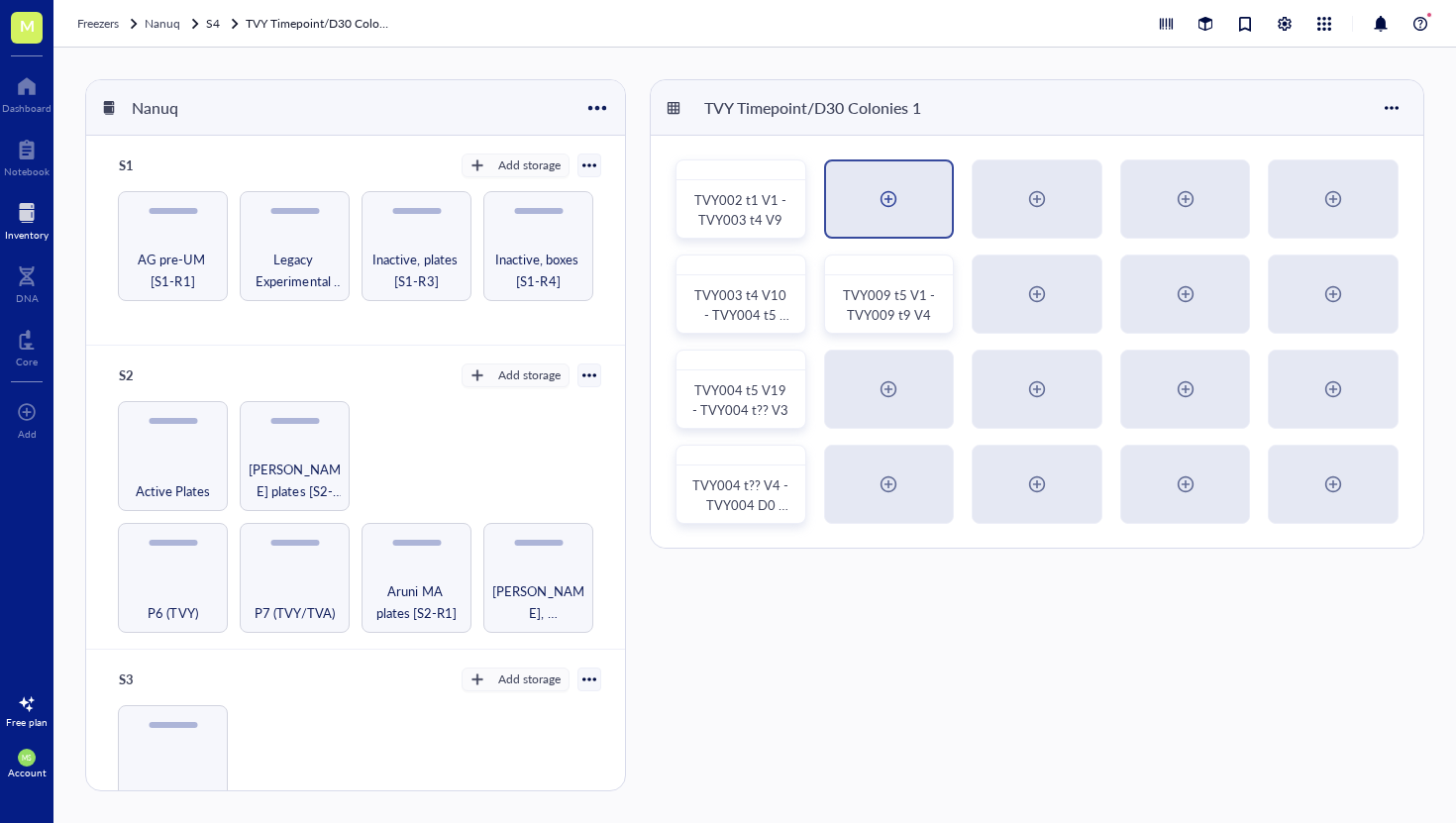 click at bounding box center (888, 199) 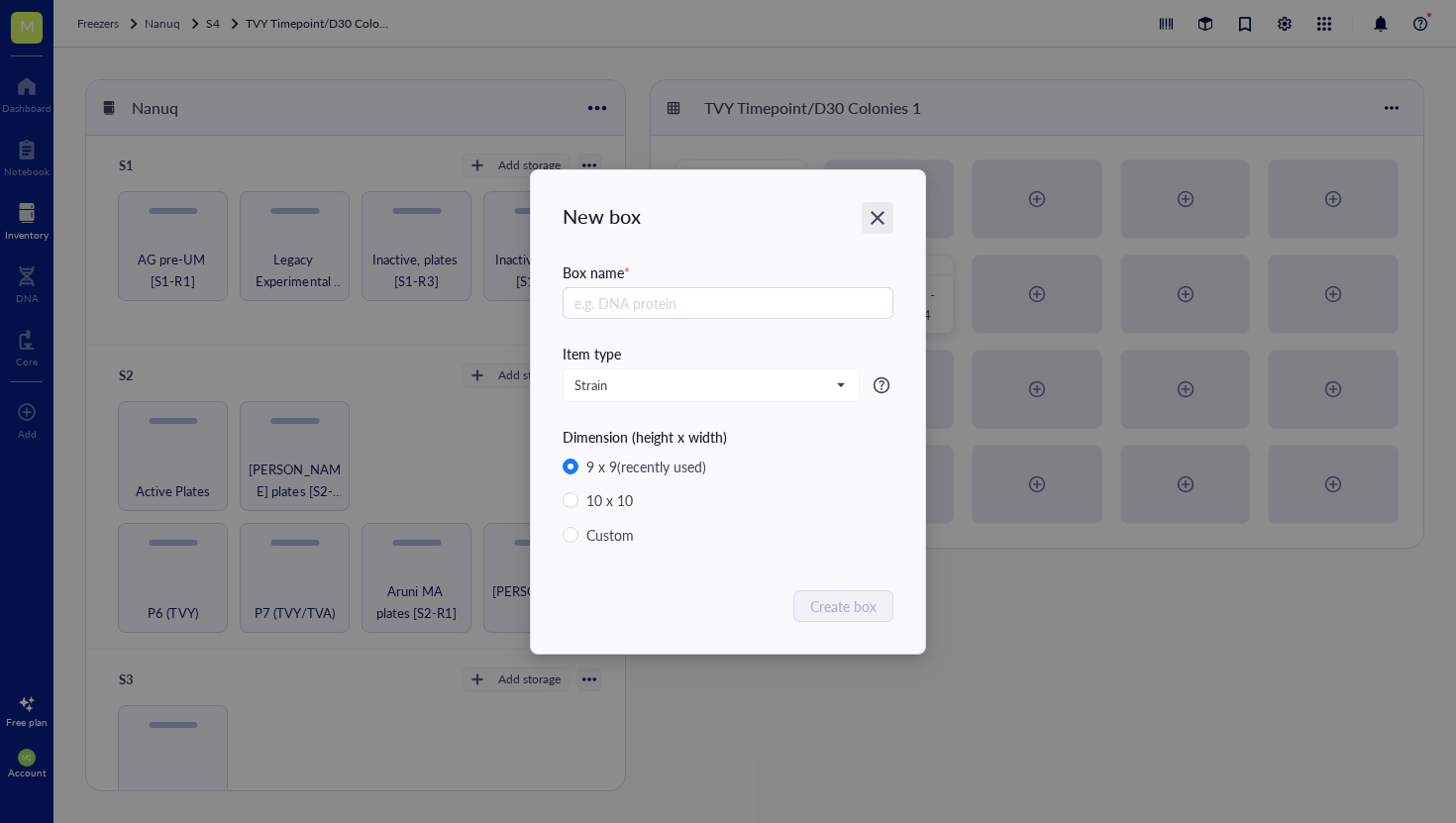 click at bounding box center [878, 218] 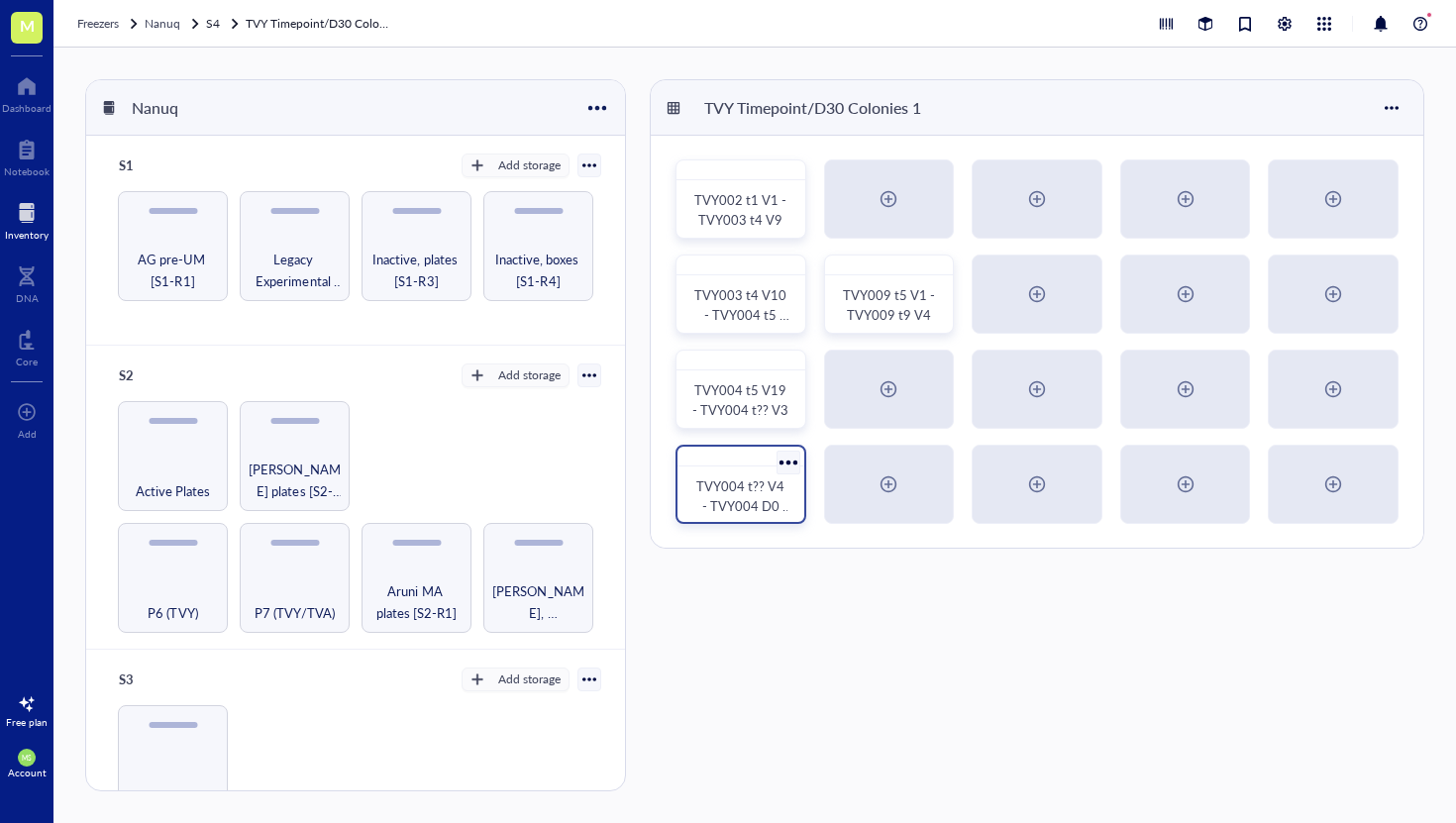click at bounding box center [787, 462] 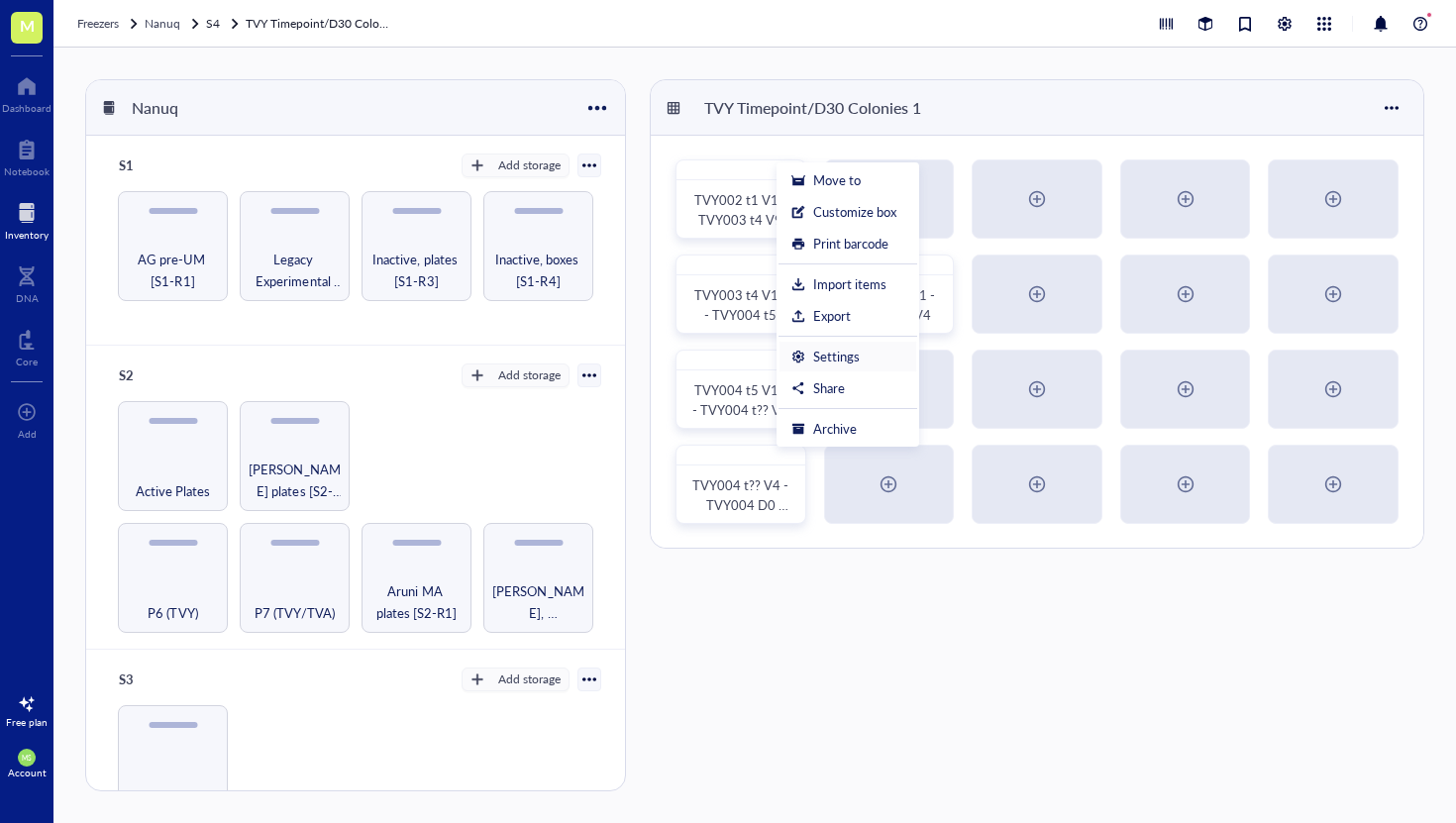 click on "Settings" at bounding box center [836, 357] 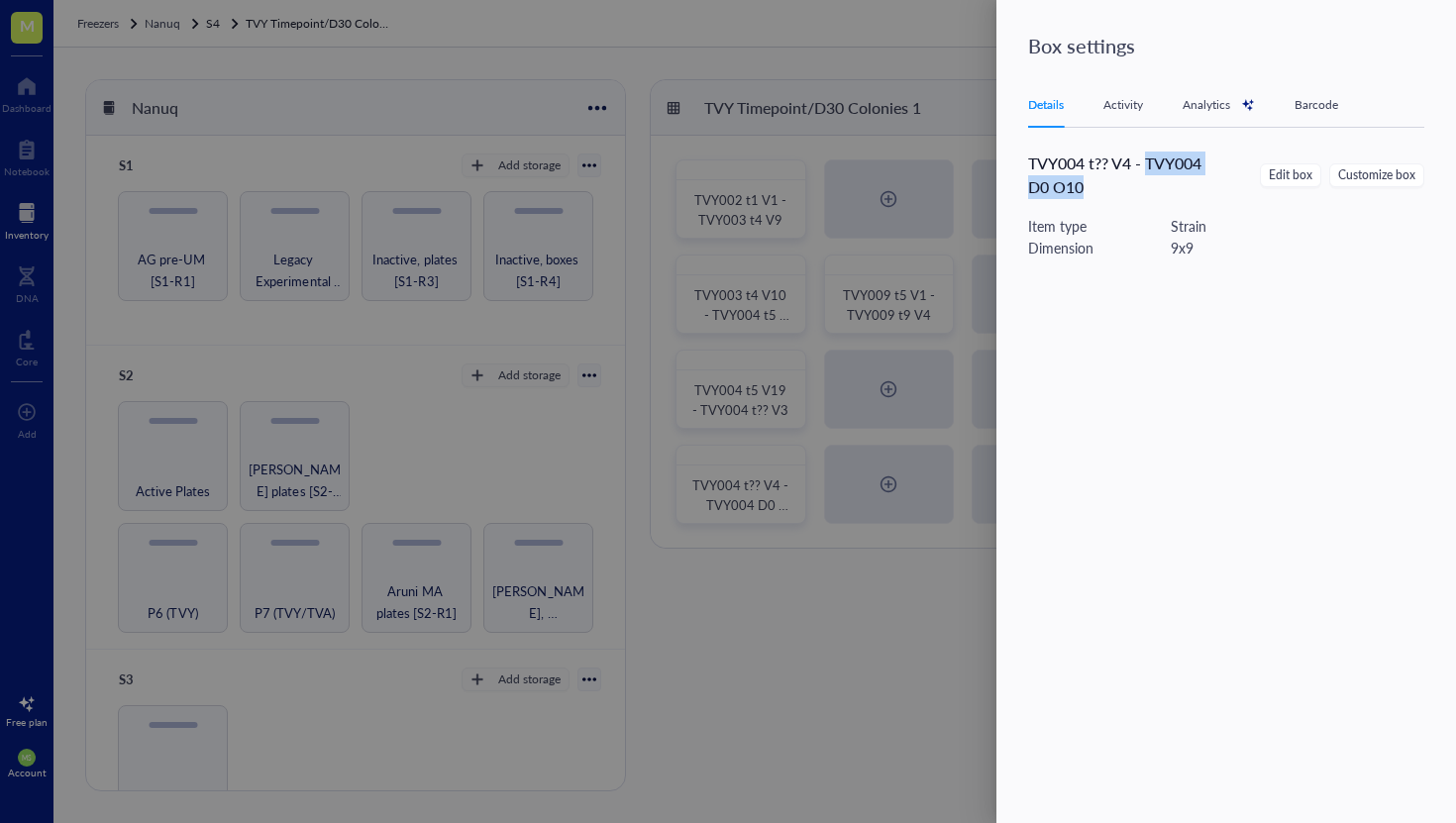 drag, startPoint x: 1147, startPoint y: 163, endPoint x: 1193, endPoint y: 184, distance: 50.566788 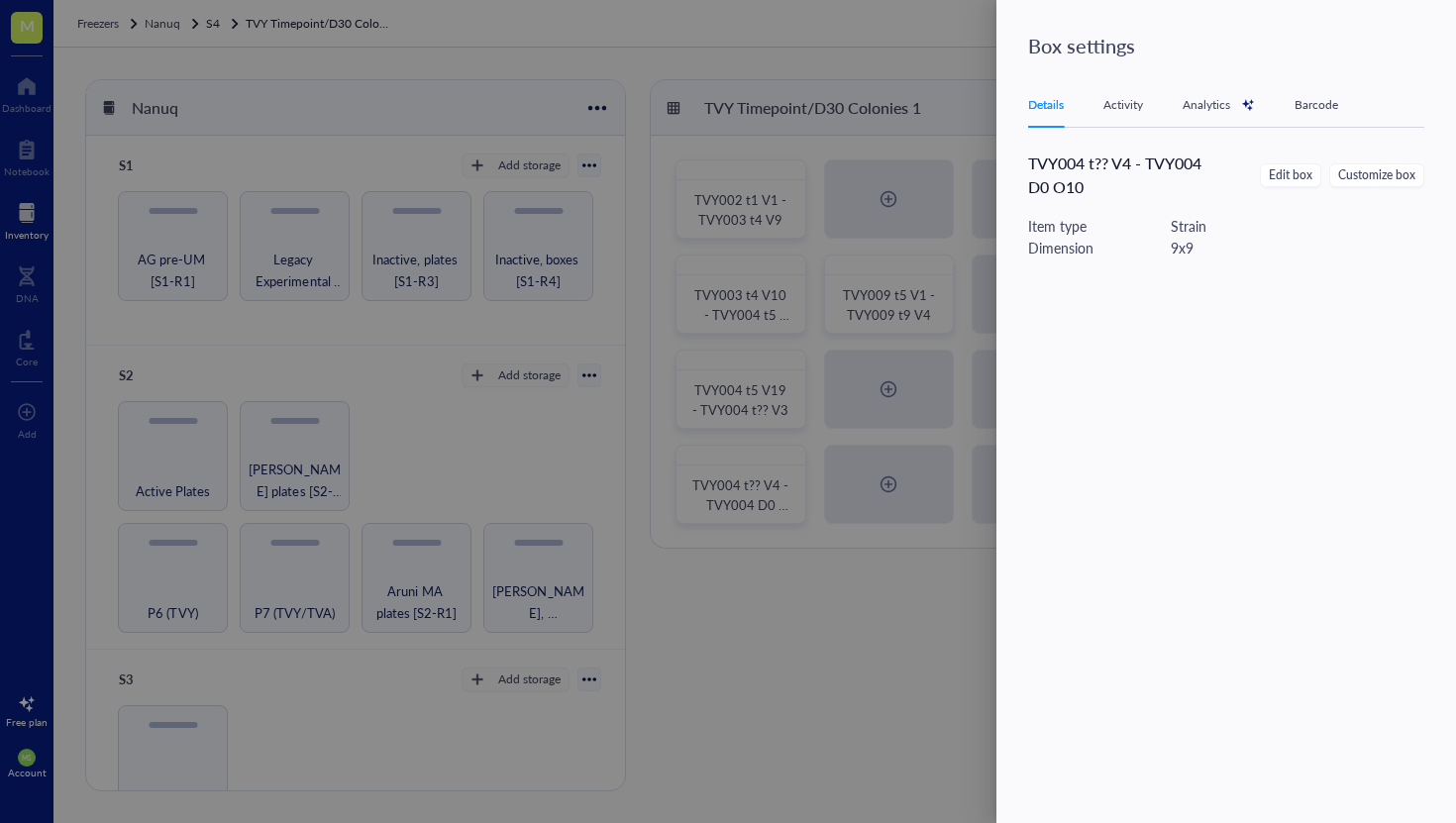 click at bounding box center [728, 411] 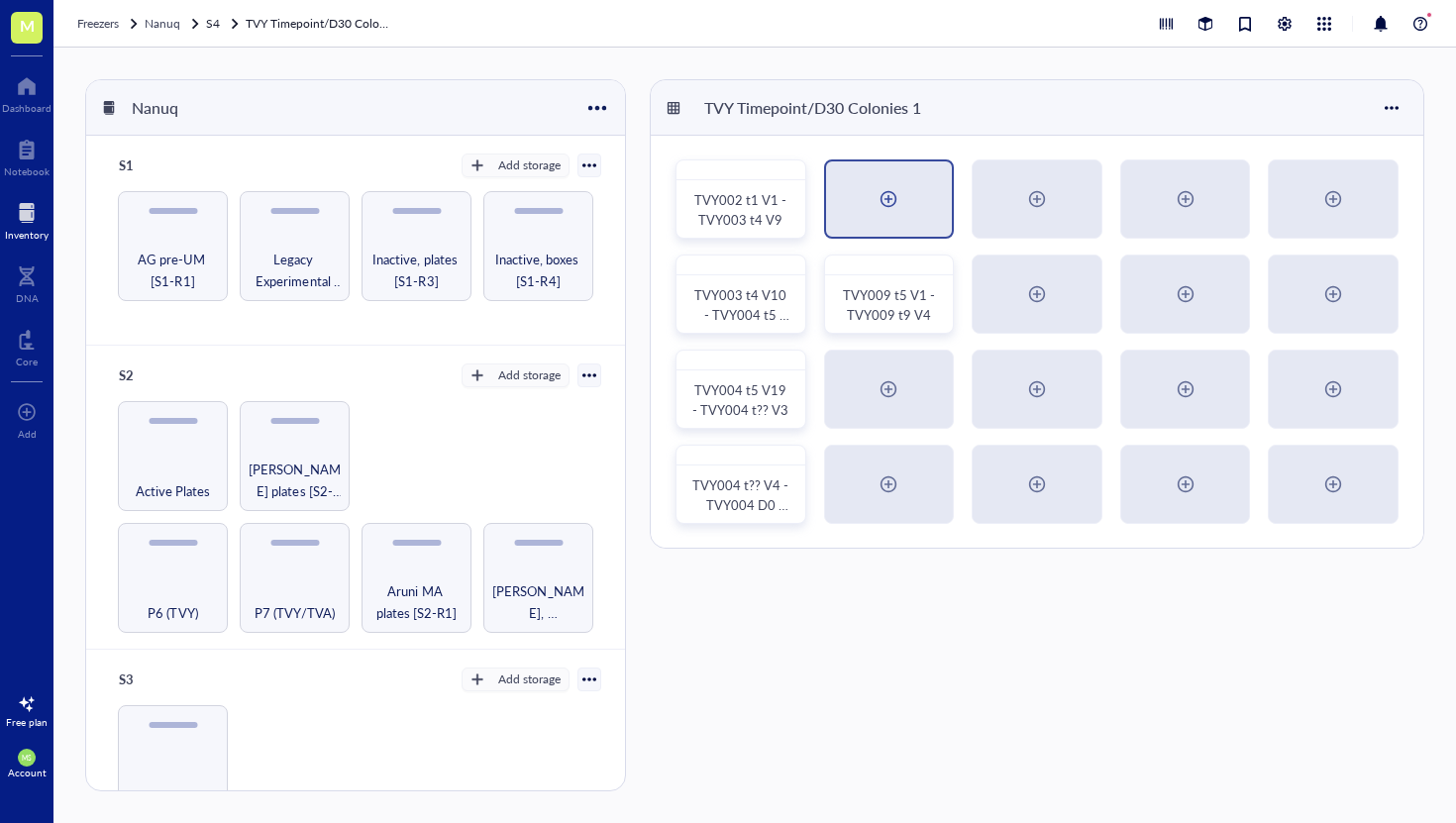 click at bounding box center [888, 199] 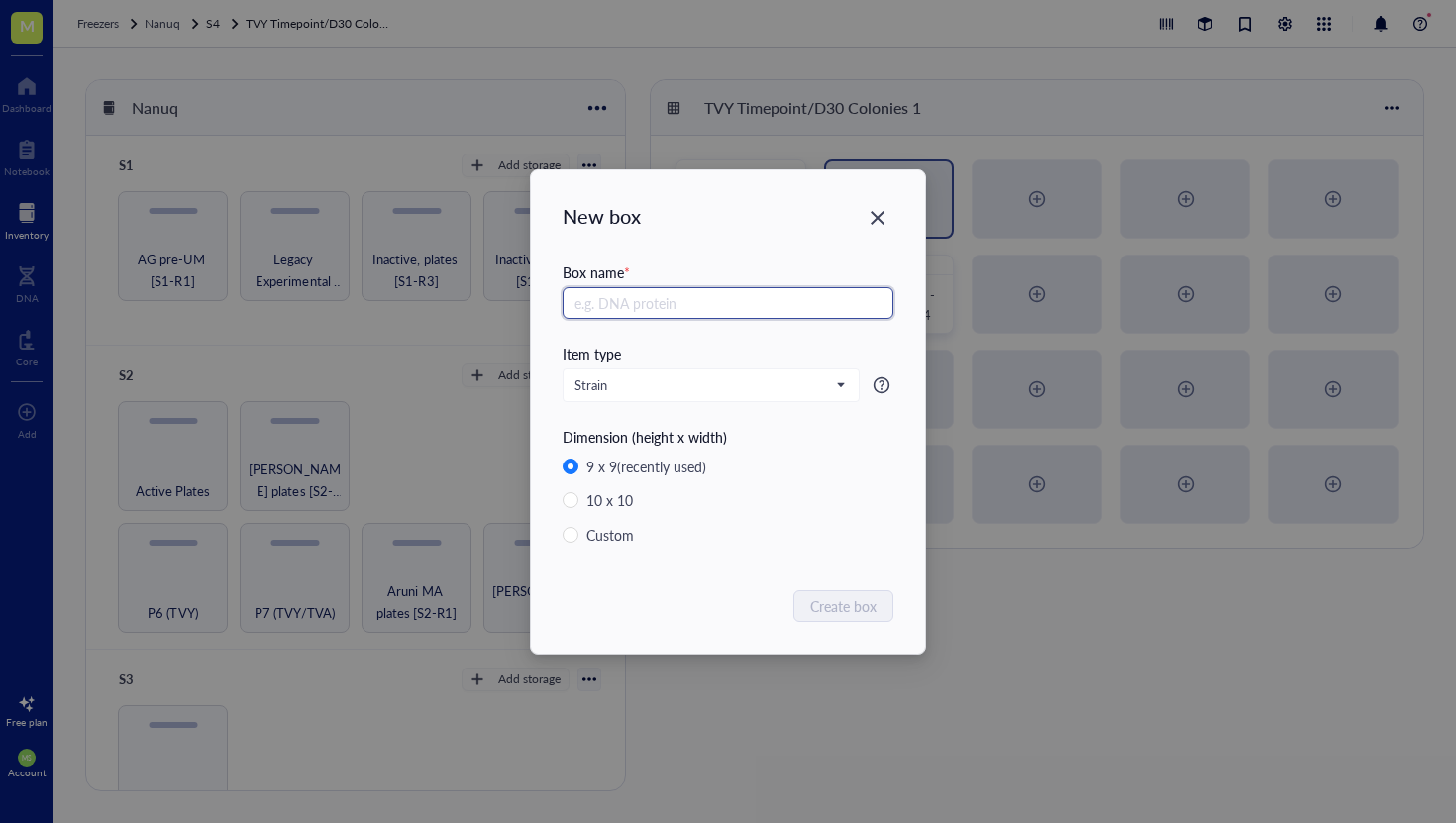 paste on "TVY004 D0 O10" 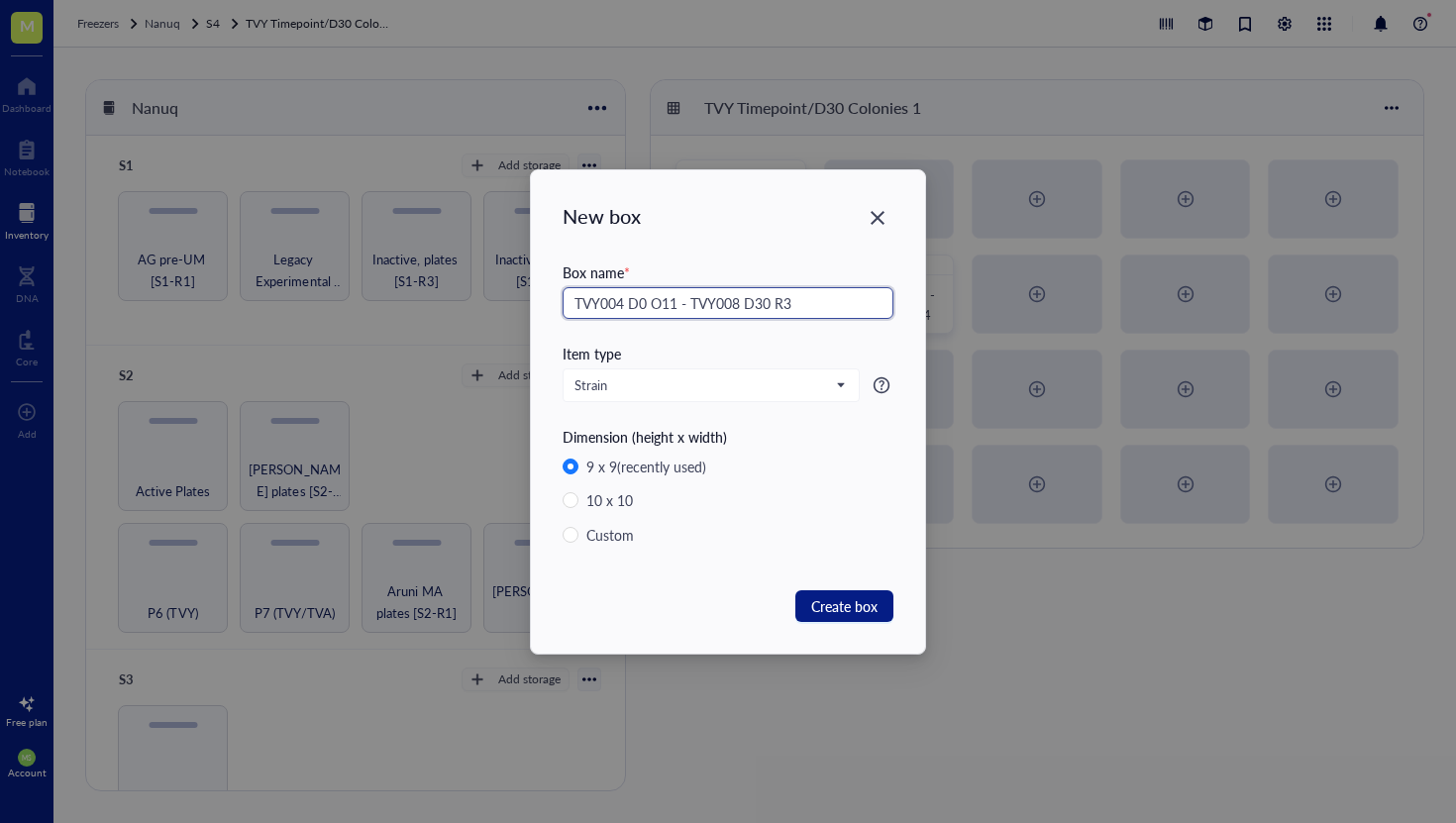 type on "TVY004 D0 O11 - TVY008 D30 R3" 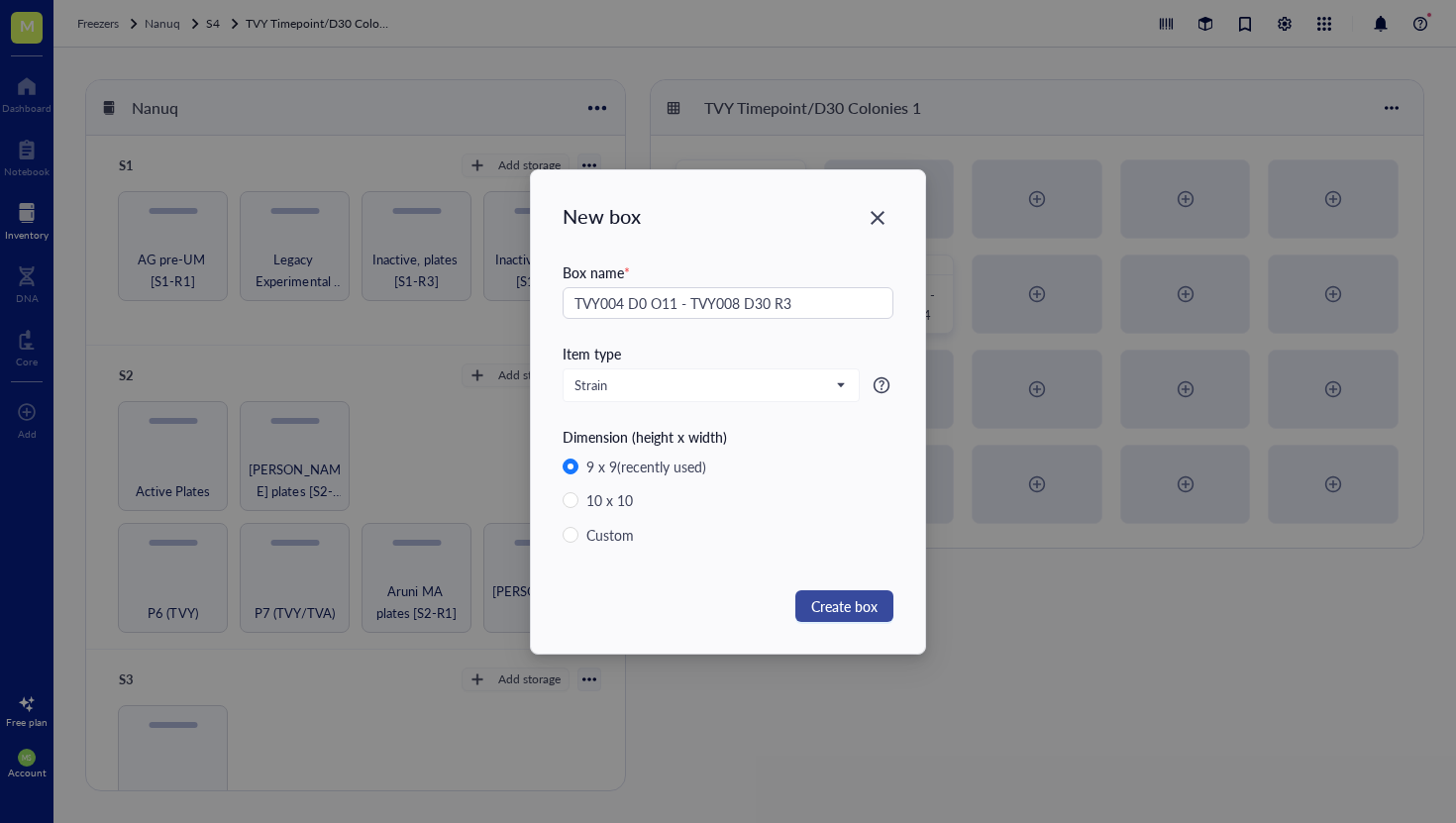 click on "Create box" at bounding box center (844, 606) 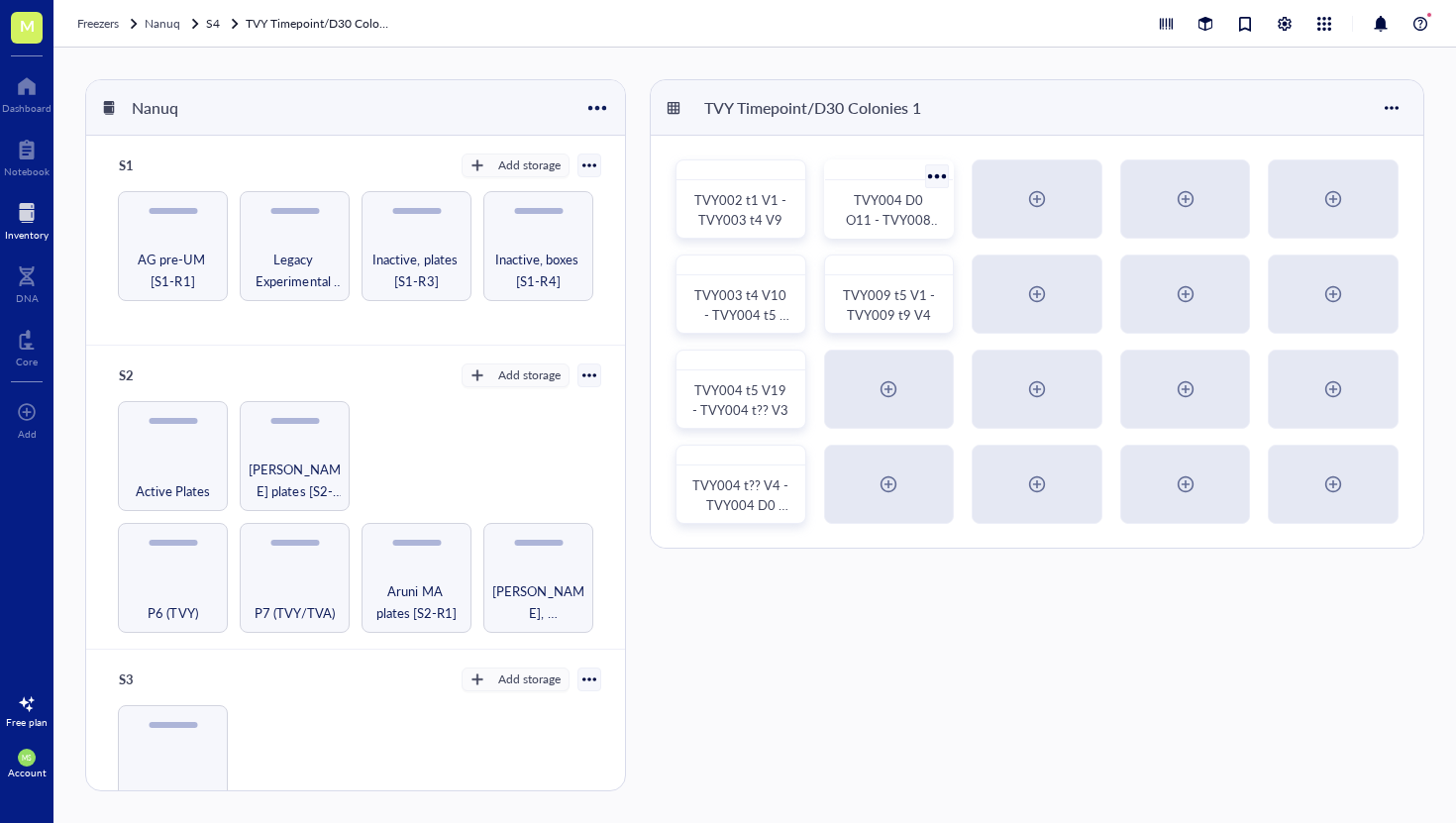 click on "TVY004 D0 O11 - TVY008 D30 R3" at bounding box center (893, 219) 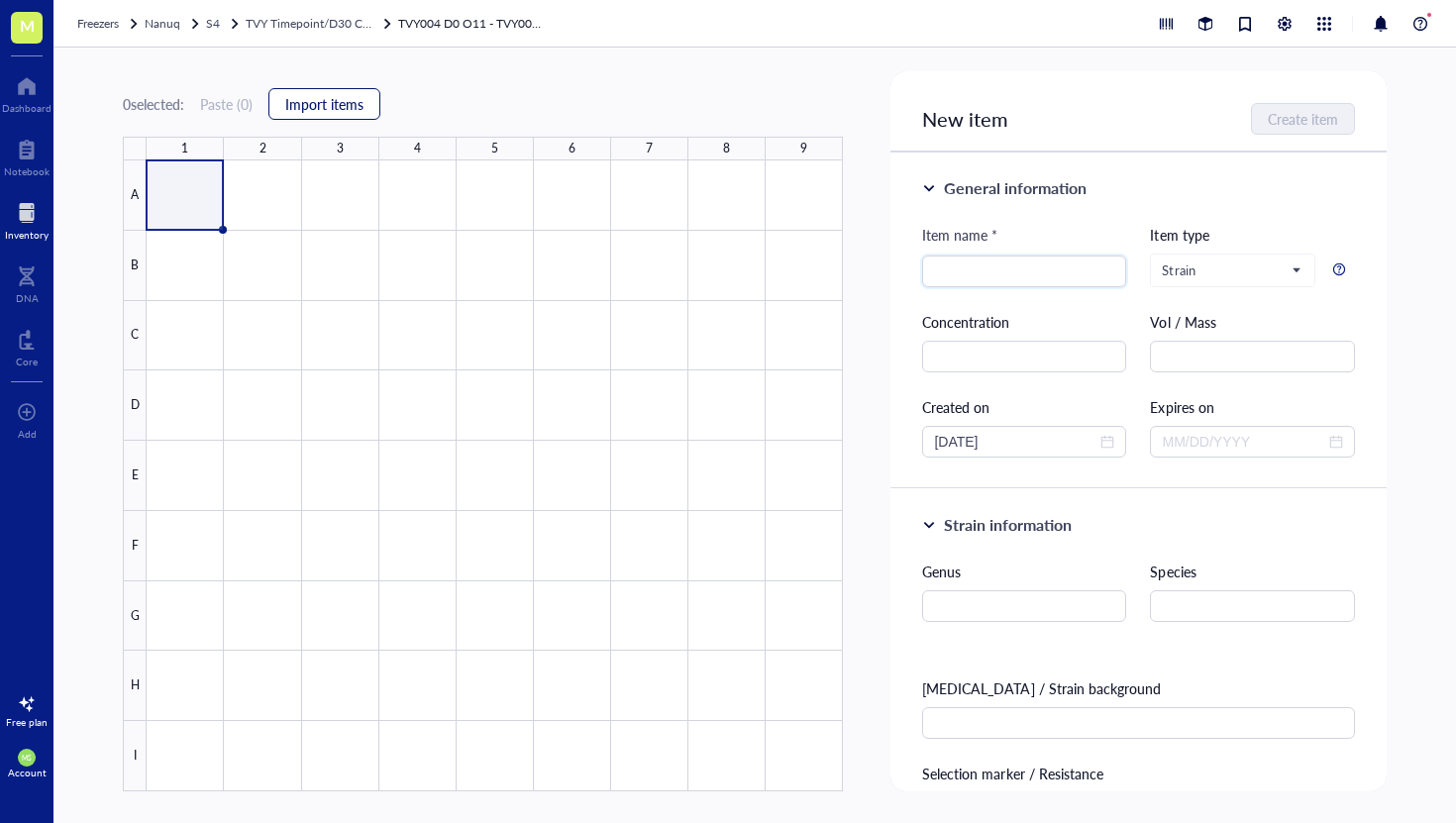 click on "Import items" at bounding box center [324, 104] 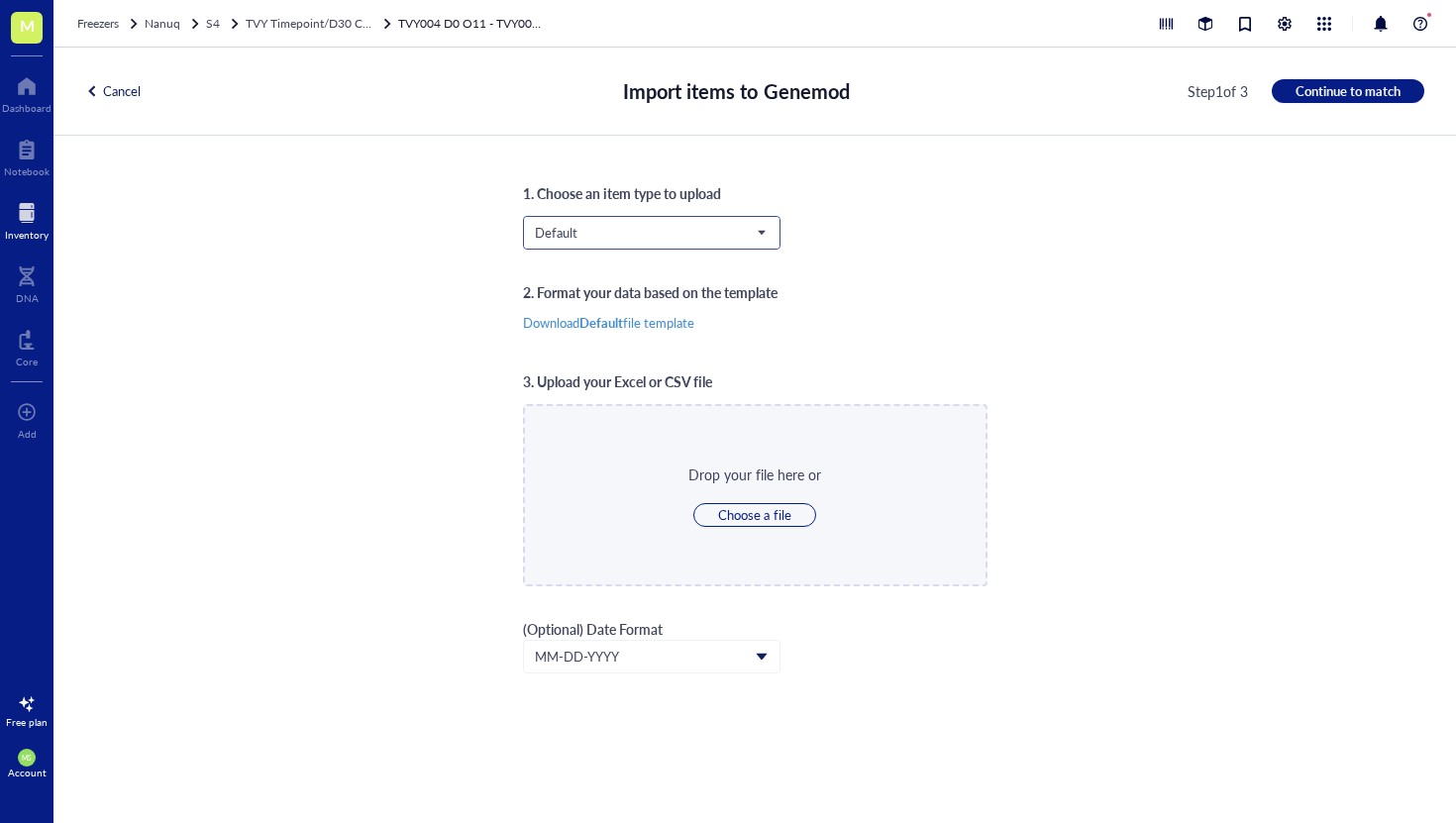 click at bounding box center [643, 233] 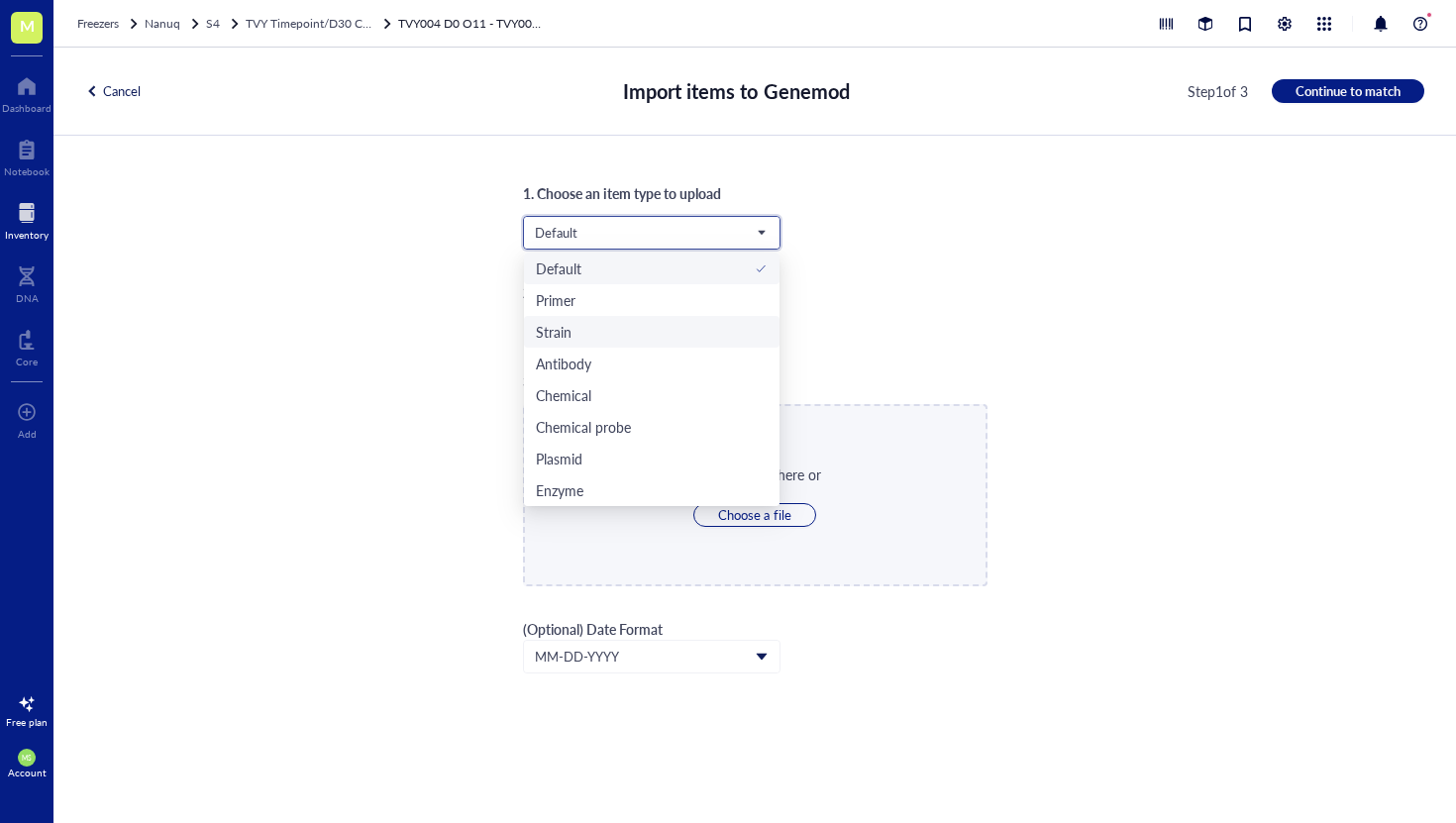 click on "Strain" at bounding box center (652, 332) 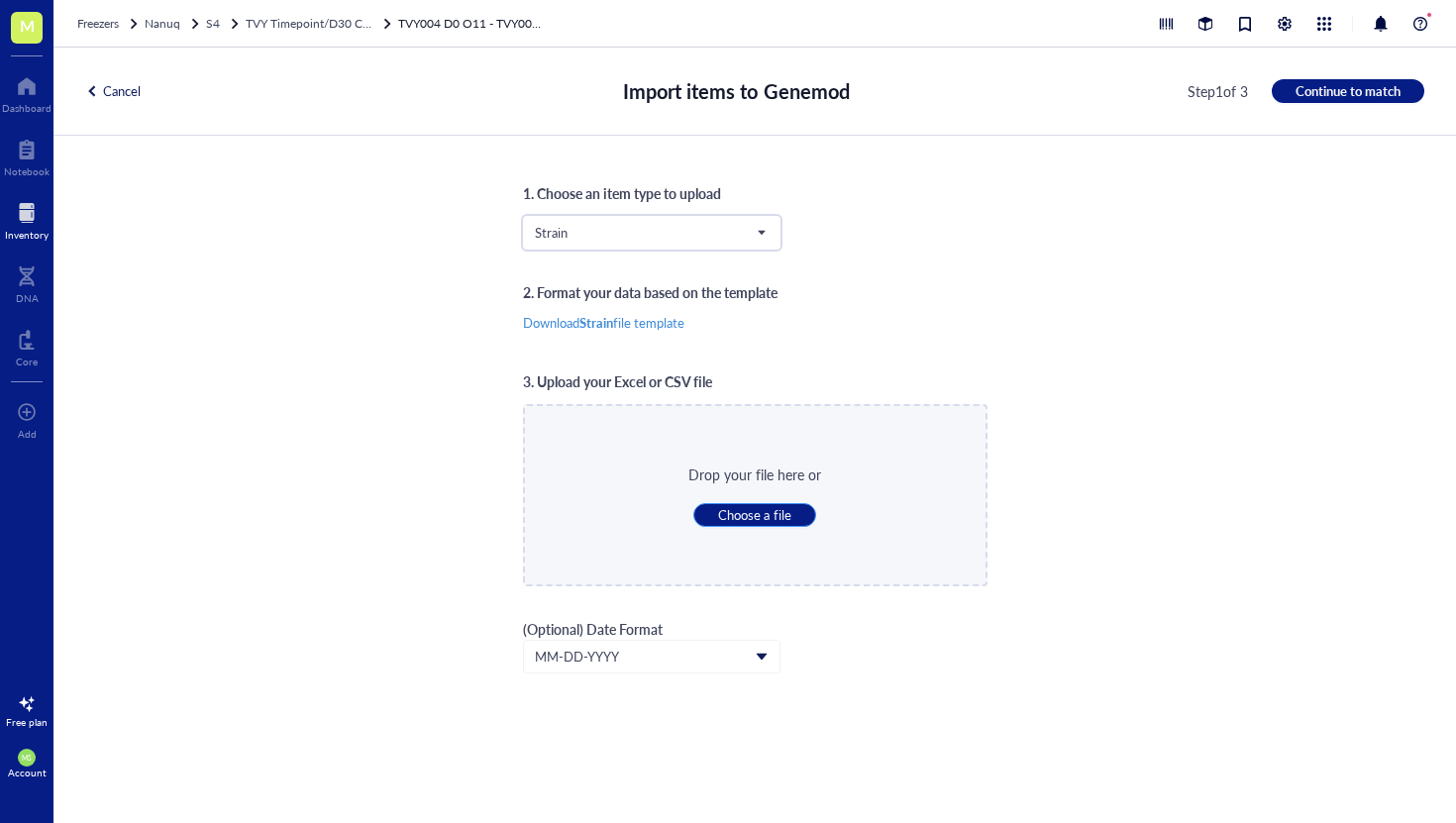 click on "Choose a file" at bounding box center [754, 515] 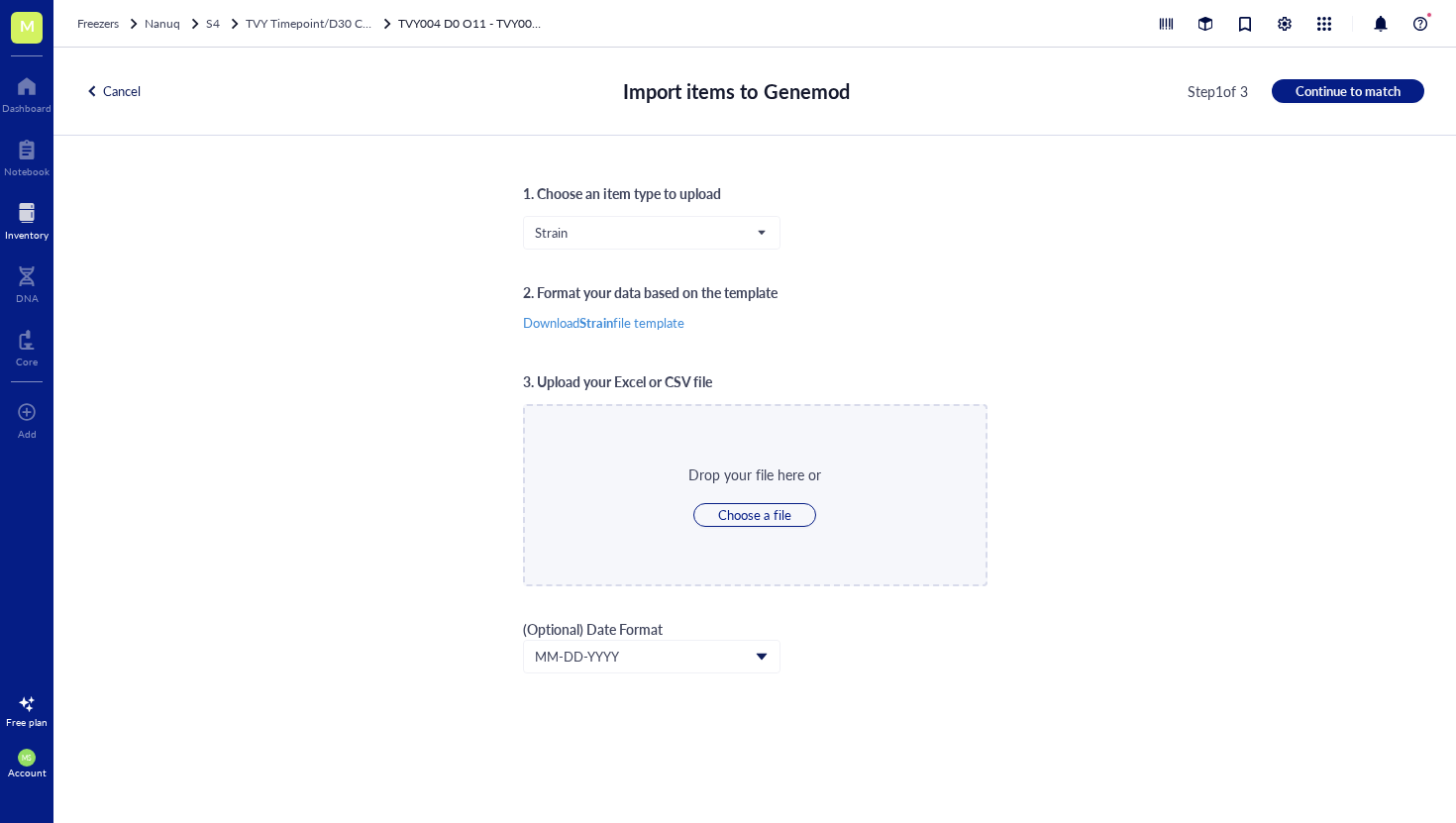 type on "C:\fakepath\Box5.csv" 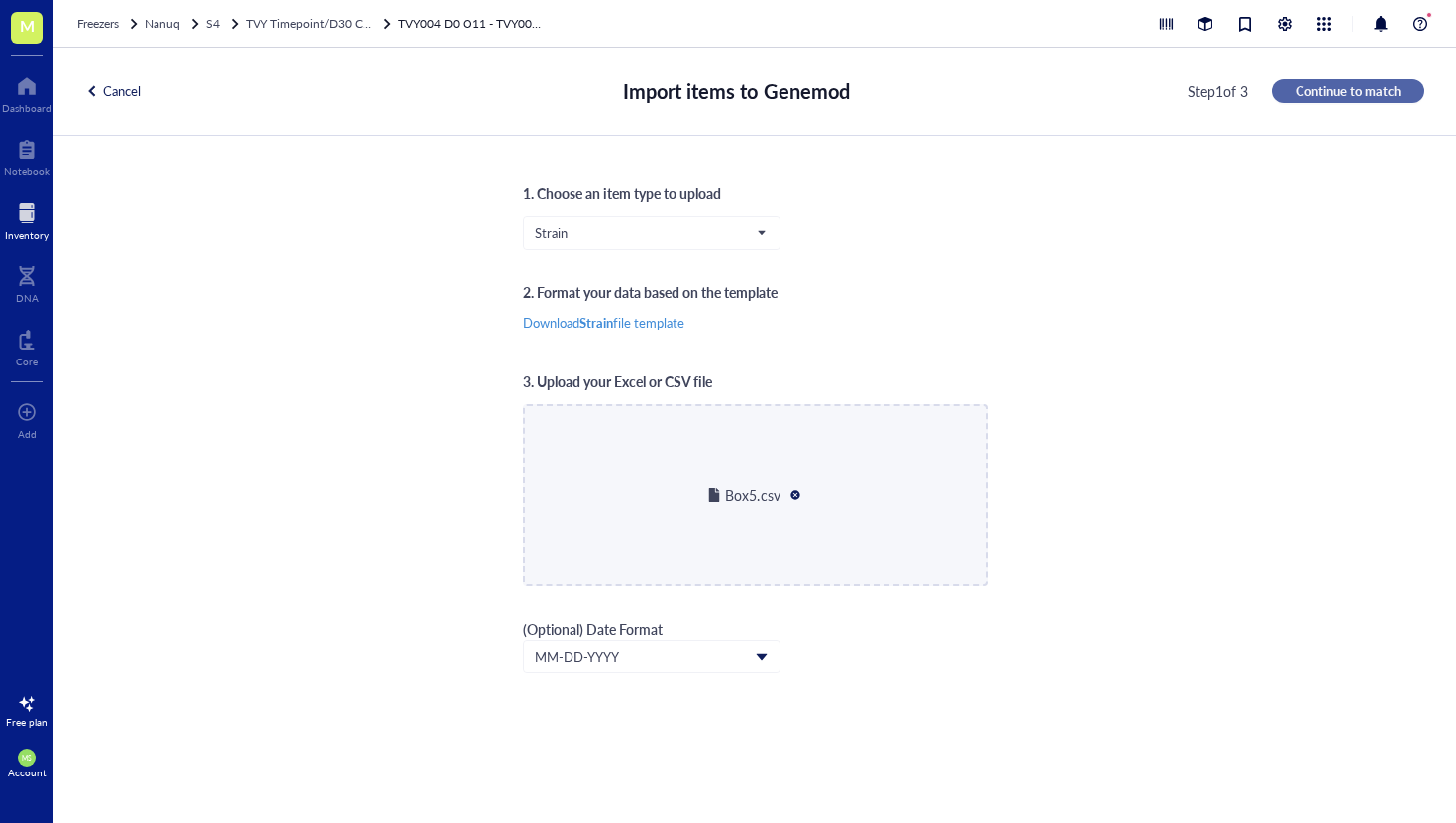click on "Continue to match" at bounding box center (1348, 91) 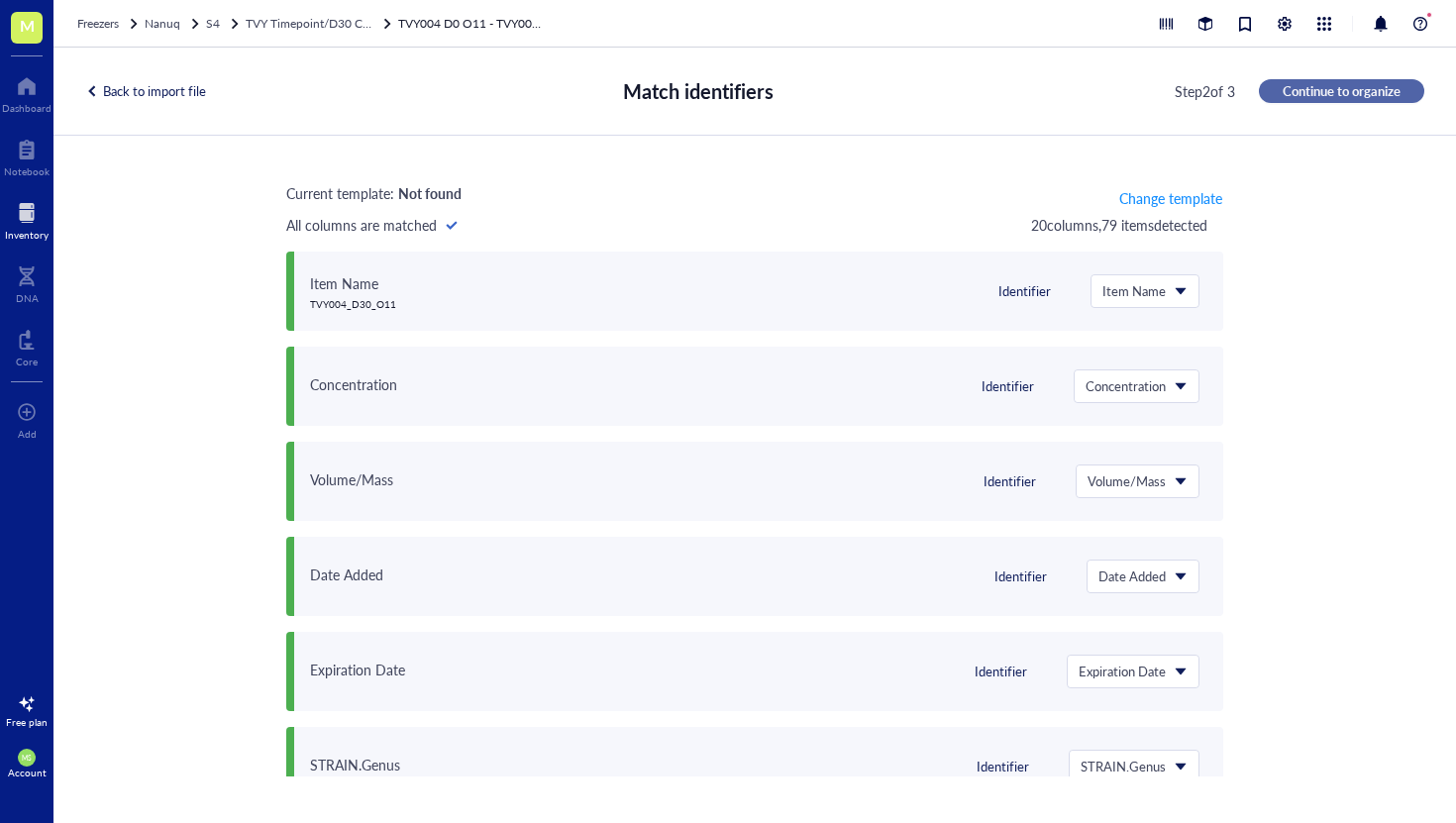 click on "Continue to organize" at bounding box center [1341, 91] 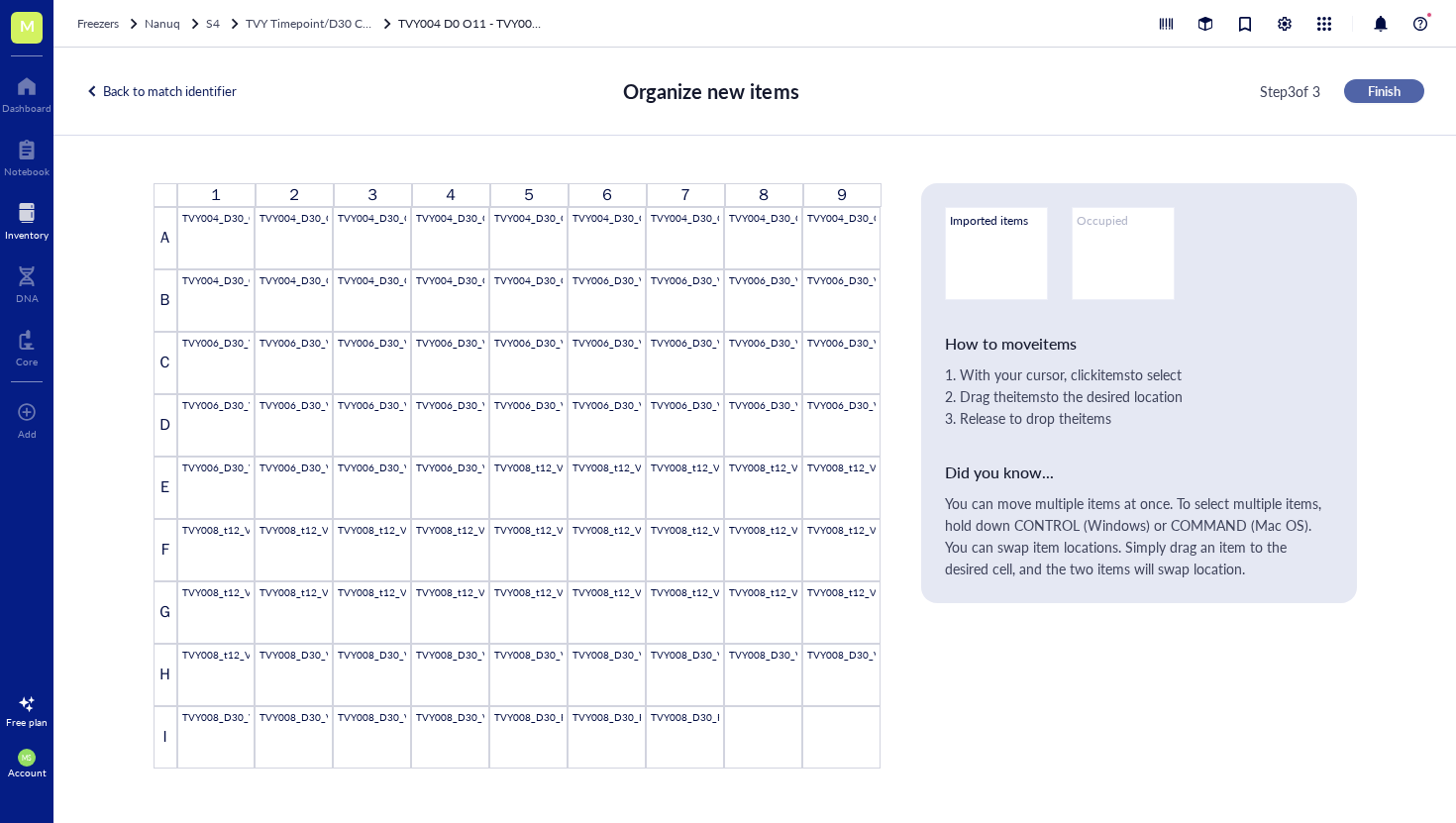 click on "Finish" at bounding box center (1384, 91) 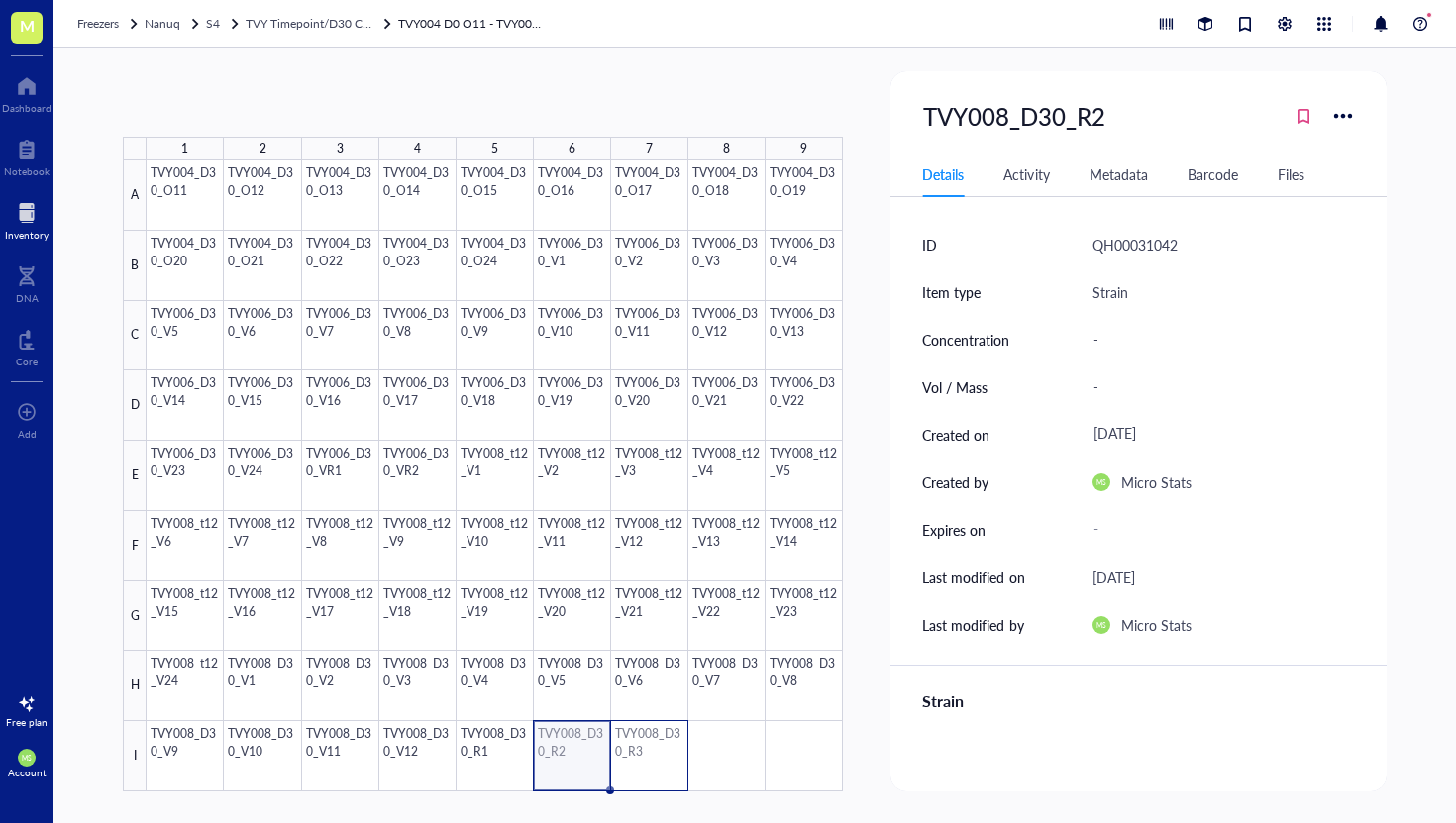 drag, startPoint x: 596, startPoint y: 759, endPoint x: 651, endPoint y: 761, distance: 55.03635 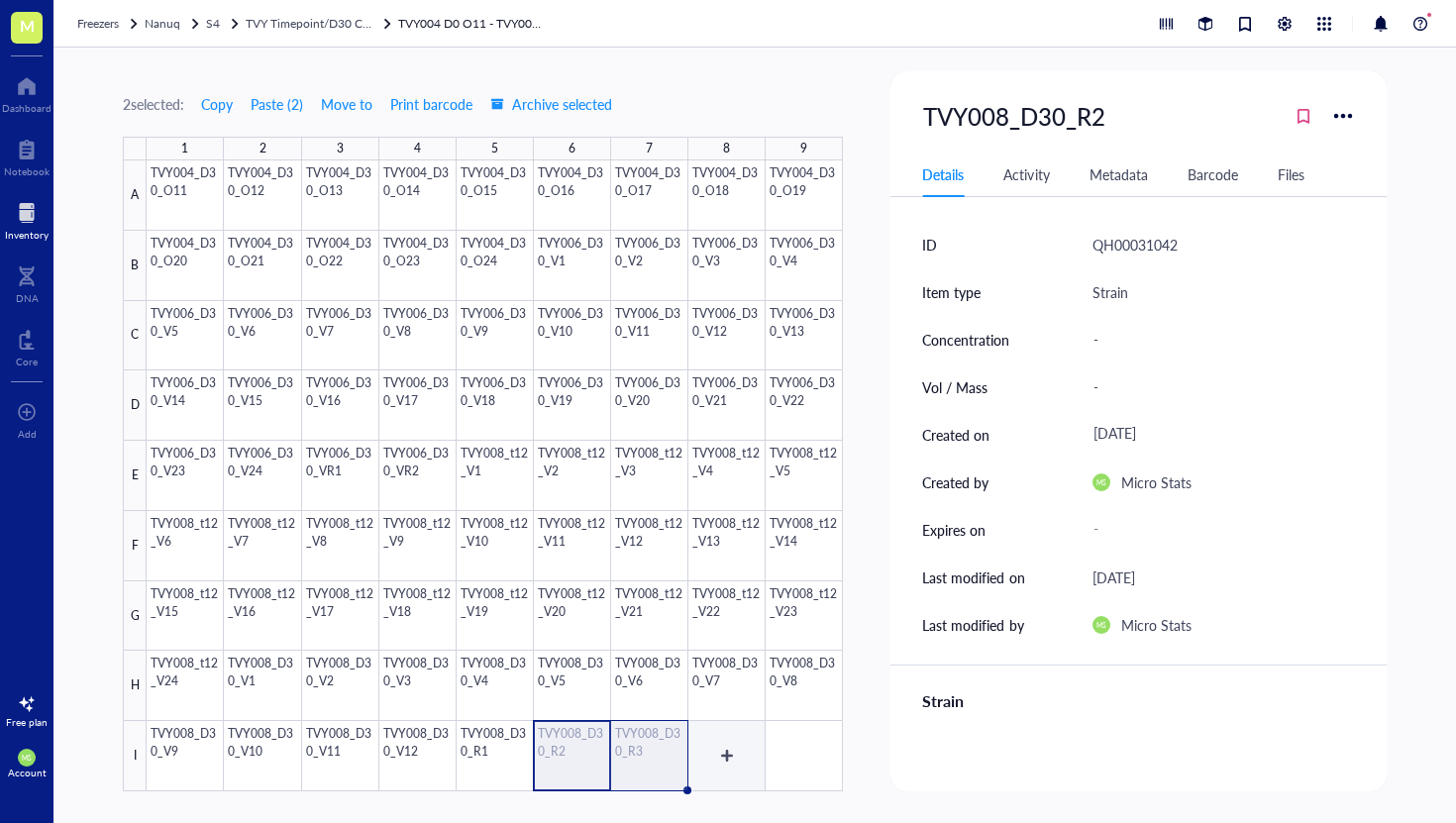 click at bounding box center [494, 475] 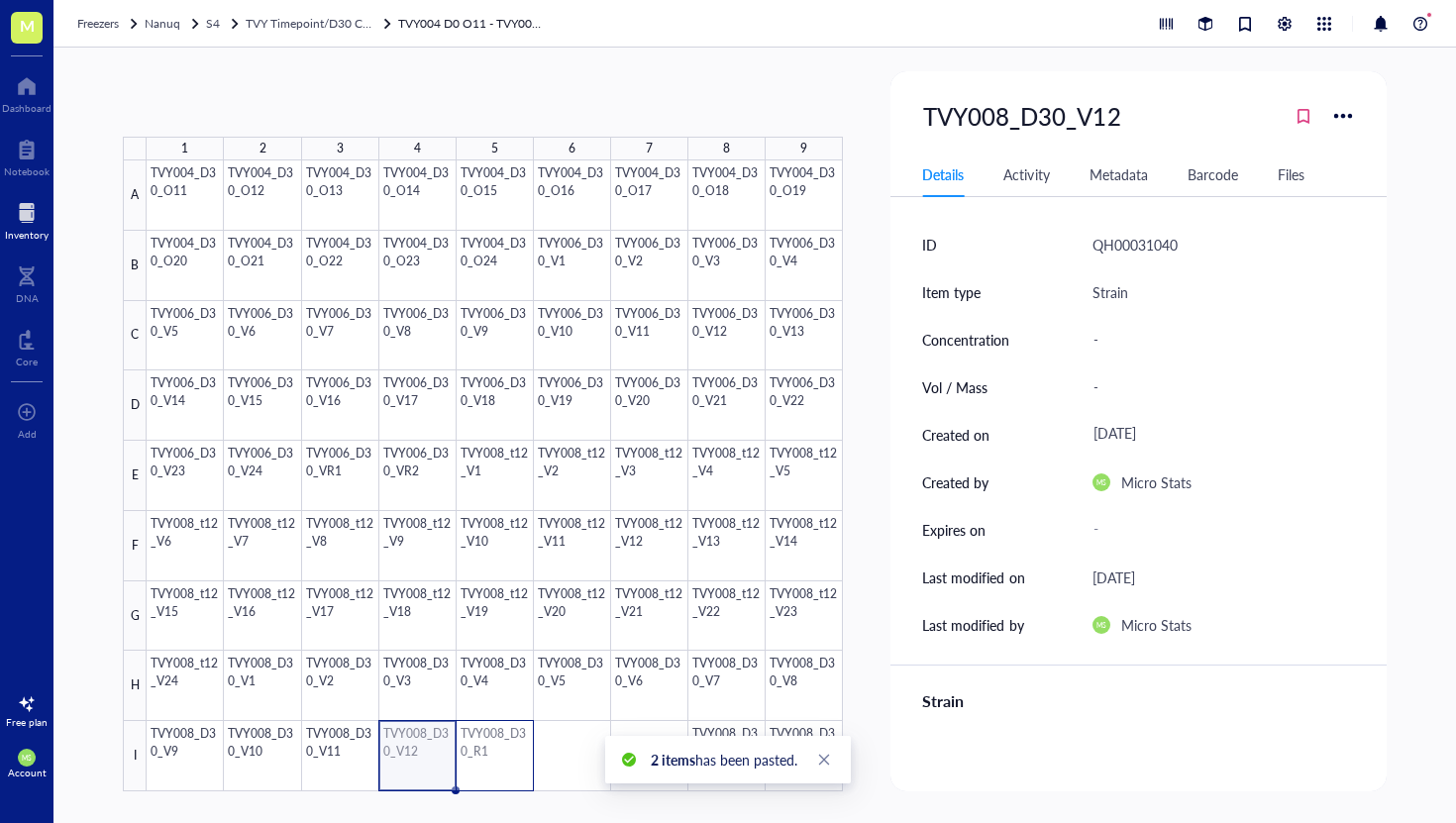 drag, startPoint x: 402, startPoint y: 750, endPoint x: 494, endPoint y: 751, distance: 92.00543 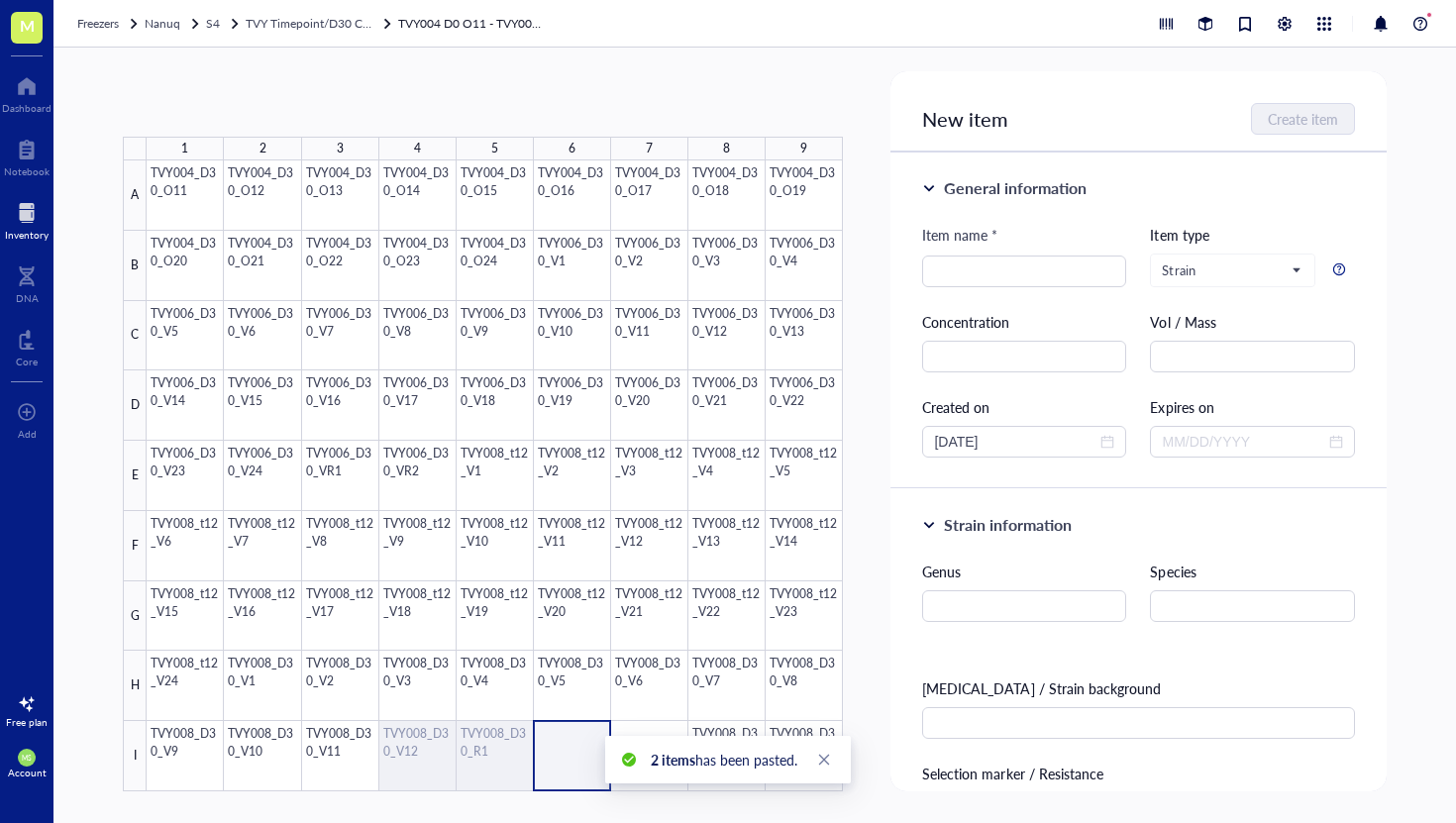 click at bounding box center [494, 475] 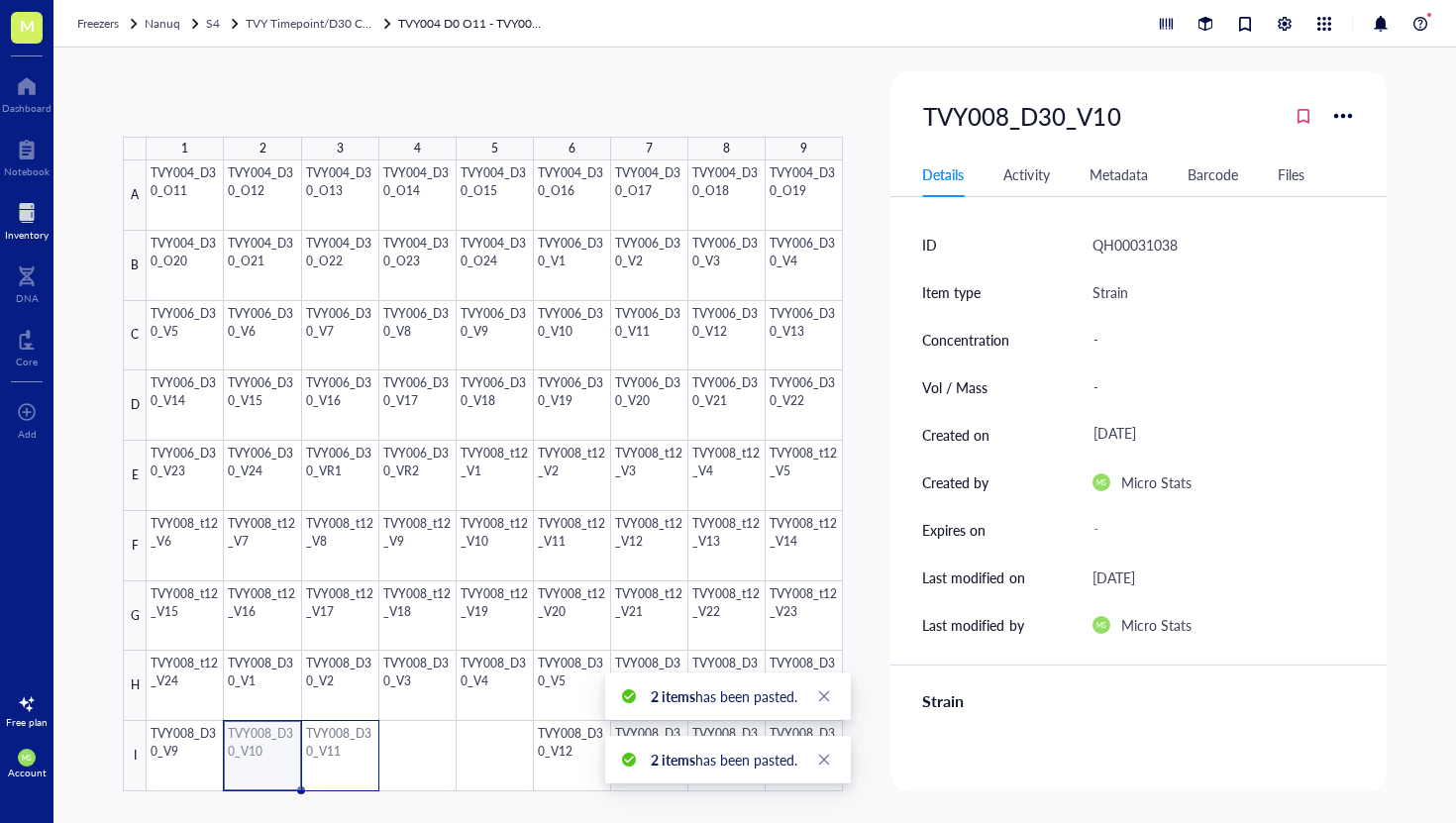 drag, startPoint x: 265, startPoint y: 747, endPoint x: 337, endPoint y: 747, distance: 72 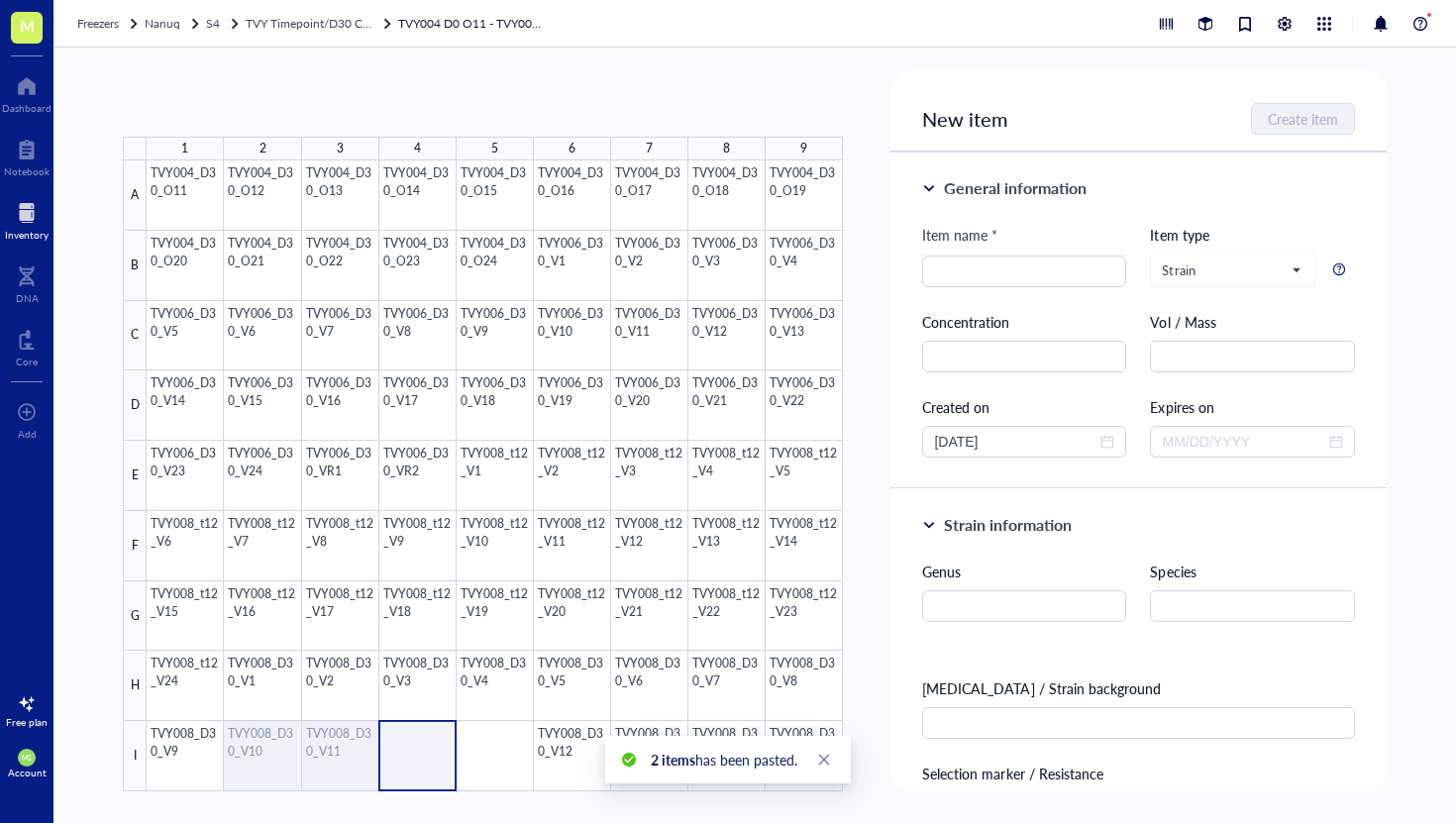 click at bounding box center (494, 475) 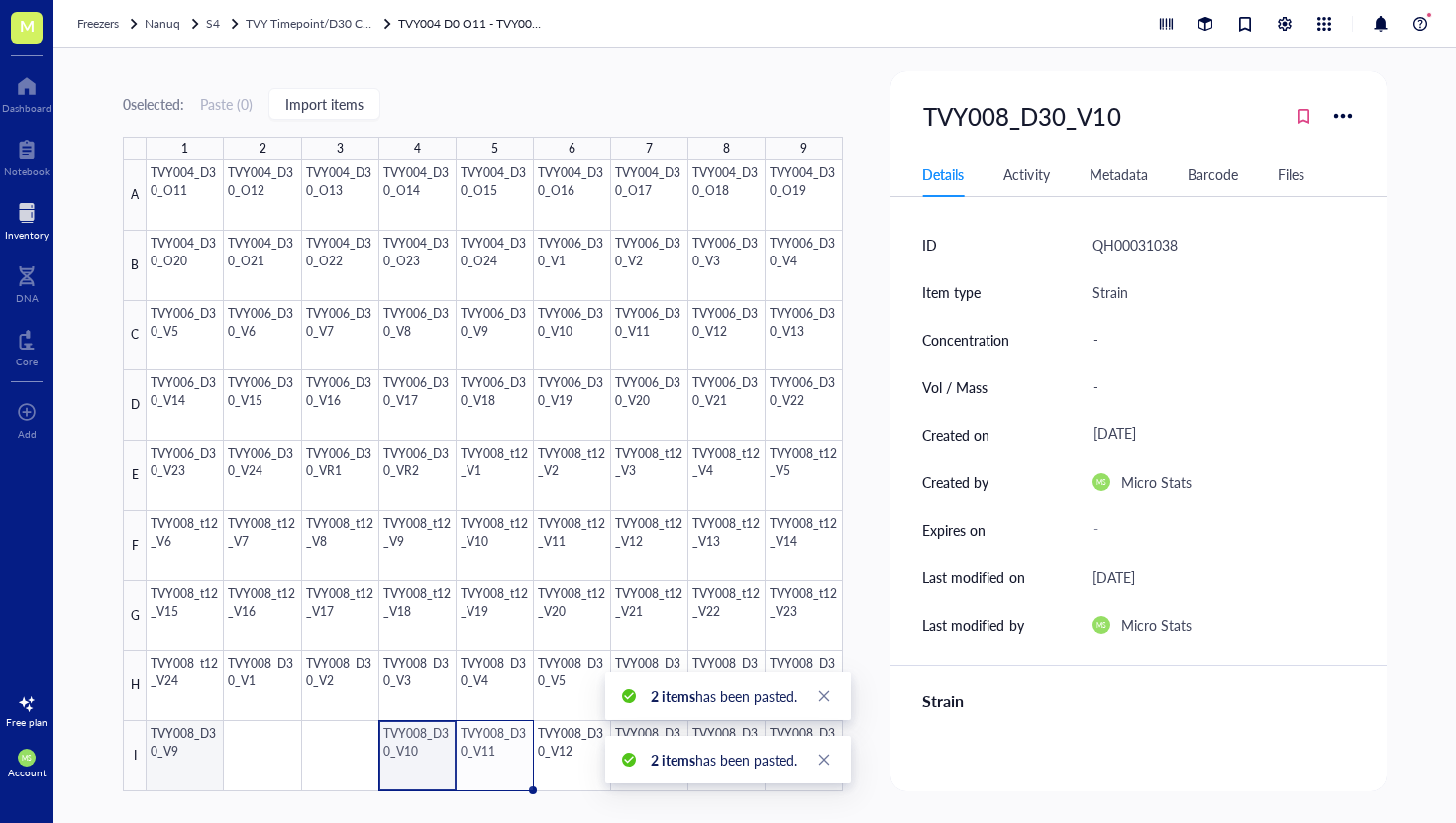 click at bounding box center [494, 475] 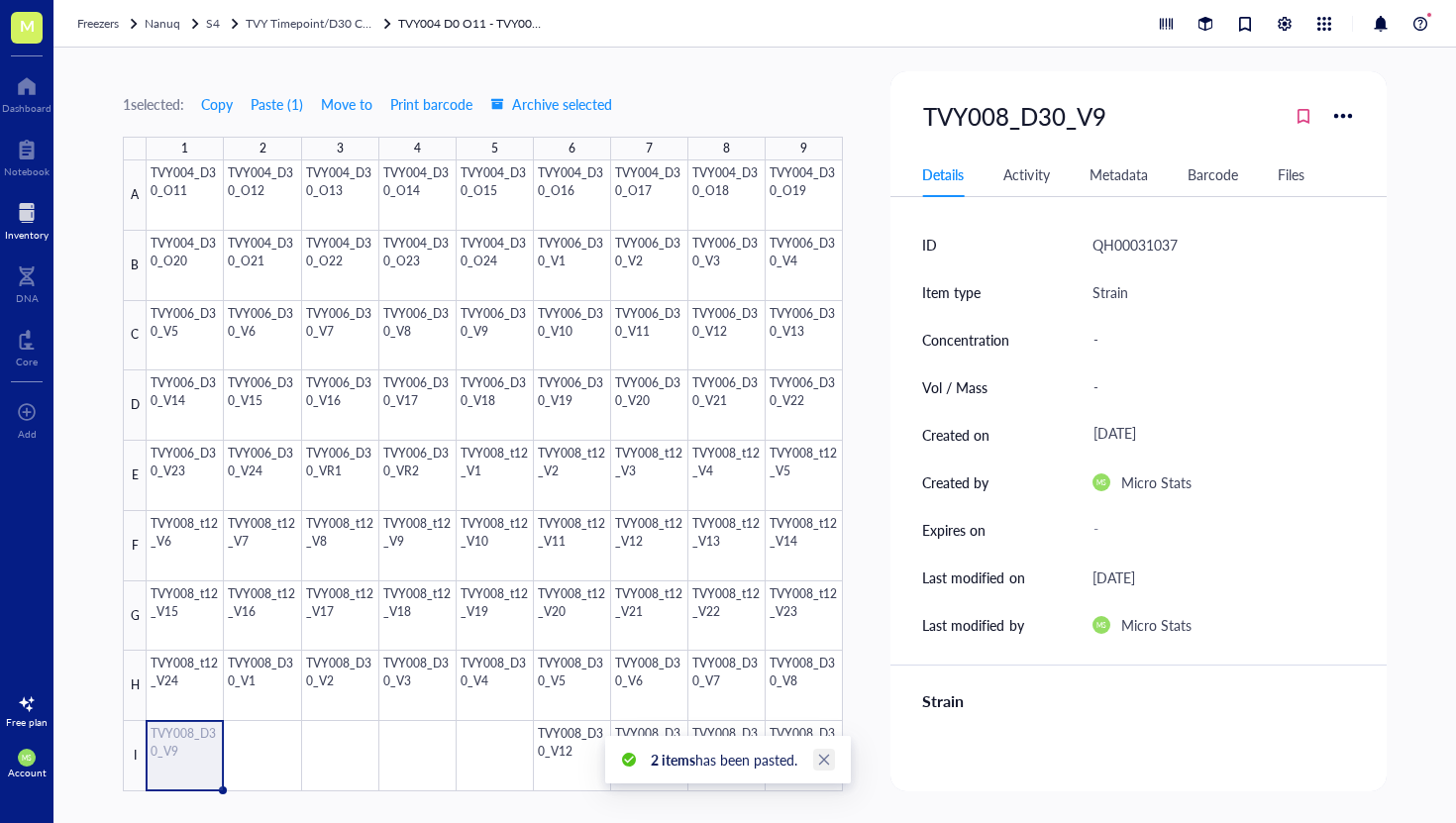 click at bounding box center (824, 760) 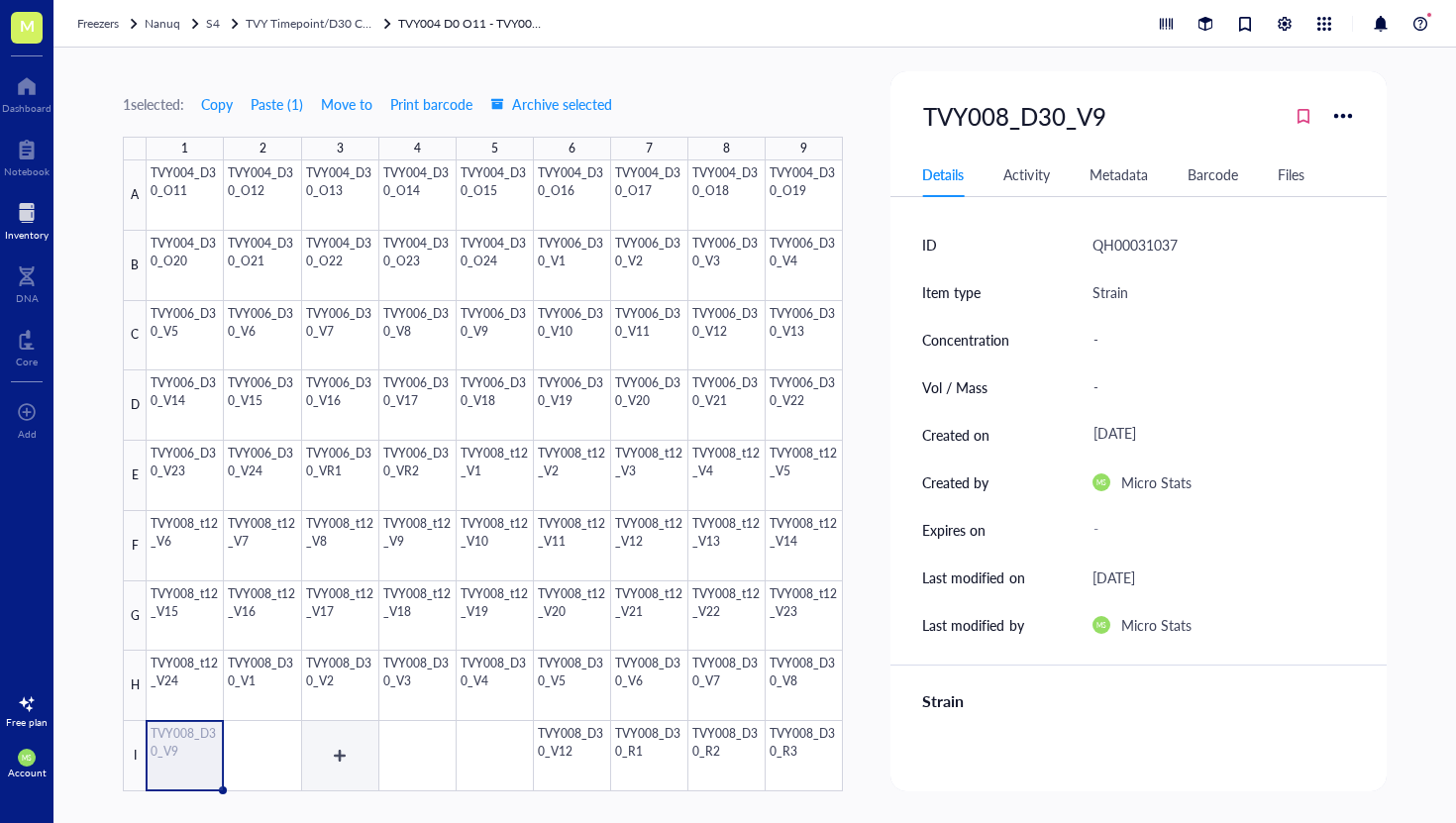click at bounding box center [494, 475] 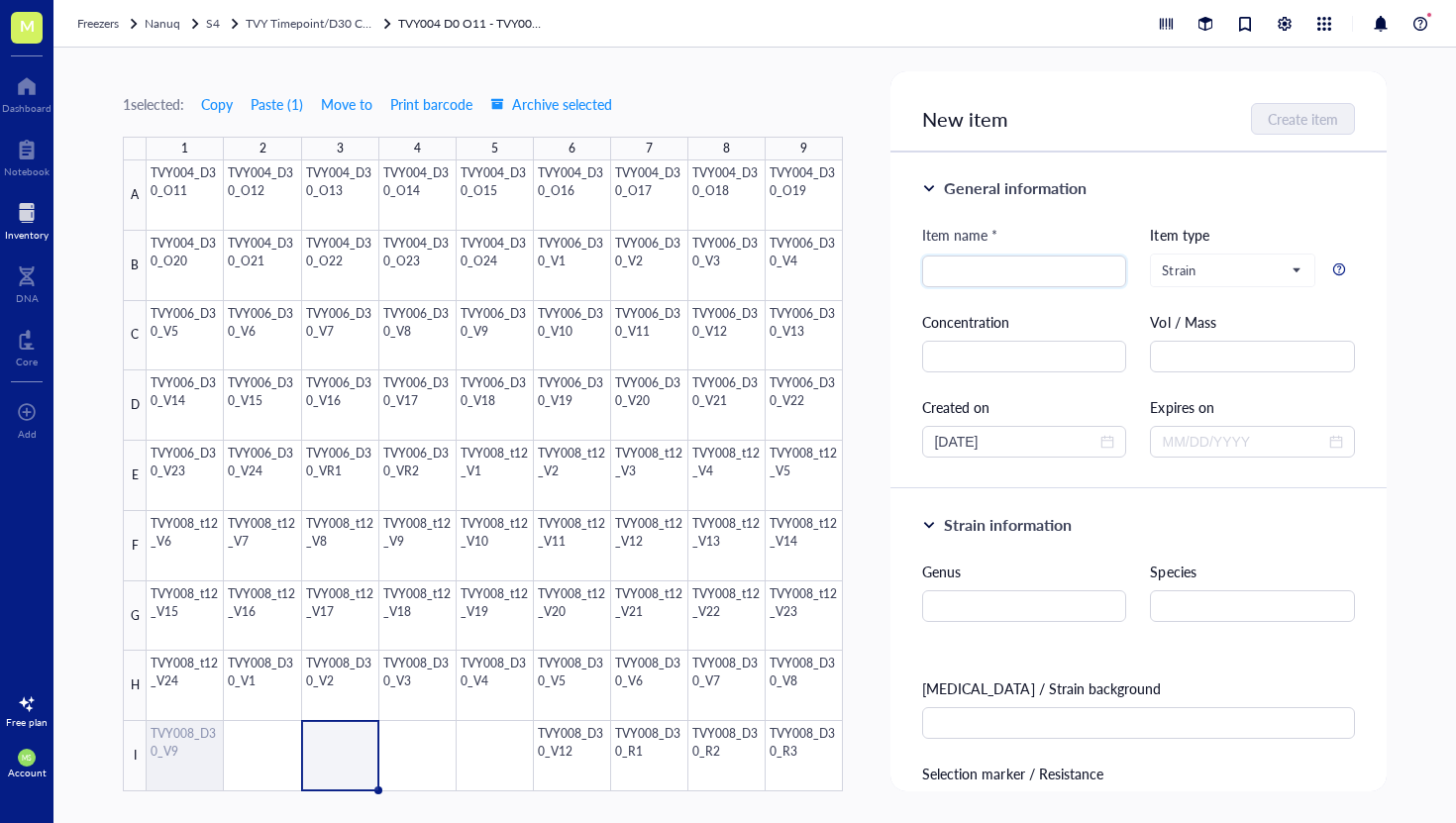 click on "1  selected: Copy Paste ( 1 ) Move to Print barcode Archive selected   1 2 3 4 5 6 7 8 9 A B C D E F G H I TVY004_D30_O11 TVY004_D30_O12 TVY004_D30_O13 TVY004_D30_O14 TVY004_D30_O15 TVY004_D30_O16 TVY004_D30_O17 TVY004_D30_O18 TVY004_D30_O19 TVY004_D30_O20 TVY004_D30_O21 TVY004_D30_O22 TVY004_D30_O23 TVY004_D30_O24 TVY006_D30_V1 TVY006_D30_V2 TVY006_D30_V3 TVY006_D30_V4 TVY006_D30_V5 TVY006_D30_V6 TVY006_D30_V7 TVY006_D30_V8 TVY006_D30_V9 TVY006_D30_V10 TVY006_D30_V11 TVY006_D30_V12 TVY006_D30_V13 TVY006_D30_V14 TVY006_D30_V15 TVY006_D30_V16 TVY006_D30_V17 TVY006_D30_V18 TVY006_D30_V19 TVY006_D30_V20 TVY006_D30_V21 TVY006_D30_V22 TVY006_D30_V23 TVY006_D30_V24 TVY006_D30_VR1 TVY006_D30_VR2 TVY008_t12_V1 TVY008_t12_V2 TVY008_t12_V3 TVY008_t12_V4 TVY008_t12_V5 TVY008_t12_V6 TVY008_t12_V7 TVY008_t12_V8 TVY008_t12_V9 TVY008_t12_V10 TVY008_t12_V11 TVY008_t12_V12 TVY008_t12_V13 TVY008_t12_V14 TVY008_t12_V15 TVY008_t12_V16 TVY008_t12_V17 TVY008_t12_V18 TVY008_t12_V19 TVY008_t12_V20 TVY008_t12_V21 TVY008_t12_V22 9  x" at bounding box center [755, 435] 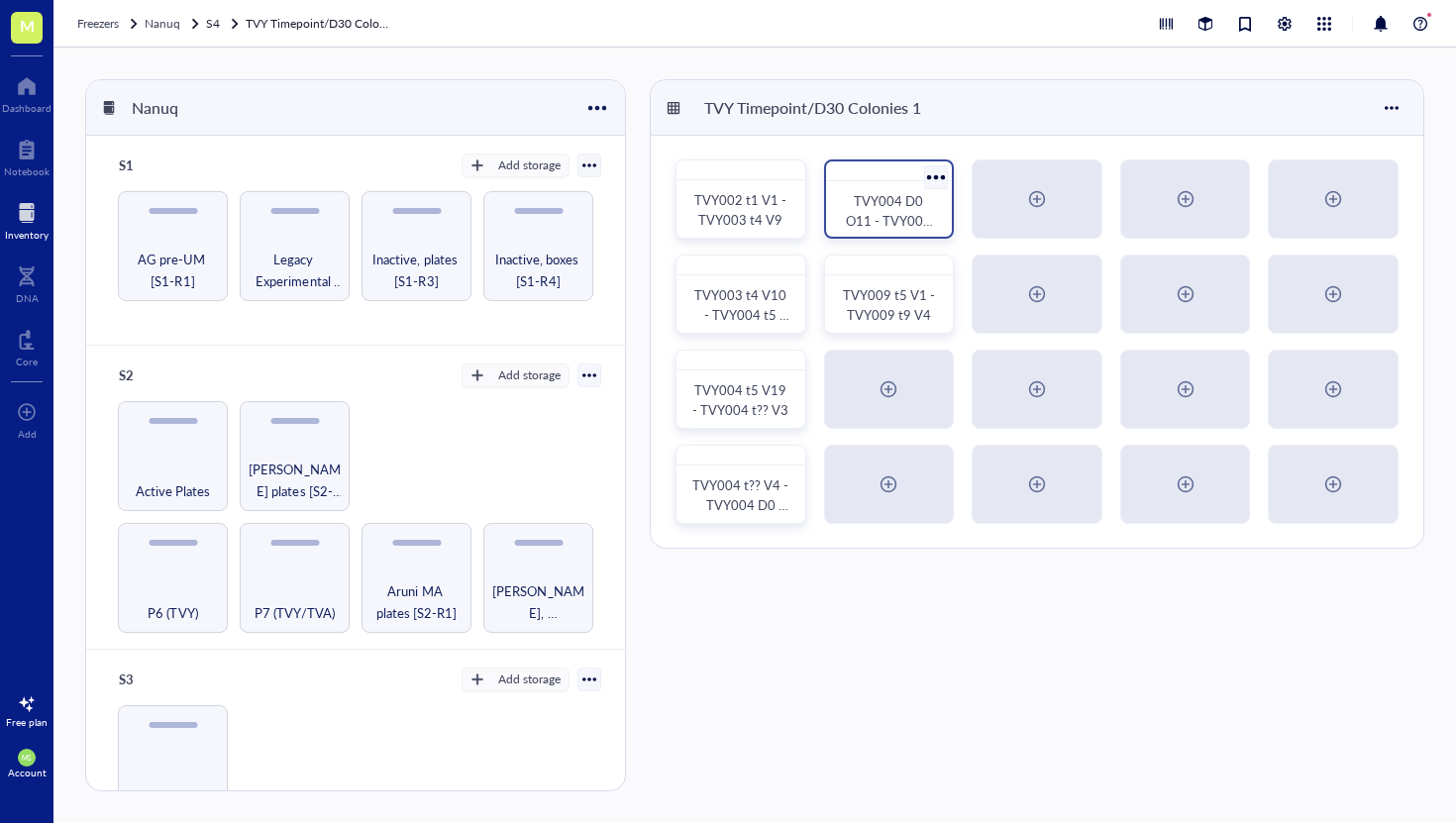 click at bounding box center (936, 176) 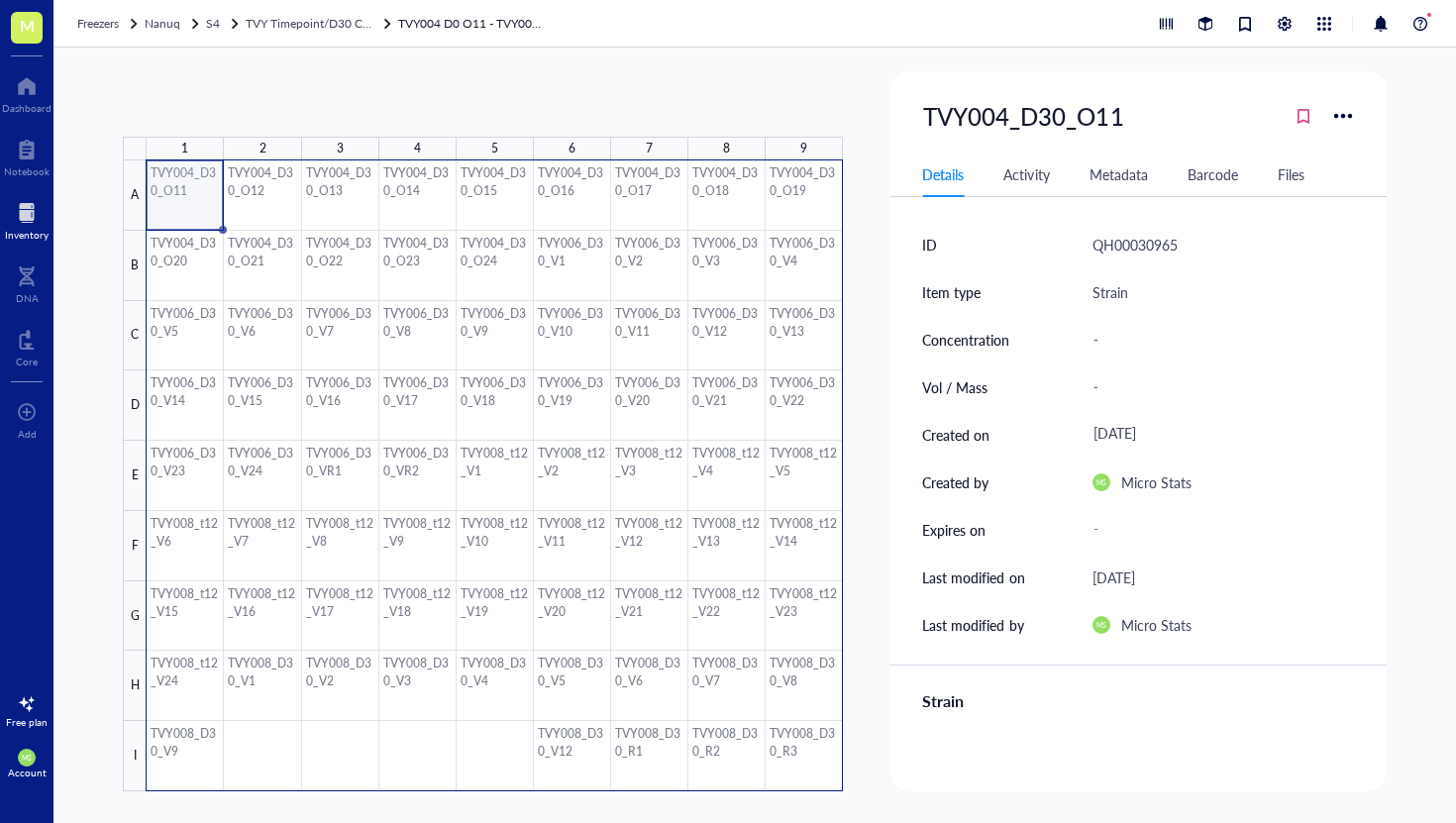 drag, startPoint x: 164, startPoint y: 184, endPoint x: 866, endPoint y: 771, distance: 915.0809 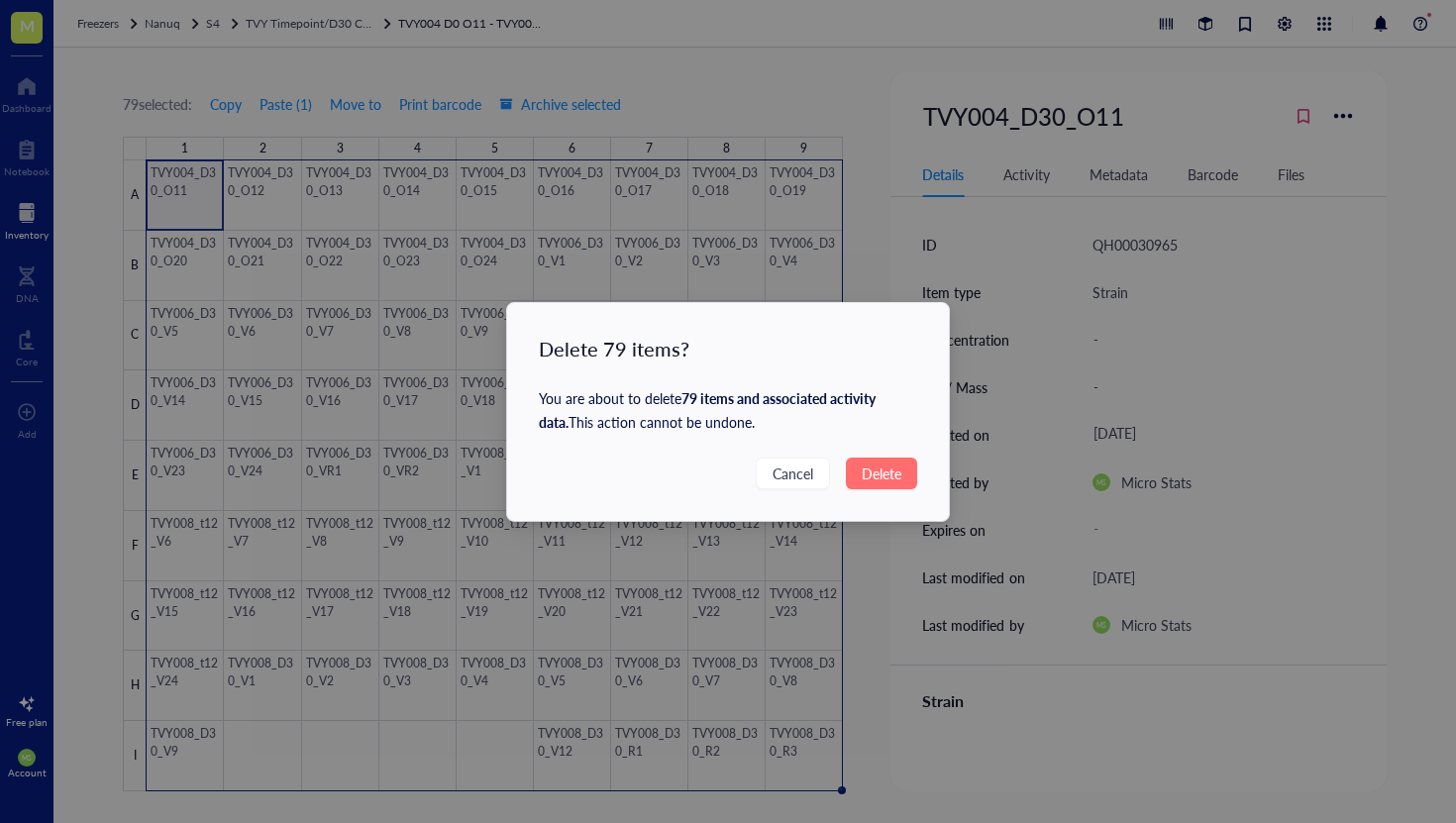 click on "Delete" at bounding box center (882, 473) 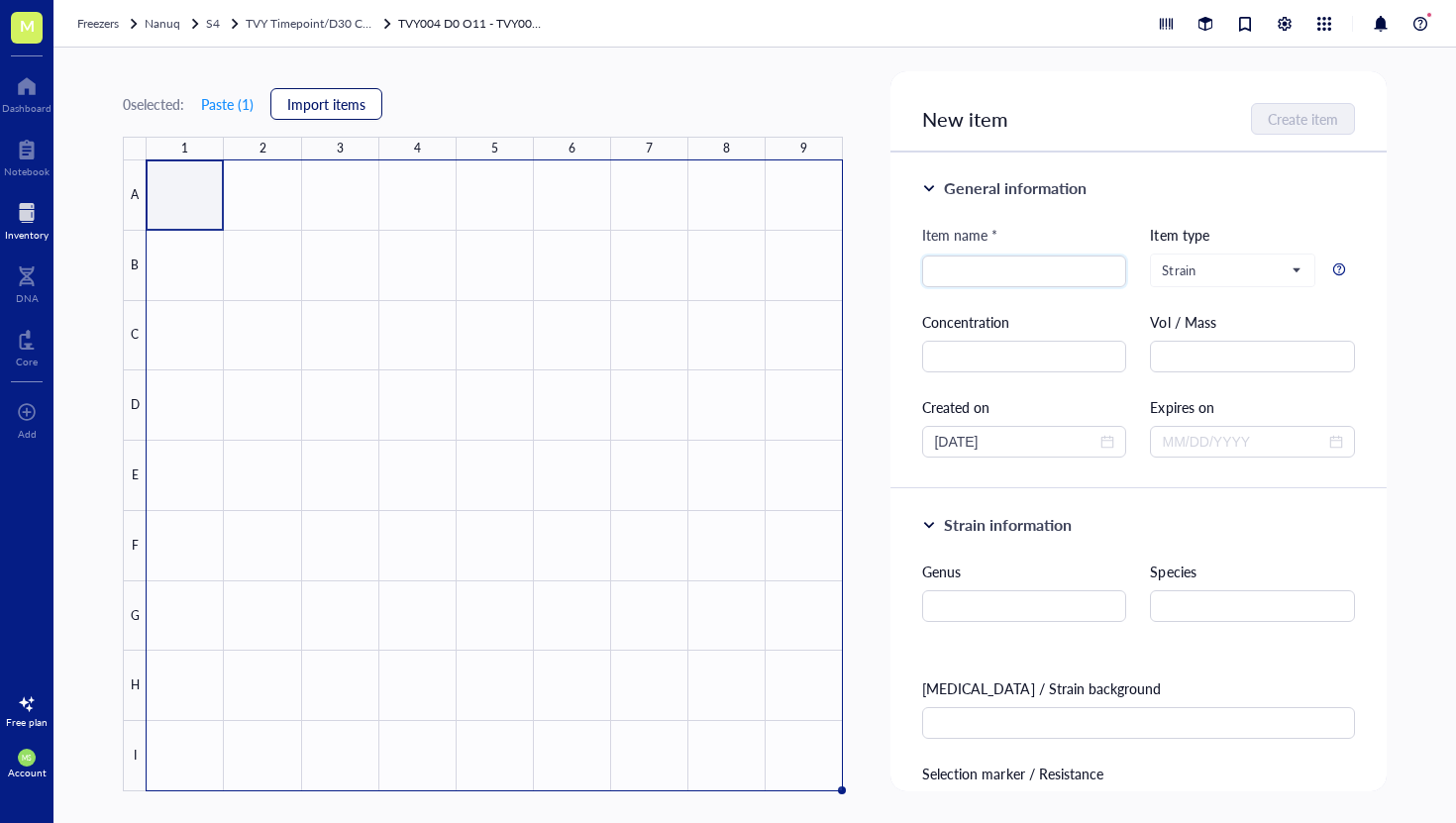 click on "Import items" at bounding box center (326, 104) 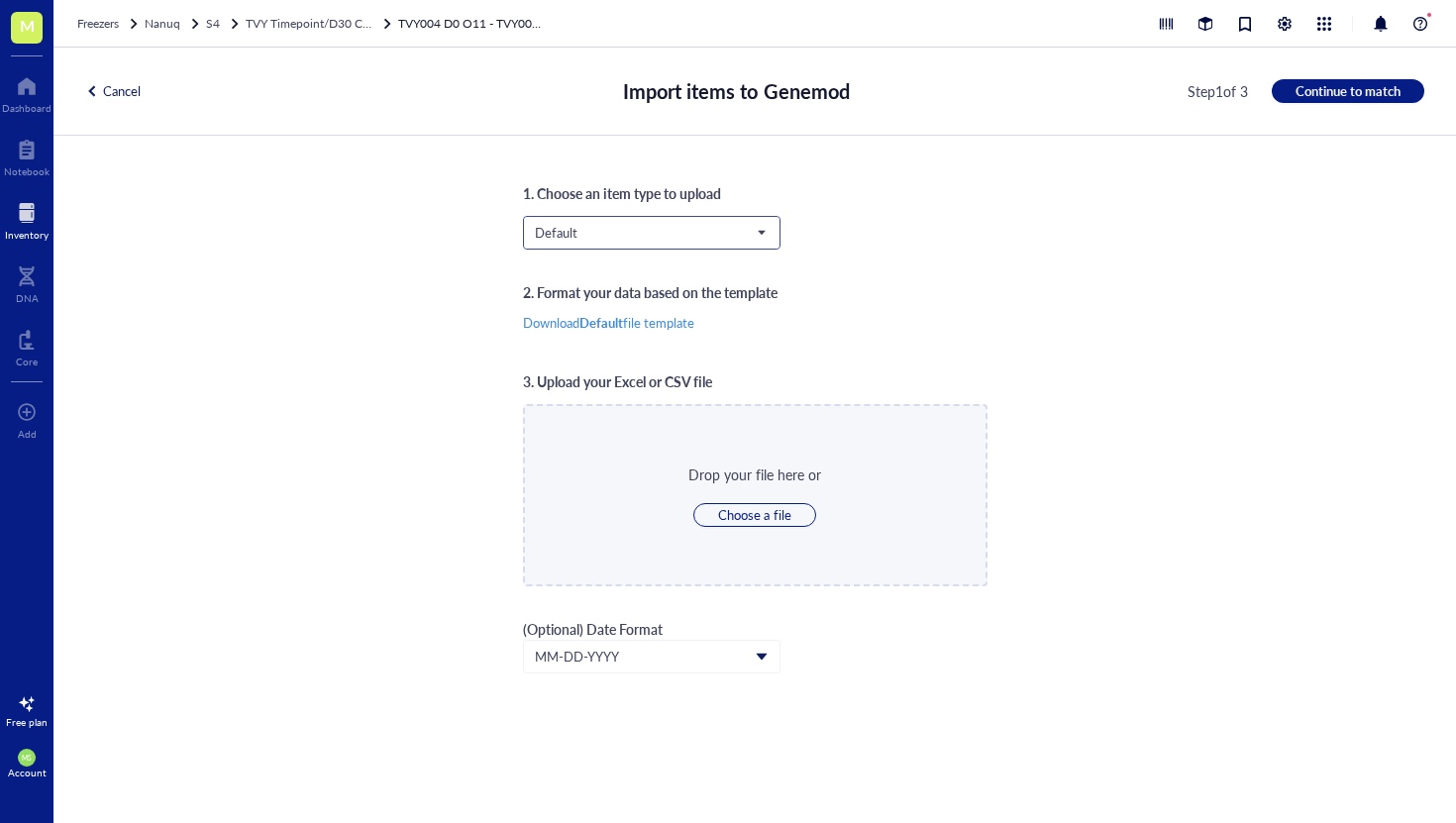 click on "Default" at bounding box center [650, 233] 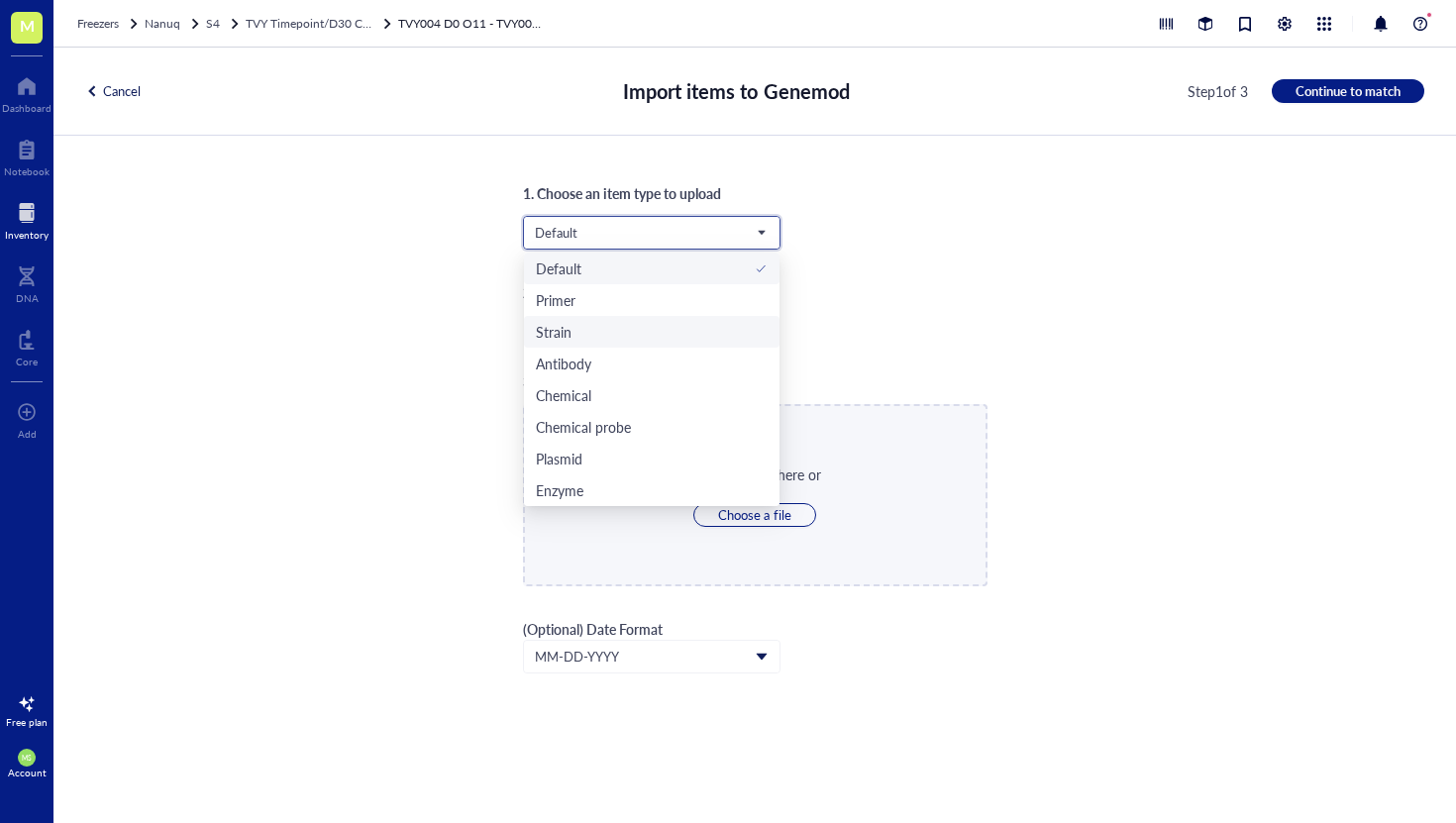 click on "Strain" at bounding box center [652, 332] 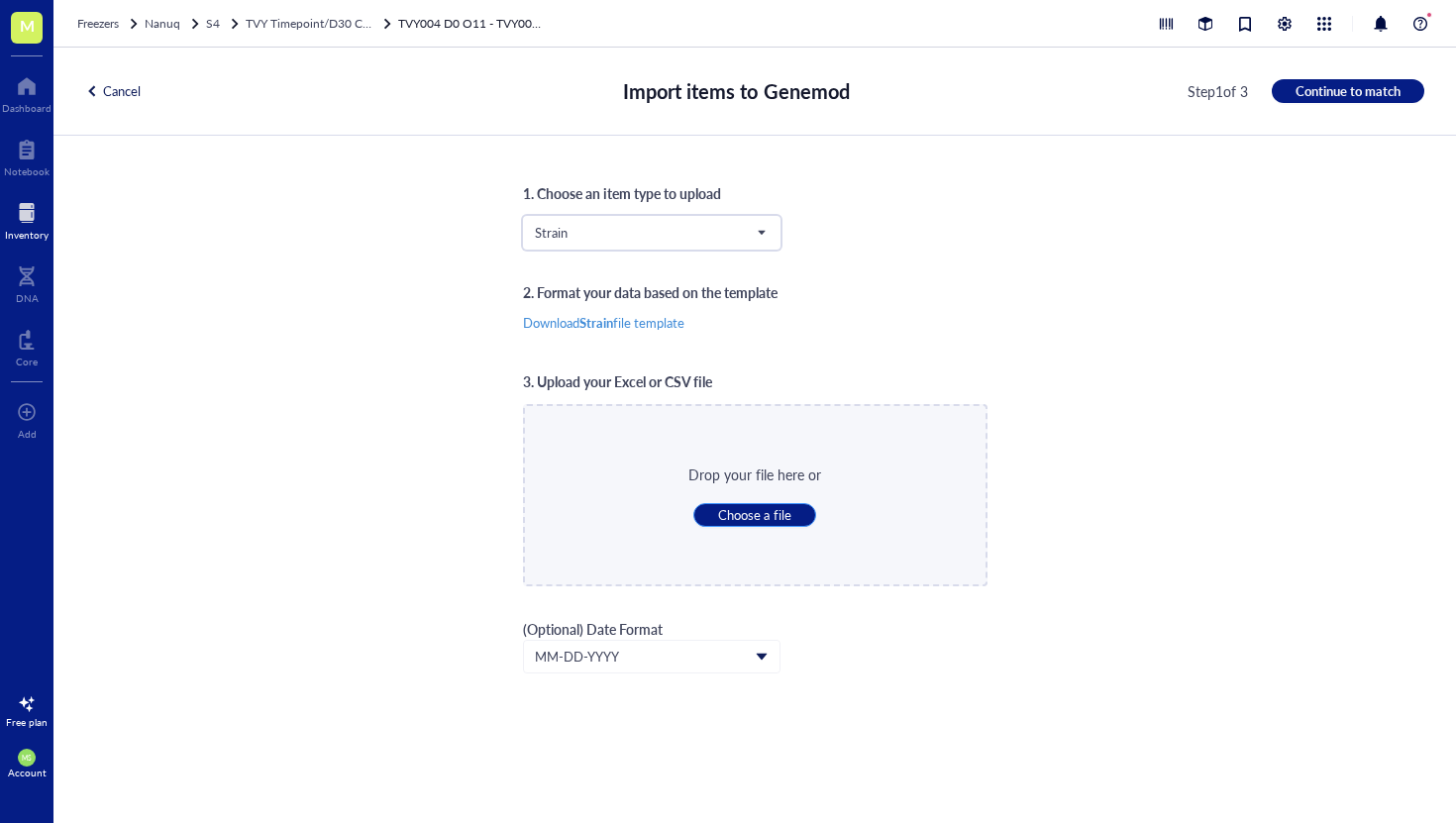 click on "Choose a file" at bounding box center [754, 515] 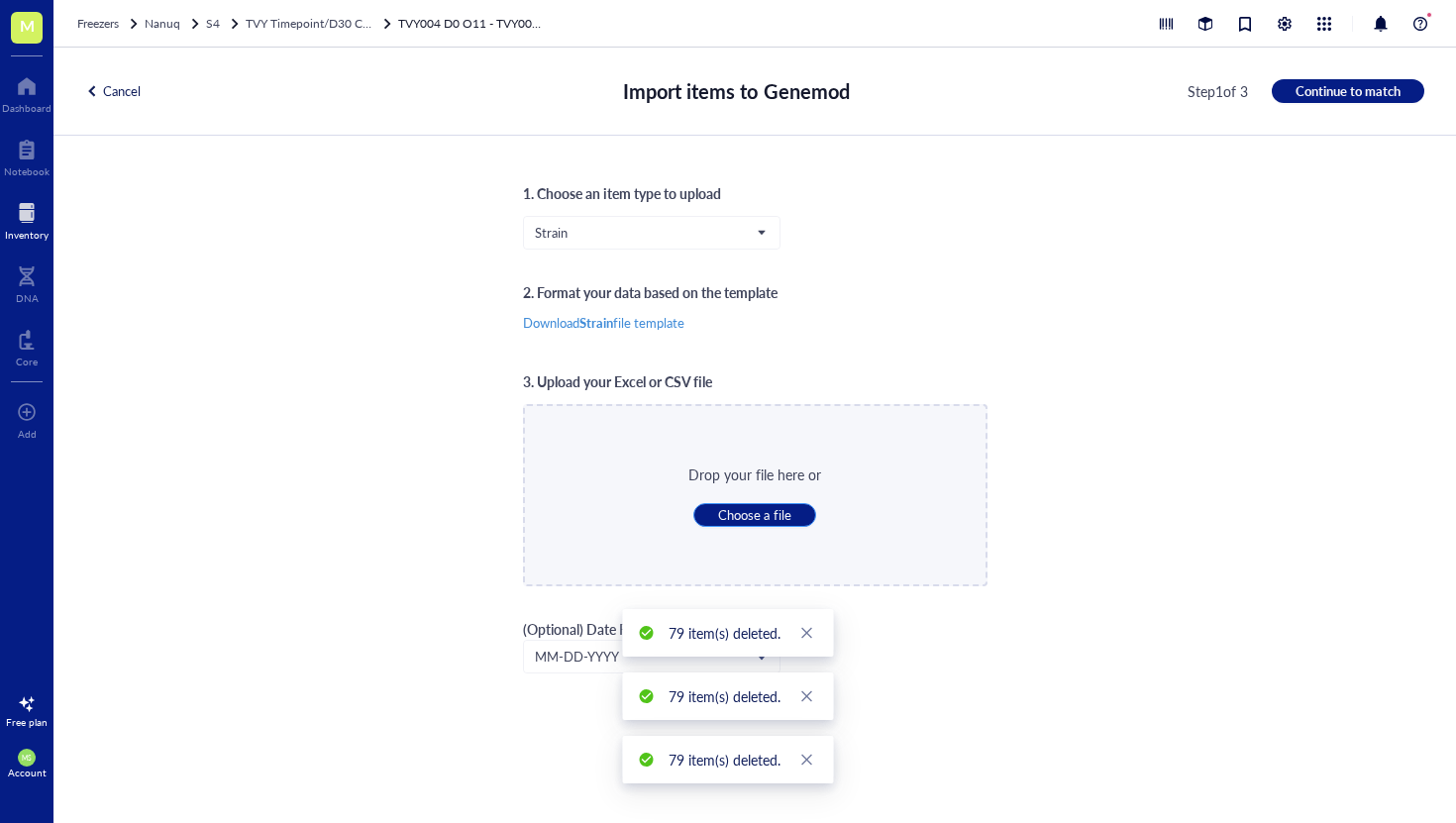 type on "C:\fakepath\Box5.csv" 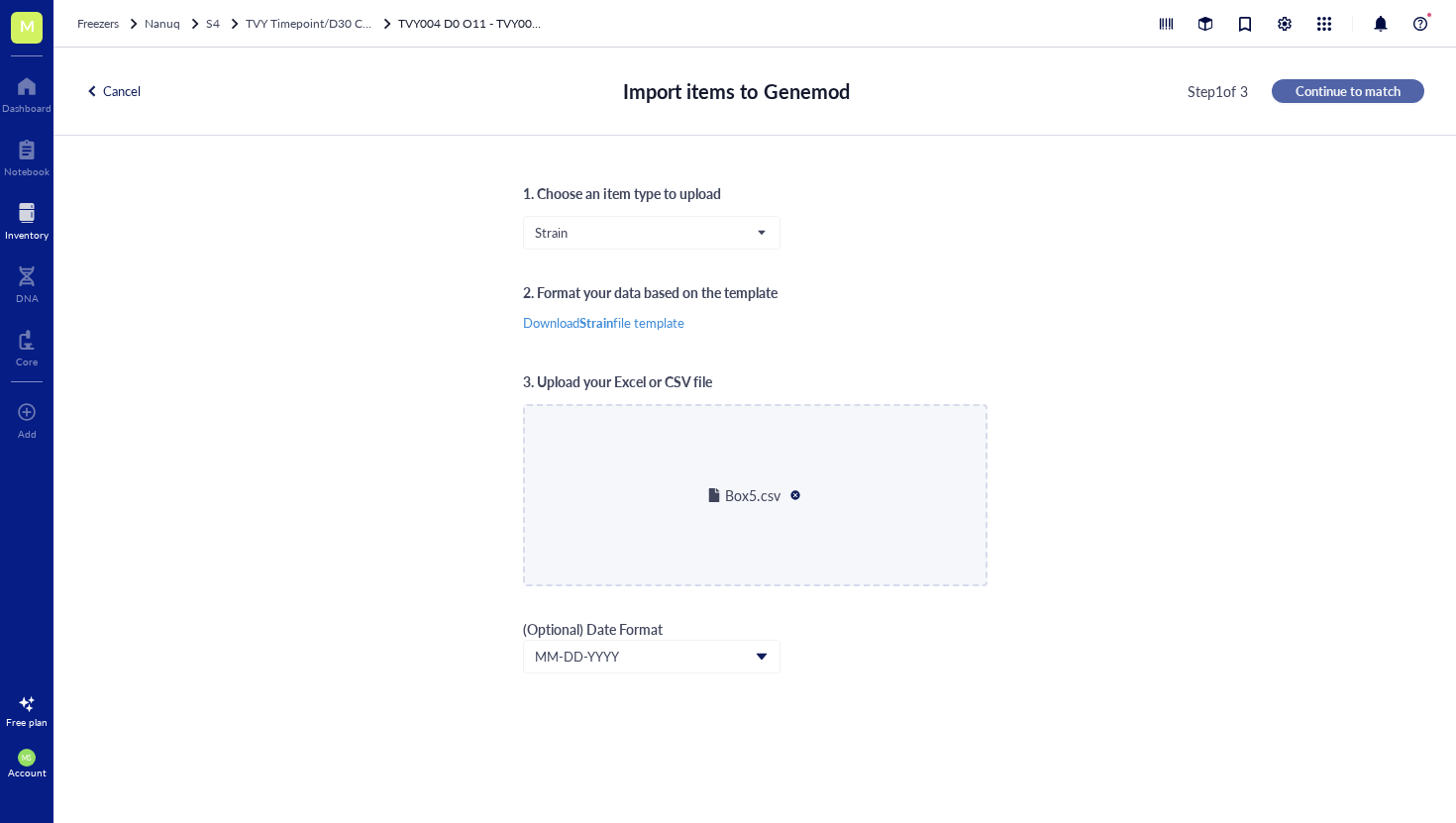 click on "Continue to match" at bounding box center [1348, 91] 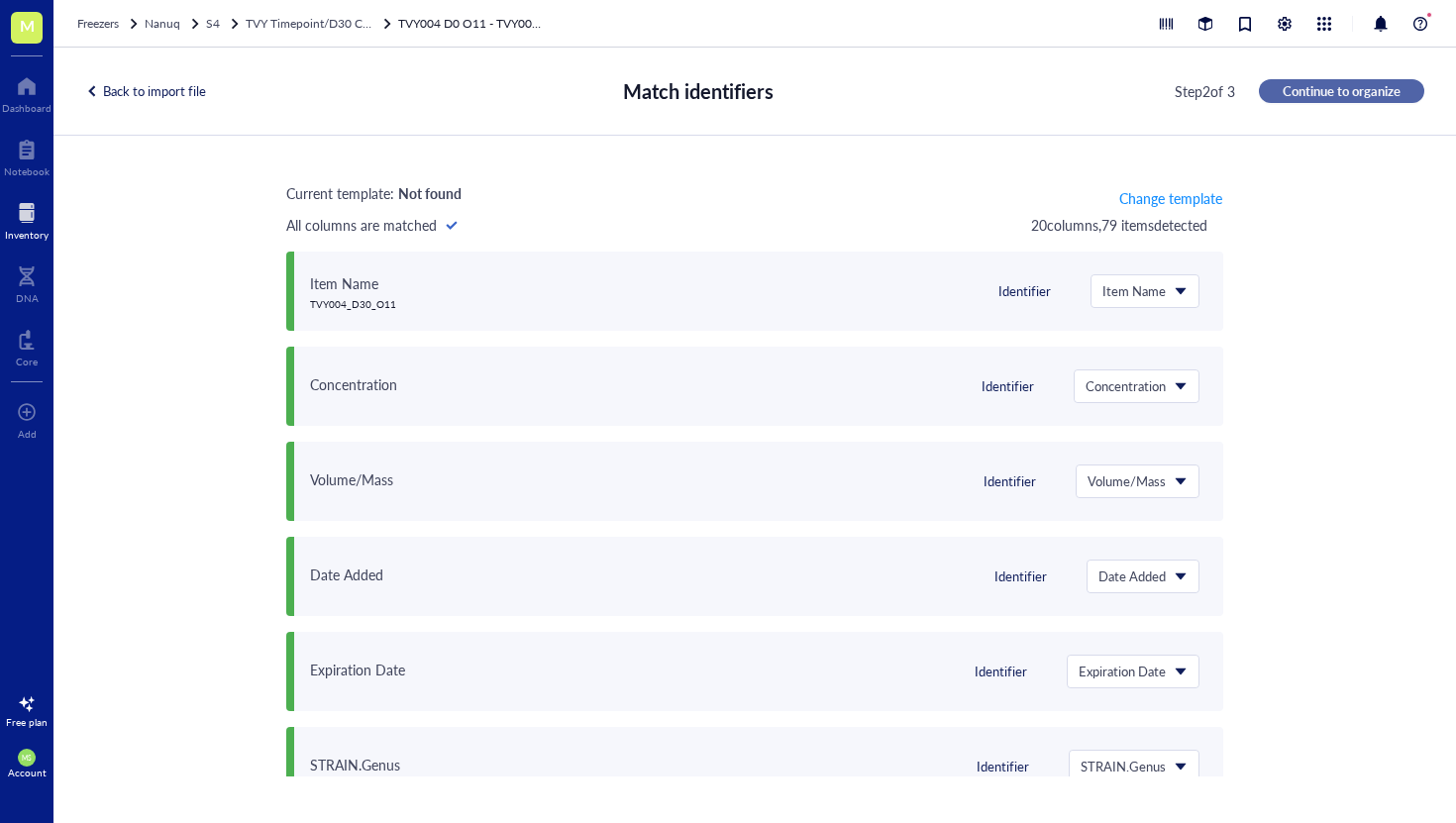 click on "Continue to organize" at bounding box center [1341, 91] 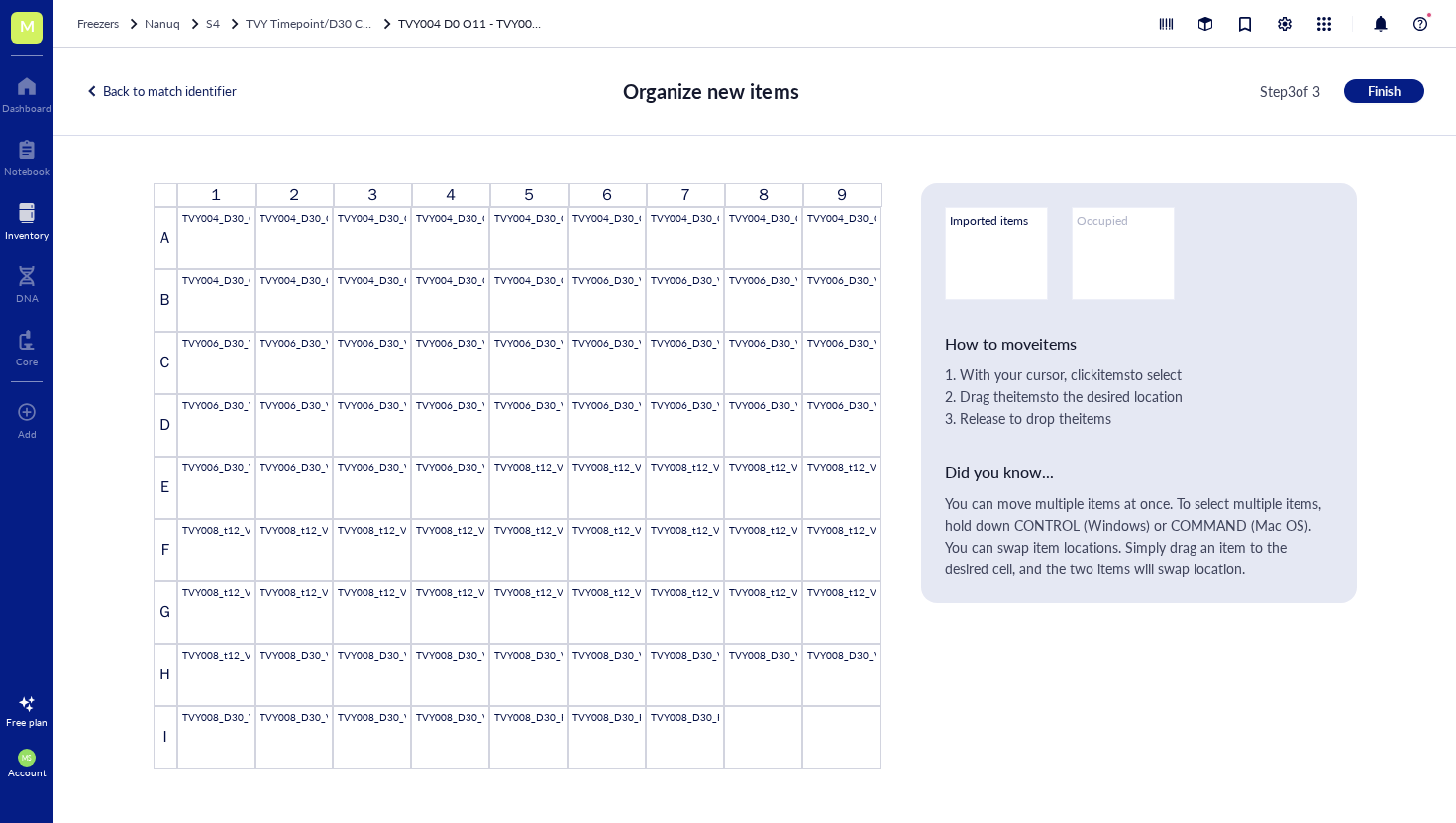 click on "1 2 3 4 5 6 7 8 9 A TVY004_D30_O11 TVY004_D30_O12 TVY004_D30_O13 TVY004_D30_O14 TVY004_D30_O15 TVY004_D30_O16 TVY004_D30_O17 TVY004_D30_O18 TVY004_D30_O19 B TVY004_D30_O20 TVY004_D30_O21 TVY004_D30_O22 TVY004_D30_O23 TVY004_D30_O24 TVY006_D30_V1 TVY006_D30_V2 TVY006_D30_V3 TVY006_D30_V4 C TVY006_D30_V5 TVY006_D30_V6 TVY006_D30_V7 TVY006_D30_V8 TVY006_D30_V9 TVY006_D30_V10 TVY006_D30_V11 TVY006_D30_V12 TVY006_D30_V13 D TVY006_D30_V14 TVY006_D30_V15 TVY006_D30_V16 TVY006_D30_V17 TVY006_D30_V18 TVY006_D30_V19 TVY006_D30_V20 TVY006_D30_V21 TVY006_D30_V22 E TVY006_D30_V23 TVY006_D30_V24 TVY006_D30_VR1 TVY006_D30_VR2 TVY008_t12_V1 TVY008_t12_V2 TVY008_t12_V3 TVY008_t12_V4 TVY008_t12_V5 F TVY008_t12_V6 TVY008_t12_V7 TVY008_t12_V8 TVY008_t12_V9 TVY008_t12_V10 TVY008_t12_V11 TVY008_t12_V12 TVY008_t12_V13 TVY008_t12_V14 G TVY008_t12_V15 TVY008_t12_V16 TVY008_t12_V17 TVY008_t12_V18 TVY008_t12_V19 TVY008_t12_V20 TVY008_t12_V21 TVY008_t12_V22 TVY008_t12_V23 H TVY008_t12_V24 TVY008_D30_V1 TVY008_D30_V2 TVY008_D30_V3 I" at bounding box center (755, 475) 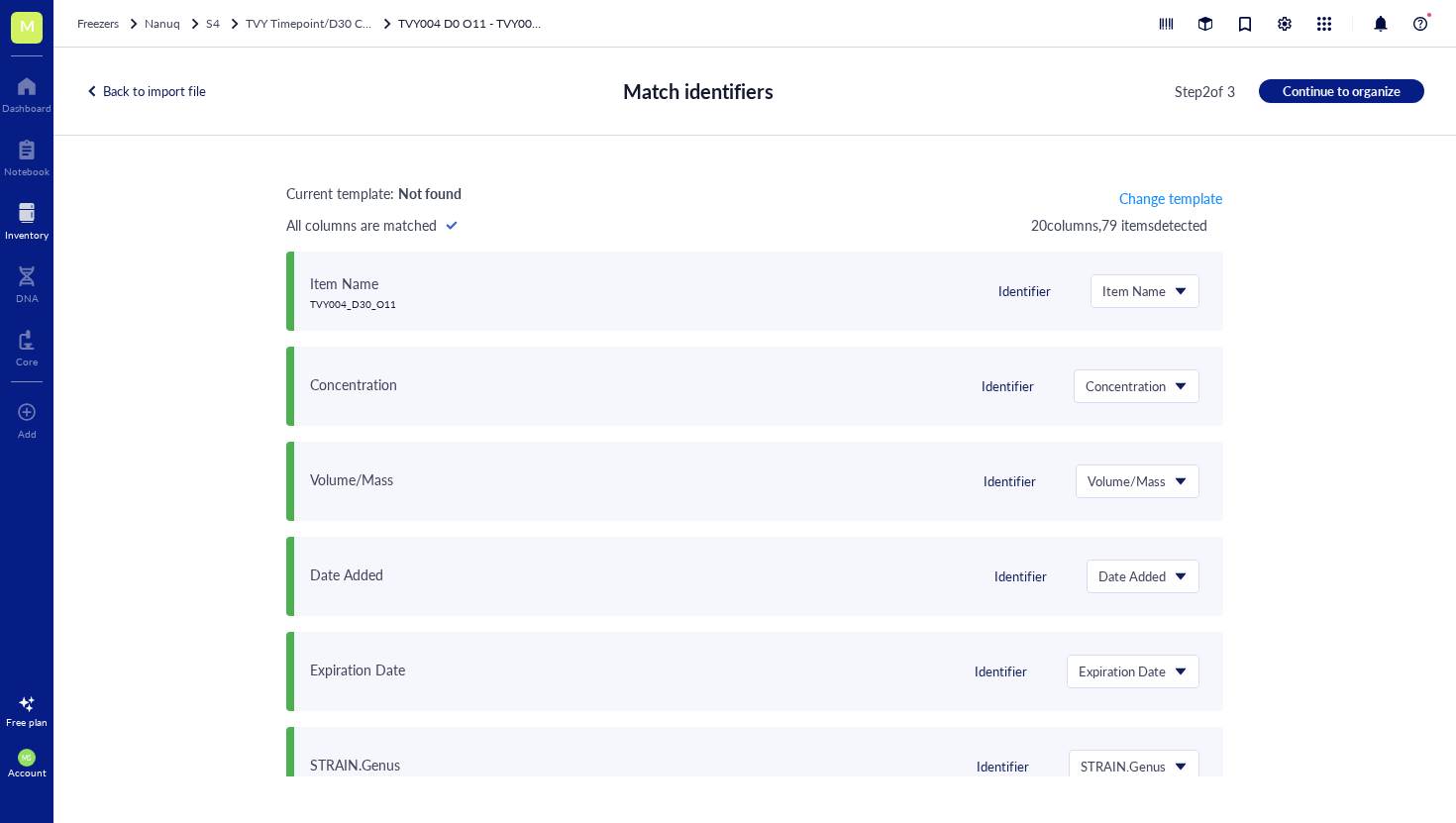 click on "Back to import file" at bounding box center (146, 91) 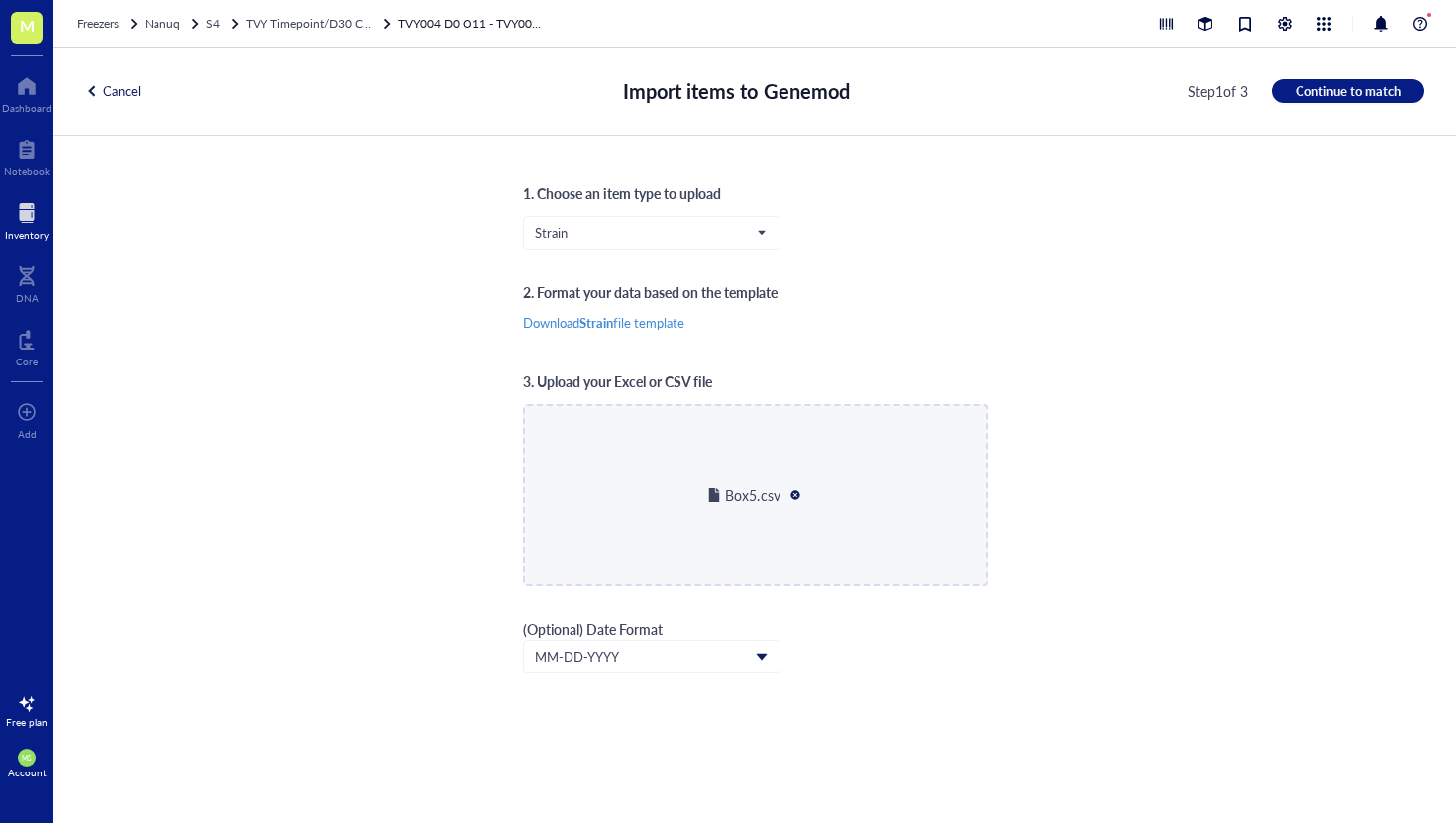 click at bounding box center (795, 495) 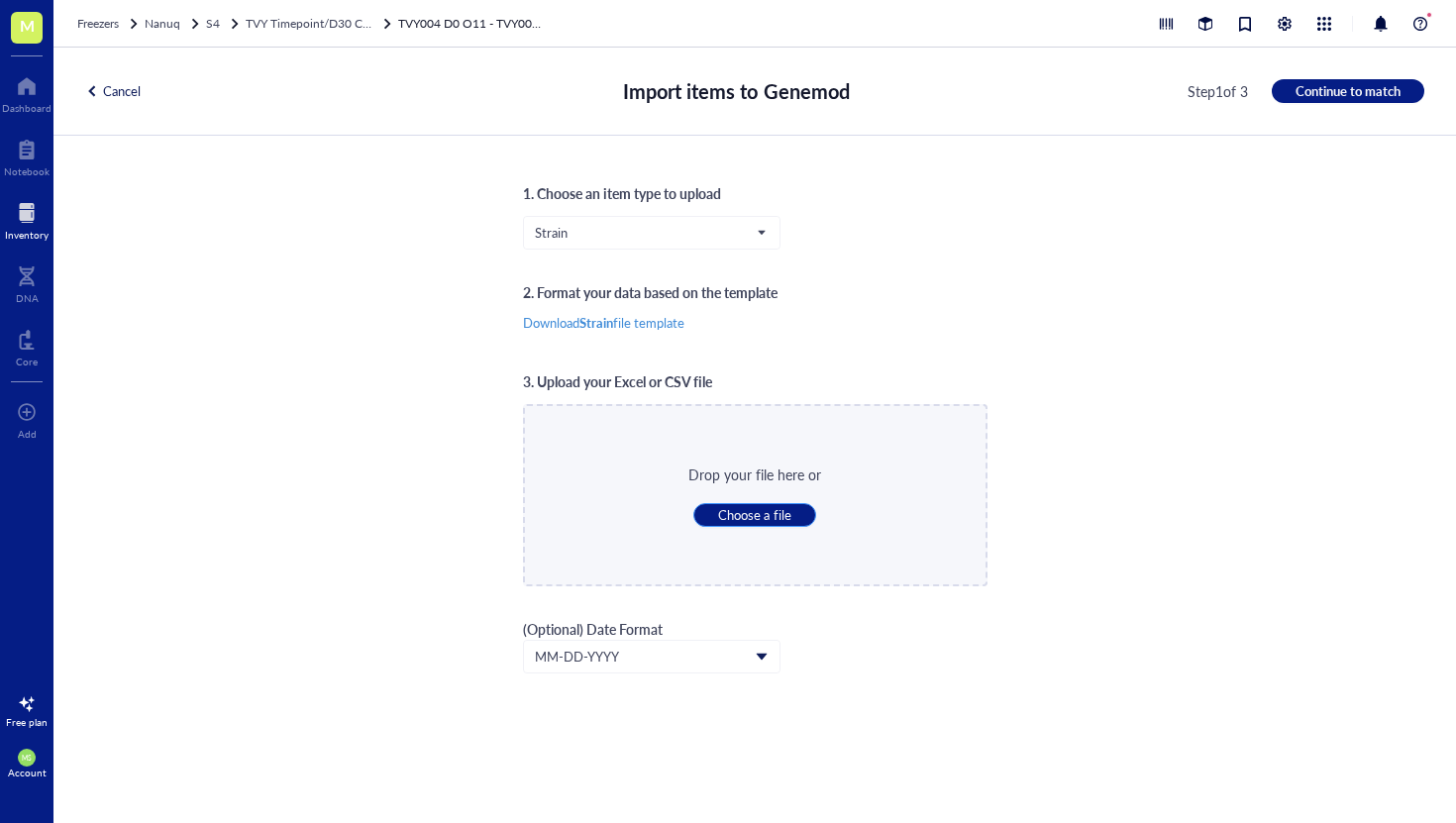 click on "Choose a file" at bounding box center (754, 515) 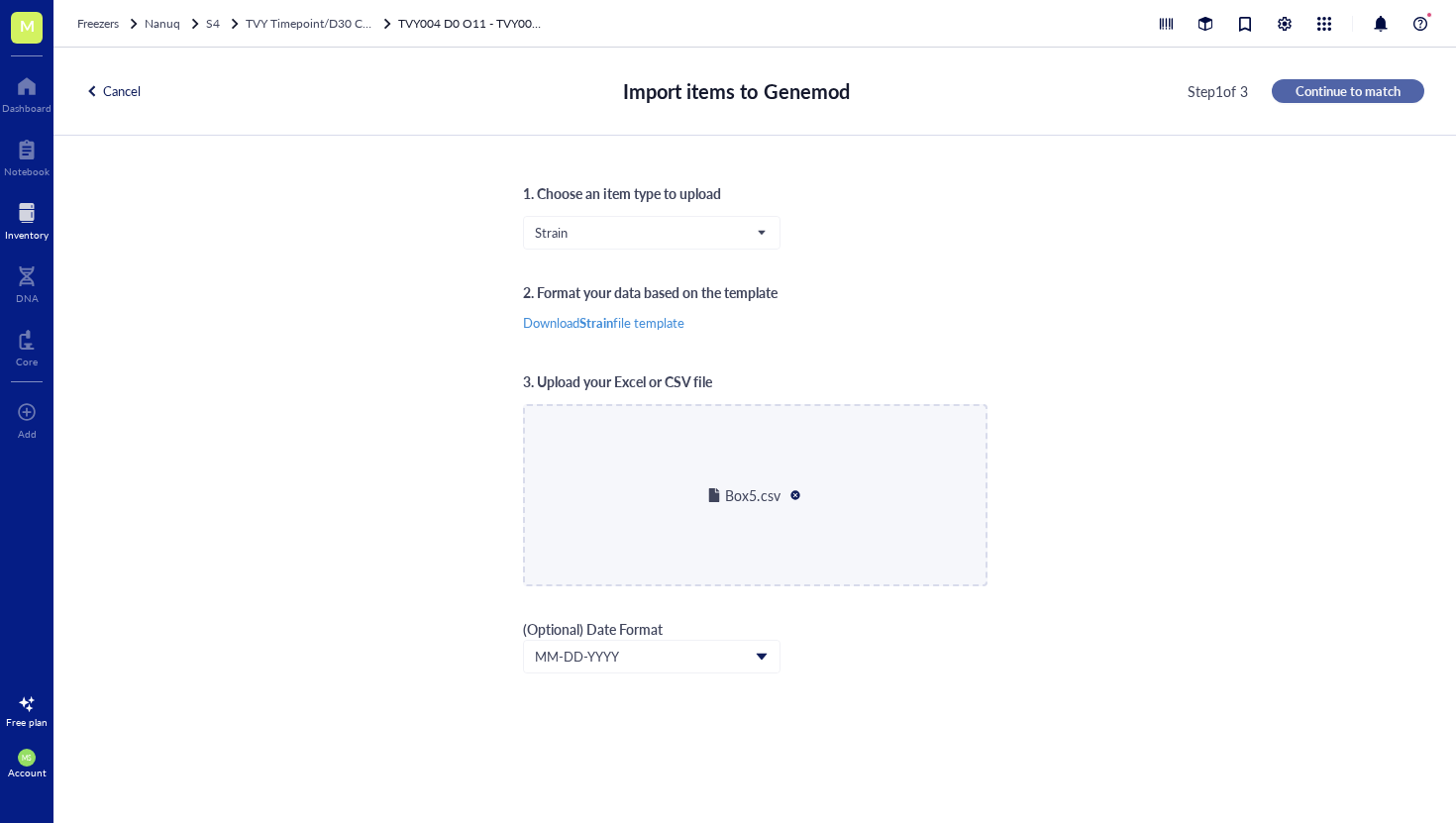 click on "Continue to match" at bounding box center [1348, 91] 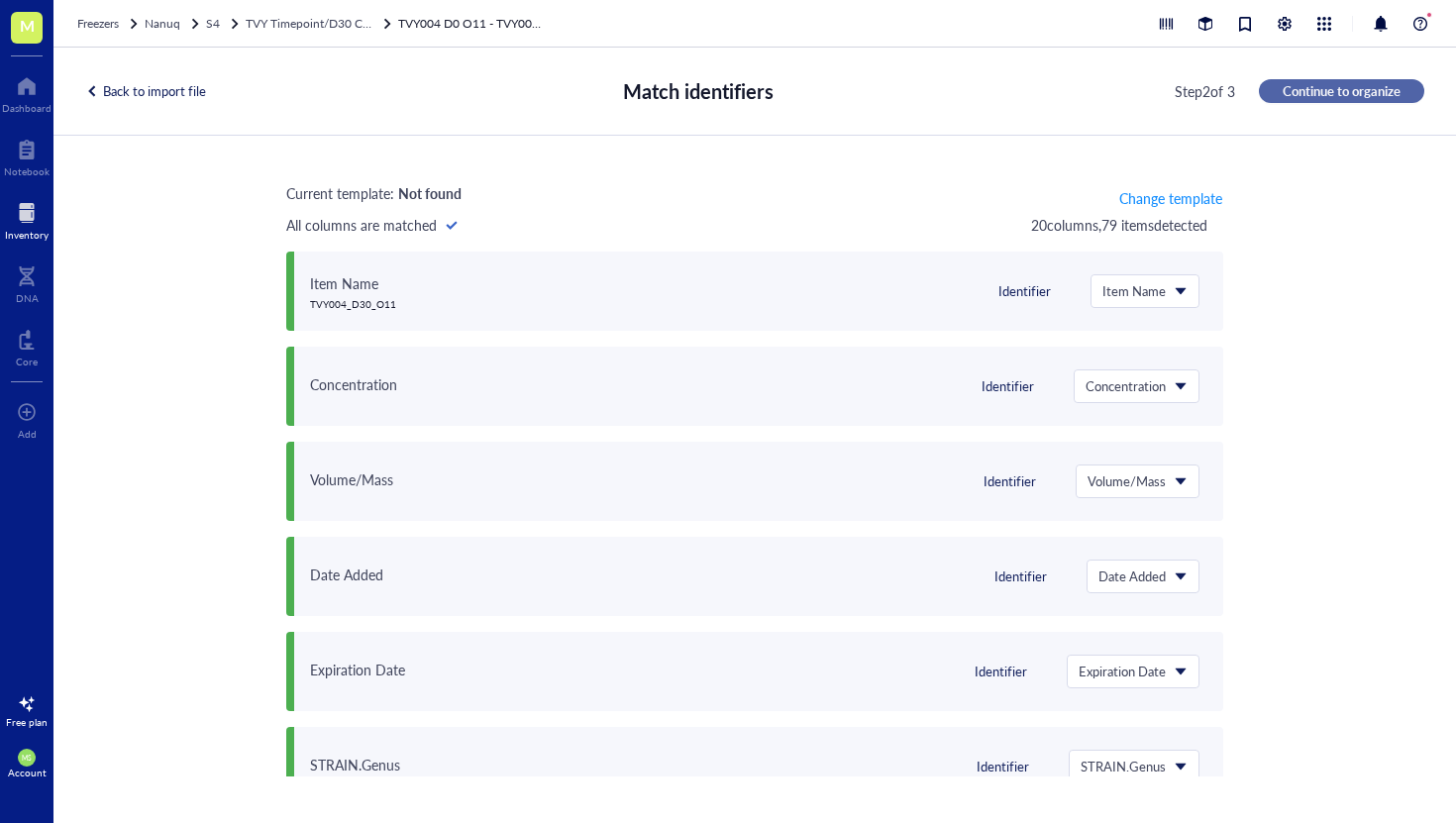 click on "Continue to organize" at bounding box center [1341, 91] 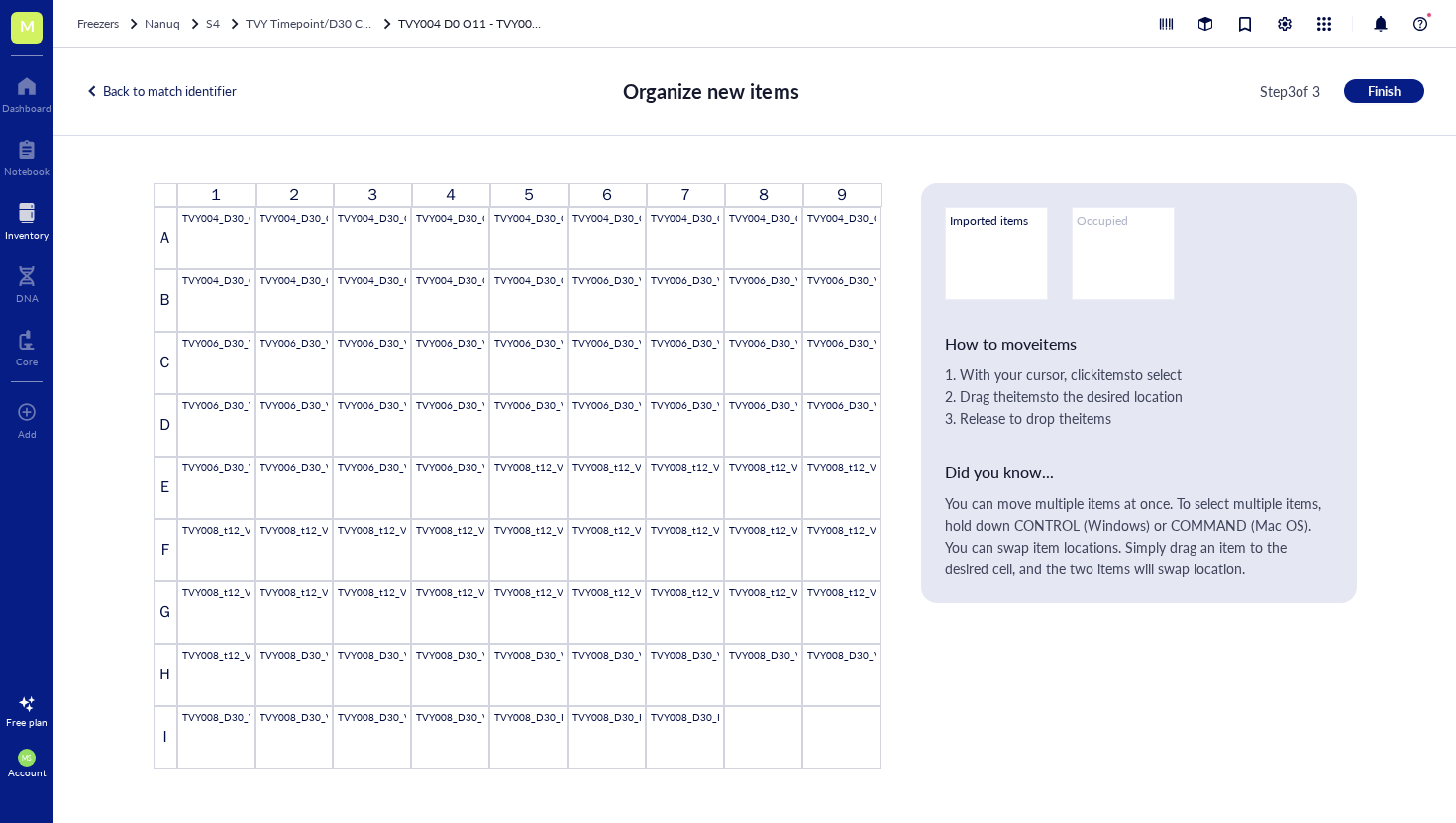 click on "Back to match identifier" at bounding box center (160, 91) 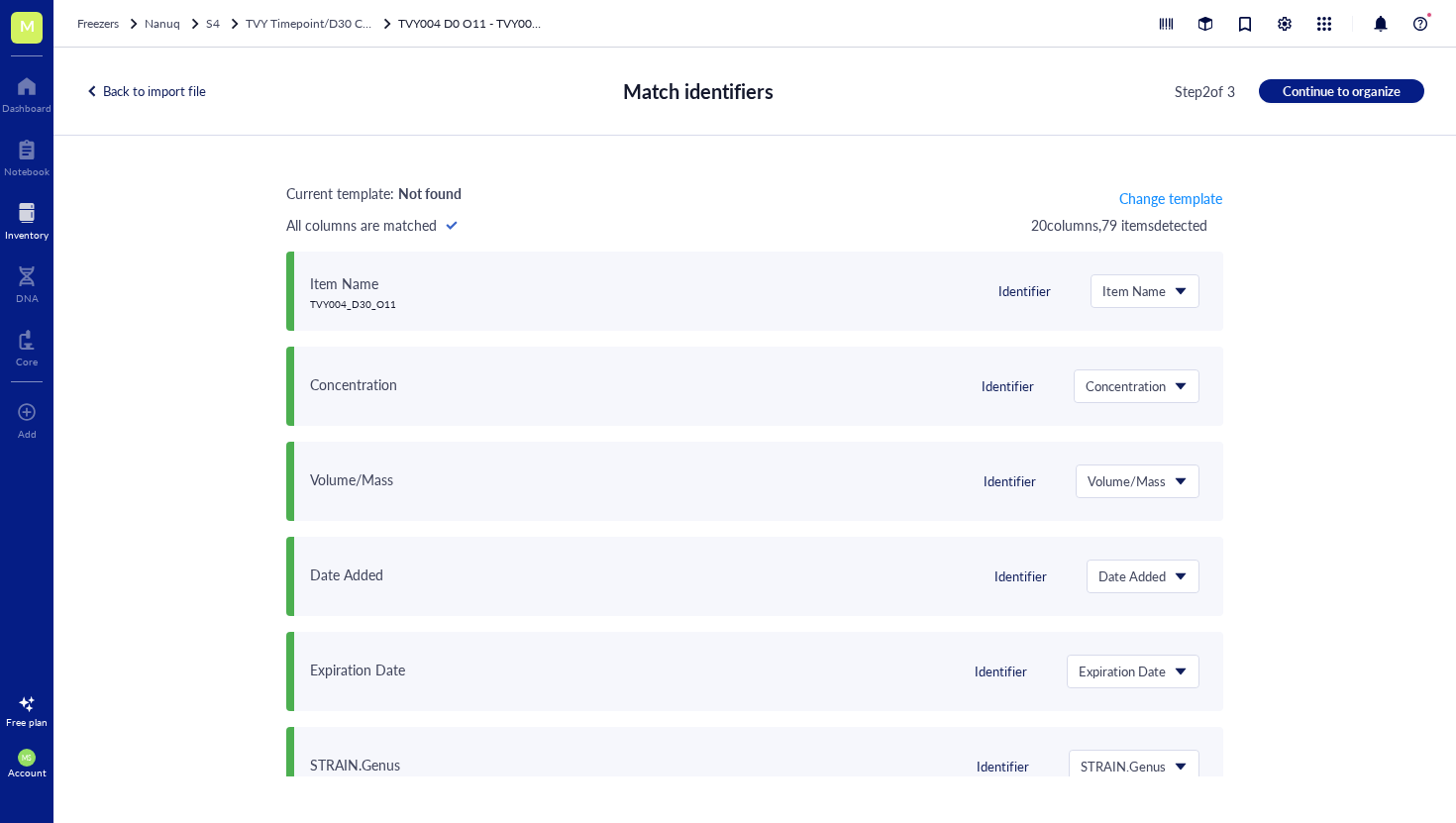 click on "Back to import file" at bounding box center (146, 91) 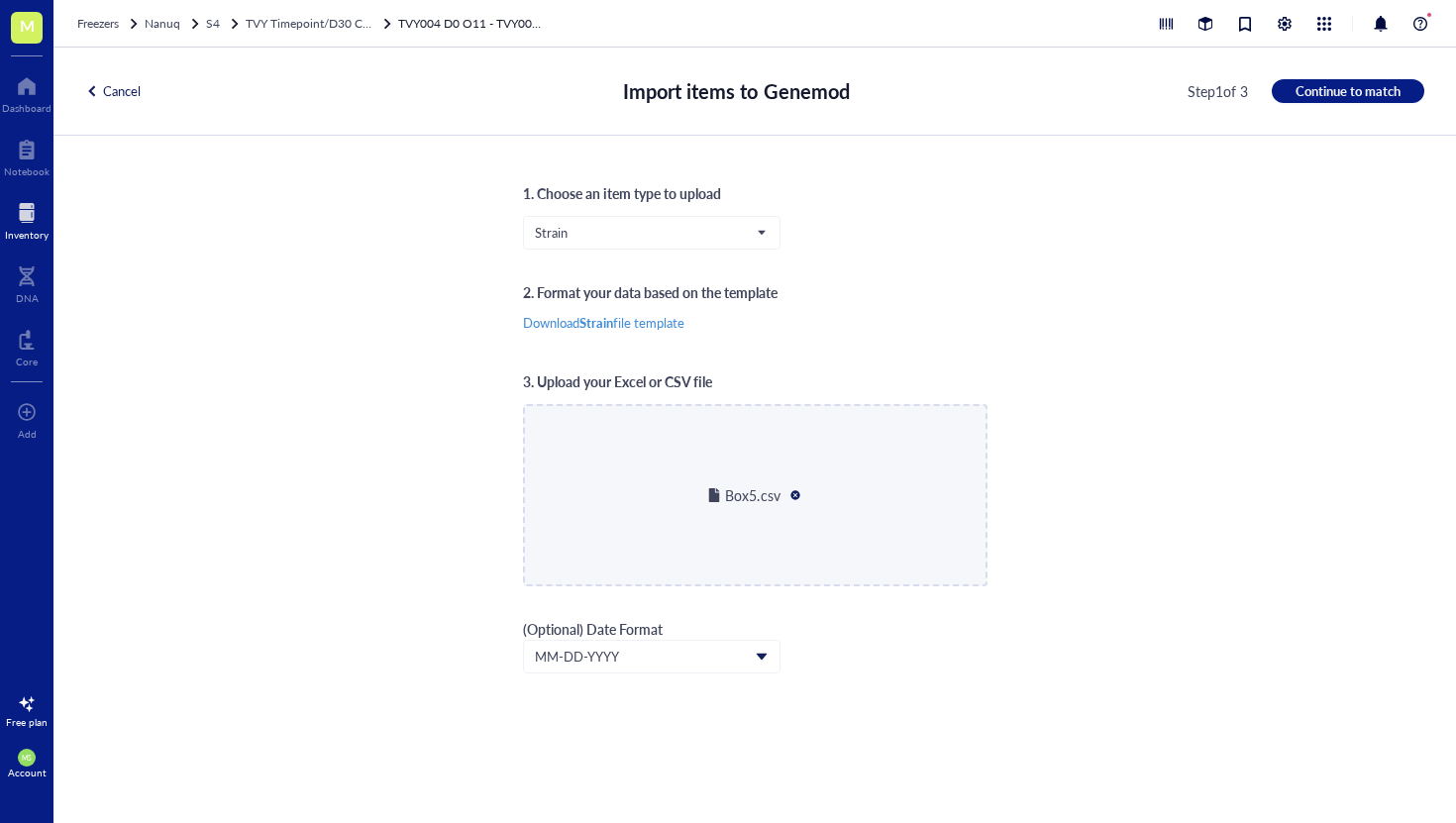 click on "Cancel" at bounding box center (113, 91) 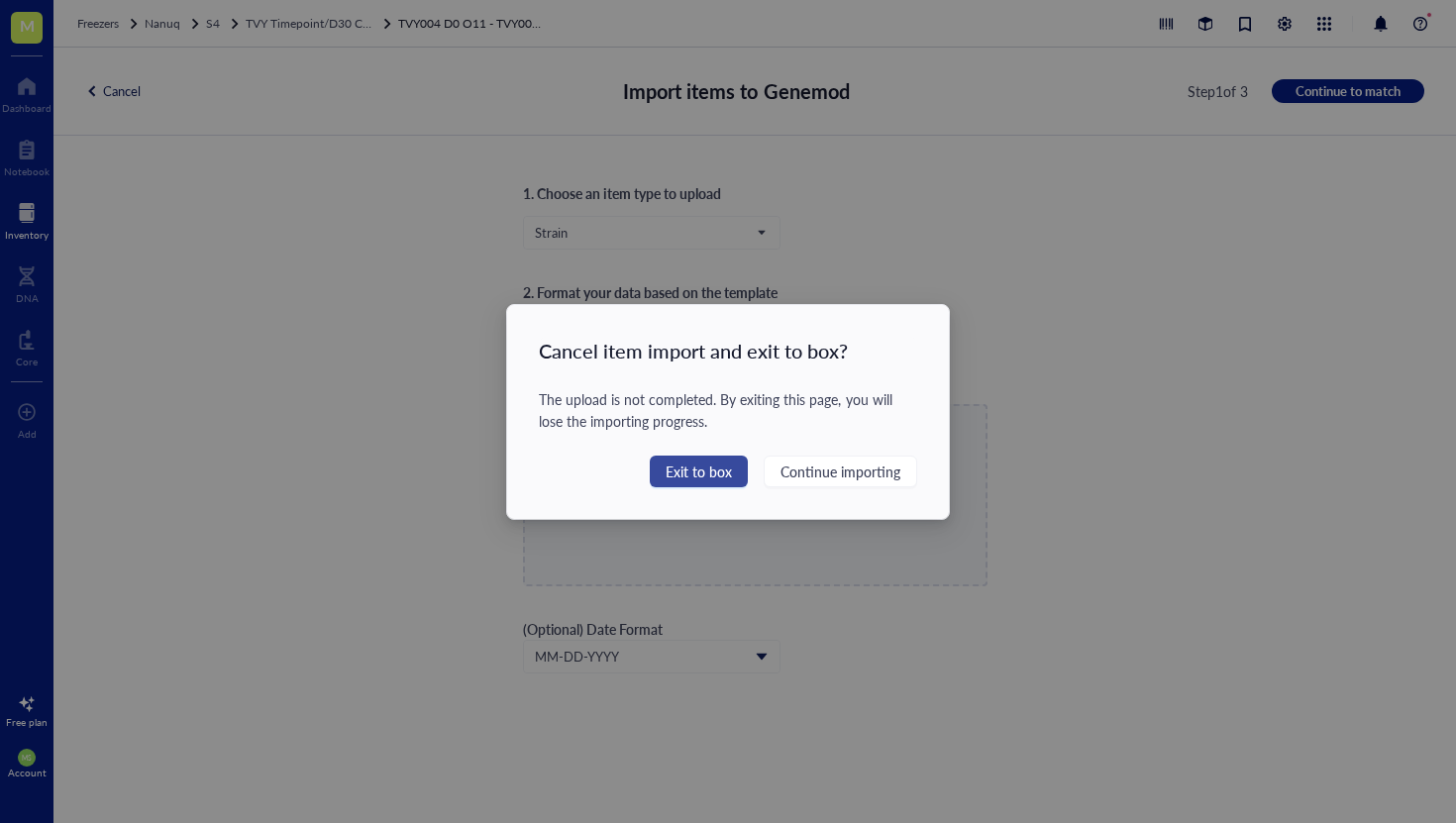 click on "Exit to box" at bounding box center [698, 471] 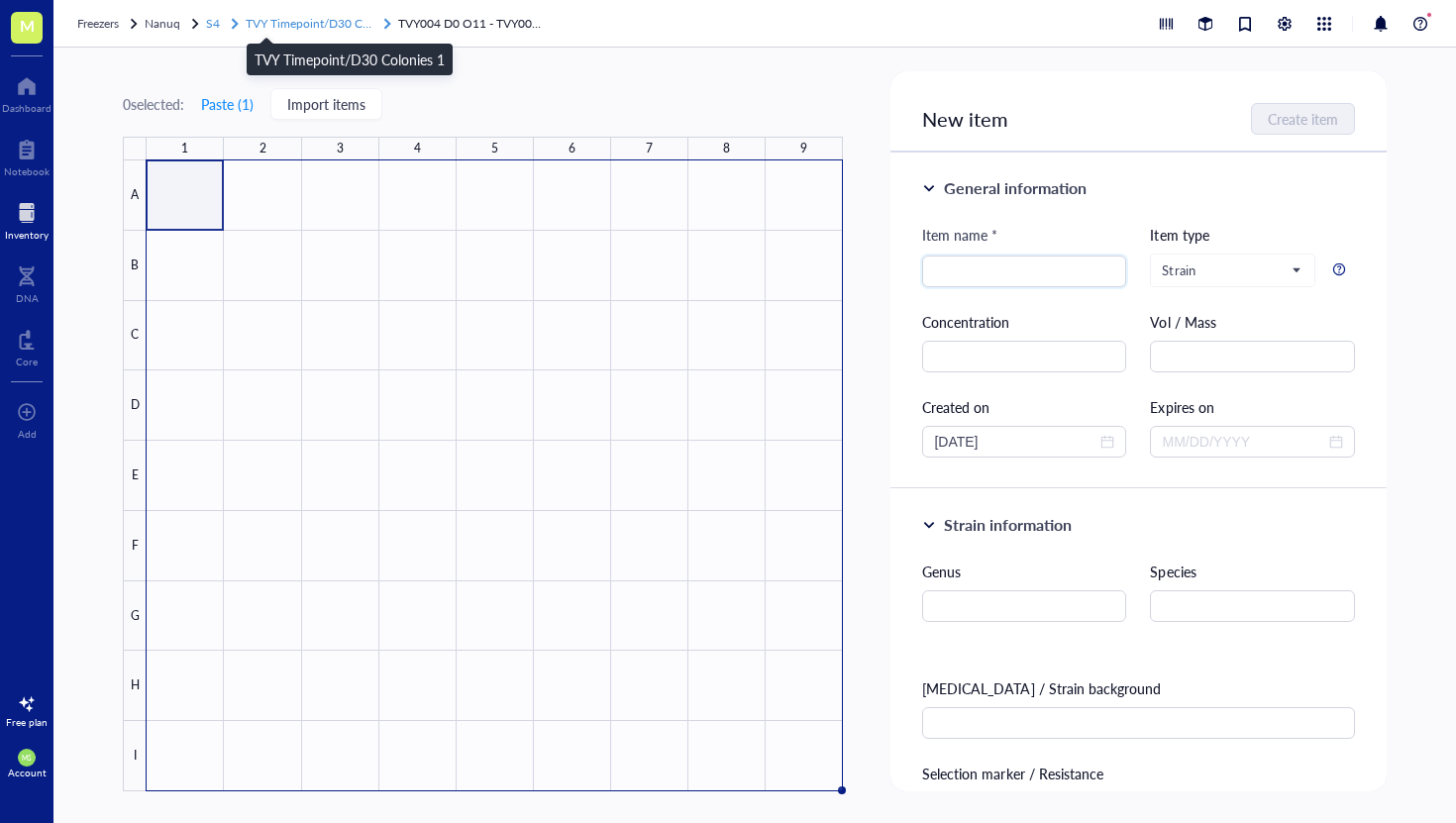 click on "TVY Timepoint/D30 Colonies 1" at bounding box center [328, 23] 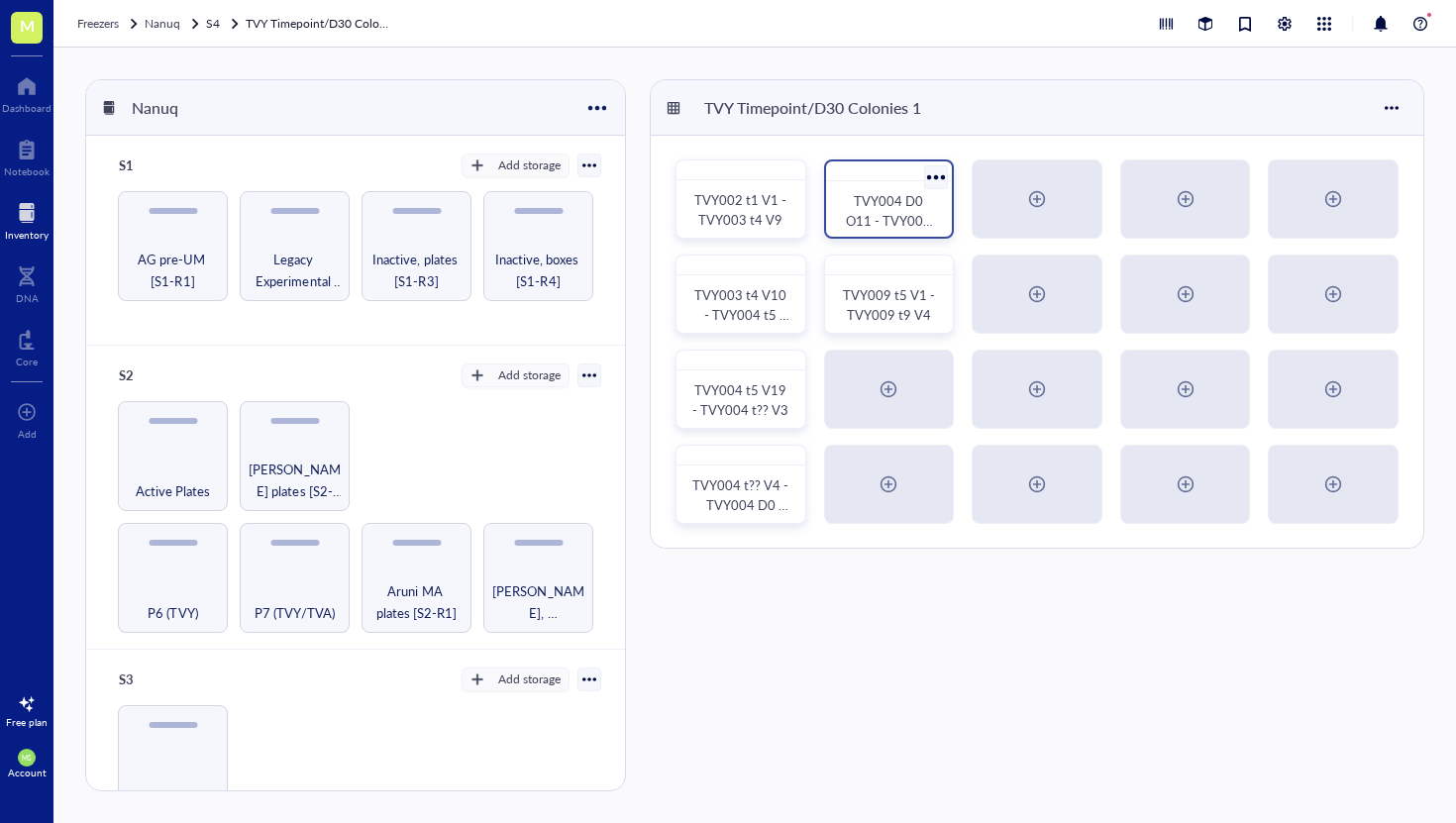click on "TVY004 D0 O11 - TVY008 D30 R3" at bounding box center [889, 211] 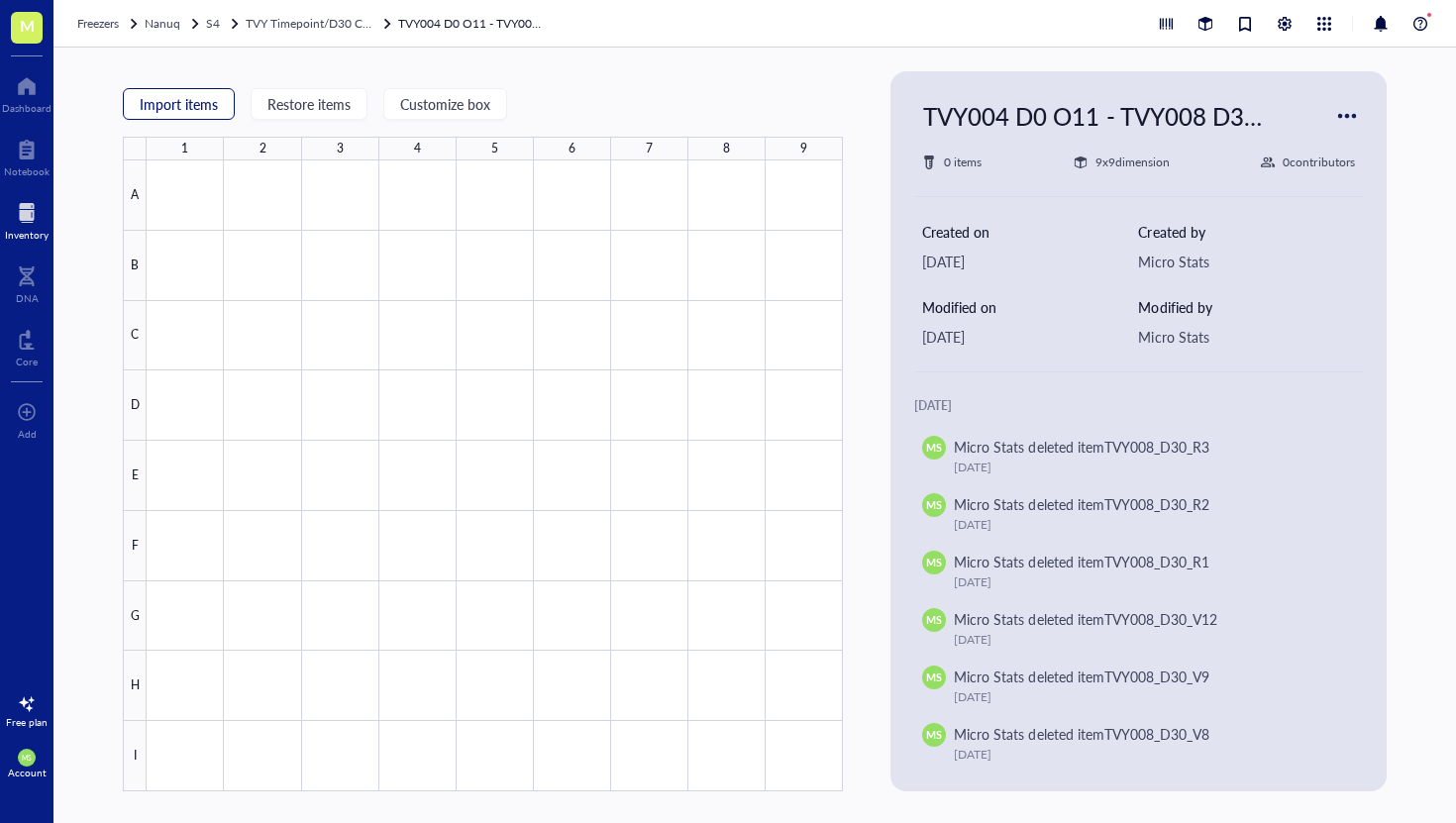 click on "Import items" at bounding box center (178, 104) 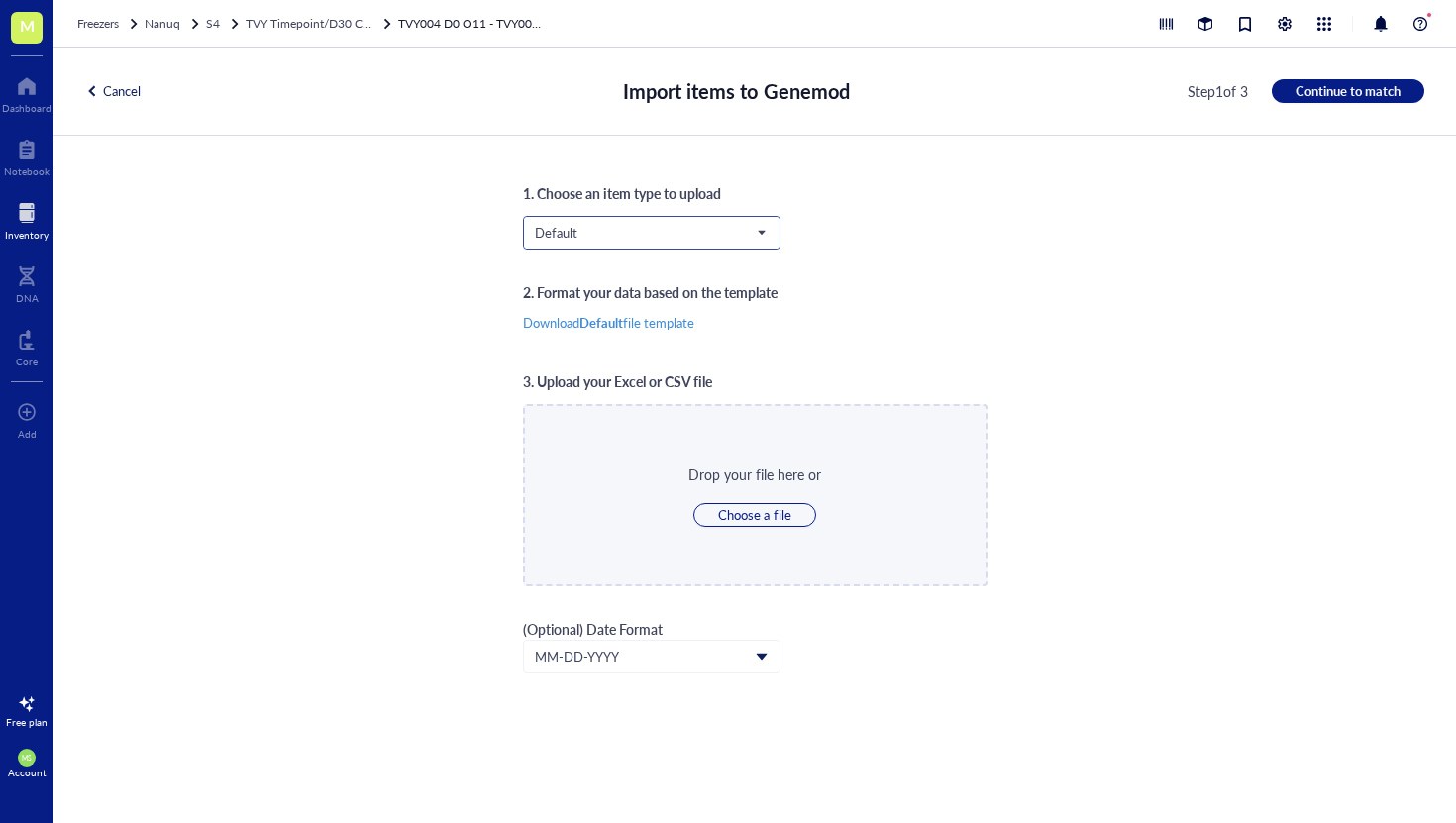 click at bounding box center (643, 233) 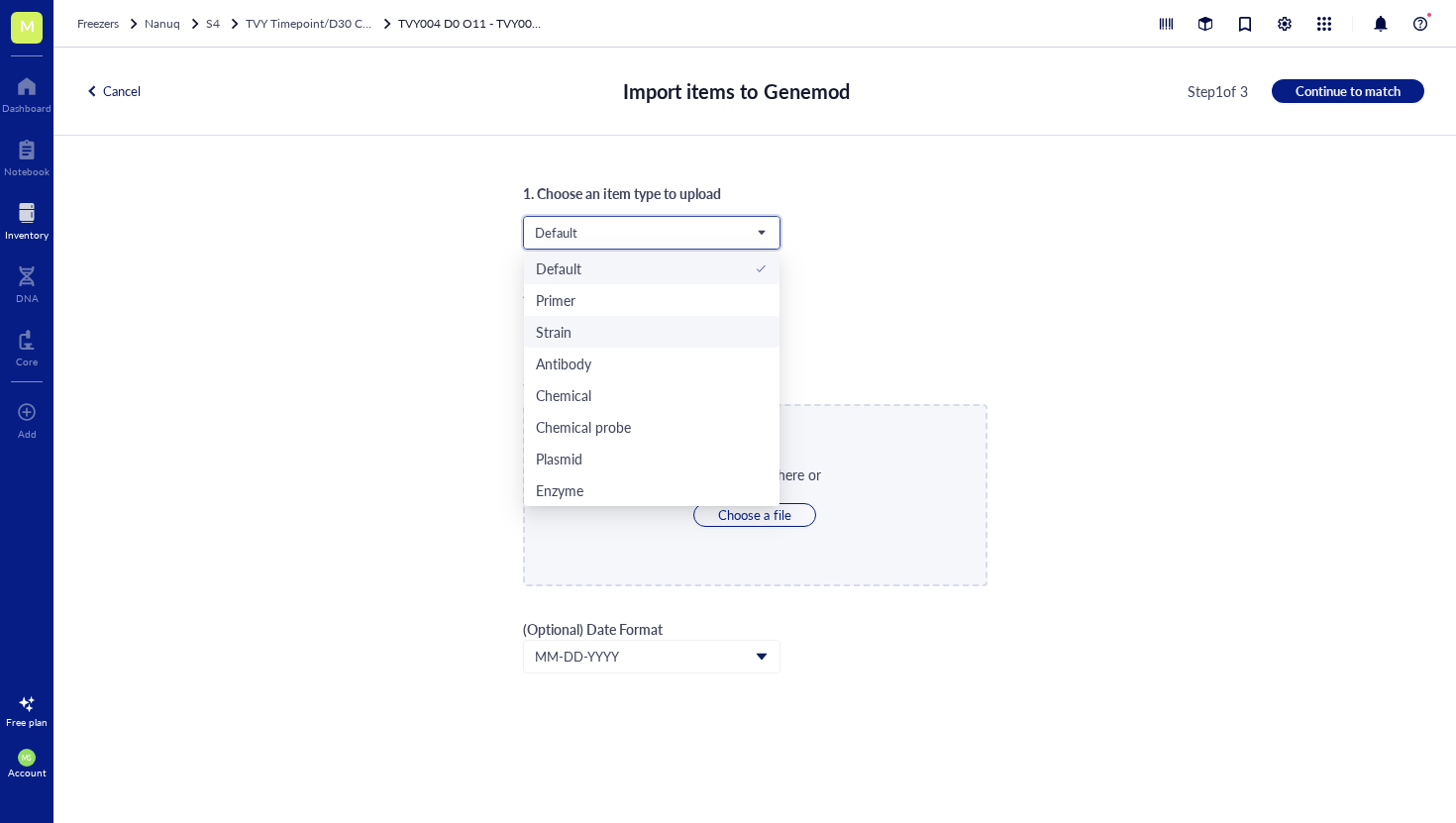 click on "Strain" at bounding box center [652, 332] 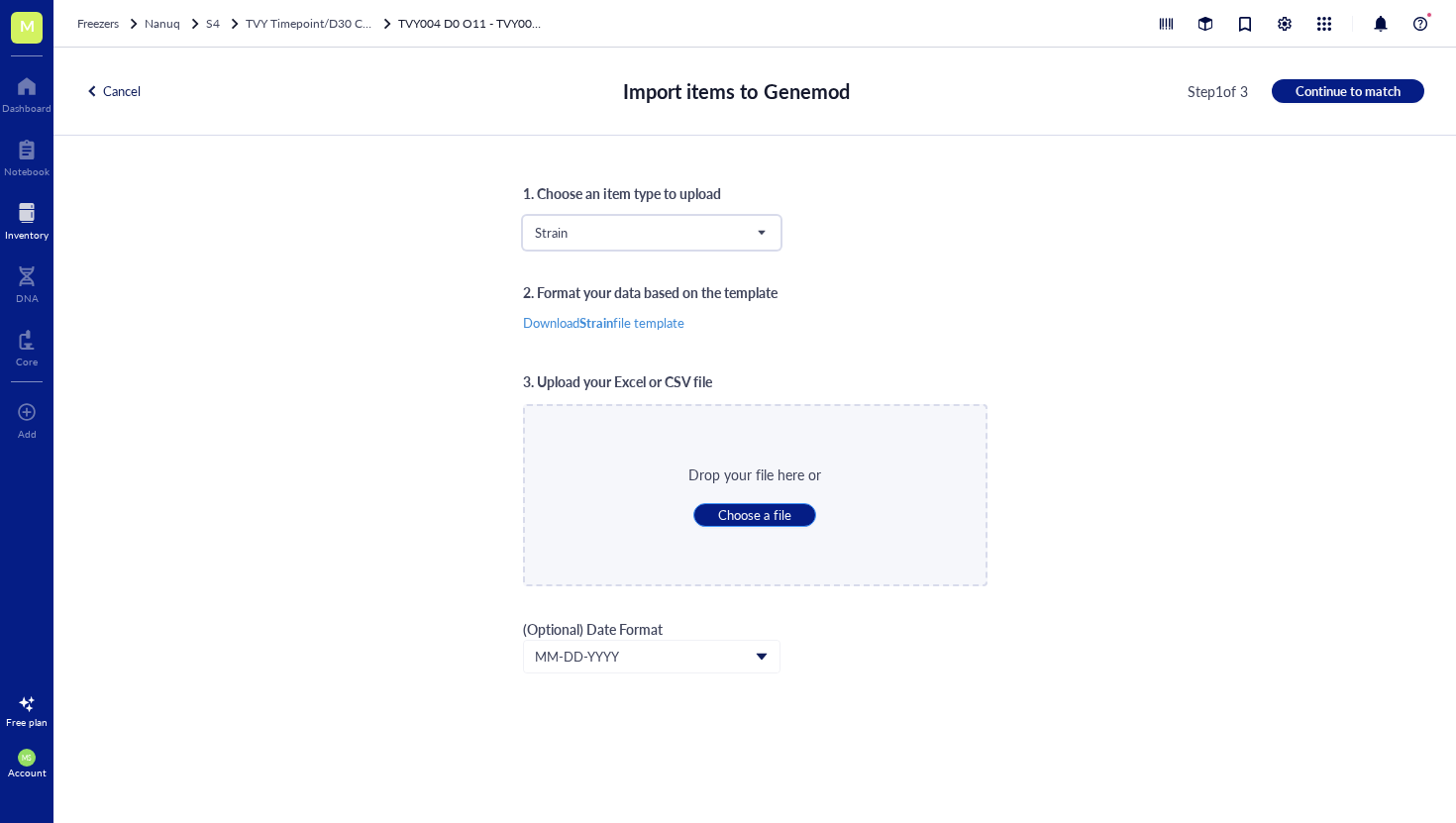 click on "Choose a file" at bounding box center [754, 515] 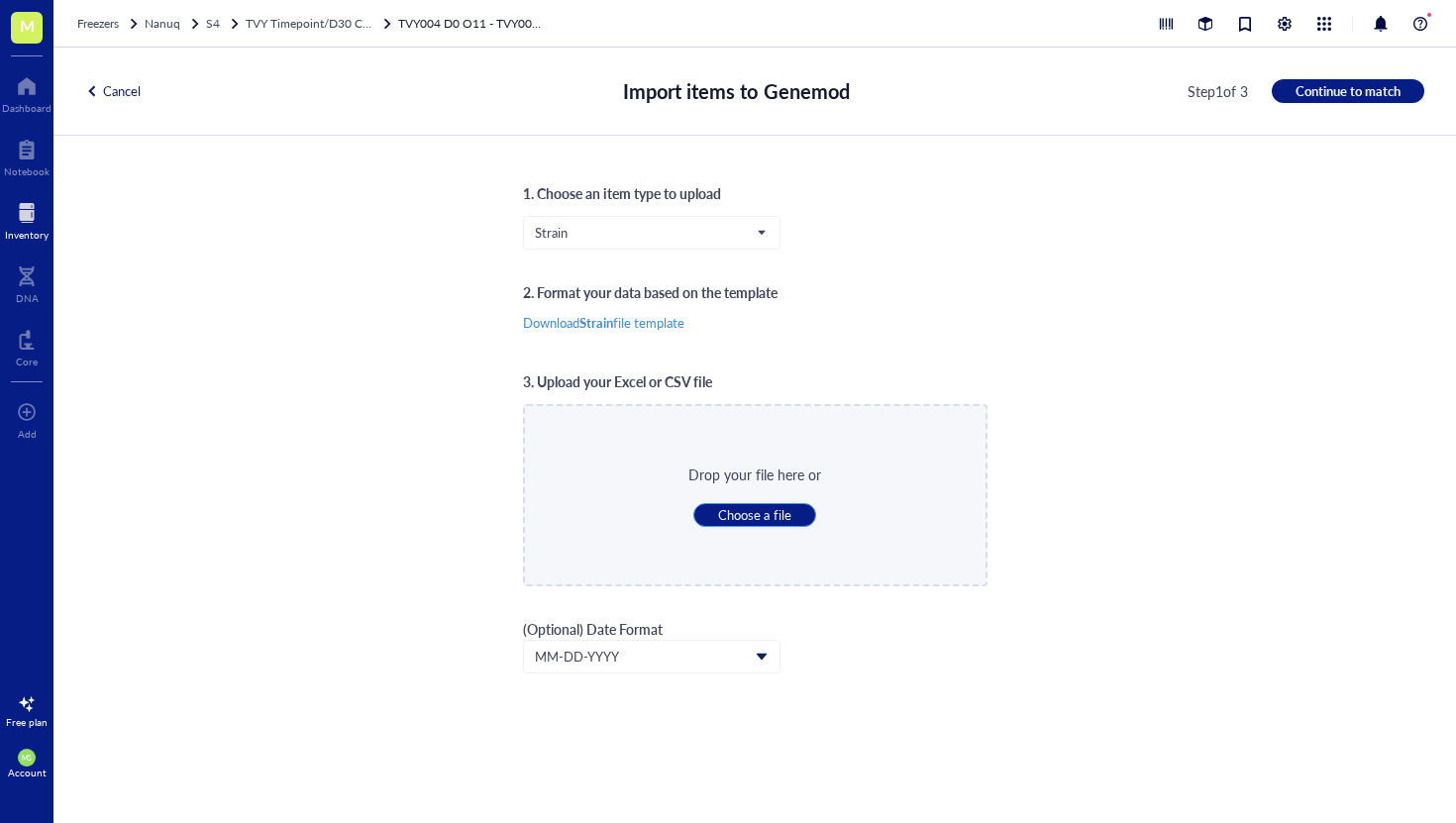 type on "C:\fakepath\Box5.csv" 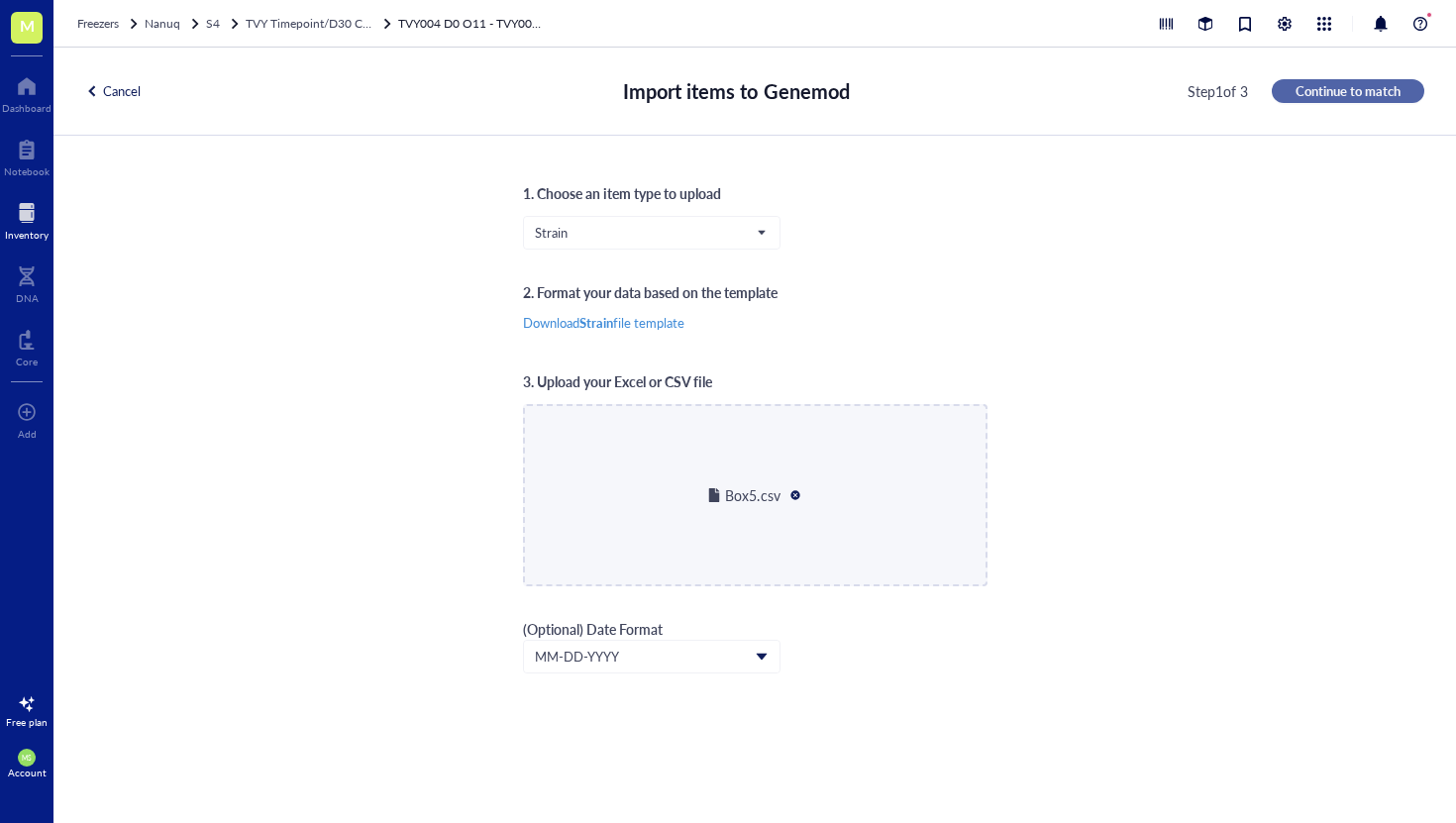 click on "Continue to match" at bounding box center [1348, 91] 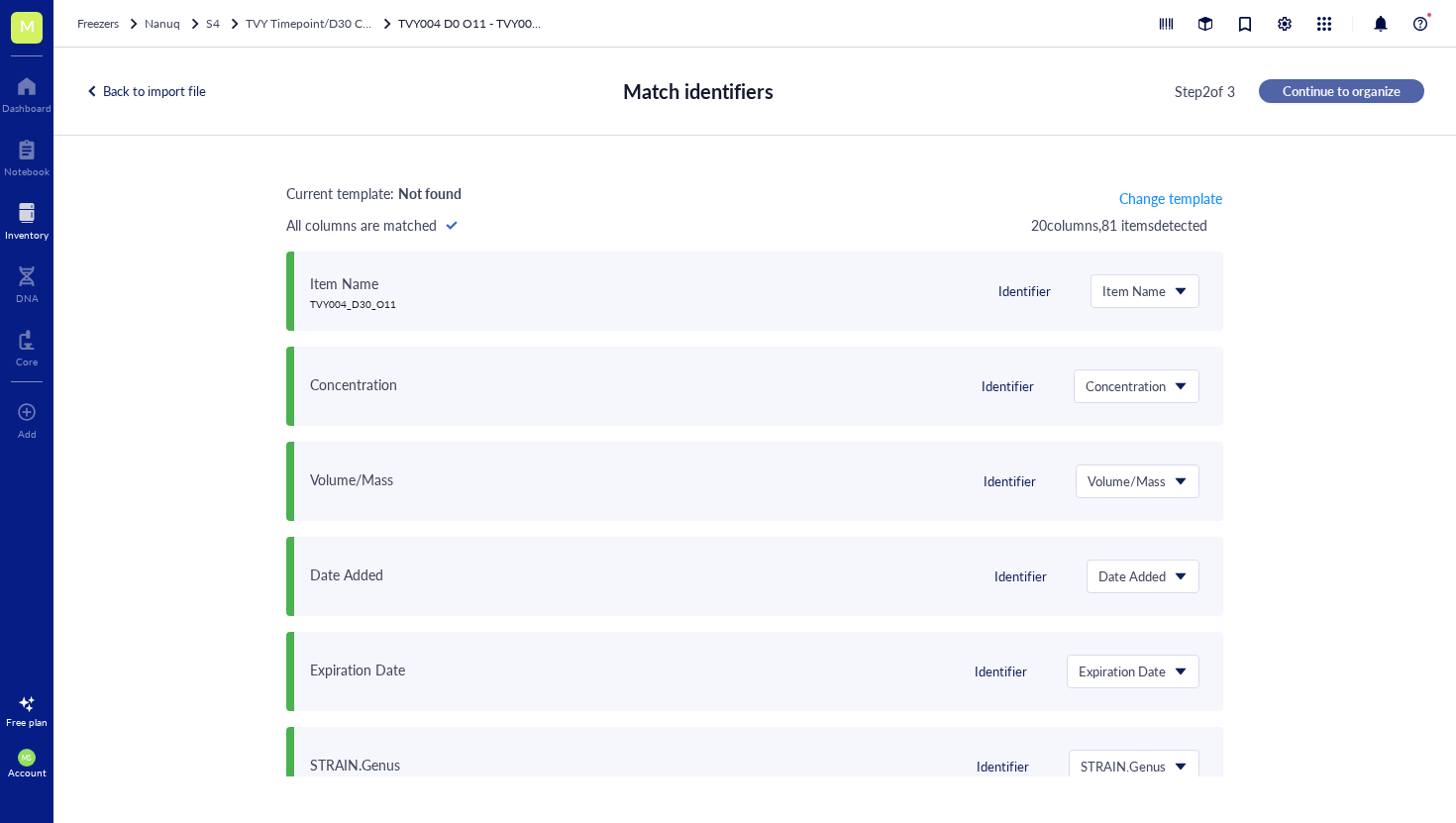 click on "Continue to organize" at bounding box center (1341, 91) 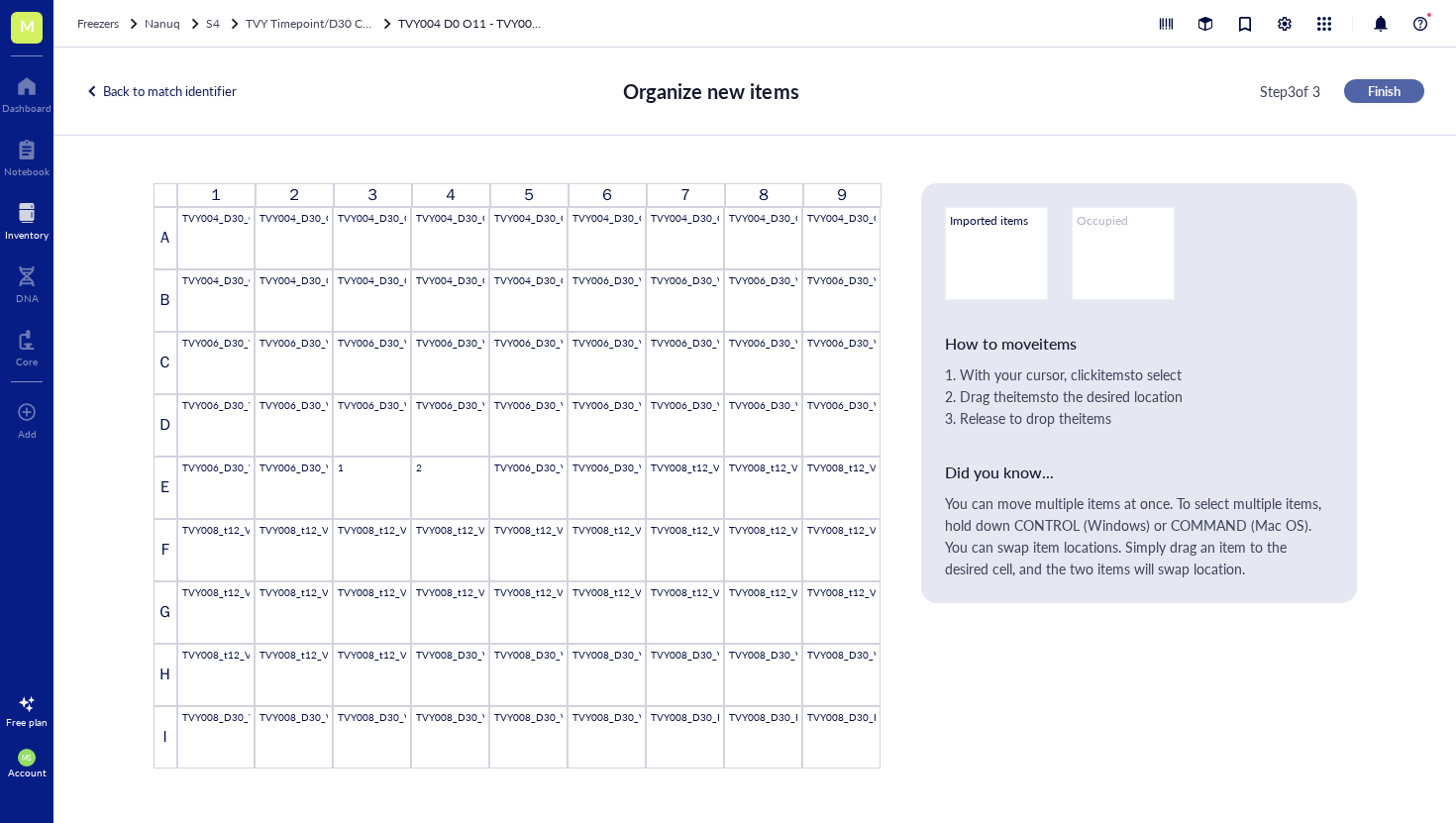 click on "Finish" at bounding box center [1384, 91] 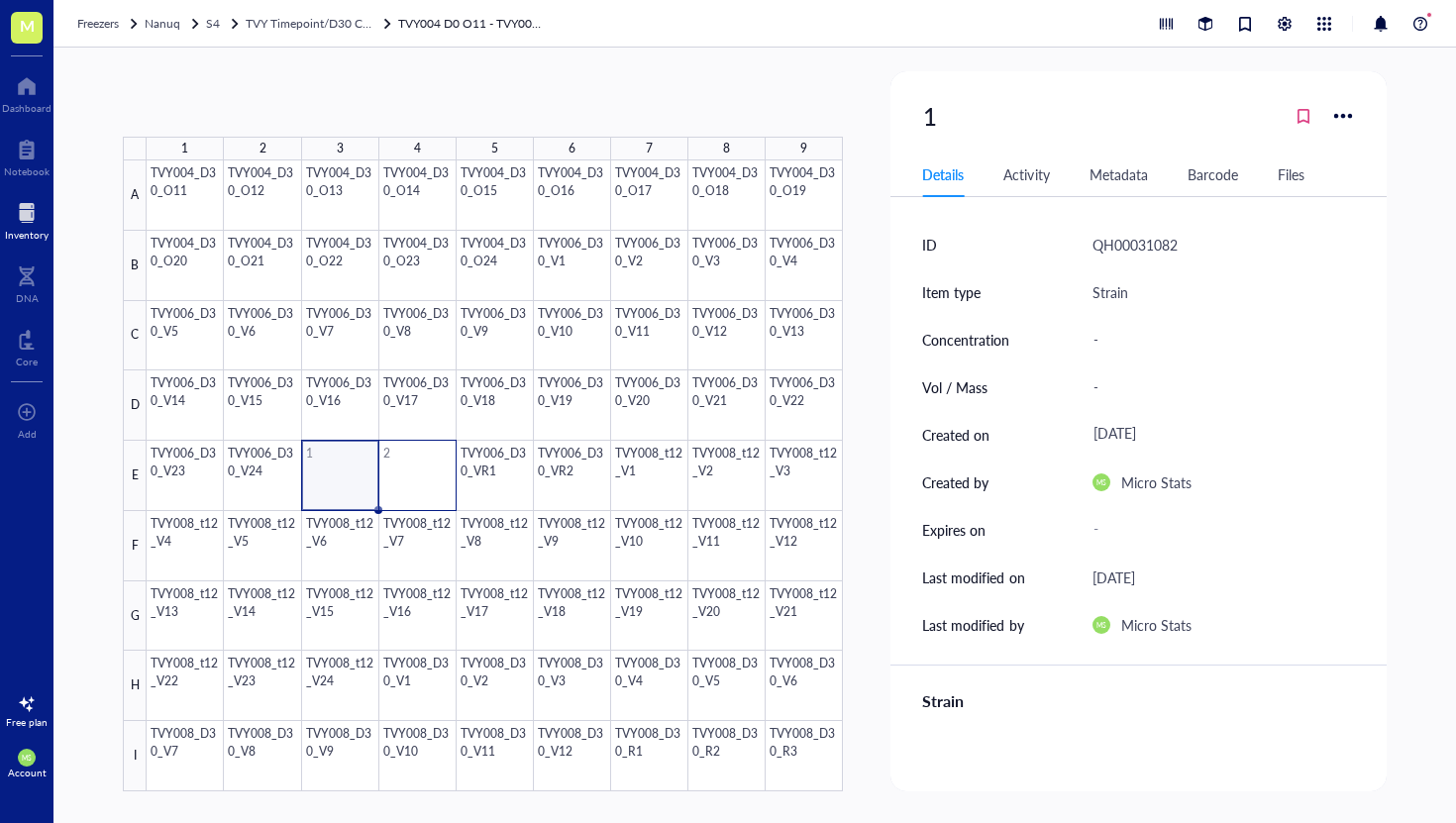 drag, startPoint x: 341, startPoint y: 492, endPoint x: 417, endPoint y: 492, distance: 76 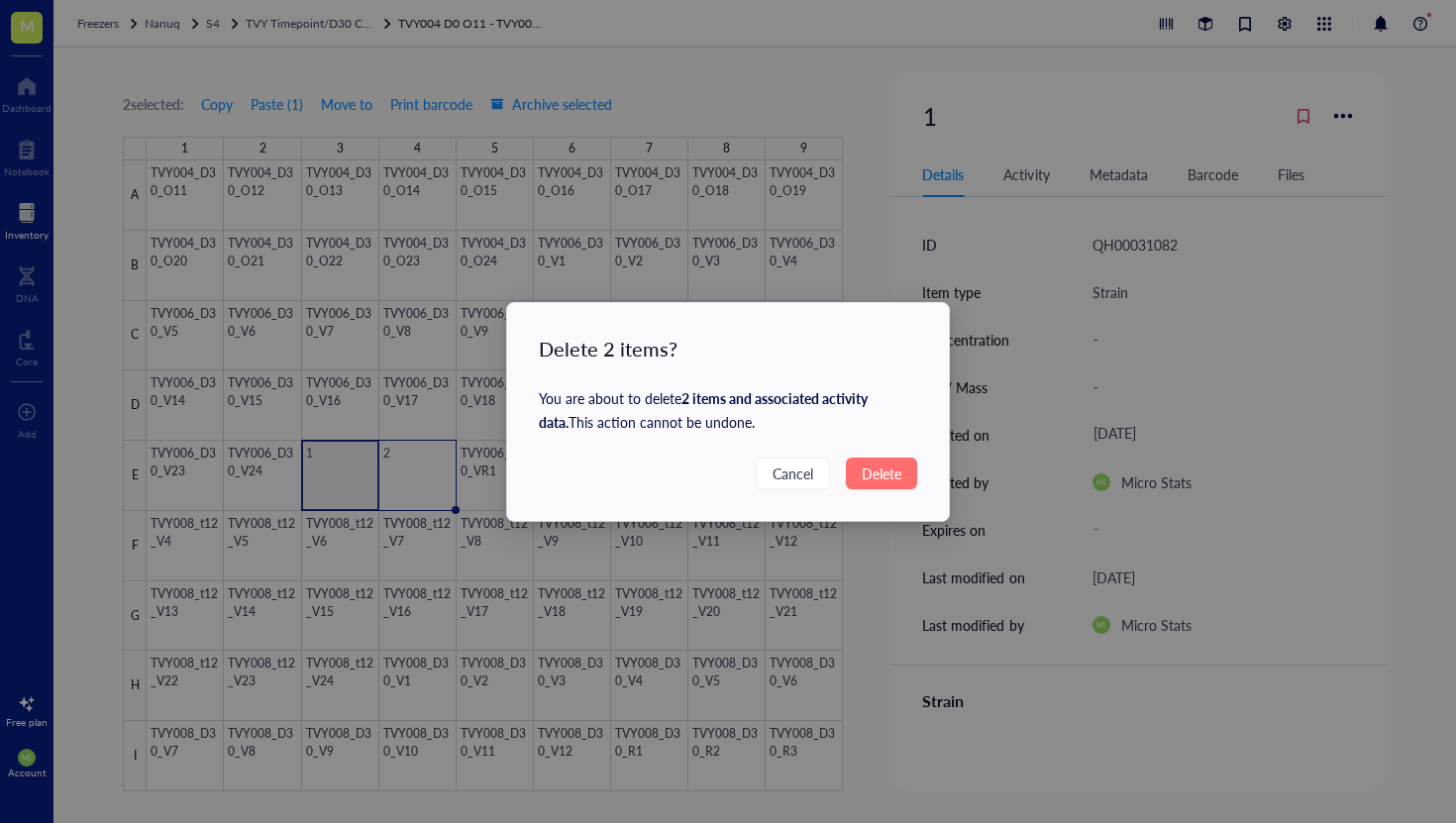 click on "Delete" at bounding box center (882, 473) 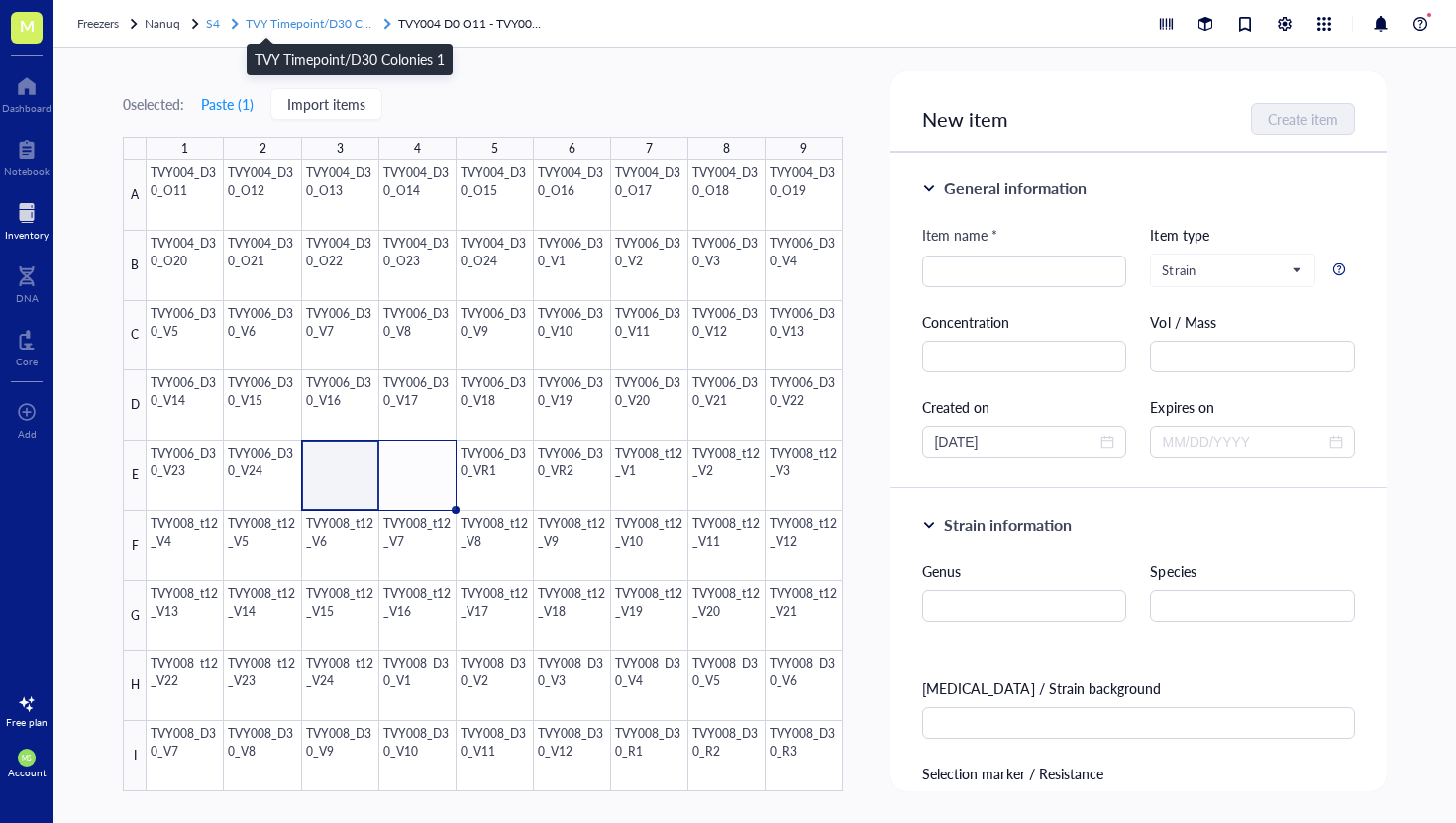 click on "TVY Timepoint/D30 Colonies 1" at bounding box center [328, 23] 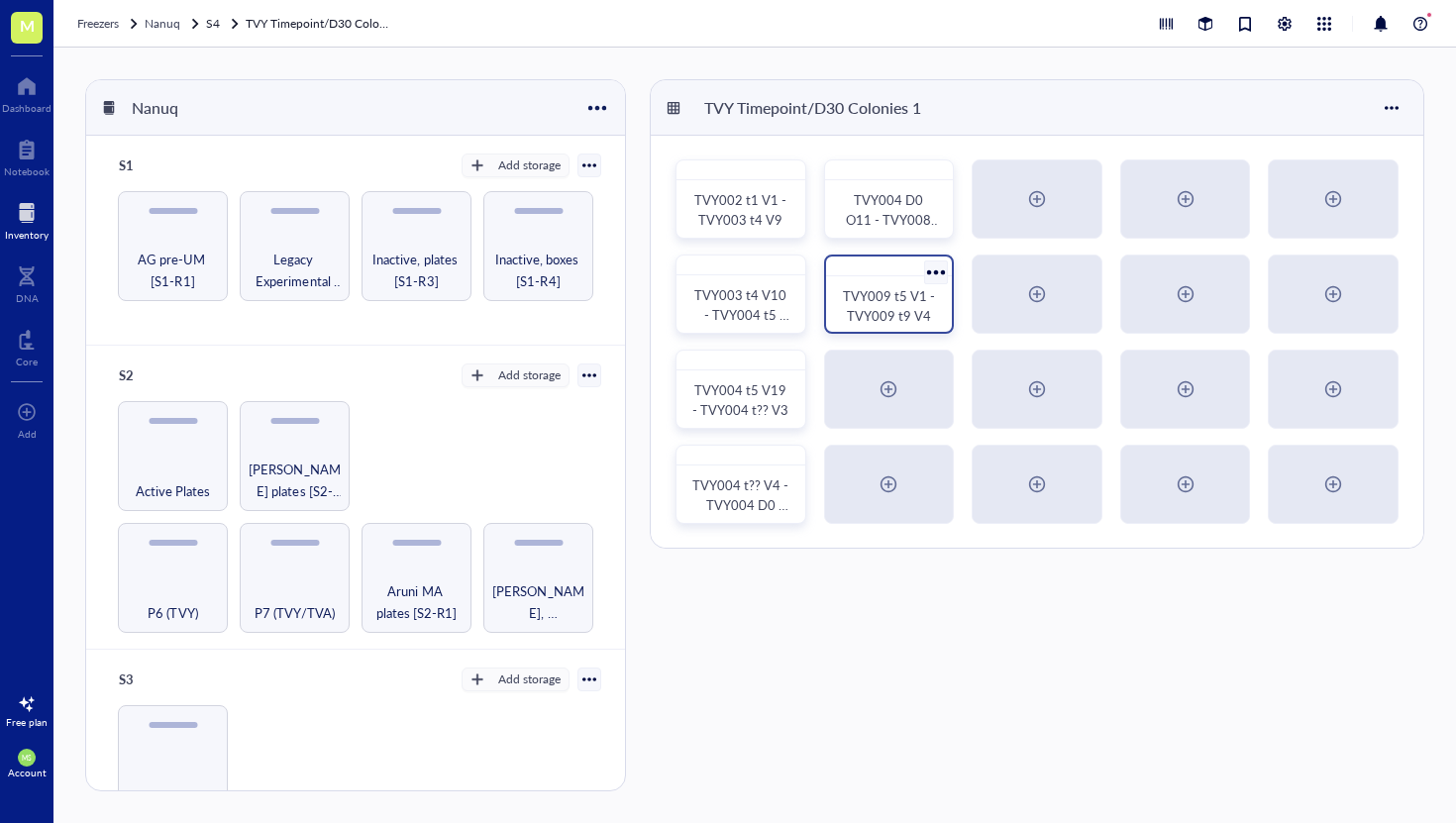 click on "TVY009 t5 V1 - TVY009 t9 V4" at bounding box center [890, 305] 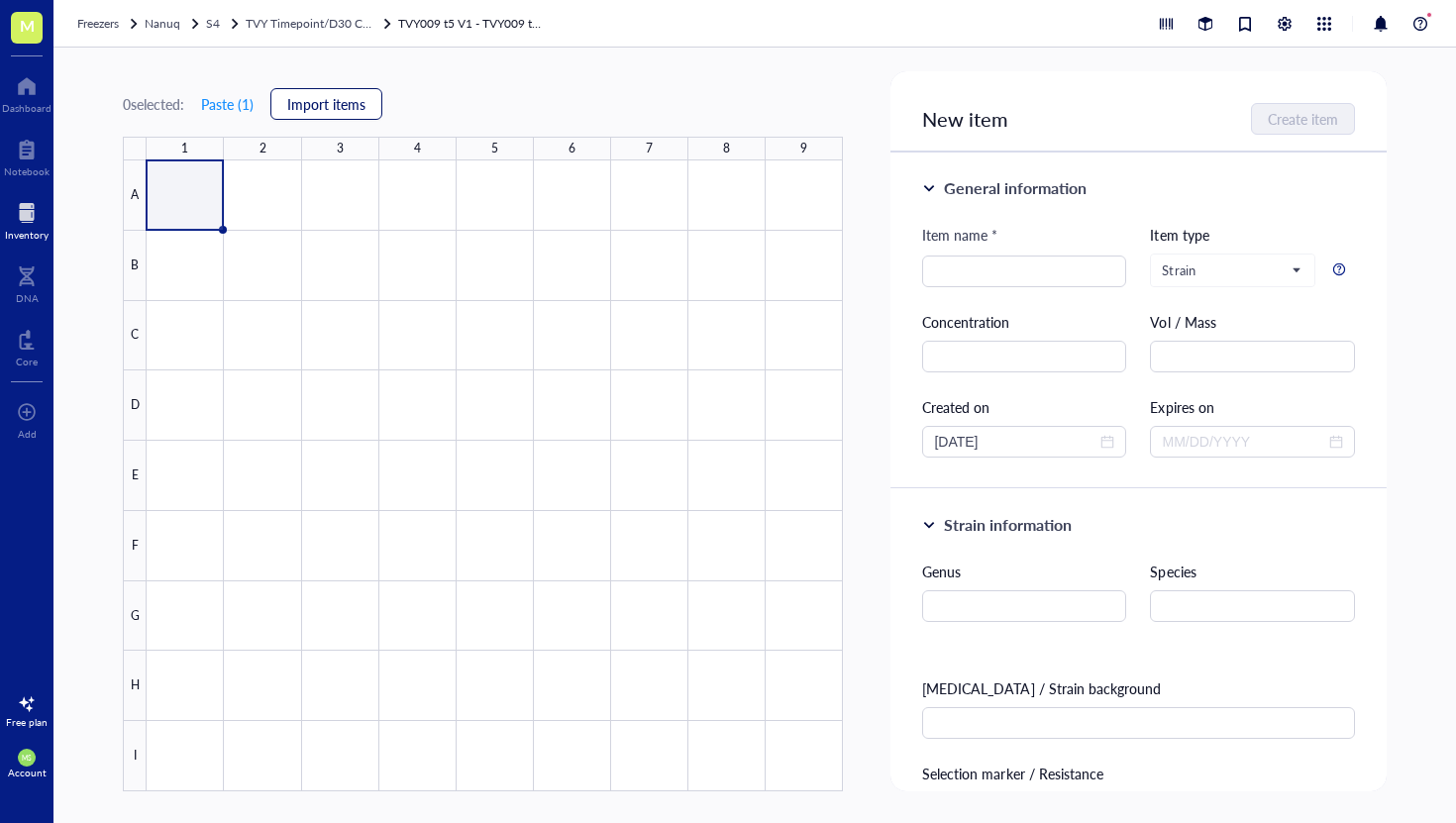 click on "Import items" at bounding box center (326, 104) 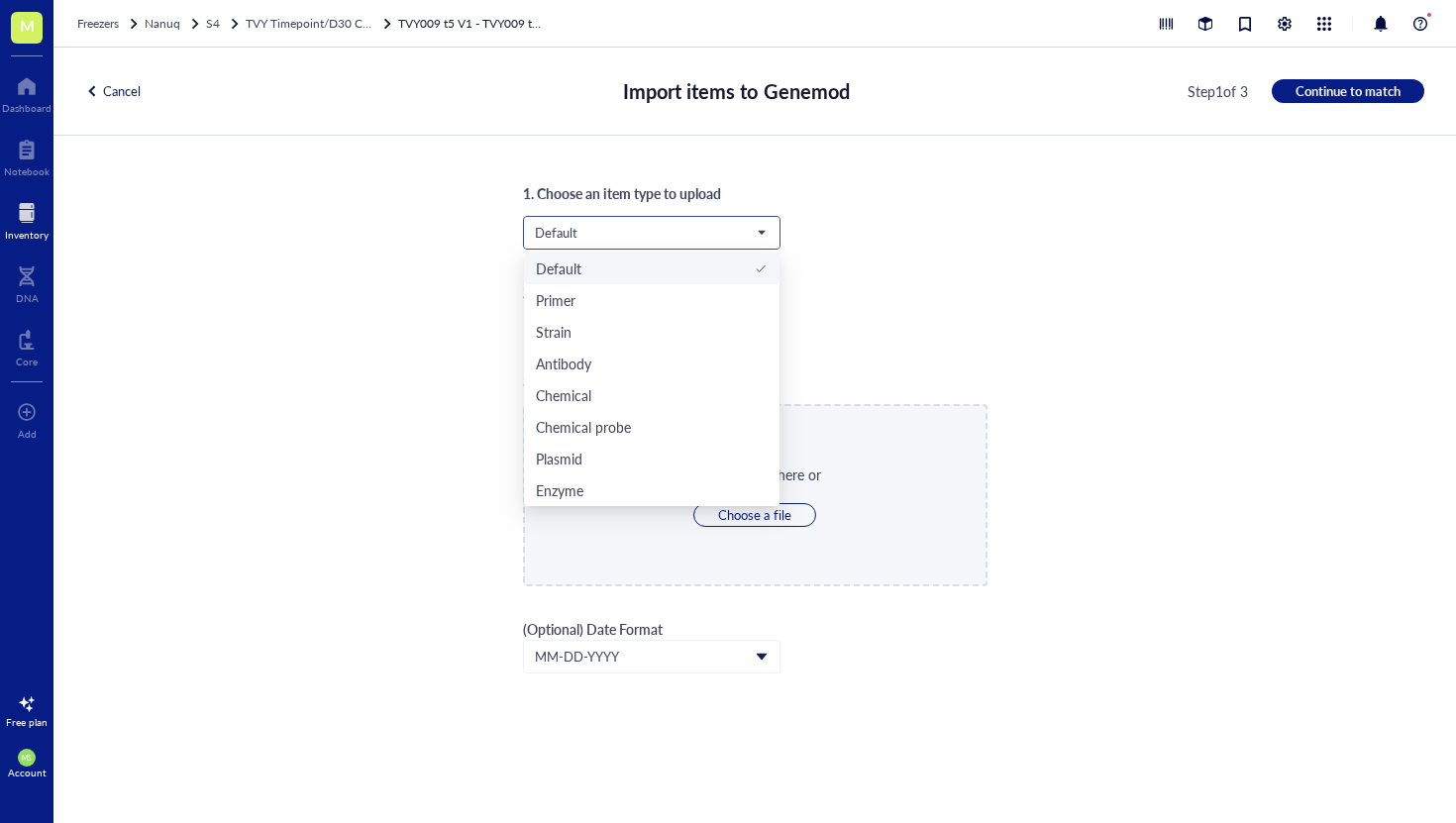 click on "Default" at bounding box center (650, 233) 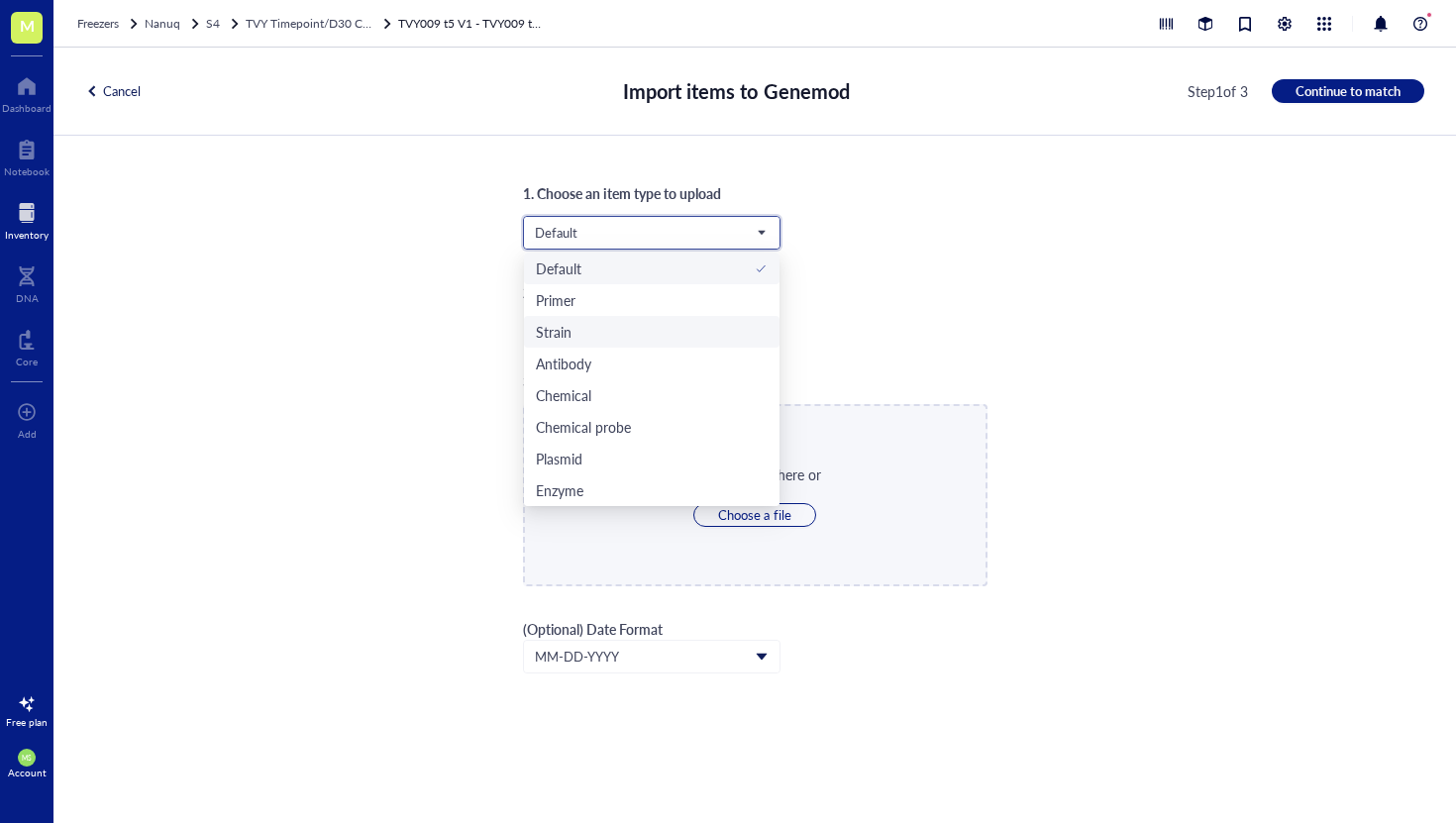 click on "Strain" at bounding box center (652, 332) 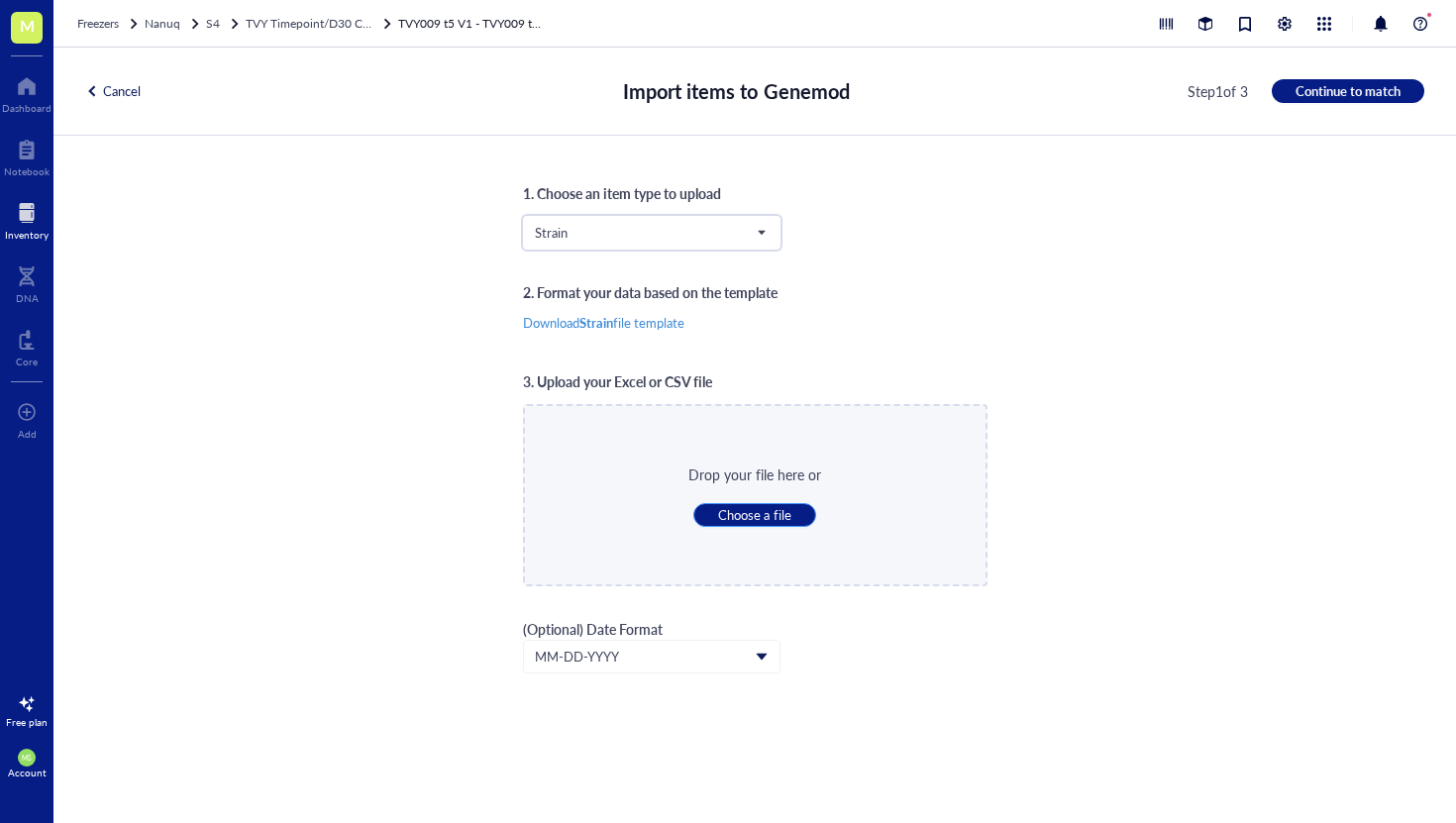 click on "Choose a file" at bounding box center (754, 515) 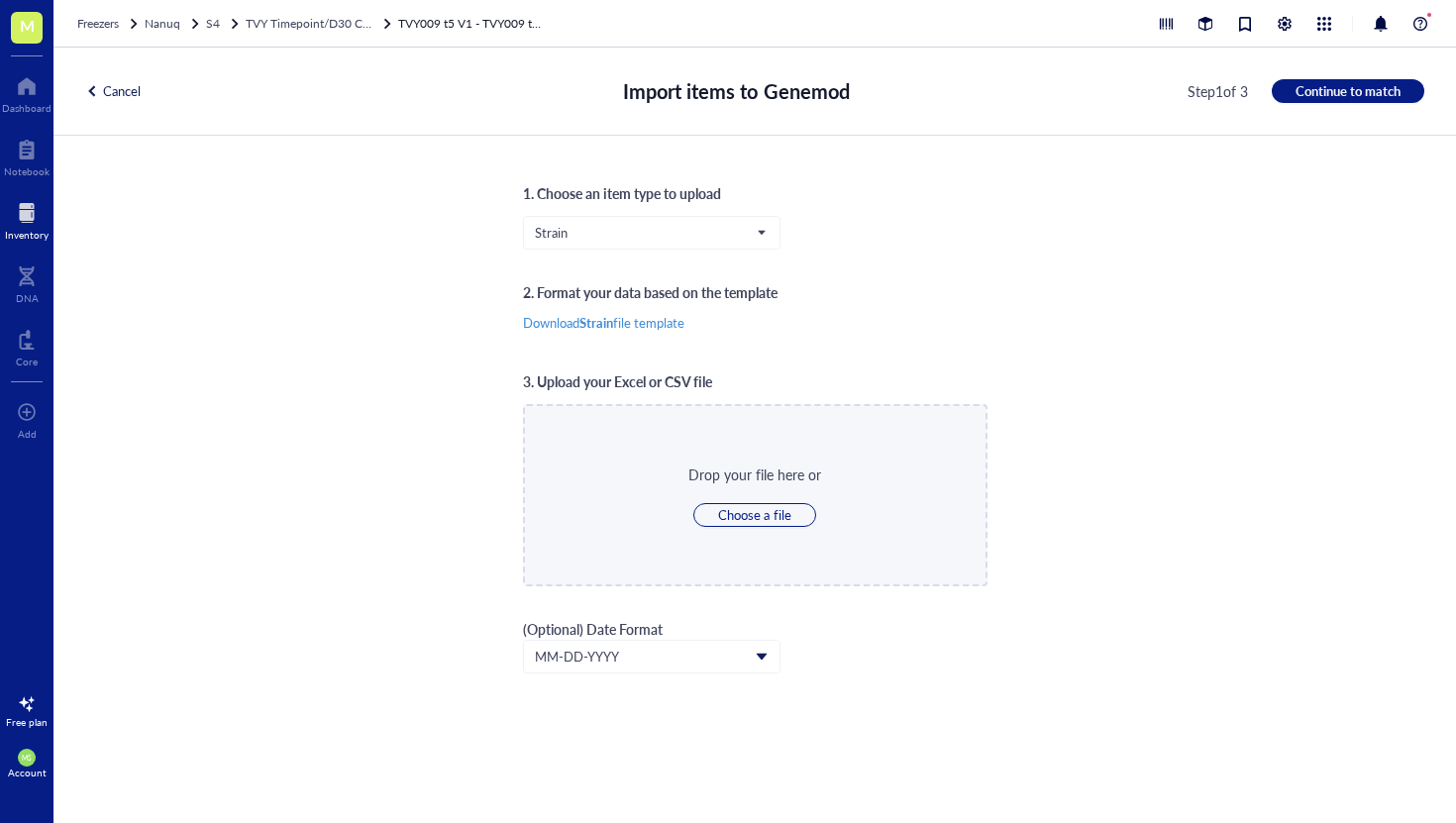 type on "C:\fakepath\Box6.csv" 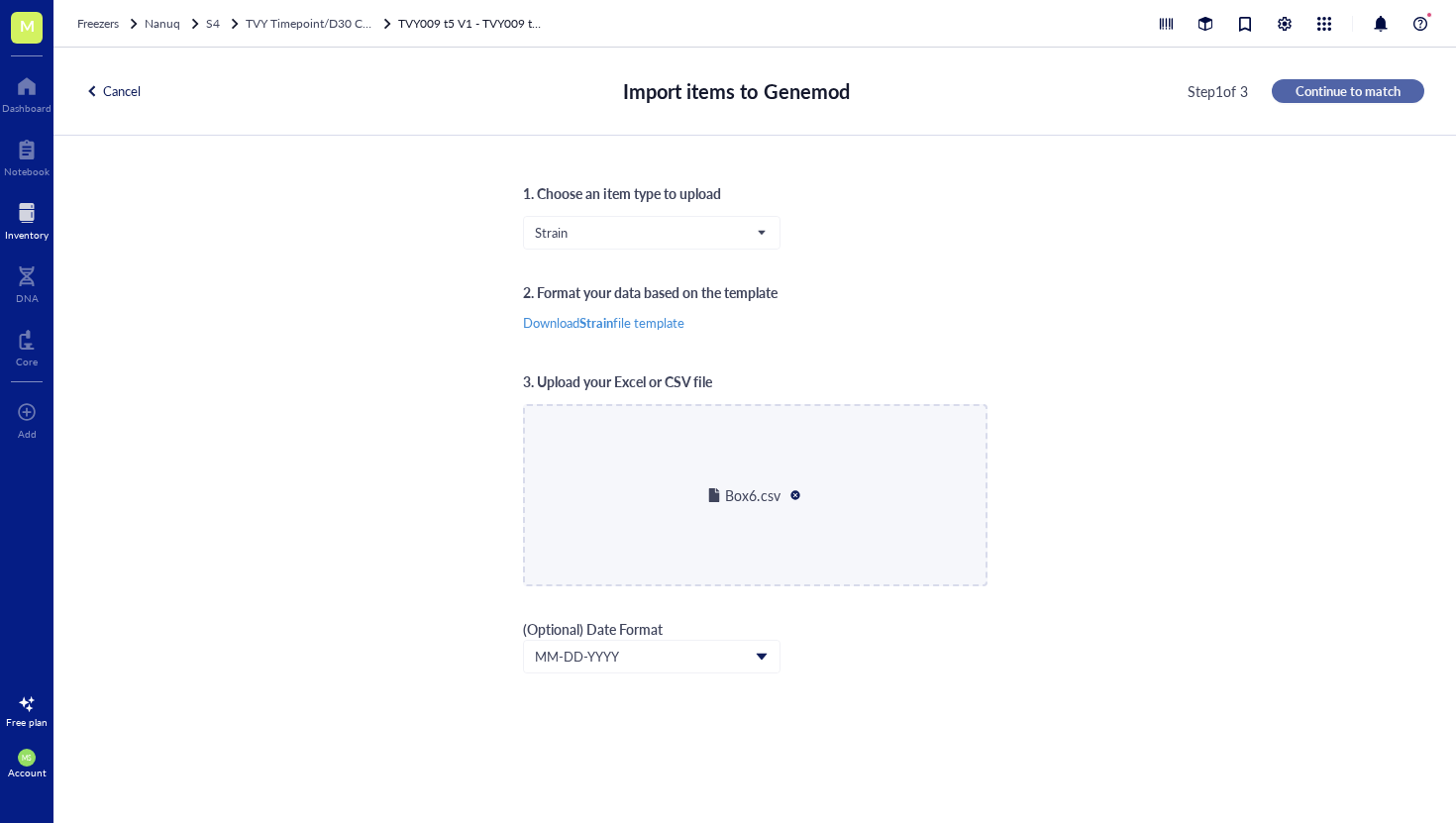 click on "Continue to match" at bounding box center (1348, 91) 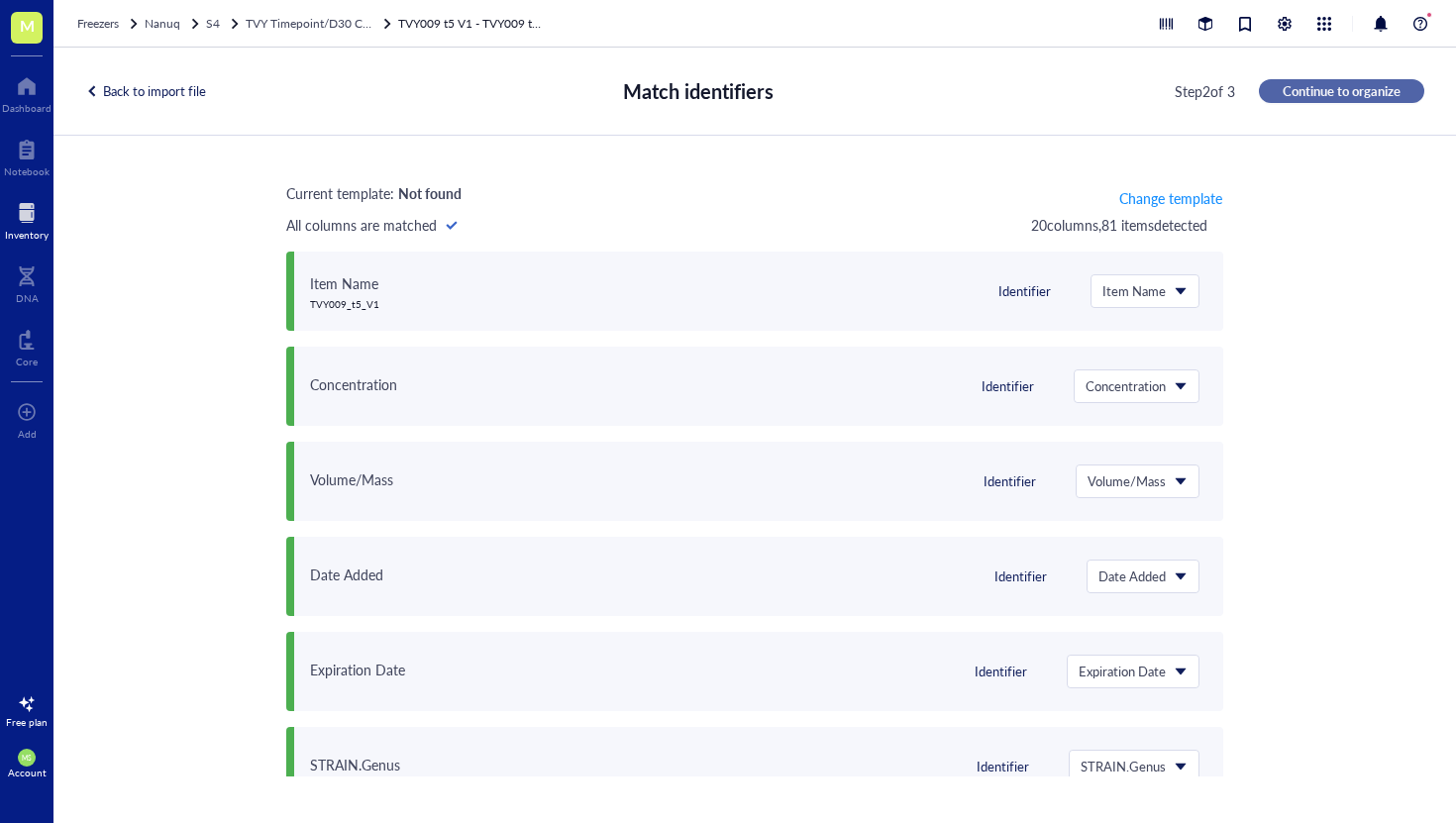 click on "Continue to organize" at bounding box center (1341, 91) 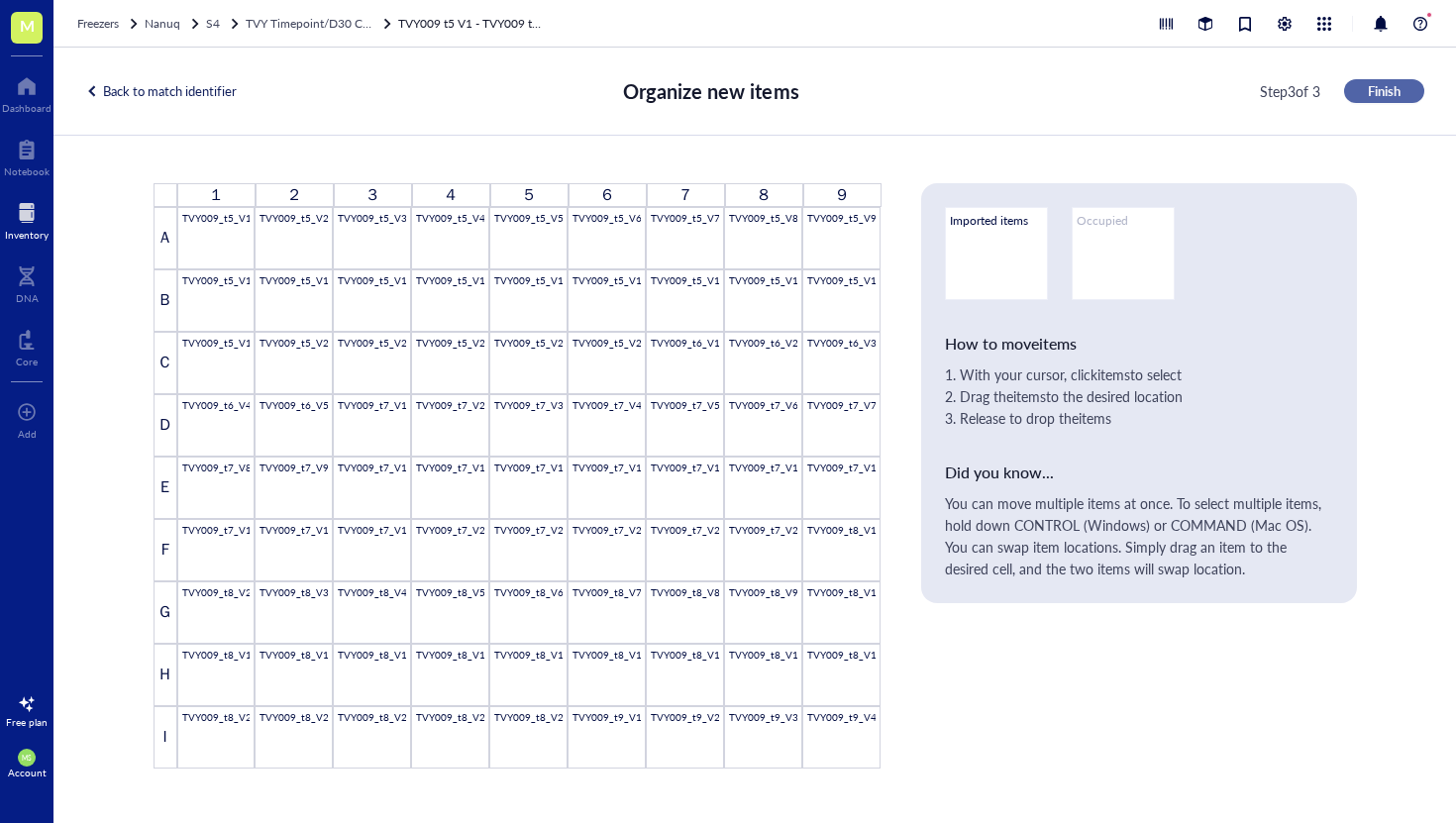 click on "Finish" at bounding box center [1384, 91] 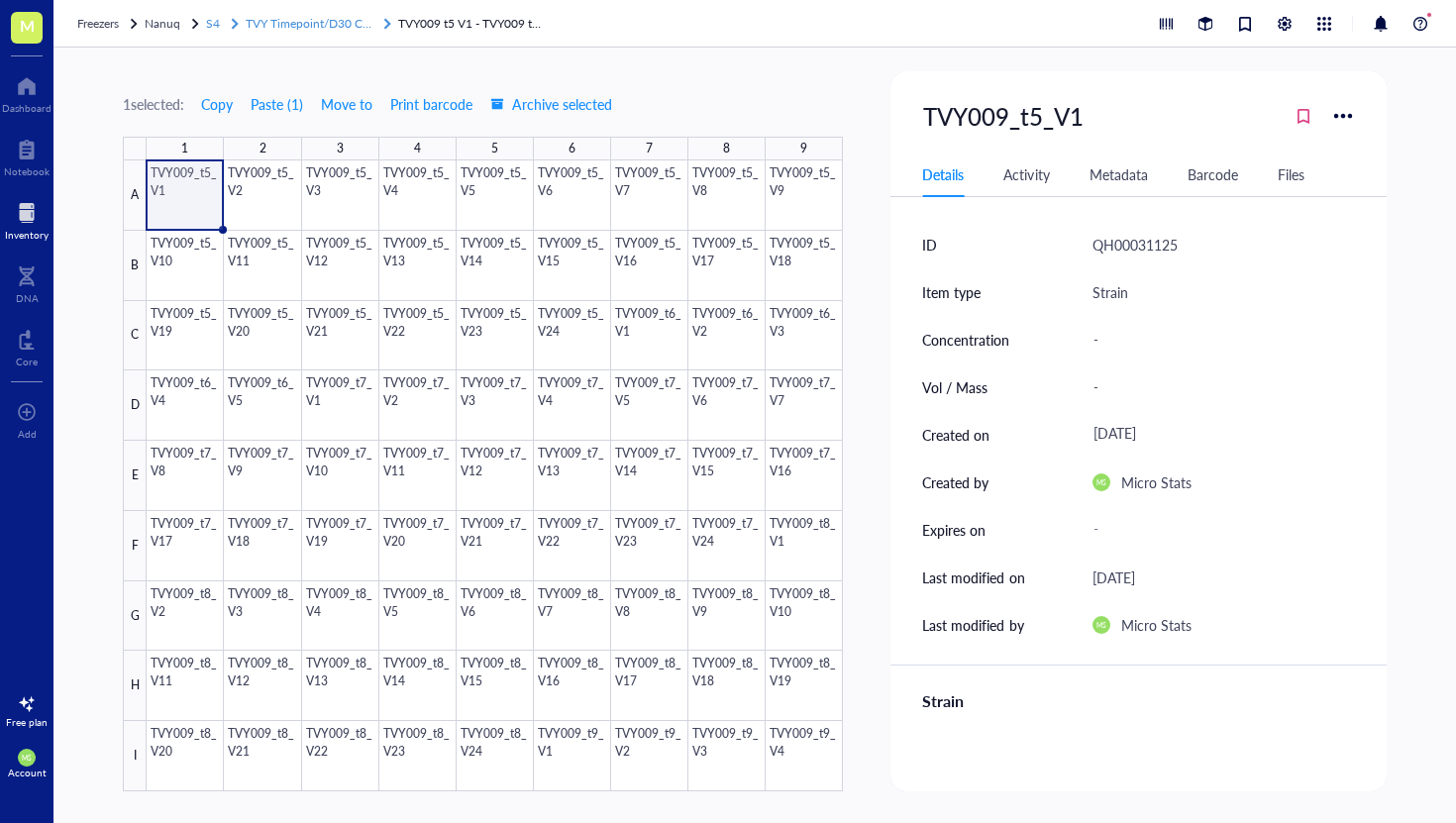 click on "TVY Timepoint/D30 Colonies 1" at bounding box center (328, 23) 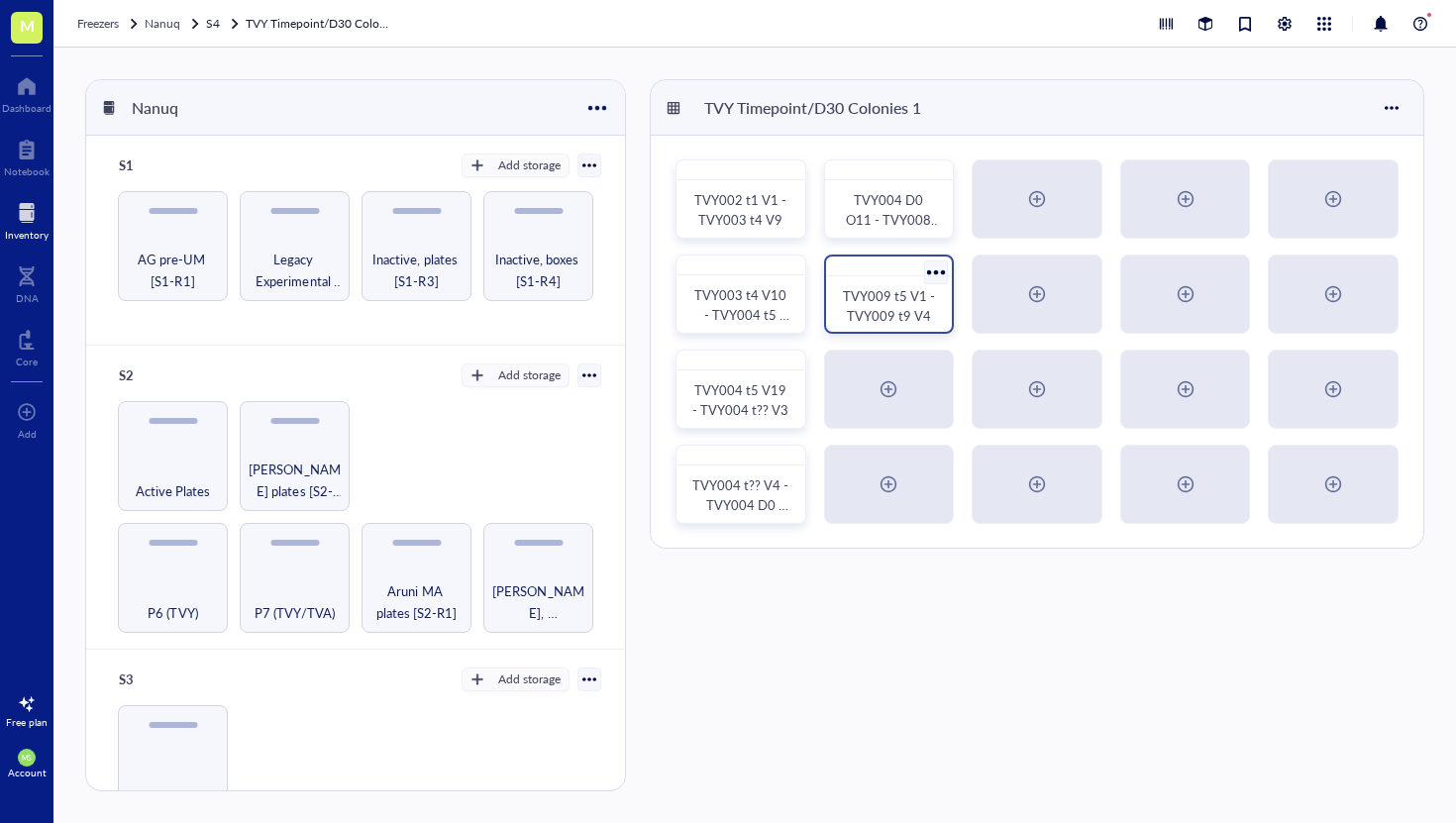 click at bounding box center [936, 271] 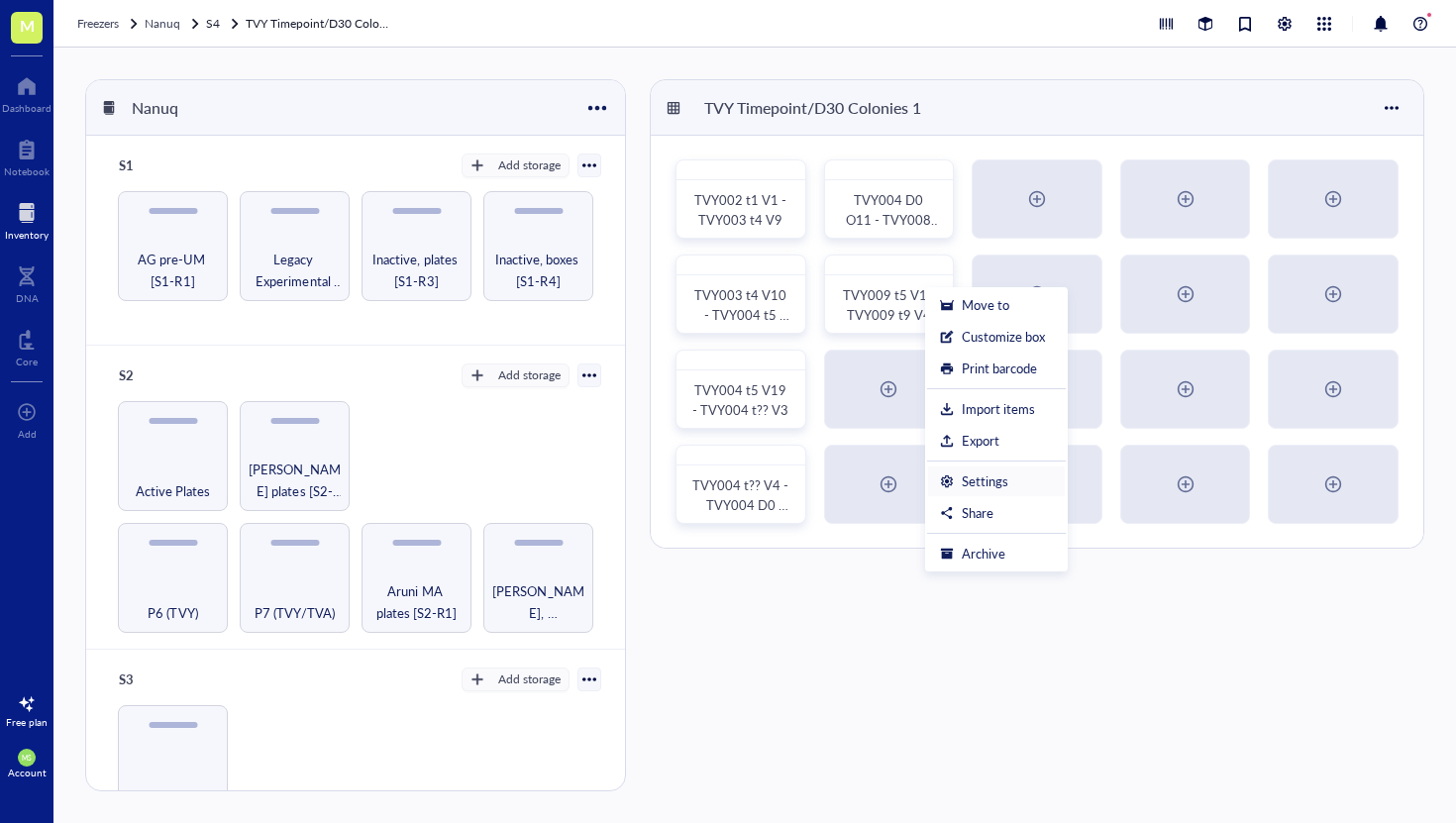 click on "Settings" at bounding box center (996, 481) 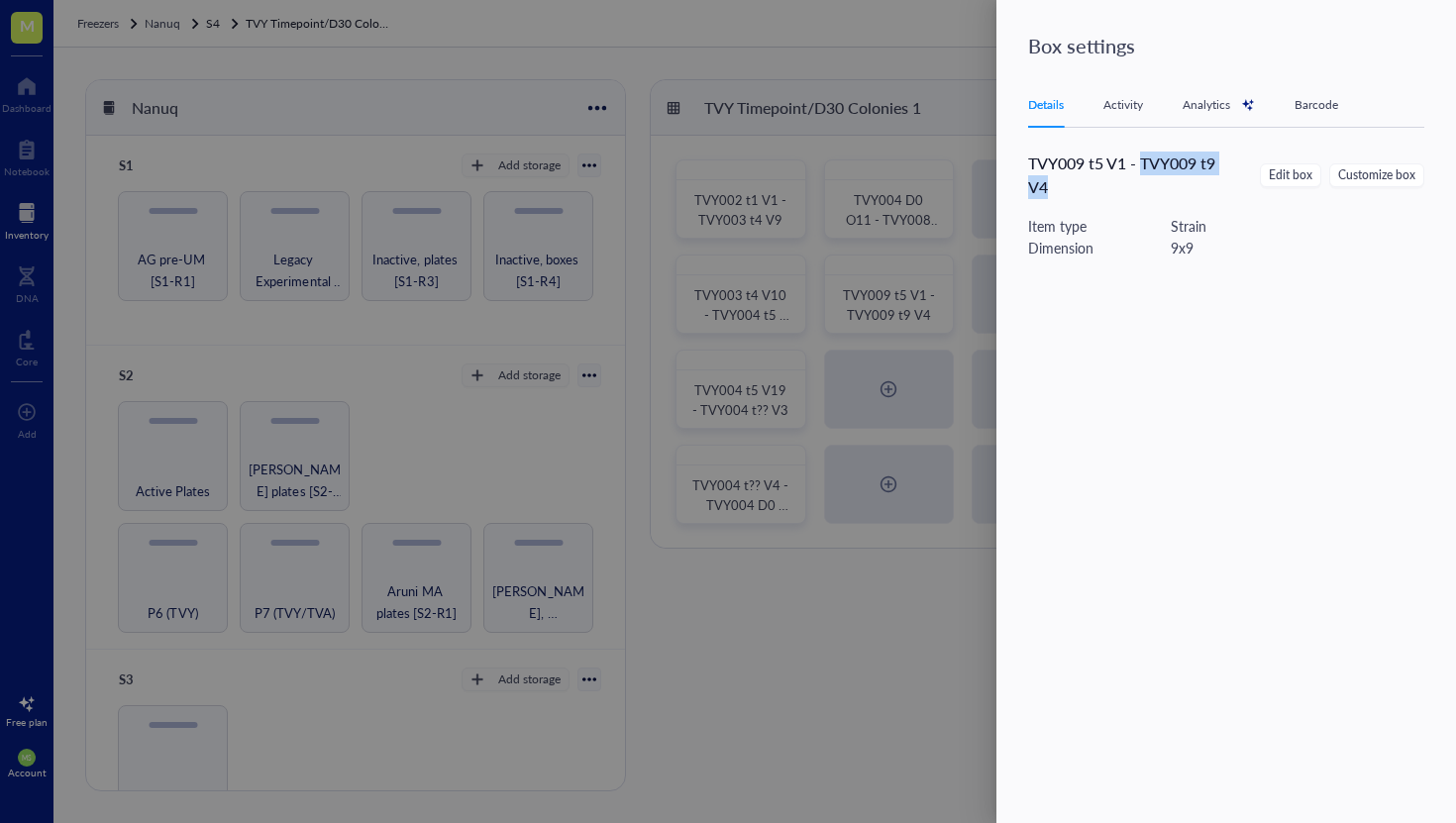drag, startPoint x: 1144, startPoint y: 165, endPoint x: 1174, endPoint y: 189, distance: 38.418745 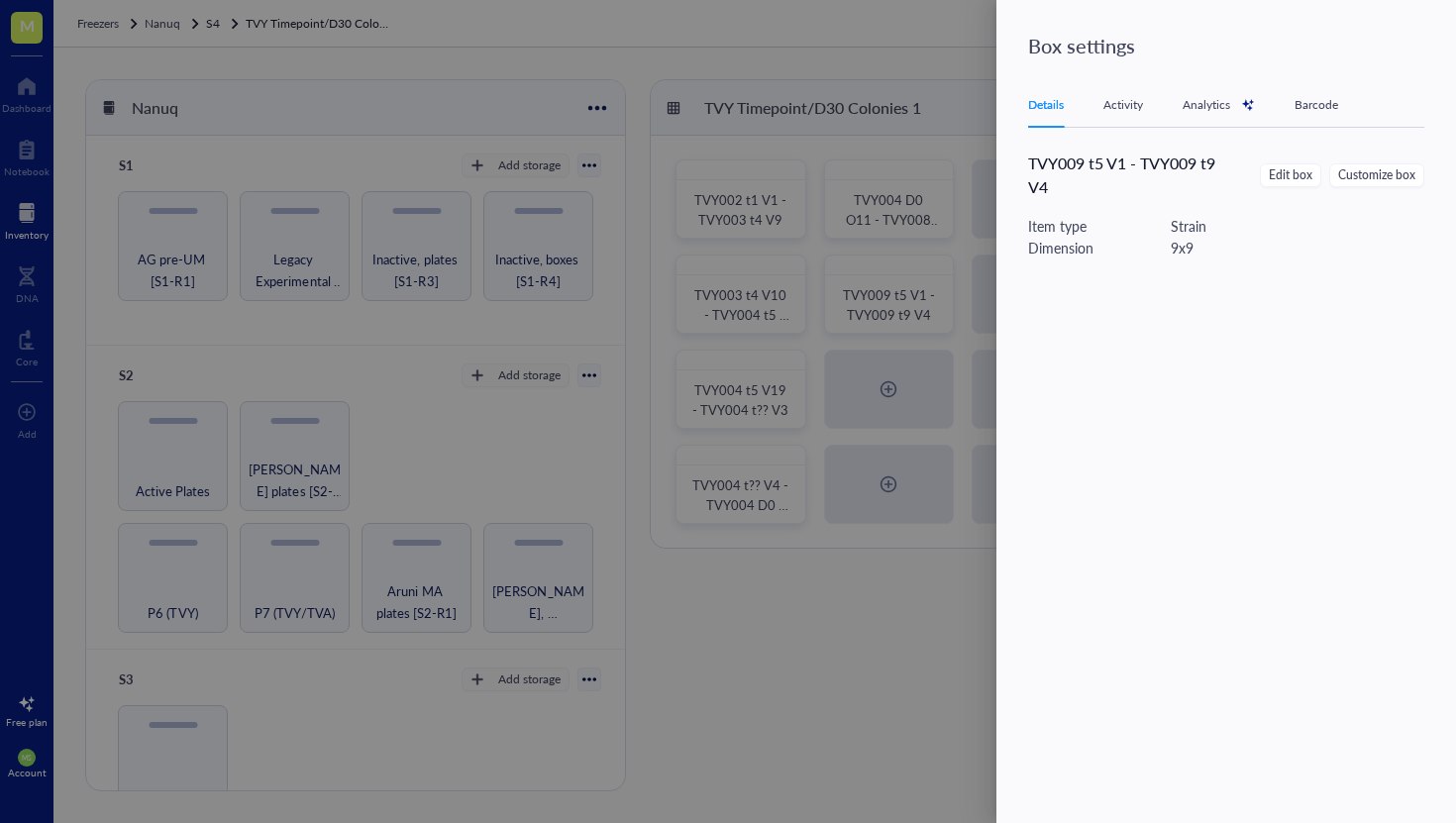 click at bounding box center (728, 411) 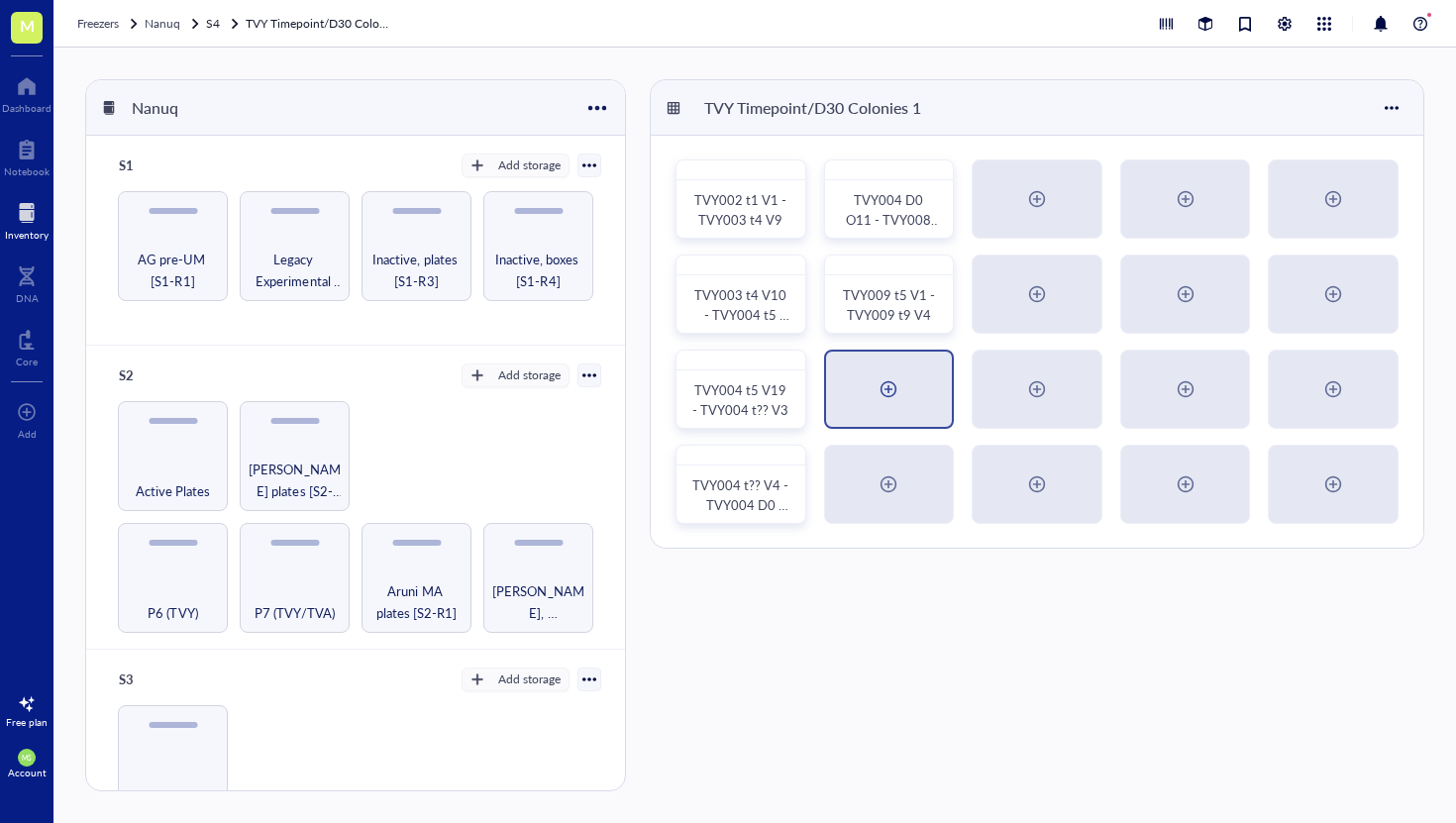 click at bounding box center (888, 389) 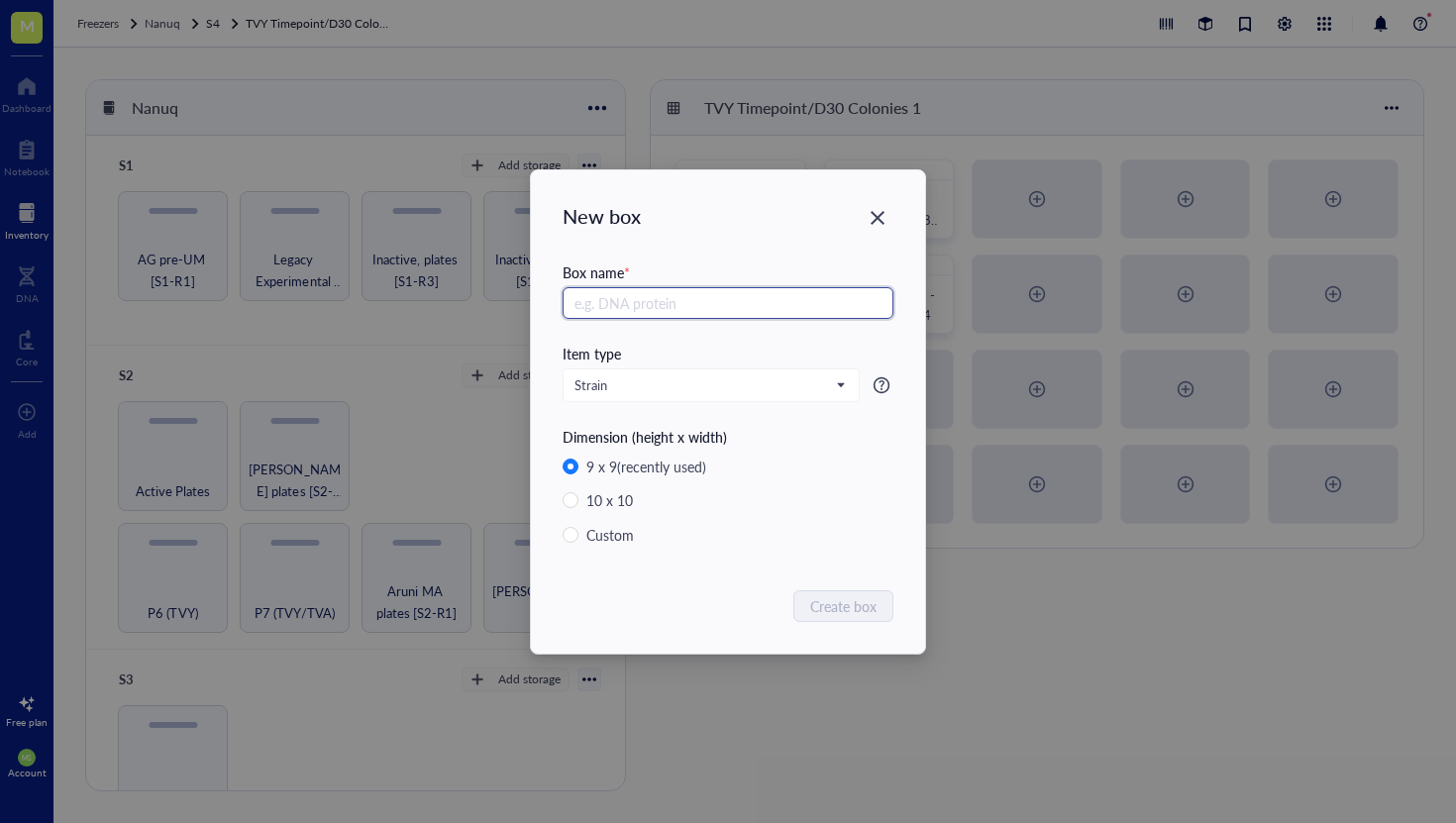 paste on "TVY009 t9 V4" 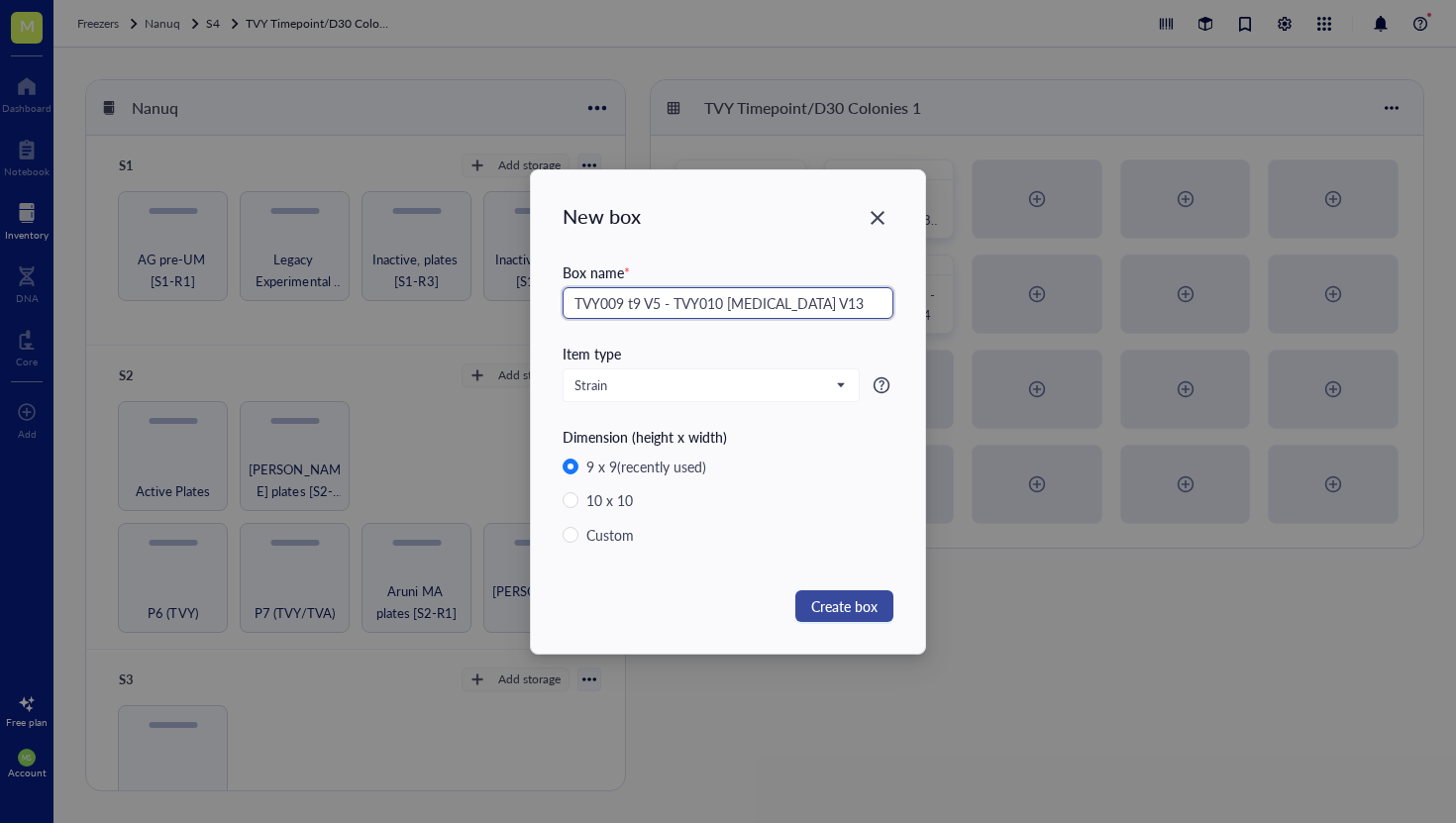 type on "TVY009 t9 V5 - TVY010 [MEDICAL_DATA] V13" 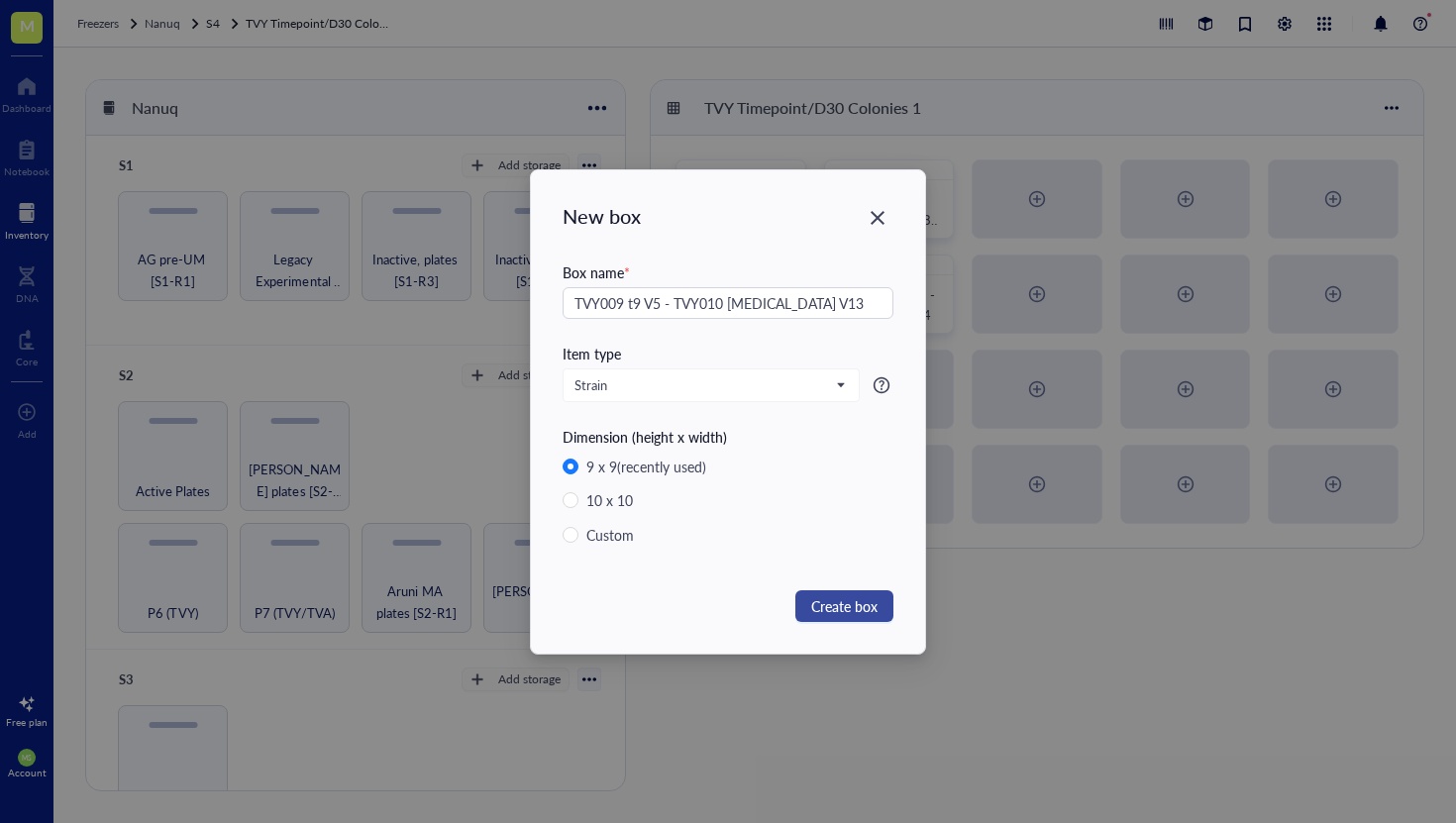 click on "Create box" at bounding box center (844, 606) 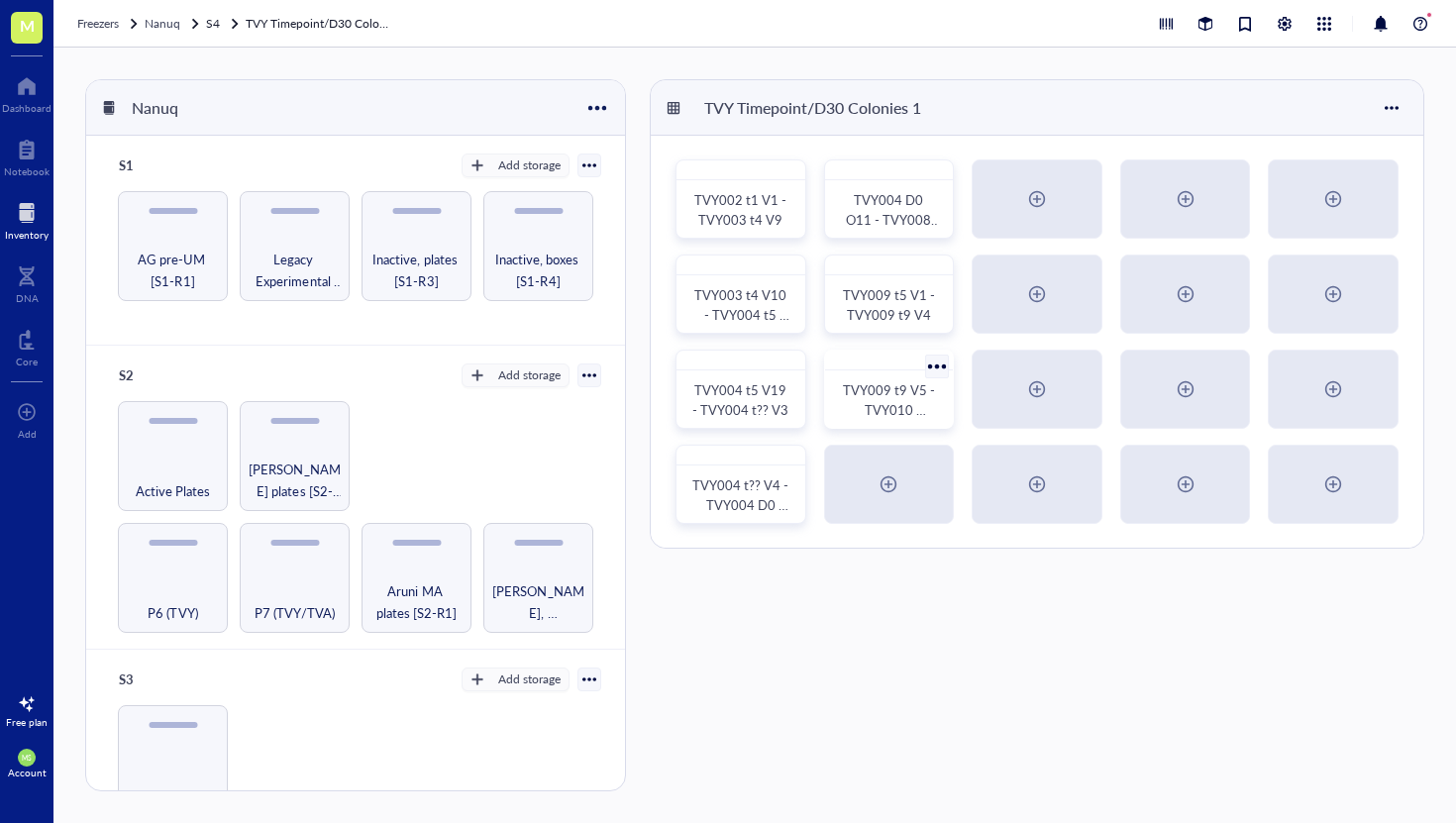 click on "TVY009 t9 V5 - TVY010 [MEDICAL_DATA] V13" at bounding box center [889, 419] 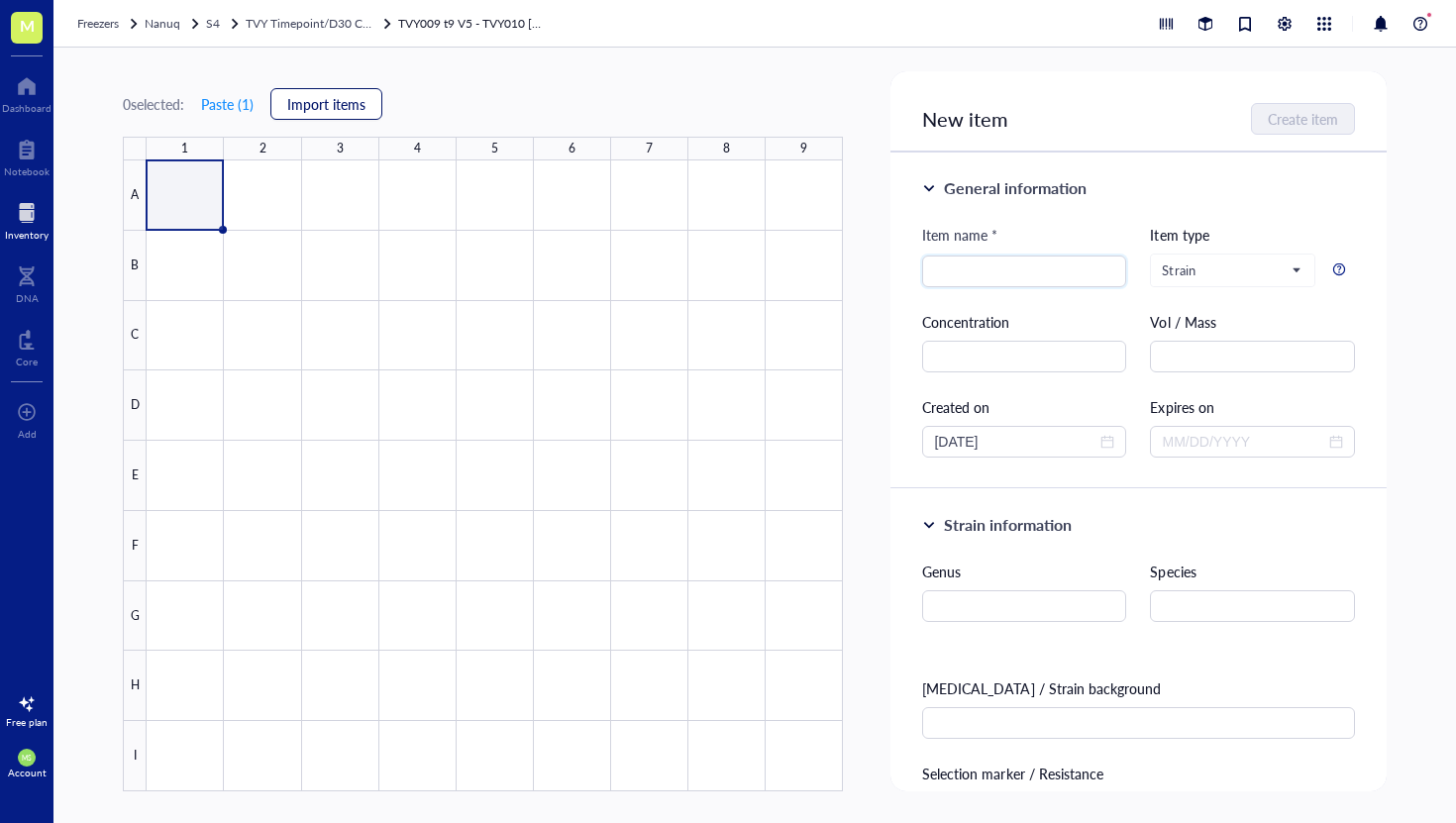 click on "Import items" at bounding box center [326, 104] 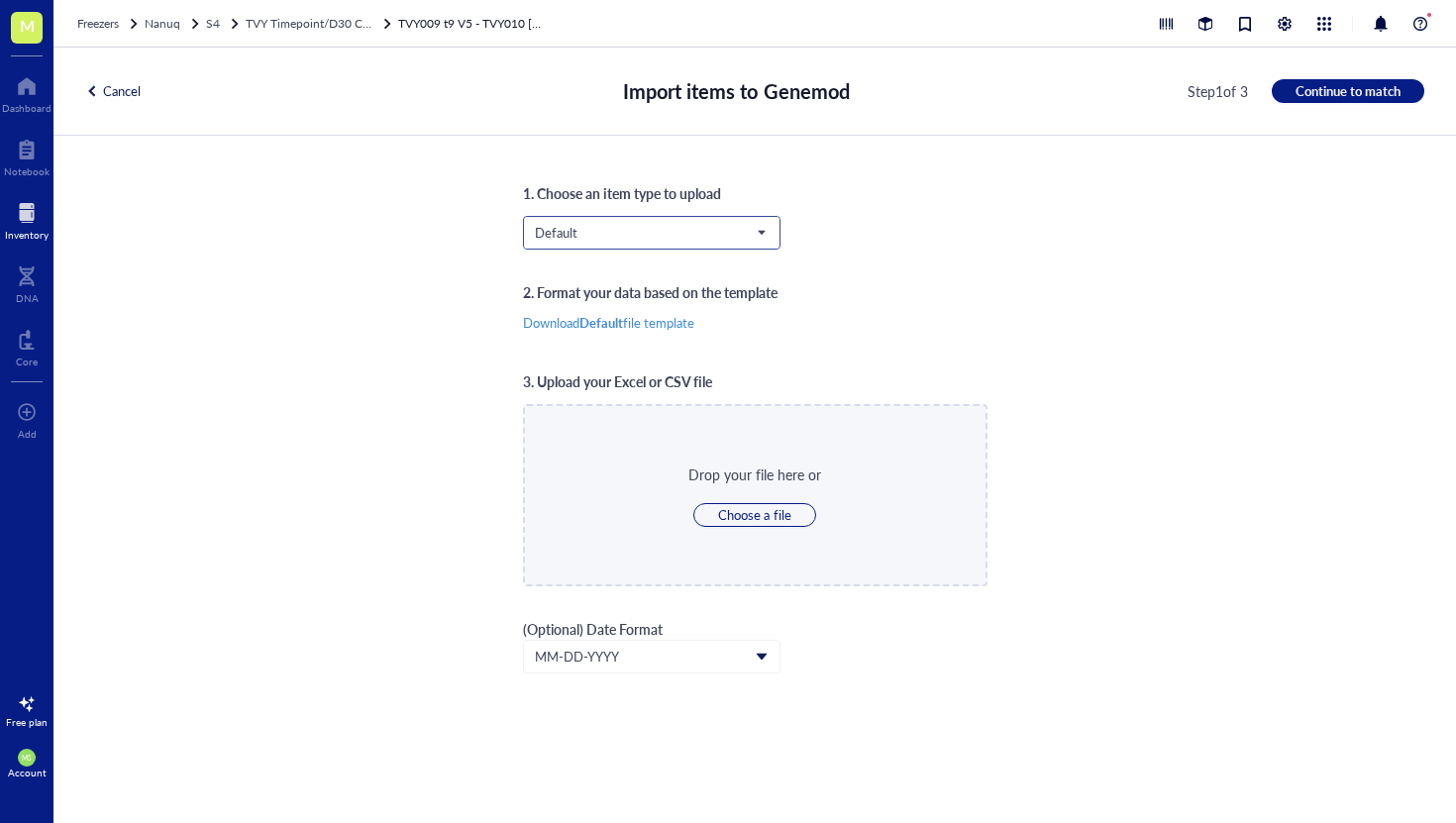 click at bounding box center (643, 233) 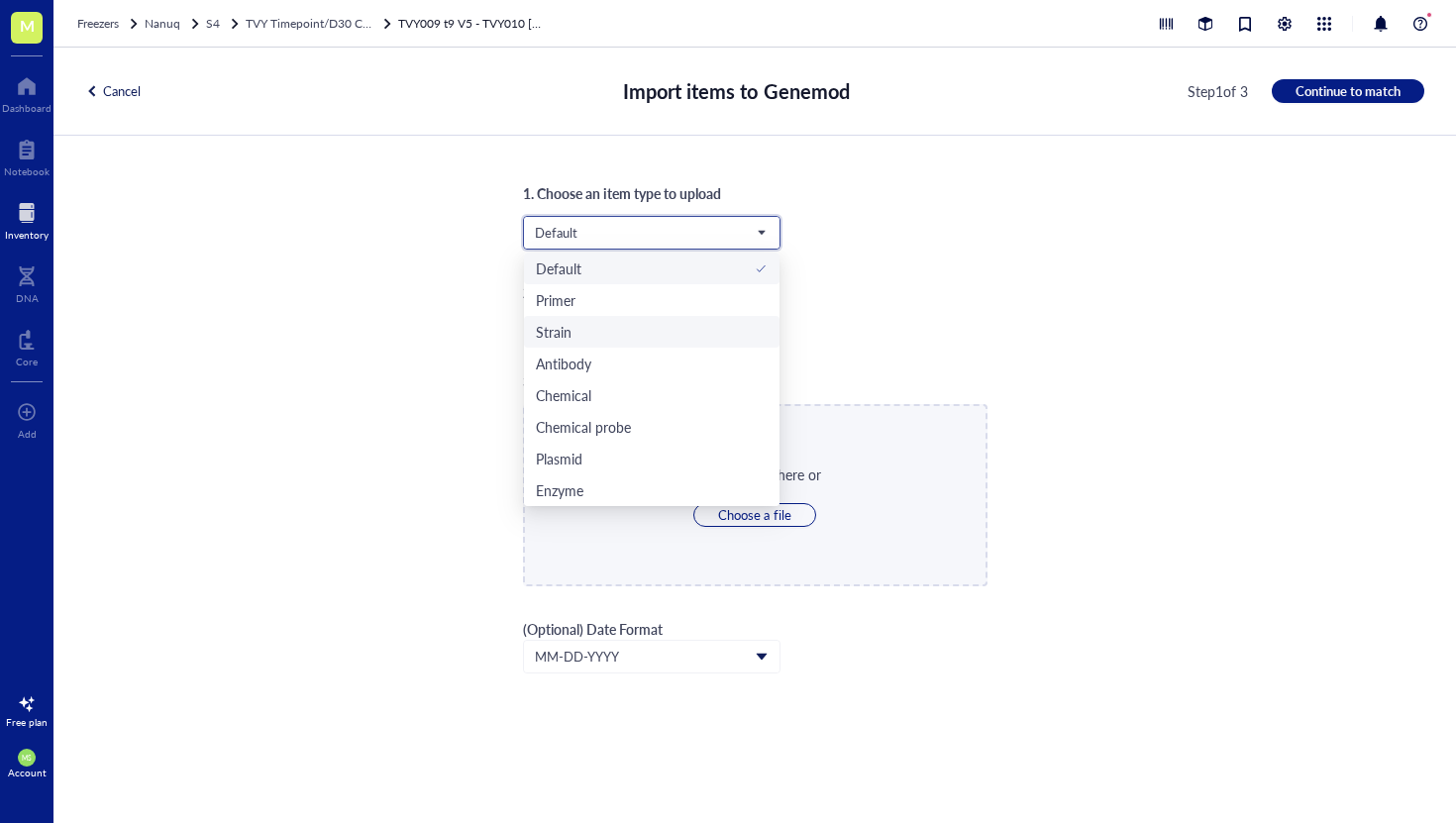 click on "Strain" at bounding box center [652, 332] 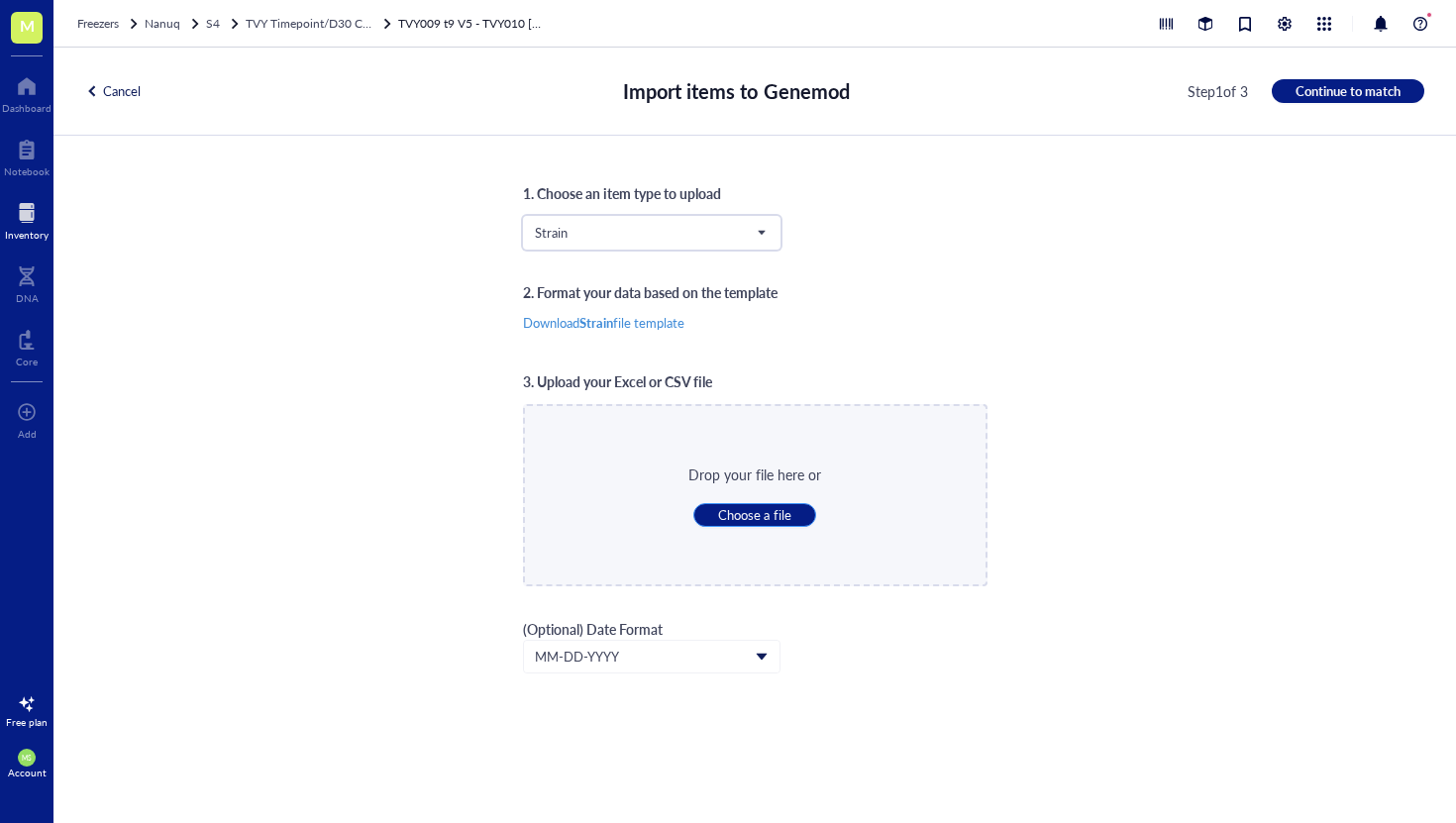 click on "Choose a file" at bounding box center (754, 515) 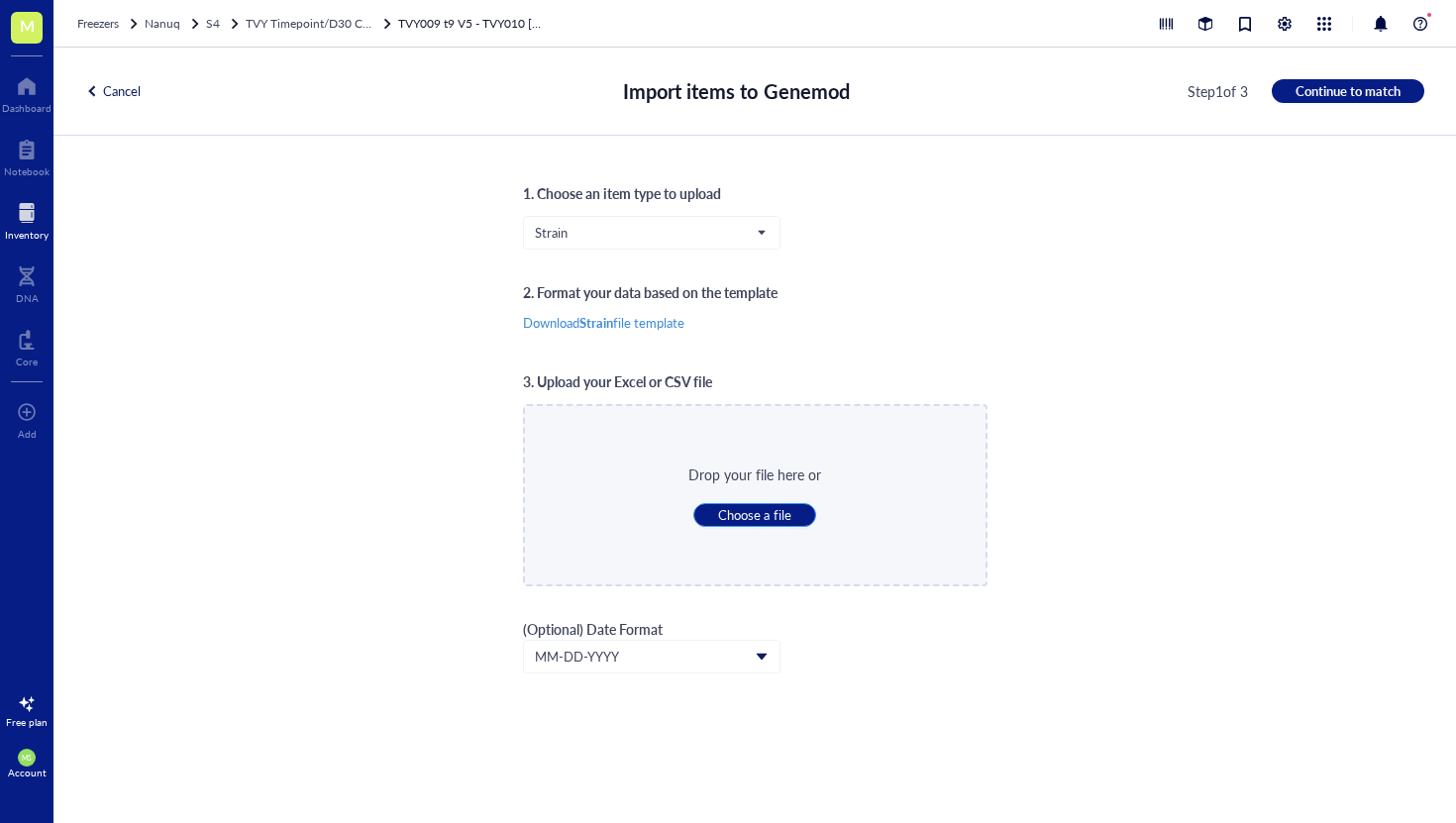 type on "C:\fakepath\Box7.csv" 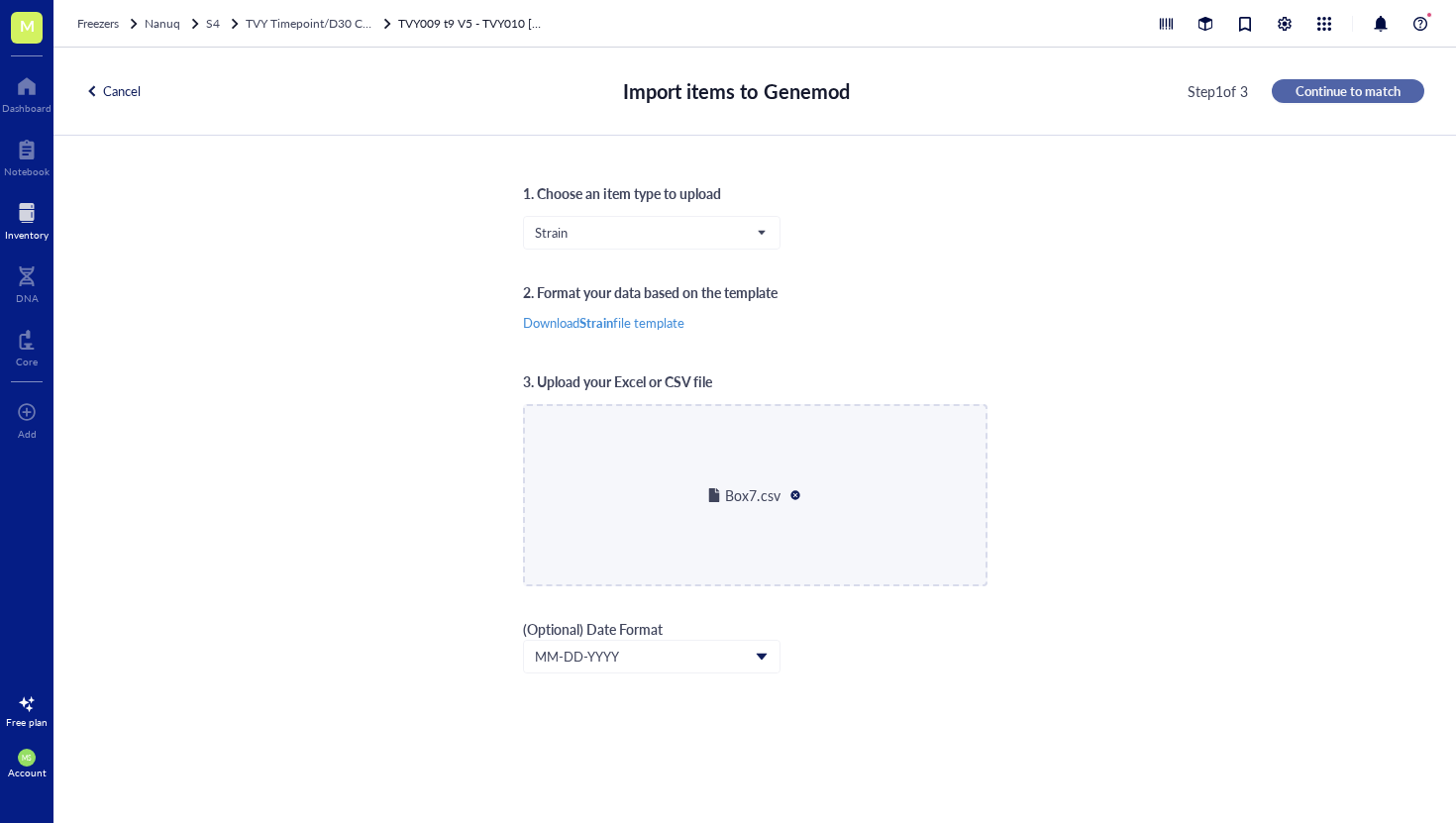 click on "Continue to match" at bounding box center (1348, 91) 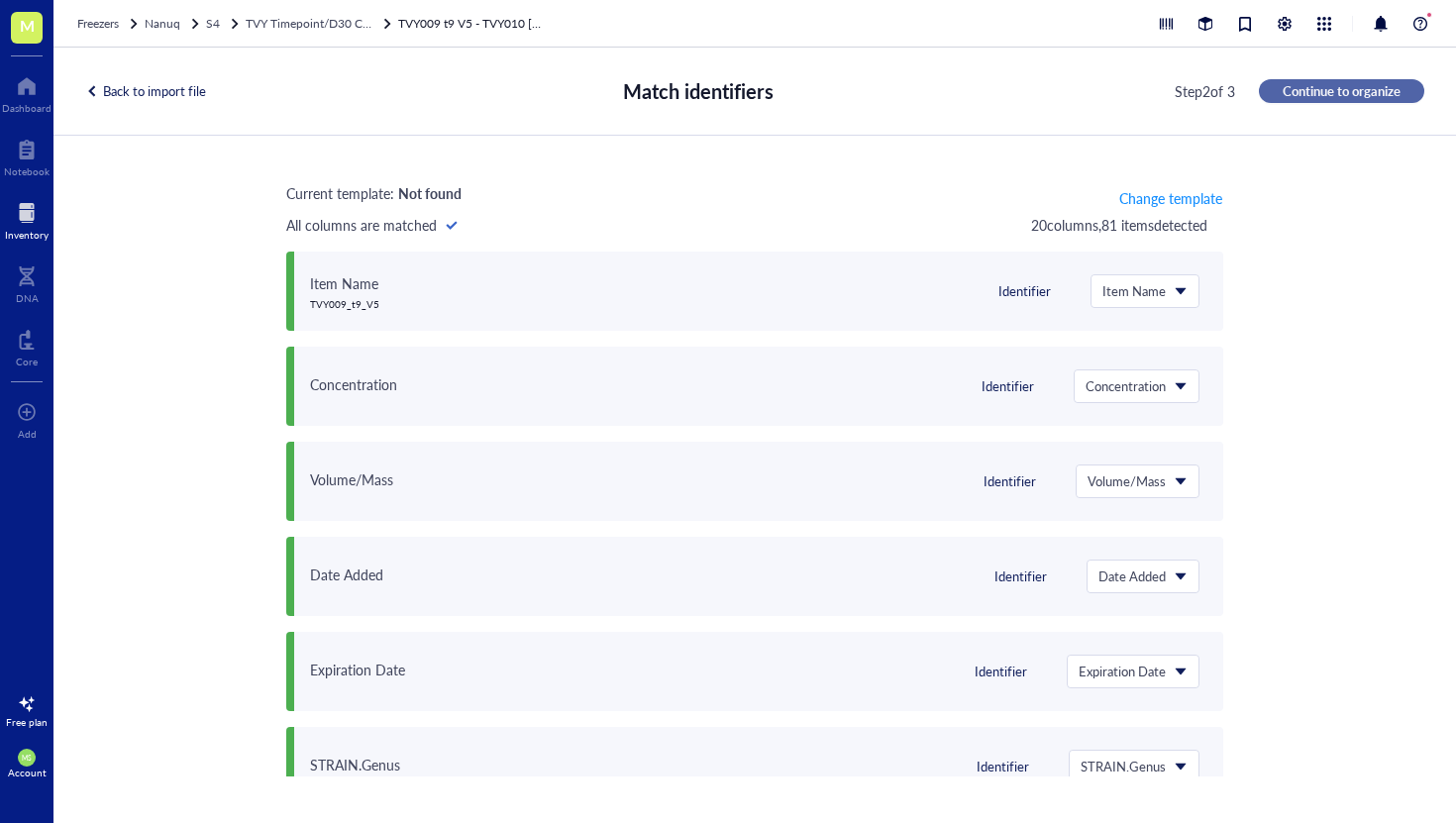 click on "Continue to organize" at bounding box center (1341, 91) 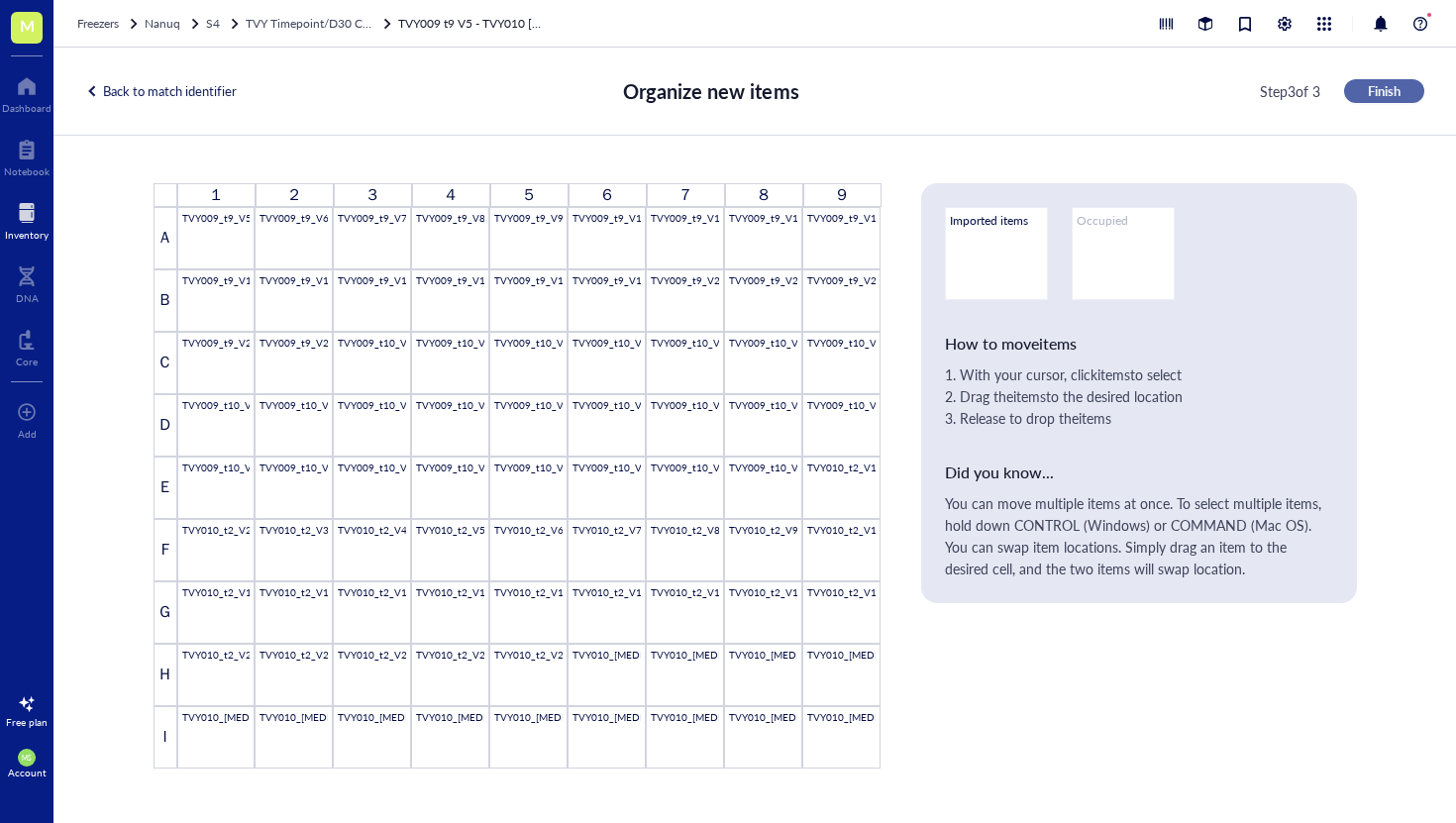 click on "Finish" at bounding box center [1384, 91] 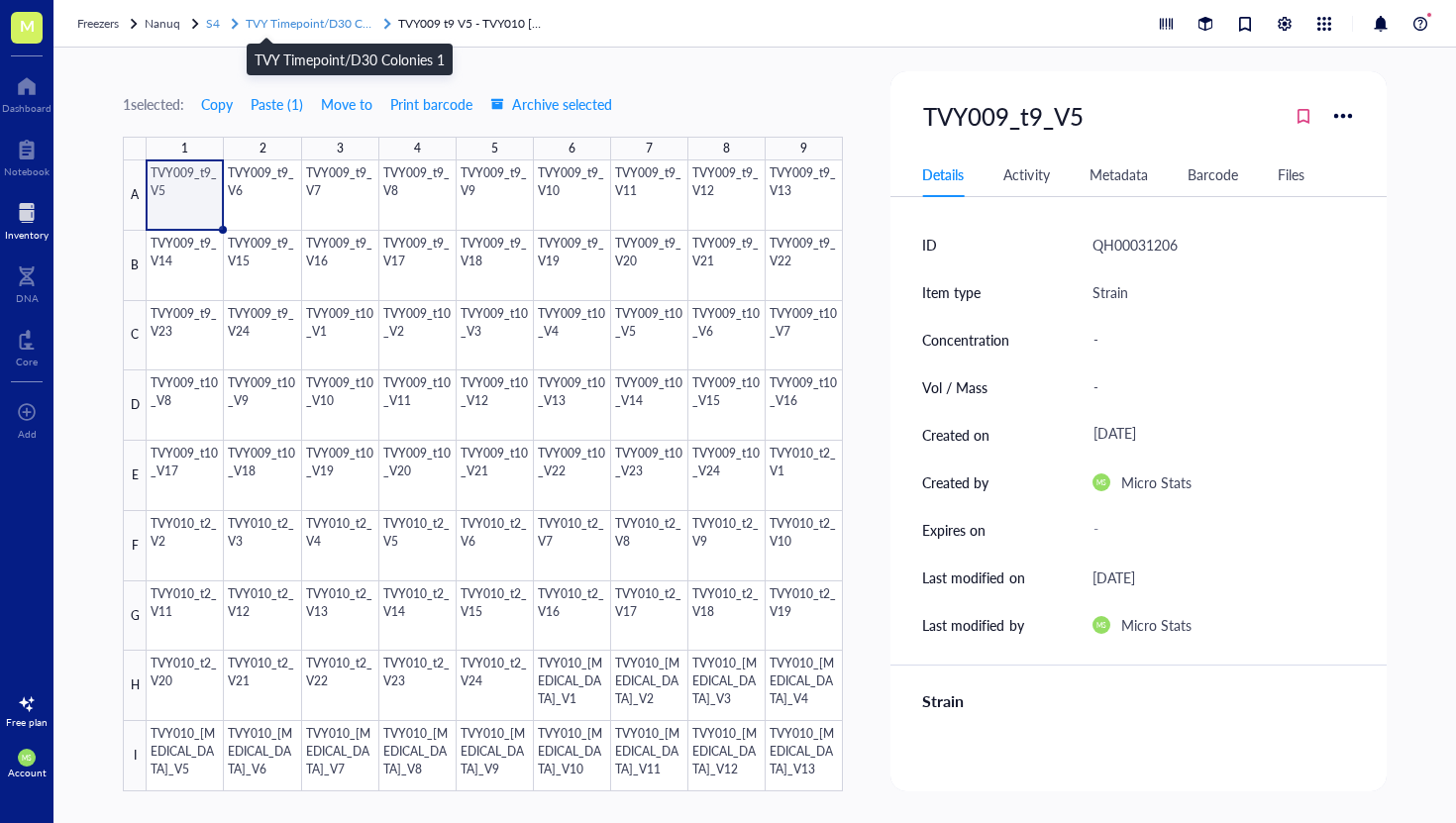 click on "TVY Timepoint/D30 Colonies 1" at bounding box center (328, 23) 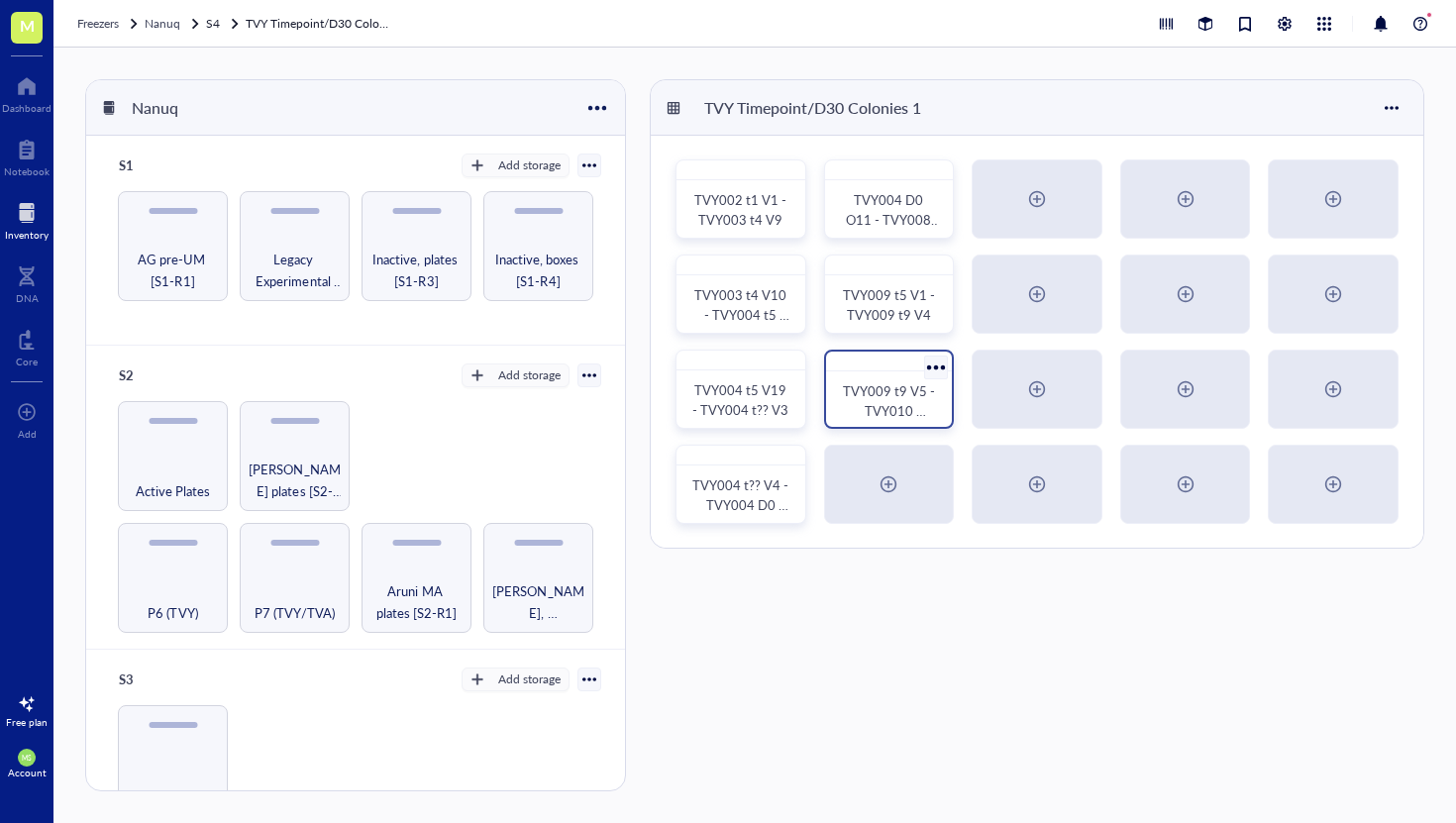 click at bounding box center (936, 366) 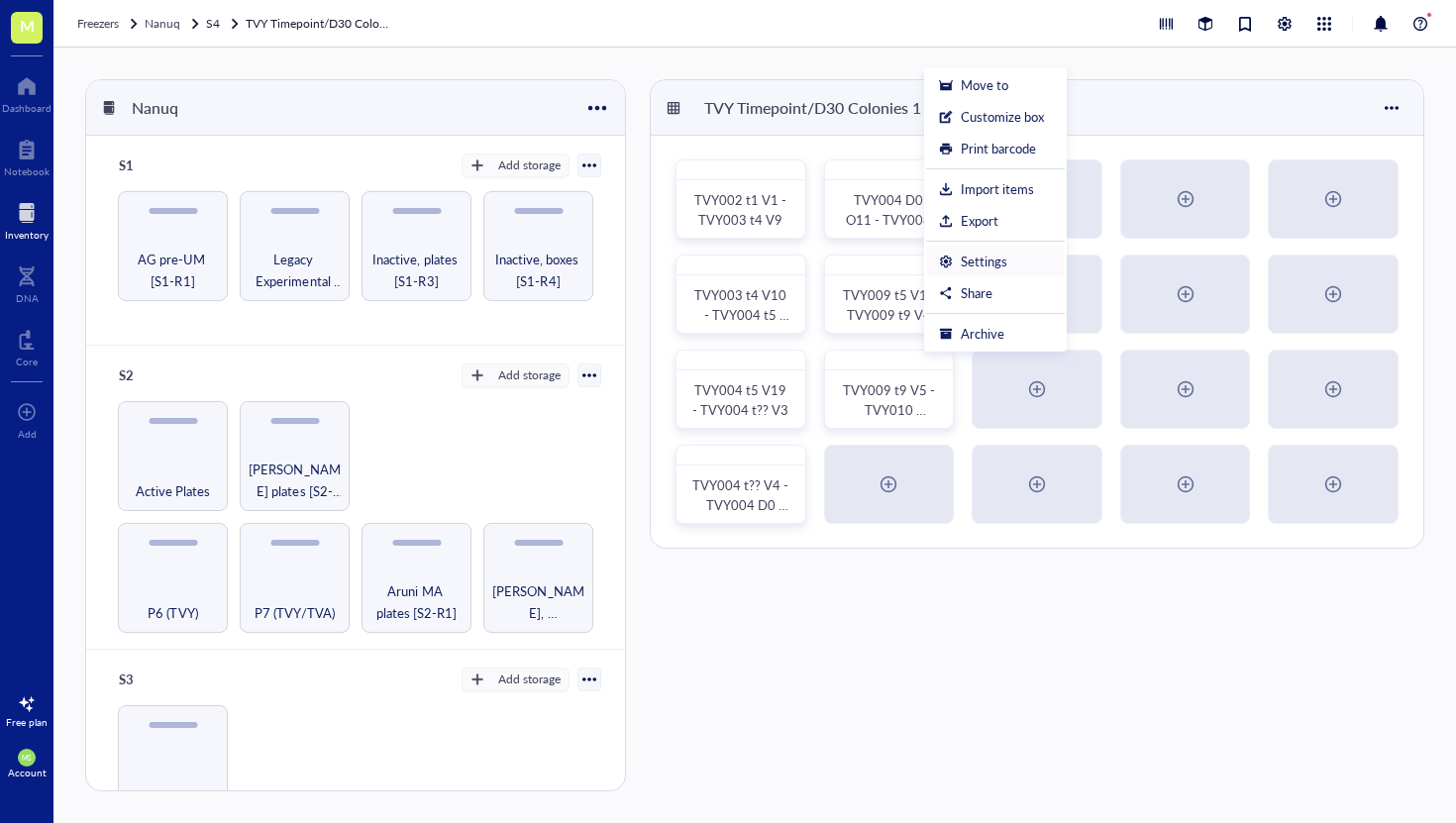 click on "Settings" at bounding box center [984, 261] 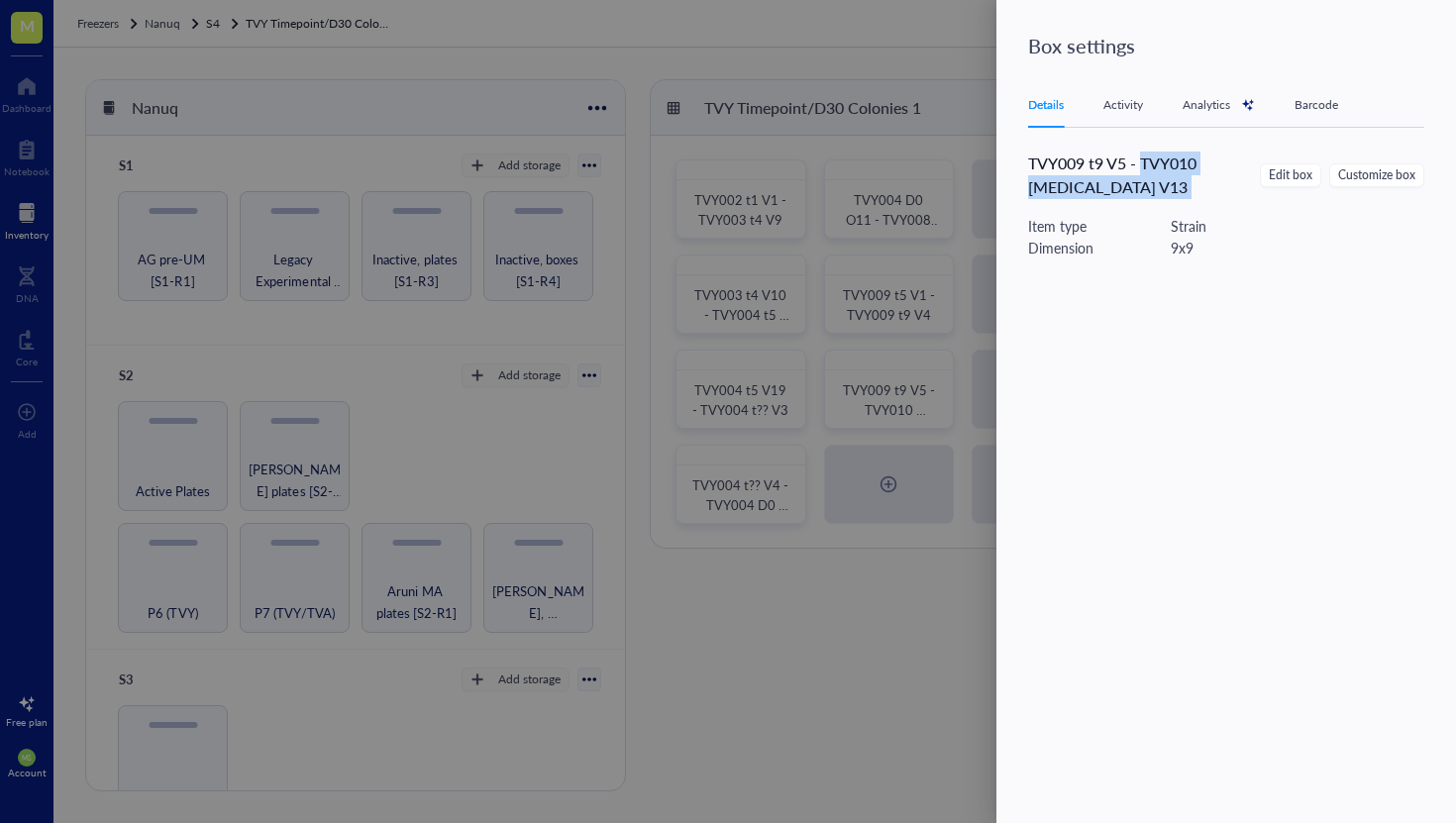 drag, startPoint x: 1144, startPoint y: 165, endPoint x: 1182, endPoint y: 205, distance: 55.17246 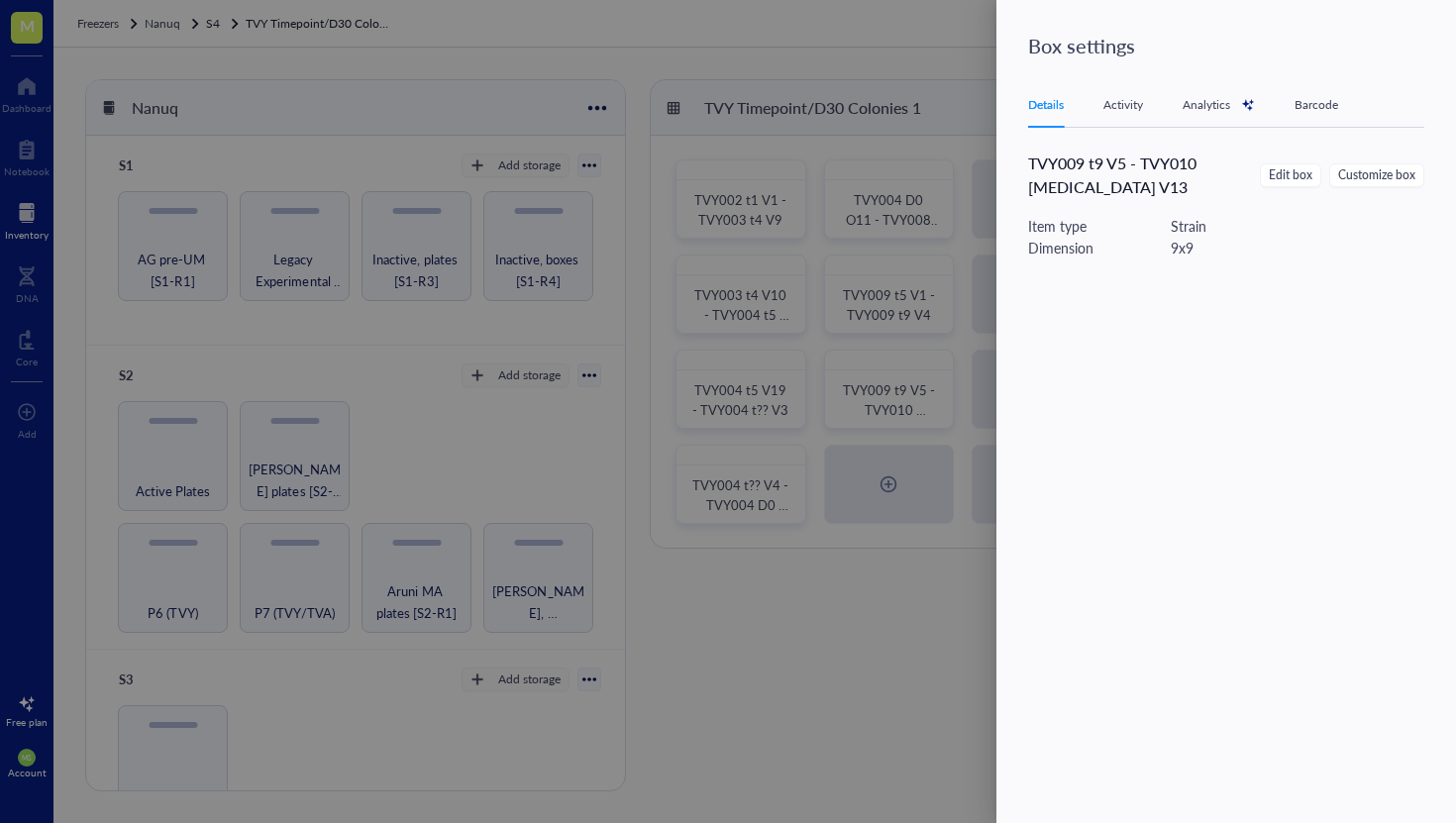 click at bounding box center [728, 411] 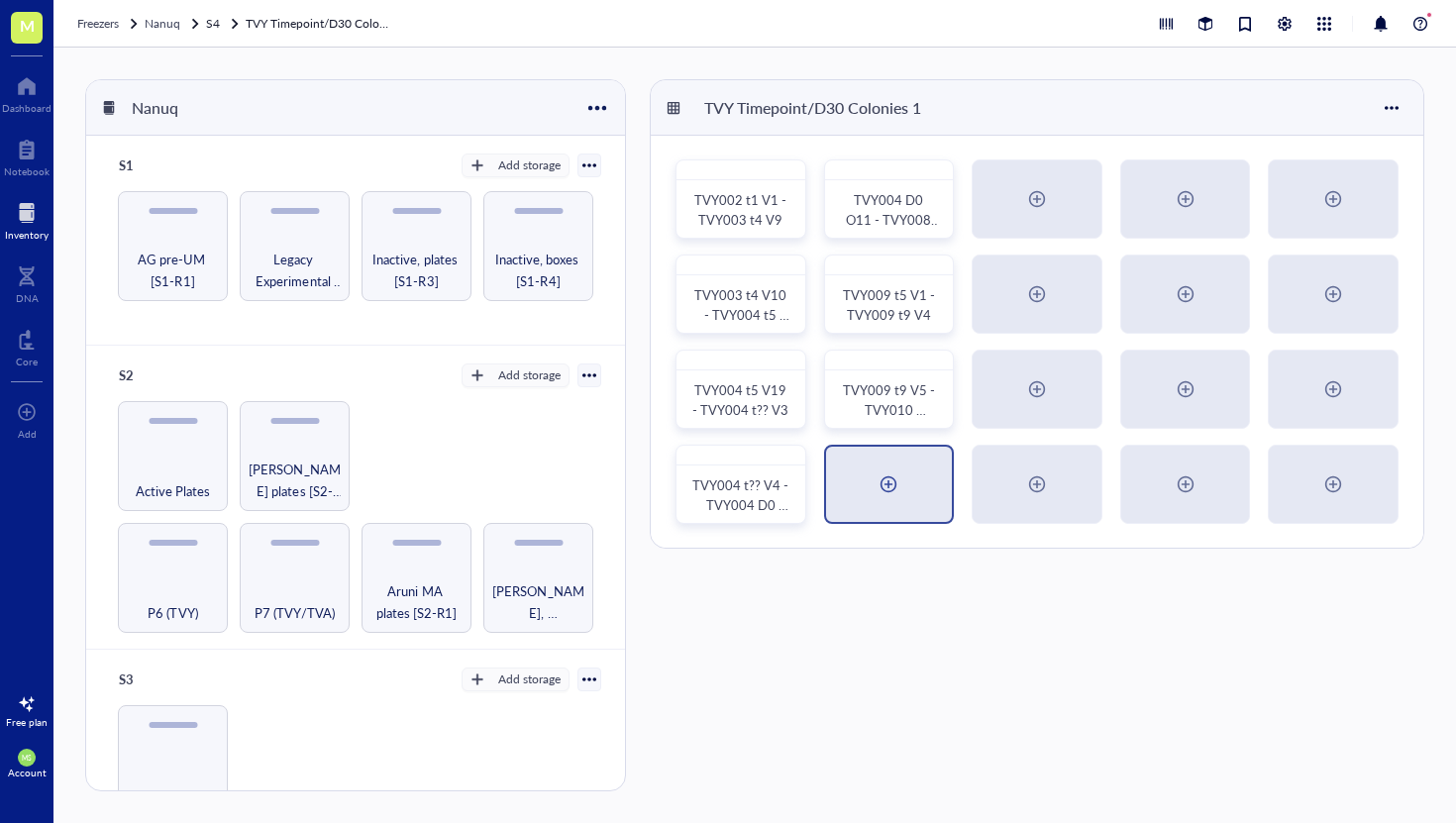 click at bounding box center (888, 484) 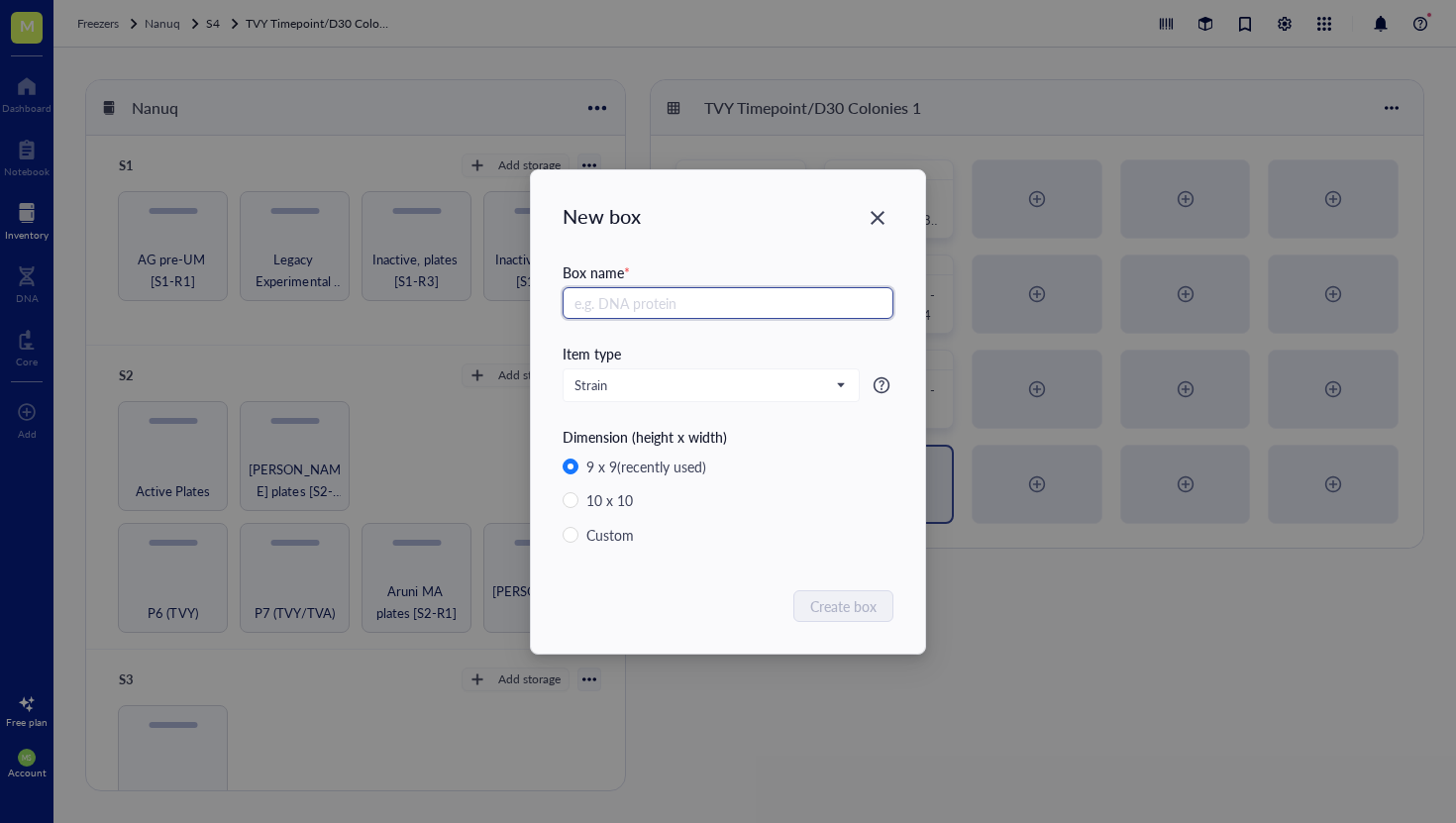 paste on "TVY010 [MEDICAL_DATA] V13" 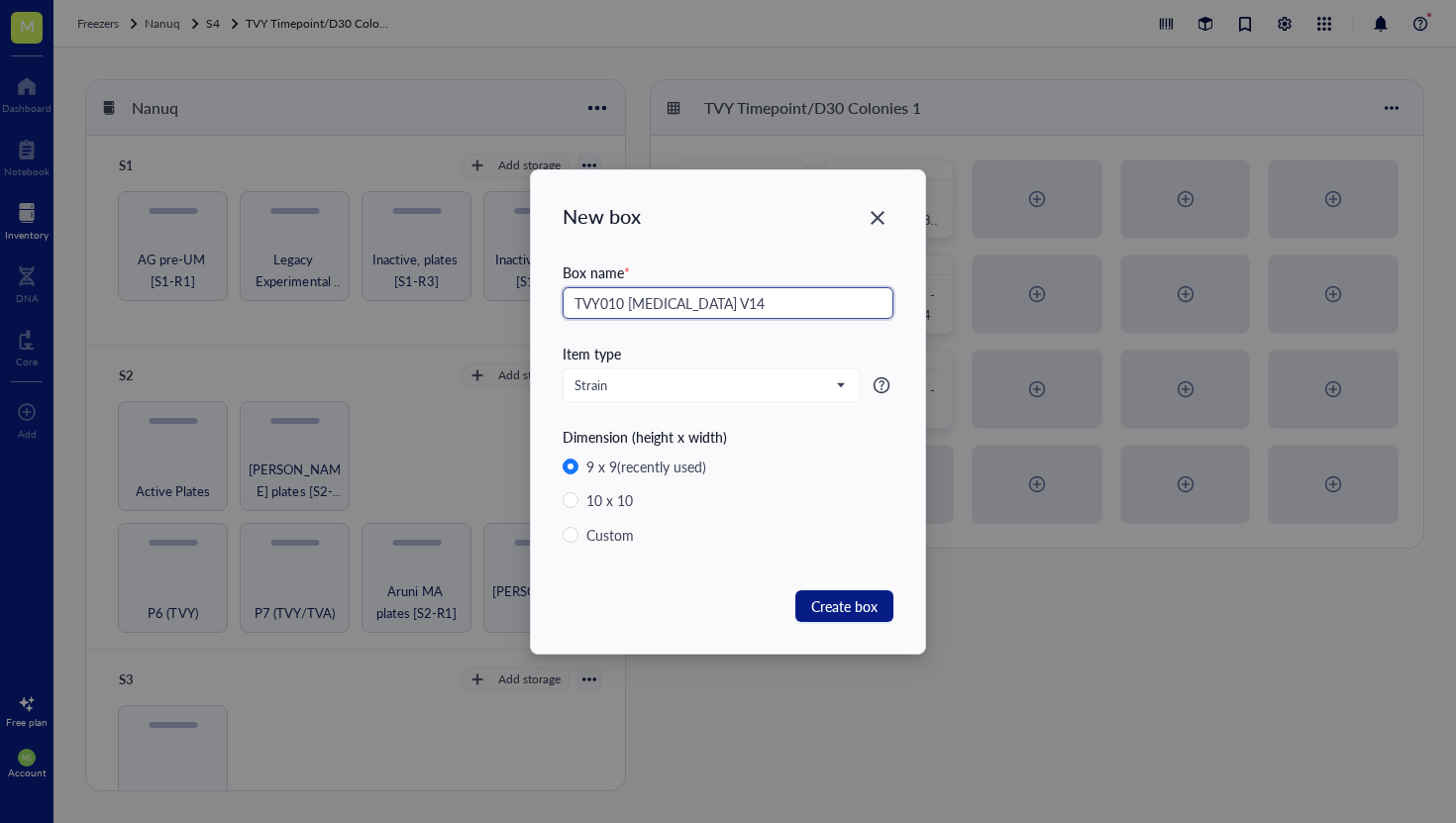 paste on "TVY010_[MEDICAL_DATA]_V13" 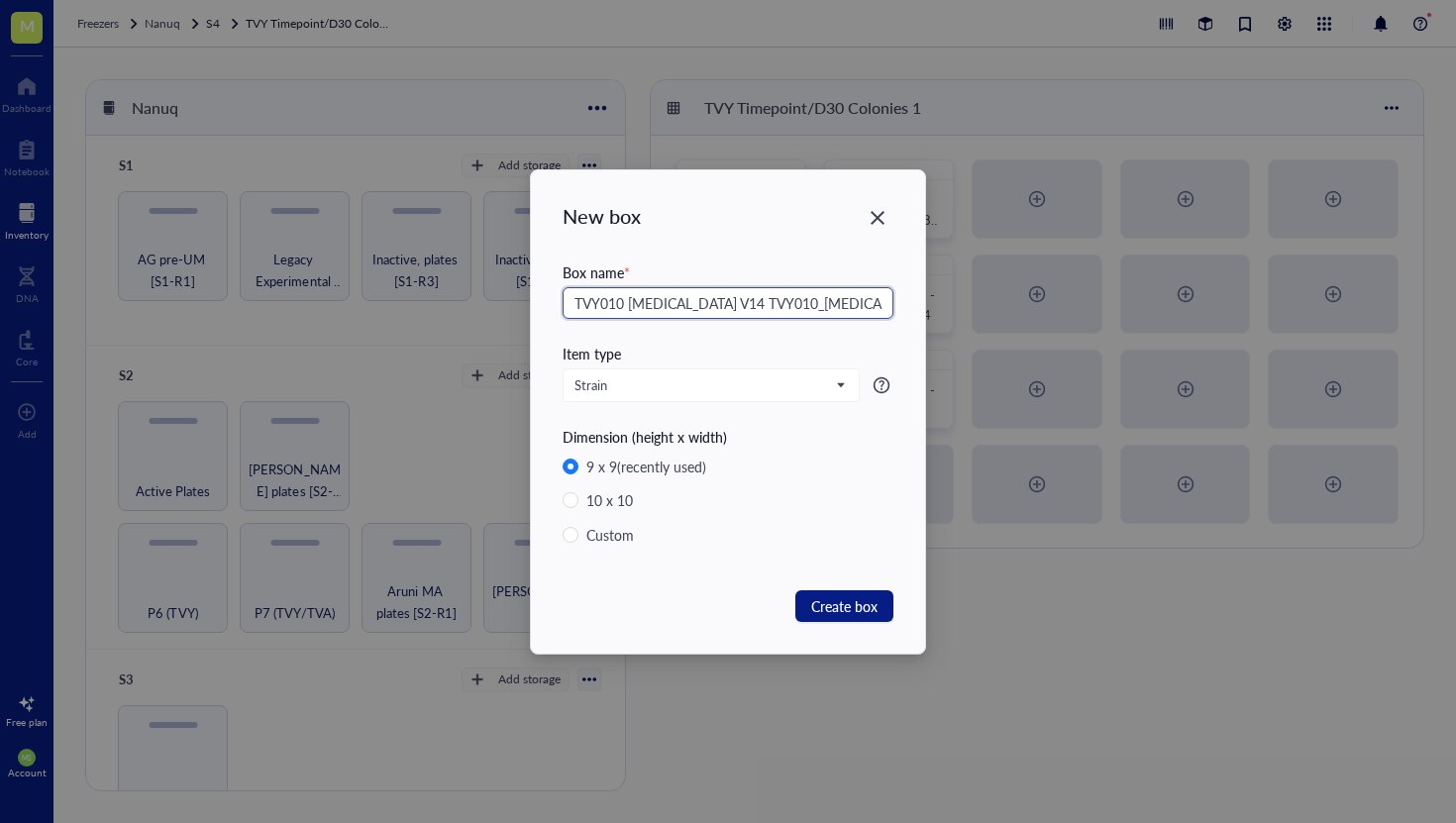click on "TVY010 [MEDICAL_DATA] V14 TVY010_[MEDICAL_DATA]_V13" at bounding box center [728, 303] 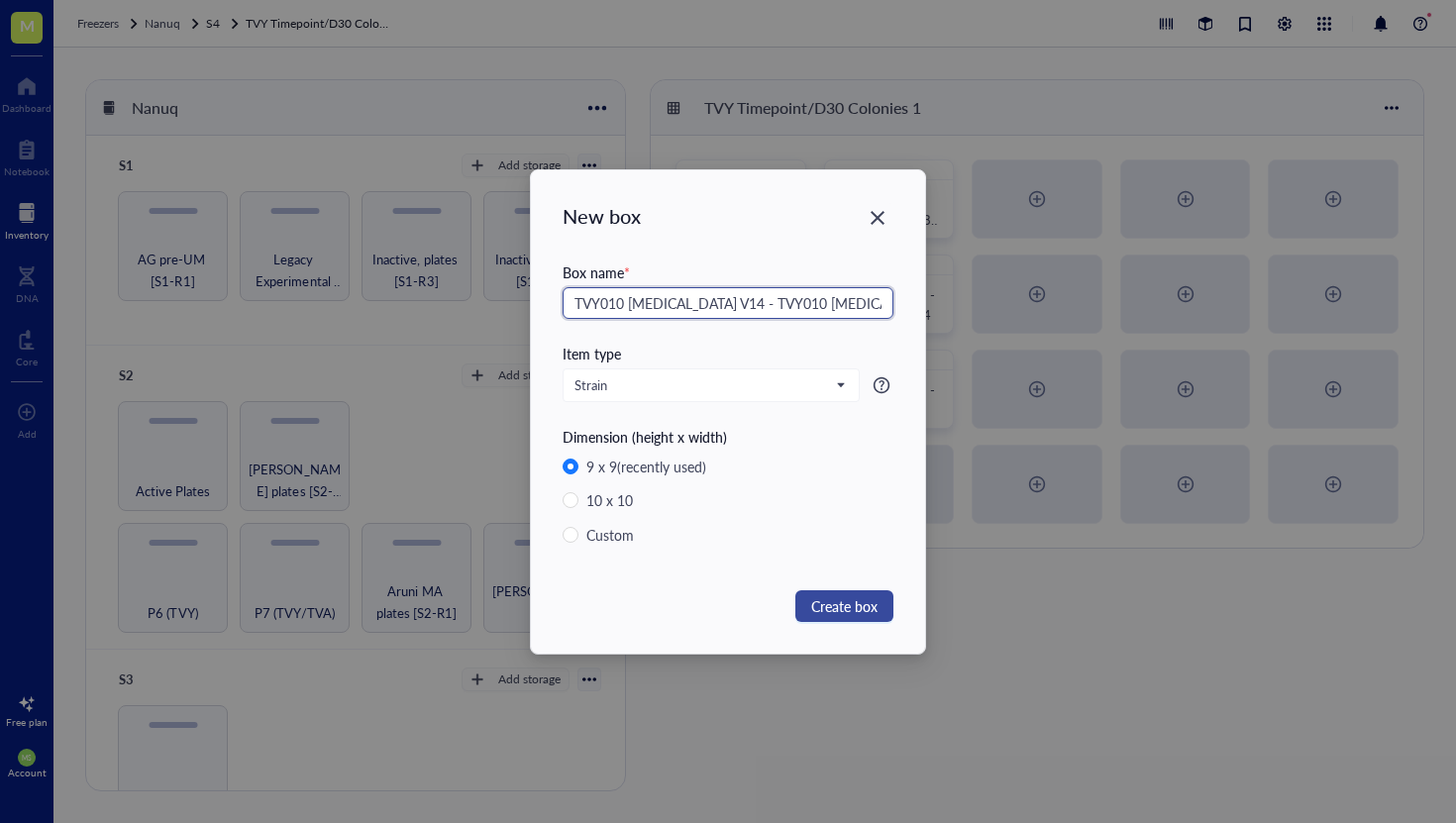 type on "TVY010 [MEDICAL_DATA] V14 - TVY010 [MEDICAL_DATA] V13" 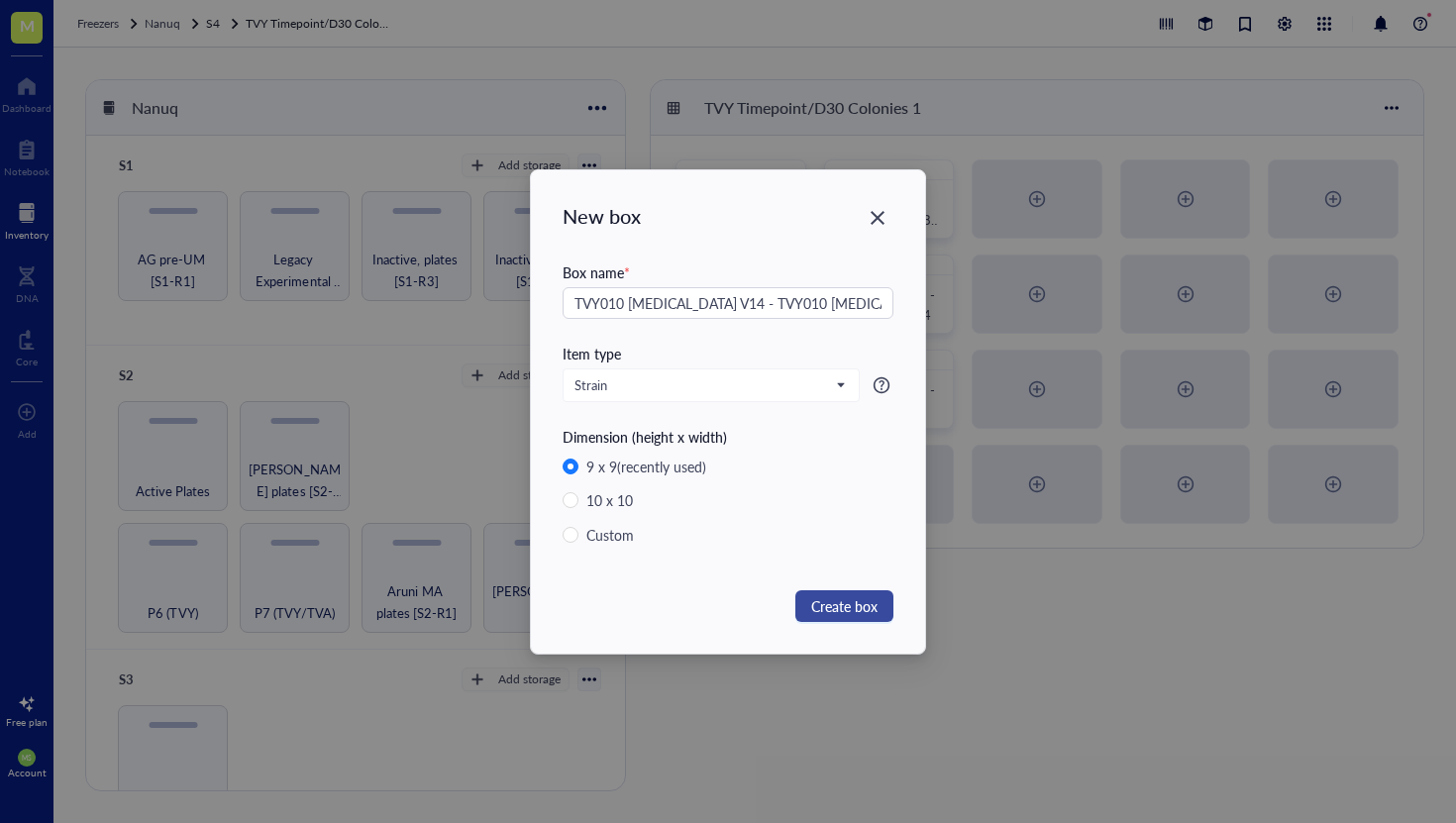 click on "Create box" at bounding box center [844, 606] 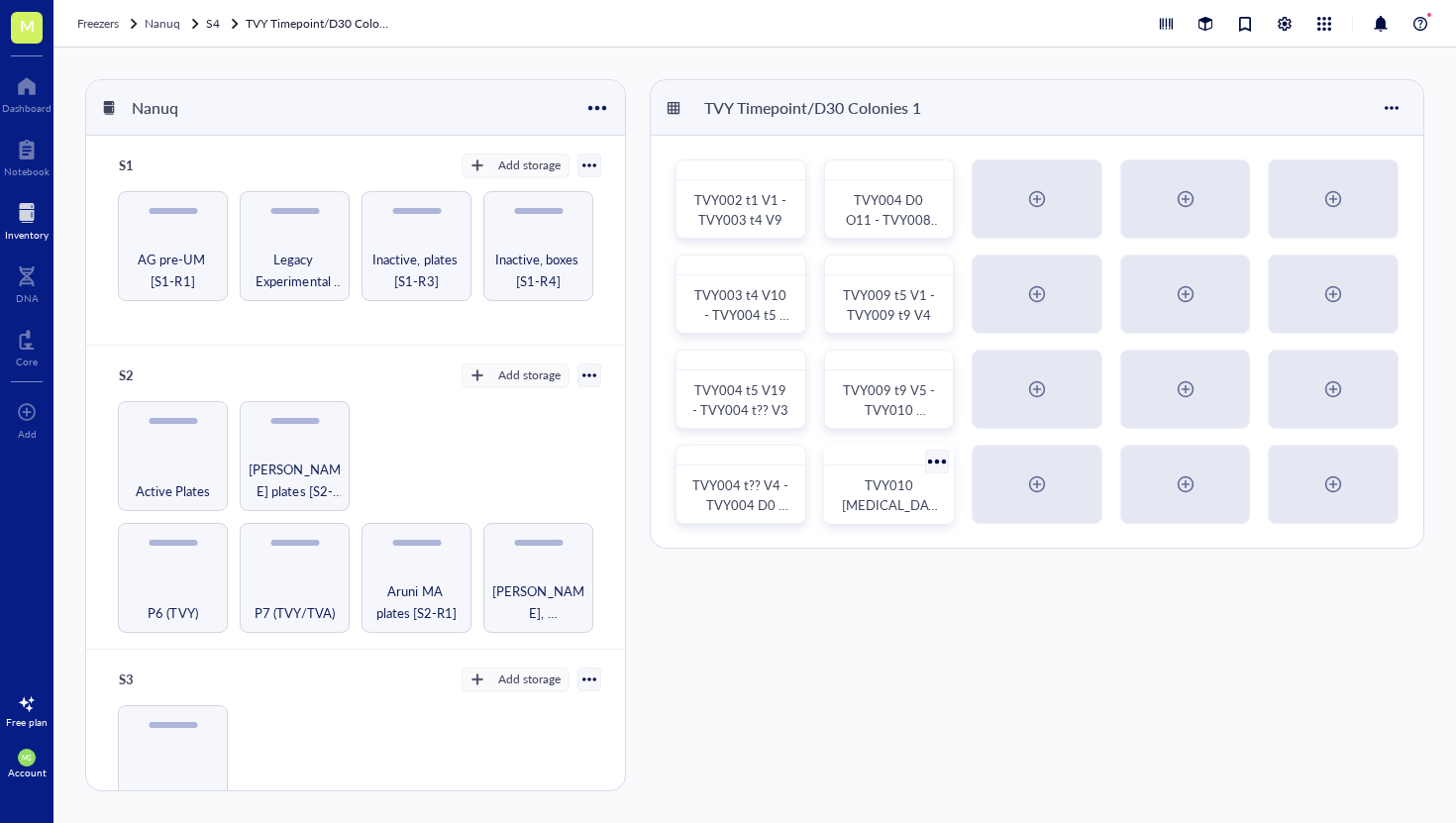 click on "TVY010 [MEDICAL_DATA] V14 - TVY010 [MEDICAL_DATA] V13" at bounding box center (889, 534) 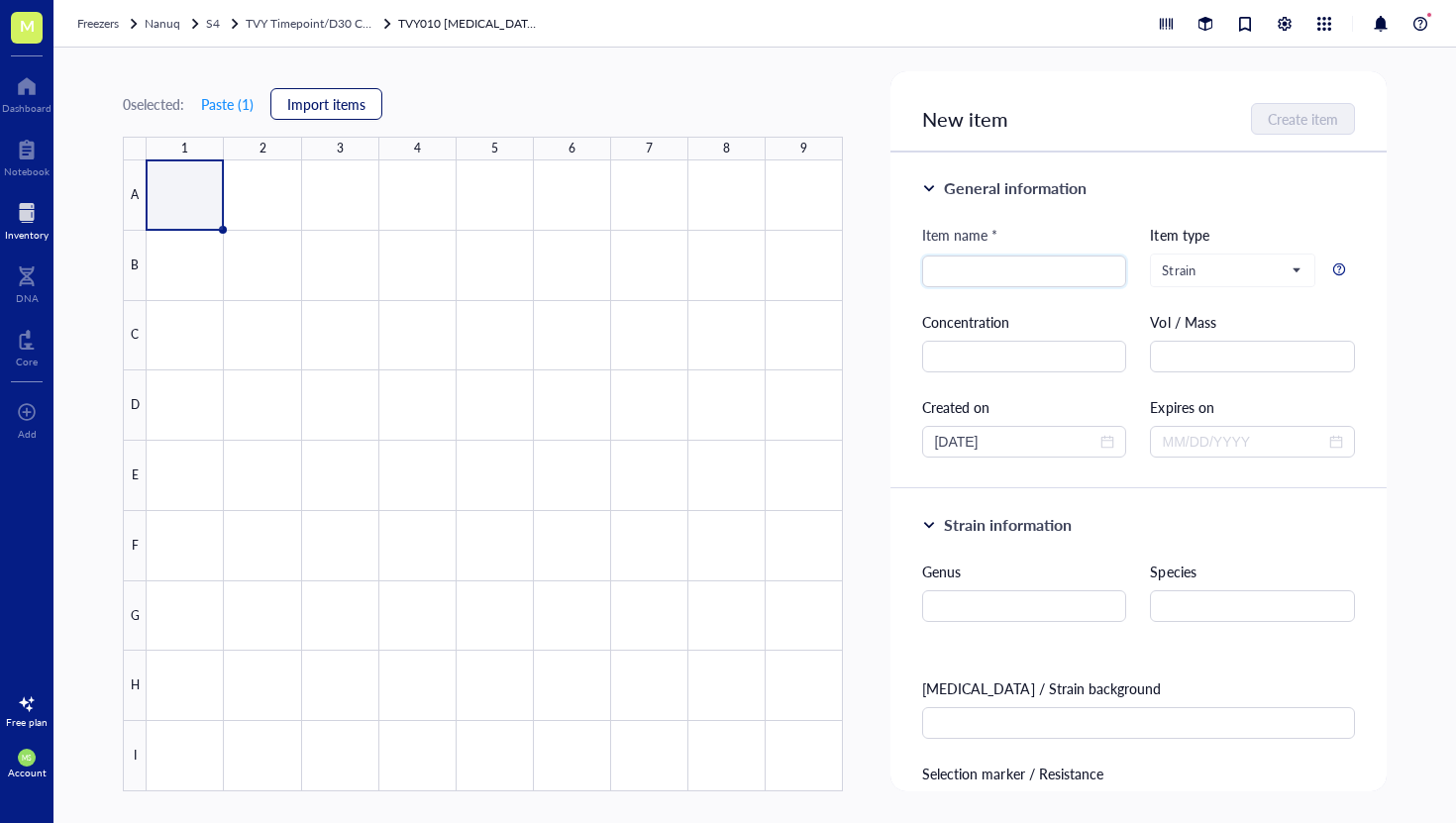 click on "Import items" at bounding box center (326, 104) 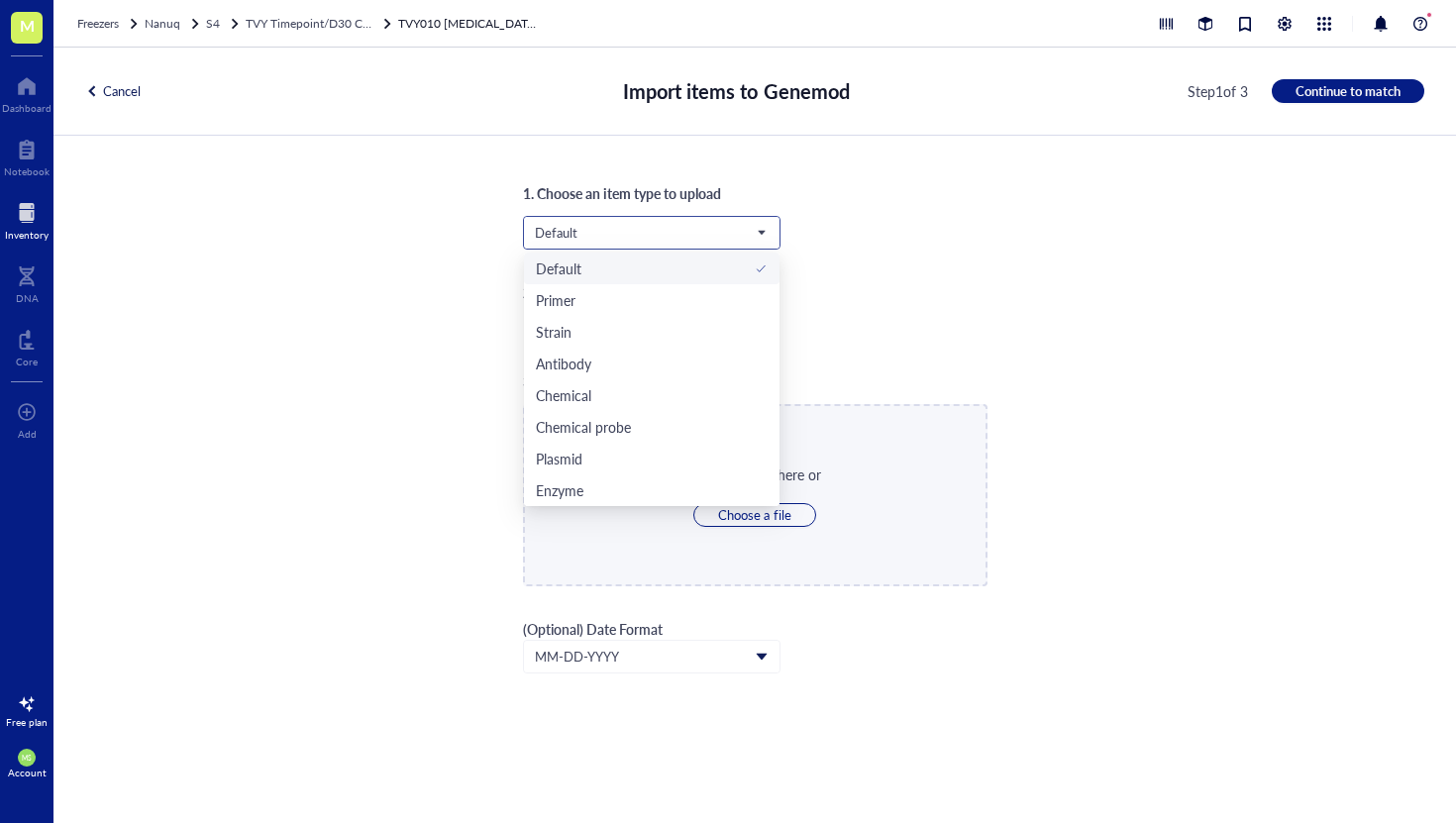 click on "Default" at bounding box center (650, 233) 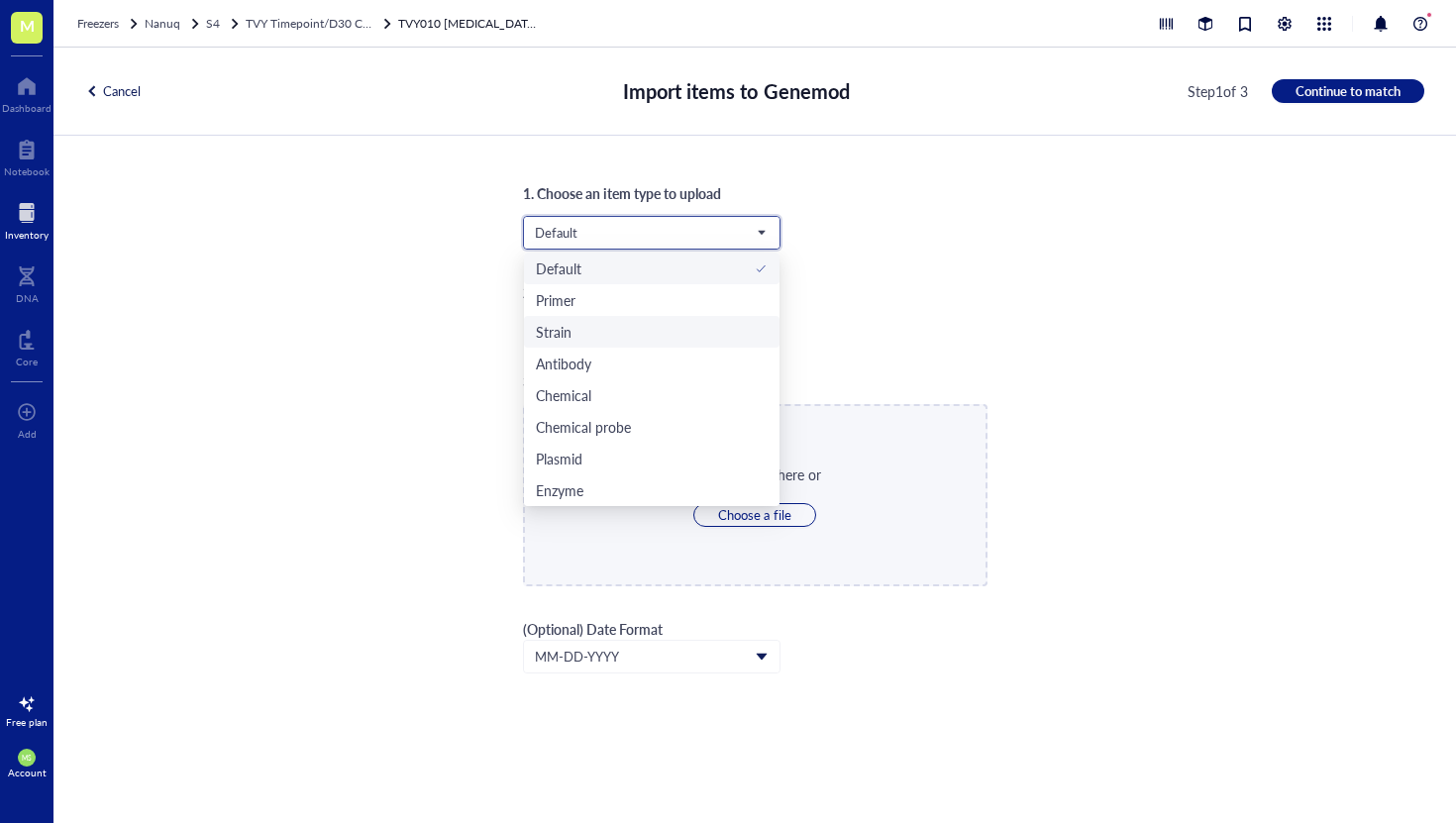 click on "Strain" at bounding box center [652, 332] 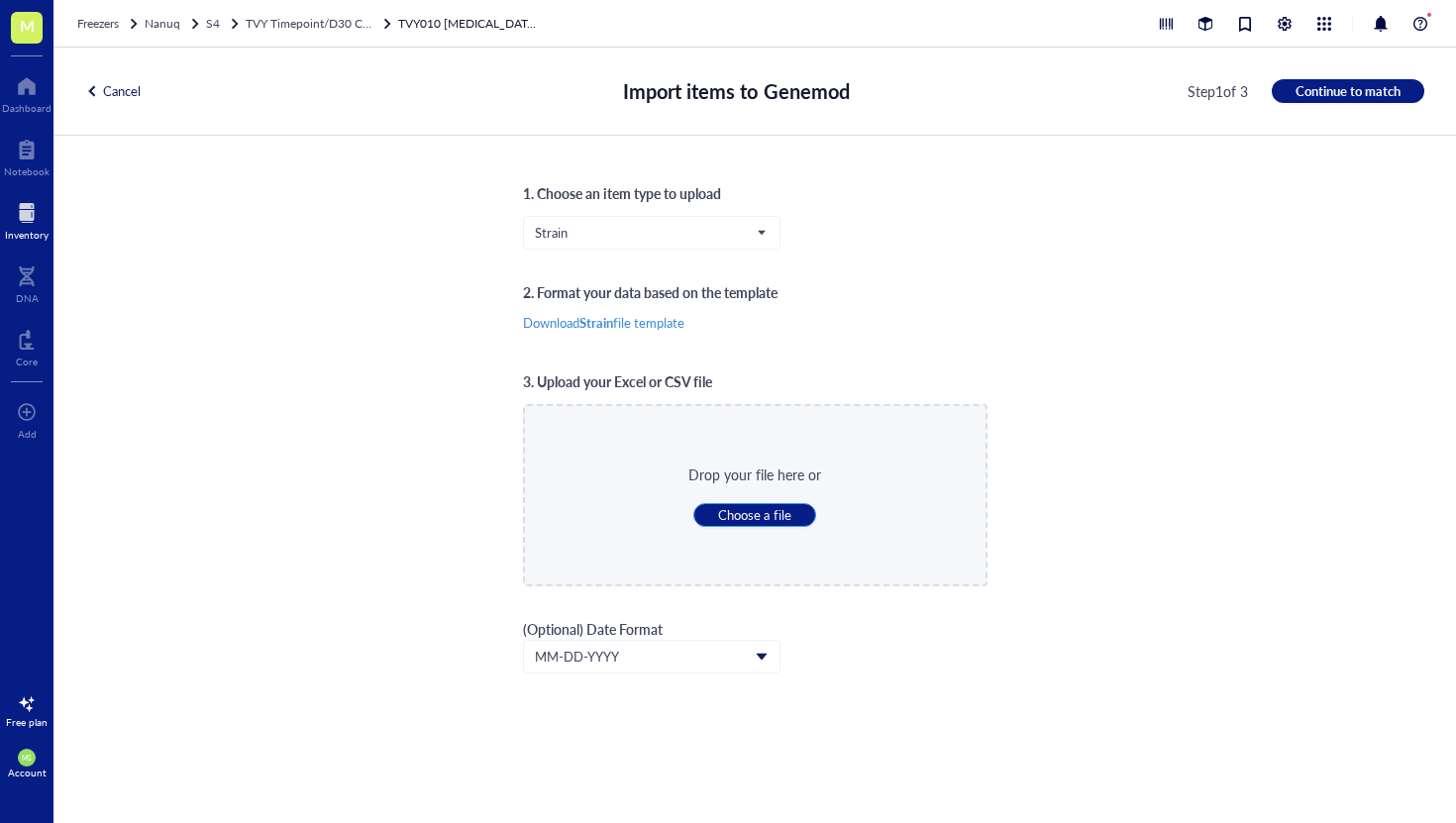 click on "Choose a file" at bounding box center (754, 515) 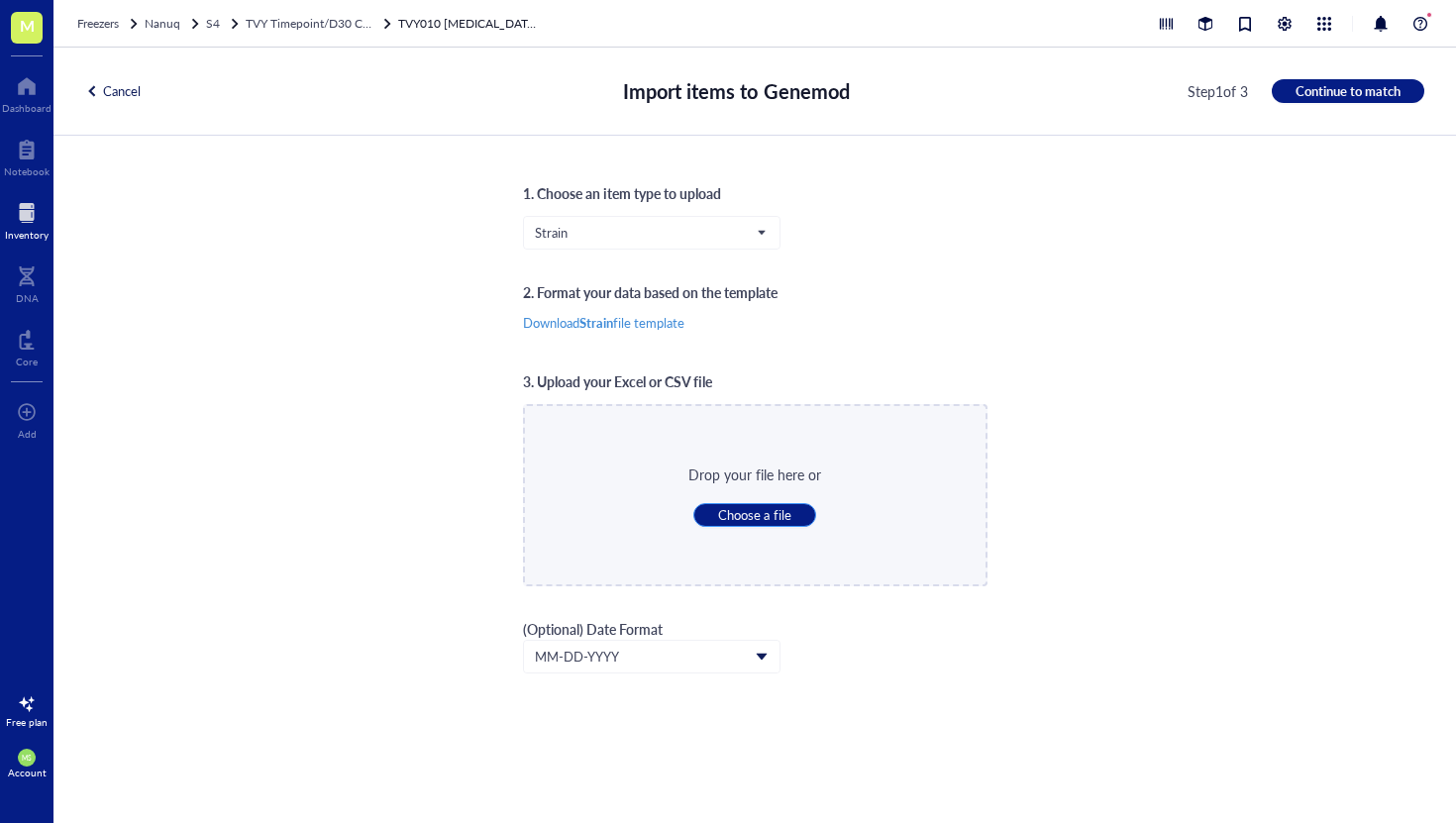 type on "C:\fakepath\Box8.csv" 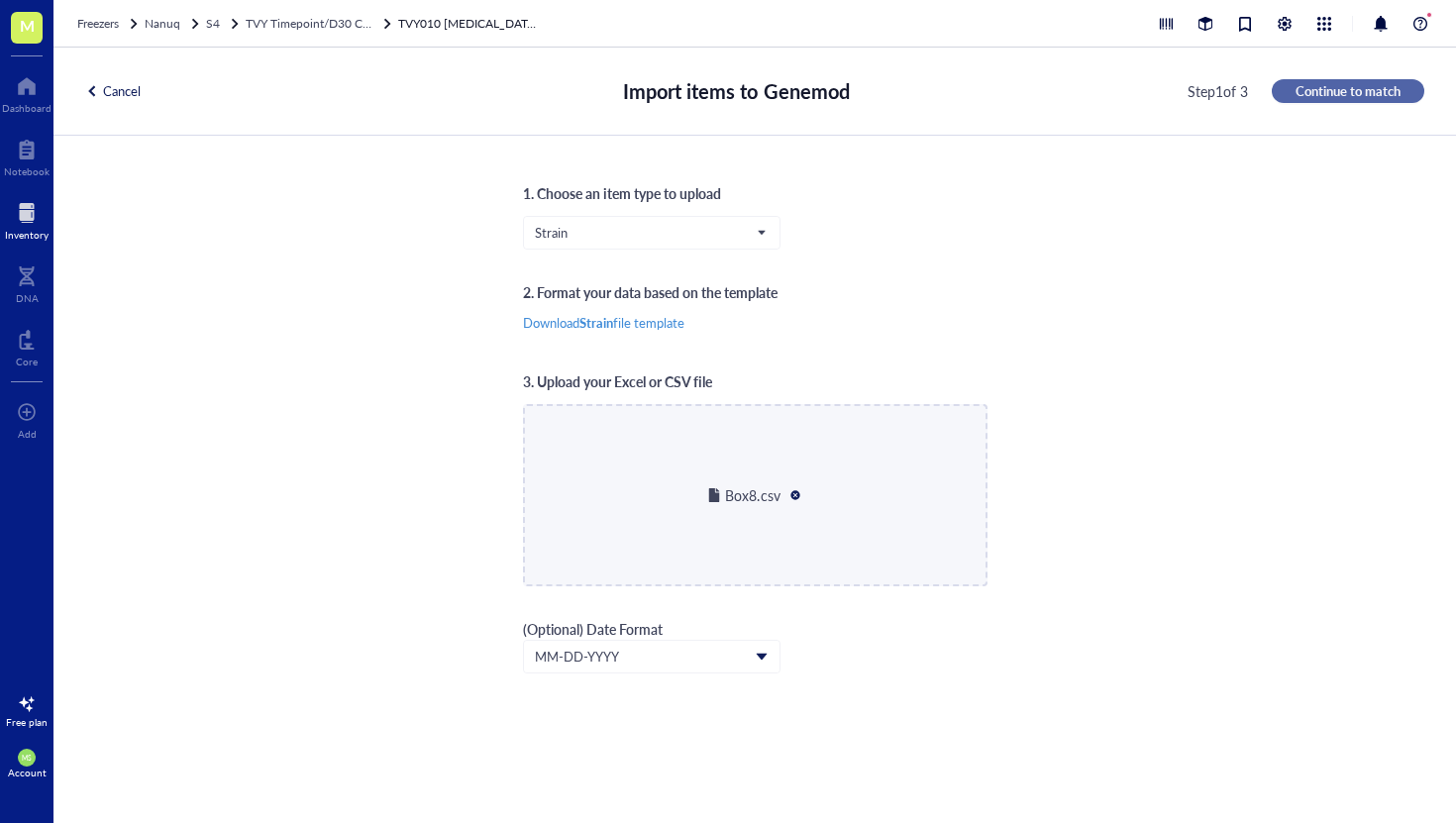 click on "Continue to match" at bounding box center [1348, 91] 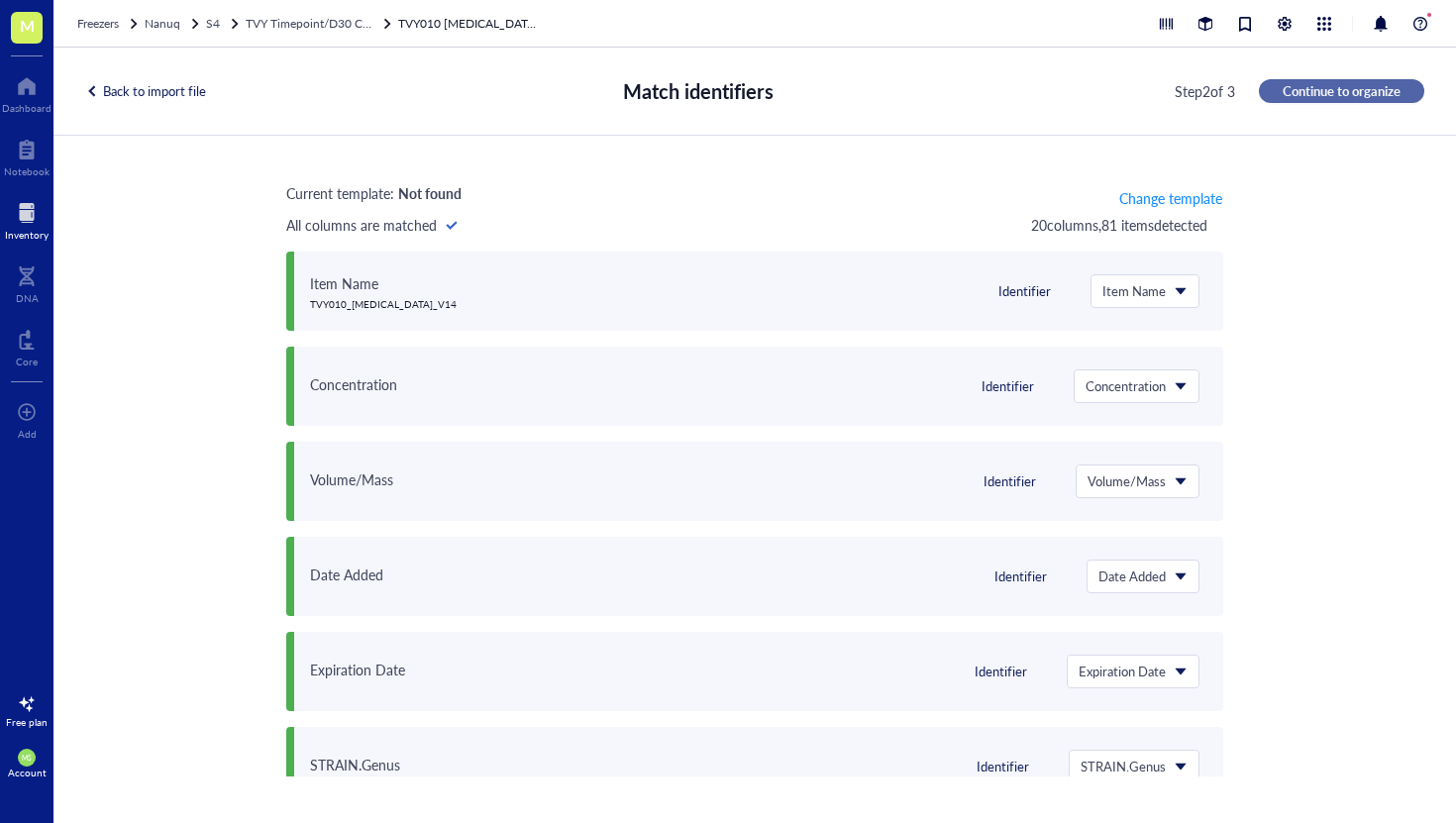 click on "Continue to organize" at bounding box center (1341, 91) 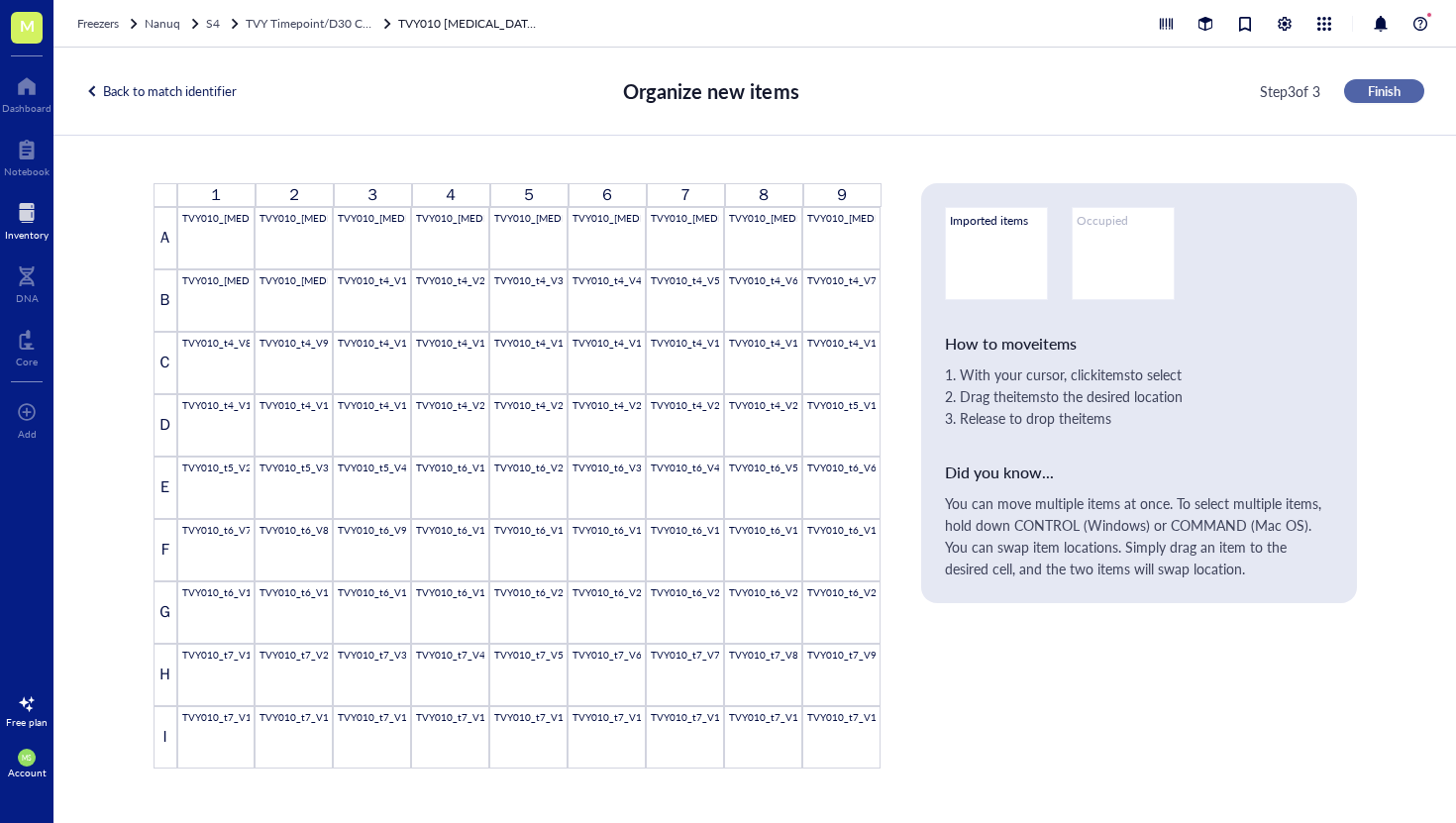 click on "Finish" at bounding box center (1384, 91) 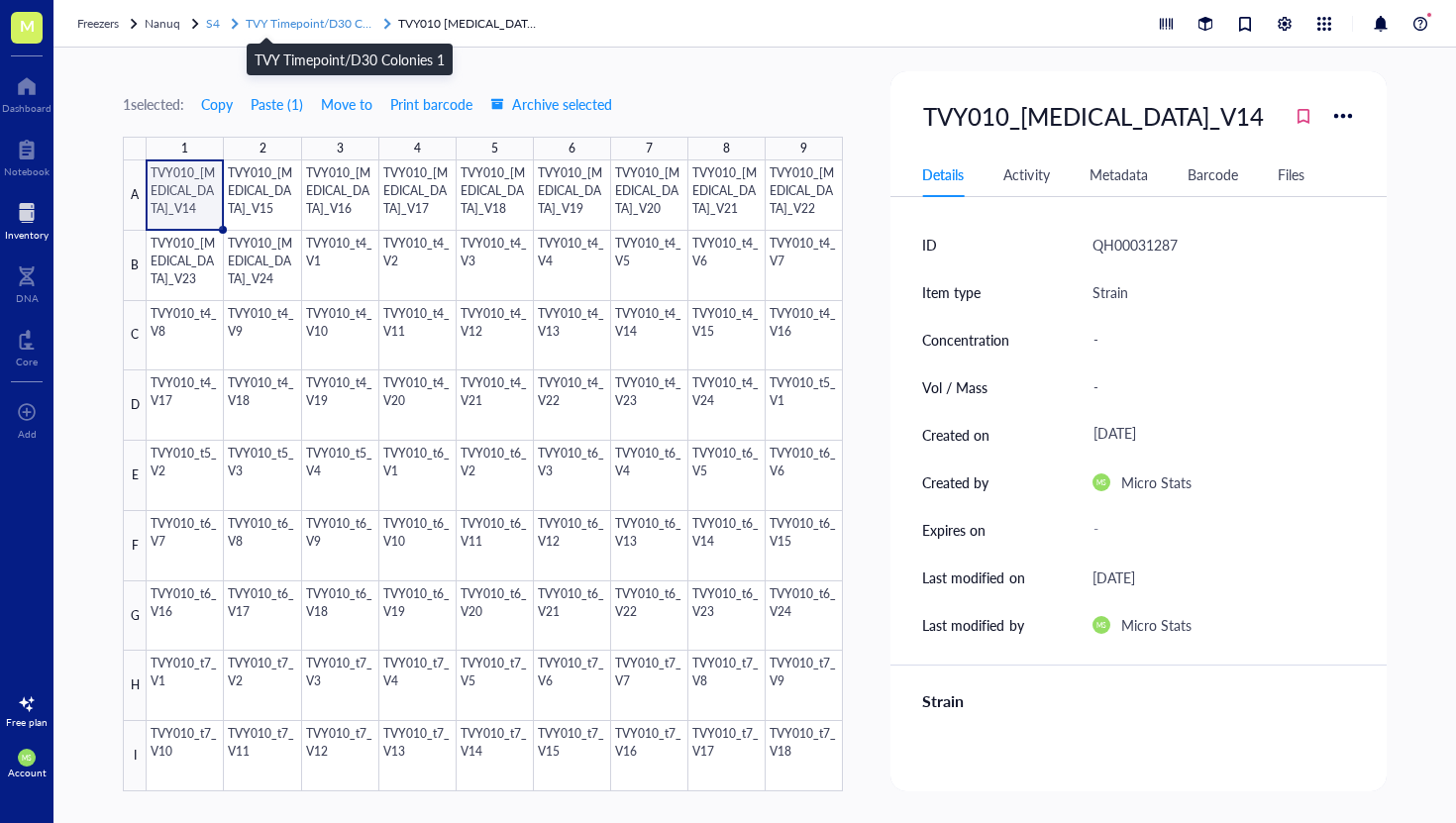 click on "TVY Timepoint/D30 Colonies 1" at bounding box center (328, 23) 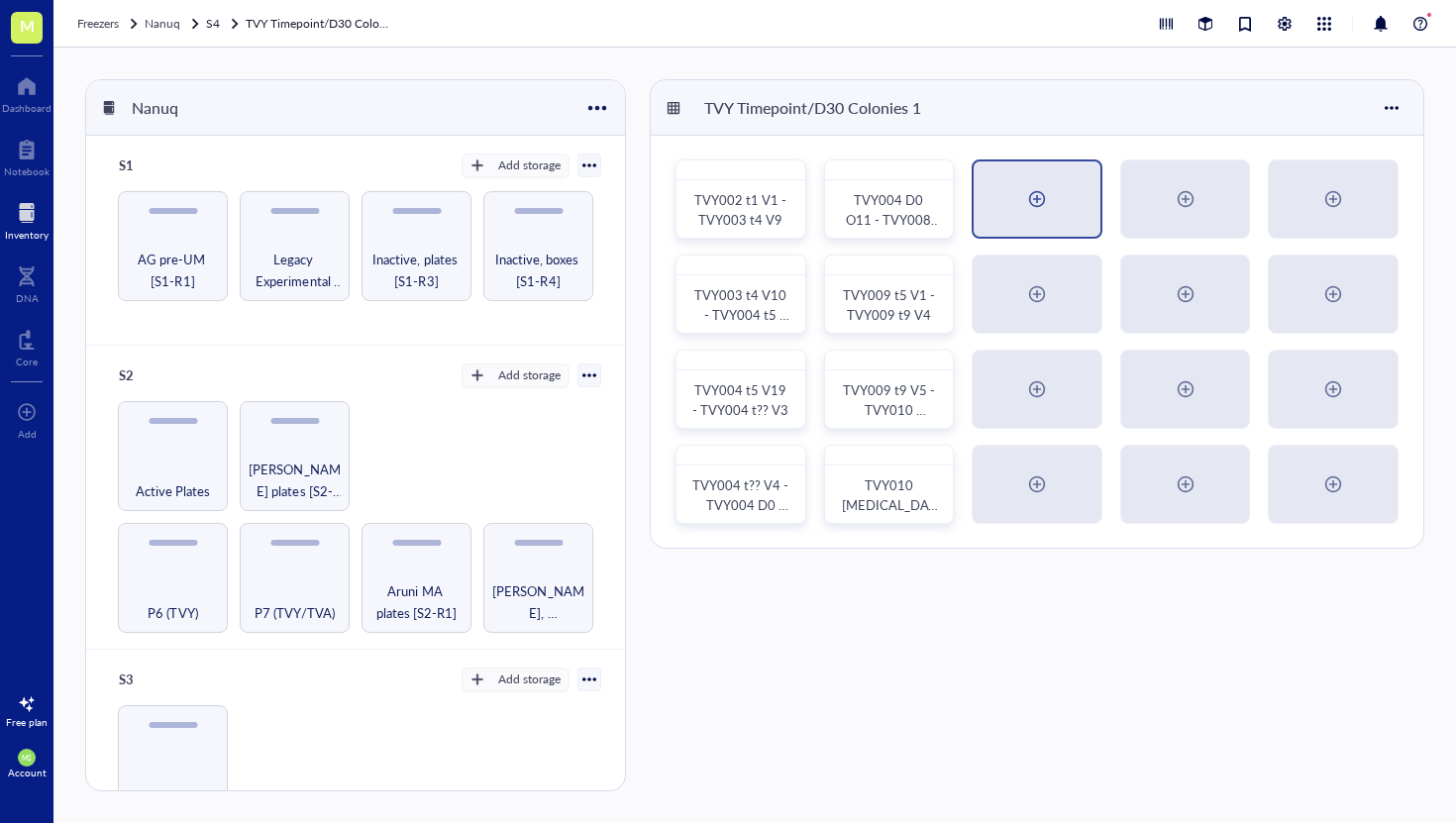 click at bounding box center (1037, 199) 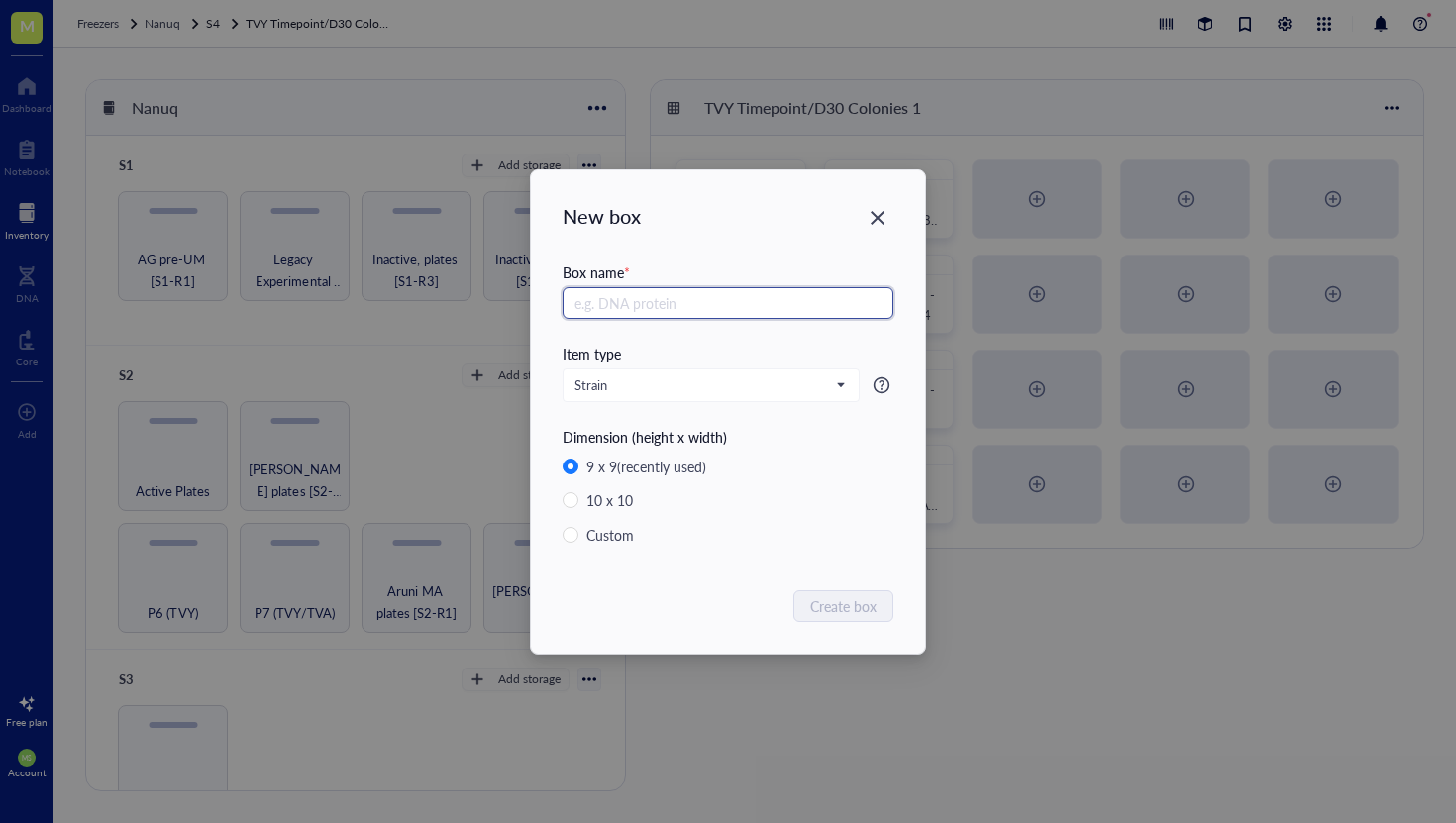 paste on "TVY010_t7_V18" 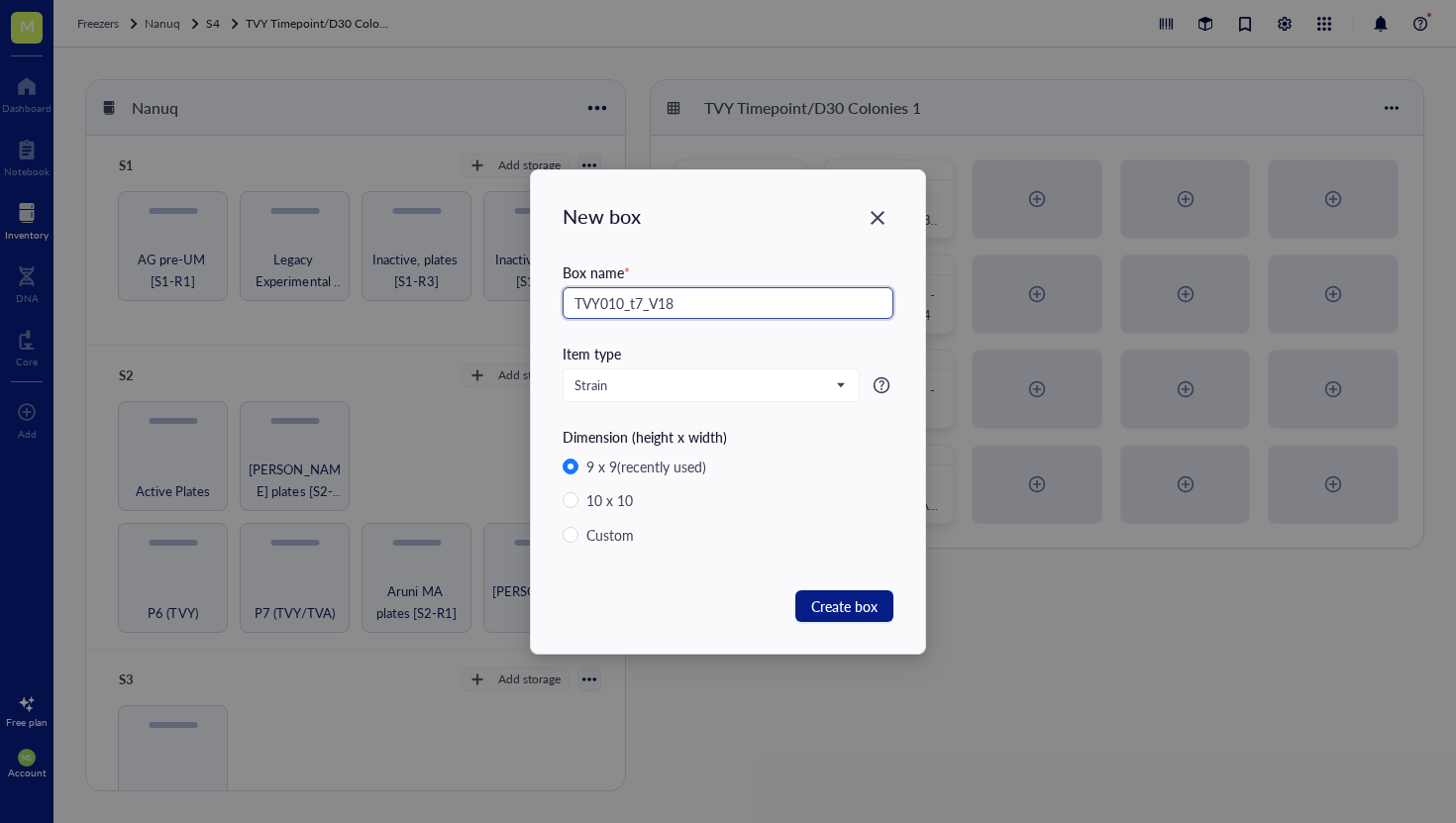 click on "TVY010_t7_V18" at bounding box center (728, 303) 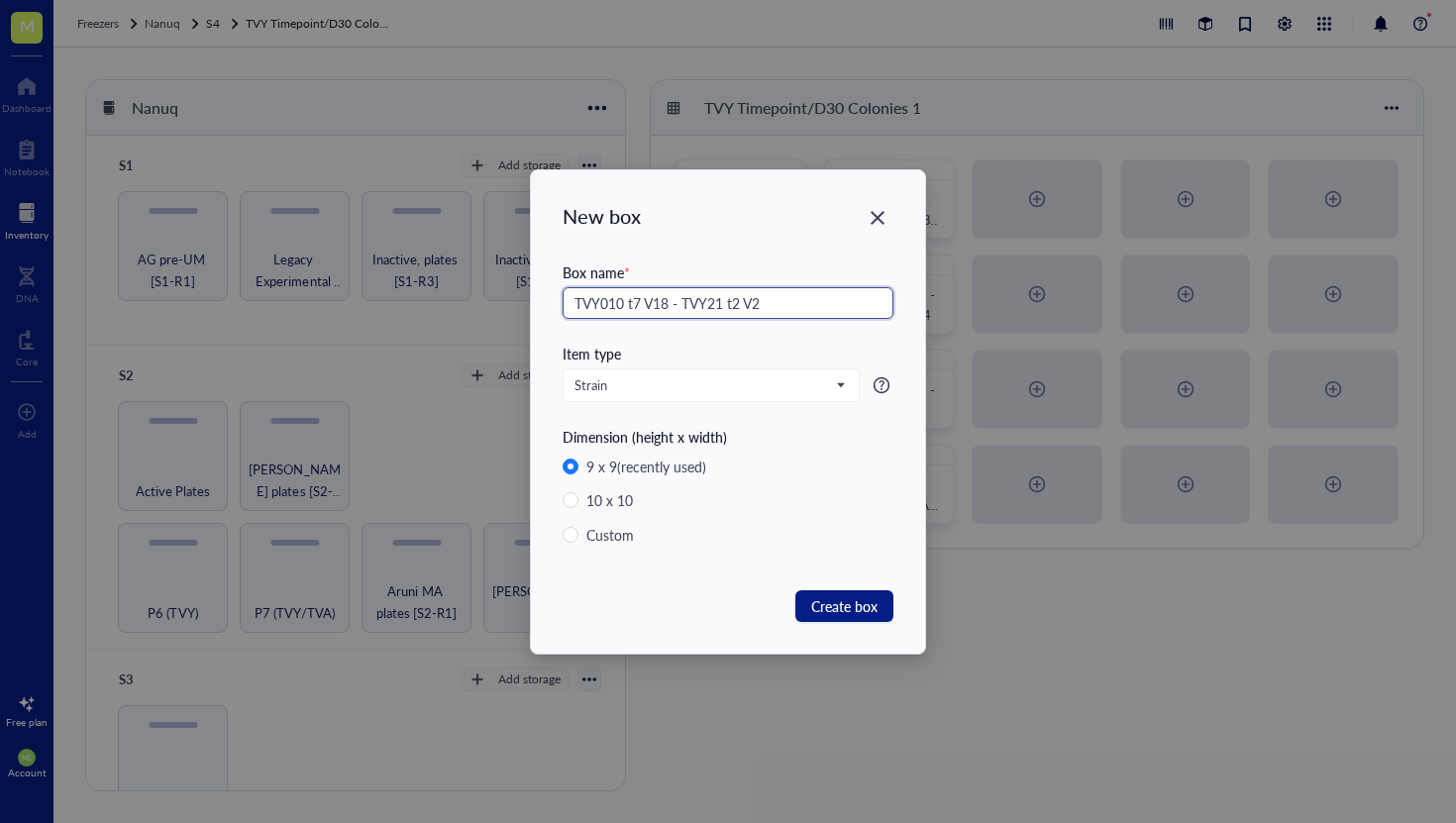 type on "TVY010 t7 V18 - TVY21 t2 V2" 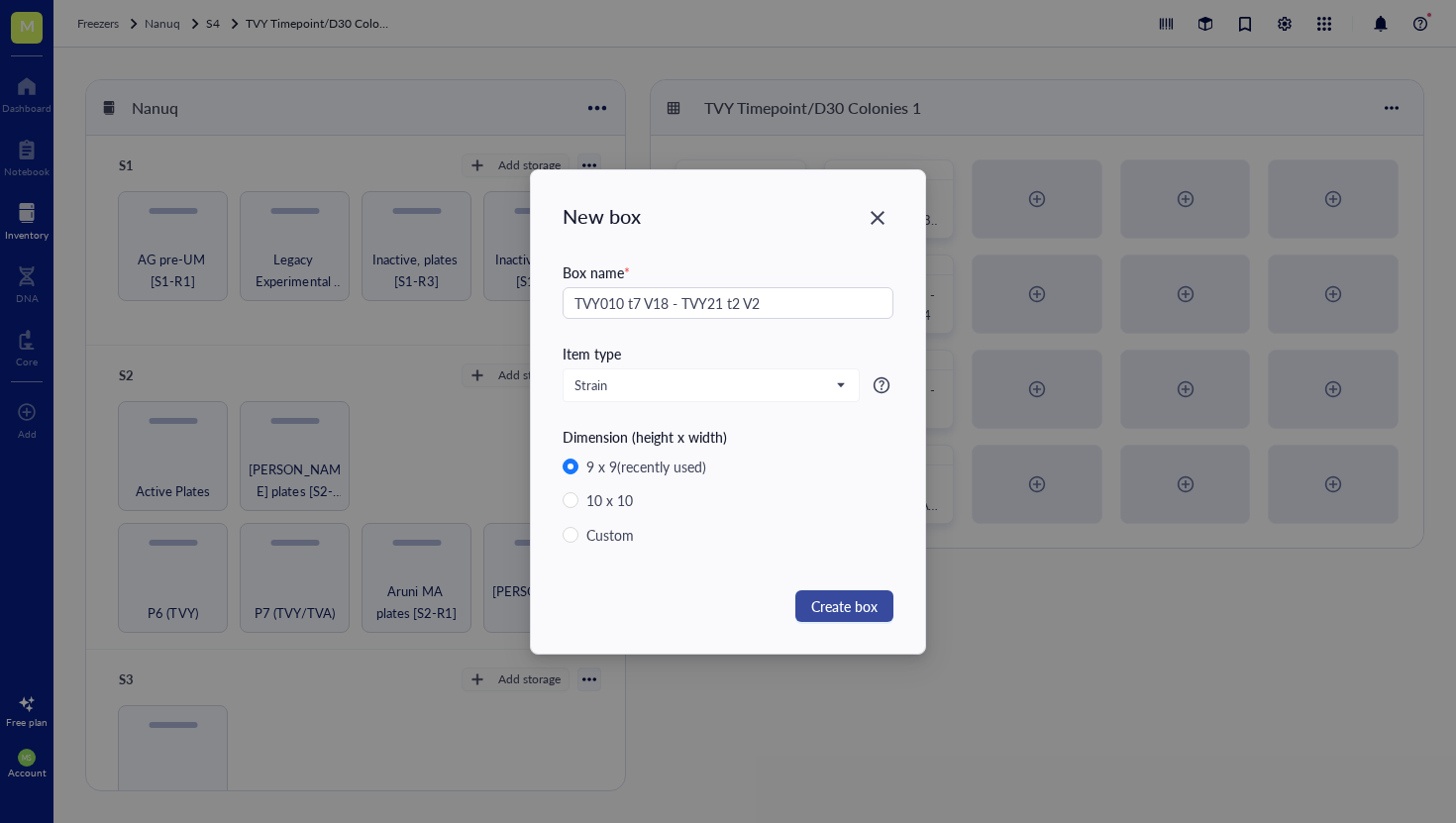 click on "Create box" at bounding box center (844, 606) 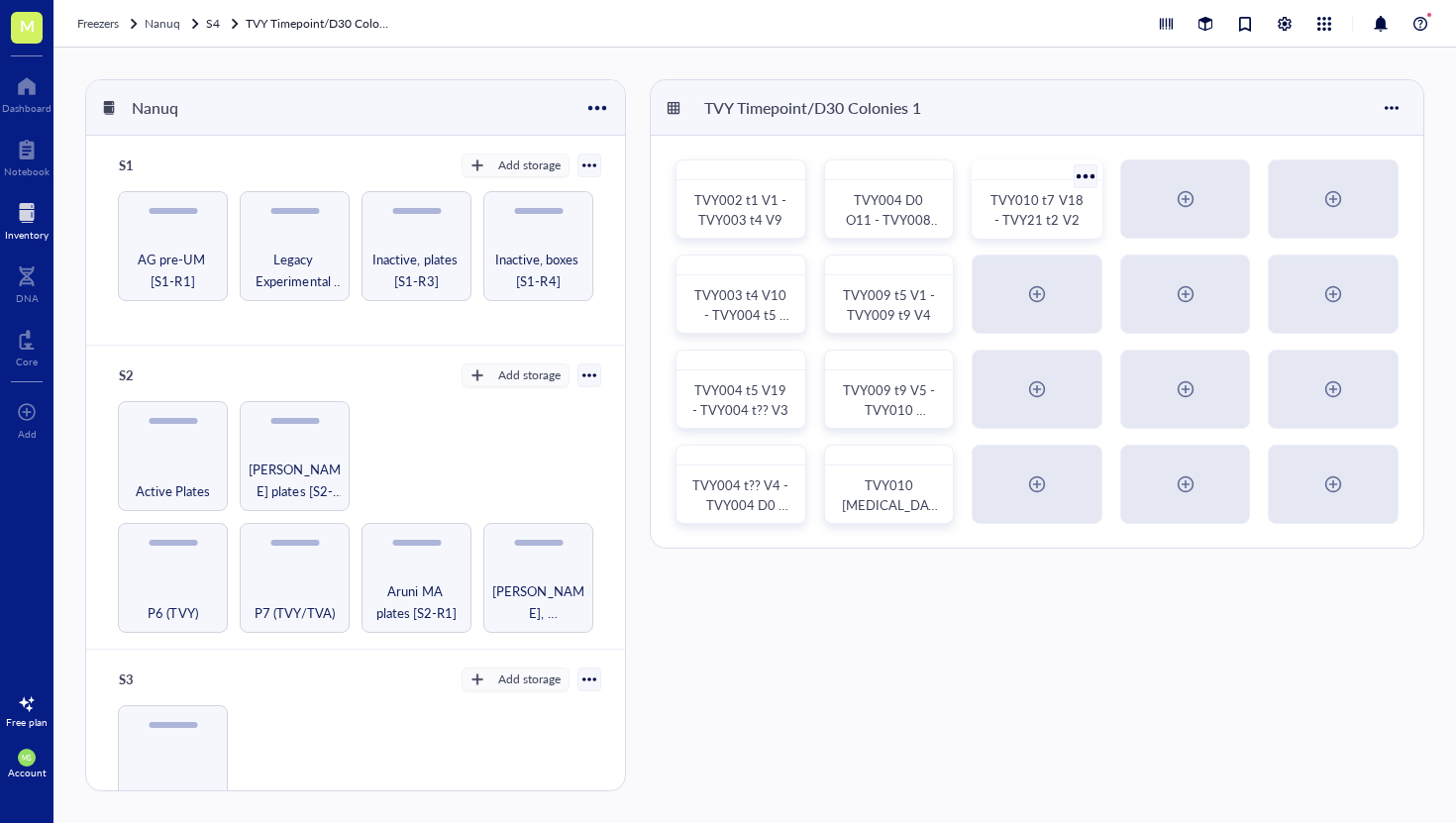 click on "TVY010 t7 V18 - TVY21 t2 V2" at bounding box center (1038, 209) 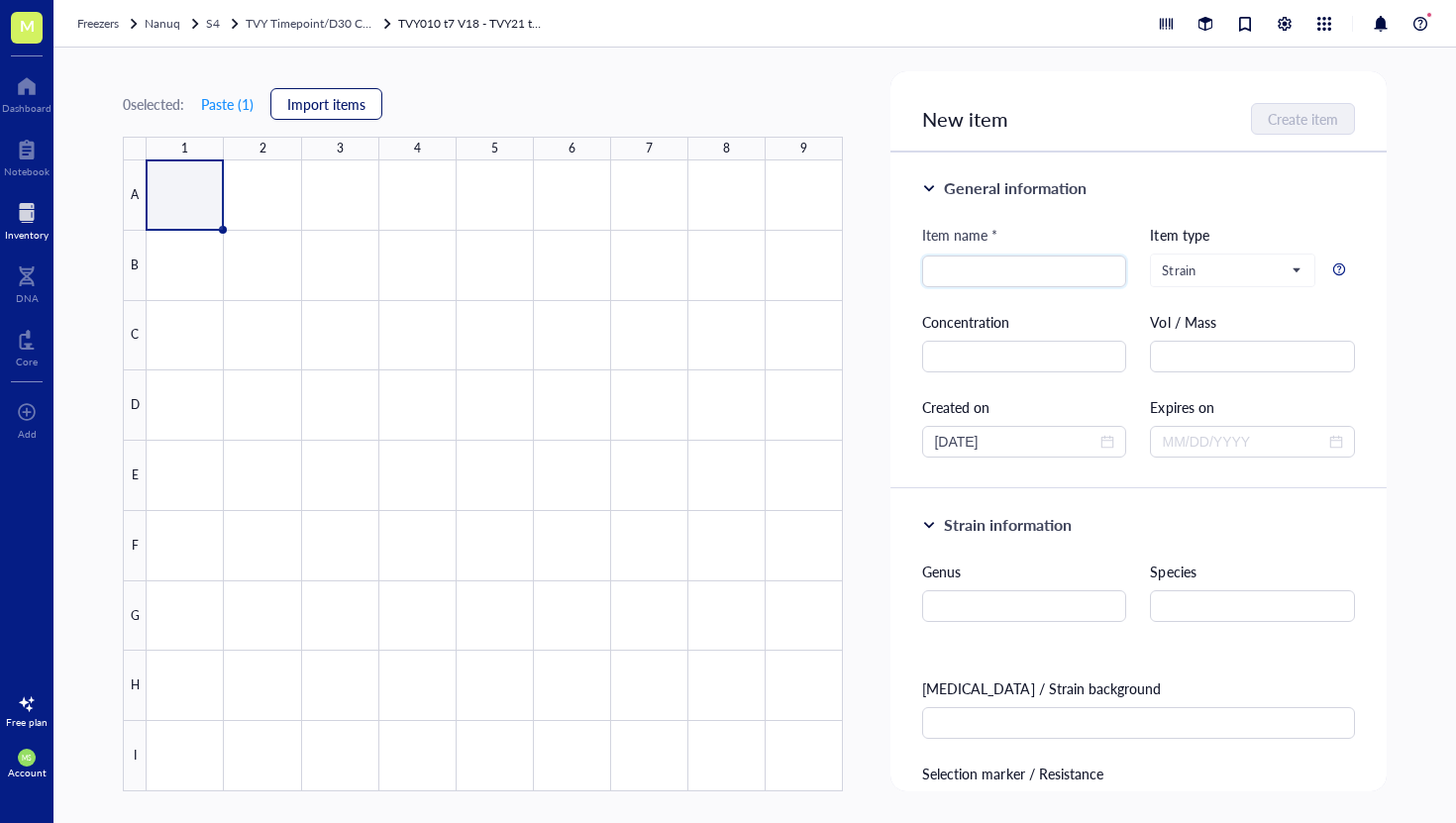 click on "Import items" at bounding box center [326, 104] 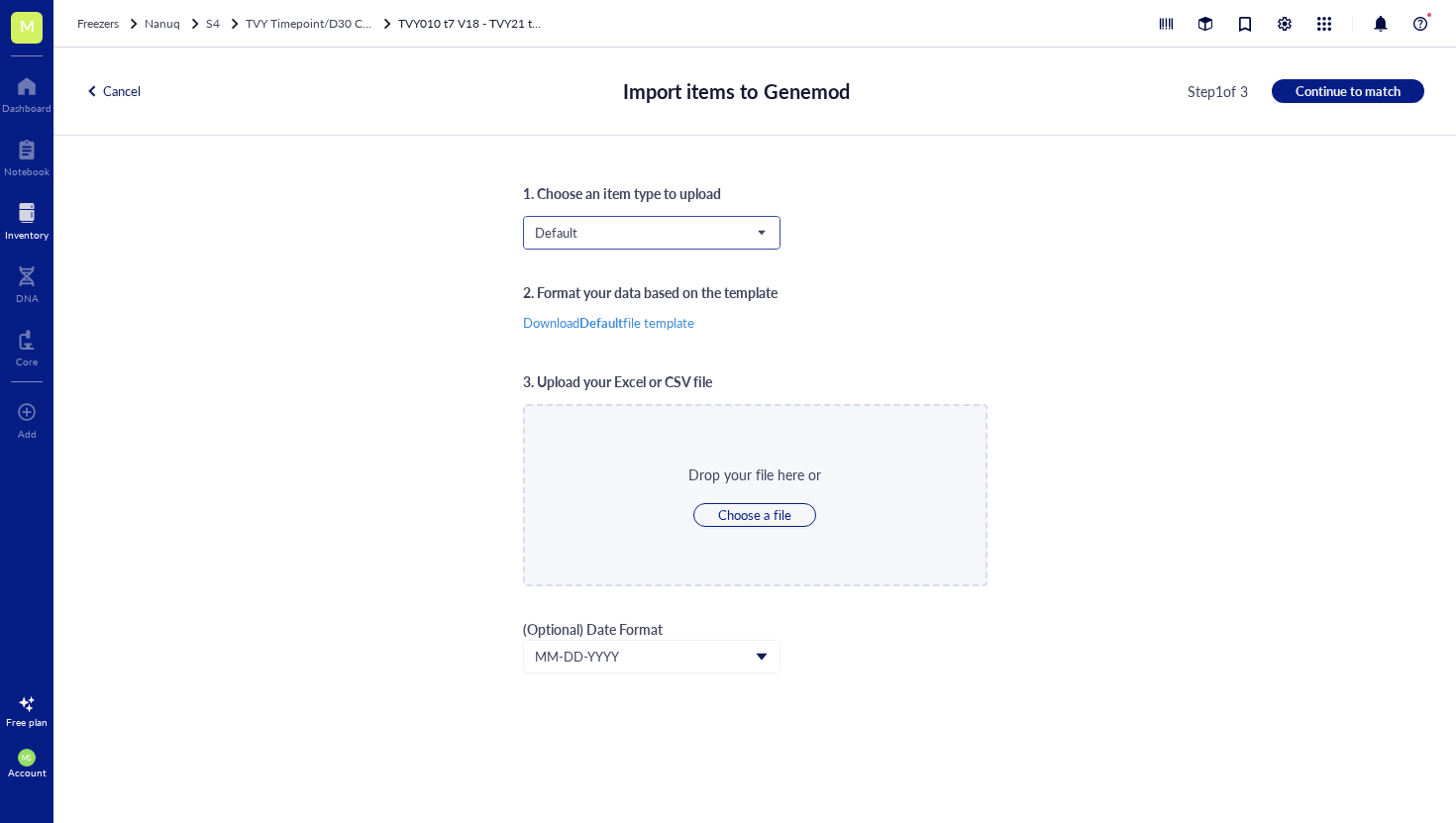 click on "Default" at bounding box center (650, 233) 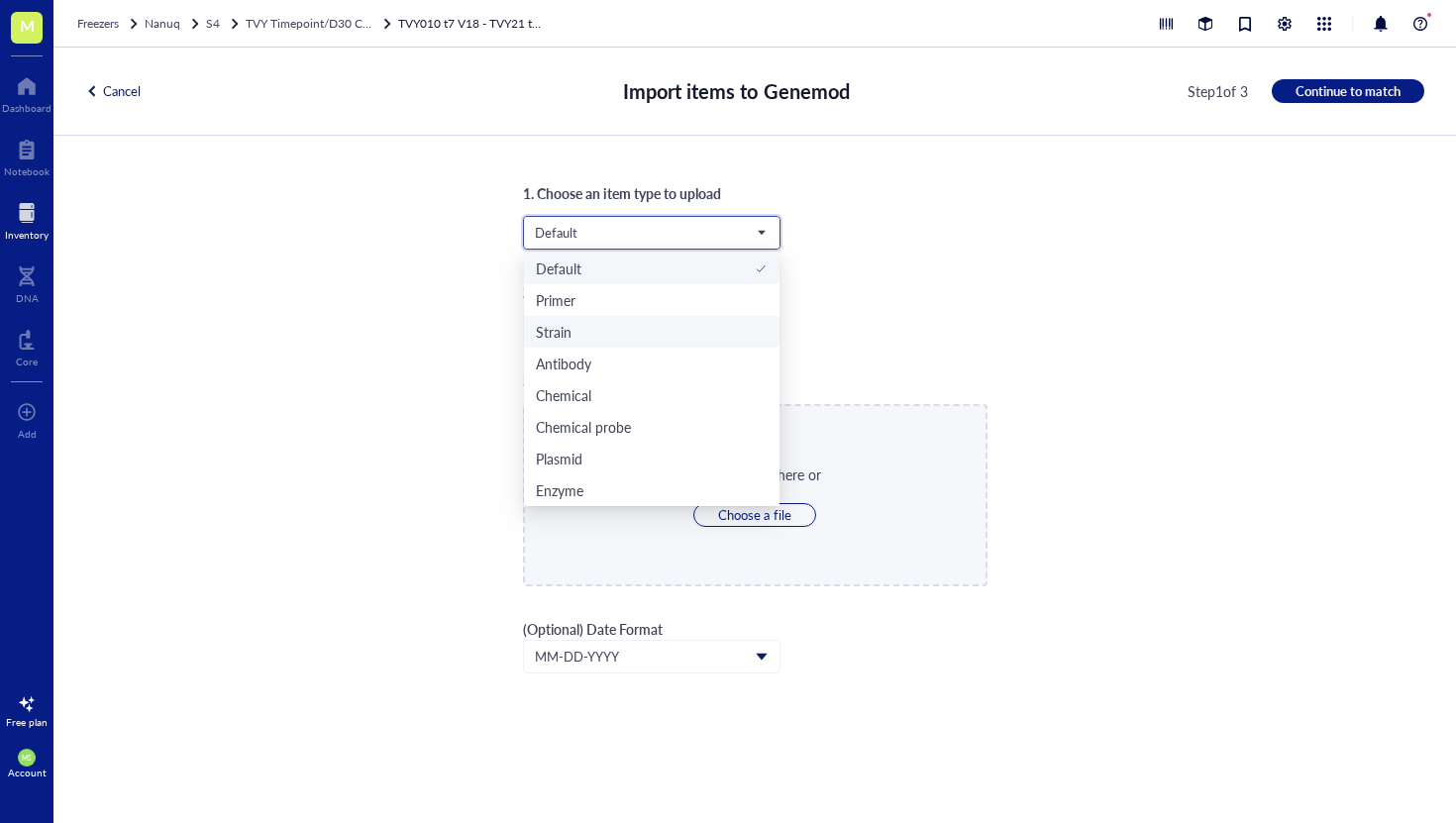 click on "Strain" at bounding box center [652, 332] 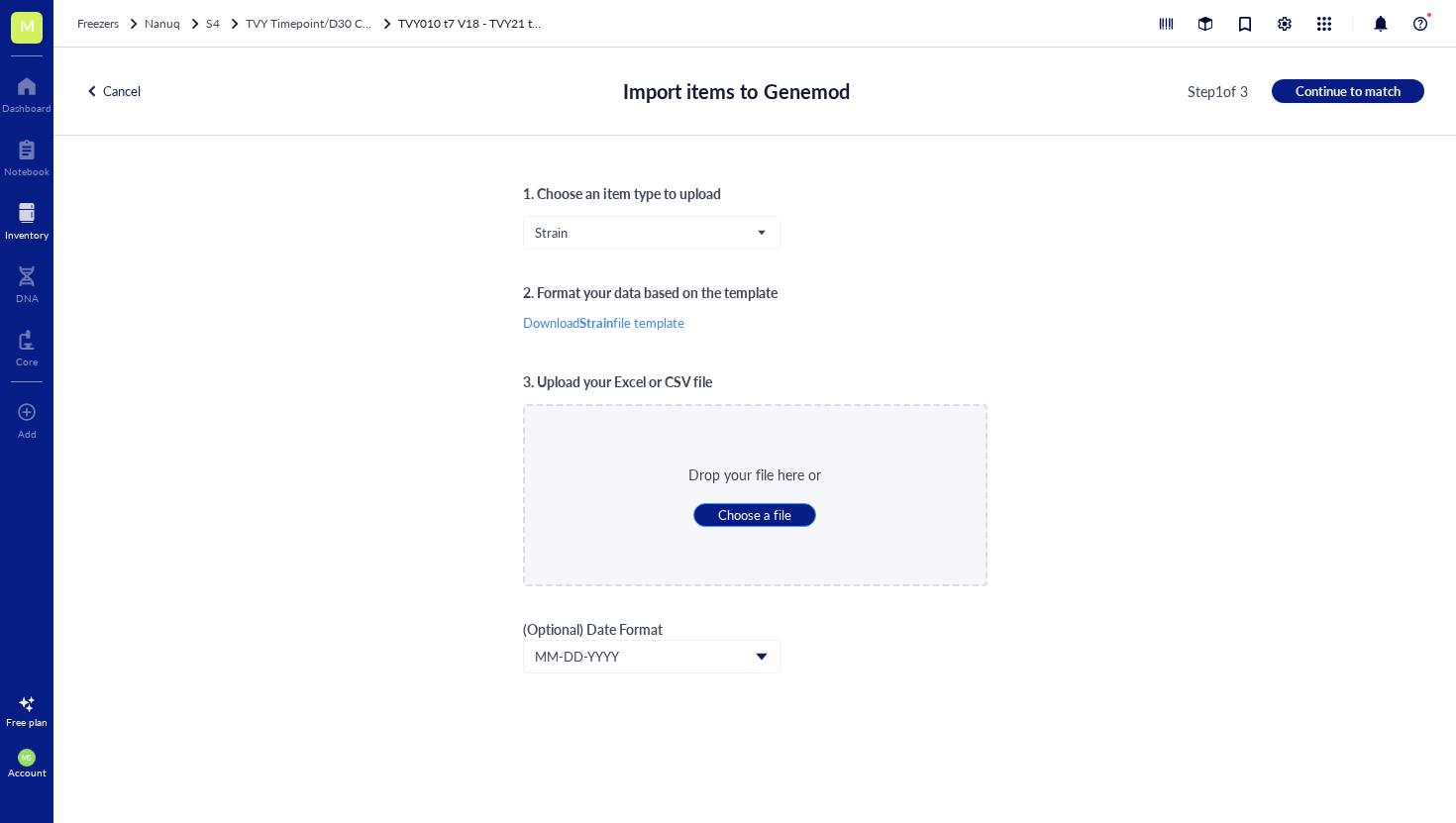 click on "Choose a file" at bounding box center (754, 515) 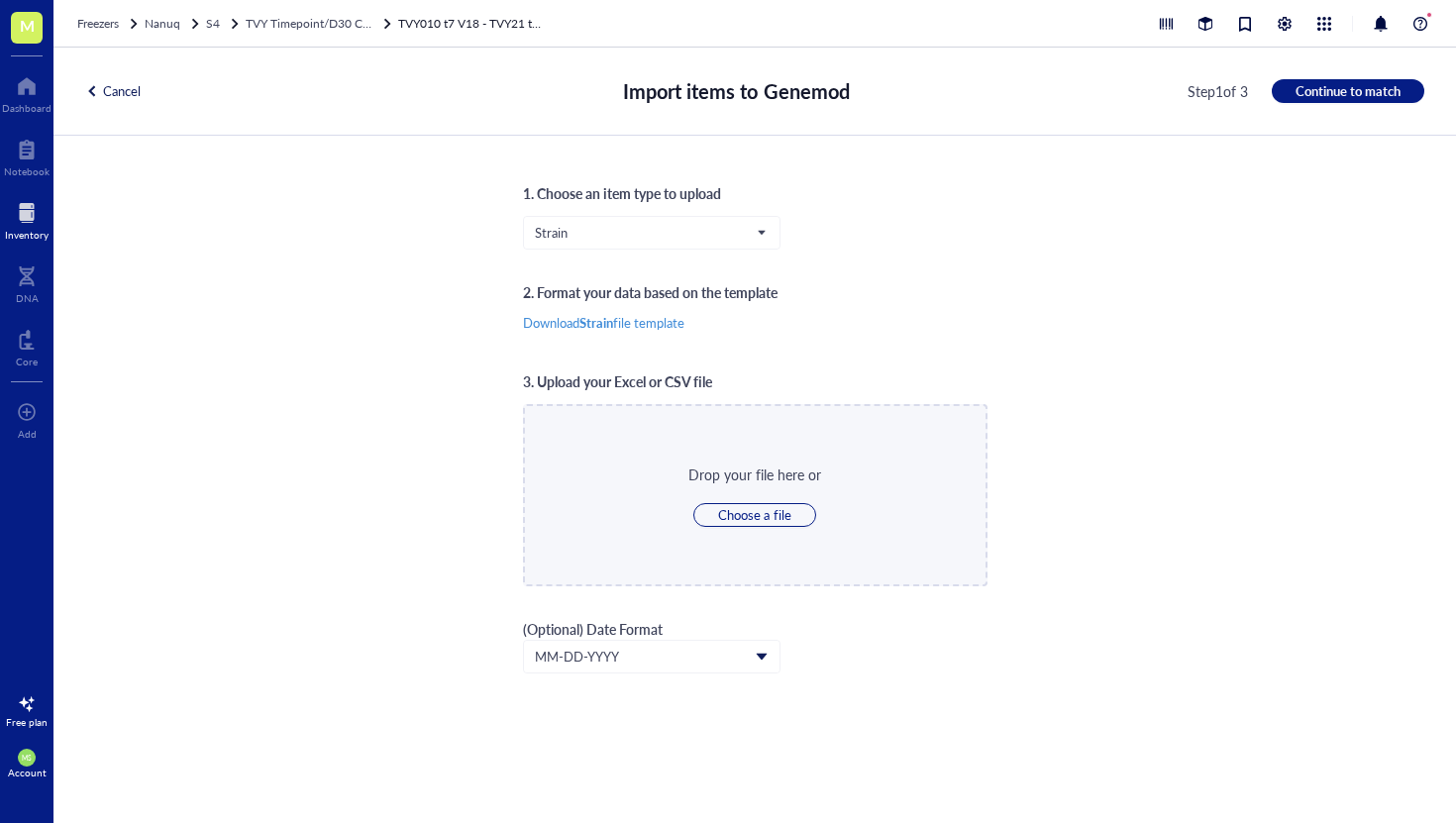 type on "C:\fakepath\Box9.csv" 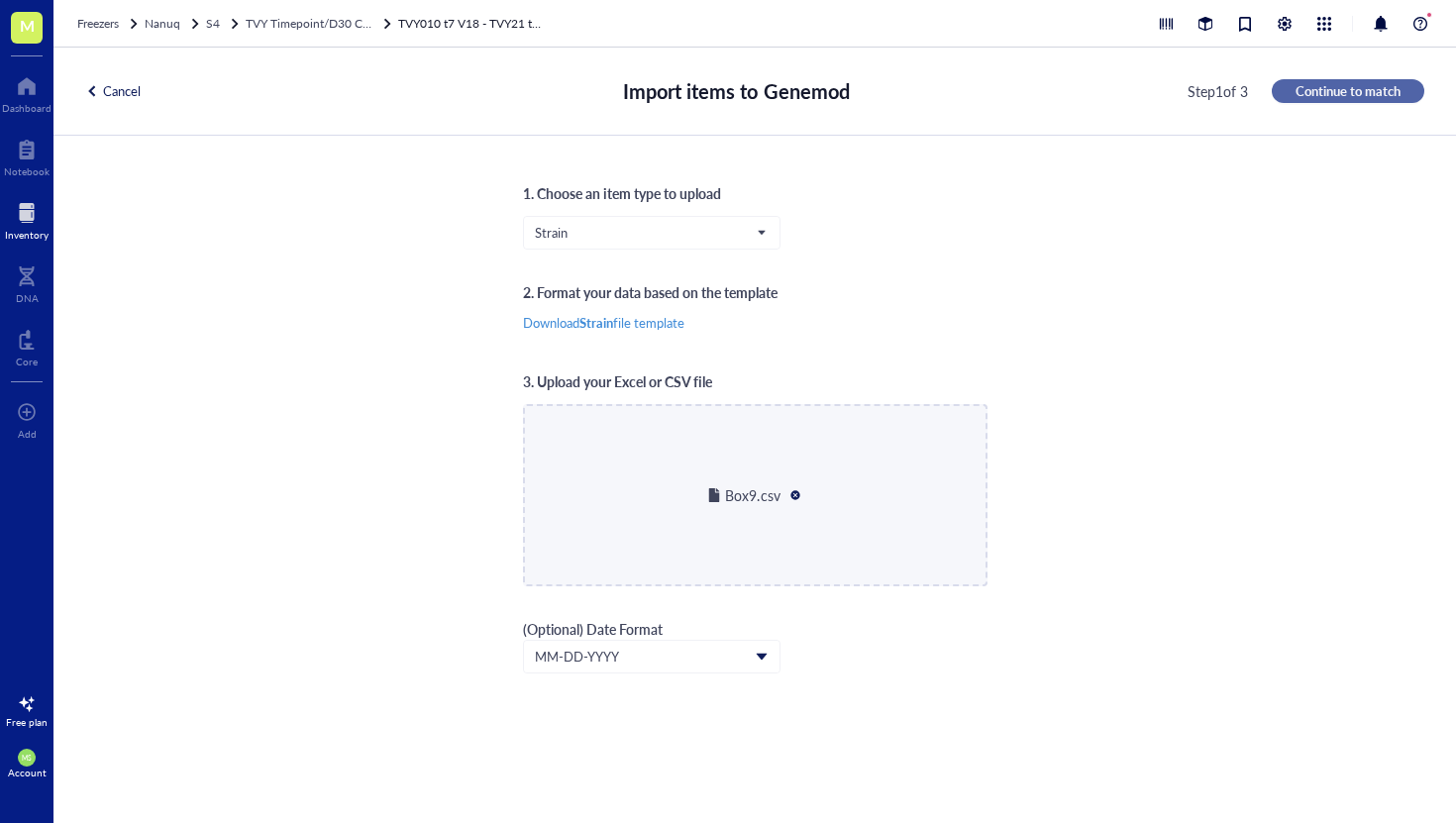 click on "Continue to match" at bounding box center (1348, 91) 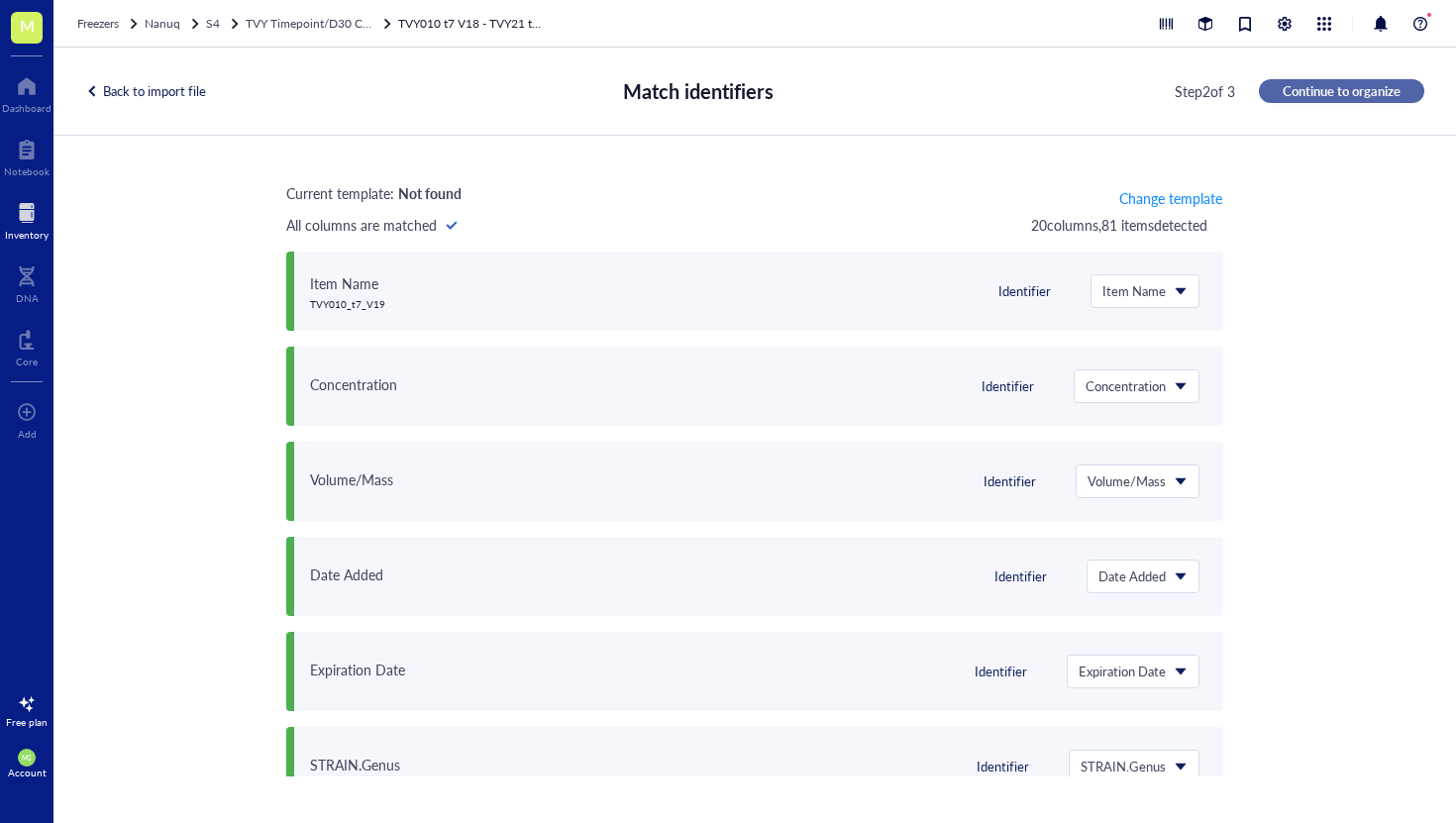 click on "Continue to organize" at bounding box center (1341, 91) 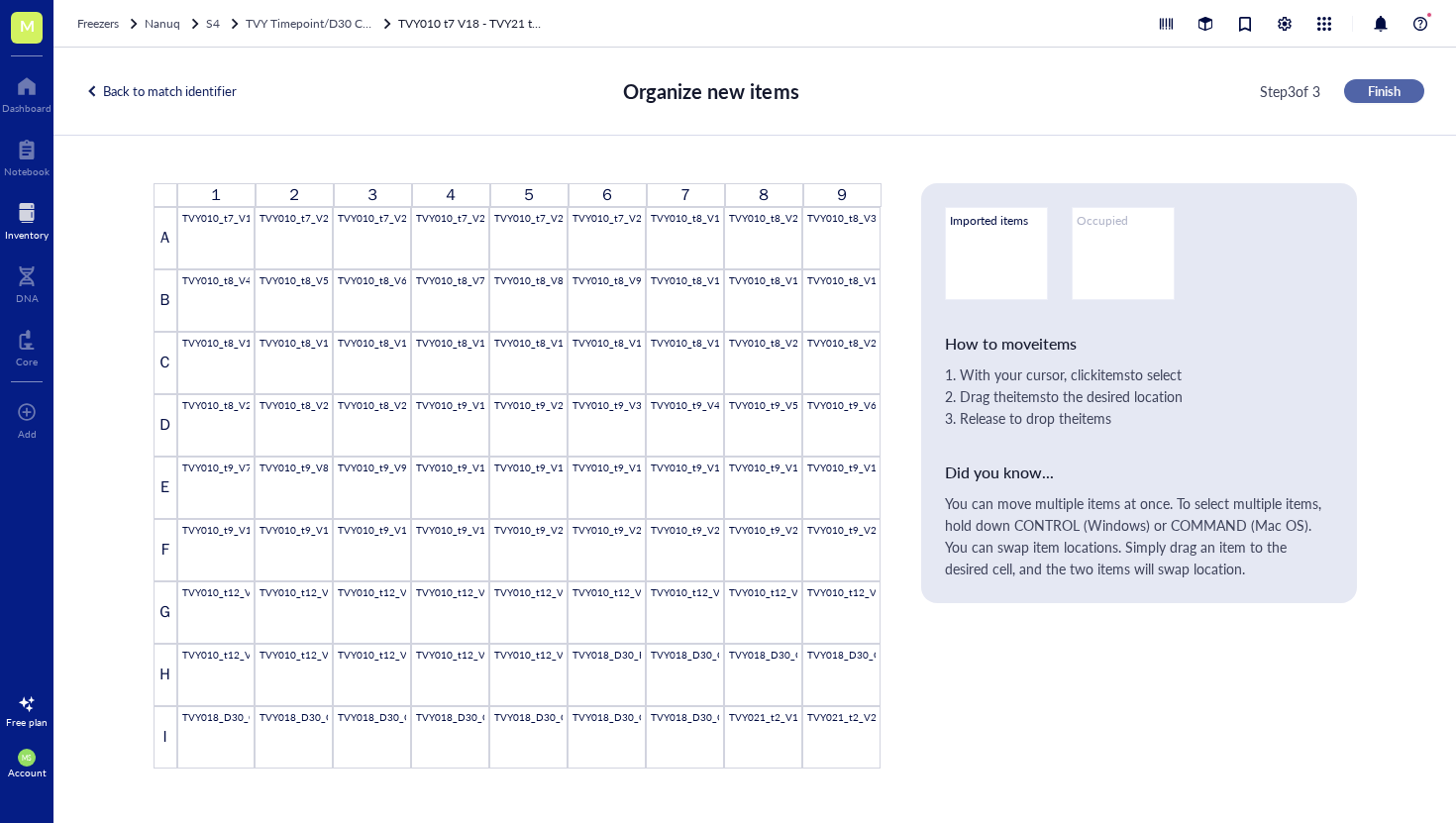 click on "Finish" at bounding box center [1384, 91] 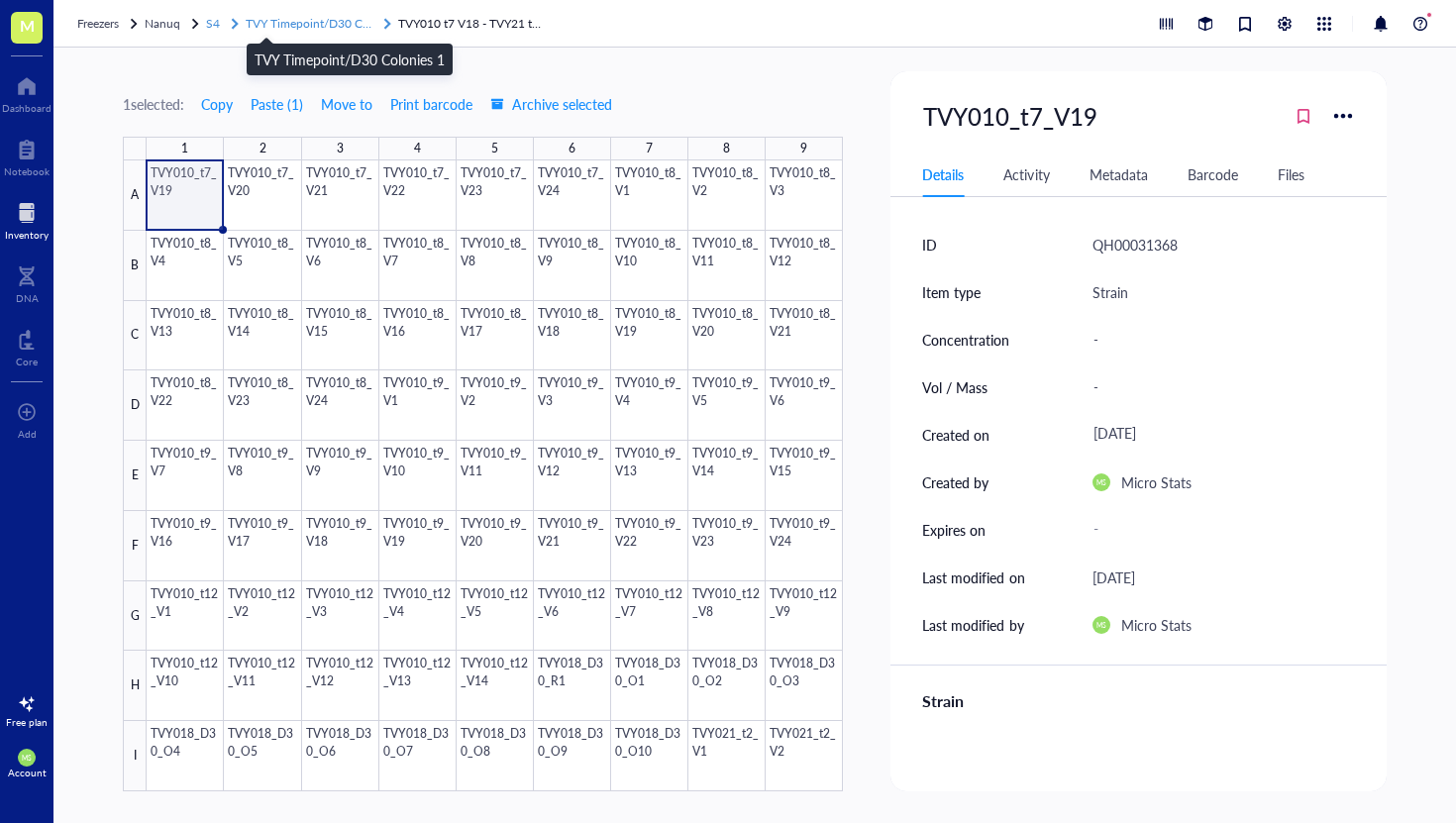 click on "TVY Timepoint/D30 Colonies 1" at bounding box center (328, 23) 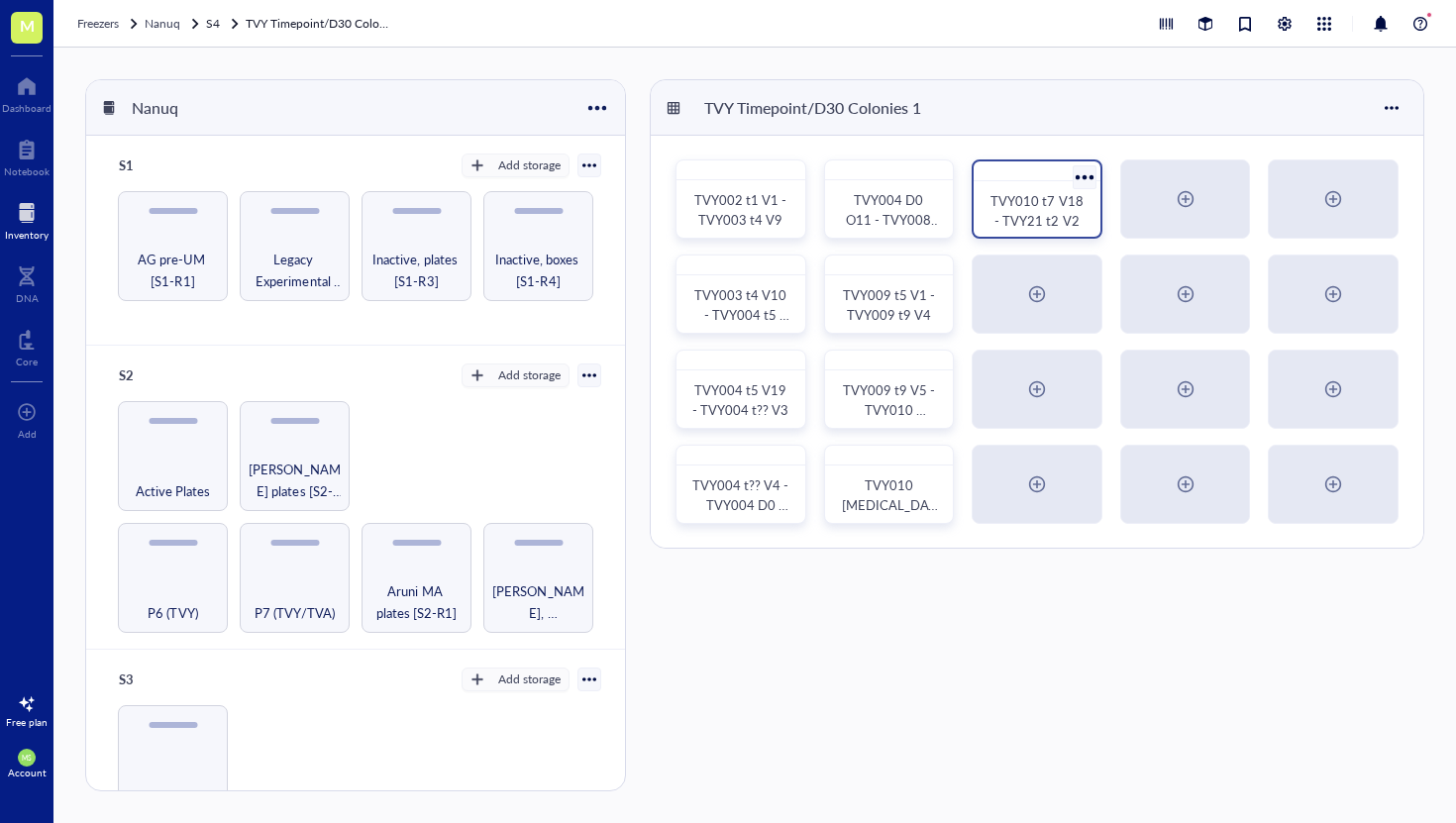 click at bounding box center [1084, 176] 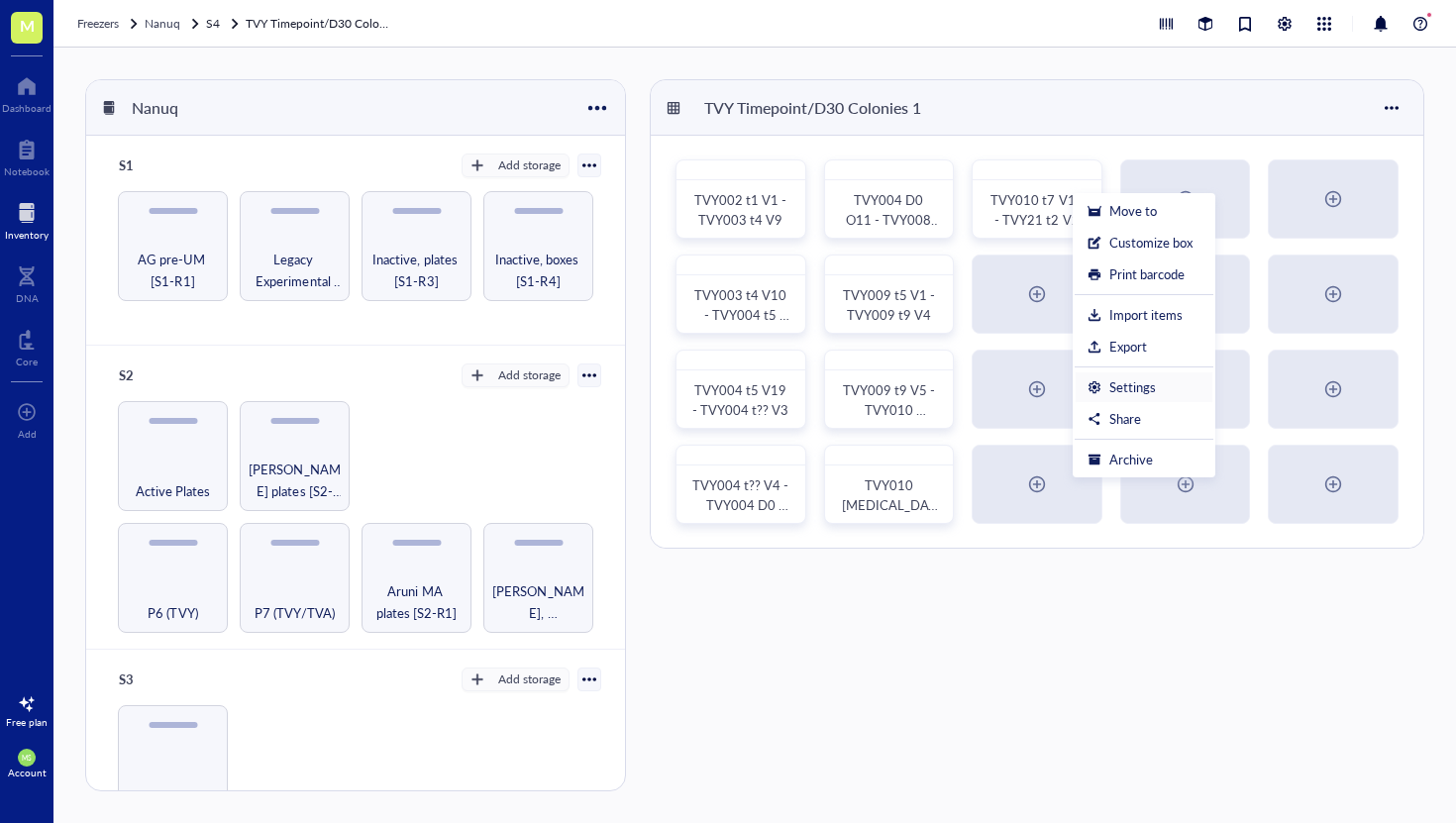click on "Settings" at bounding box center [1144, 387] 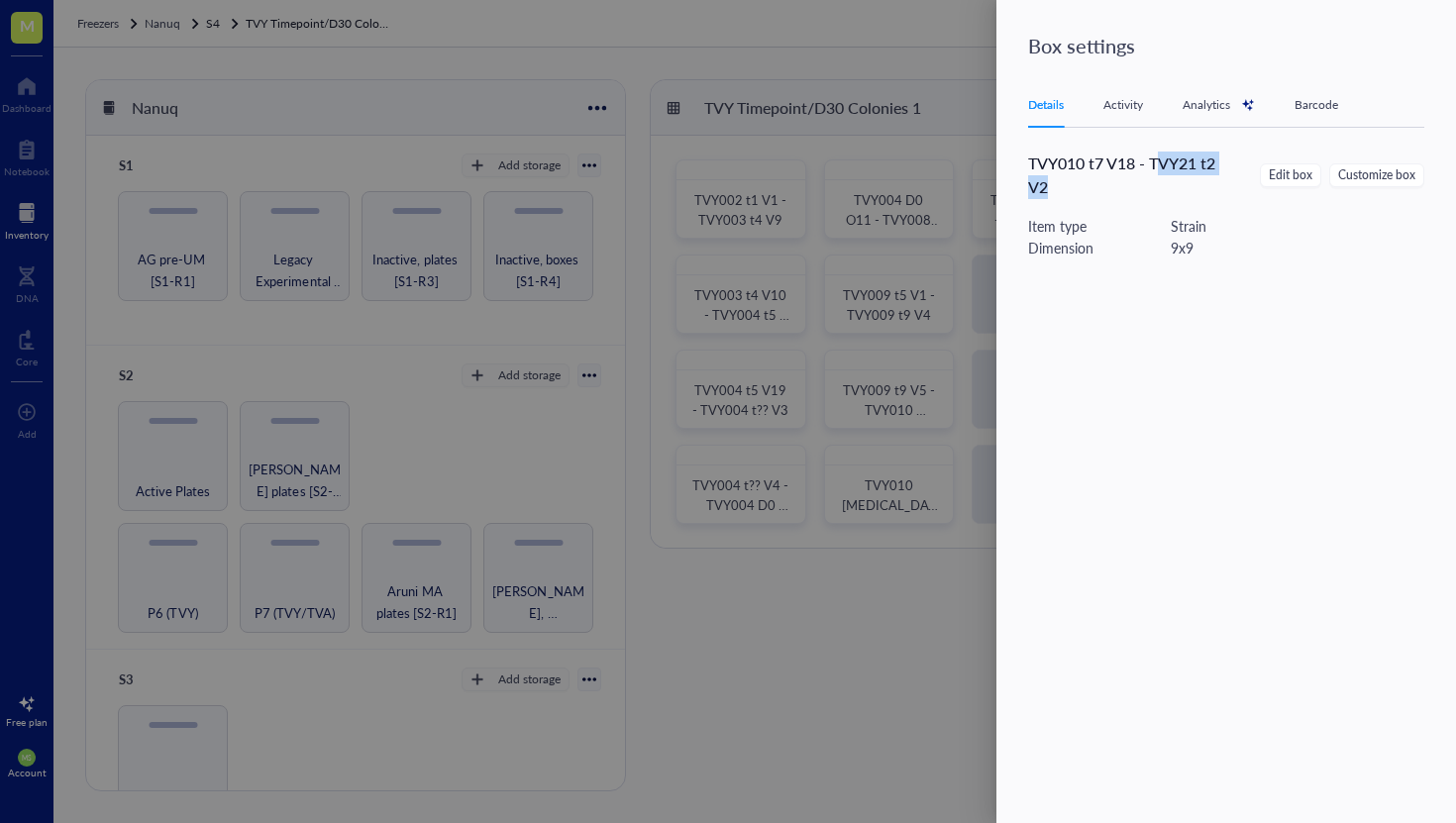 drag, startPoint x: 1157, startPoint y: 165, endPoint x: 1196, endPoint y: 189, distance: 45.793013 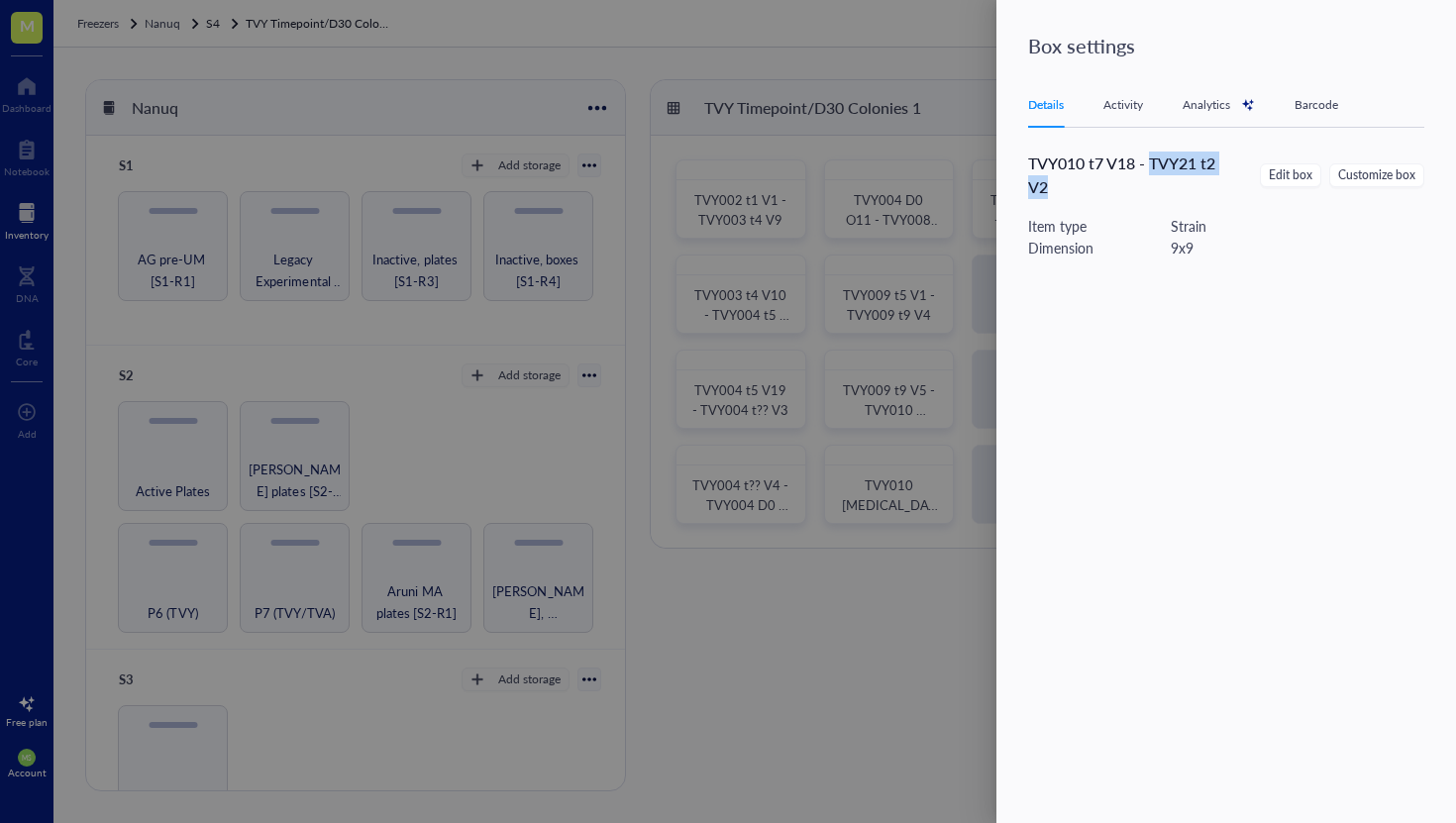drag, startPoint x: 1155, startPoint y: 161, endPoint x: 1214, endPoint y: 191, distance: 66.18912 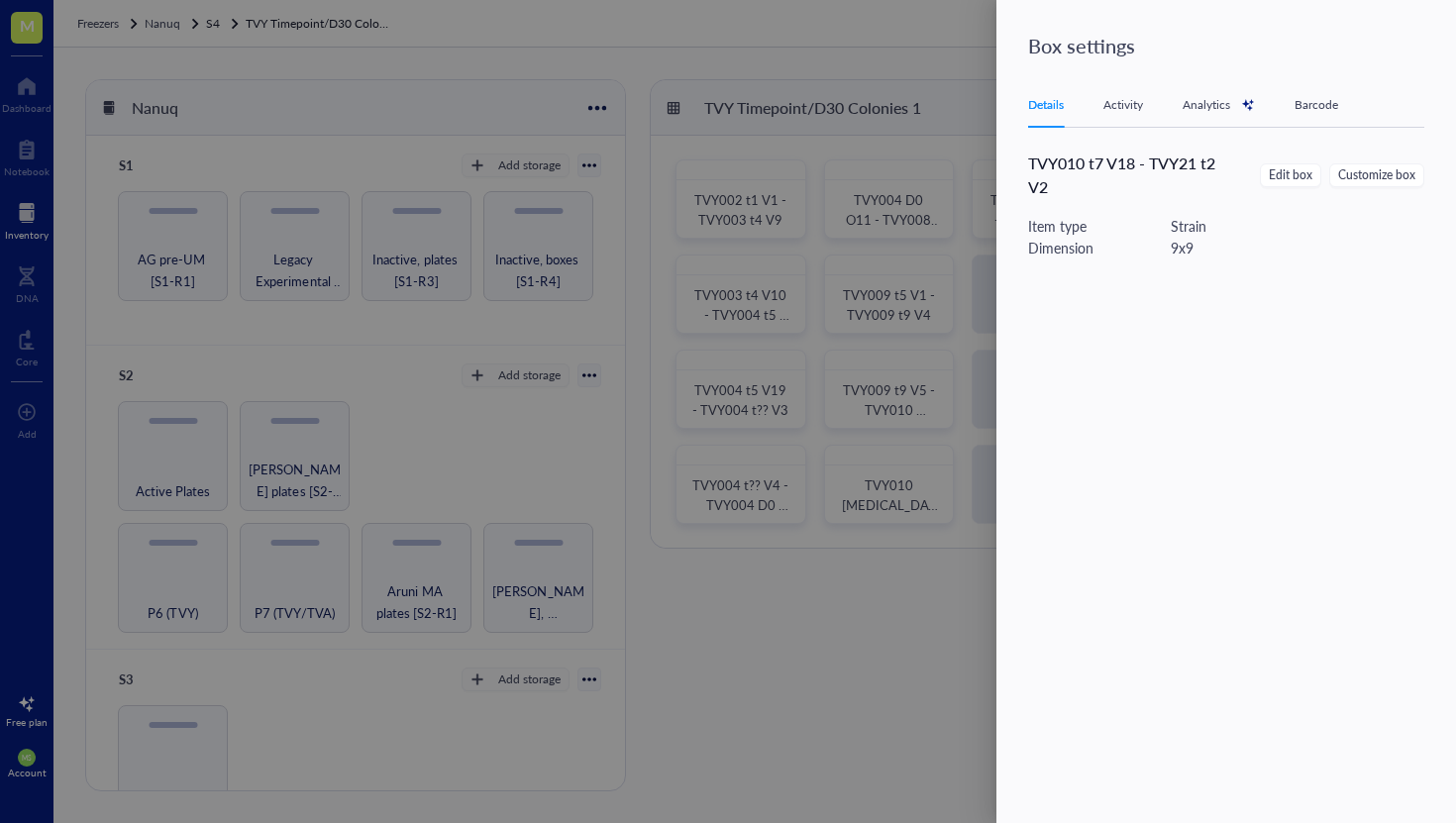 click at bounding box center [728, 411] 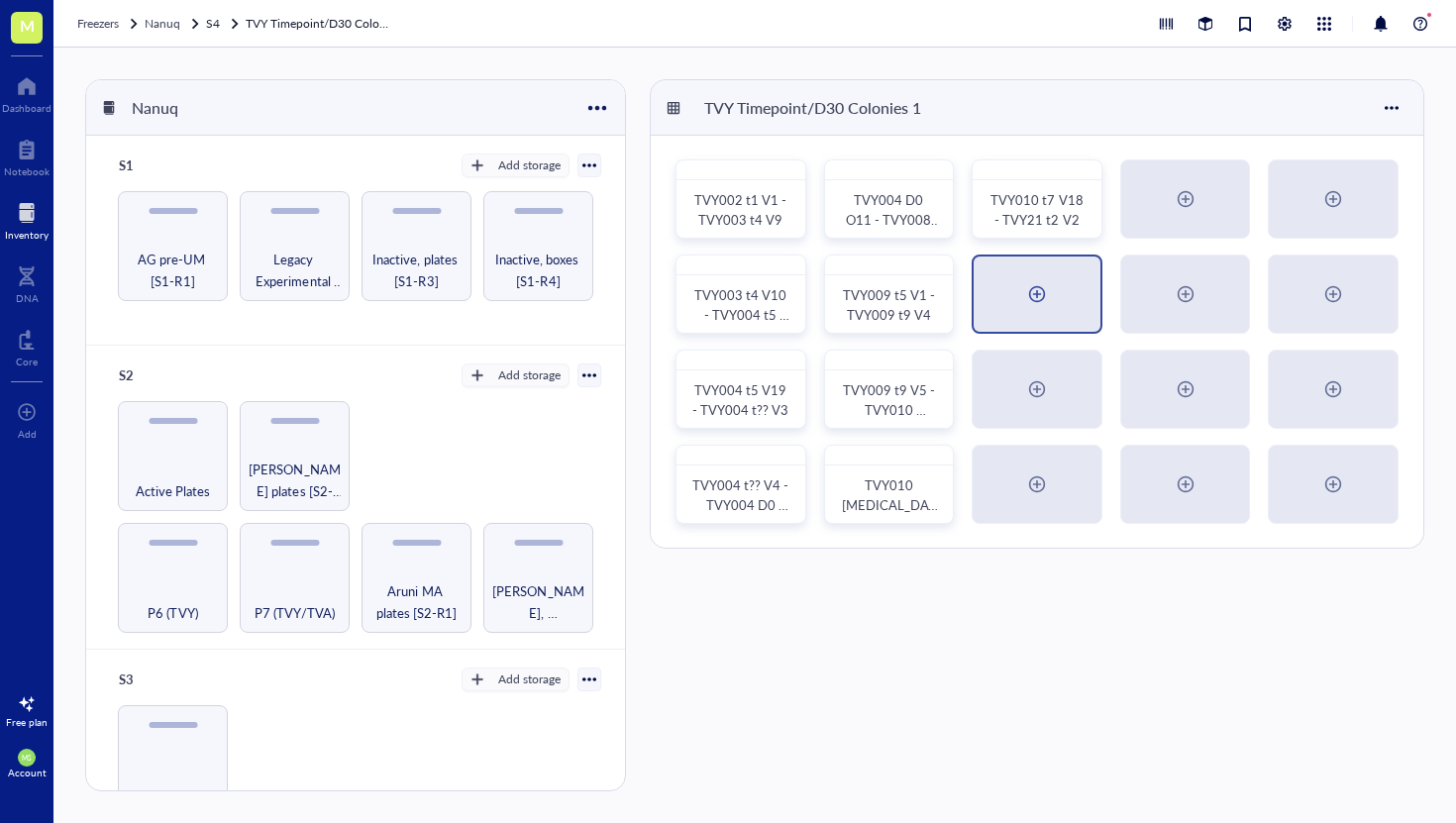 click at bounding box center [1037, 294] 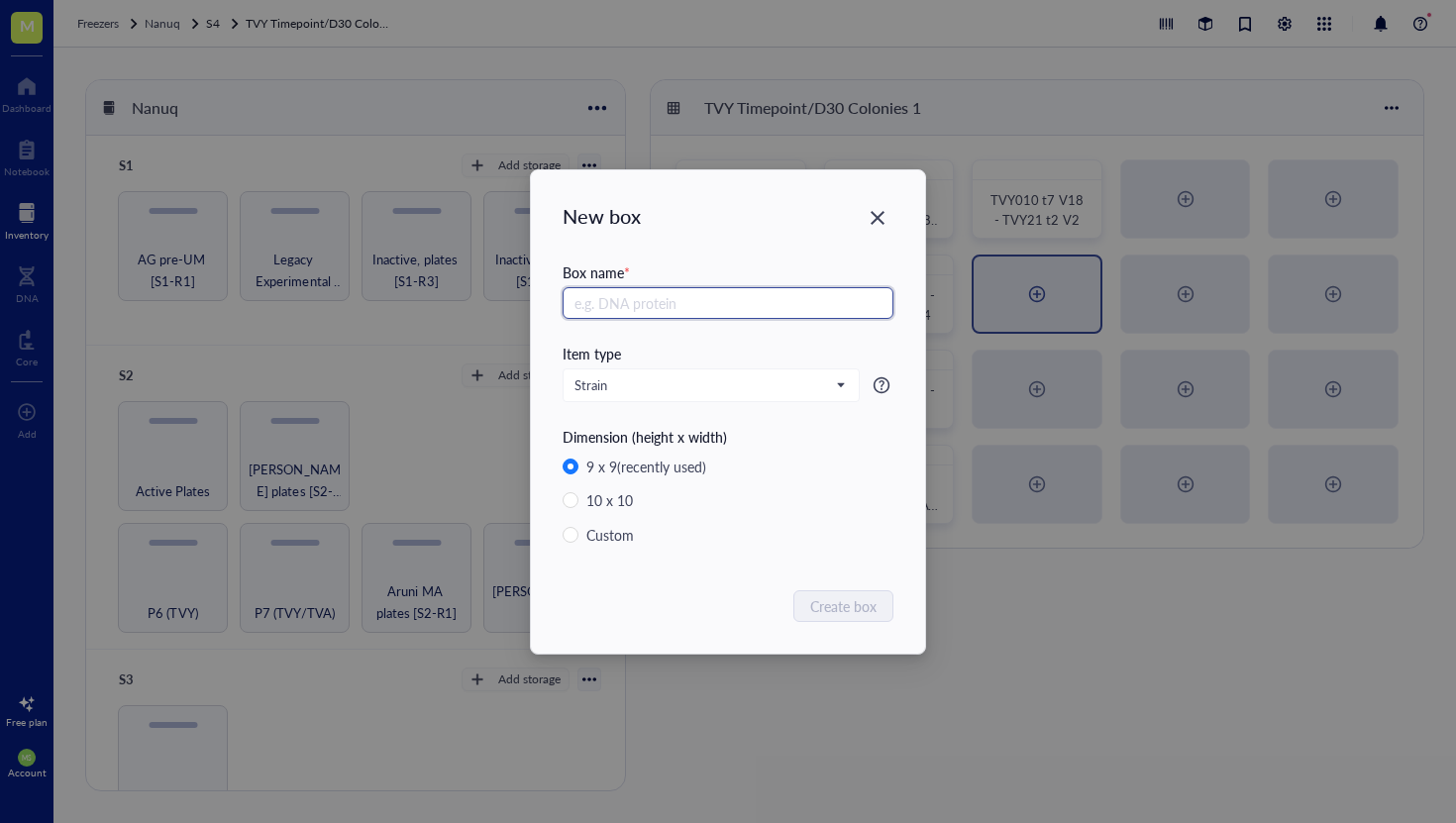 paste on "TVY21 t2 V2" 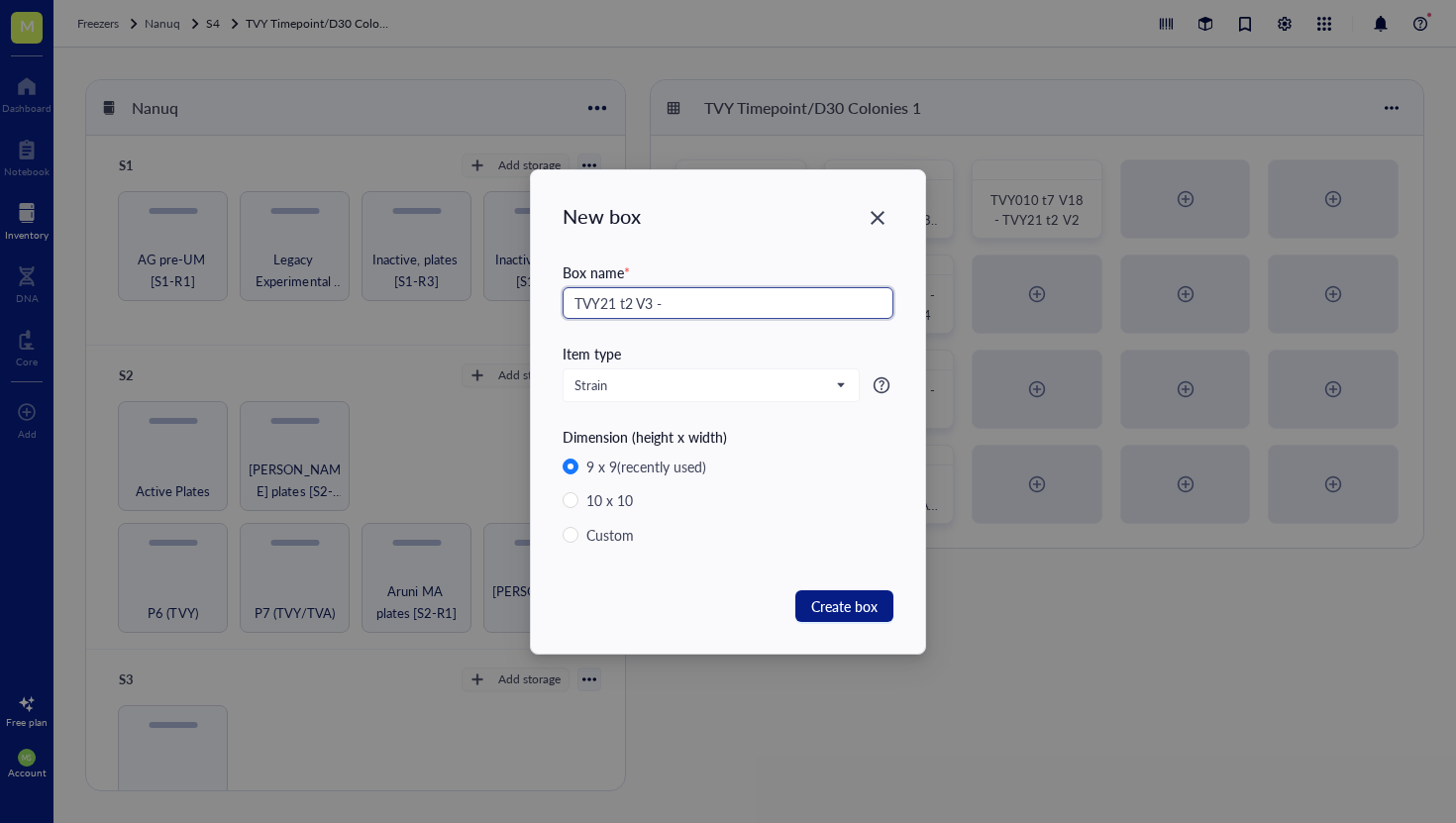 drag, startPoint x: 654, startPoint y: 304, endPoint x: 564, endPoint y: 315, distance: 90.66973 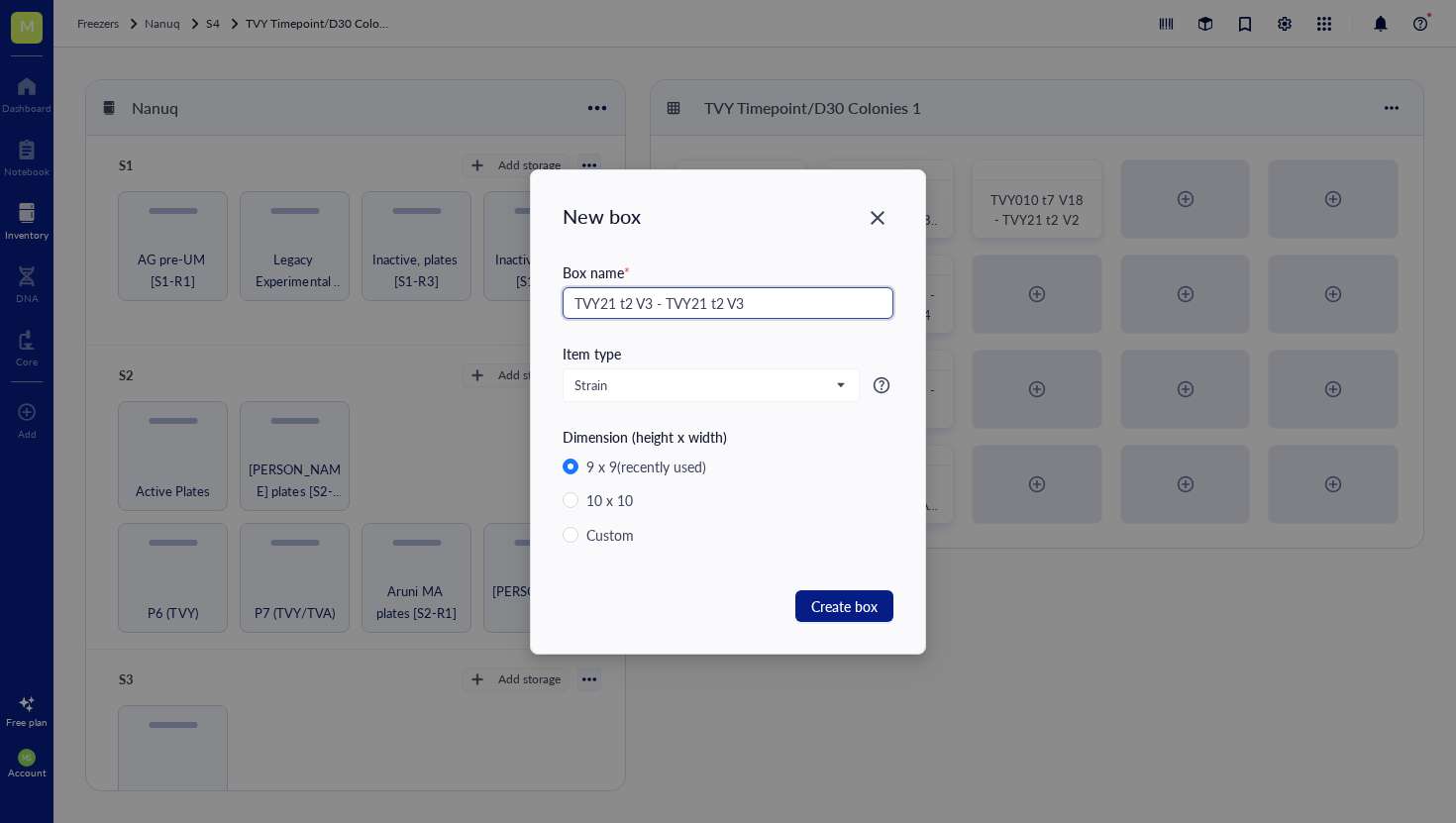 click on "TVY21 t2 V3 - TVY21 t2 V3" at bounding box center (728, 303) 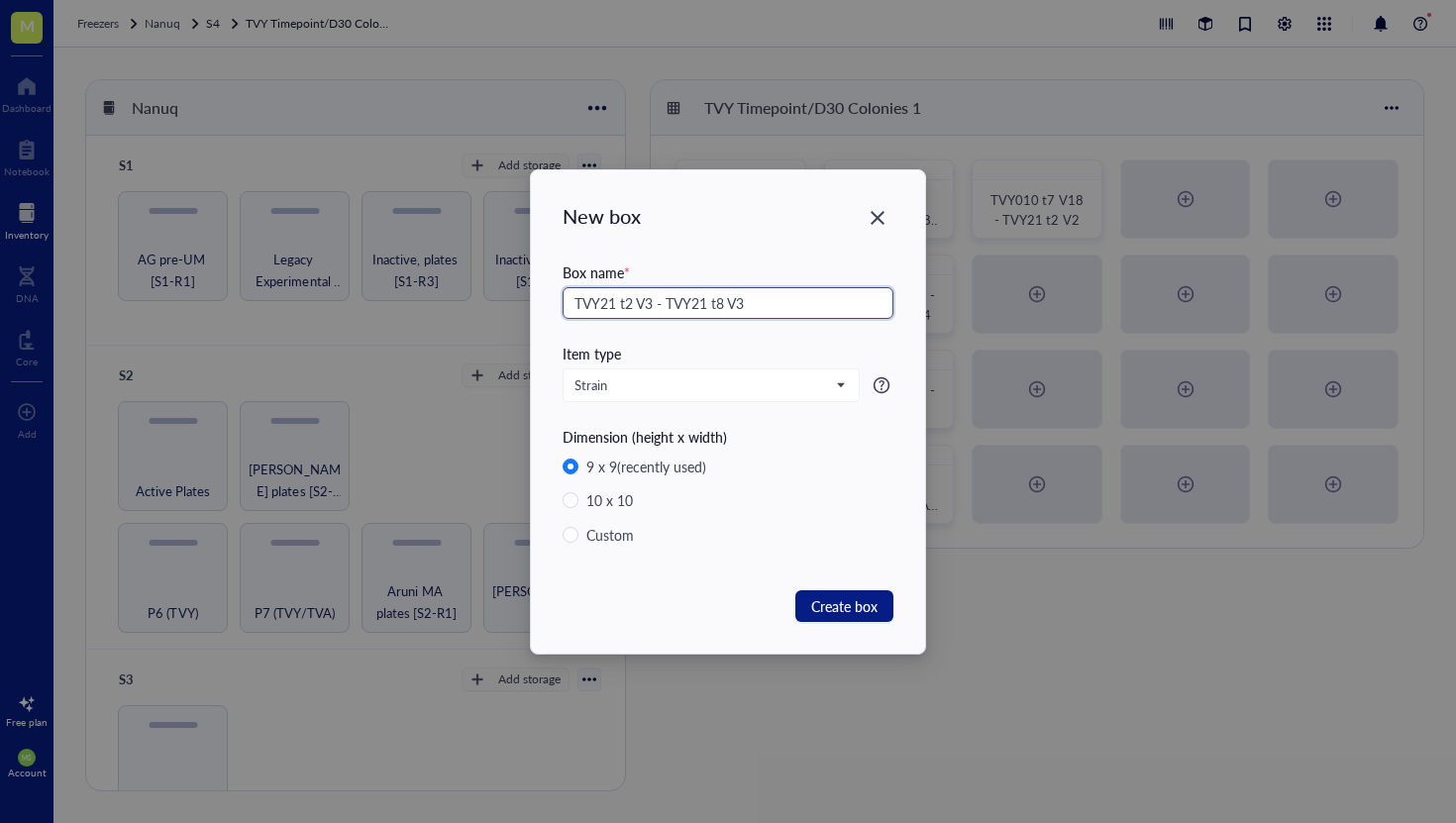 click on "TVY21 t2 V3 - TVY21 t8 V3" at bounding box center (728, 303) 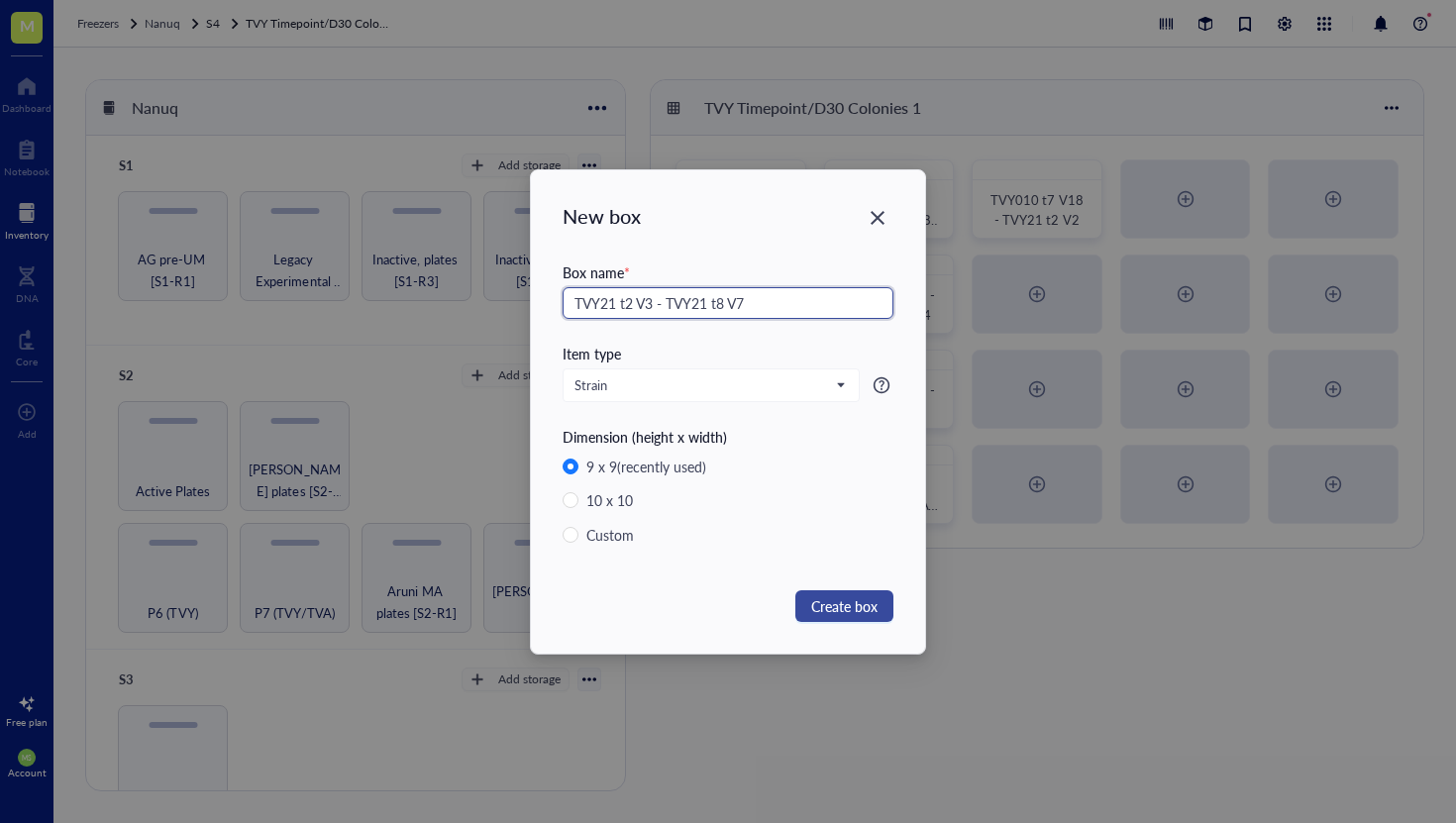 type on "TVY21 t2 V3 - TVY21 t8 V7" 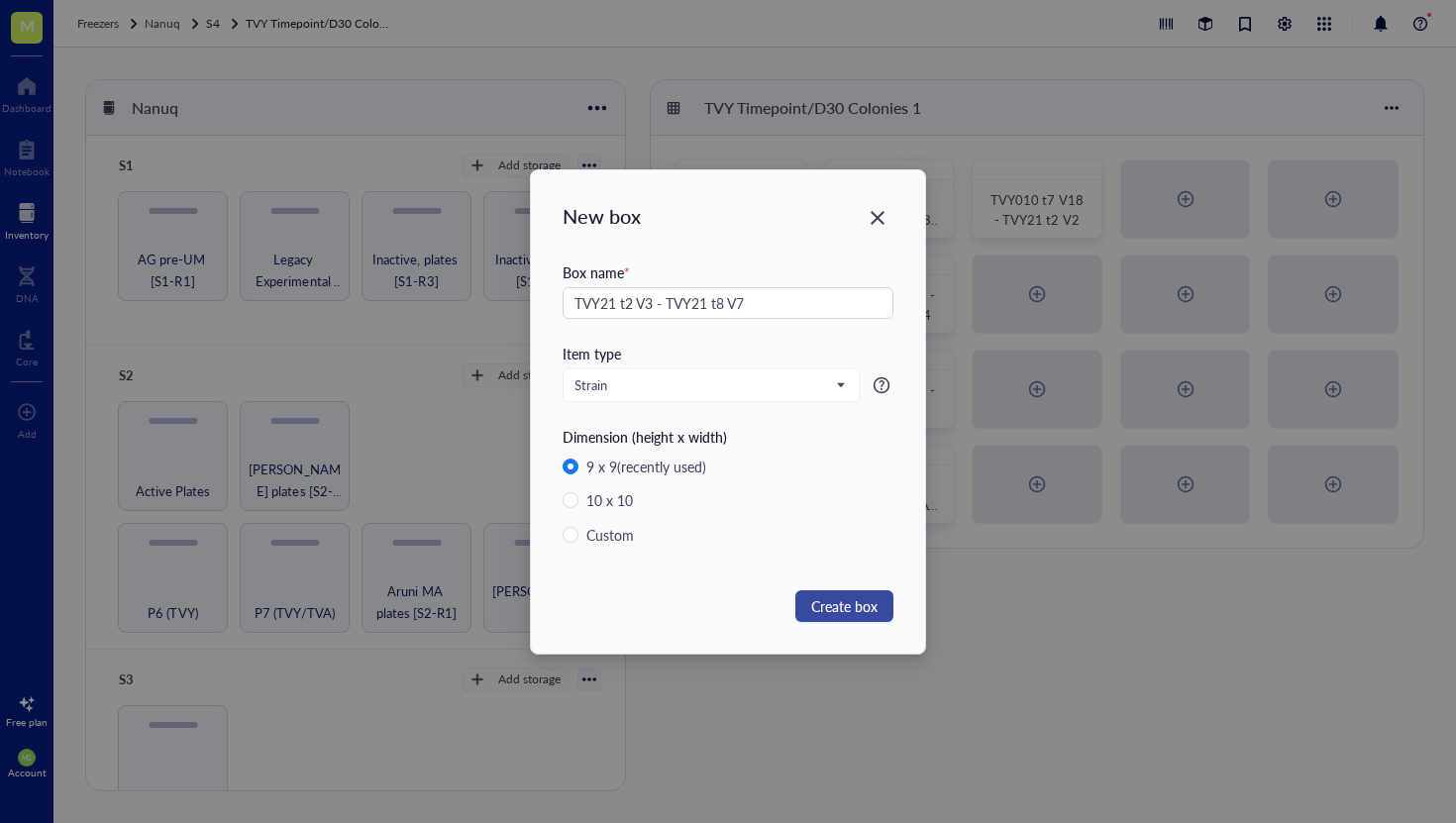click on "Create box" at bounding box center [844, 606] 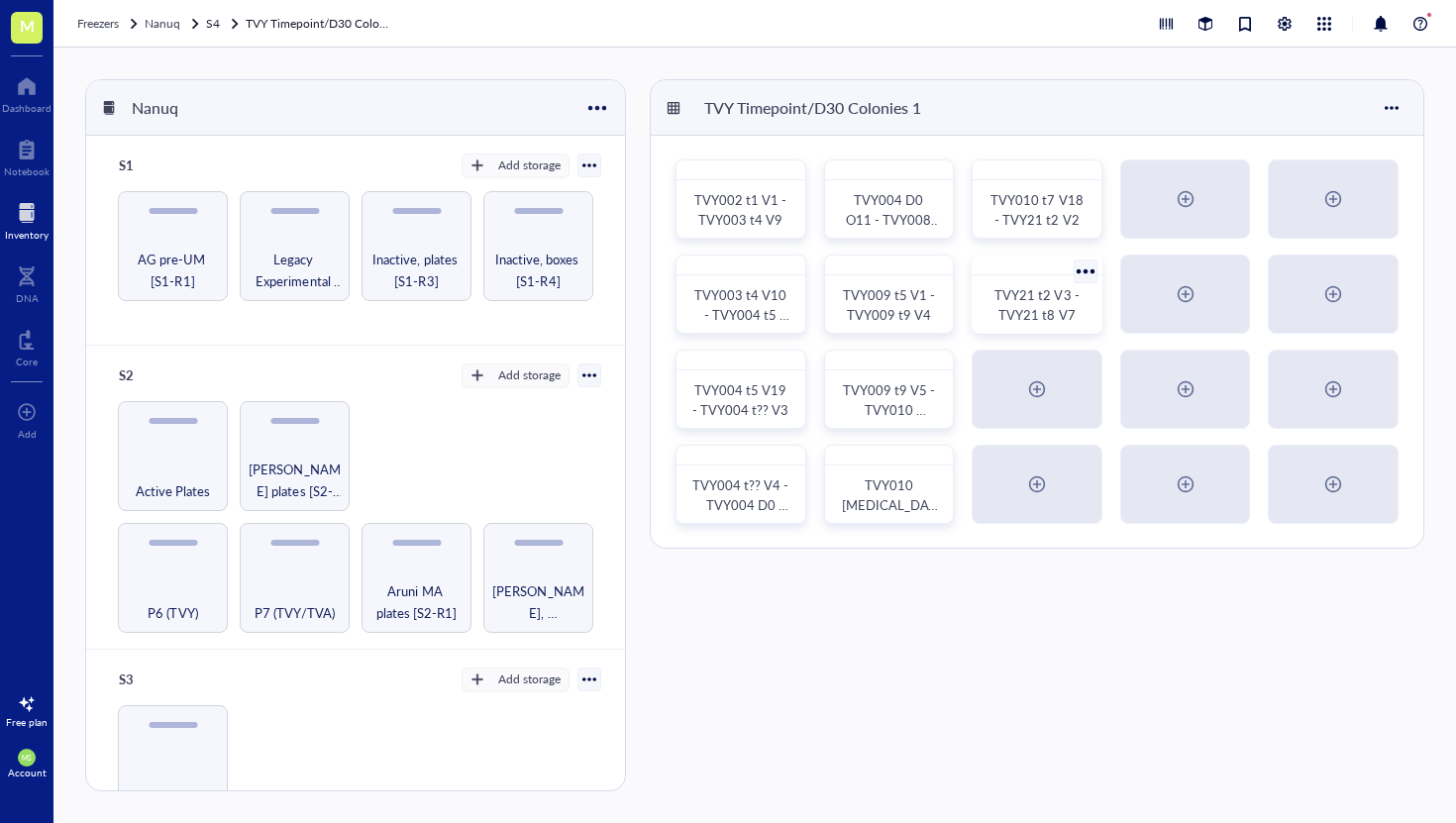 click on "TVY21 t2 V3 - TVY21 t8 V7" at bounding box center [1038, 304] 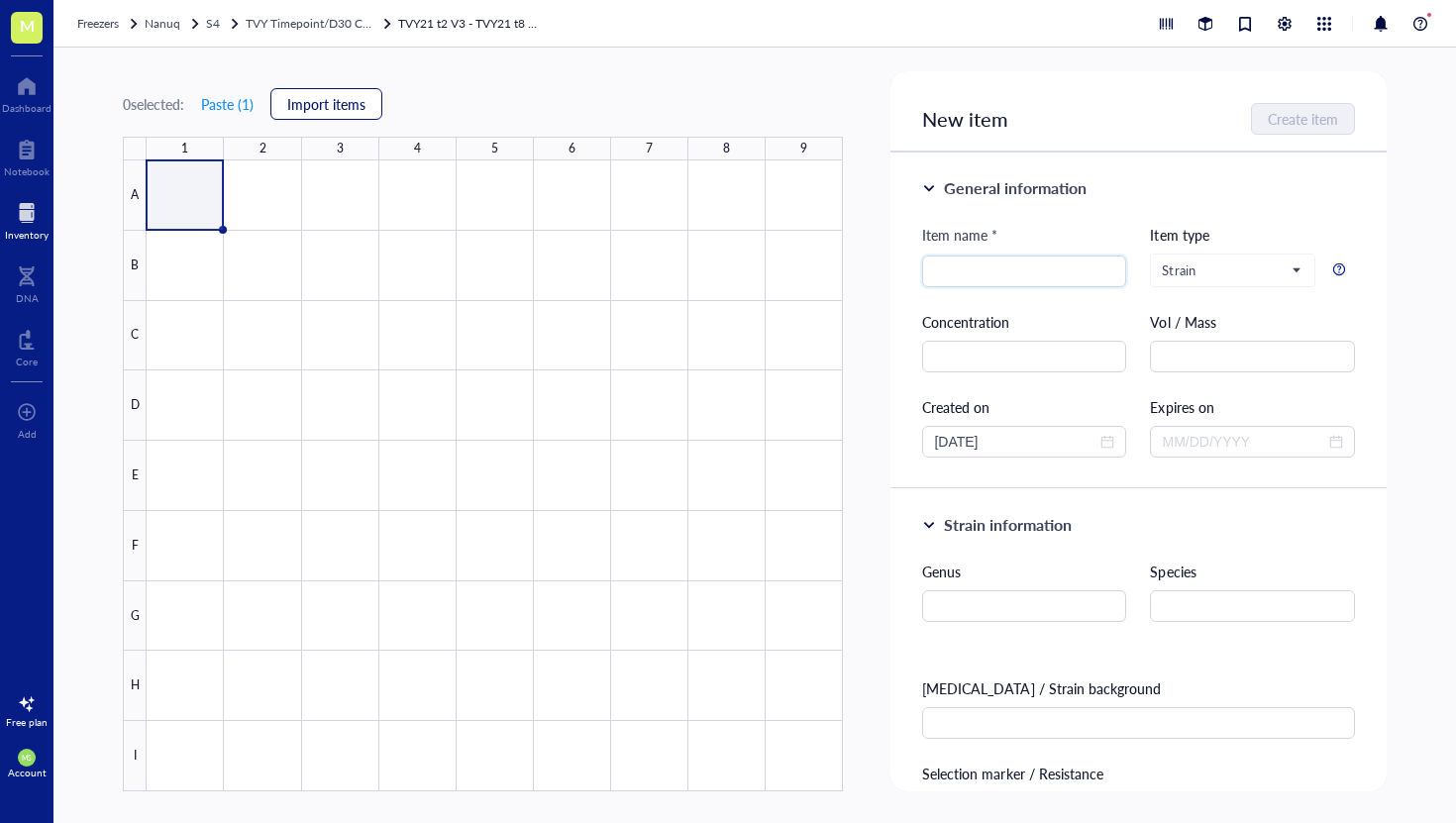 click on "Import items" at bounding box center [326, 104] 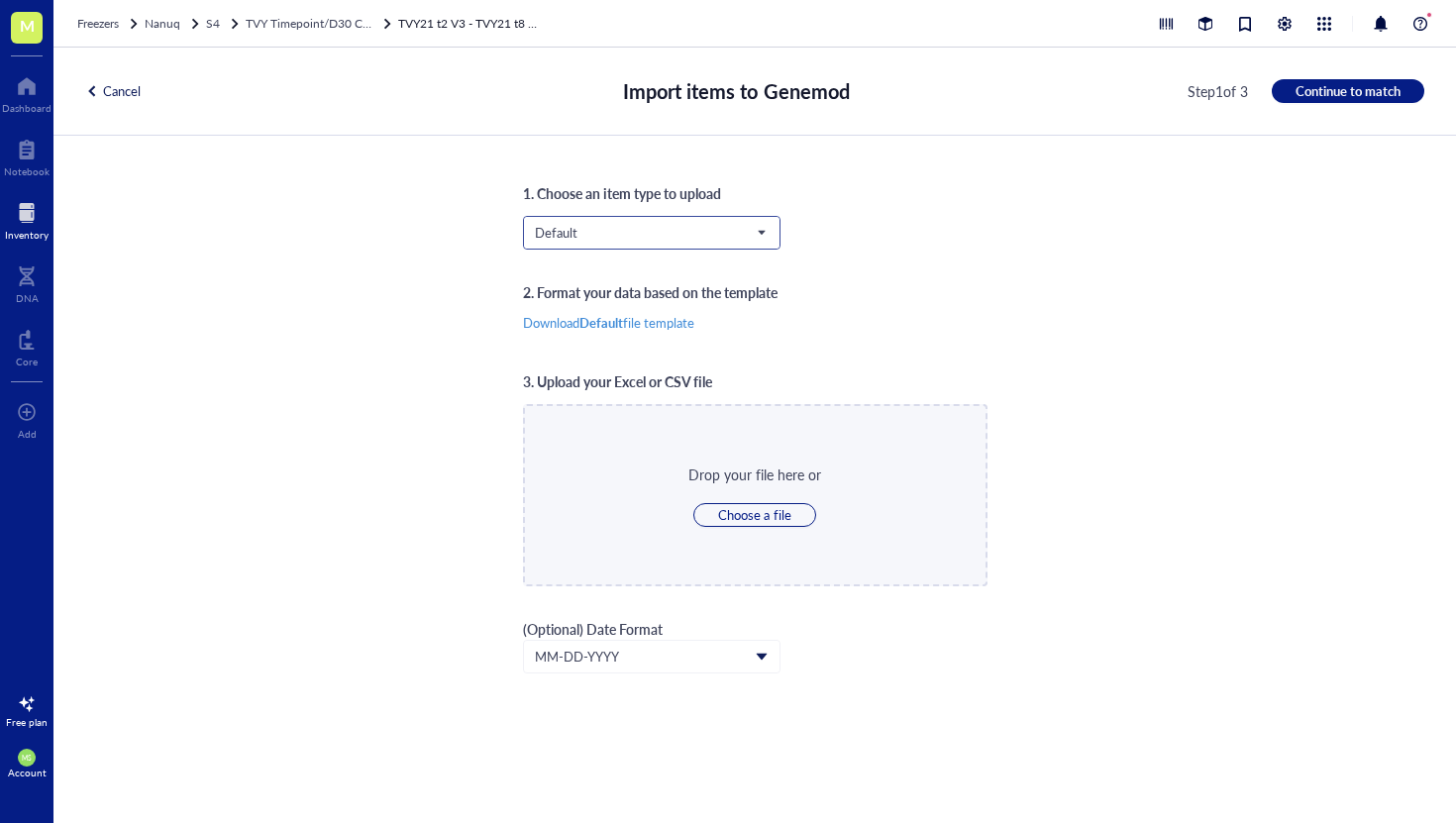 click on "Default" at bounding box center [650, 233] 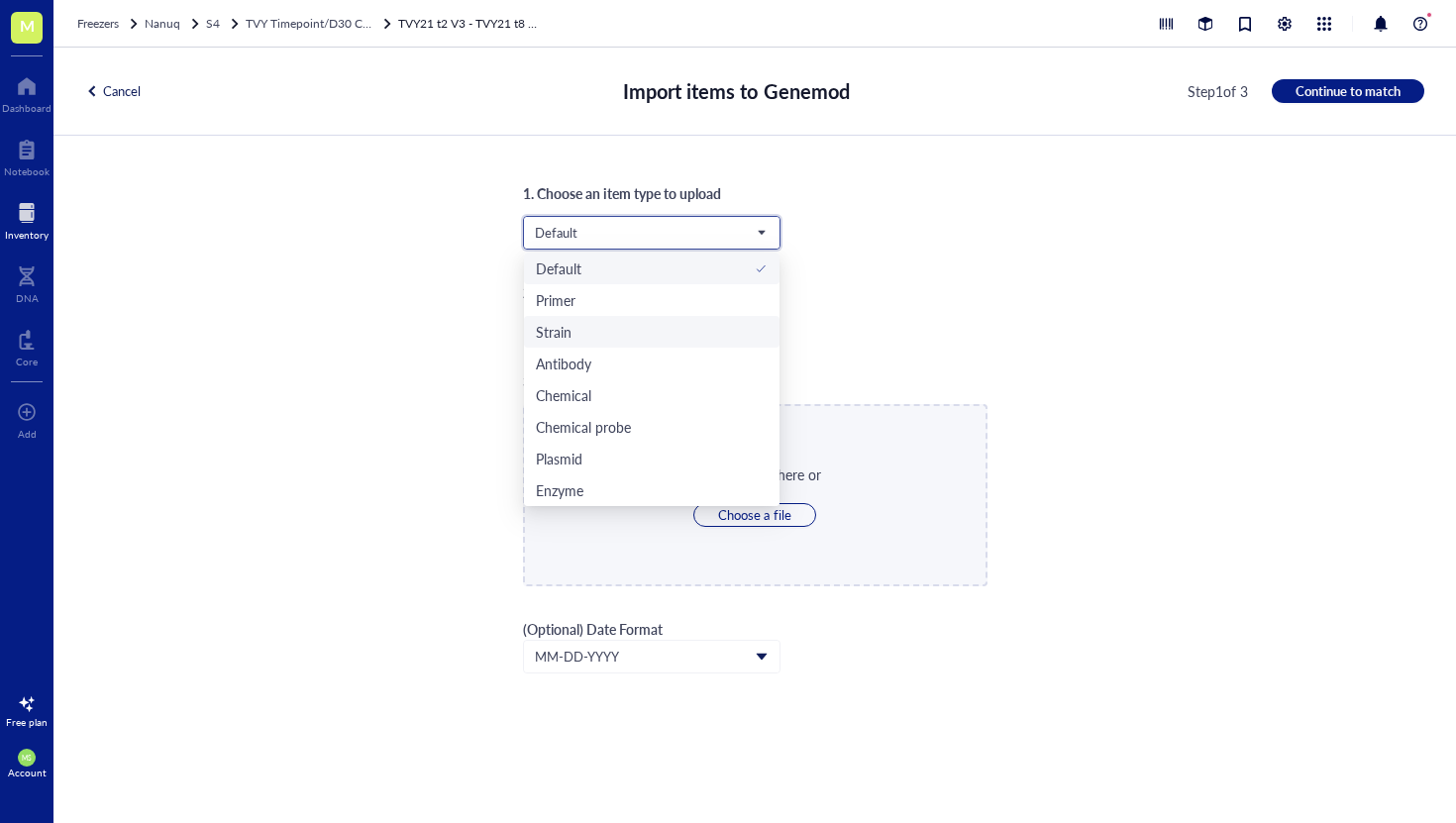 click on "Strain" at bounding box center [652, 332] 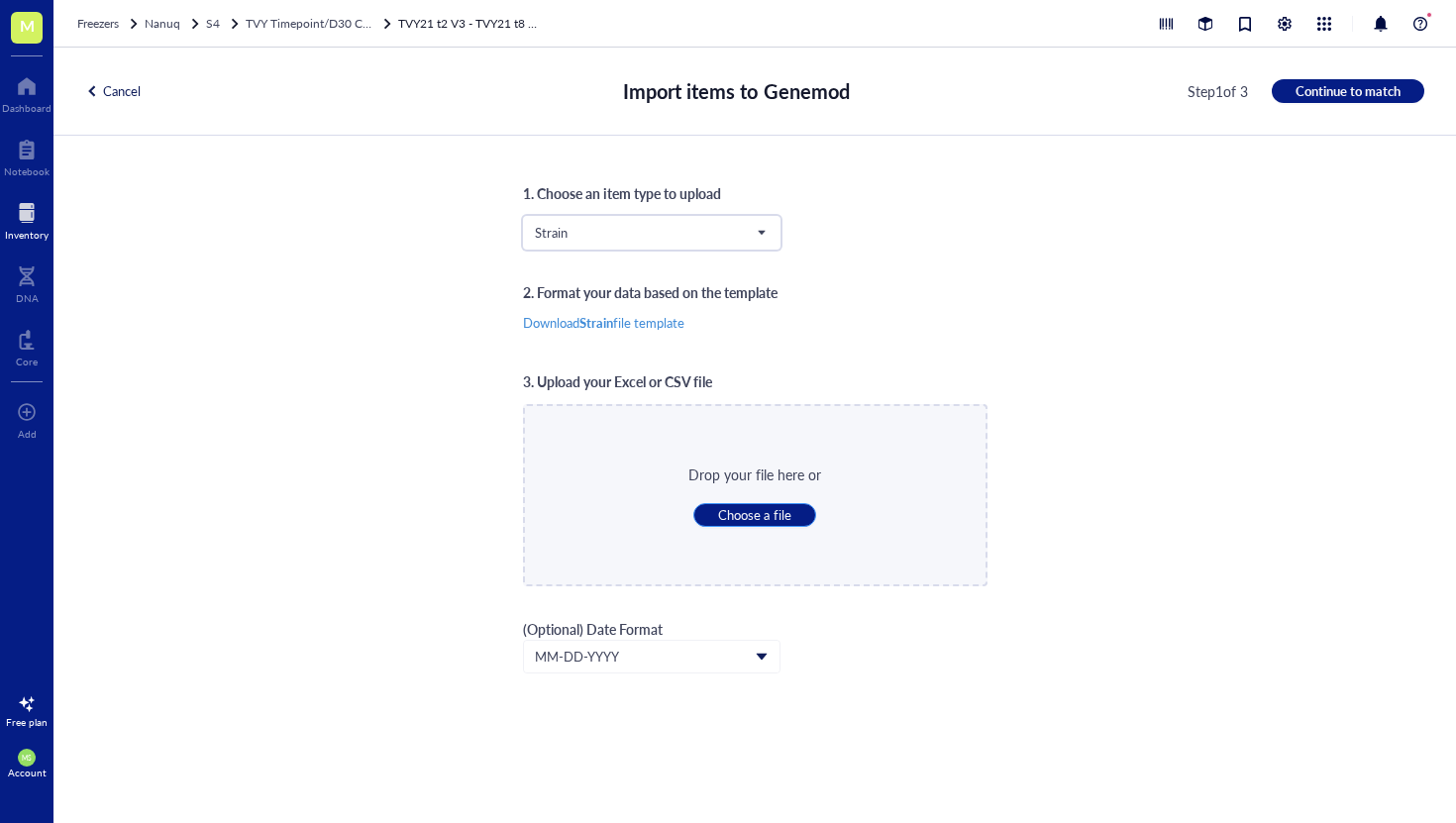 click on "Choose a file" at bounding box center (754, 515) 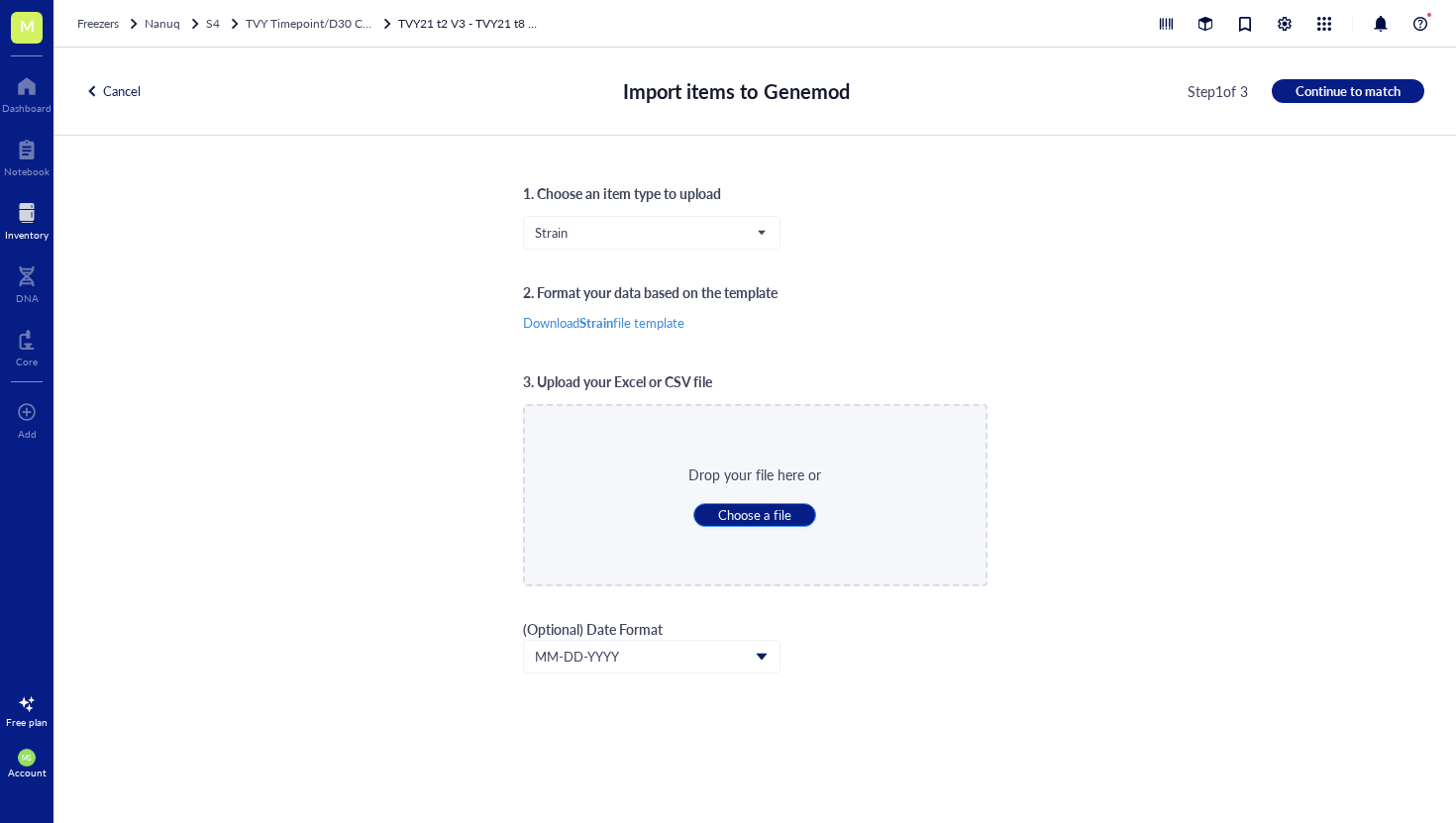 type on "C:\fakepath\Box9.csv" 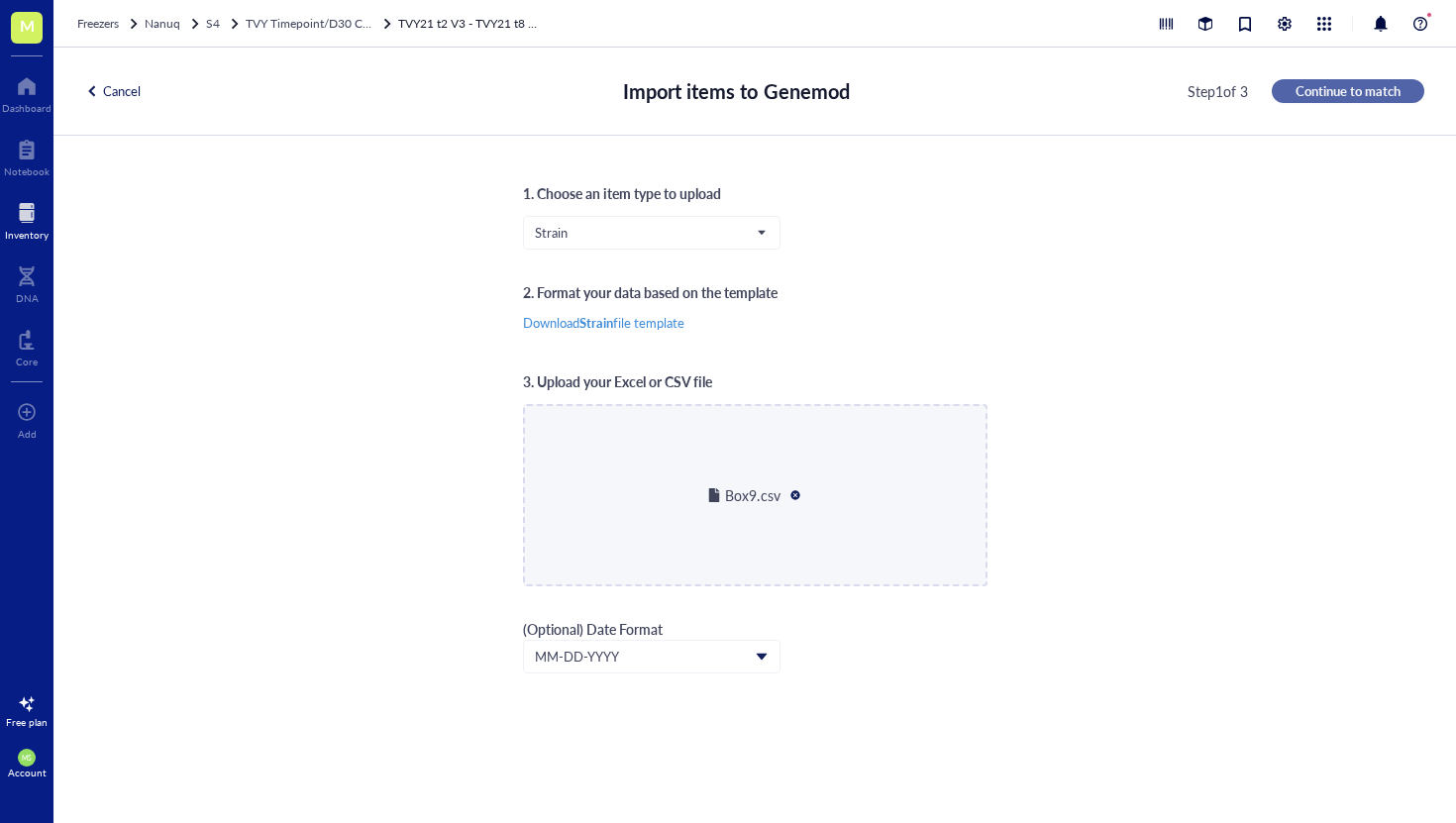 click on "Continue to match" at bounding box center (1348, 91) 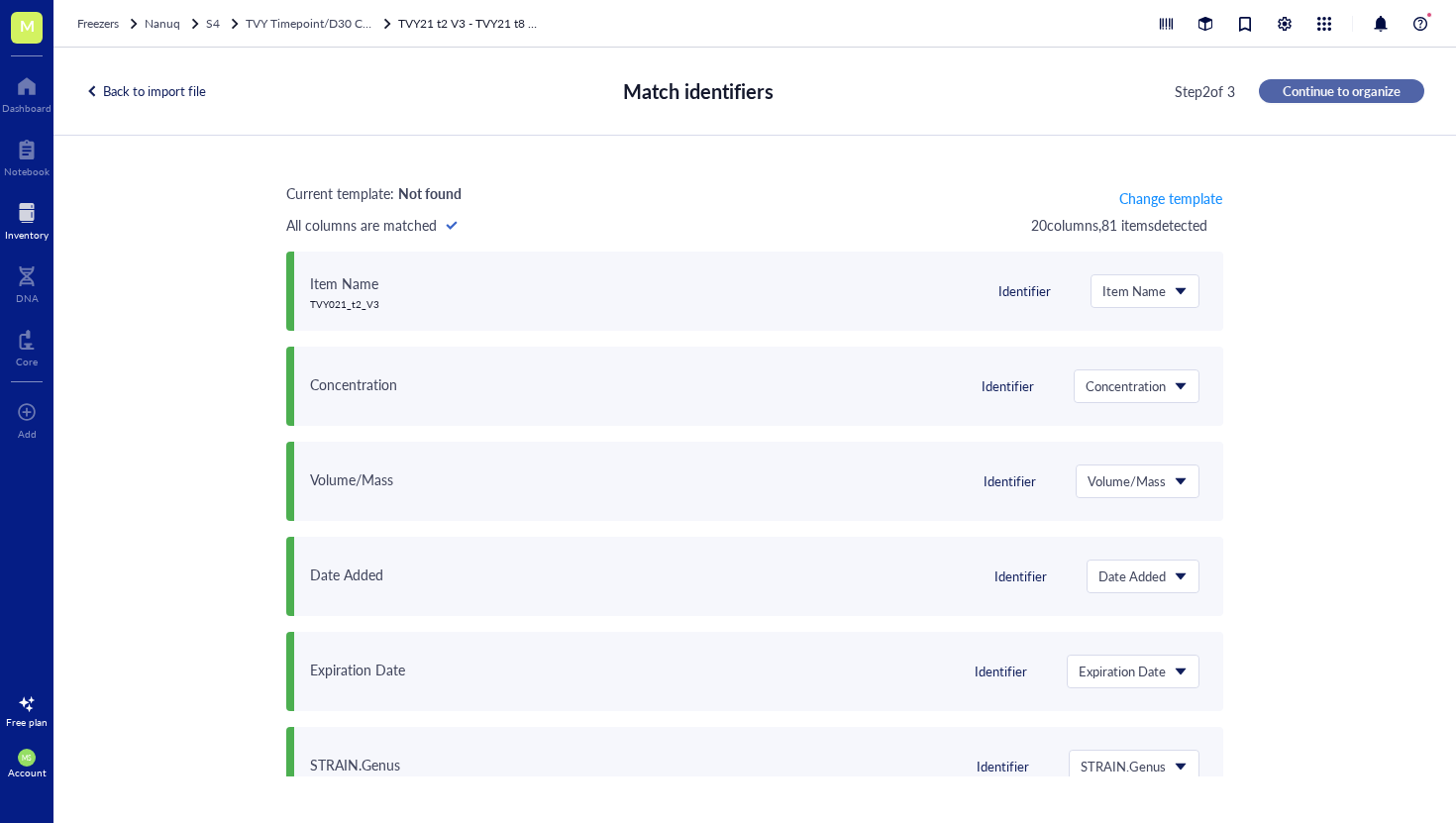 click on "Continue to organize" at bounding box center (1341, 91) 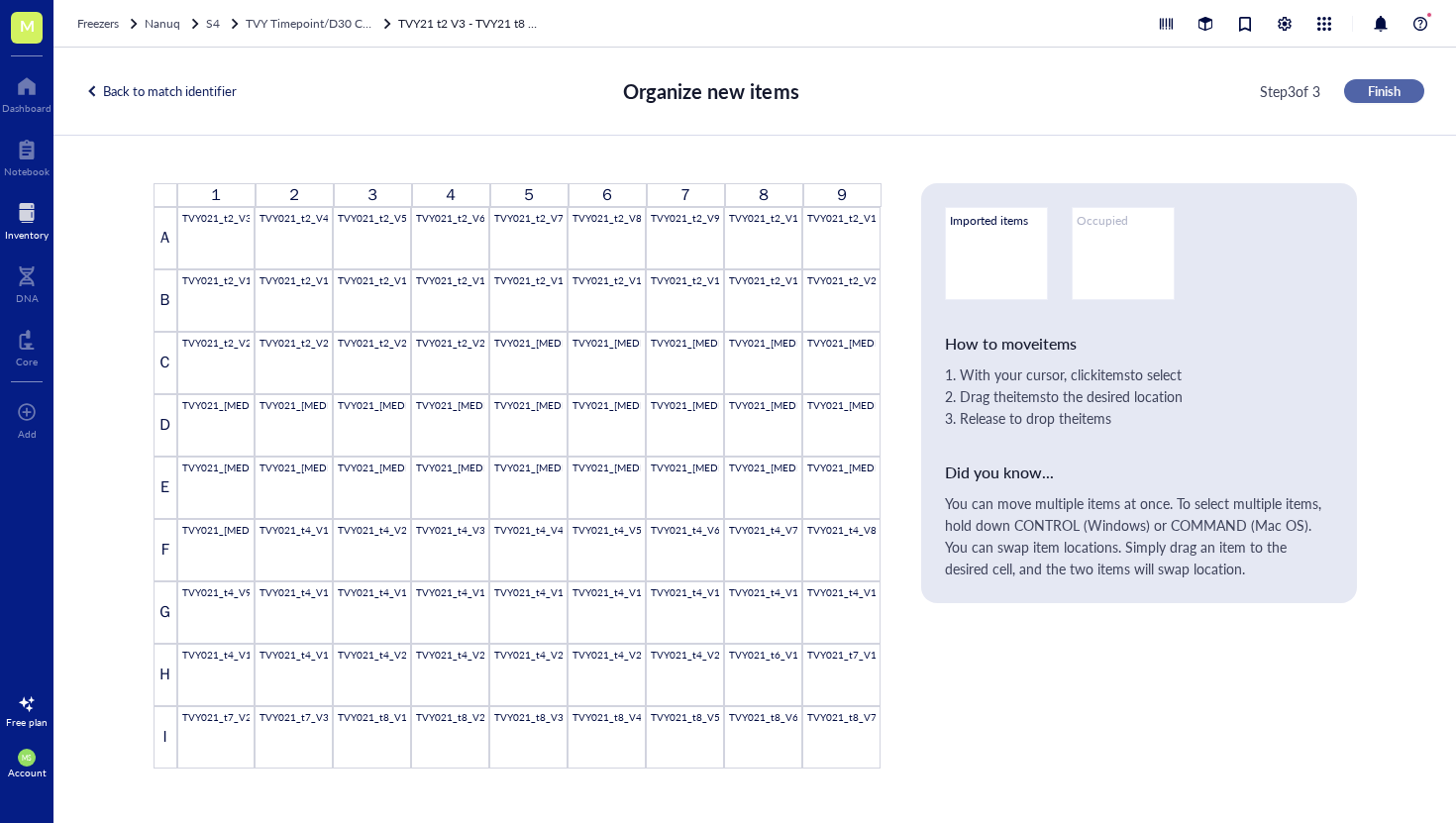 click on "Finish" at bounding box center (1384, 91) 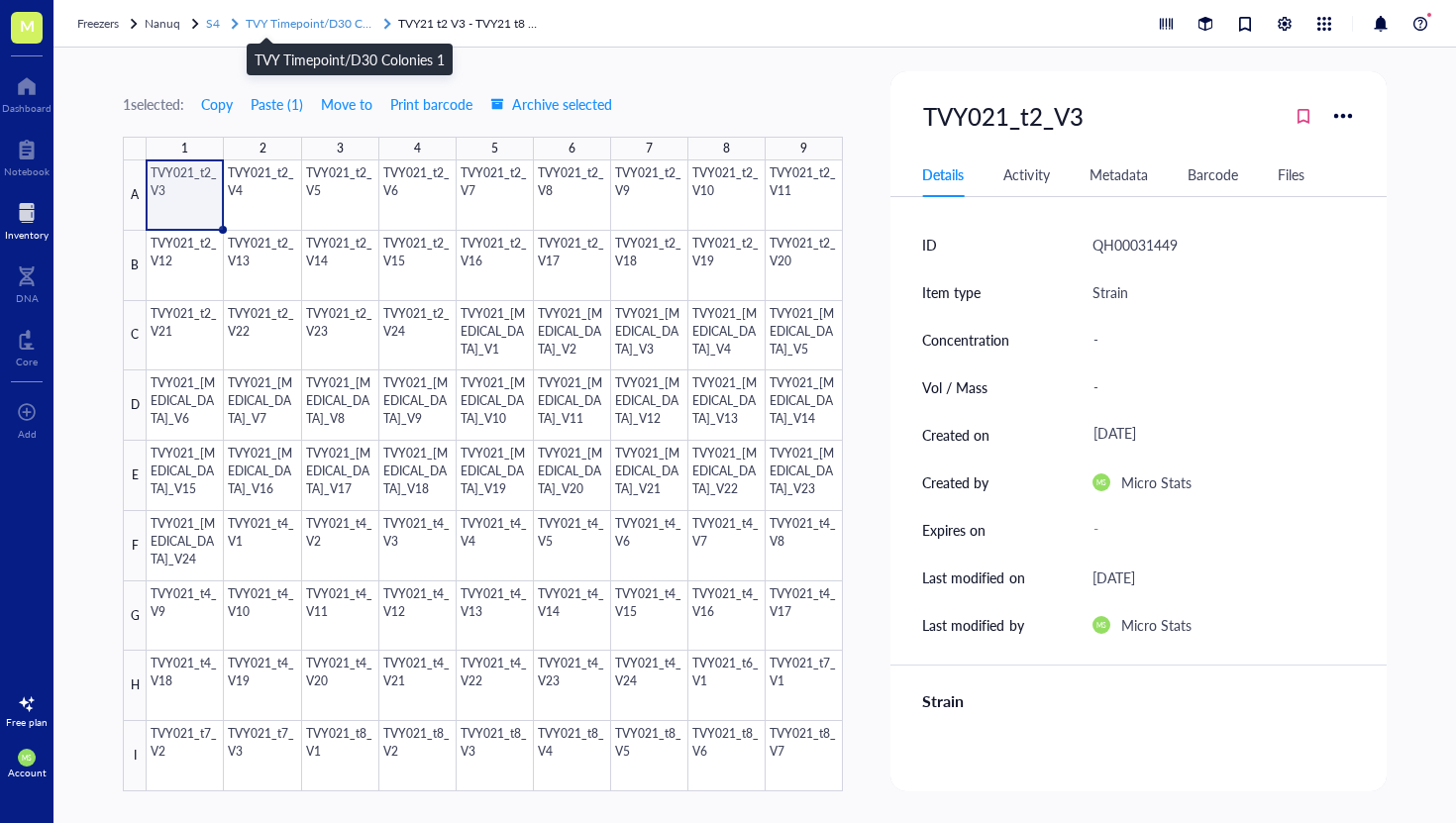 click on "TVY Timepoint/D30 Colonies 1" at bounding box center [328, 23] 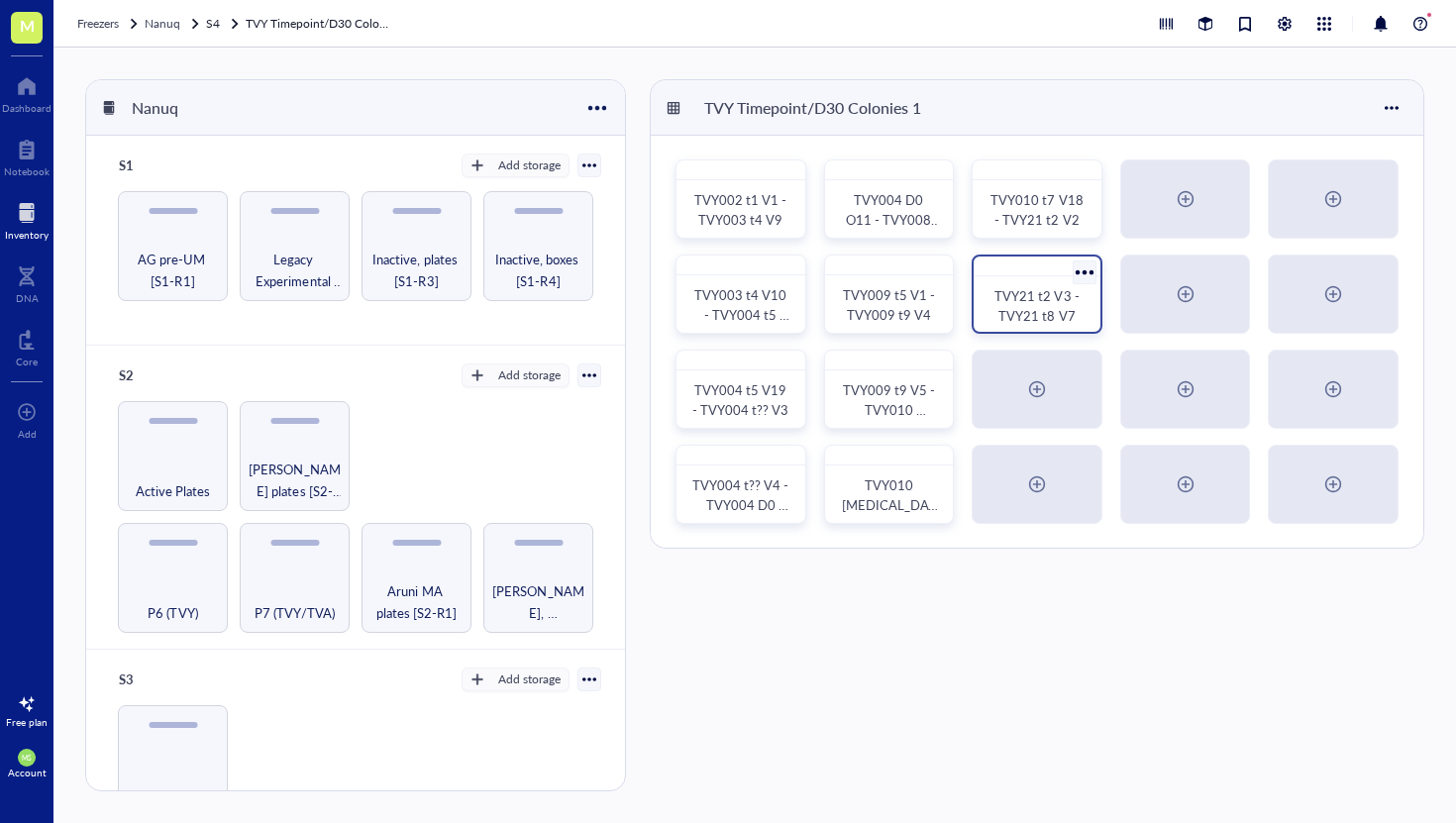 click at bounding box center (1084, 271) 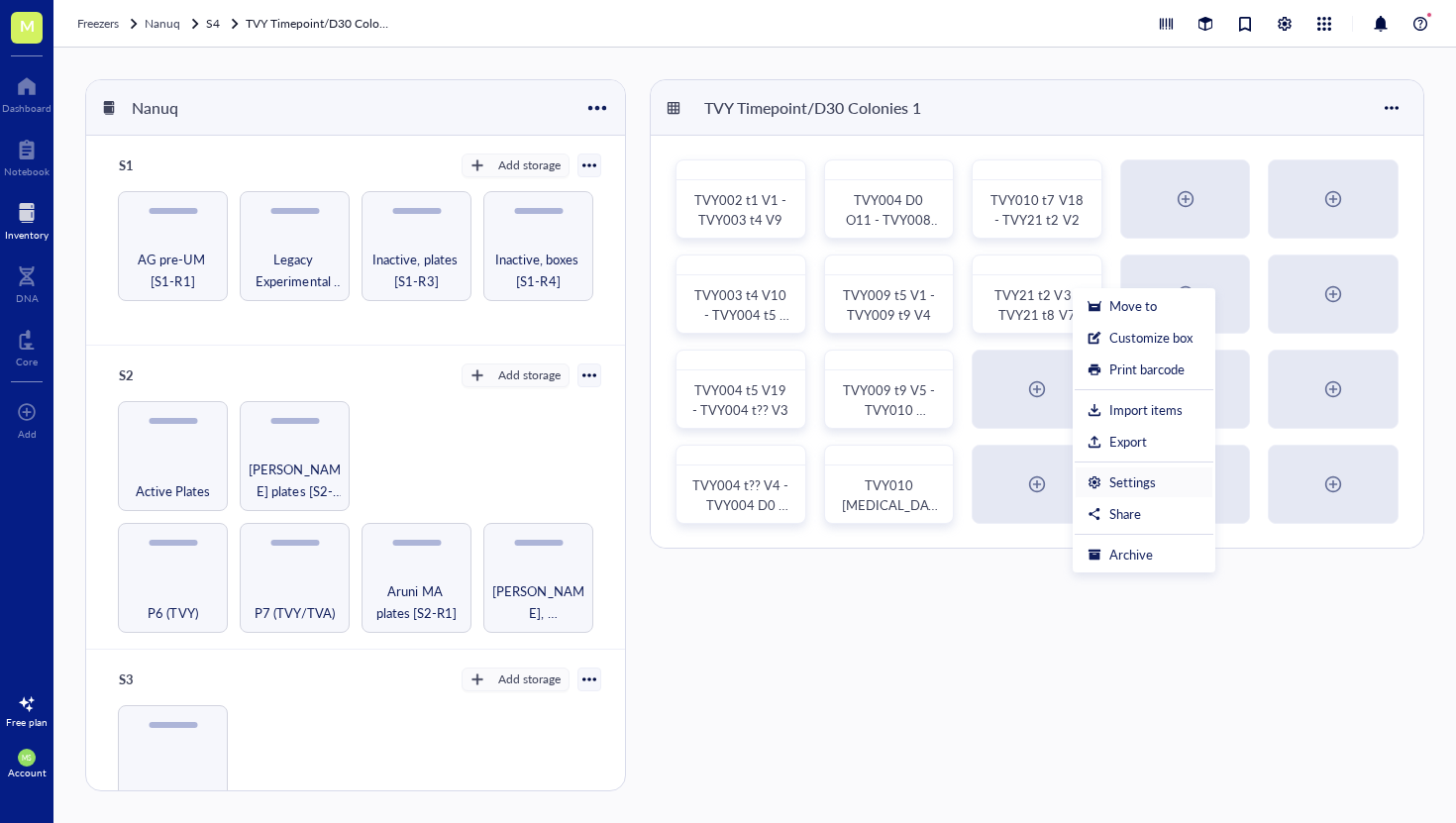 click on "Settings" at bounding box center (1132, 482) 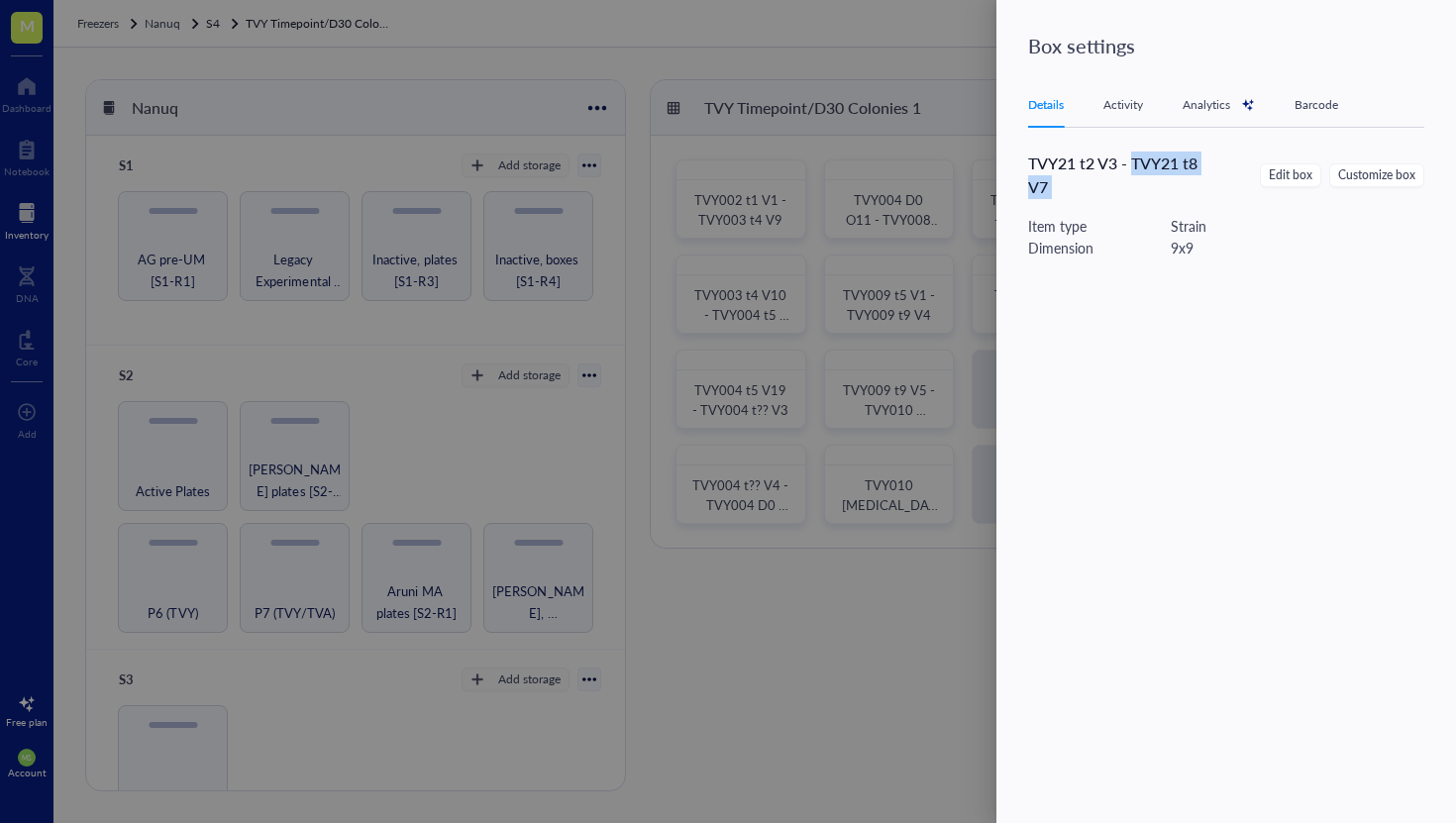 drag, startPoint x: 1133, startPoint y: 168, endPoint x: 1193, endPoint y: 200, distance: 68 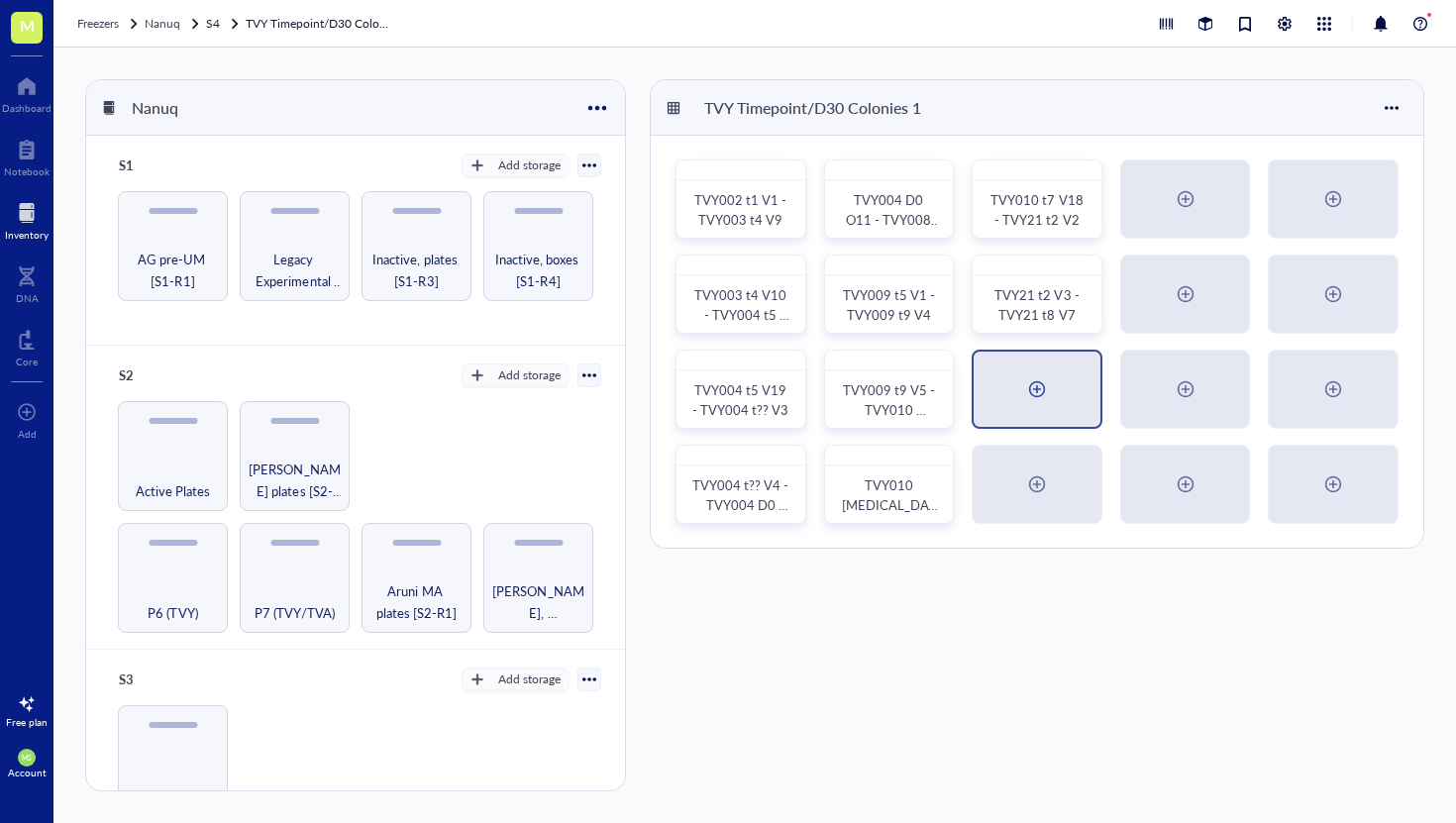 click at bounding box center [1037, 389] 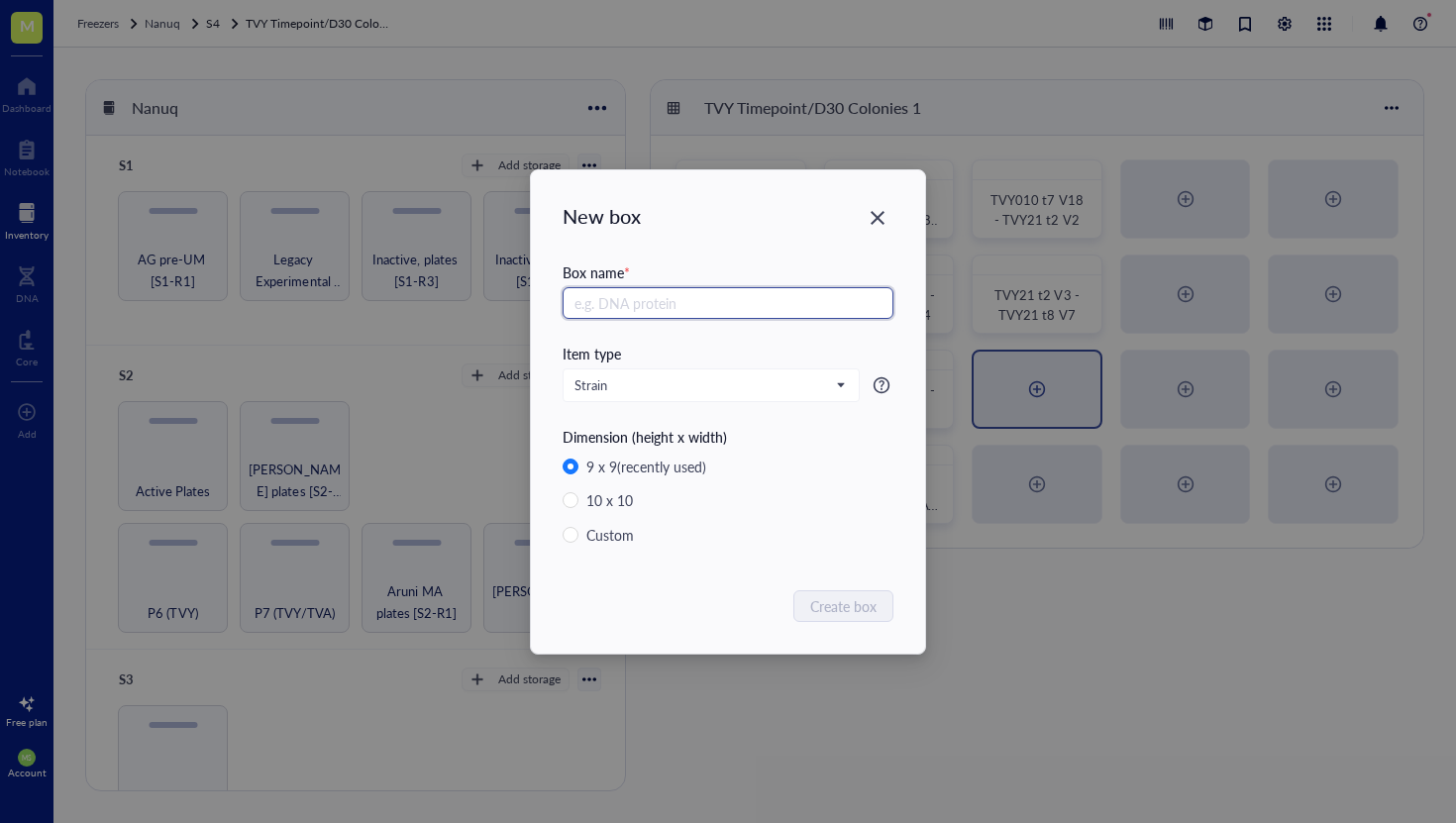 paste on "TVY21 t8 V7" 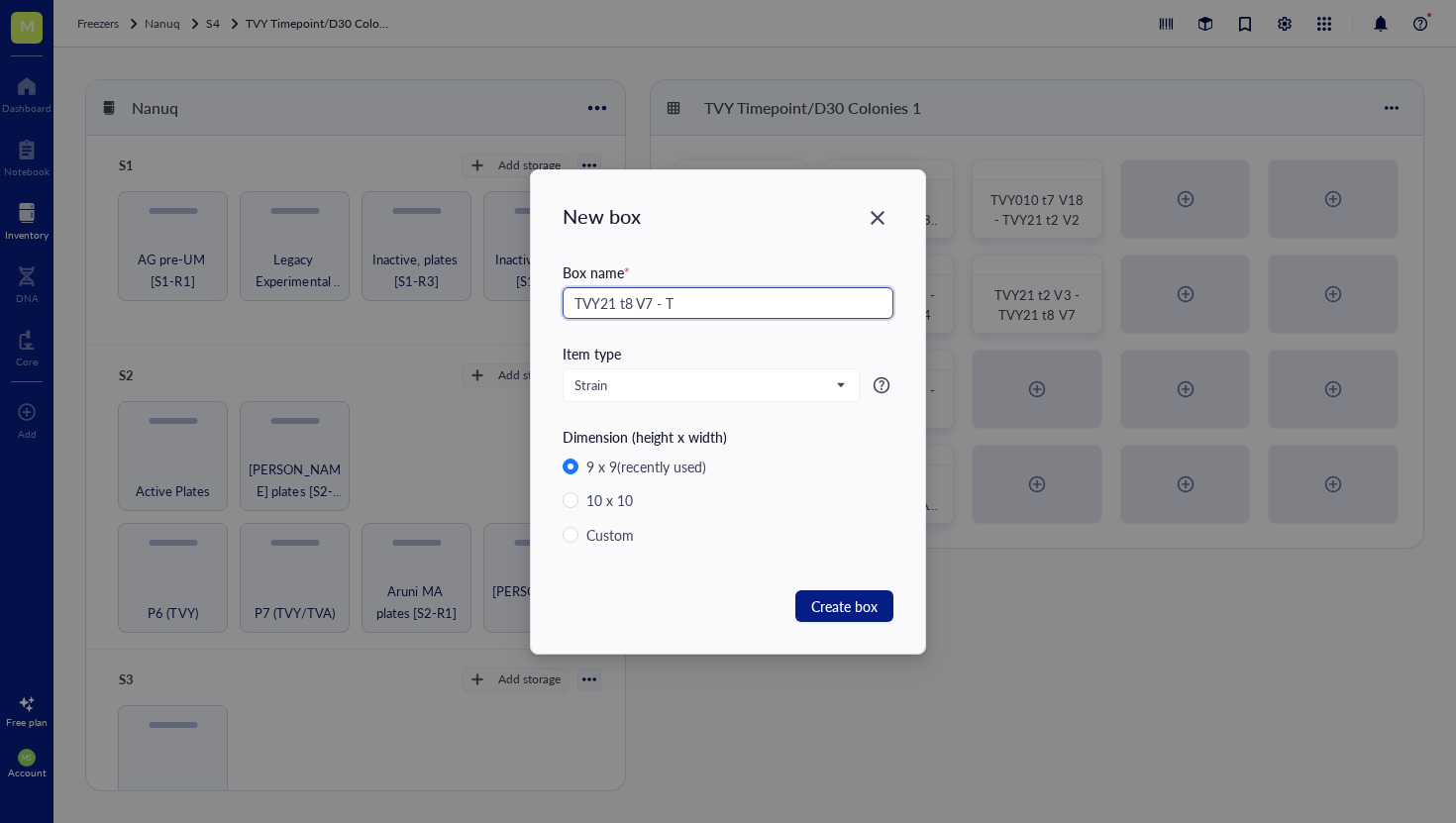 paste on "VY021_t11_V16" 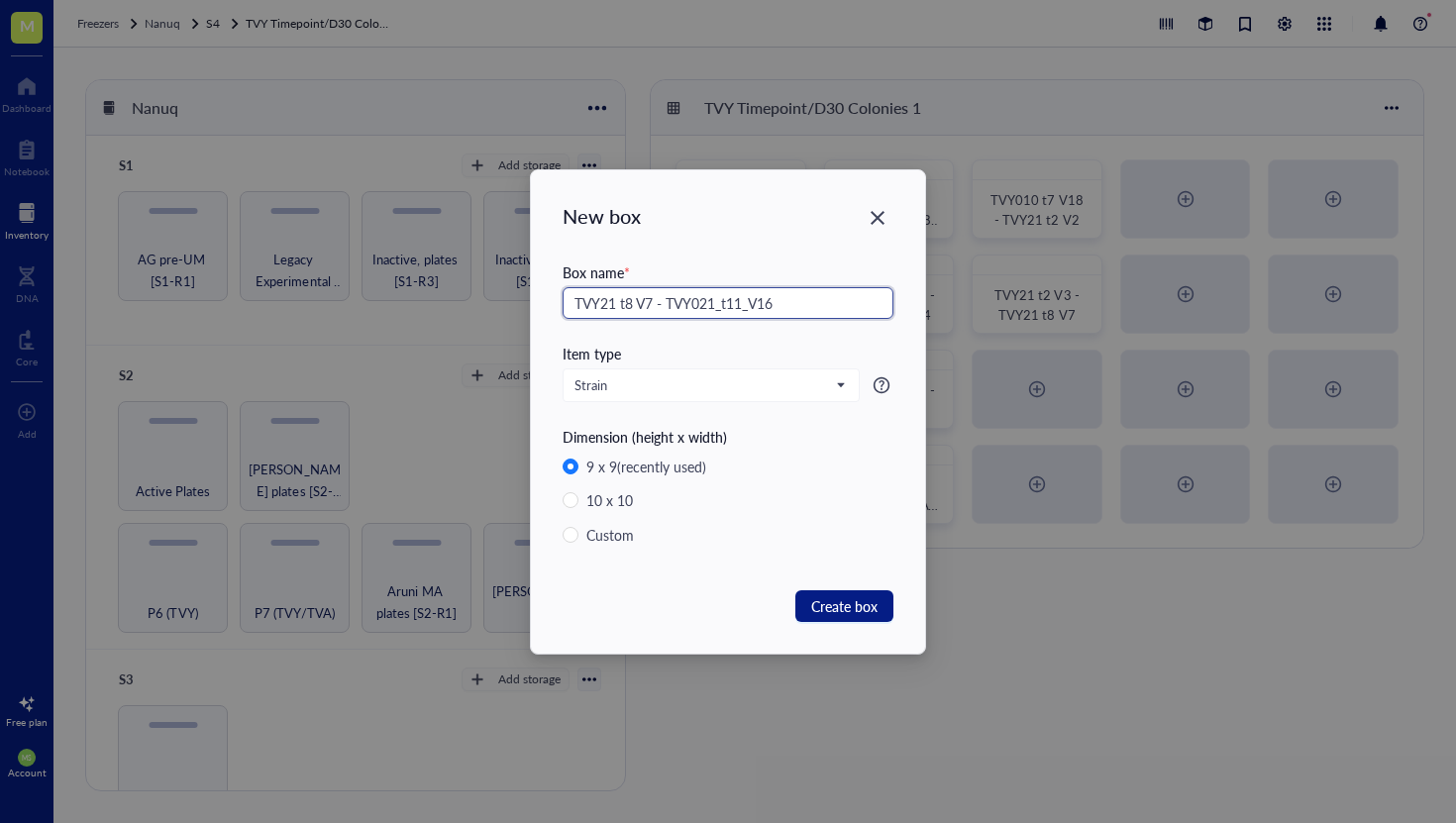 click on "TVY21 t8 V7 - TVY021_t11_V16" at bounding box center [728, 303] 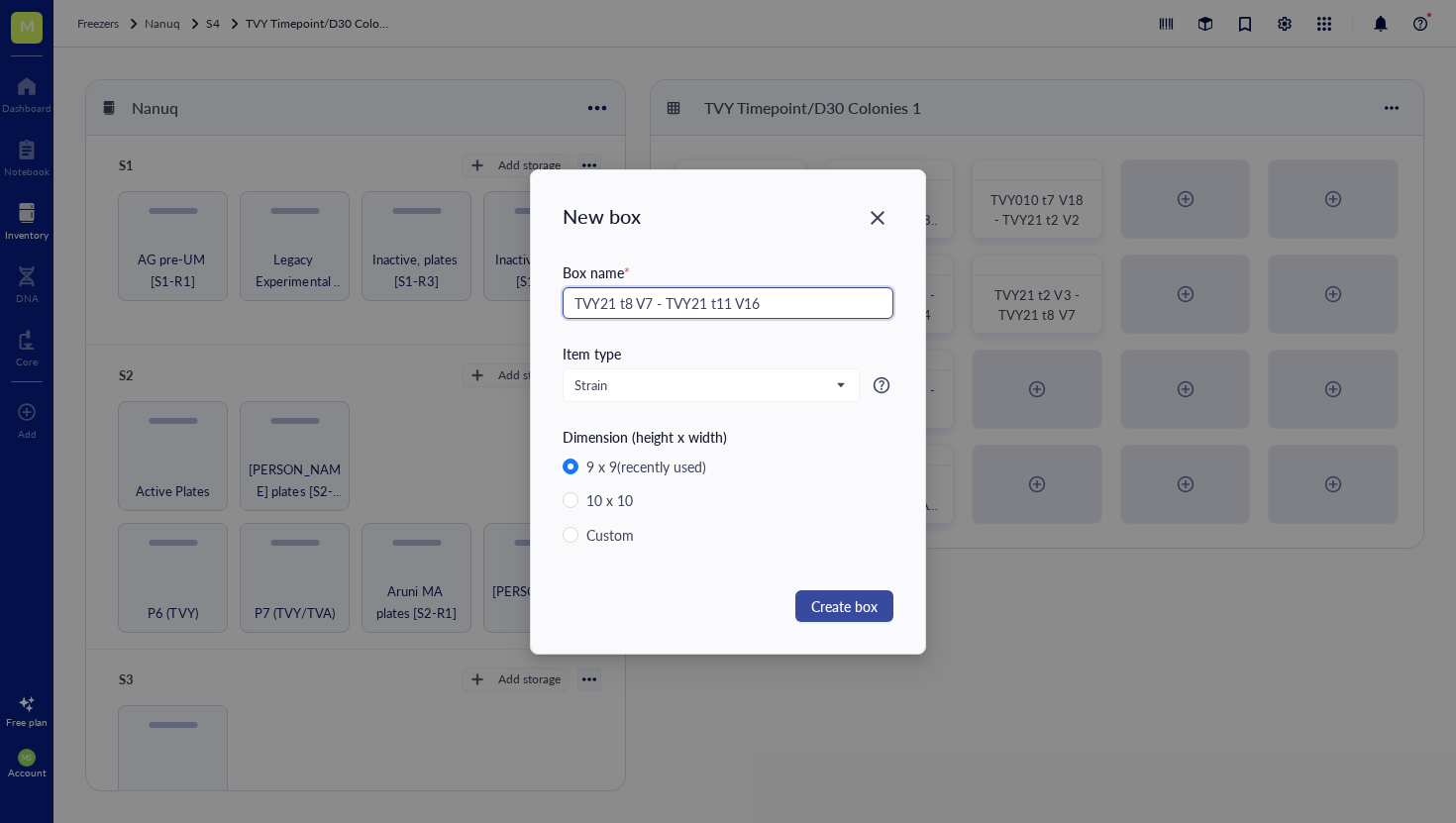 type on "TVY21 t8 V7 - TVY21 t11 V16" 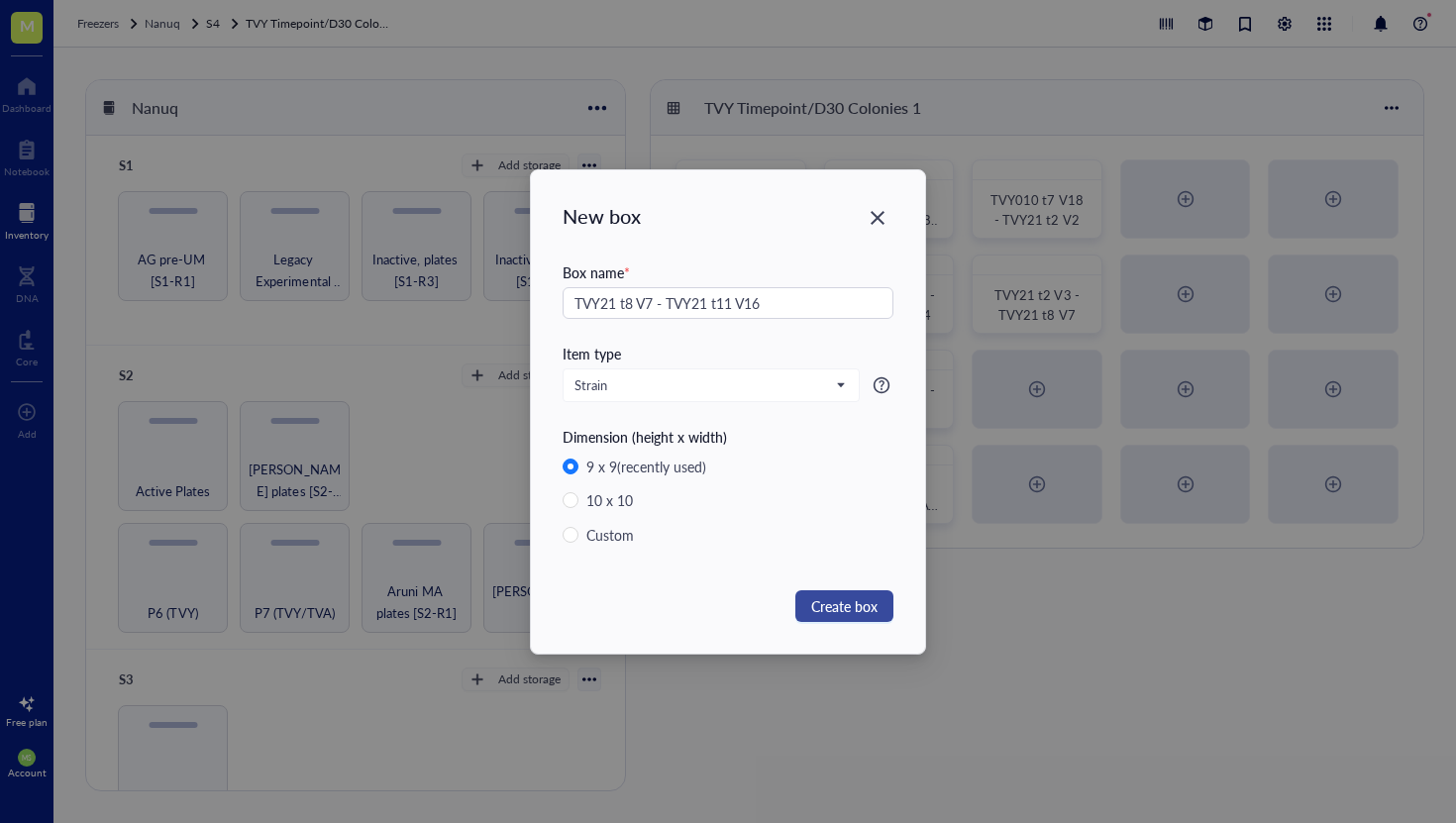 click on "Create box" at bounding box center (844, 606) 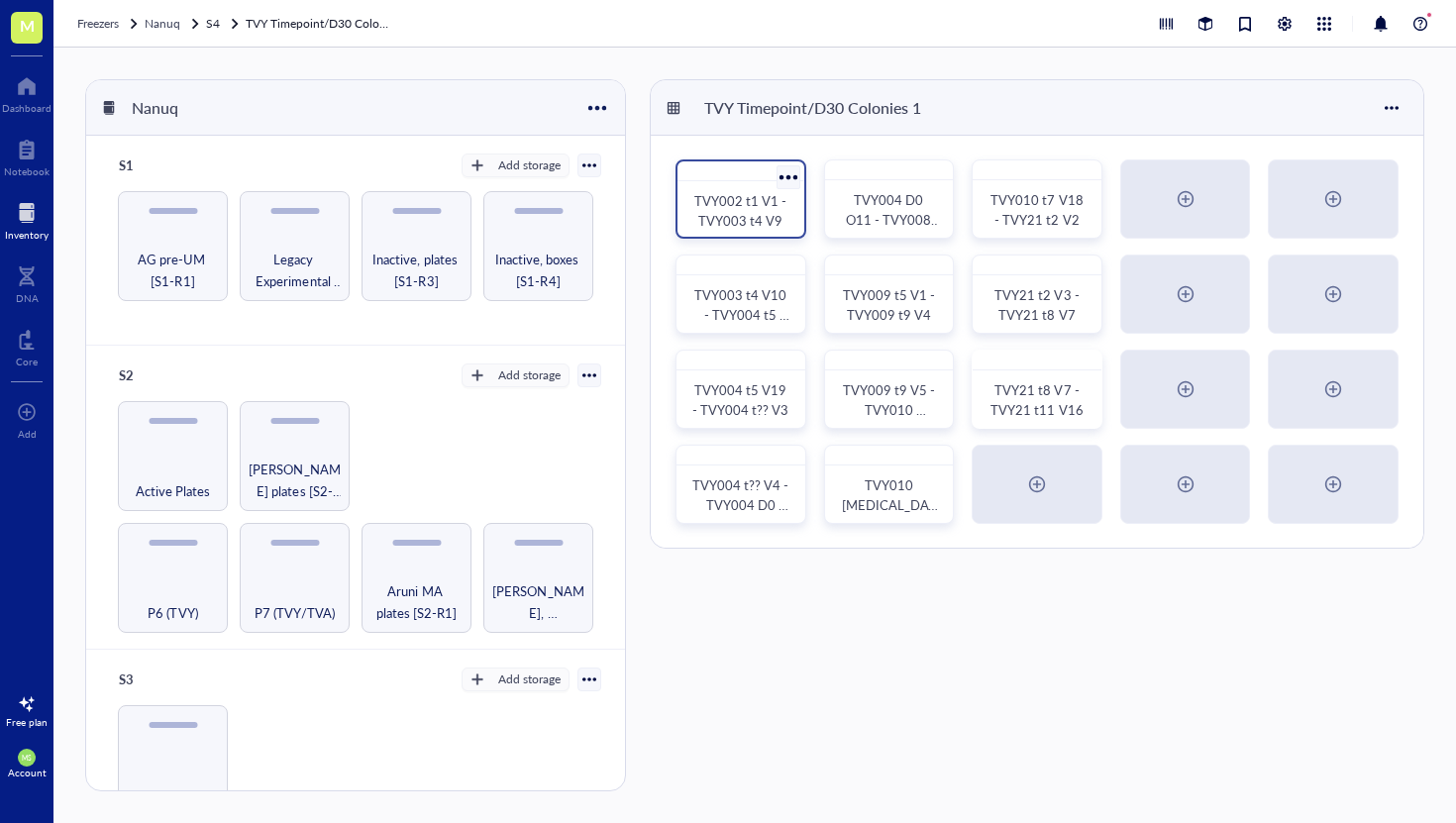 click at bounding box center (787, 176) 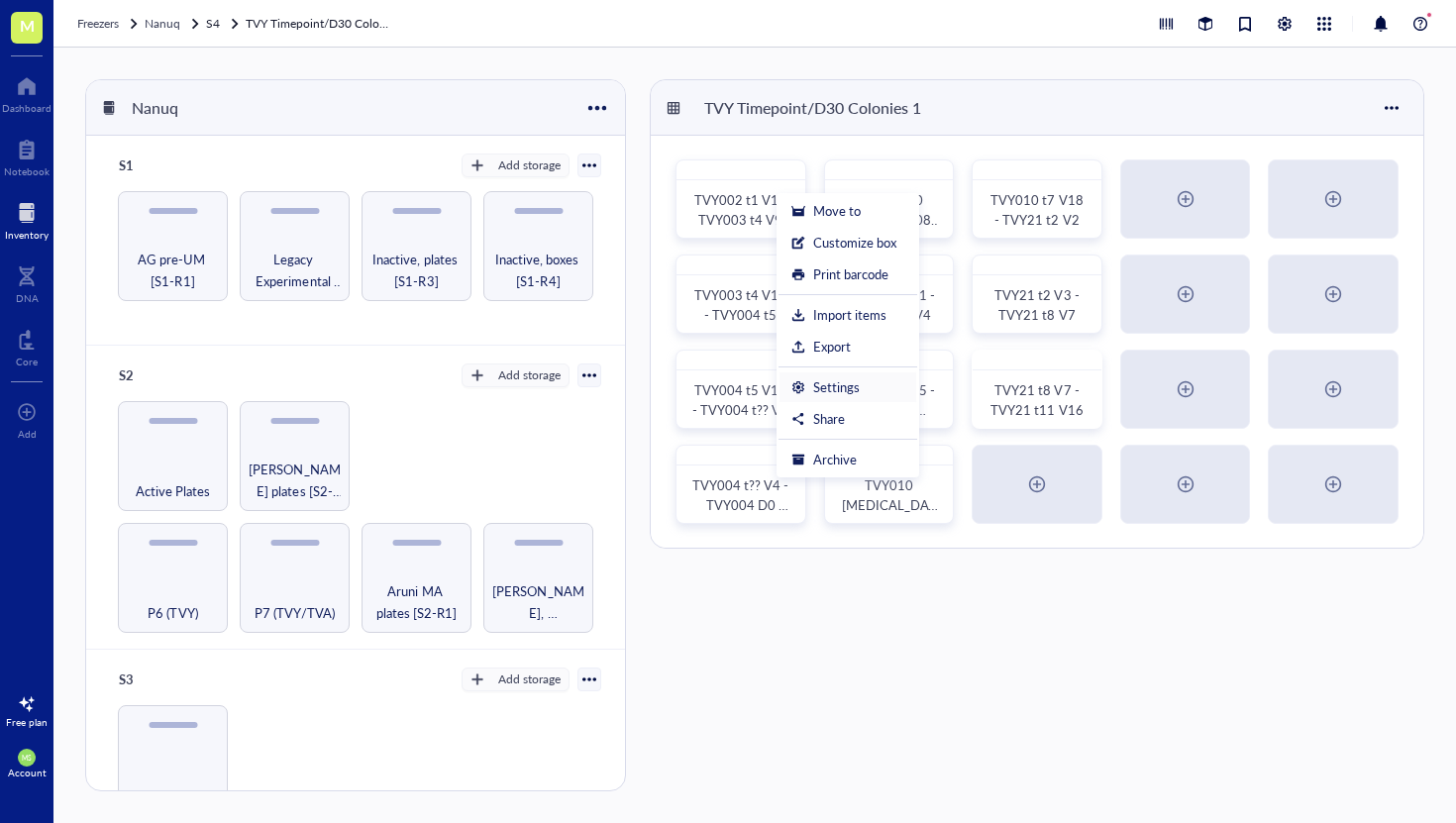 click on "Settings" at bounding box center [836, 387] 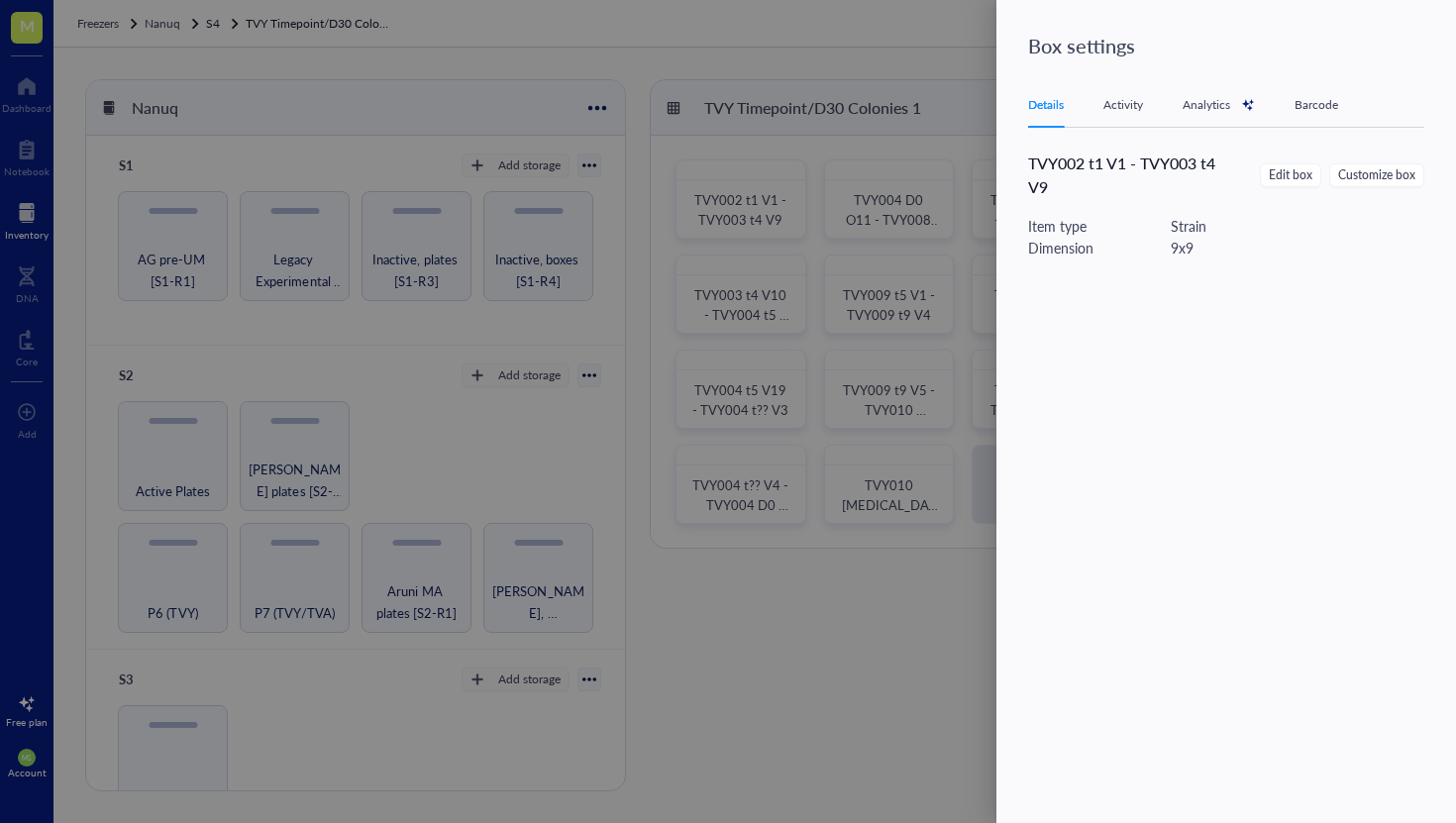 click at bounding box center (728, 411) 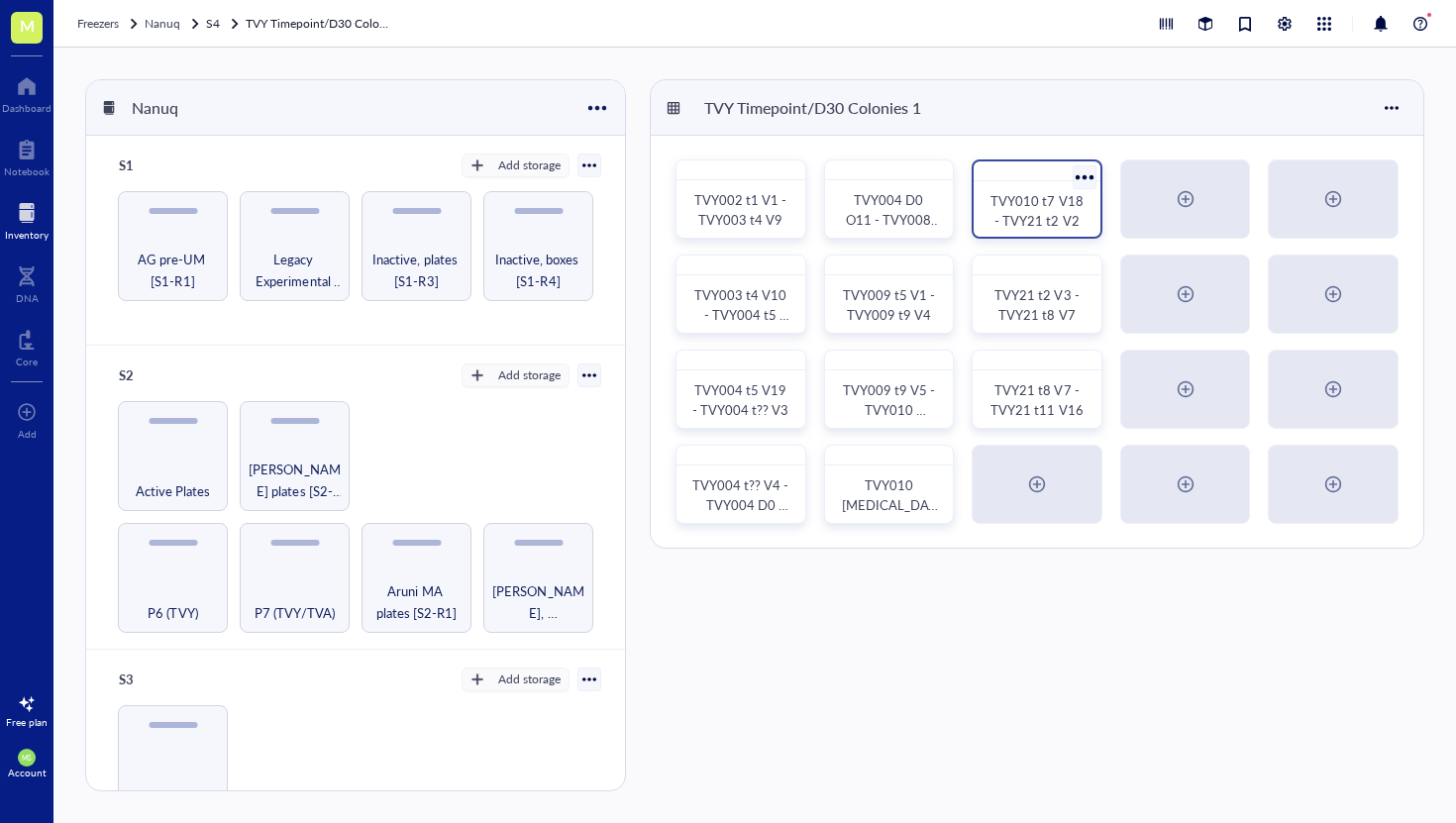 click at bounding box center (1084, 176) 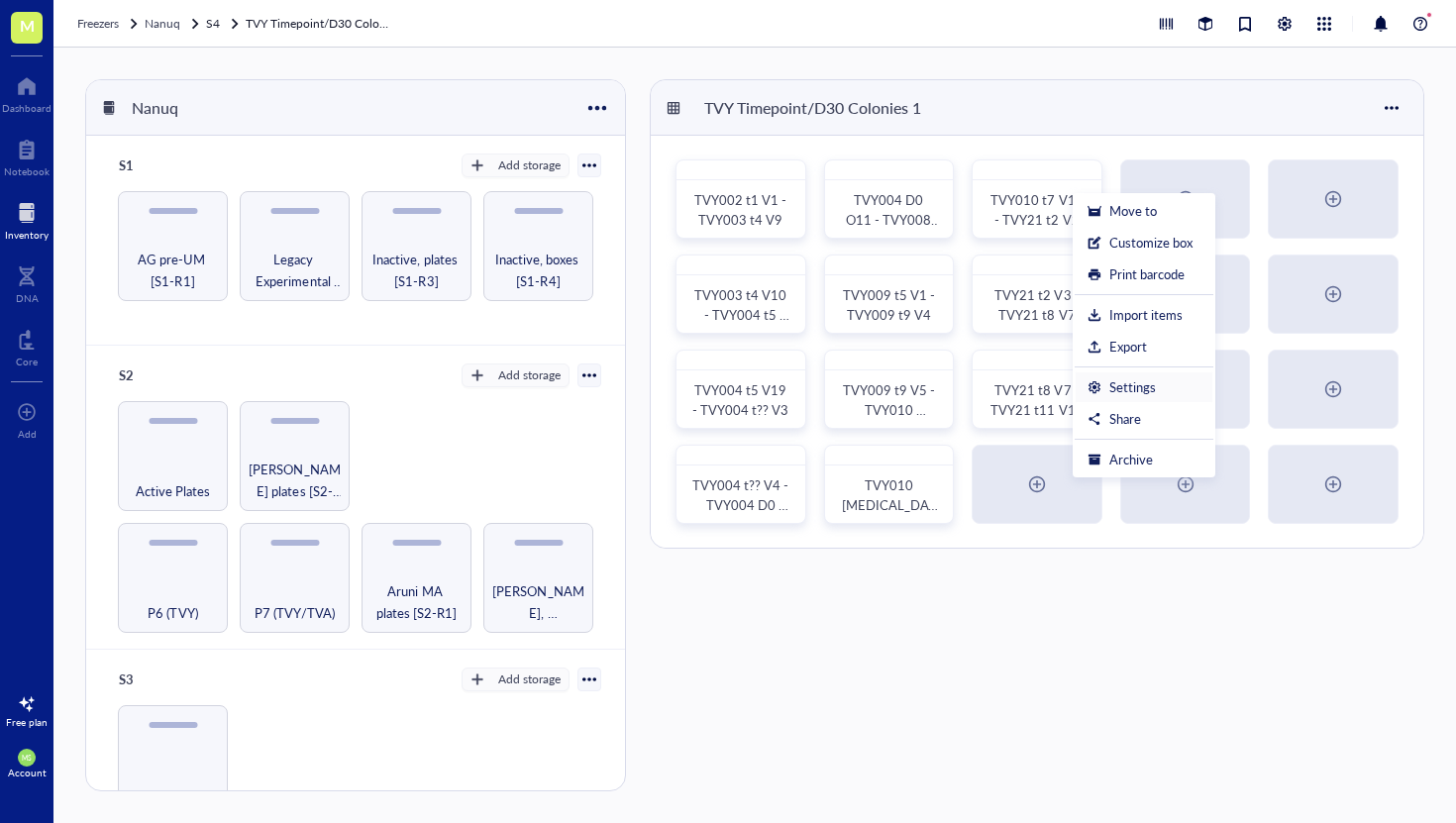 click on "Settings" at bounding box center (1132, 387) 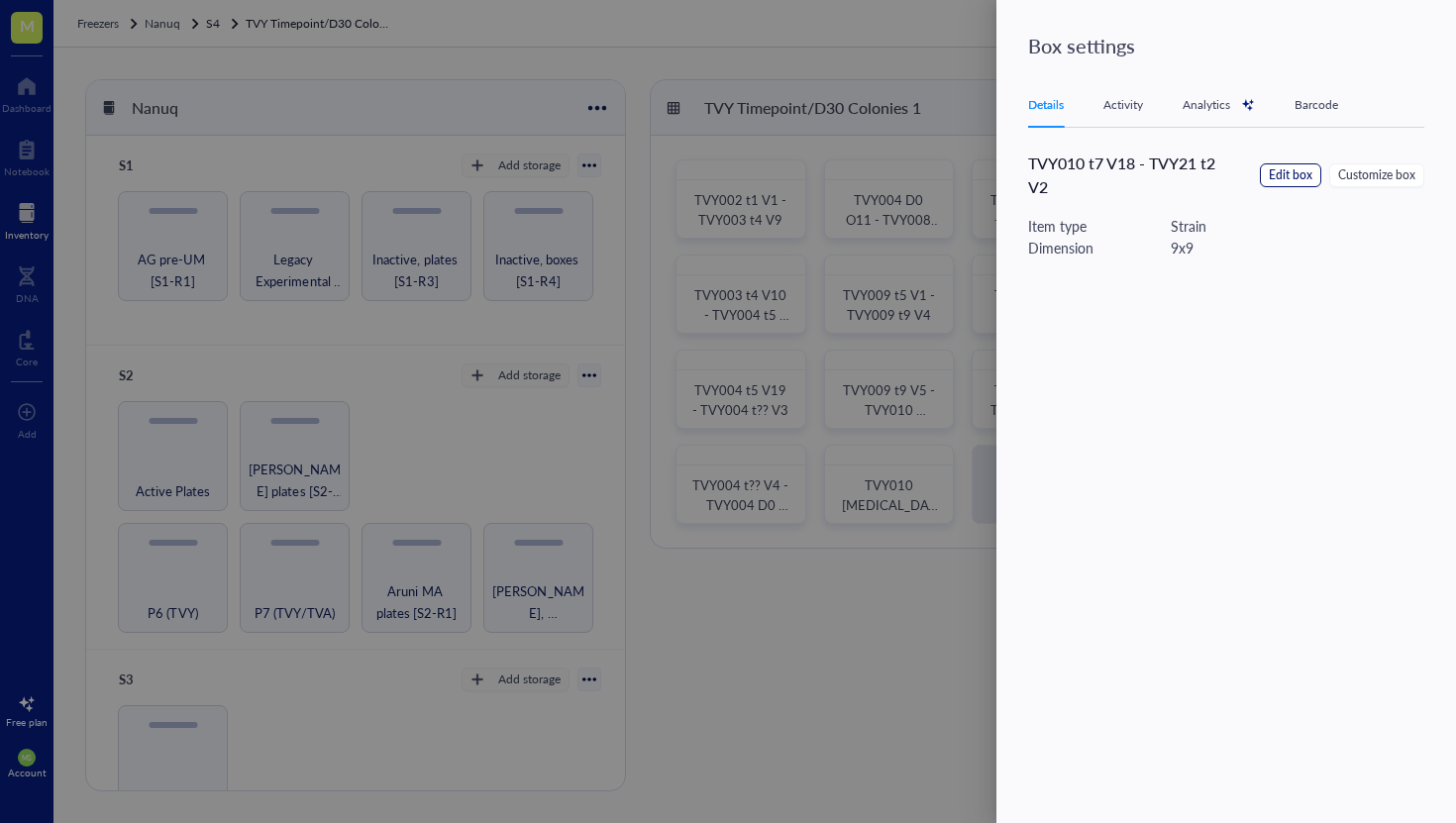 click on "Edit box" at bounding box center [1291, 175] 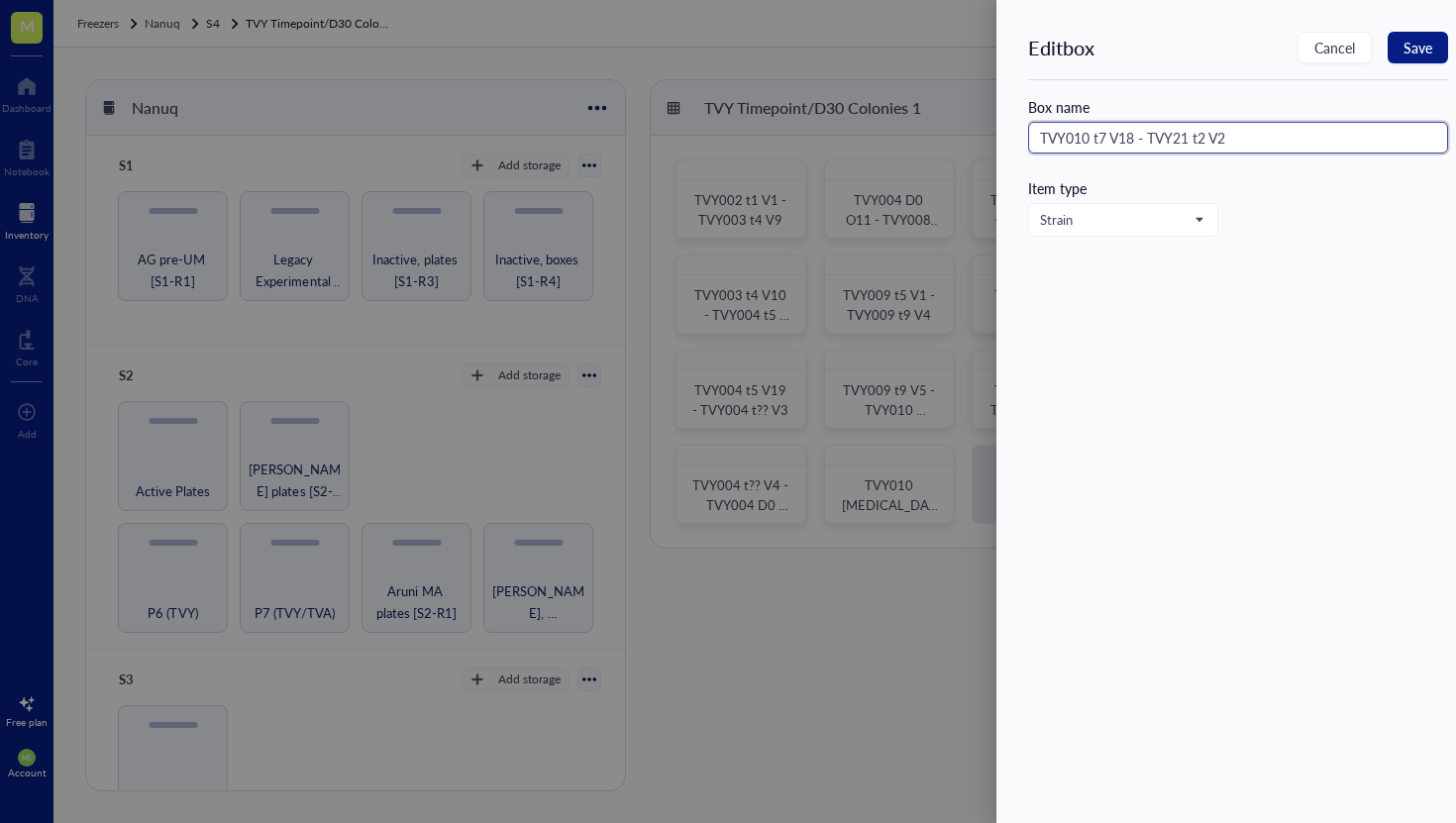 click on "TVY010 t7 V18 - TVY21 t2 V2" at bounding box center [1238, 138] 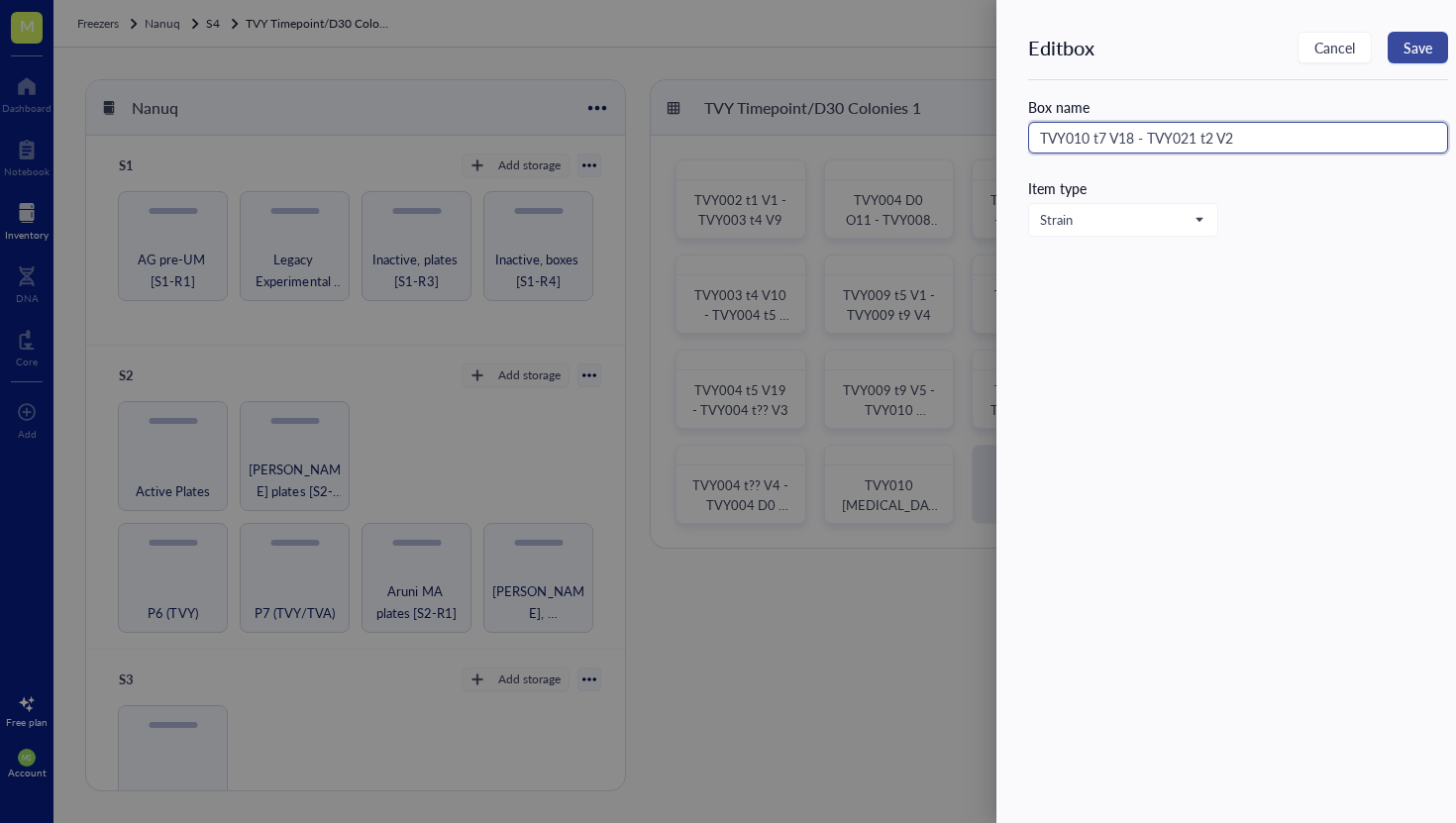 type on "TVY010 t7 V18 - TVY021 t2 V2" 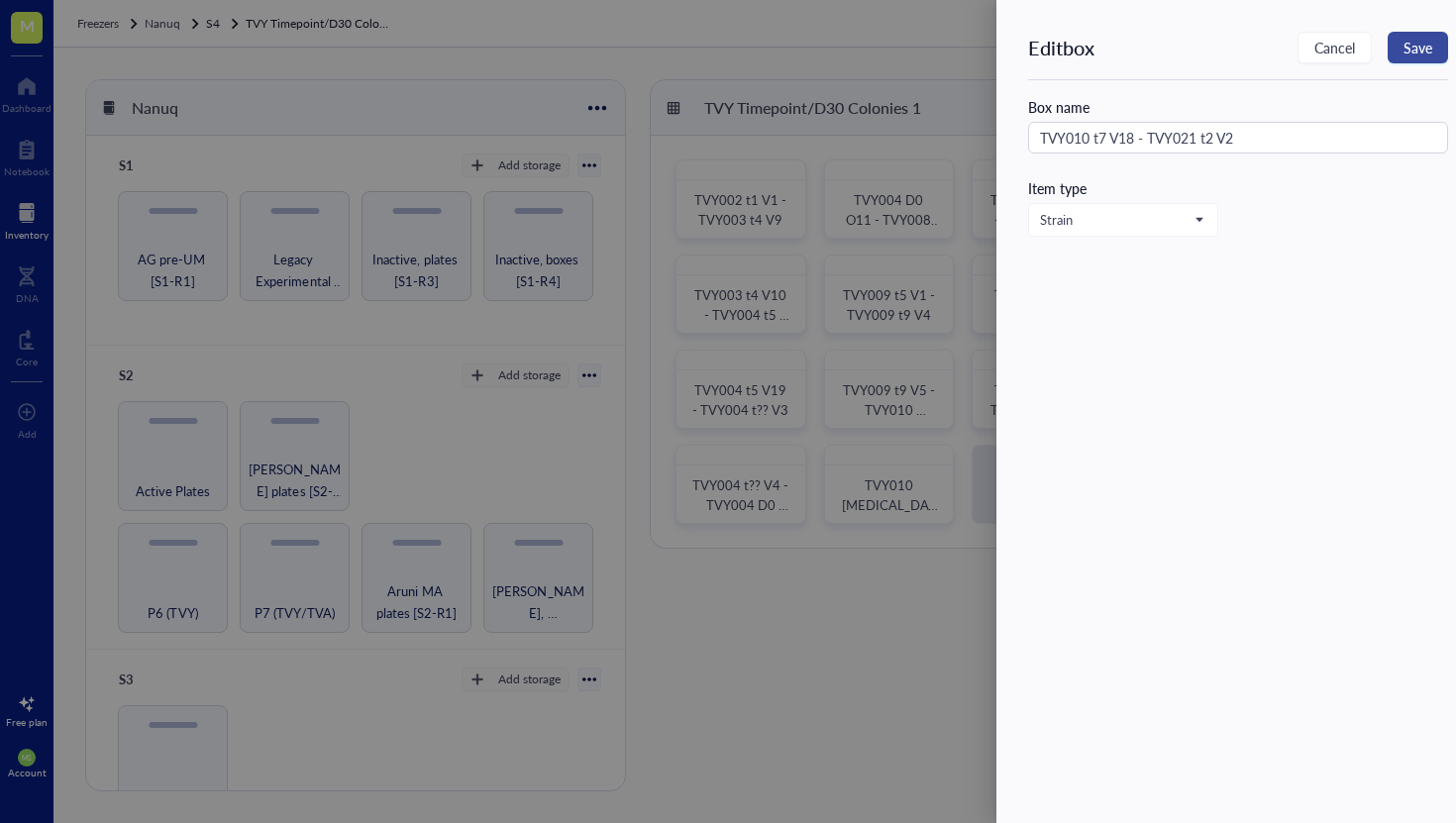 click on "Save" at bounding box center [1417, 48] 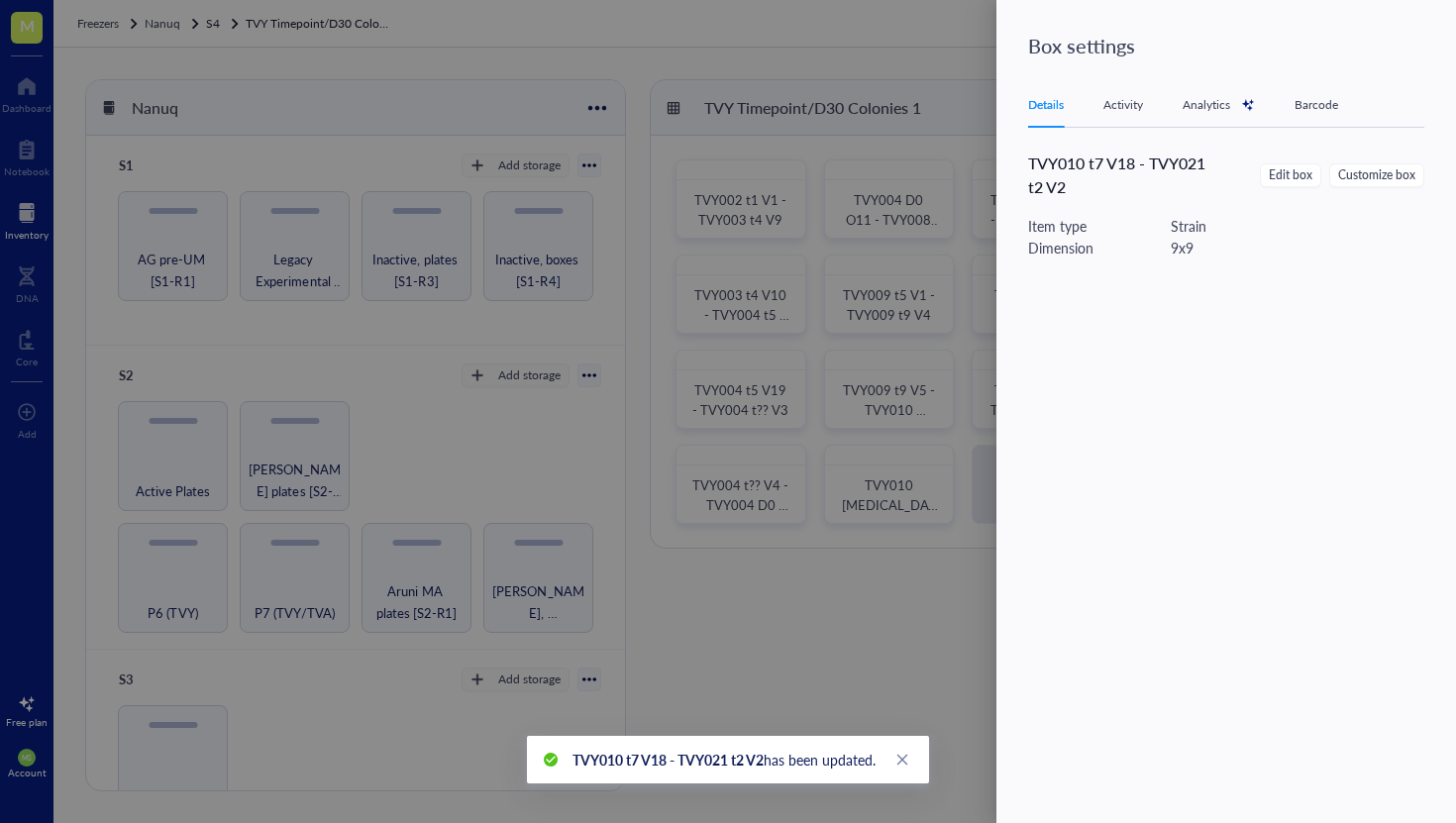 click on "Box settings Details Activity Analytics   Barcode TVY010 t7 V18 - TVY021 t2 V2 Edit box Customize box Item type Strain Dimension 9  x  9" at bounding box center (1226, 411) 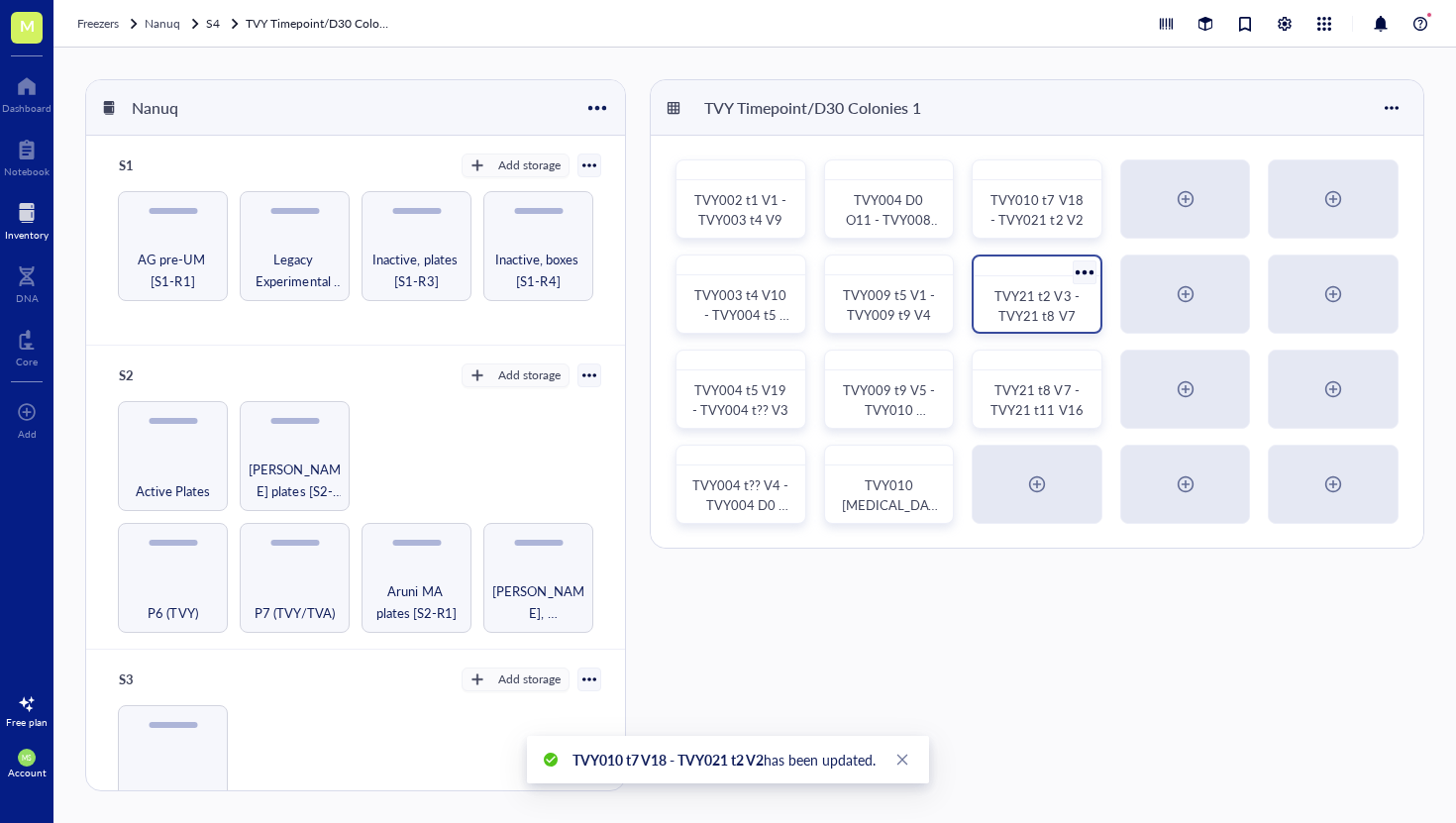 click at bounding box center [1084, 271] 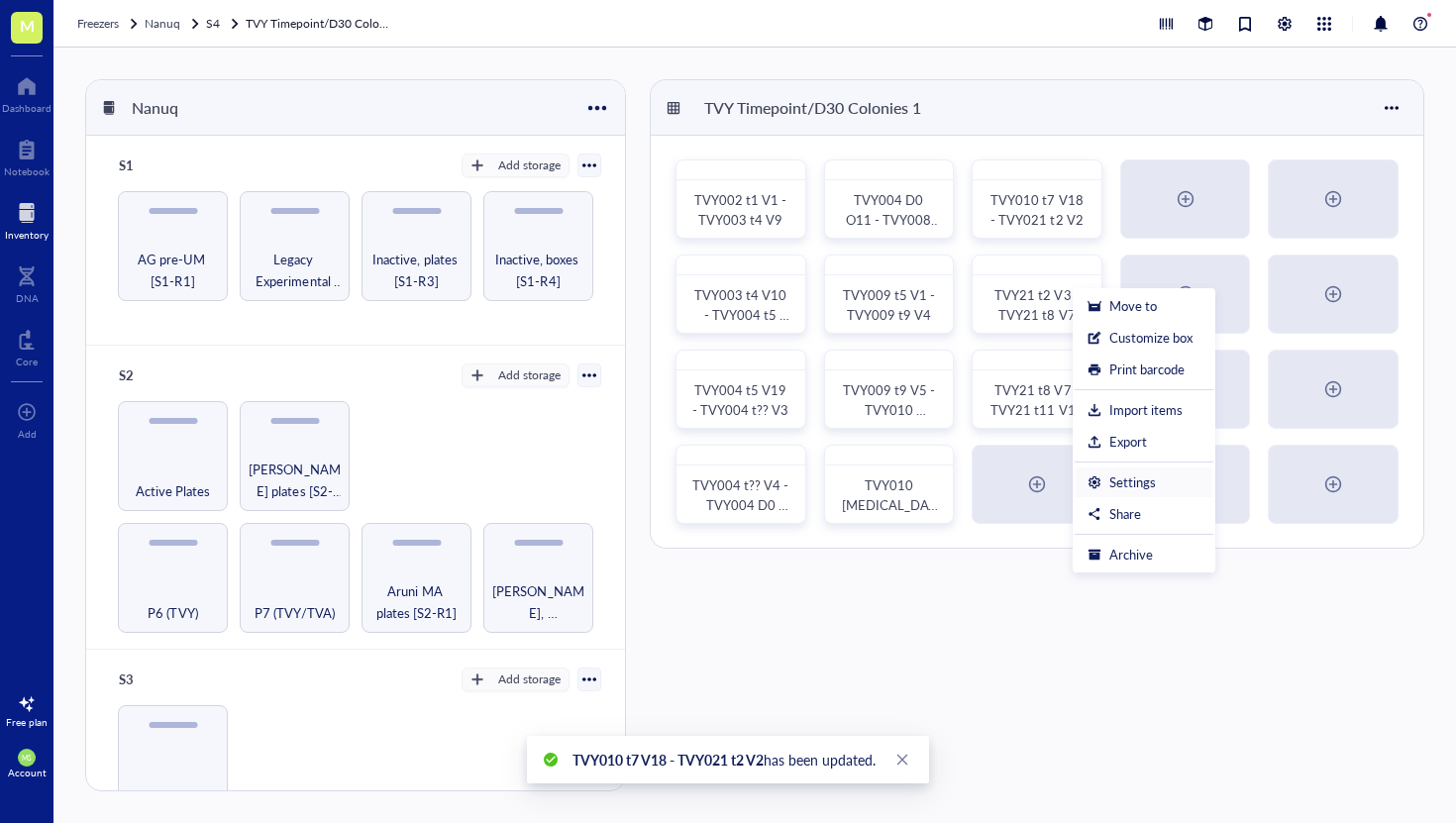 click on "Settings" at bounding box center [1132, 482] 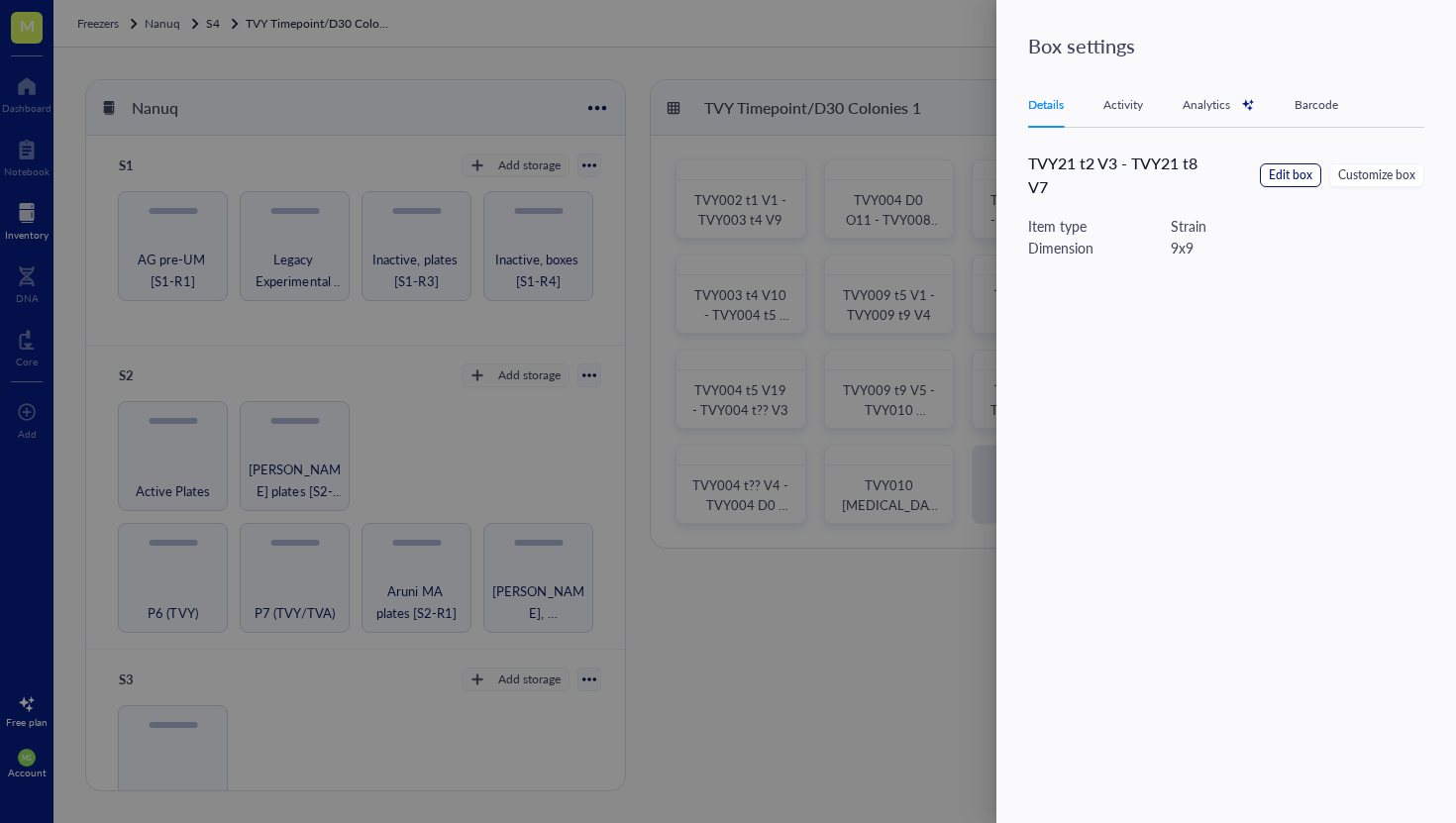 click on "Edit box" at bounding box center (1291, 175) 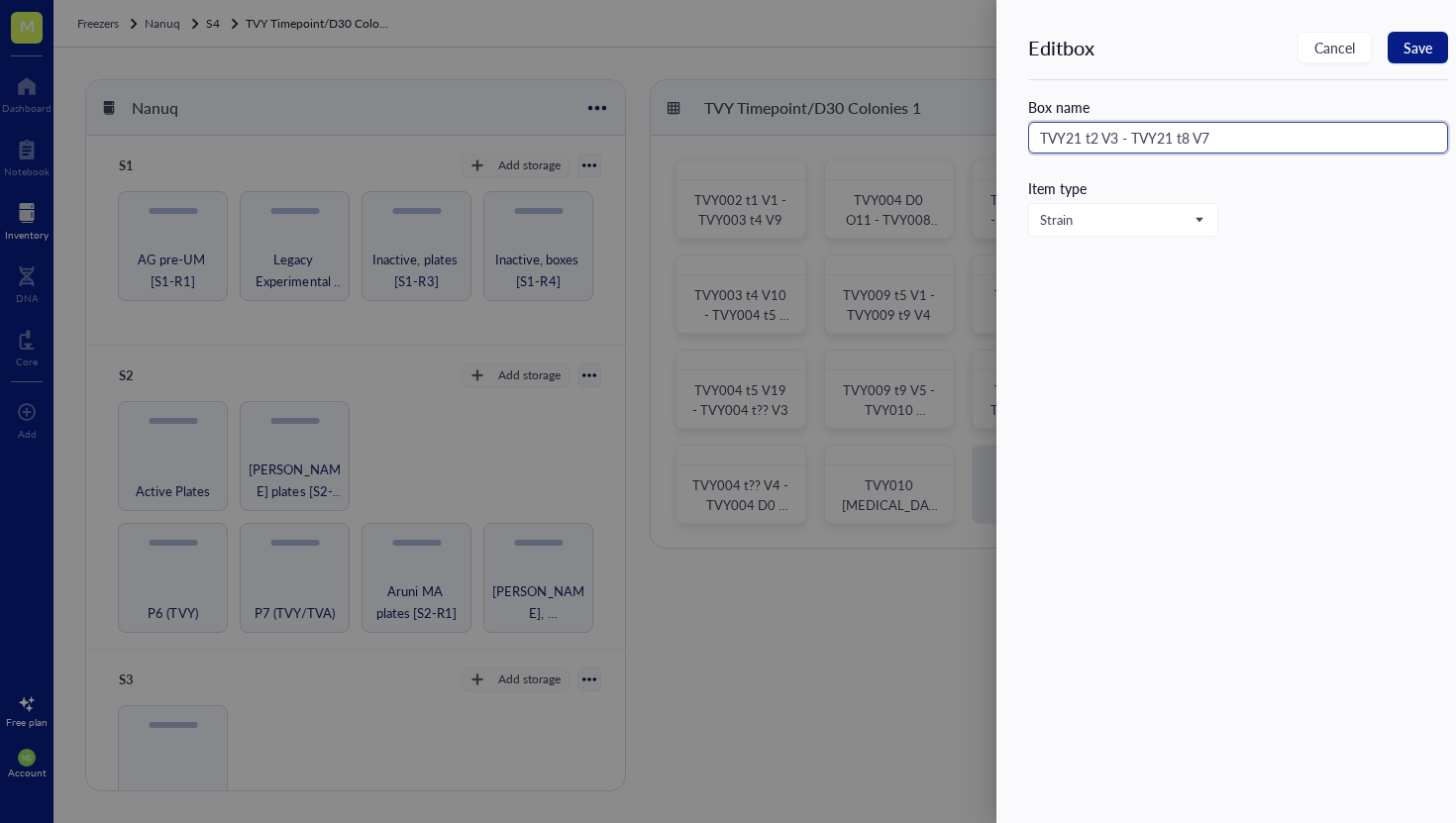 click on "TVY21 t2 V3 - TVY21 t8 V7" at bounding box center (1238, 138) 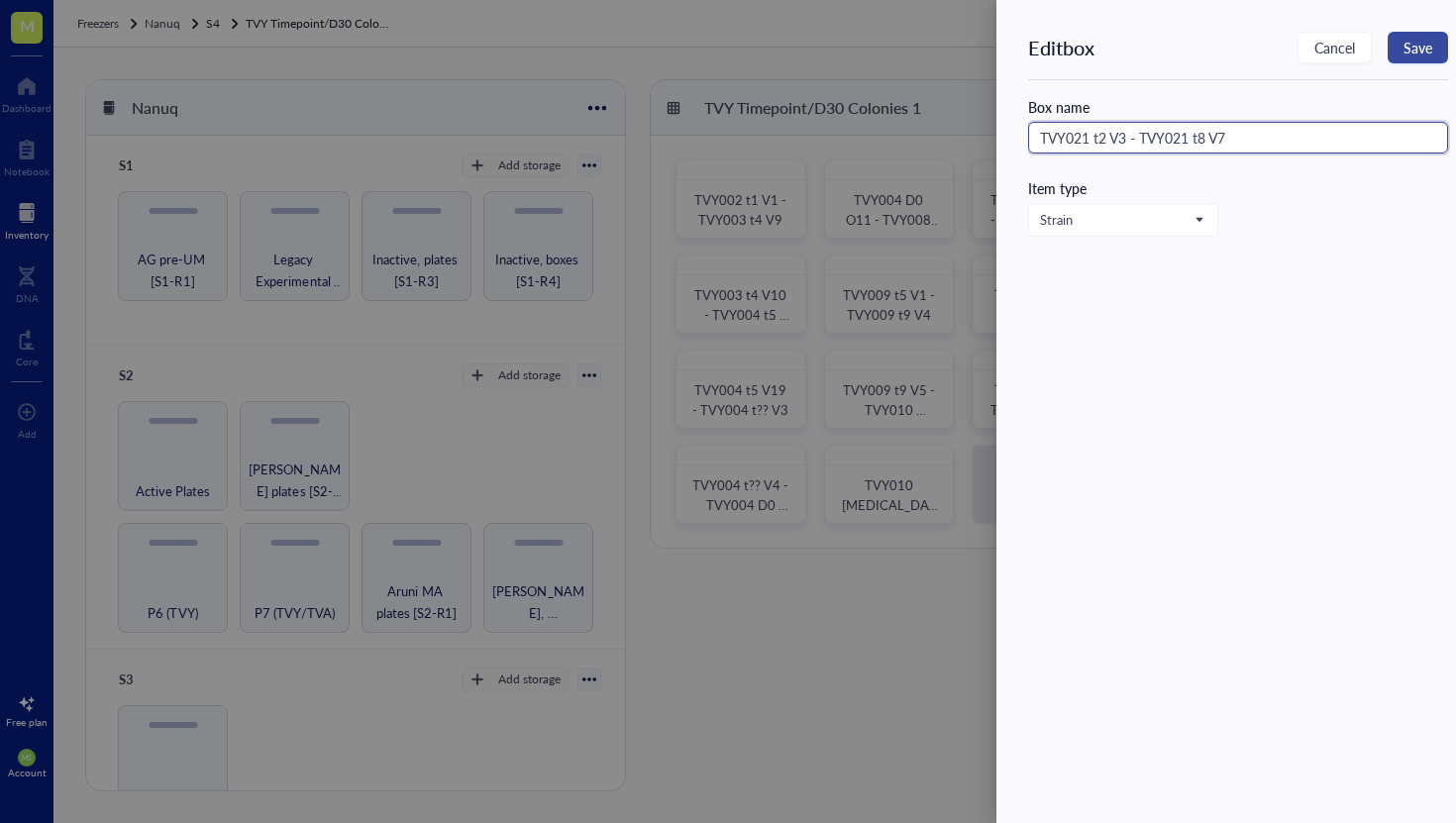 type on "TVY021 t2 V3 - TVY021 t8 V7" 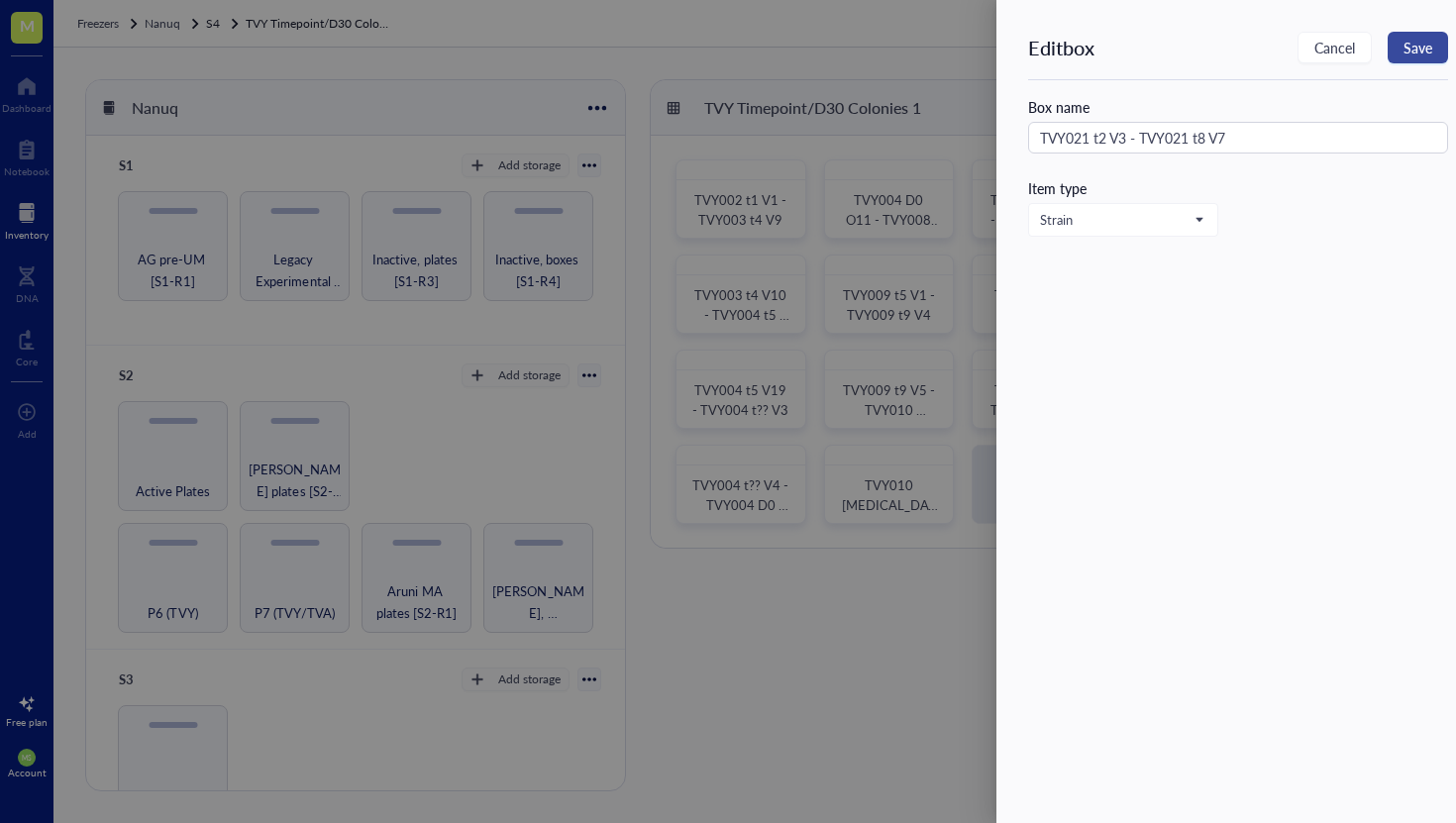 click on "Save" at bounding box center [1417, 48] 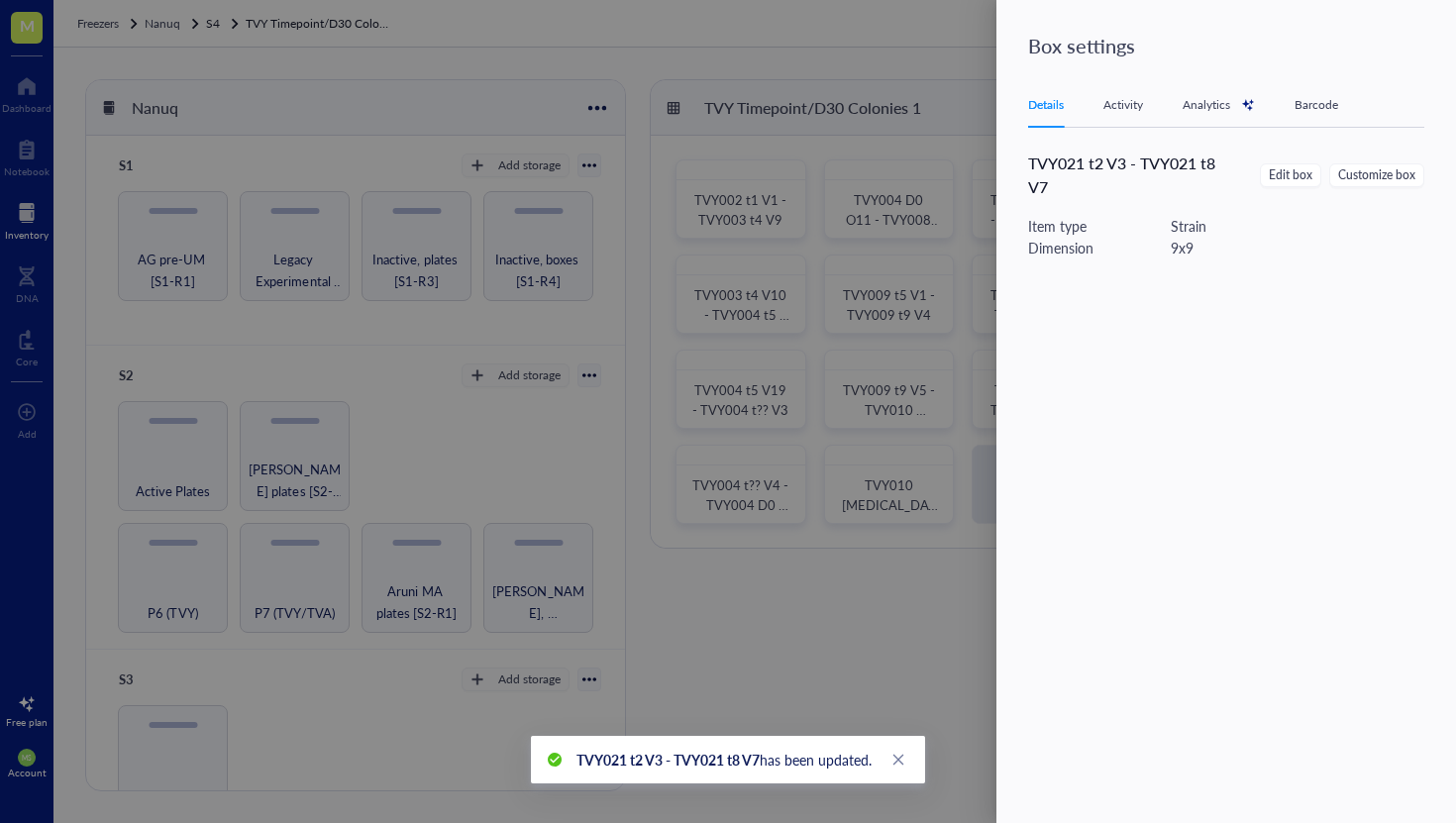 click at bounding box center (728, 411) 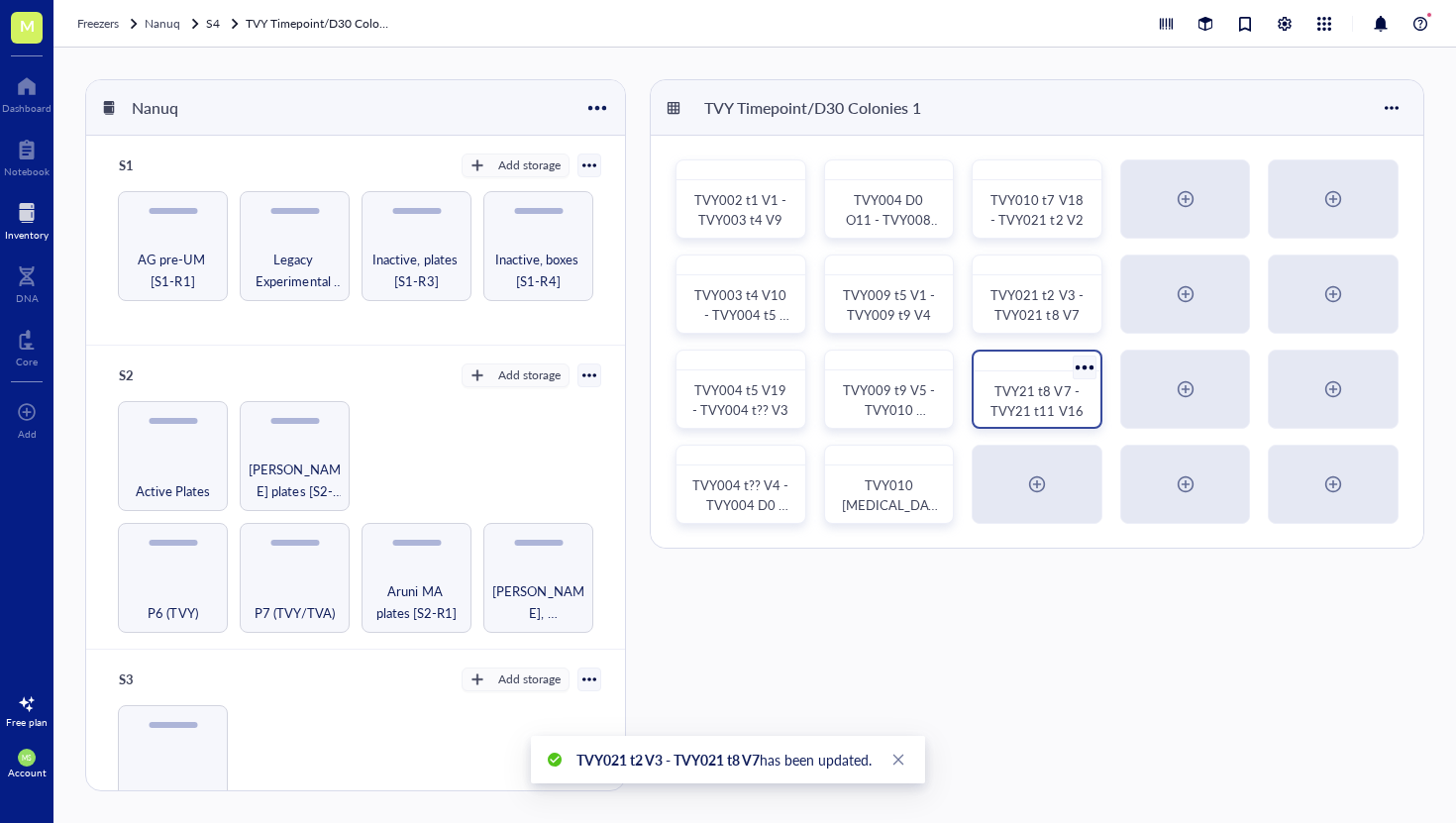 click at bounding box center [1084, 366] 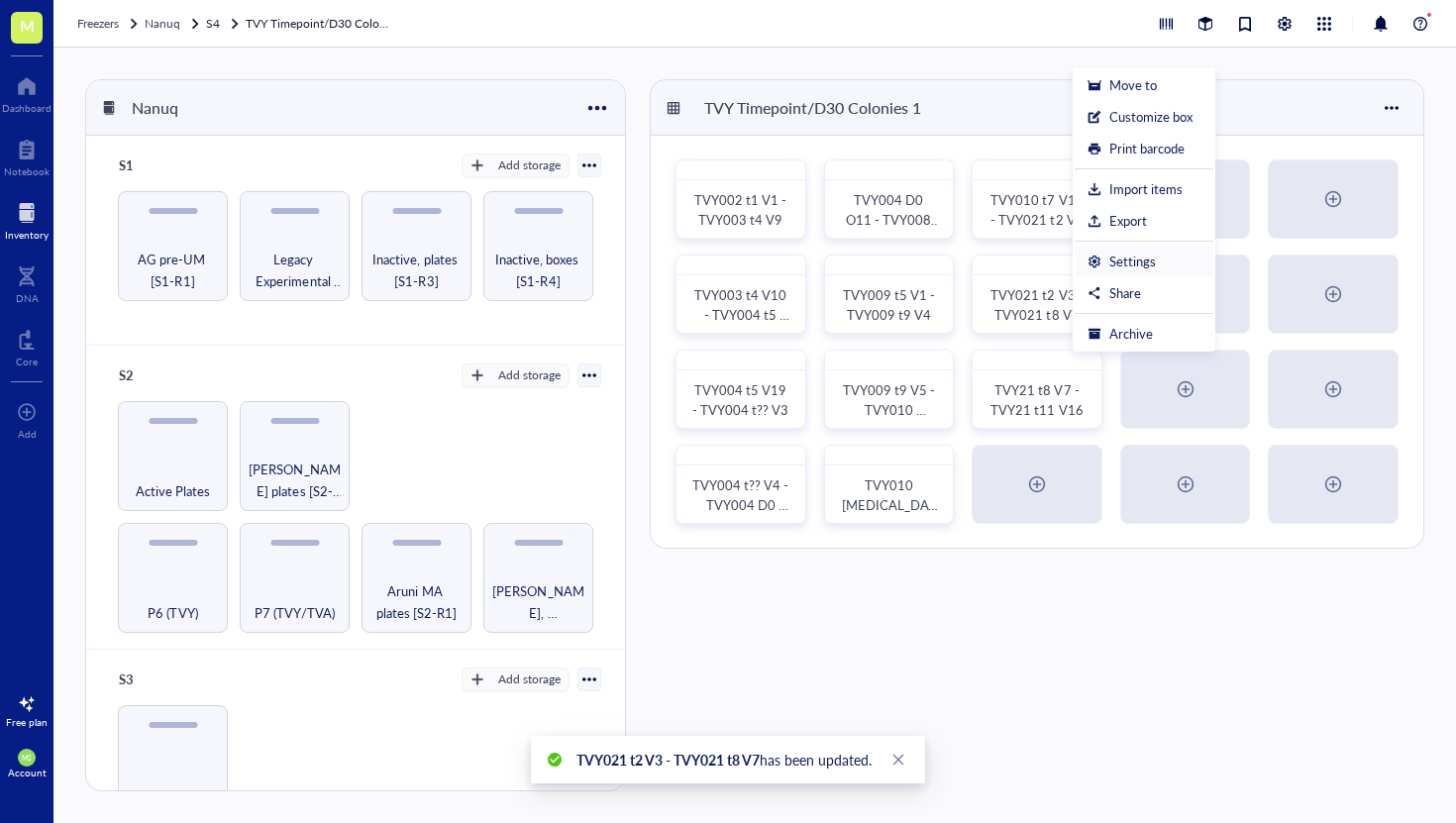 click on "Settings" at bounding box center (1132, 261) 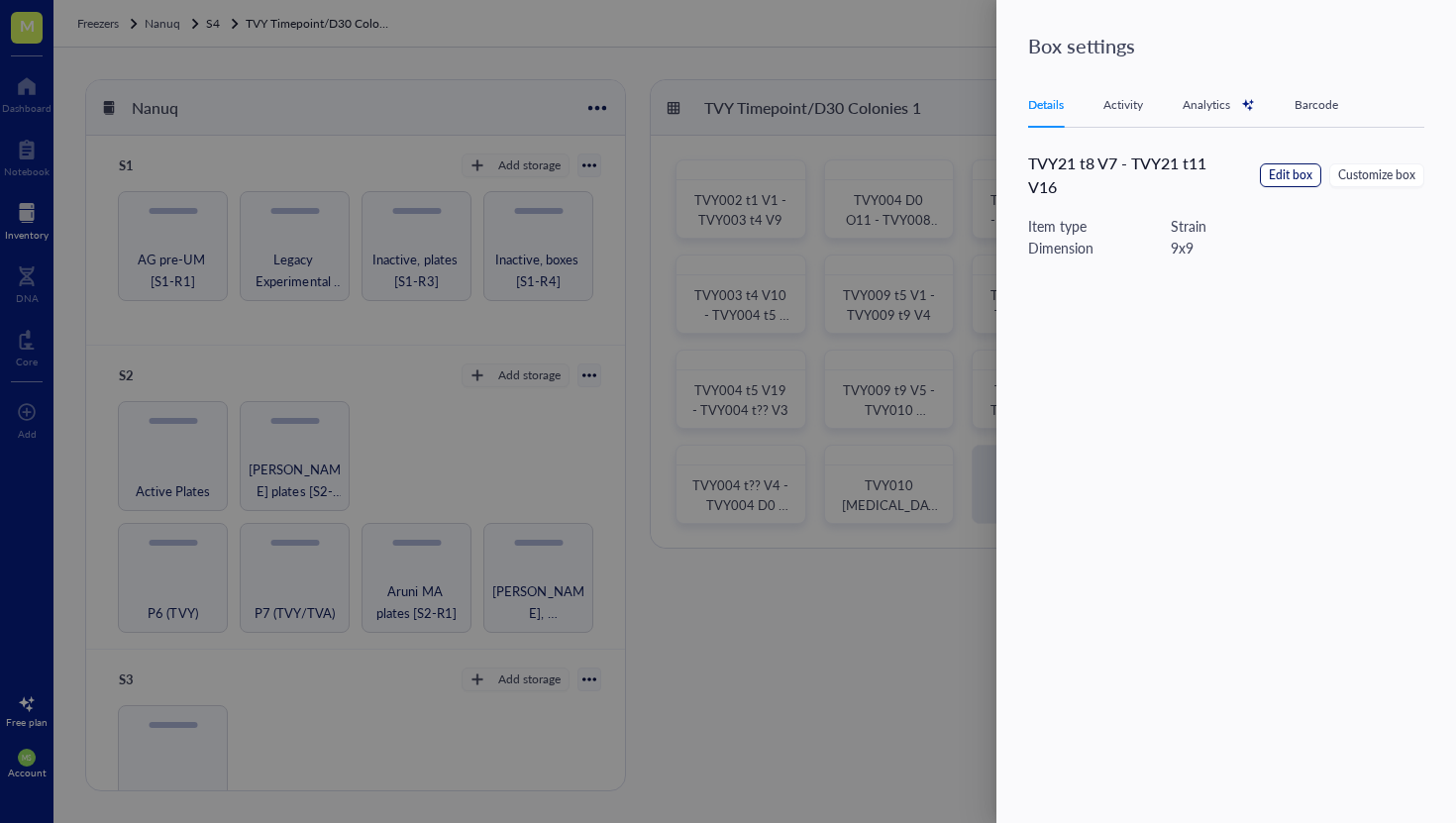click on "Edit box" at bounding box center [1291, 175] 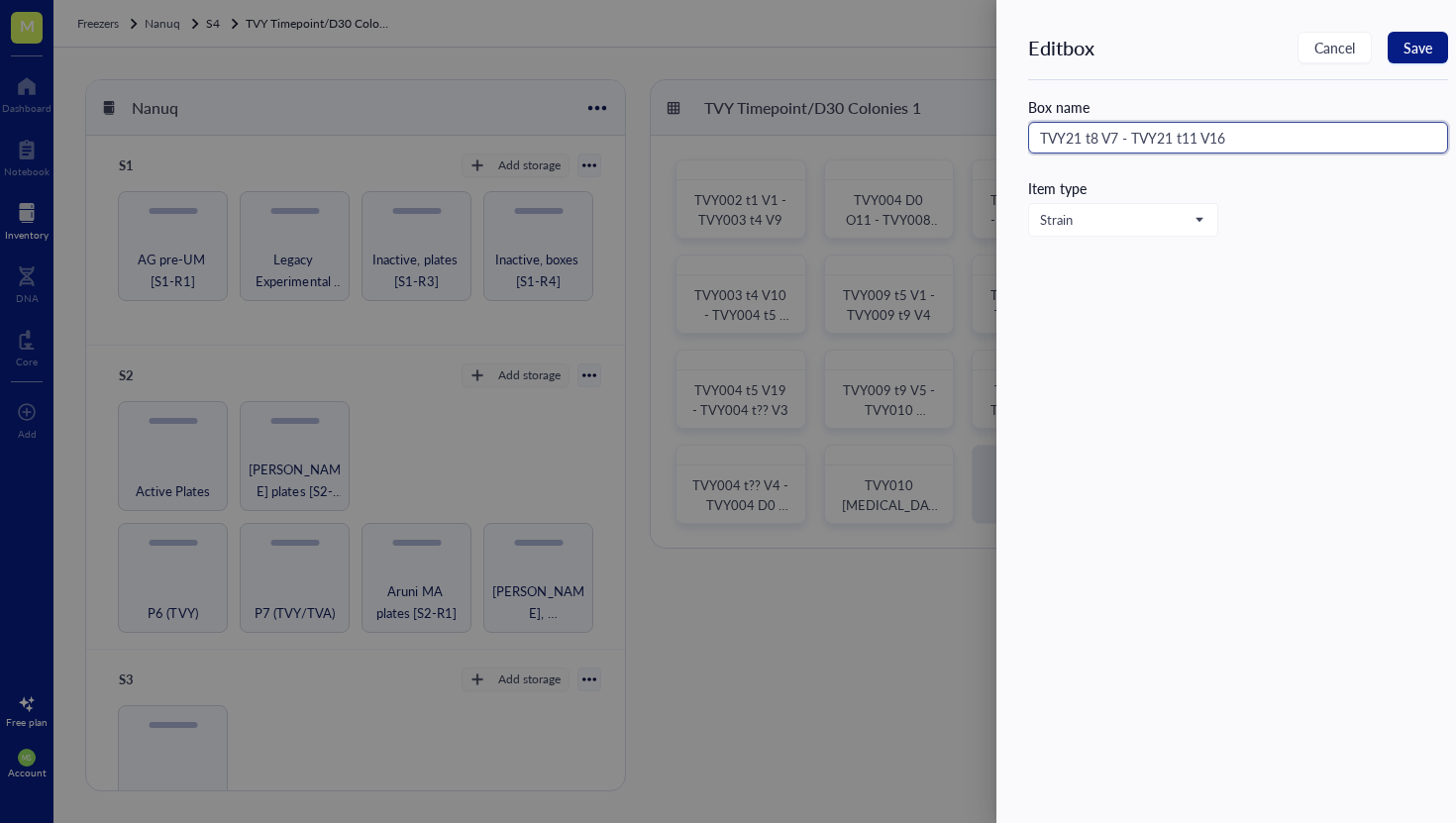 click on "TVY21 t8 V7 - TVY21 t11 V16" at bounding box center (1238, 138) 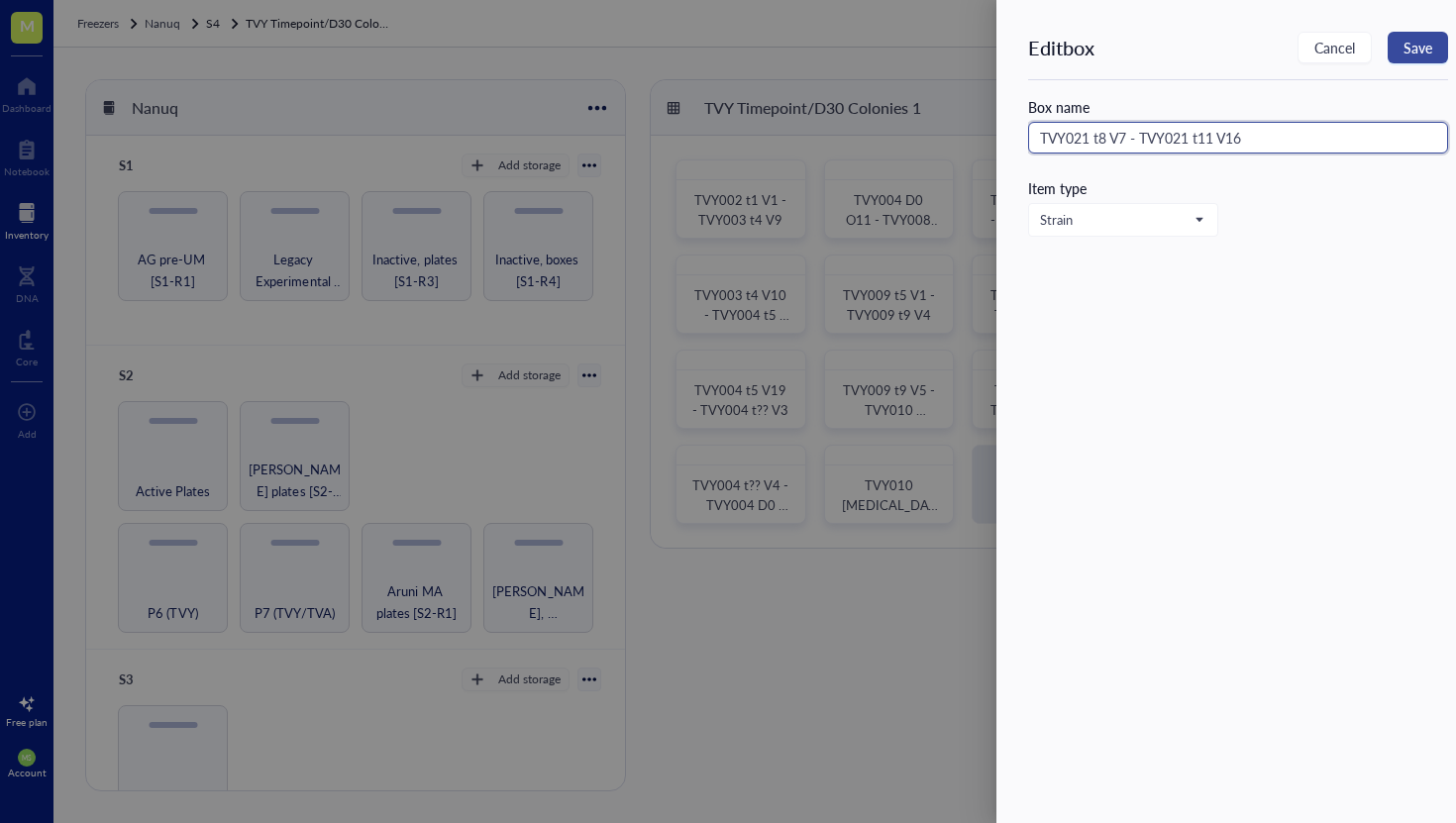 type on "TVY021 t8 V7 - TVY021 t11 V16" 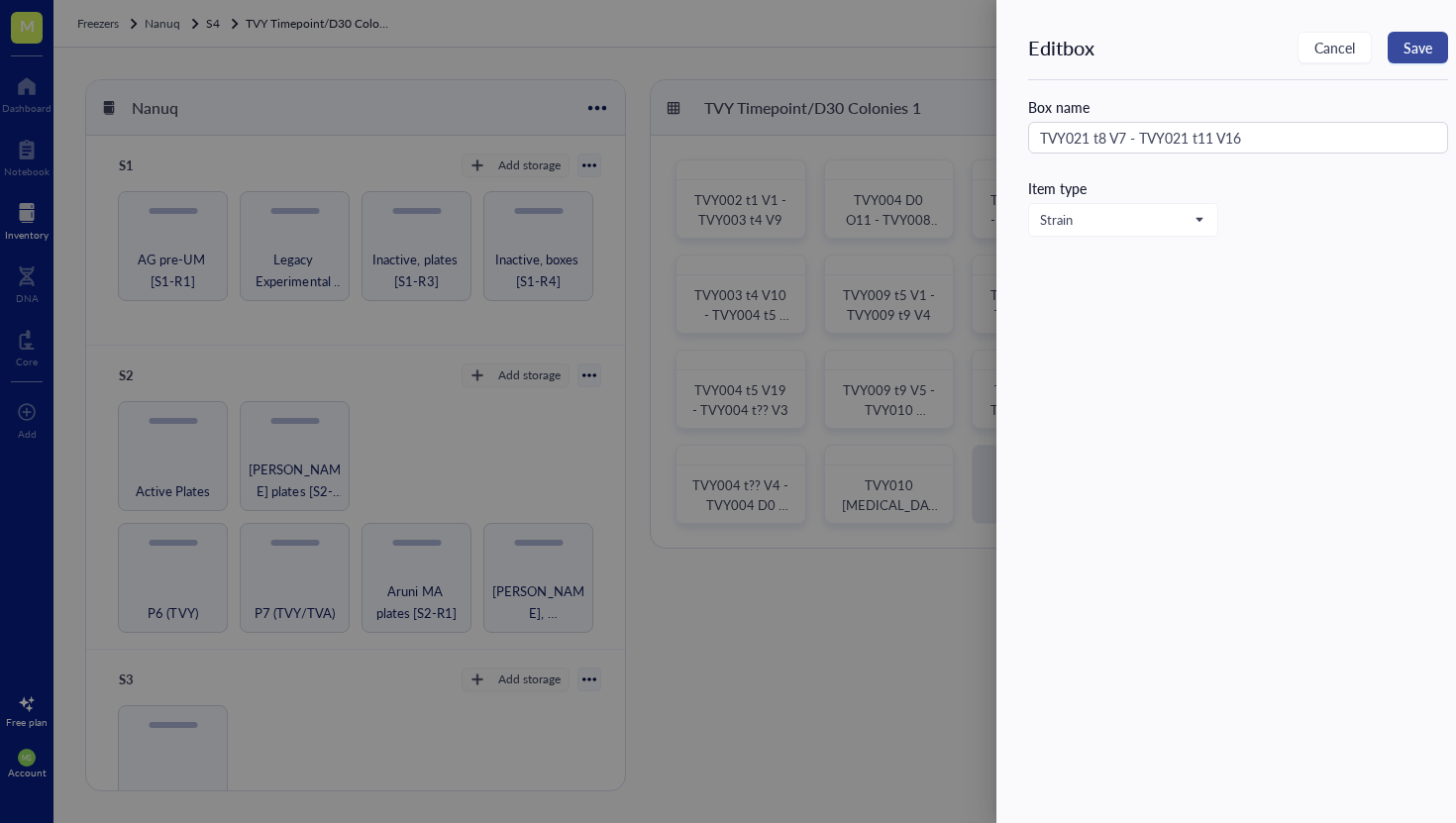 click on "Save" at bounding box center (1417, 48) 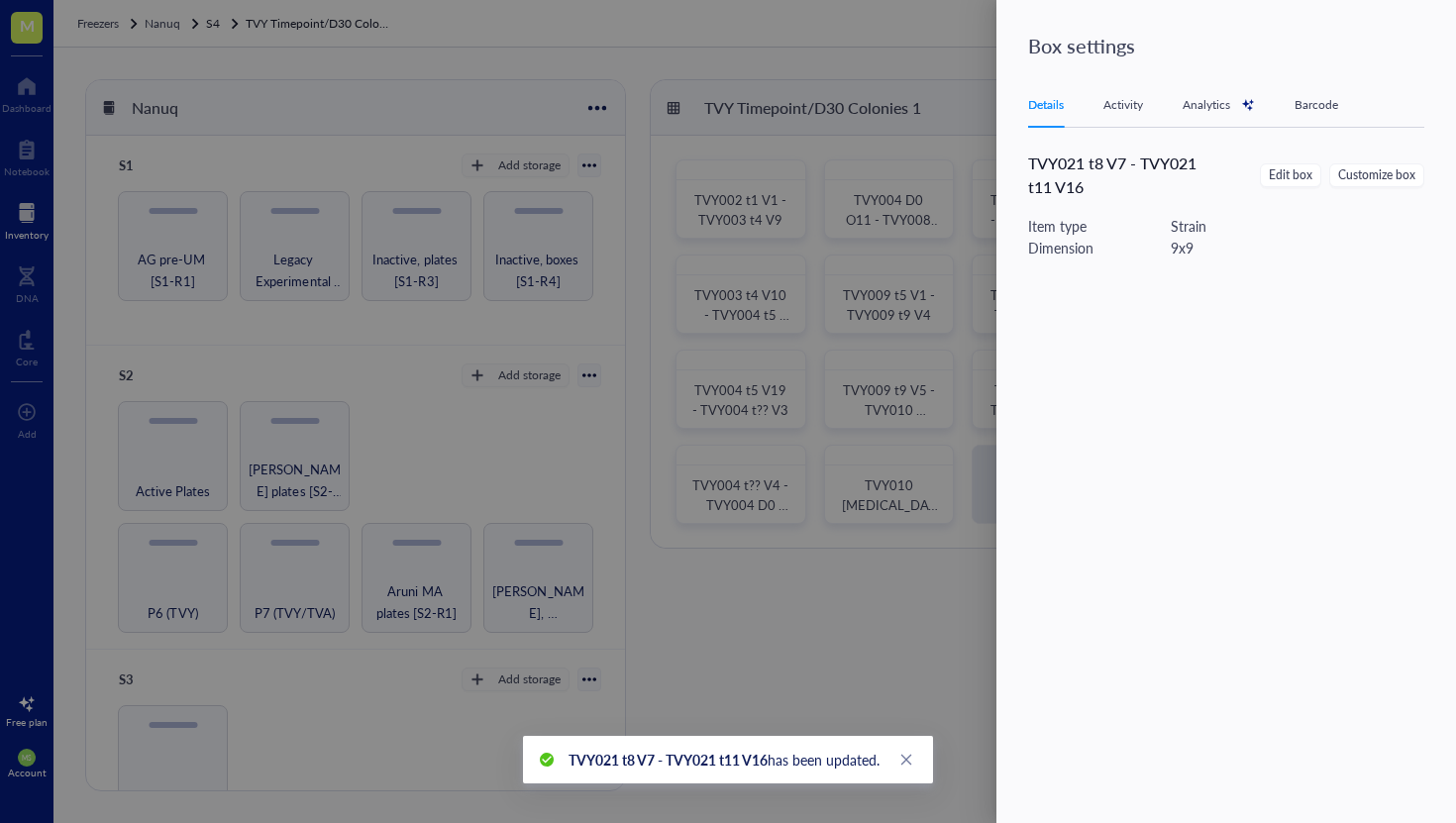click at bounding box center (728, 411) 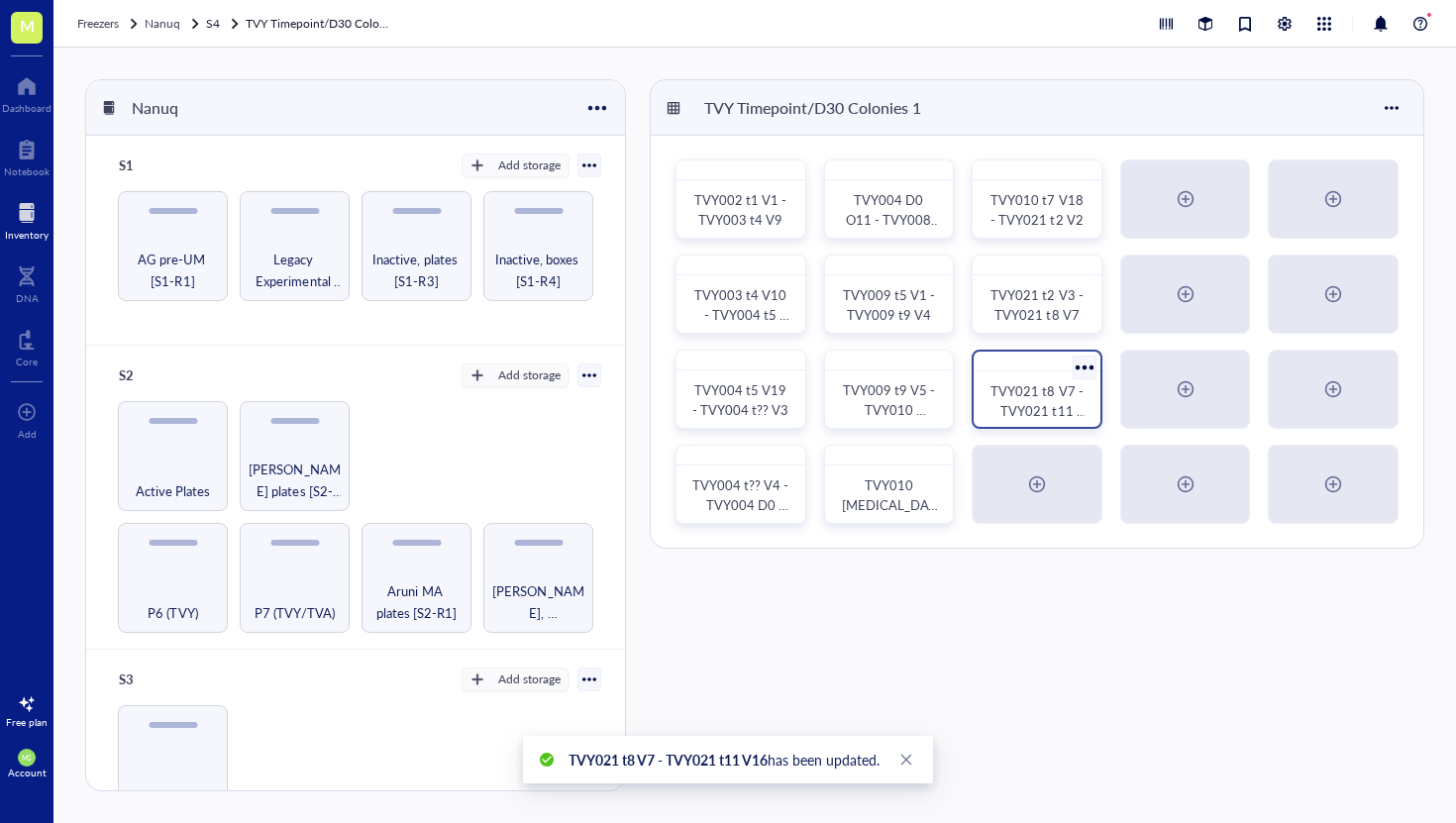 click on "TVY021 t8 V7 - TVY021 t11 V16" at bounding box center (1038, 410) 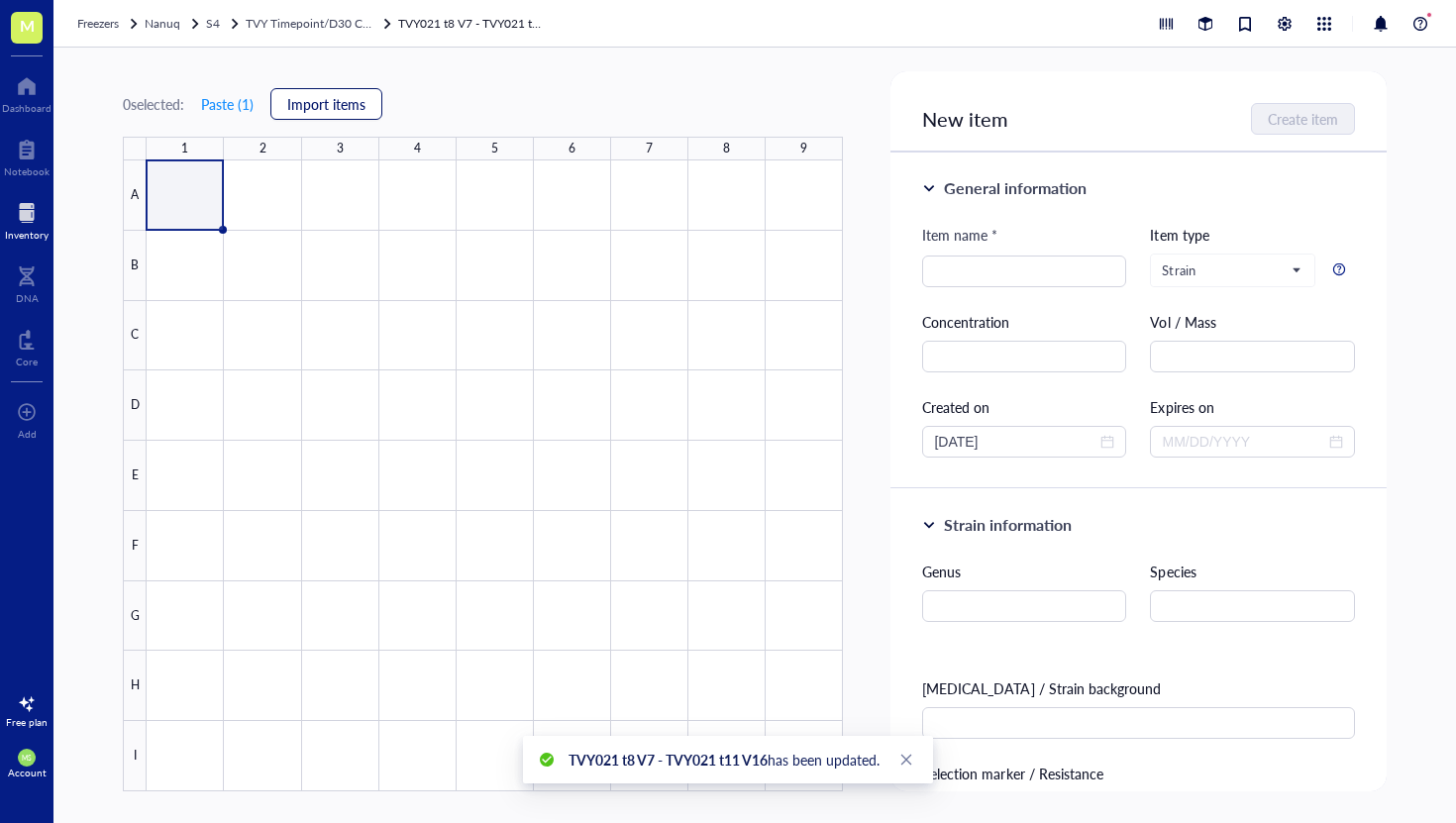 click on "Import items" at bounding box center (326, 104) 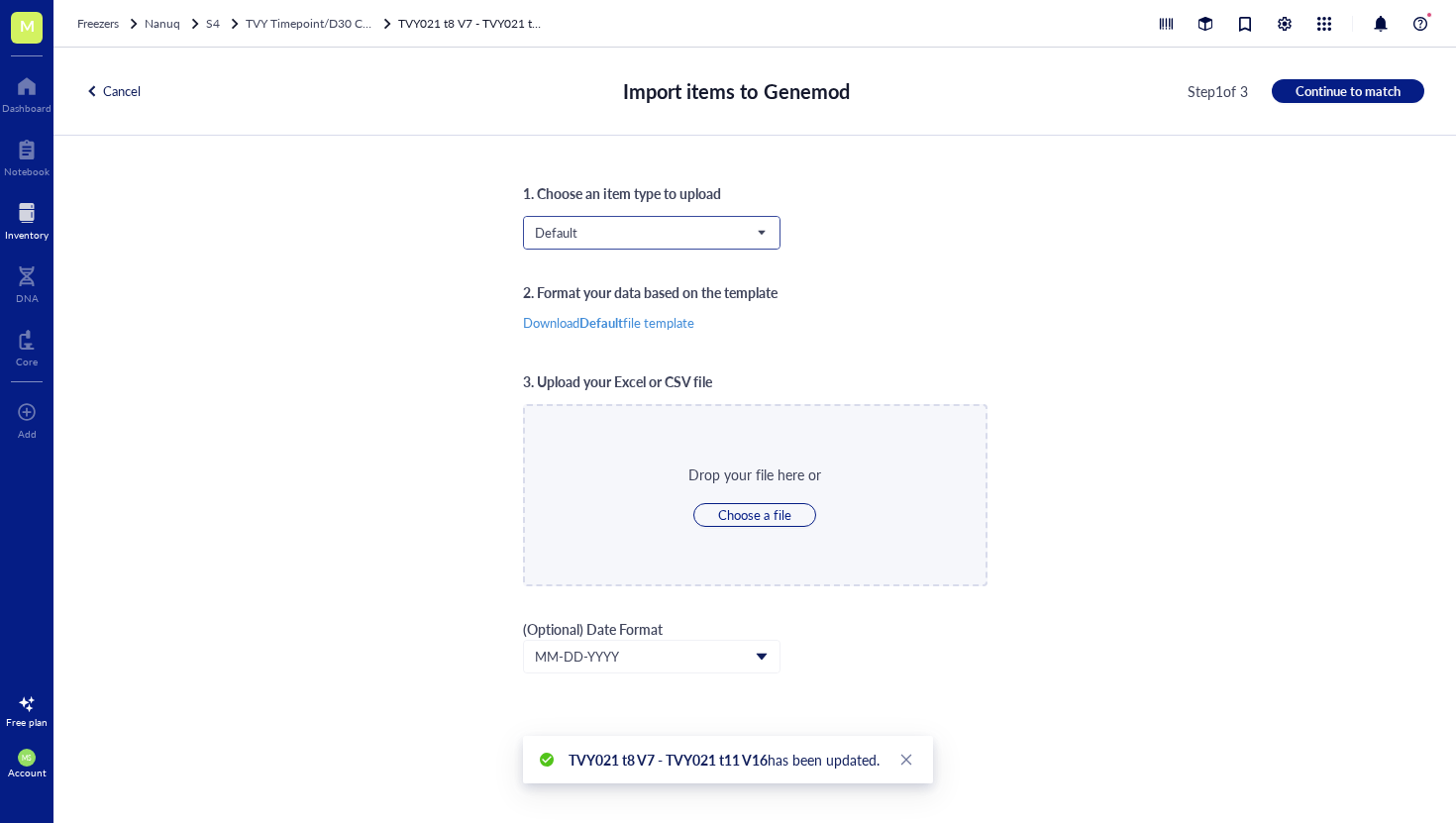 click on "Default" at bounding box center [650, 233] 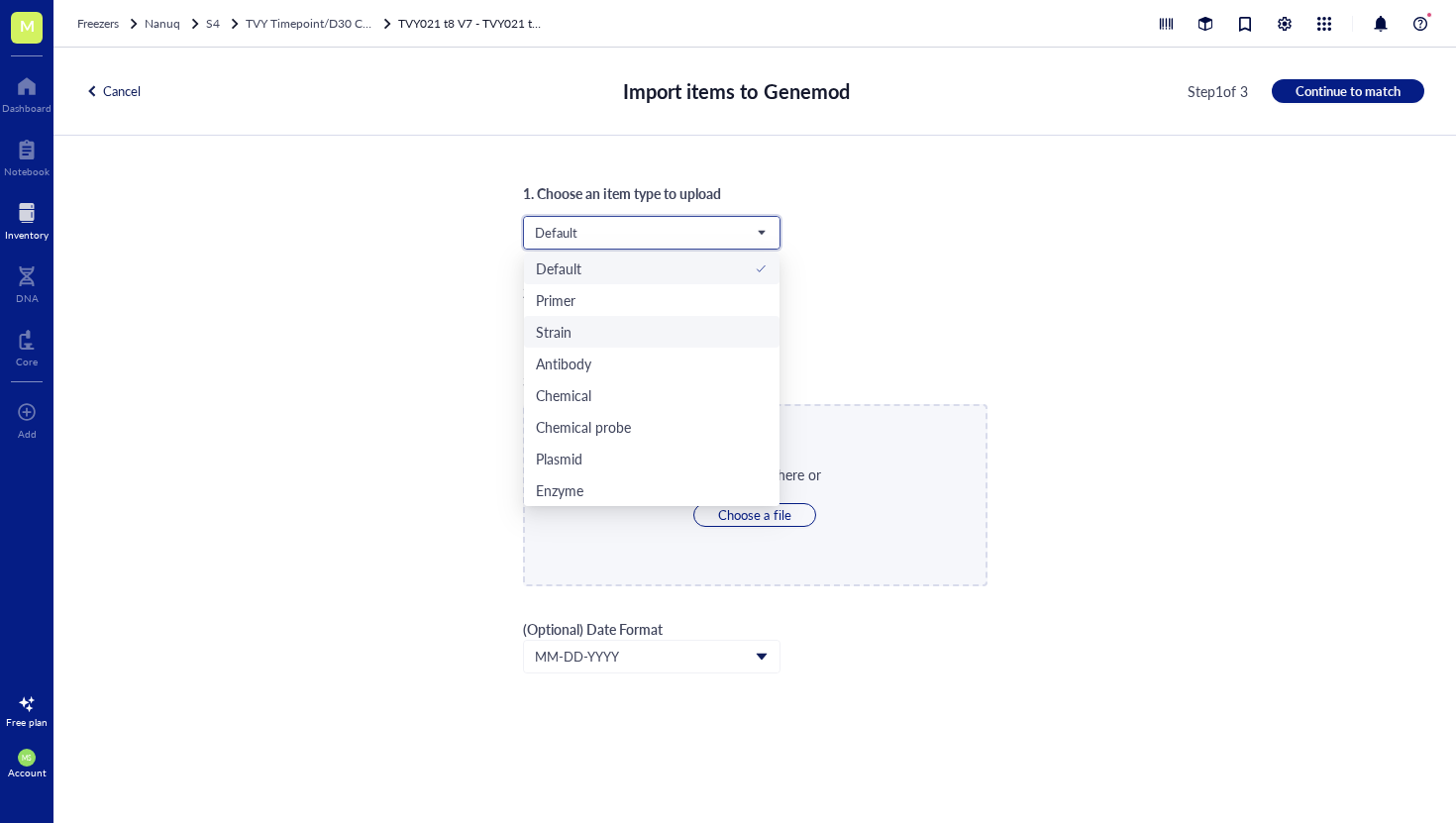 click on "Strain" at bounding box center [652, 332] 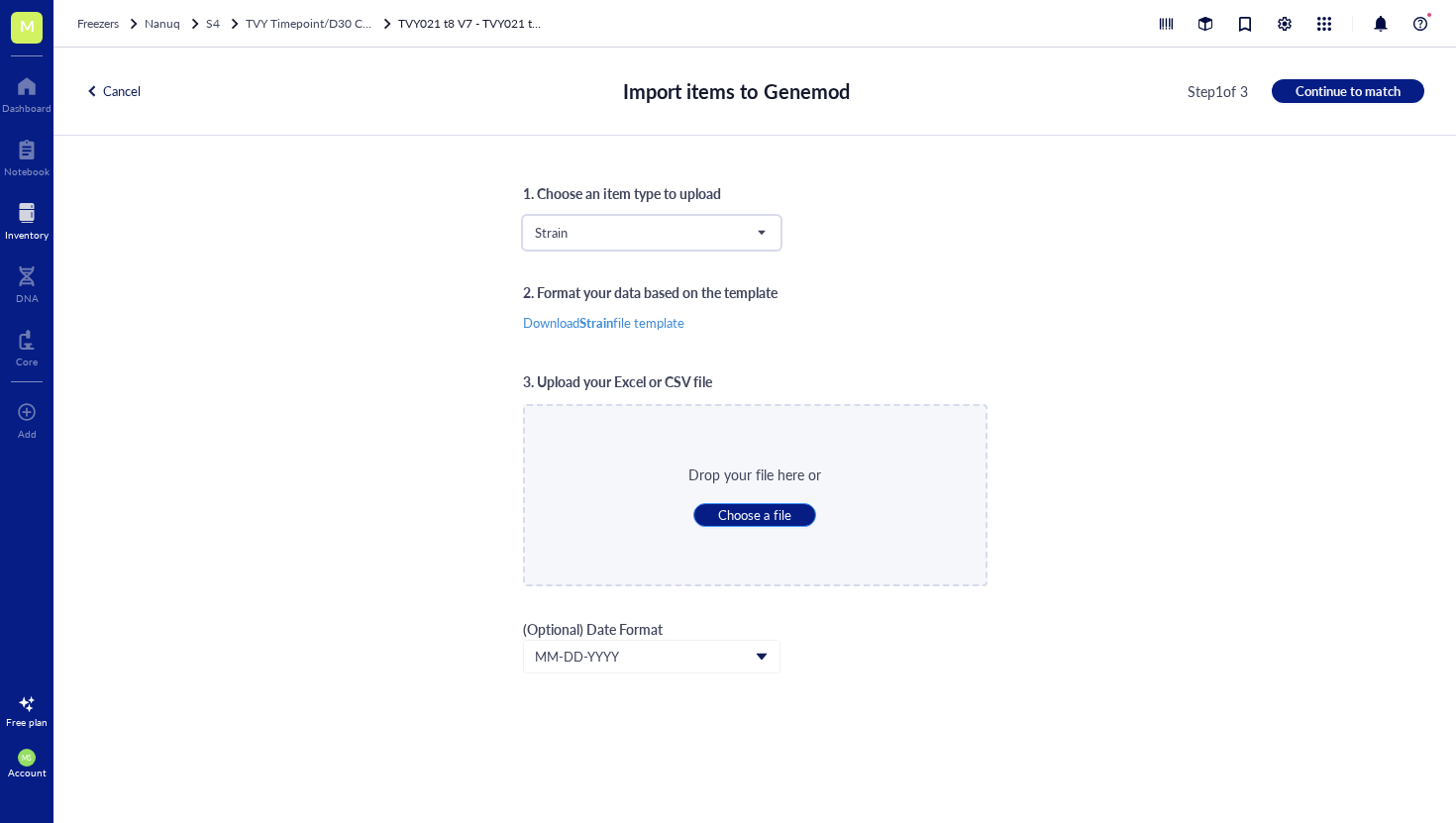 click on "Choose a file" at bounding box center [754, 515] 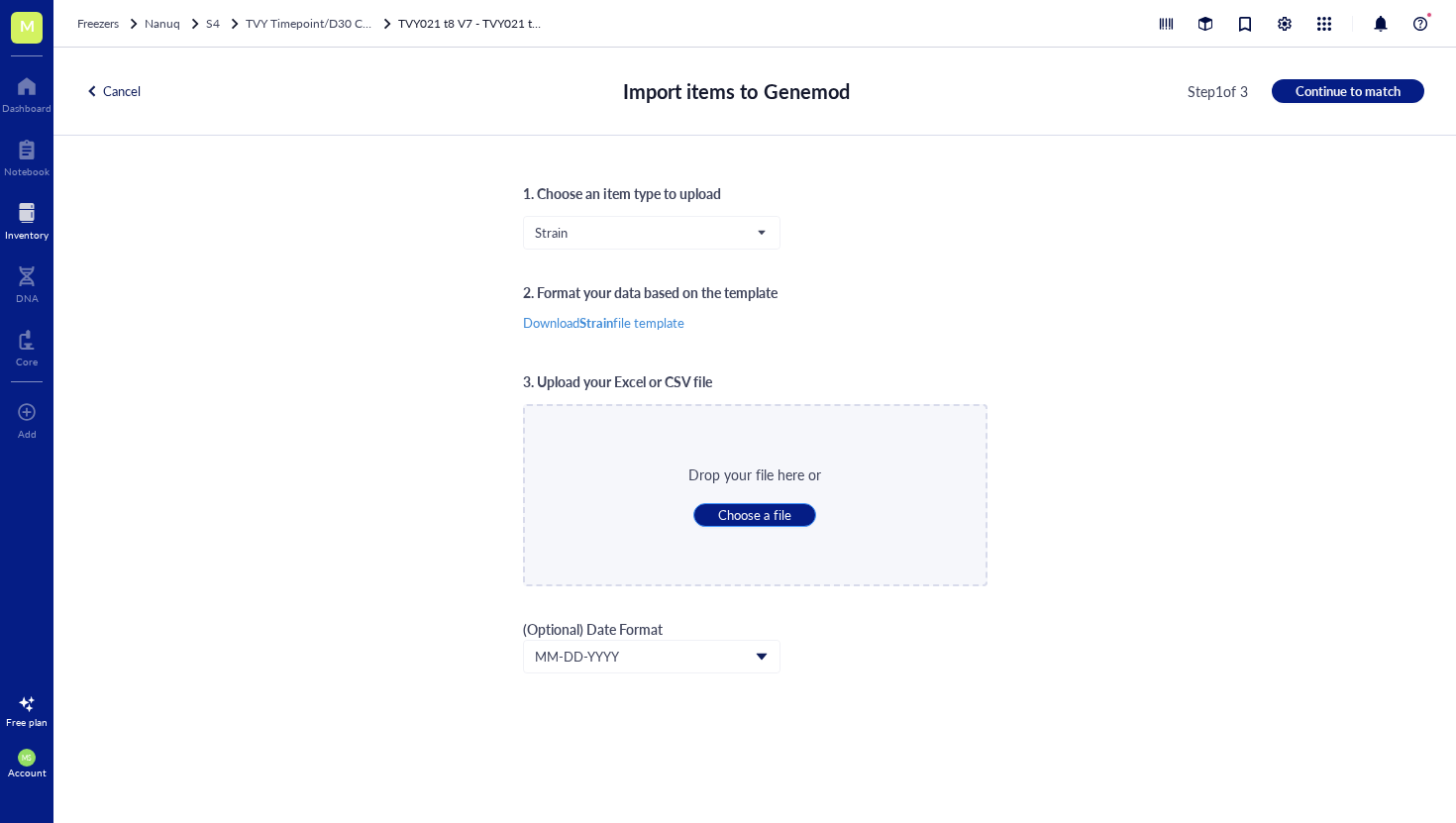 type on "C:\fakepath\Box9.csv" 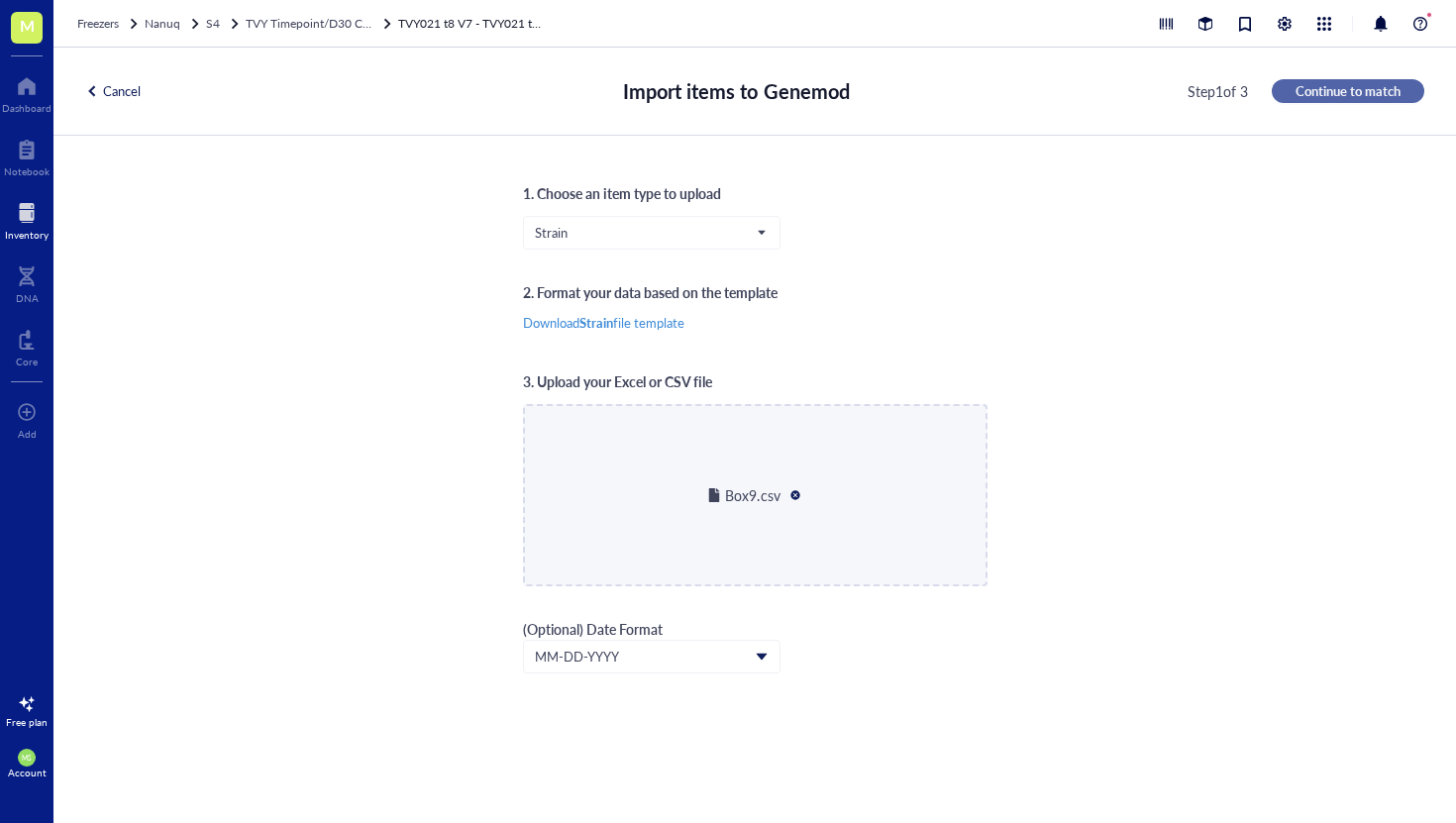 click on "Continue to match" at bounding box center [1348, 91] 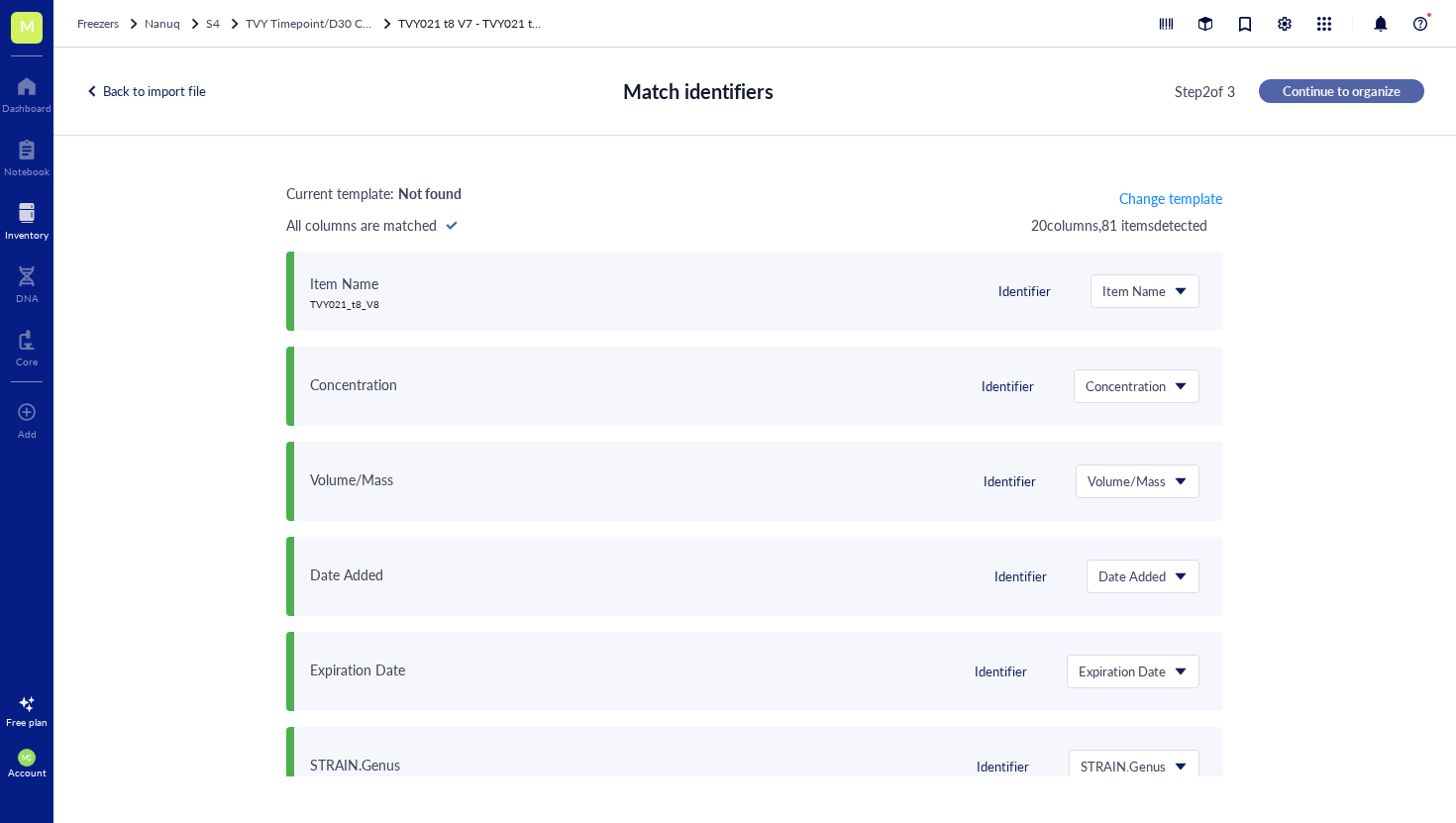 click on "Continue to organize" at bounding box center (1341, 91) 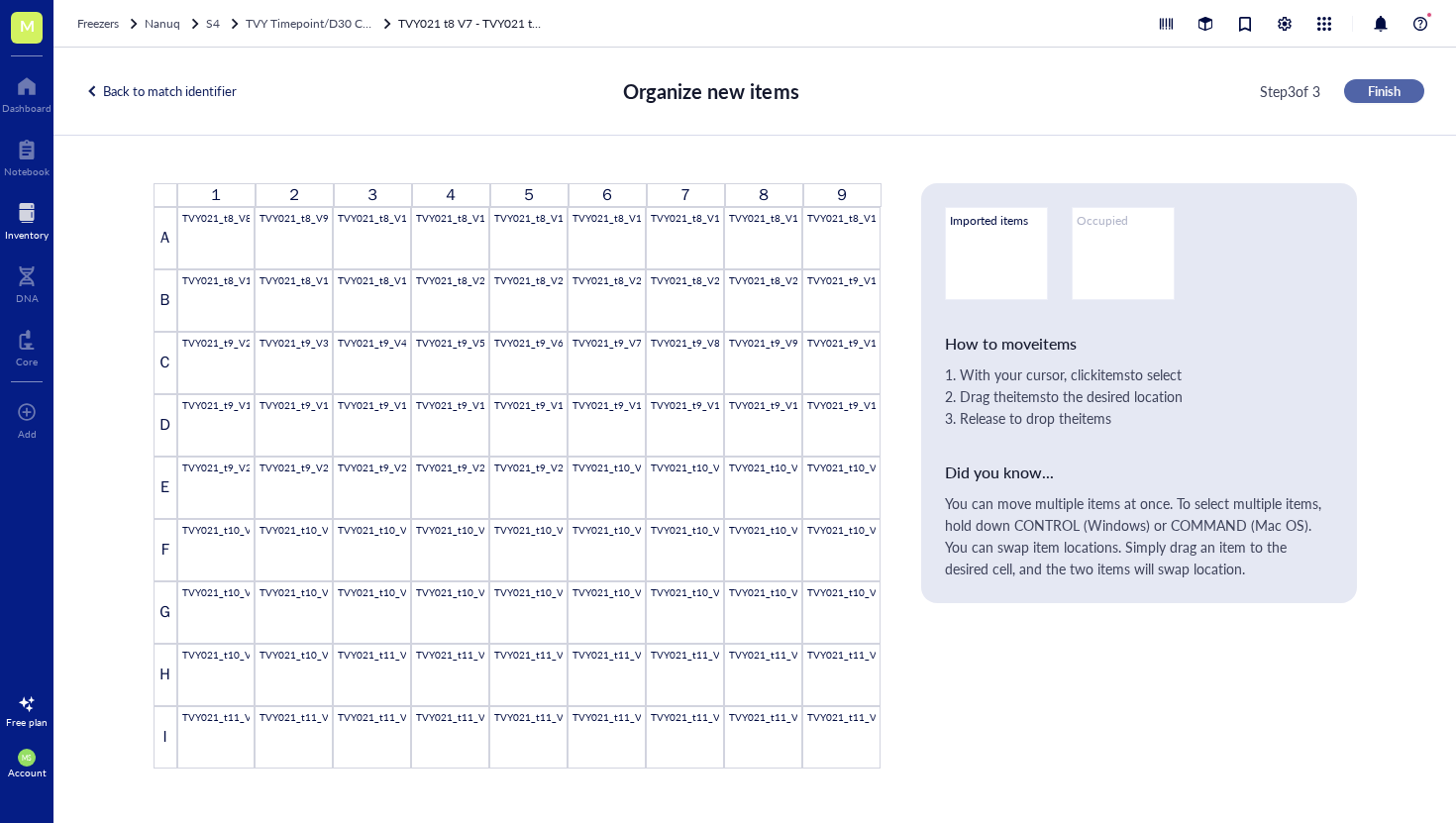 click on "Finish" at bounding box center [1384, 91] 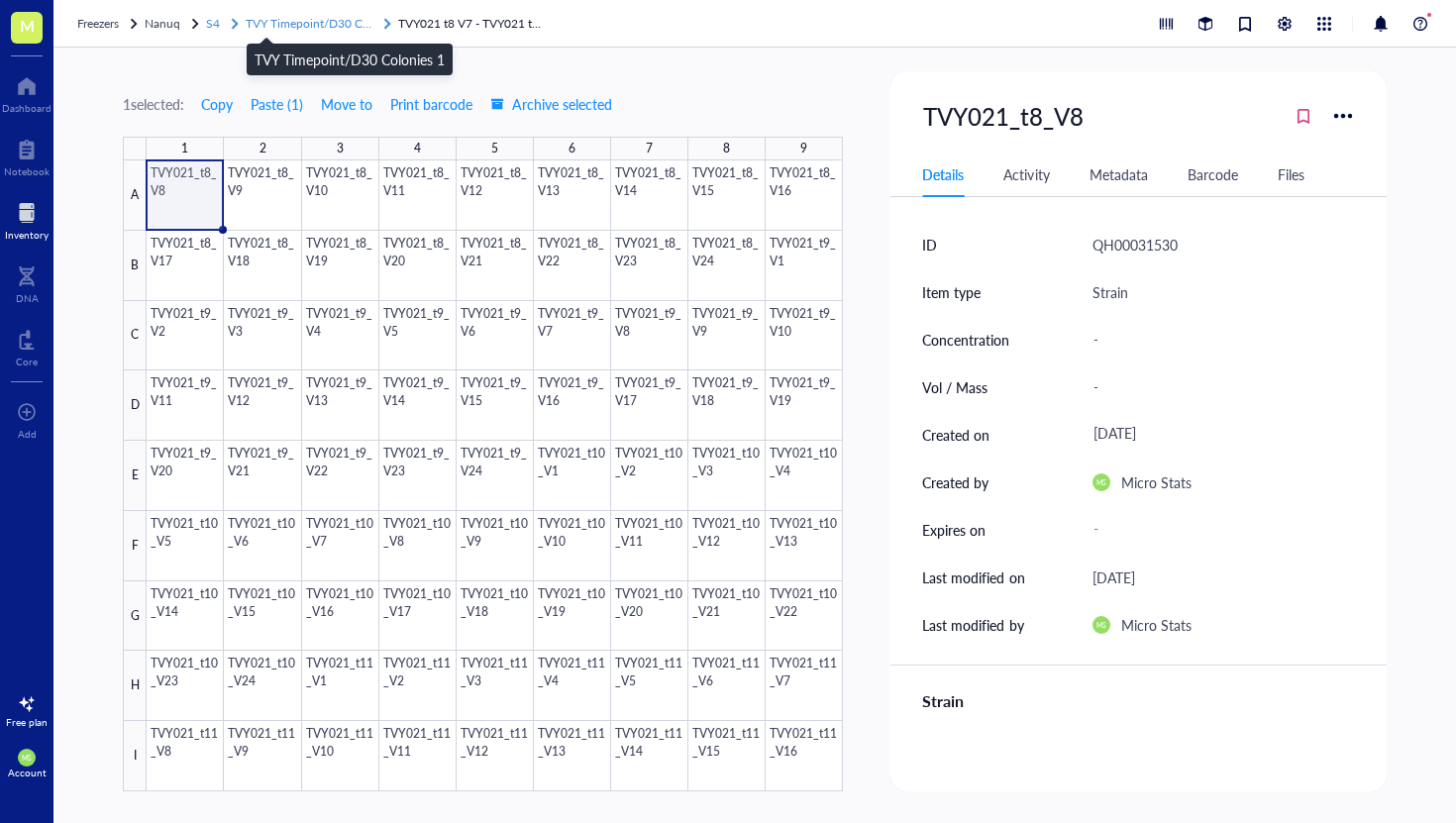 click on "TVY Timepoint/D30 Colonies 1" at bounding box center [328, 23] 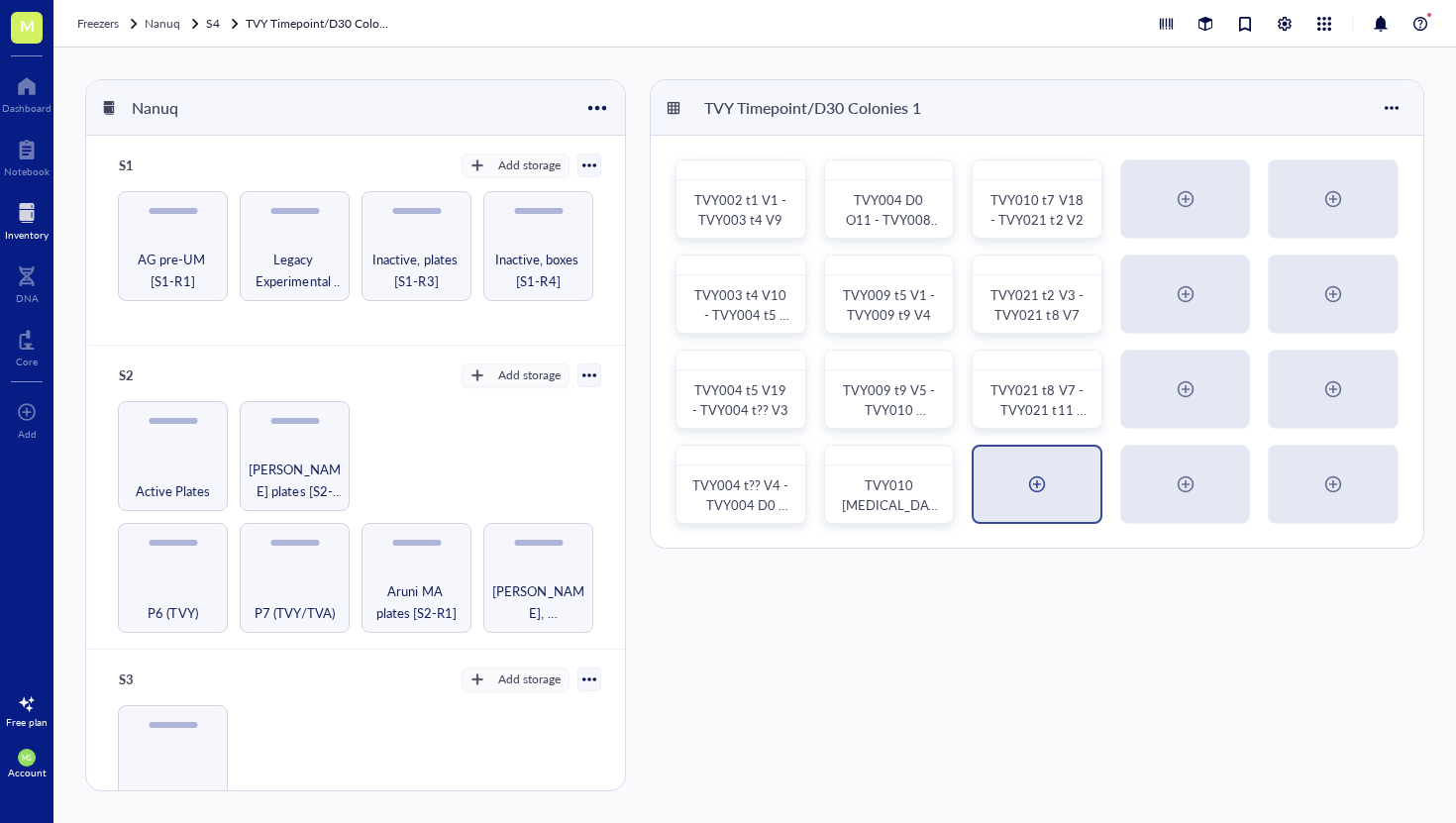 click at bounding box center (1037, 484) 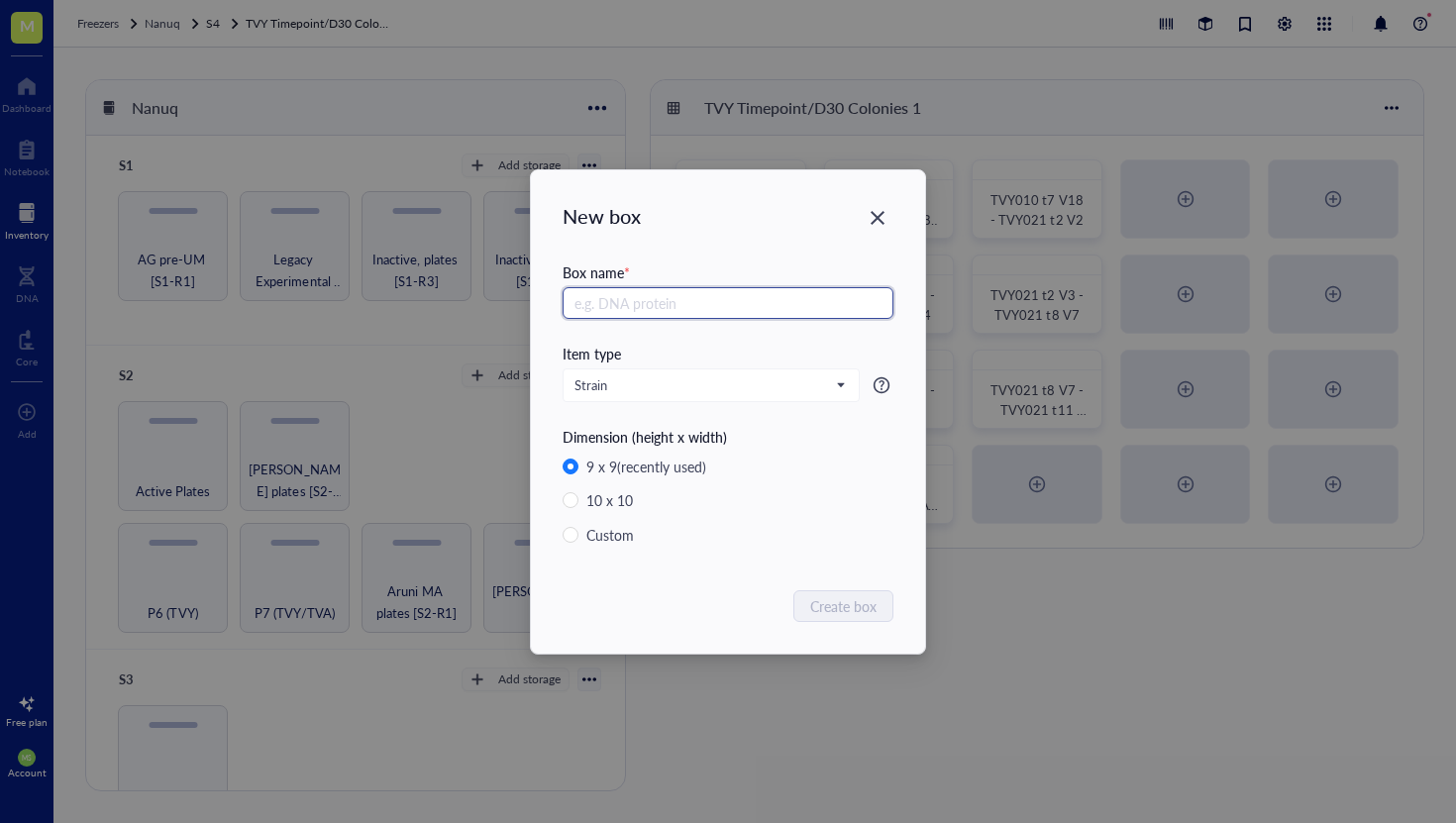 paste on "TVY021_t11_V16" 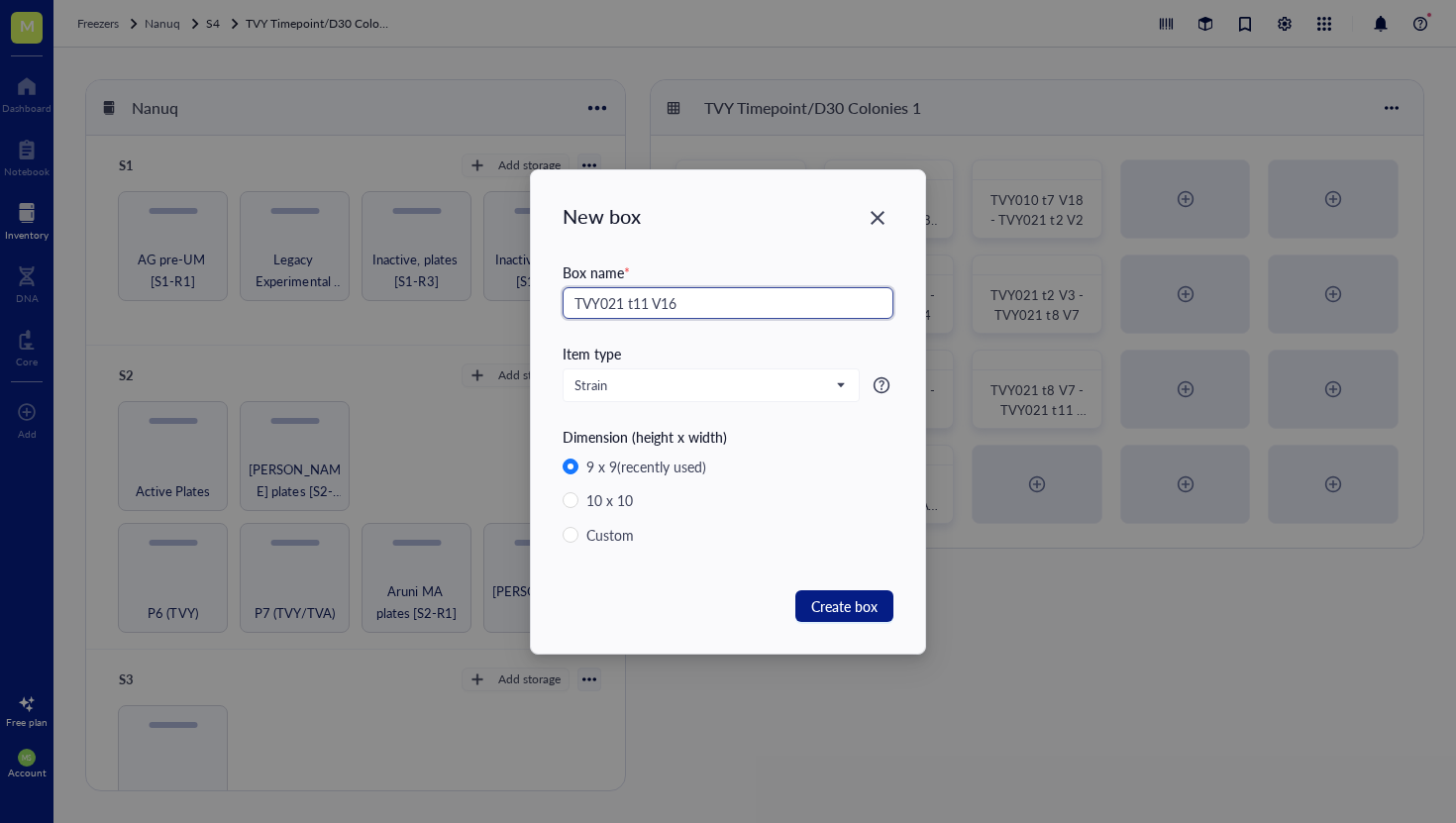 click on "TVY021 t11 V16" at bounding box center (728, 303) 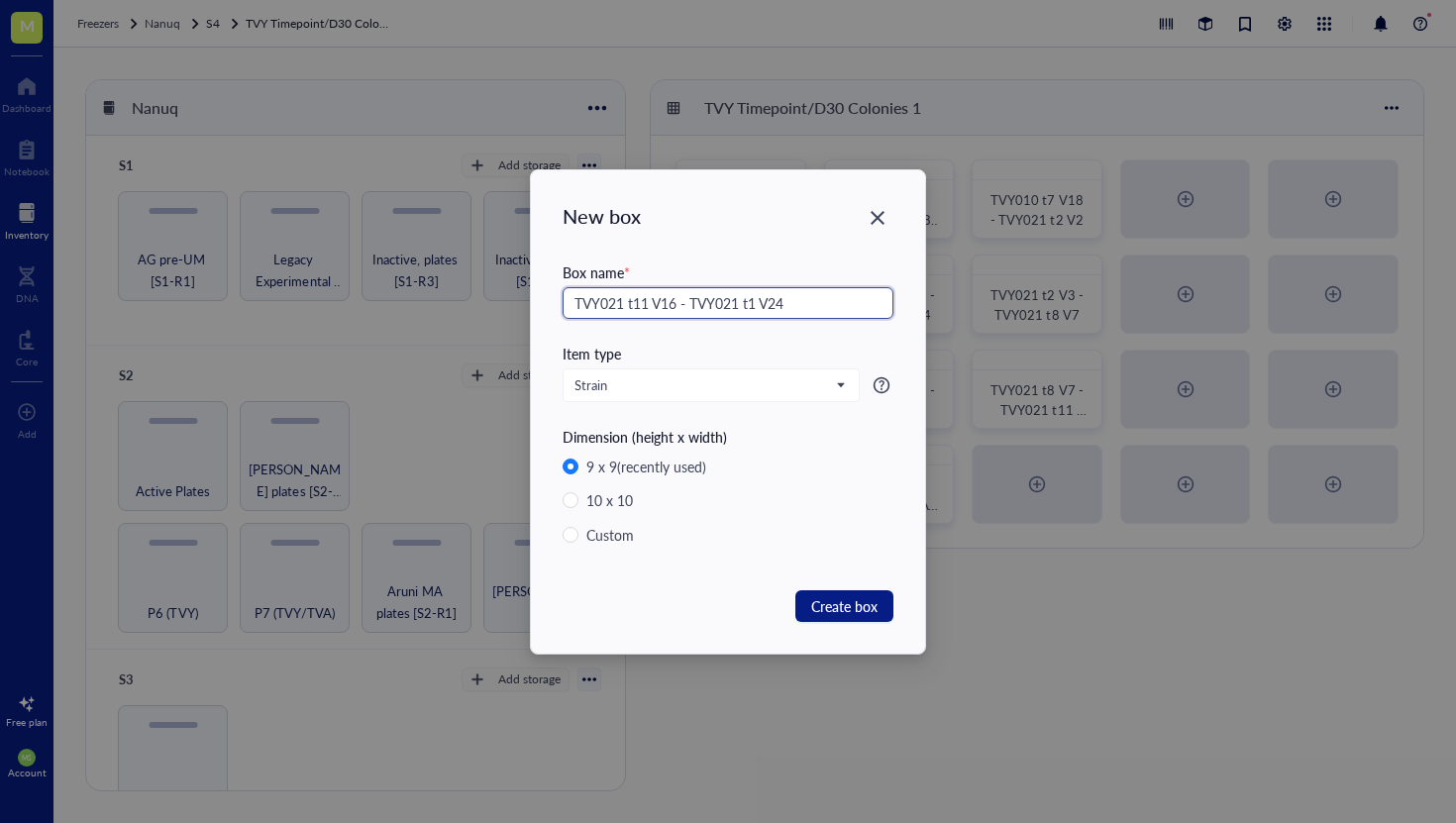 click on "TVY021 t11 V16 - TVY021 t1 V24" at bounding box center (728, 303) 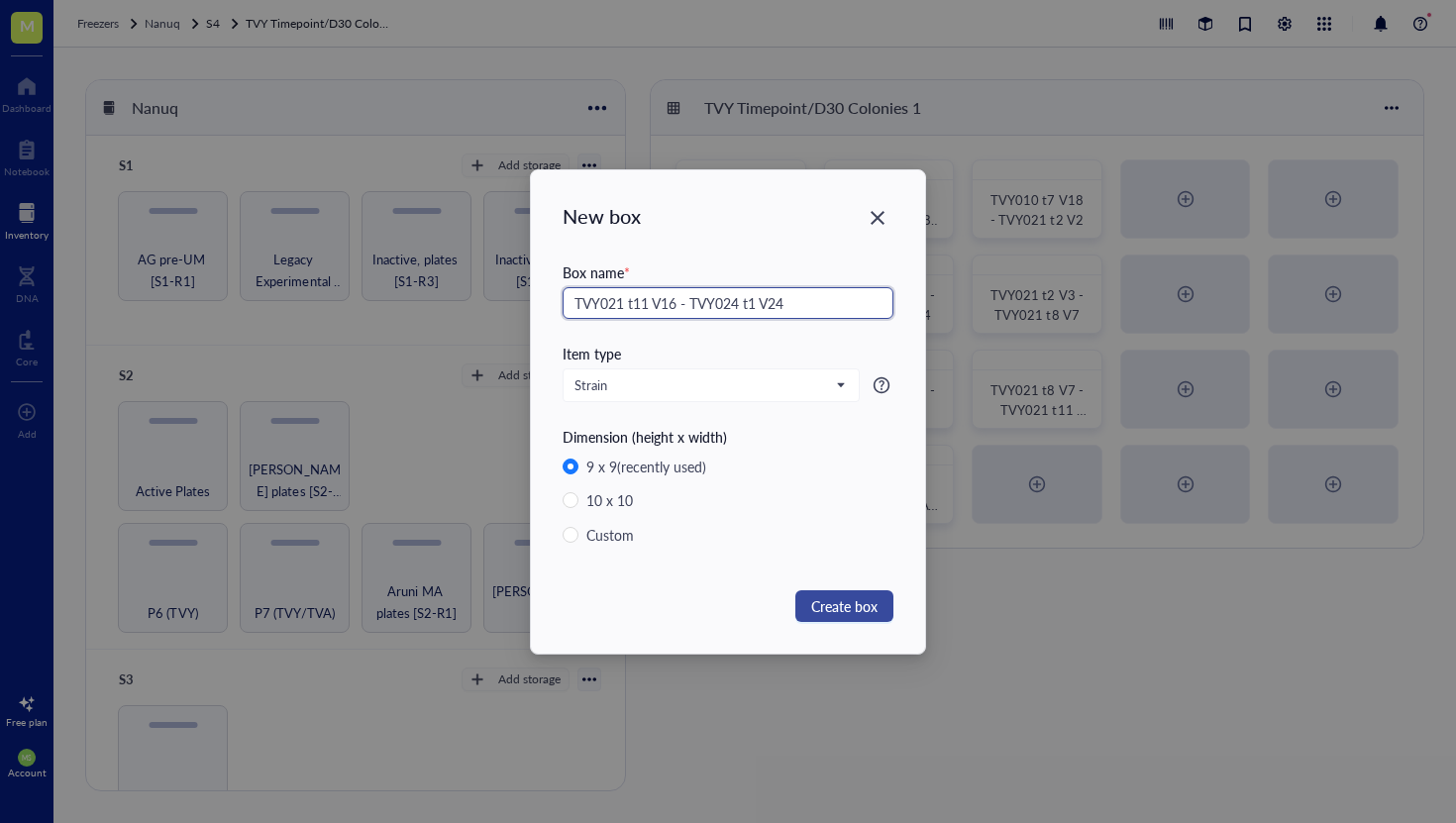 type on "TVY021 t11 V16 - TVY024 t1 V24" 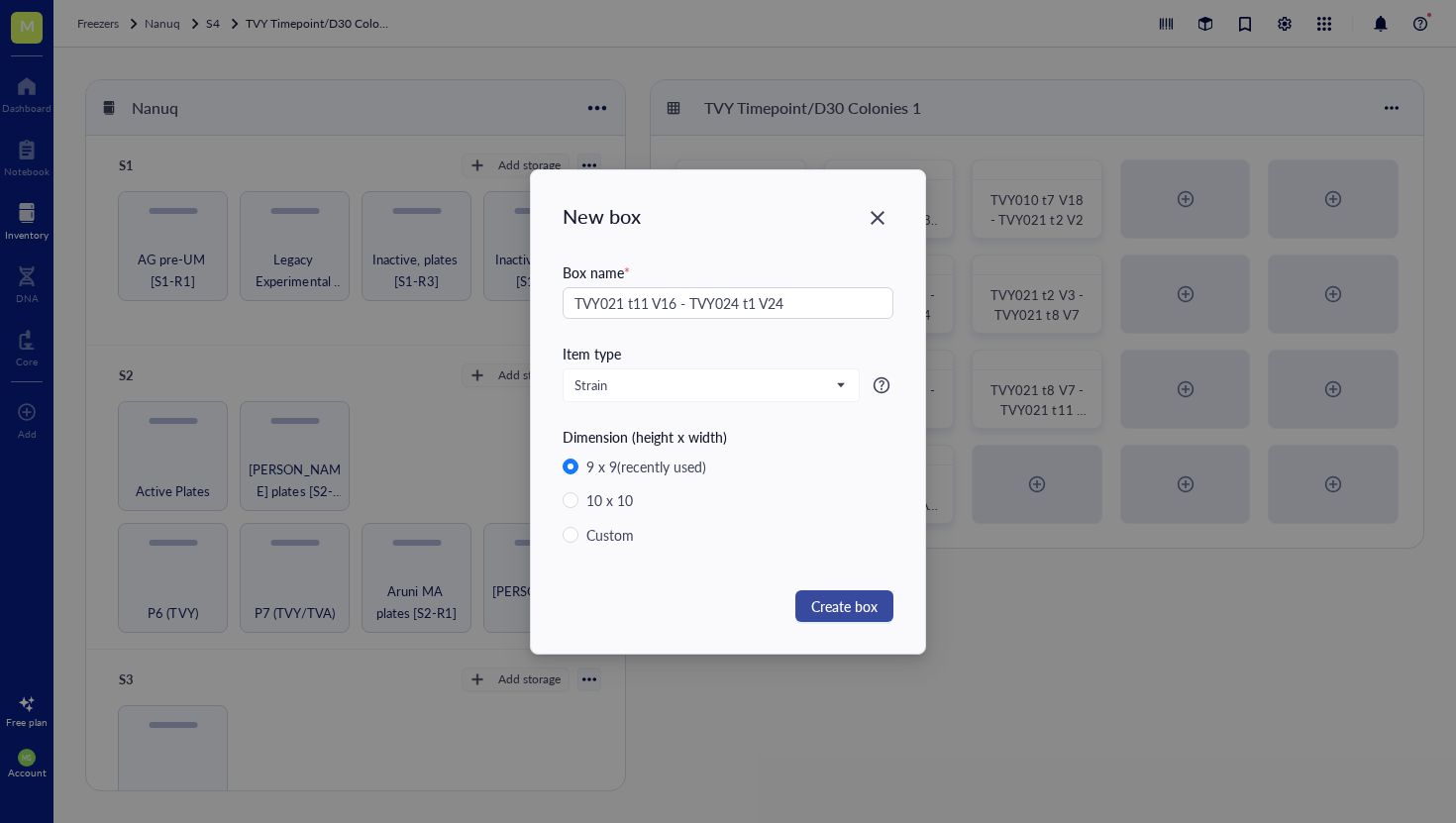 click on "Create box" at bounding box center [844, 606] 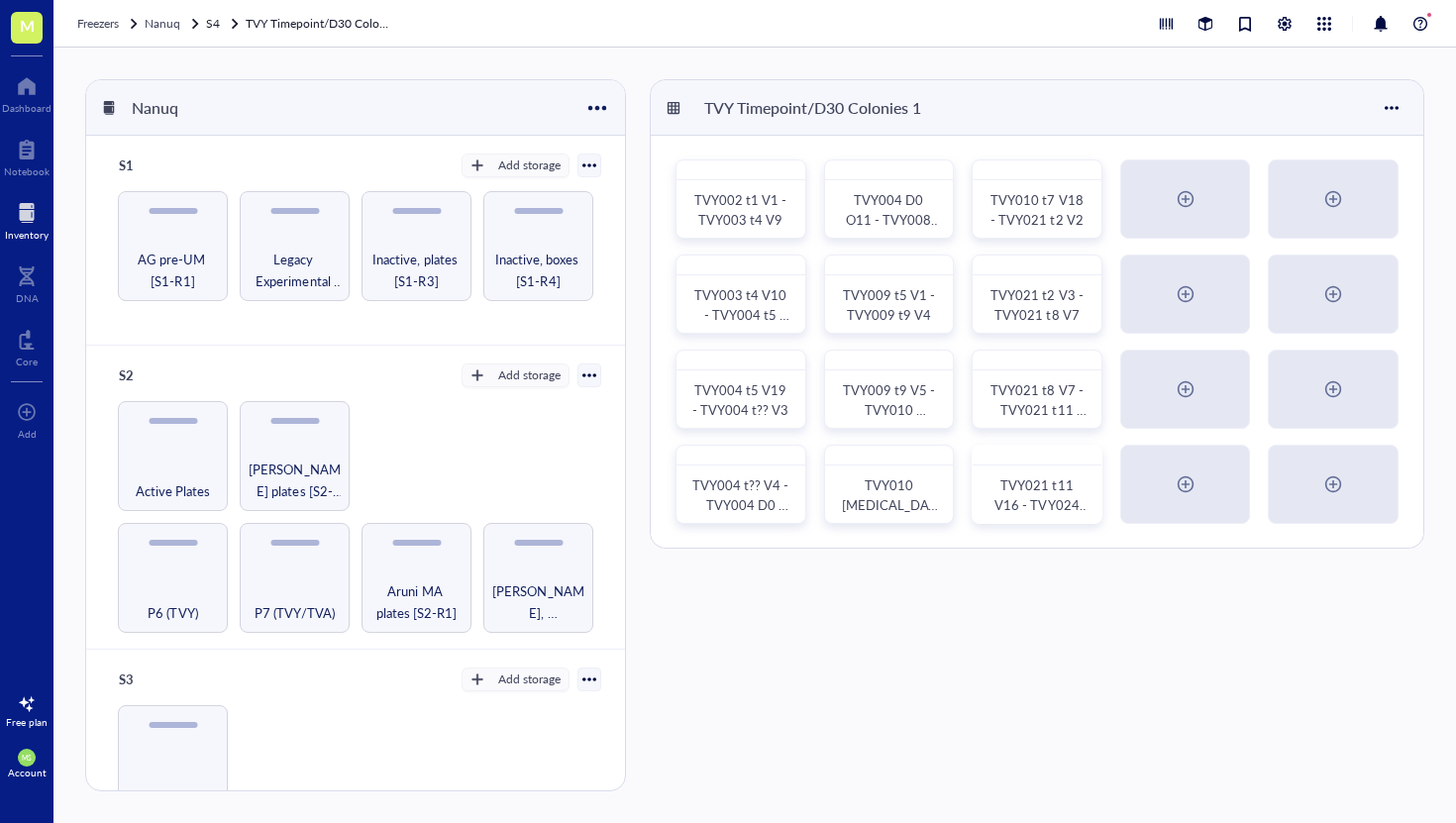 click on "TVY021 t11 V16 - TVY024 t1 V24" at bounding box center (1041, 504) 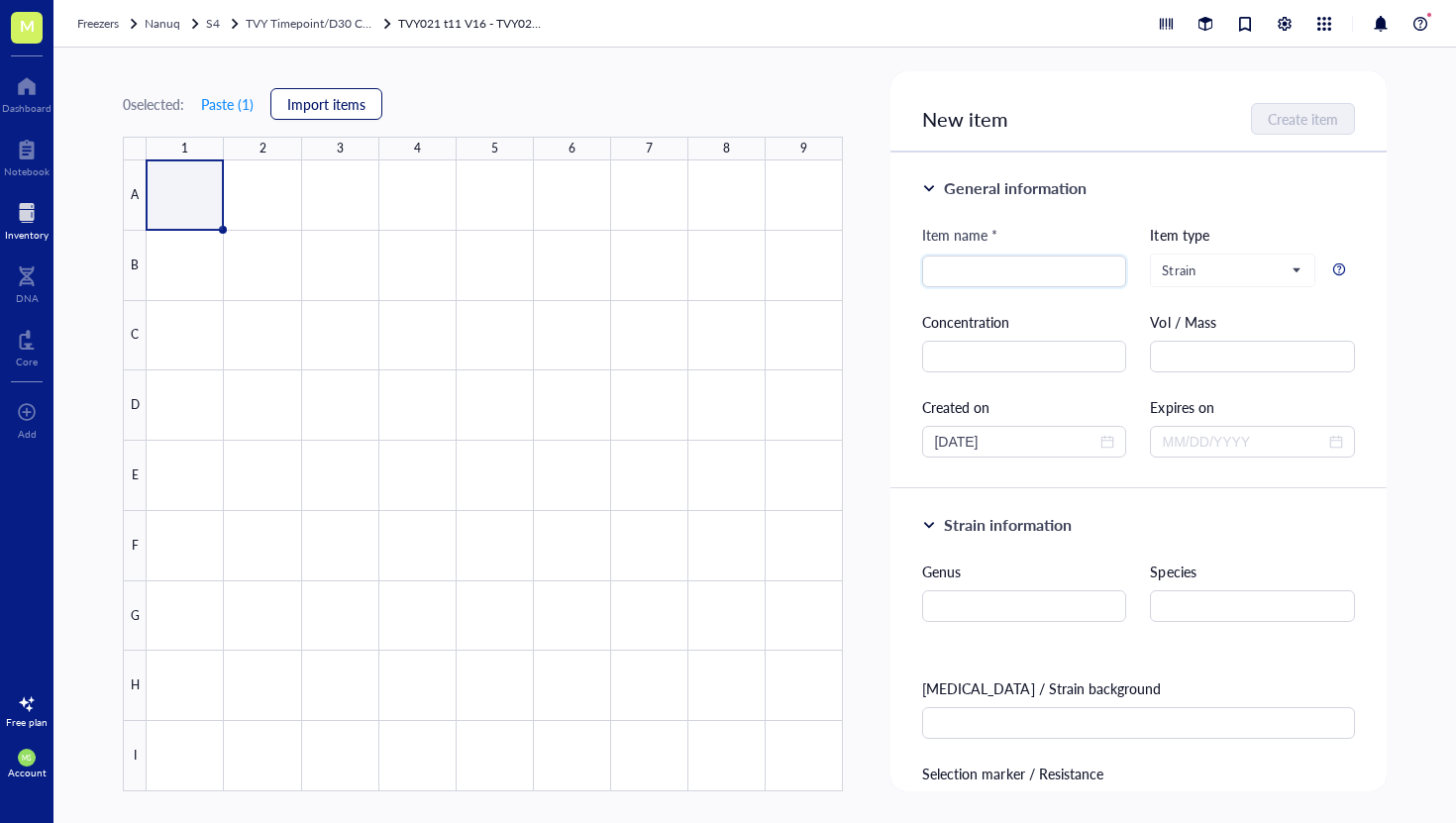 click on "Import items" at bounding box center (326, 104) 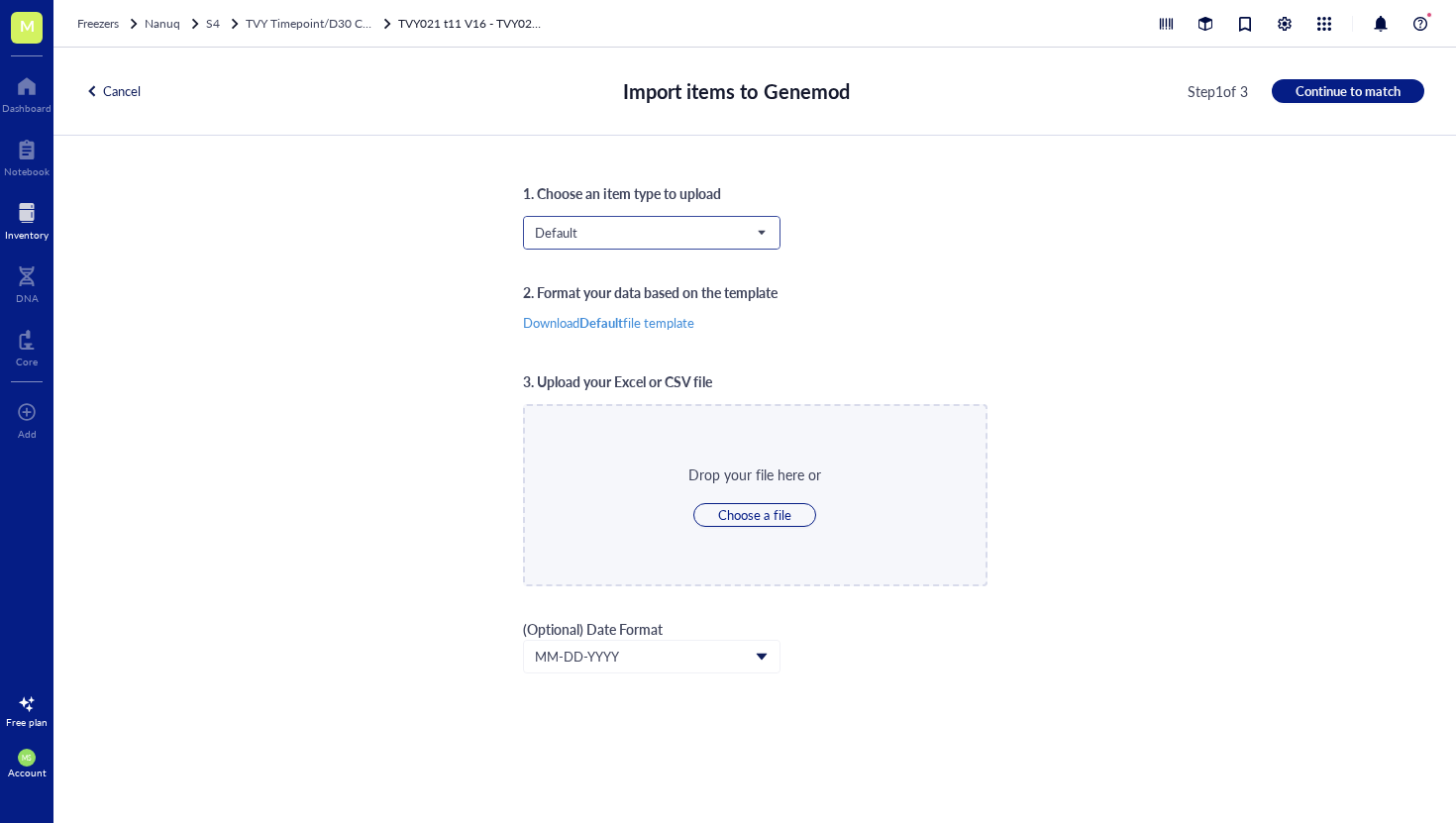 click on "Default" at bounding box center (650, 233) 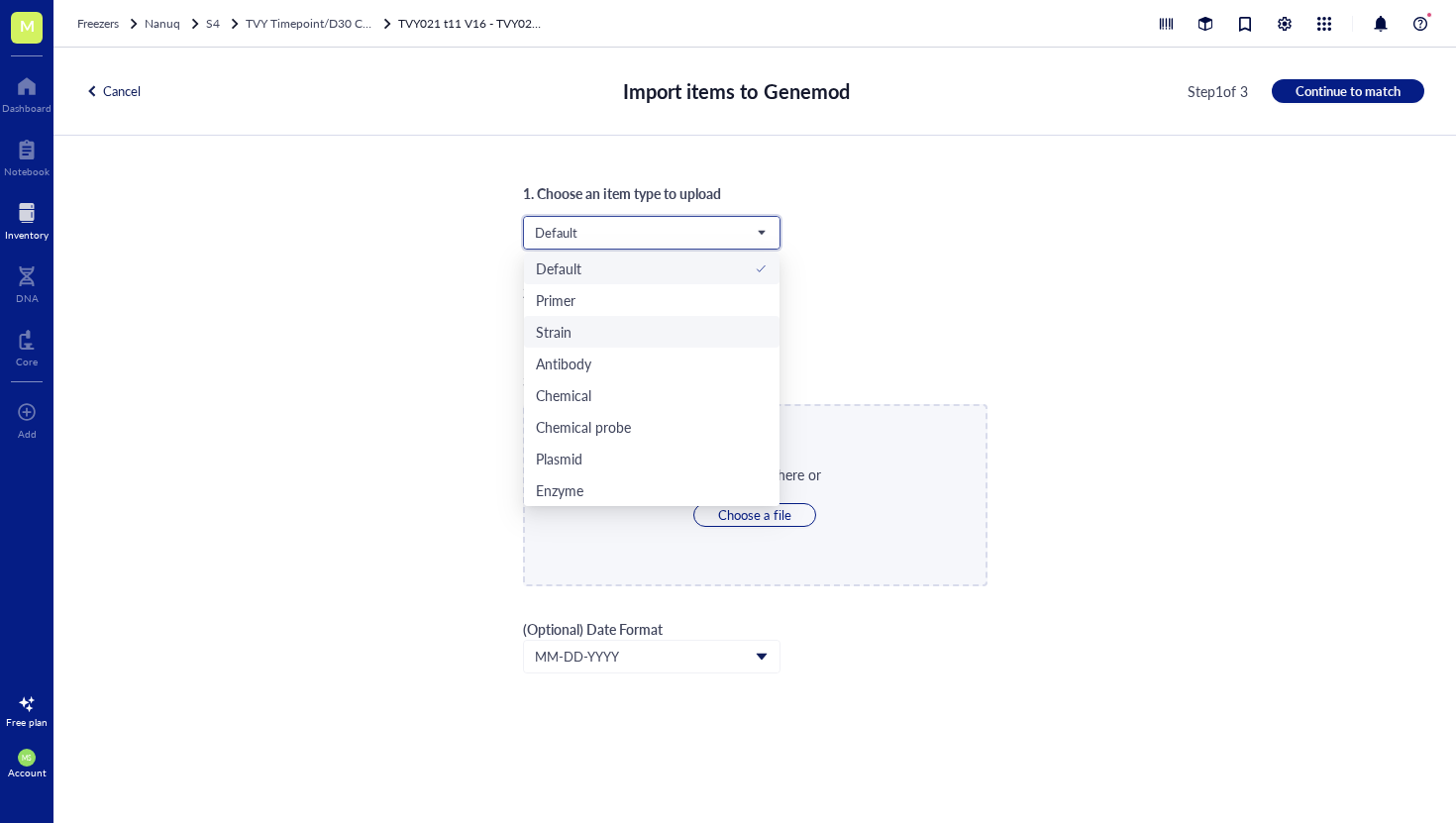 click on "Strain" at bounding box center (652, 332) 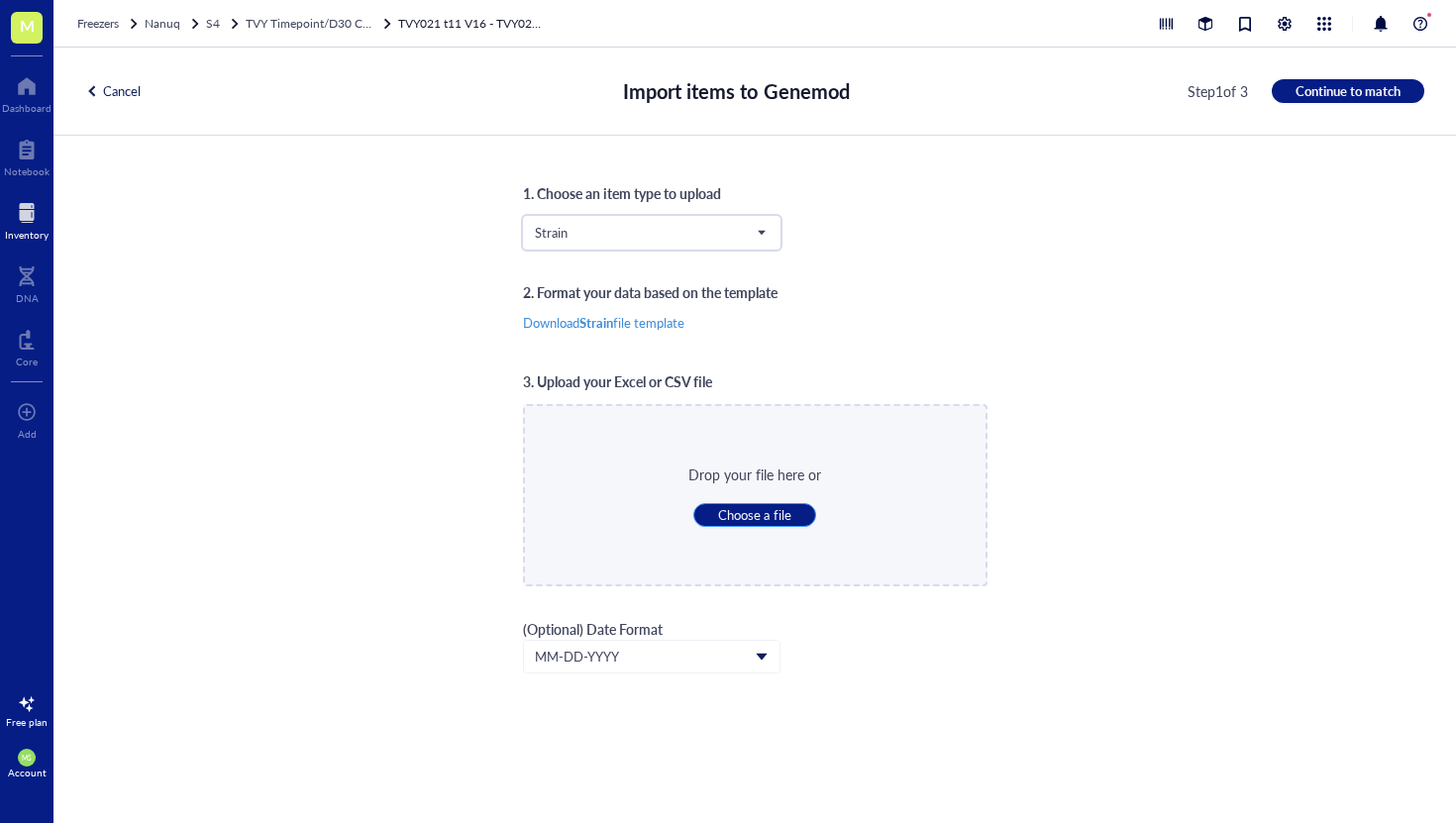 click on "Choose a file" at bounding box center [754, 515] 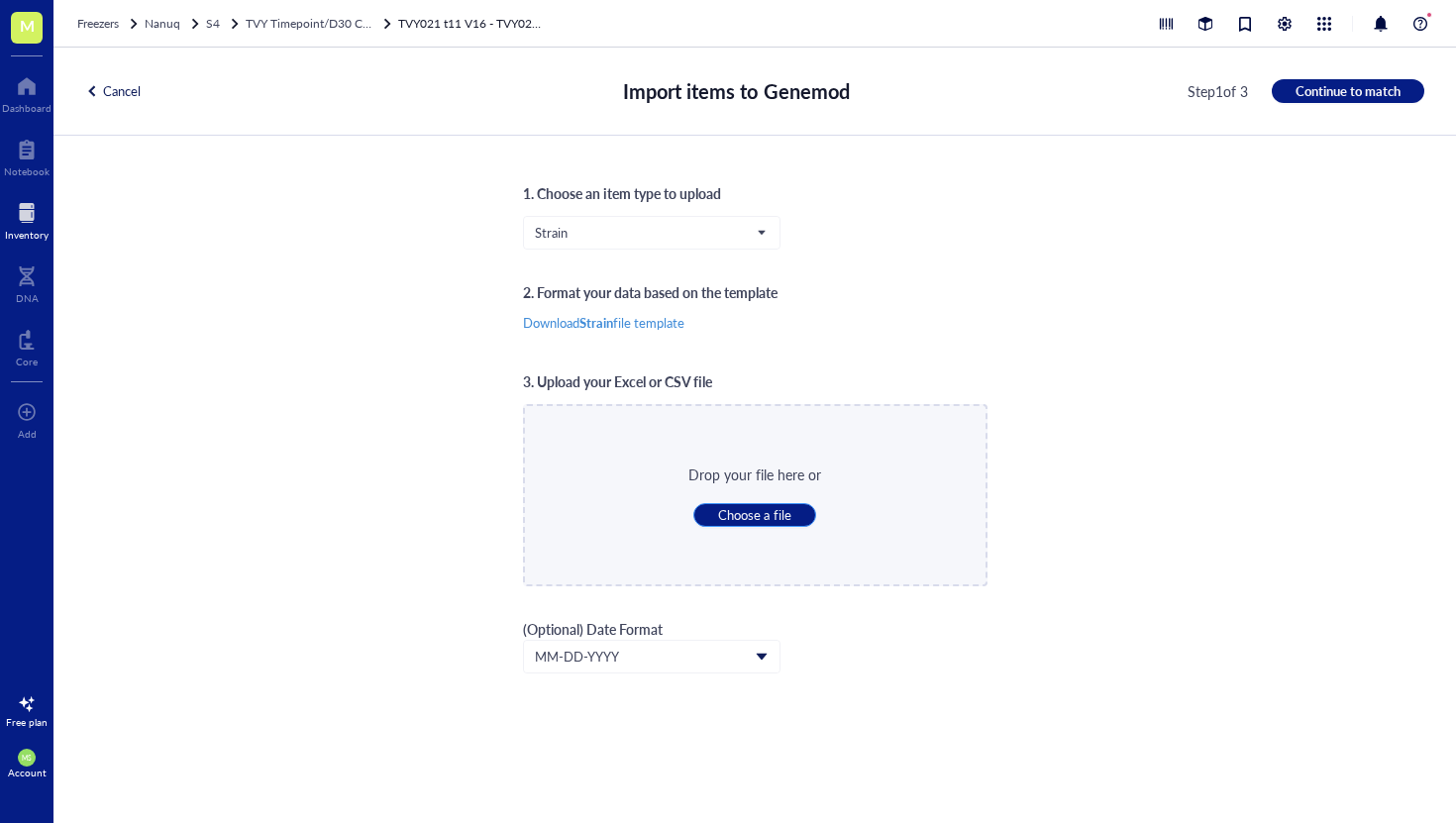 type on "C:\fakepath\Box9.csv" 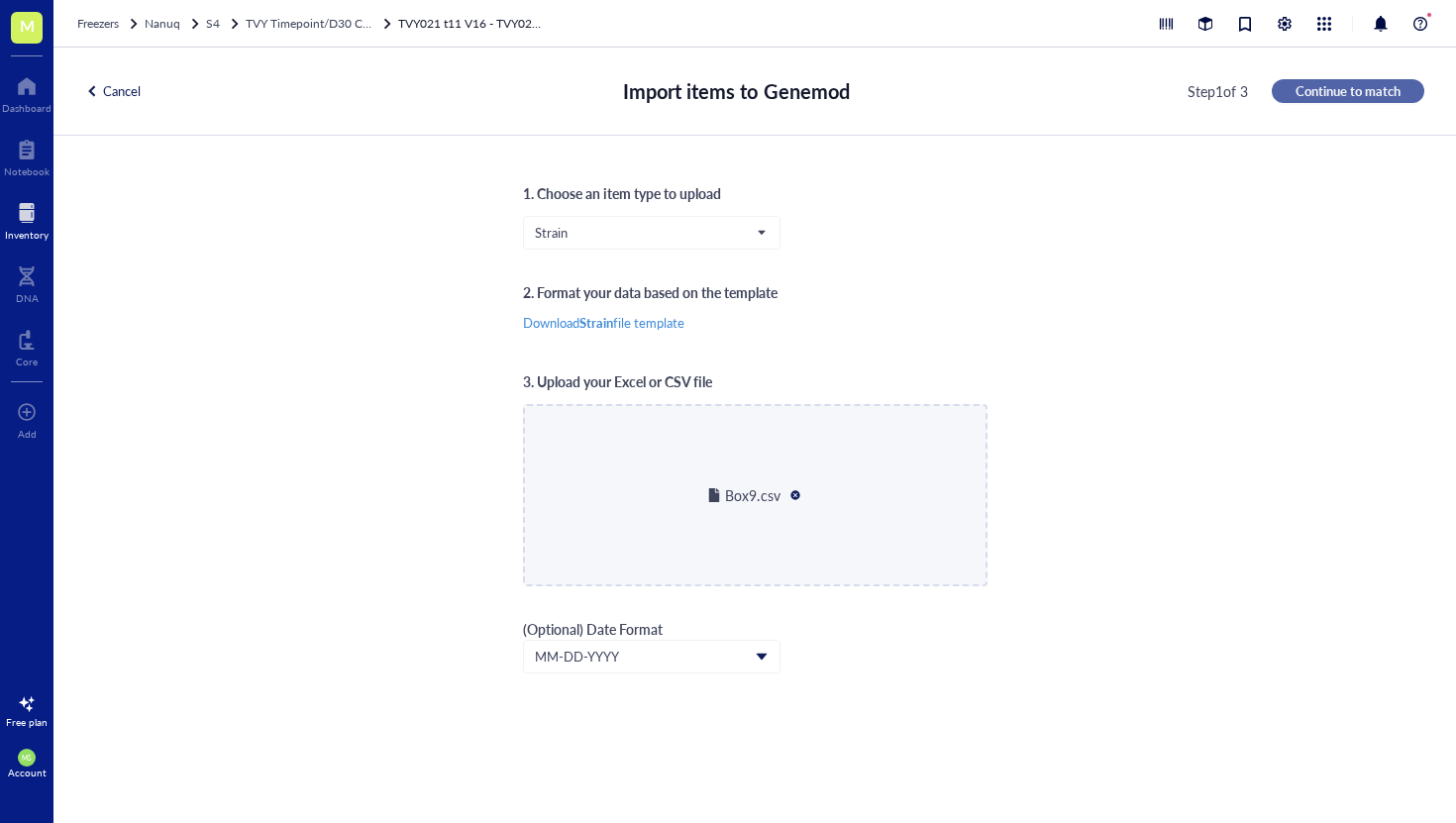 click on "Continue to match" at bounding box center (1348, 91) 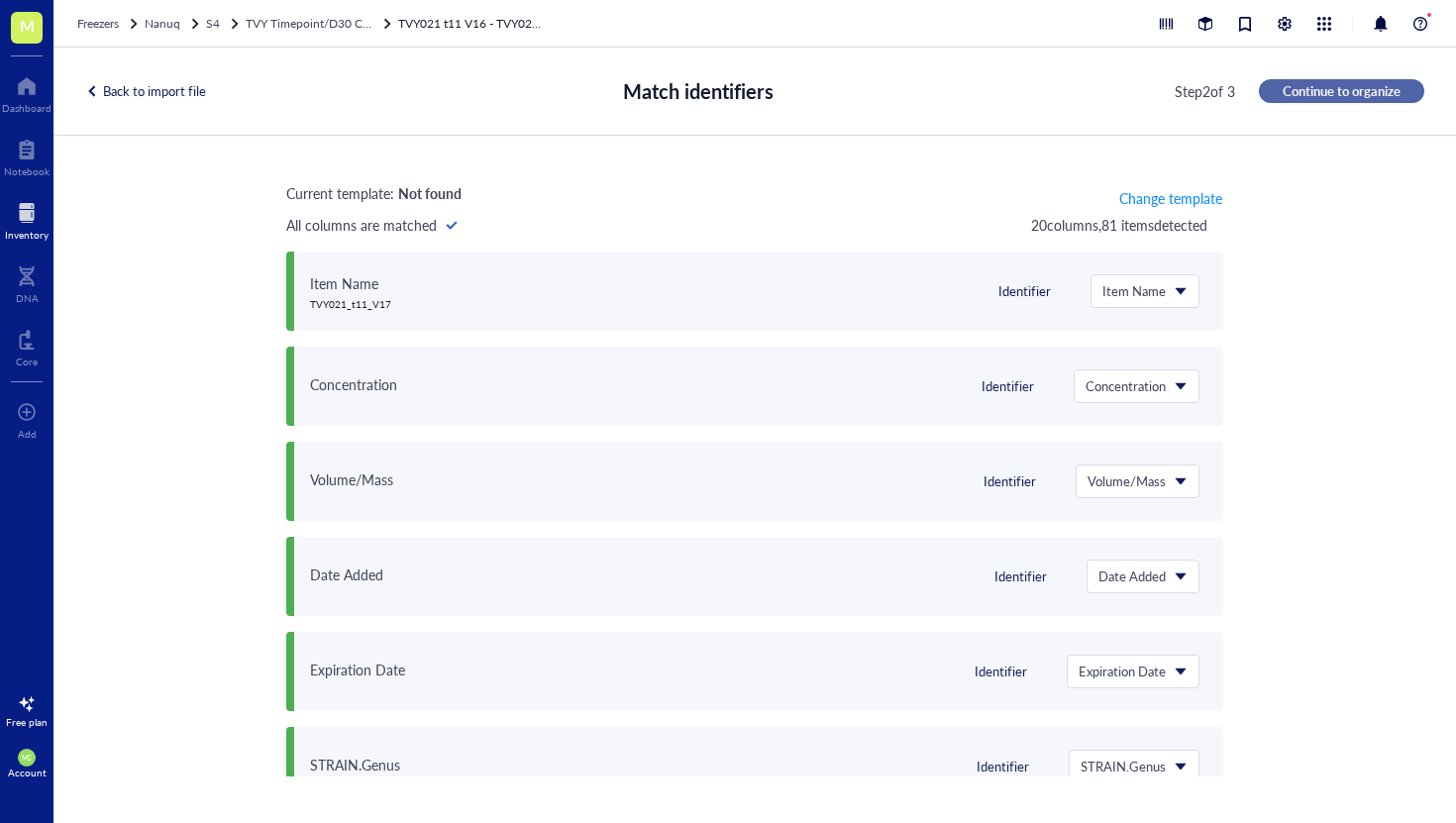 click on "Continue to organize" at bounding box center (1341, 91) 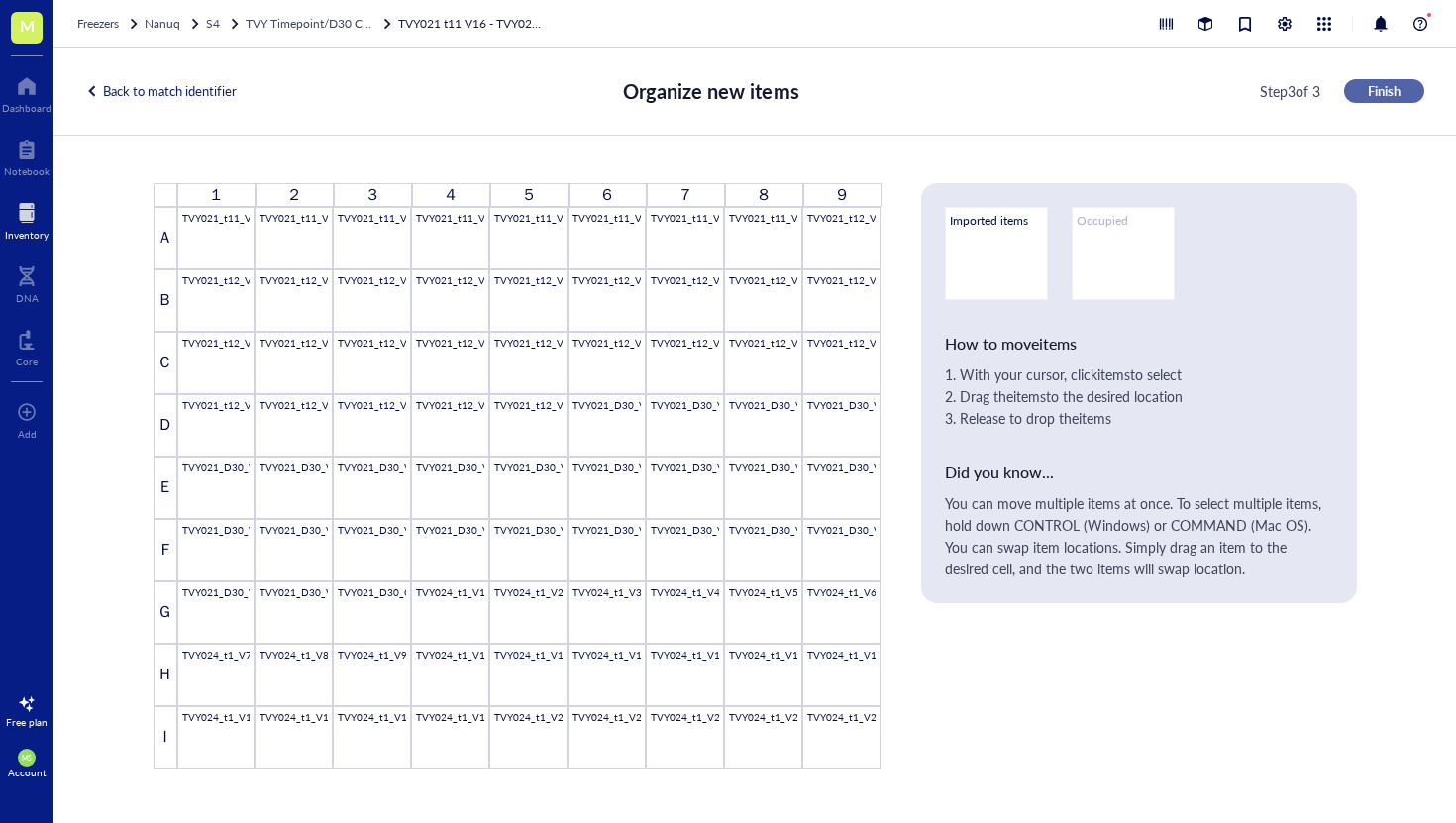 click on "Finish" at bounding box center [1384, 91] 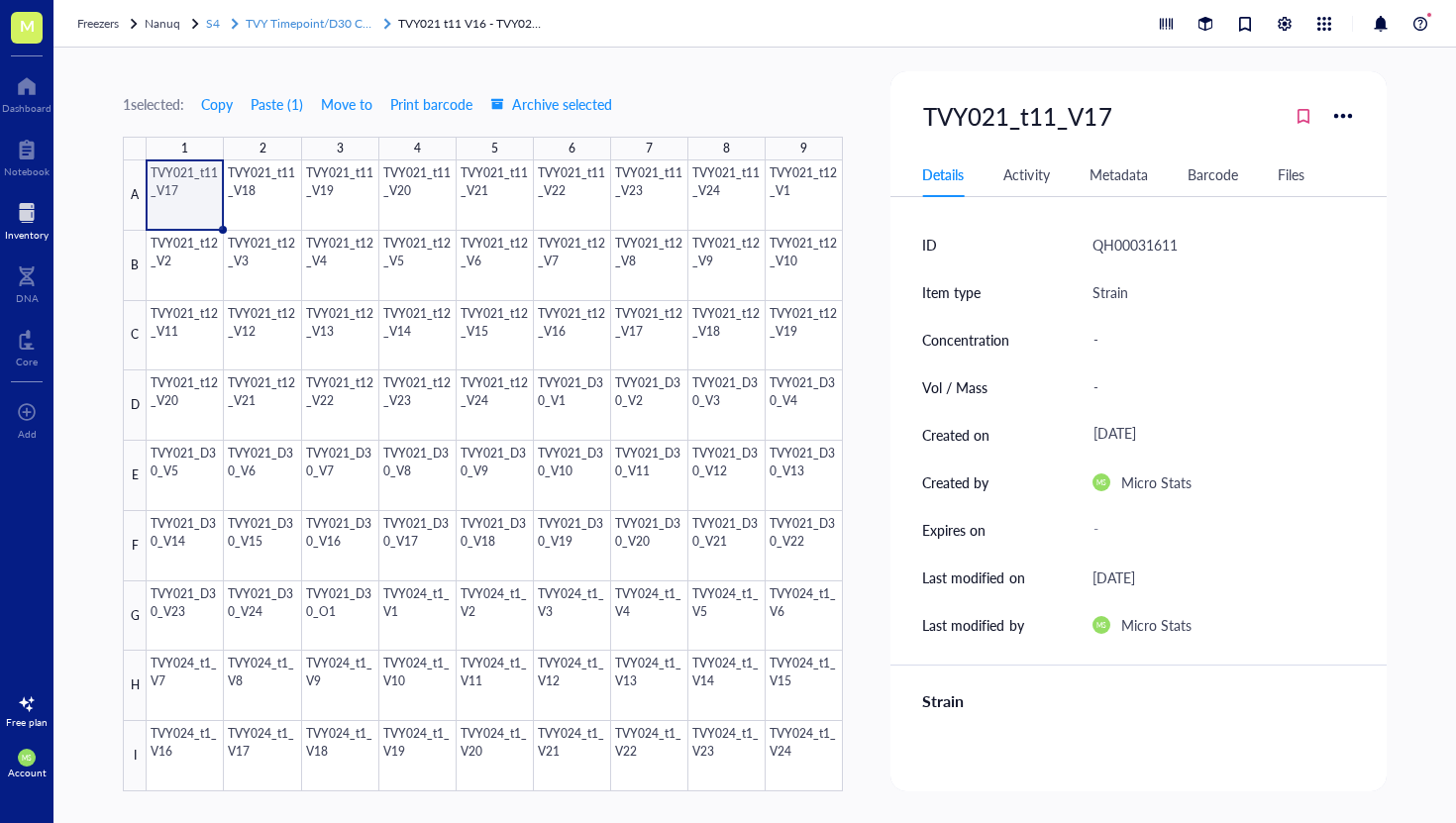click on "TVY Timepoint/D30 Colonies 1" at bounding box center (309, 24) 